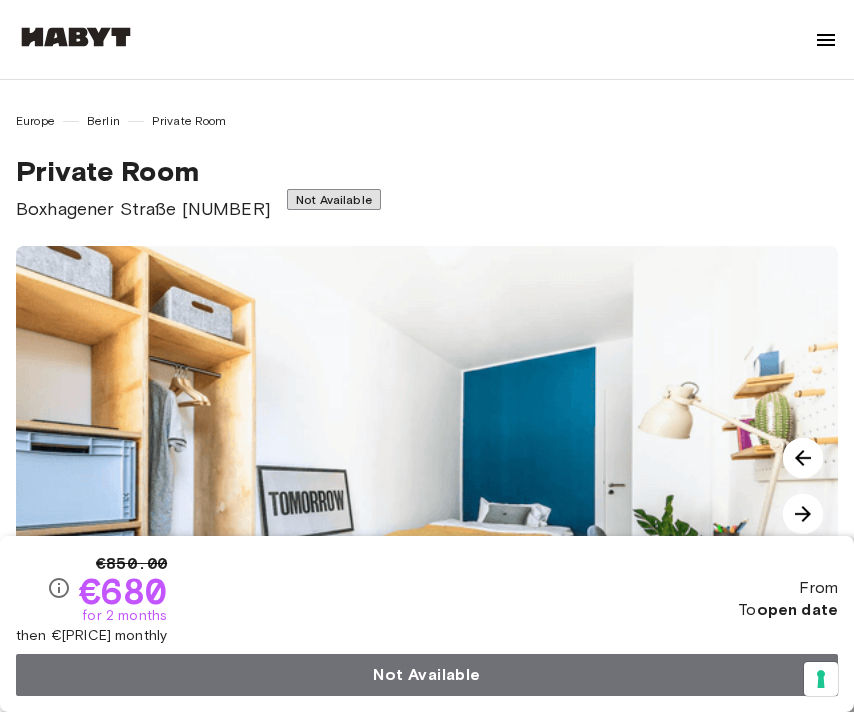 scroll, scrollTop: 0, scrollLeft: 0, axis: both 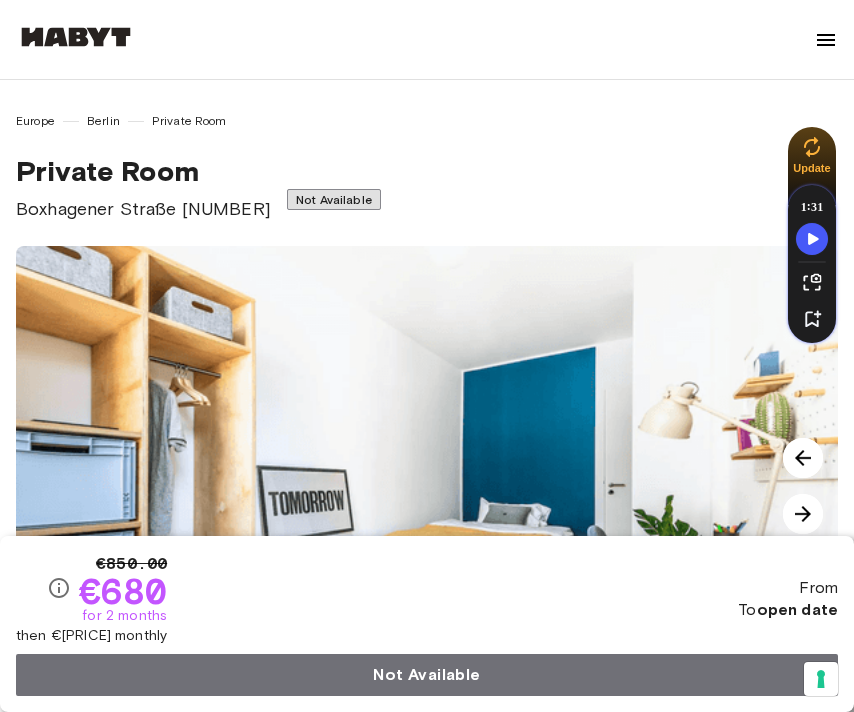 click at bounding box center [76, 37] 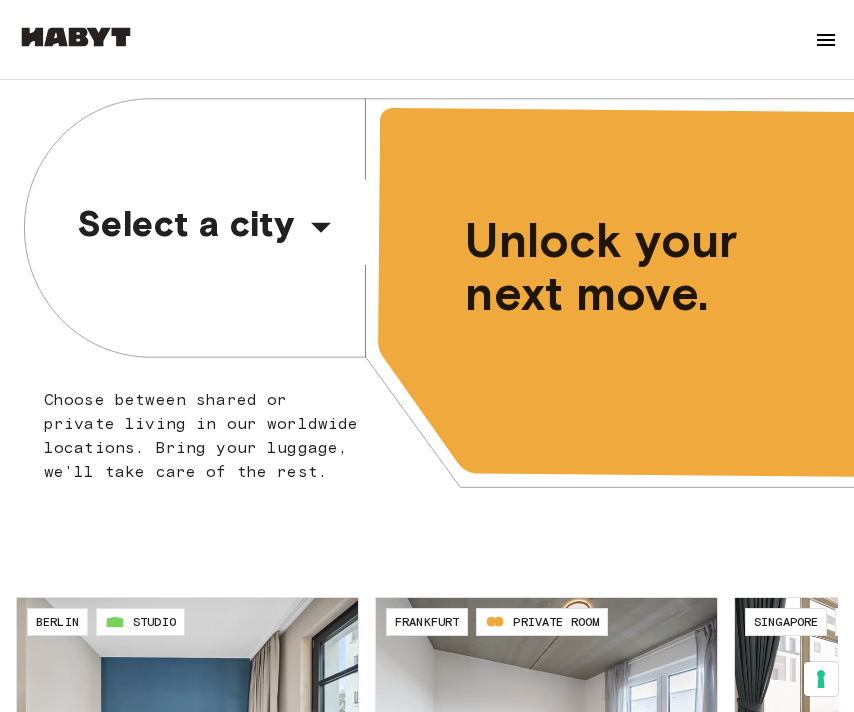 click on "Select a city" at bounding box center (187, 223) 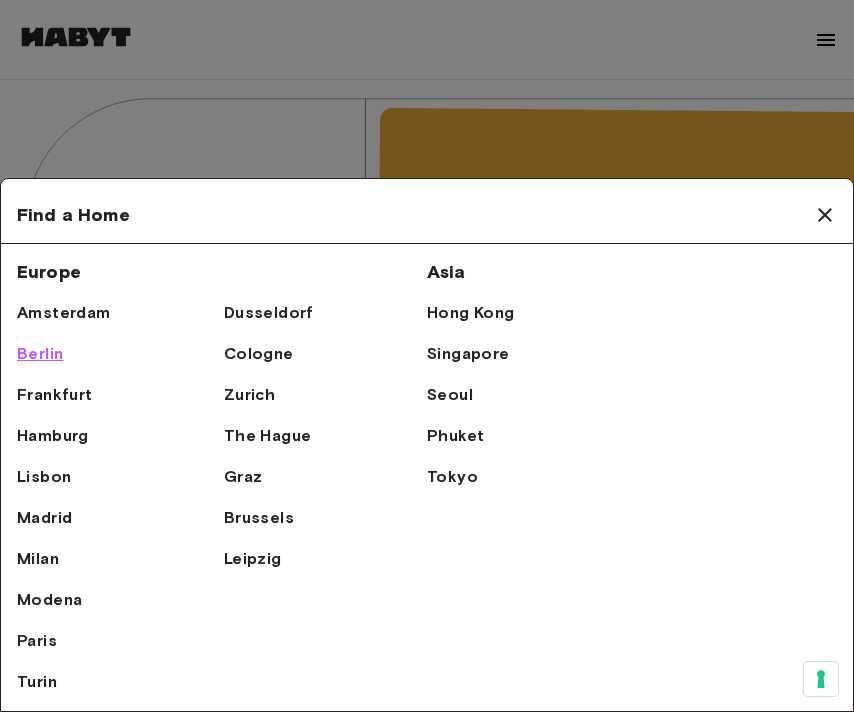 click on "Berlin" at bounding box center (40, 354) 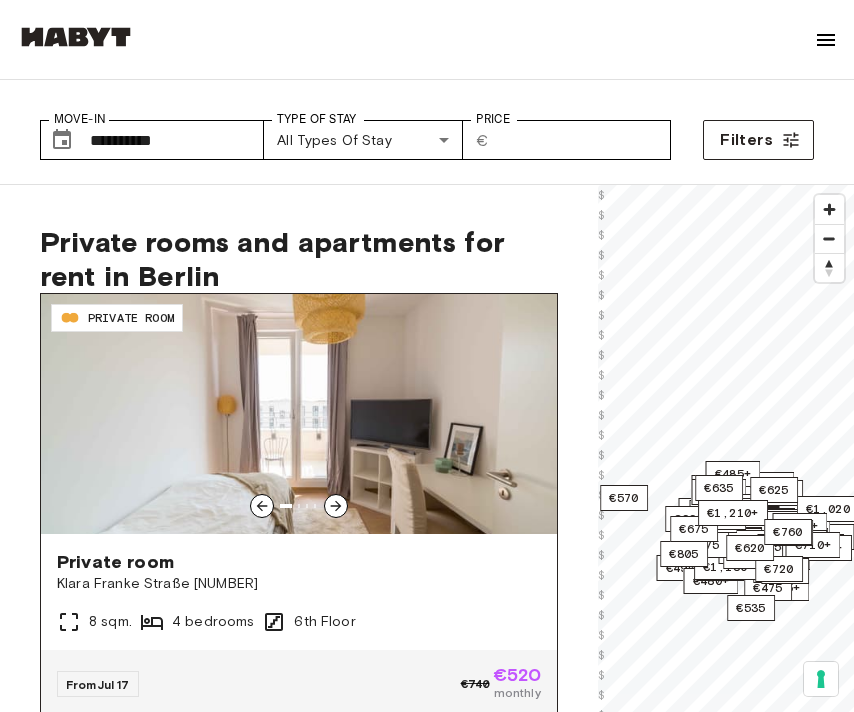 scroll, scrollTop: 18, scrollLeft: 0, axis: vertical 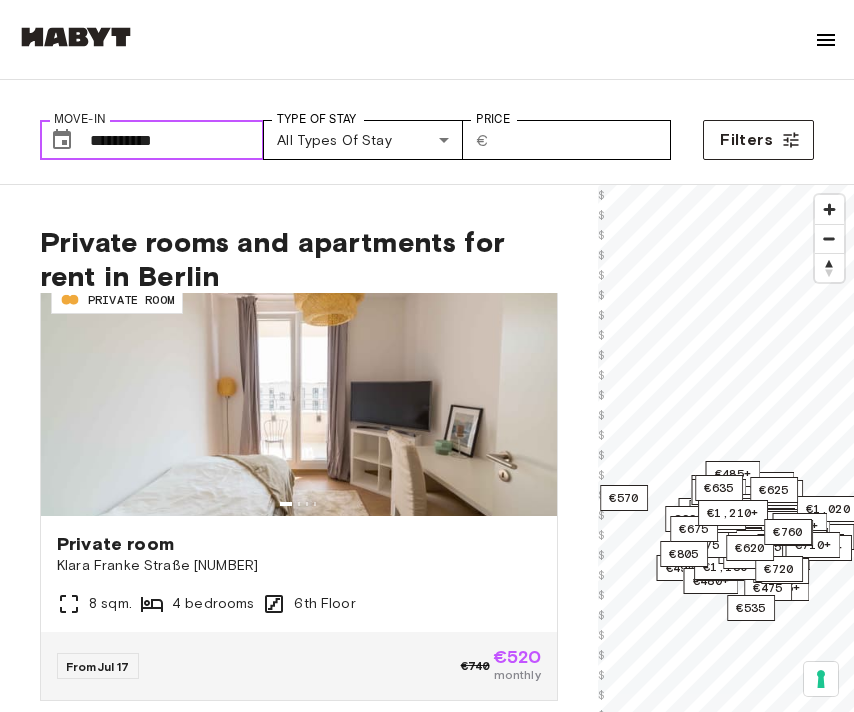 click on "**********" at bounding box center (177, 140) 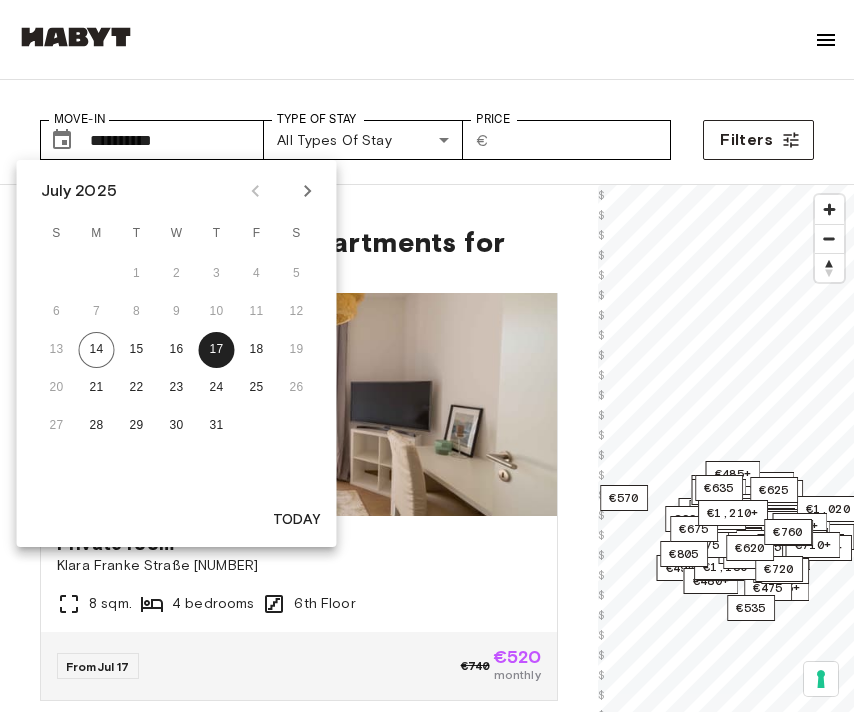 click 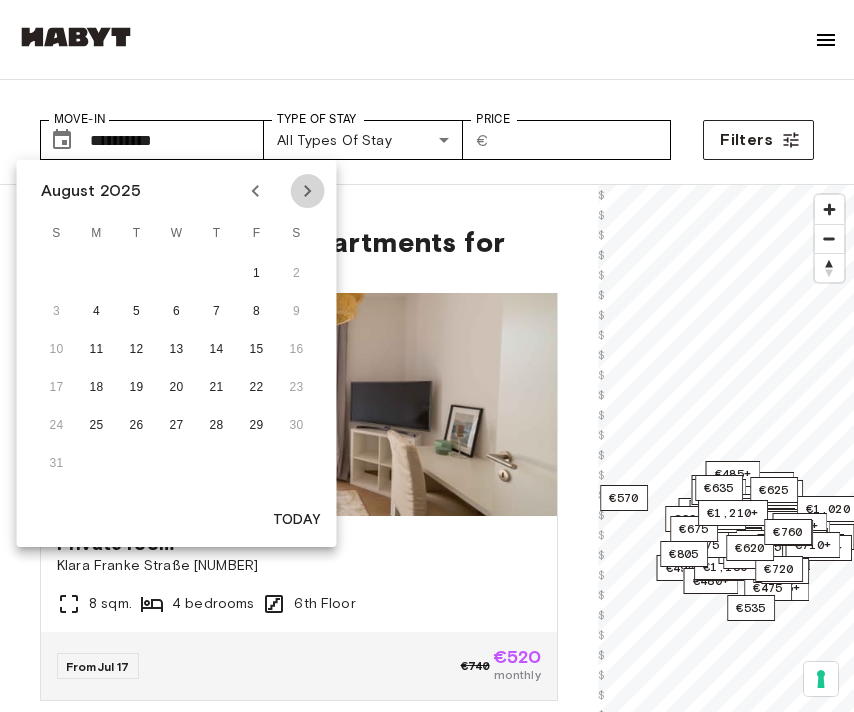 click 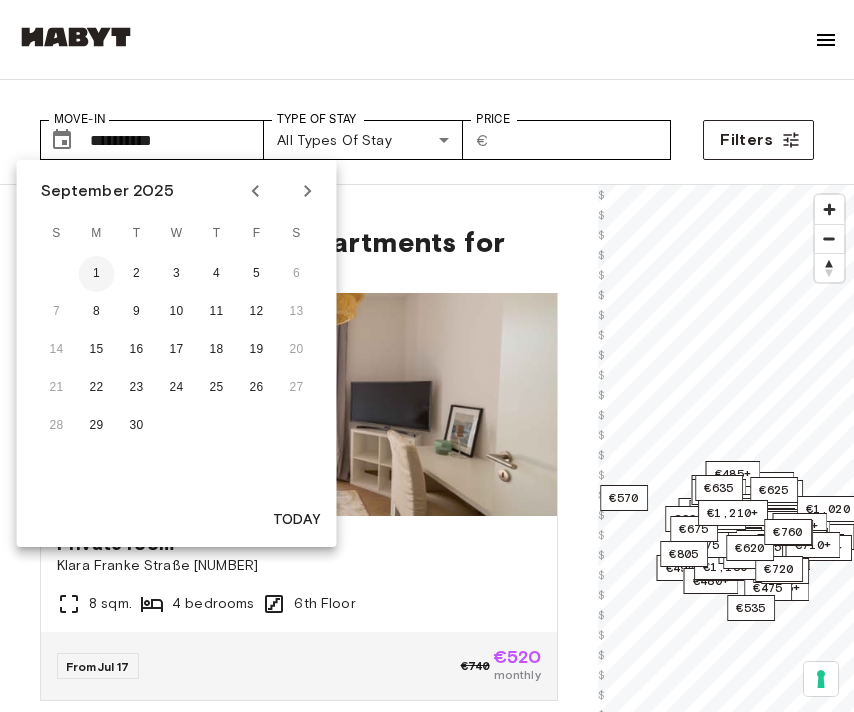 click on "1" at bounding box center (97, 274) 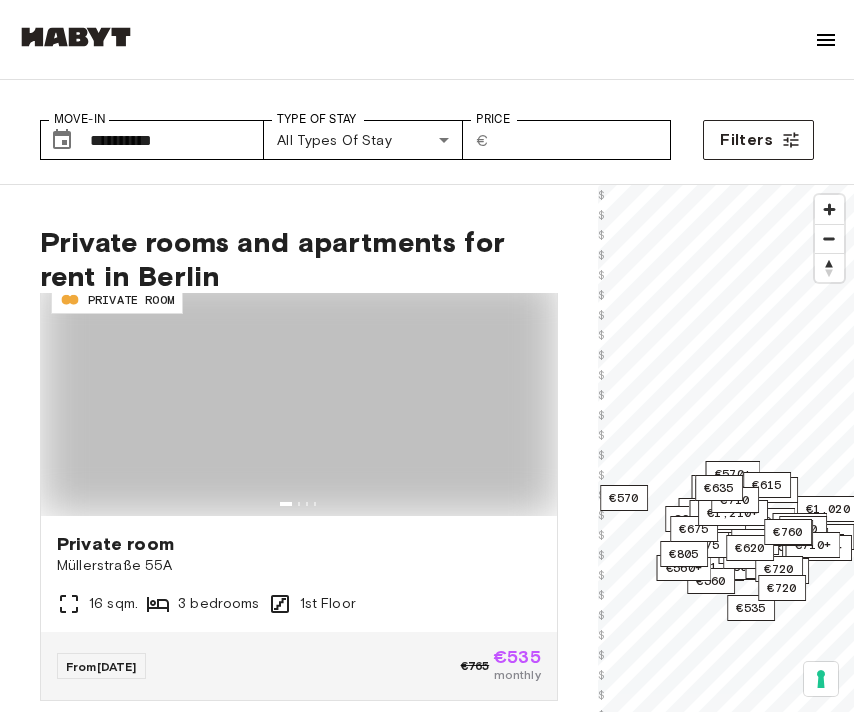 type on "**********" 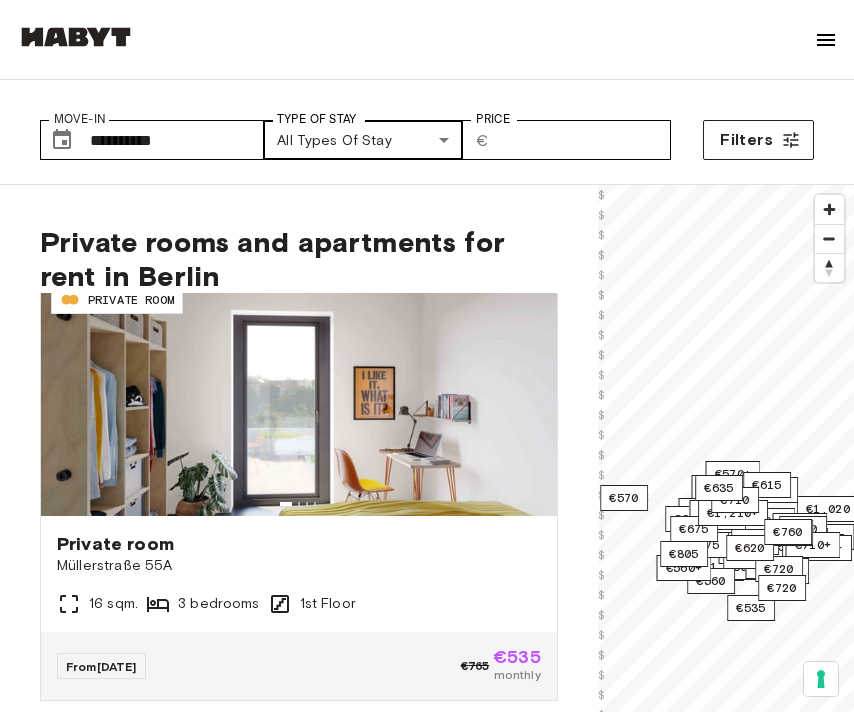 click on "DE-01-07-019-01Q PRIVATE ROOM Private room Müllerstraße [NUMBER]A [NUMBER] sqm. [NUMBER] bedrooms [FLOOR] Floor From  [DATE] €[PRICE] €[PRICE] monthly DE-01-08-008-03Q PRIVATE ROOM Private room Klara-Franke-Straße [NUMBER] [NUMBER] sqm. [NUMBER] bedrooms [FLOOR] Floor From  [DATE] €[PRICE] €[PRICE] monthly DE-01-192-01M PRIVATE ROOM Private room Togostraße [NUMBER] [NUMBER] sqm. [NUMBER] bedrooms [FLOOR] Floor From  [DATE] €[PRICE] €[PRICE] monthly DE-01-482-107-01 STUDIO Studio Fischerstraße [NUMBER] [NUMBER] sqm. [NUMBER] bedrooms [FLOOR] Floor From  [DATE] €[PRICE] €[PRICE] monthly DE-01-004-04Q PRIVATE ROOM Private room Stromstraße [NUMBER] [NUMBER] sqm. [NUMBER] bedrooms [FLOOR] Floor From  [DATE] €[PRICE] €[PRICE] monthly DE-01-008-001-01HF PRIVATE ROOM Private room Klara Franke Straße [NUMBER] [NUMBER] sqm. [NUMBER] bedrooms [FLOOR] Floor From  [DATE] €[PRICE] €[PRICE] monthly DE-01-08-007-02Q PRIVATE ROOM Private room Klara-Franke-Straße [NUMBER] [NUMBER] sqm. [NUMBER] bedrooms [FLOOR] Floor" at bounding box center (427, 2824) 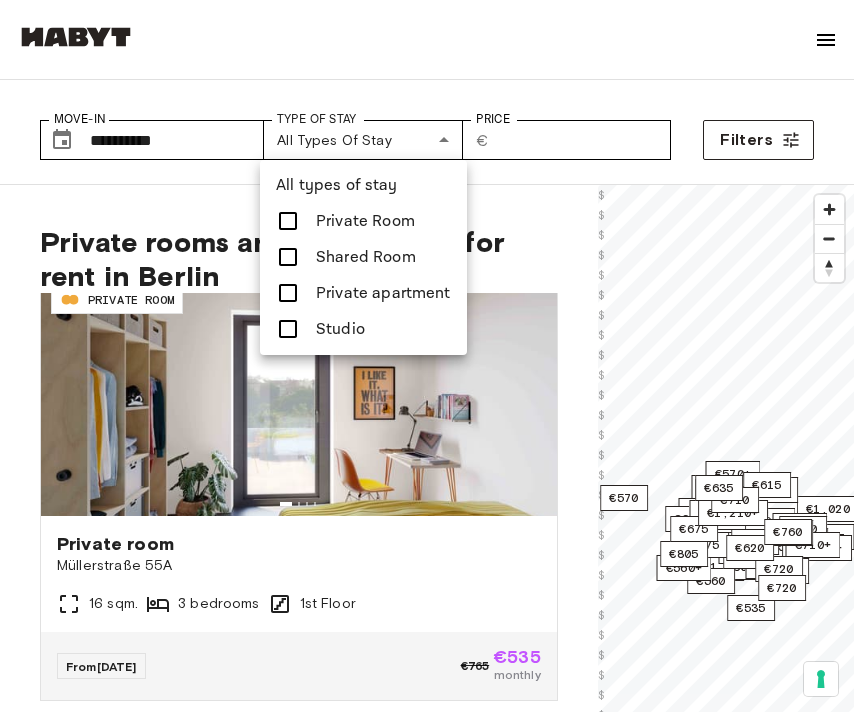 click at bounding box center (288, 293) 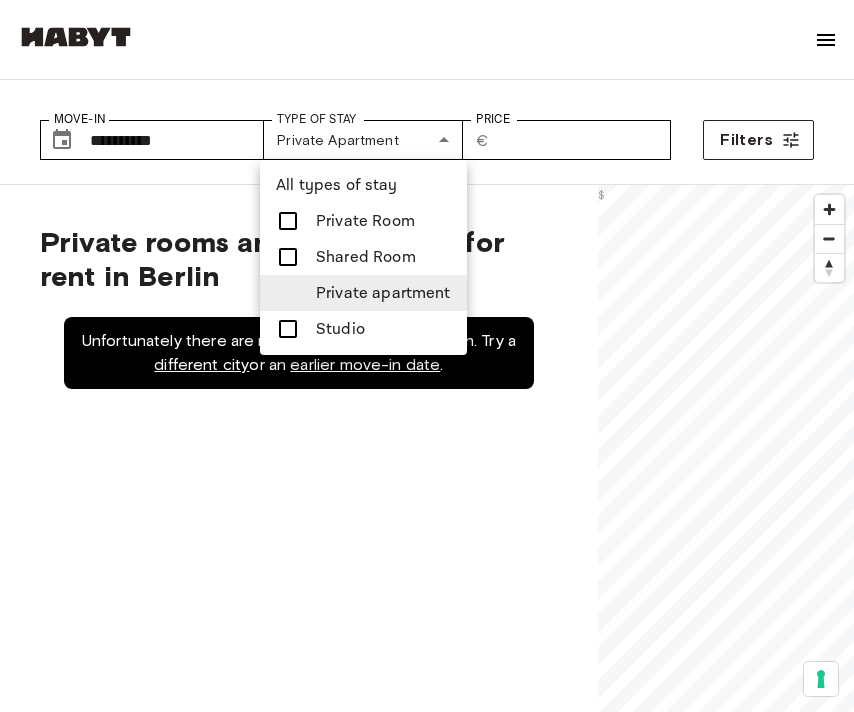 scroll, scrollTop: 0, scrollLeft: 0, axis: both 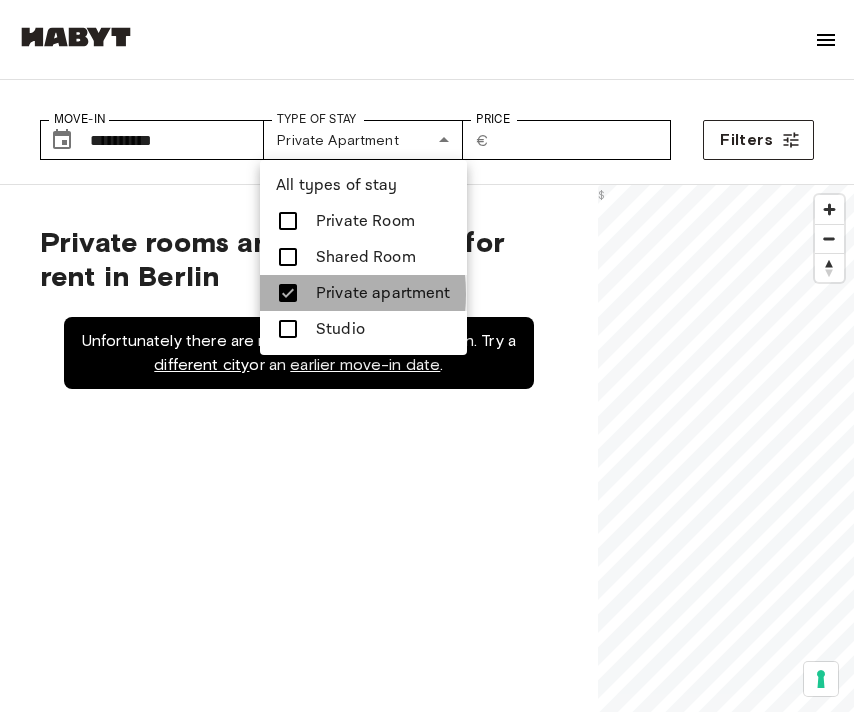 click at bounding box center [288, 293] 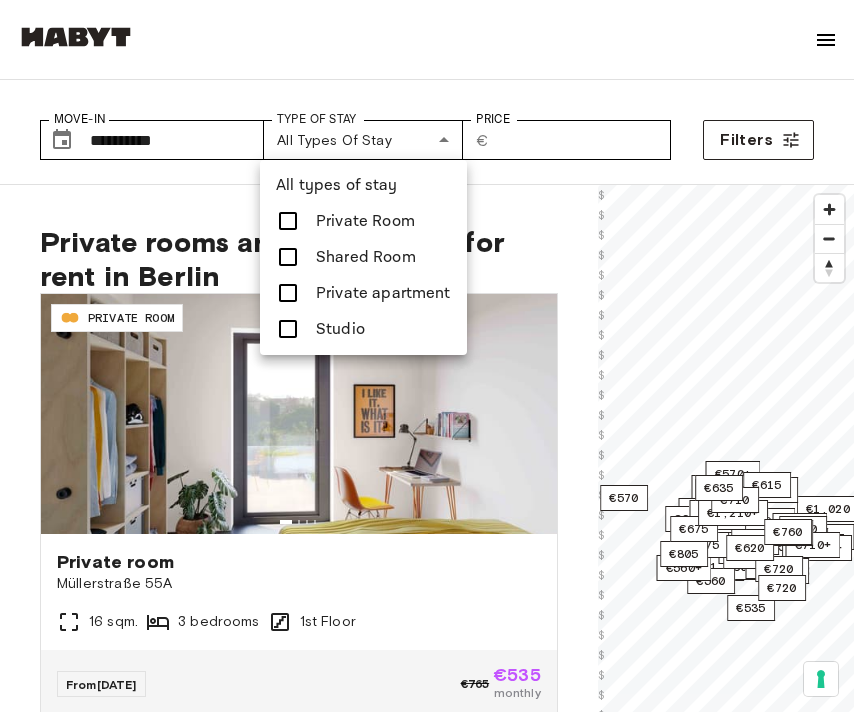 click at bounding box center [288, 221] 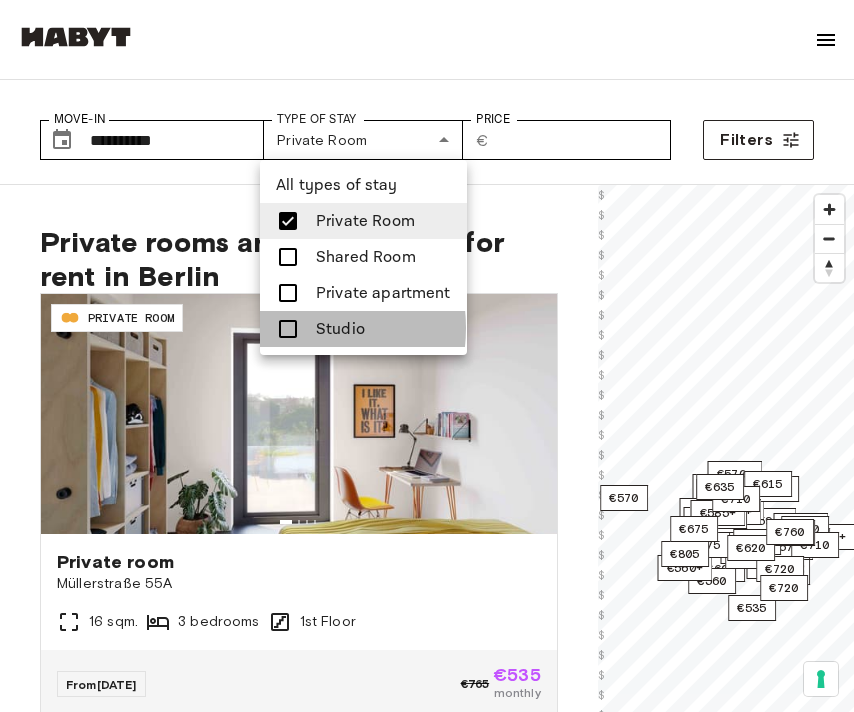 click at bounding box center [288, 329] 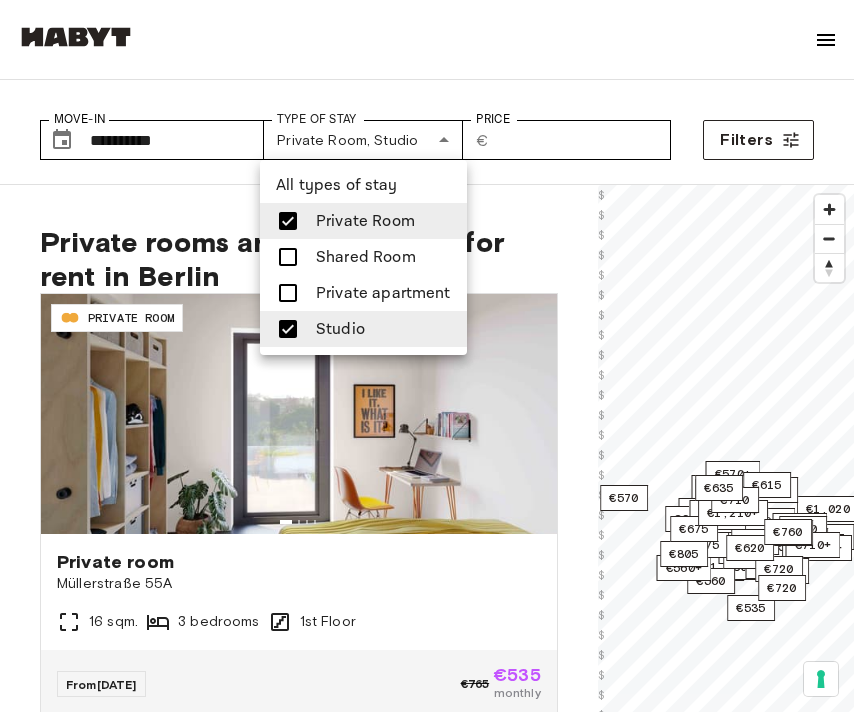 click at bounding box center (427, 356) 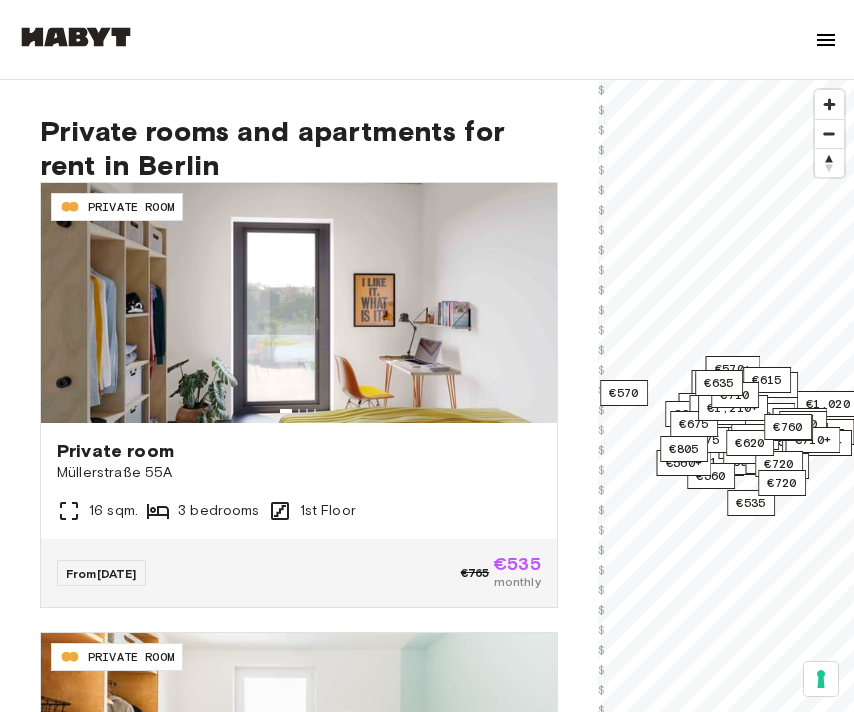 scroll, scrollTop: 119, scrollLeft: 0, axis: vertical 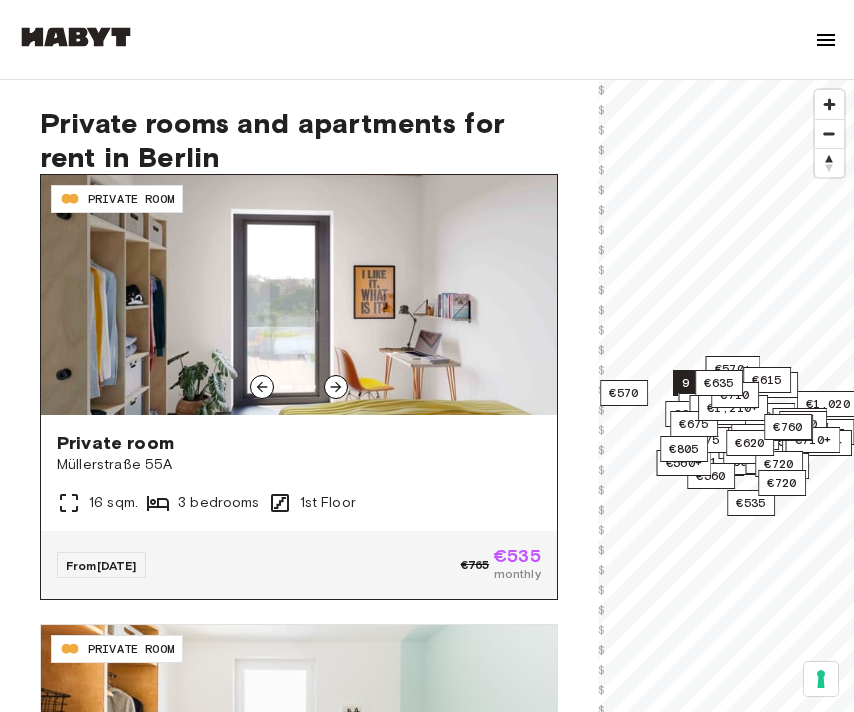 click 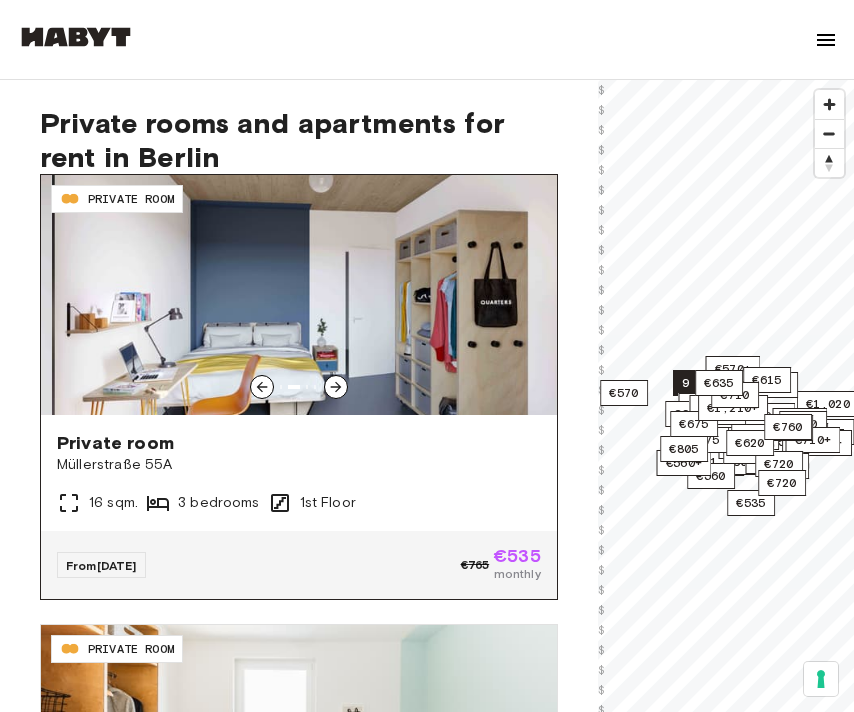 click 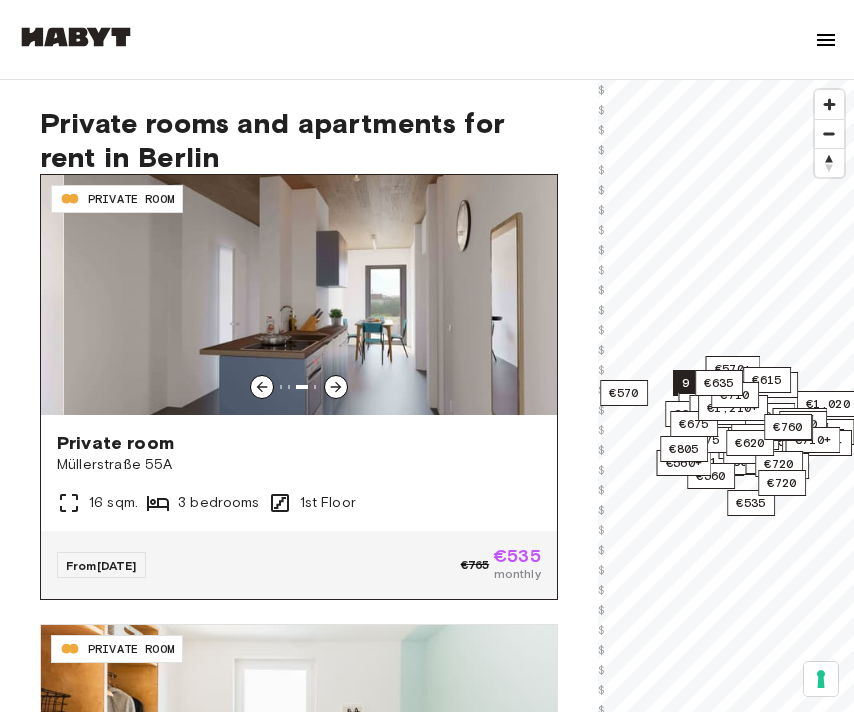 click 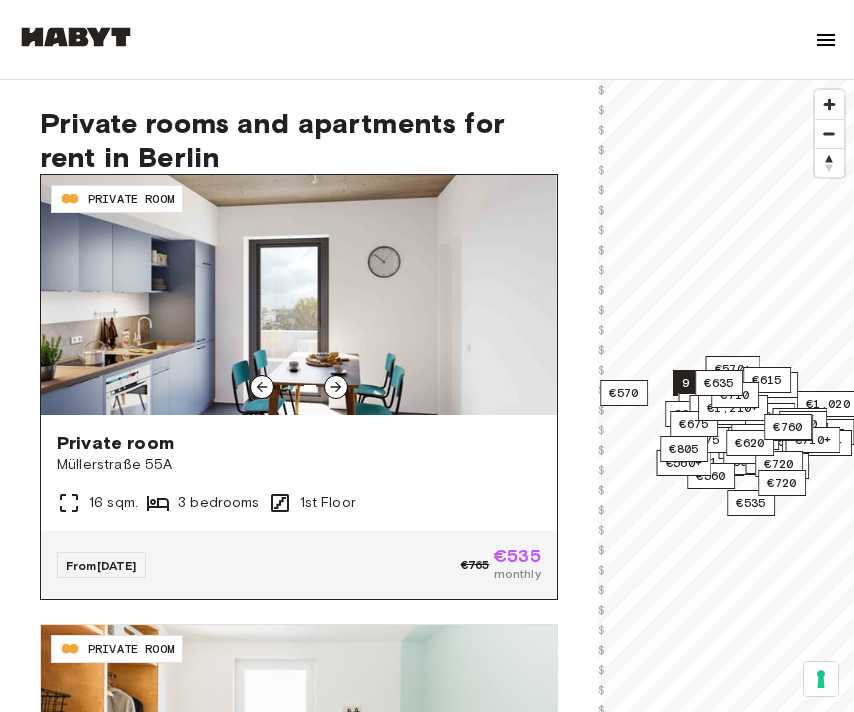 click 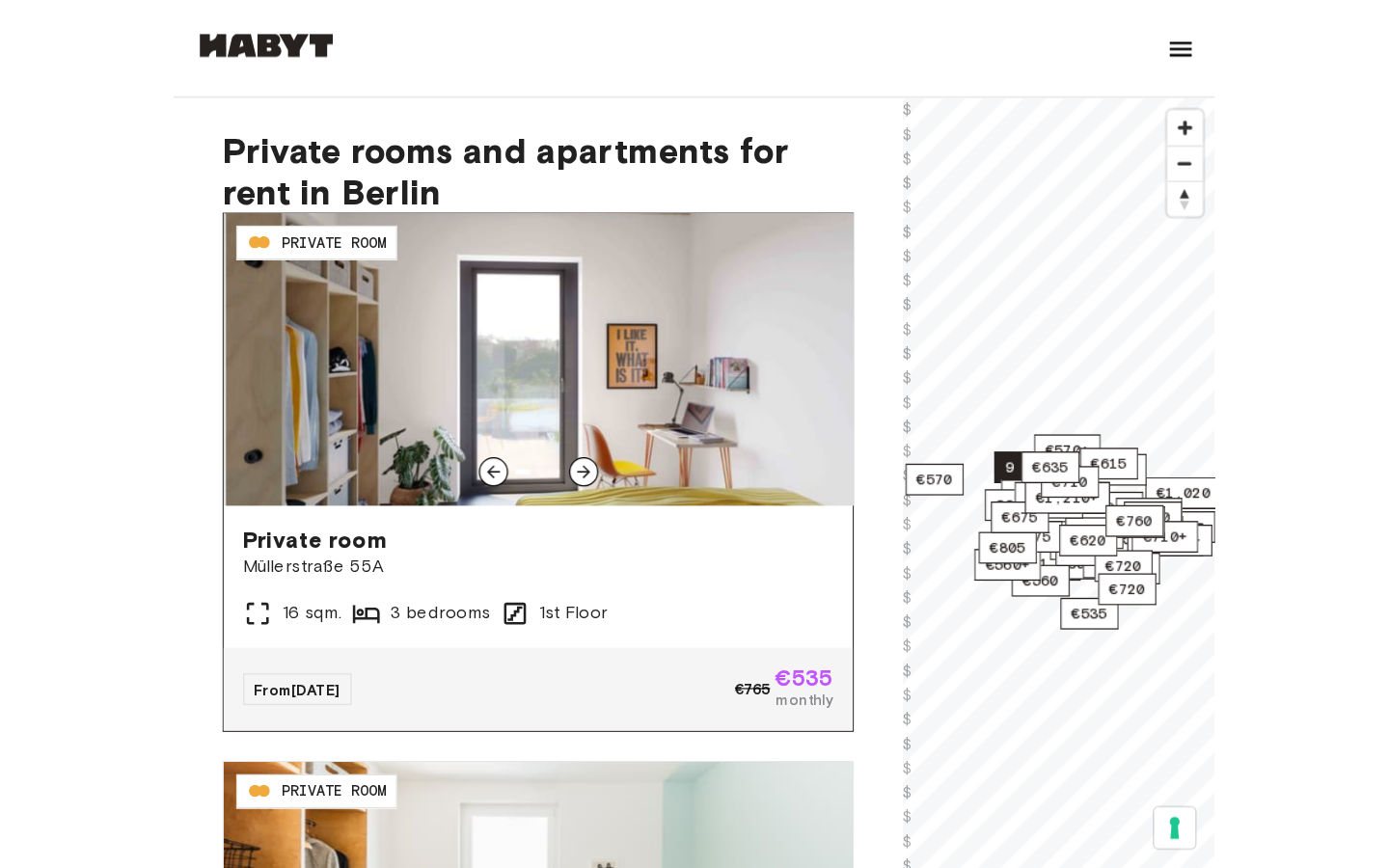 scroll, scrollTop: 0, scrollLeft: 0, axis: both 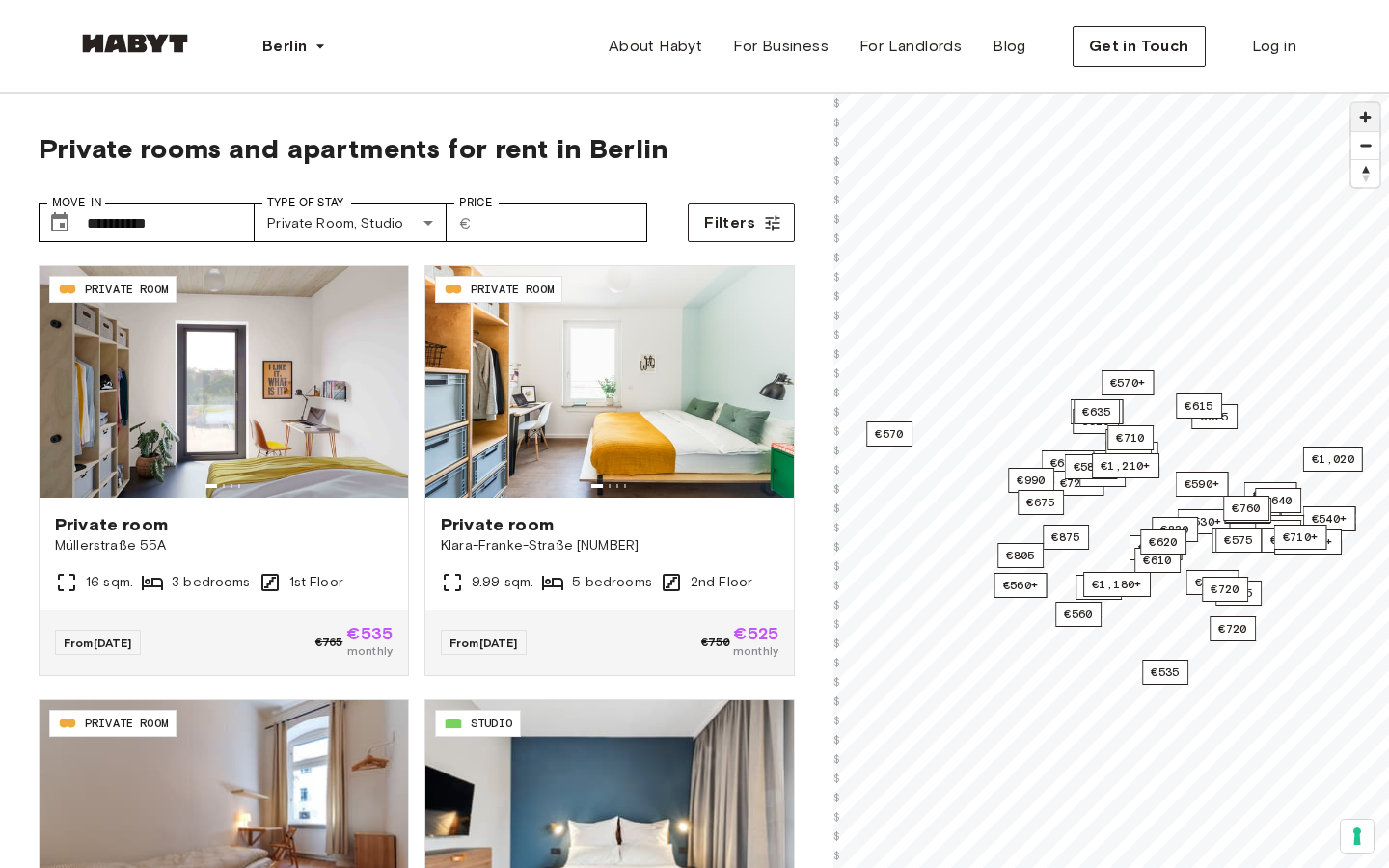 click at bounding box center (1365, 117) 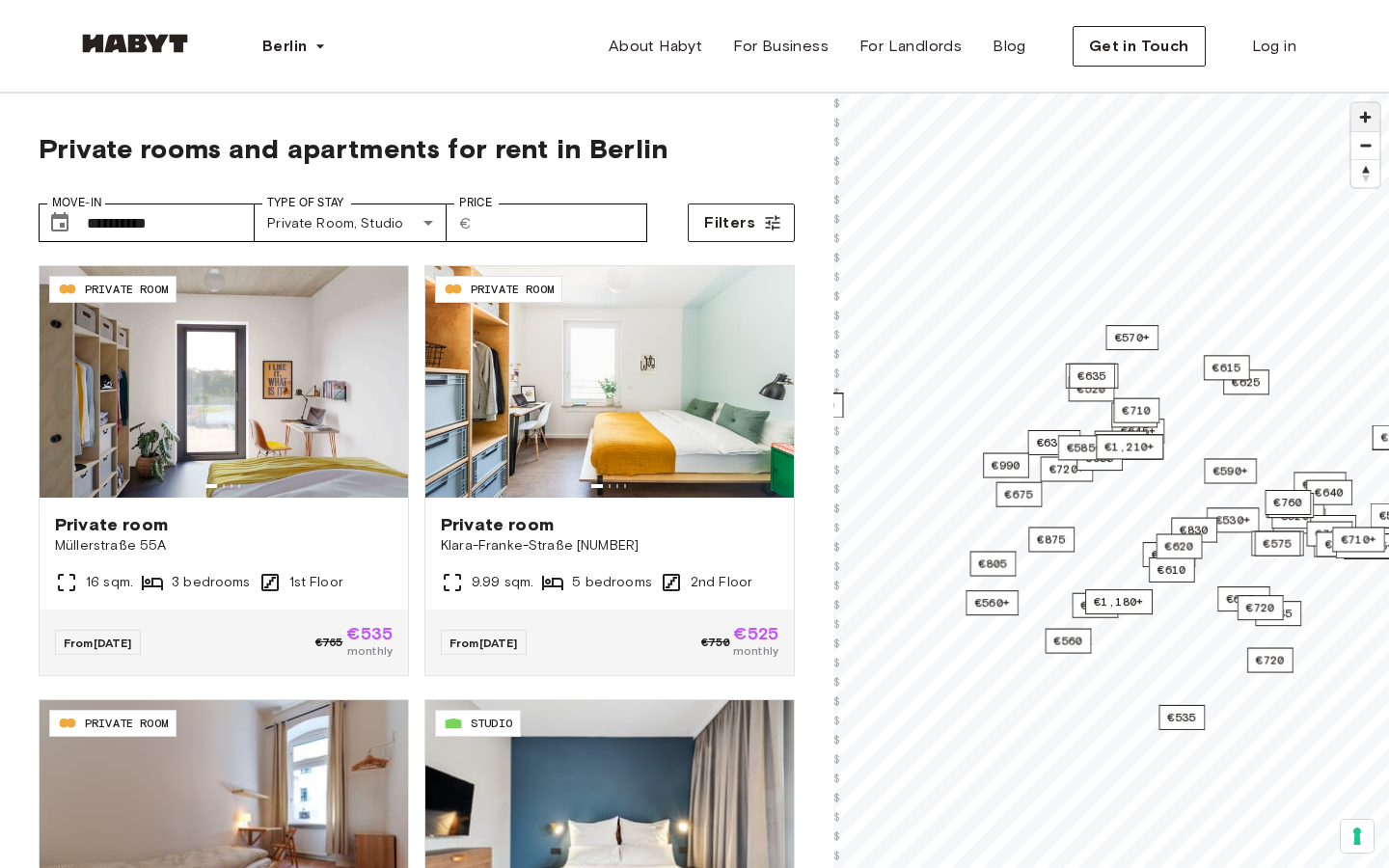 click at bounding box center (1365, 117) 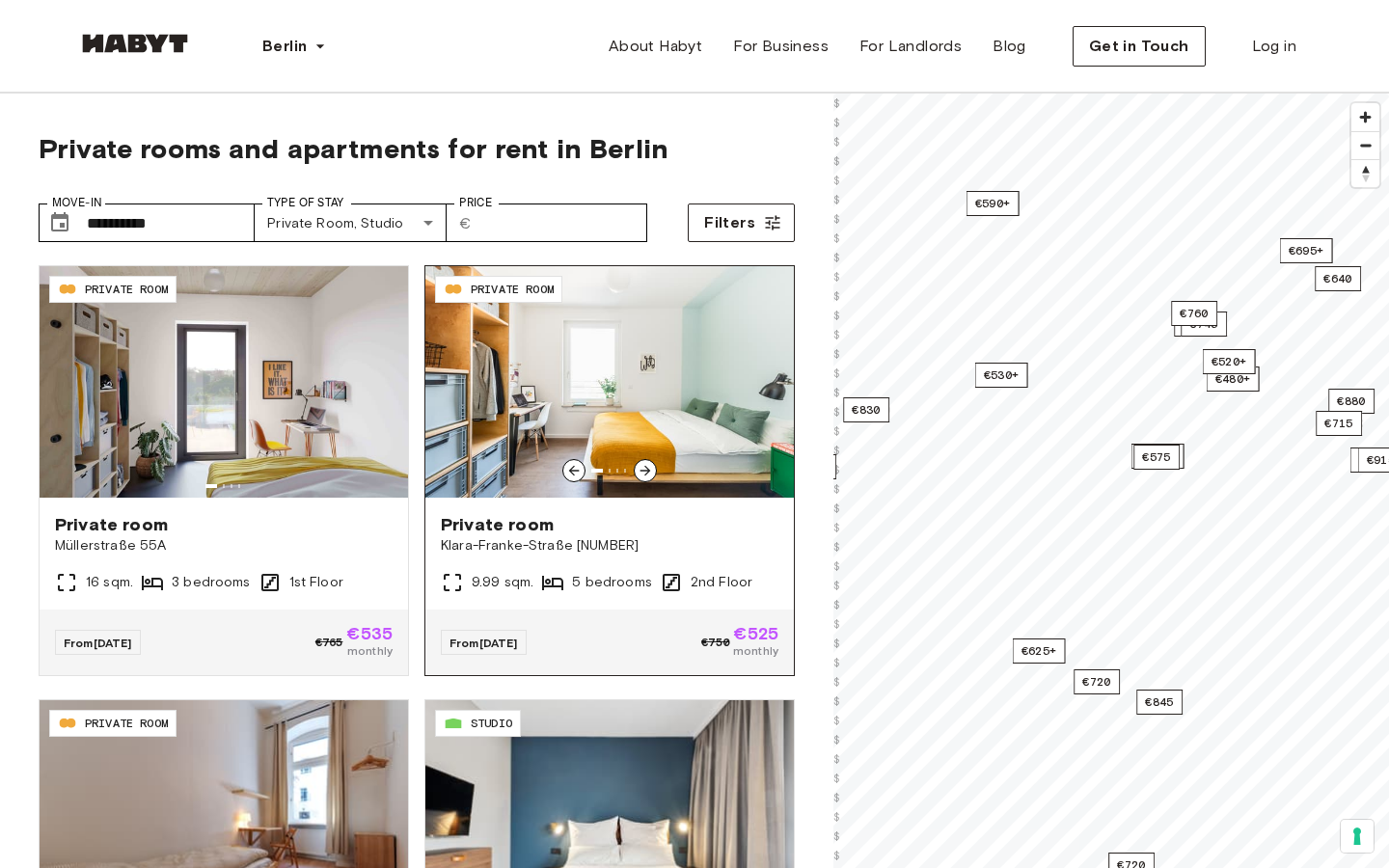 click on "**********" at bounding box center [694, 613] 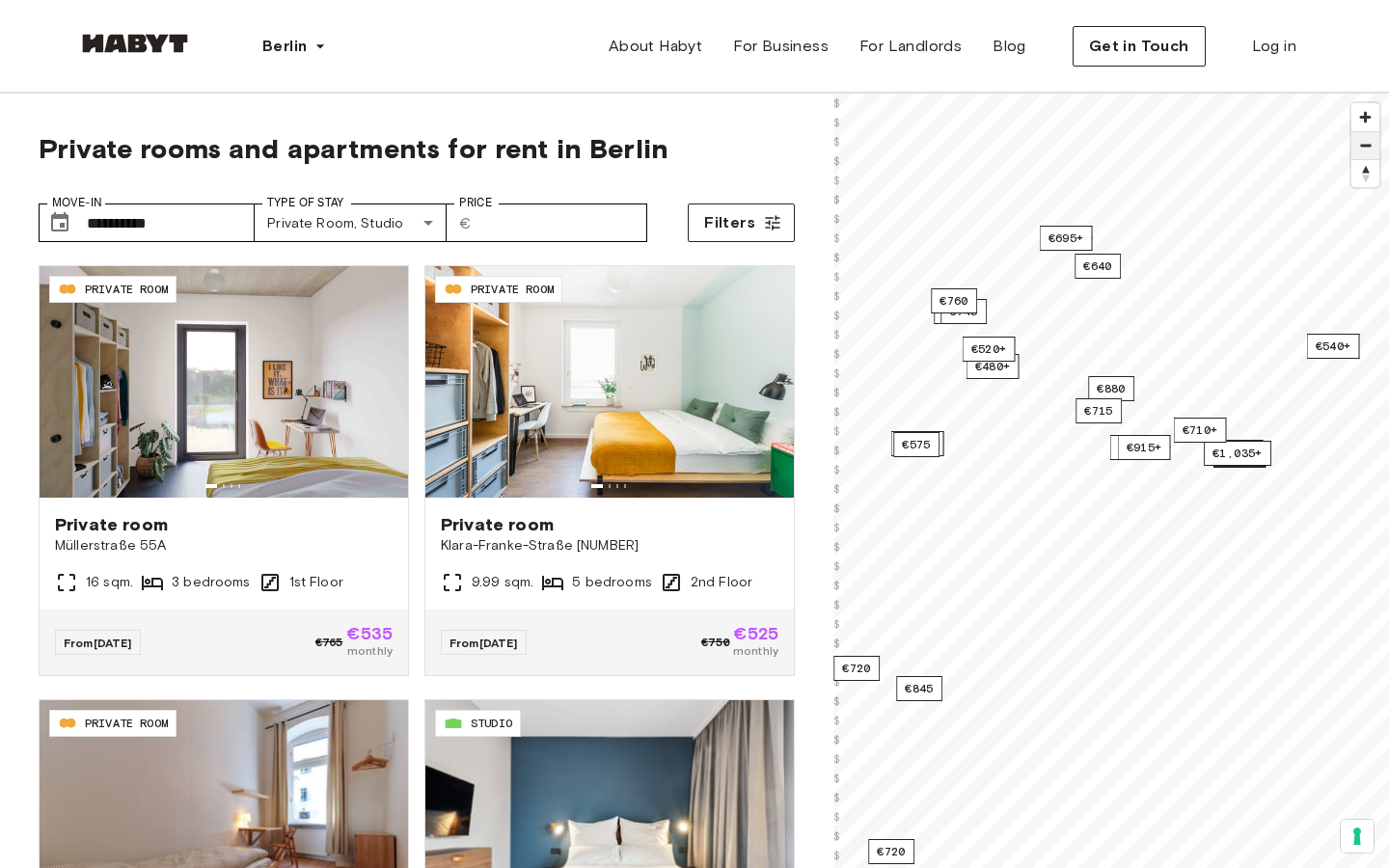 click at bounding box center (1365, 146) 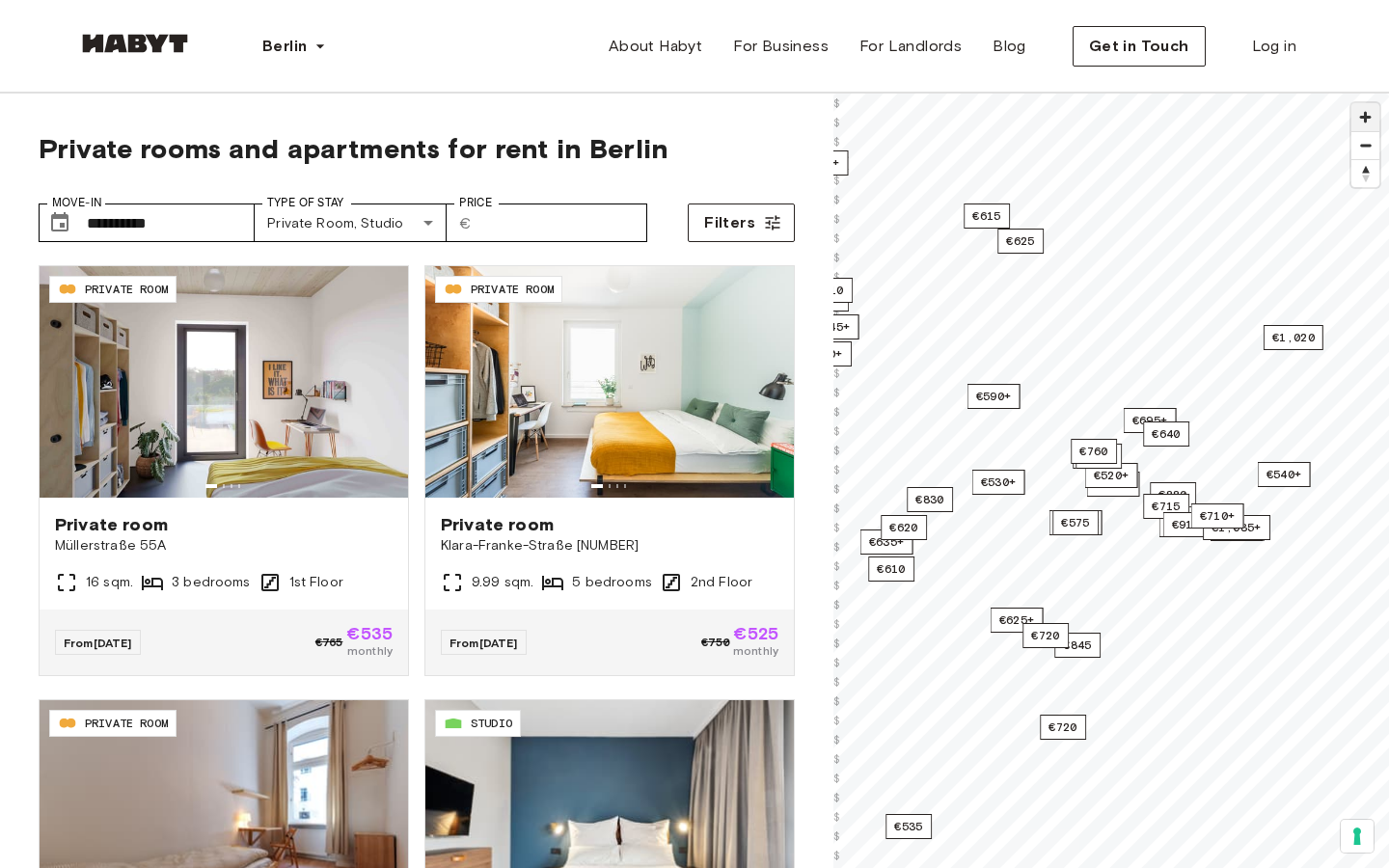 click at bounding box center (1365, 117) 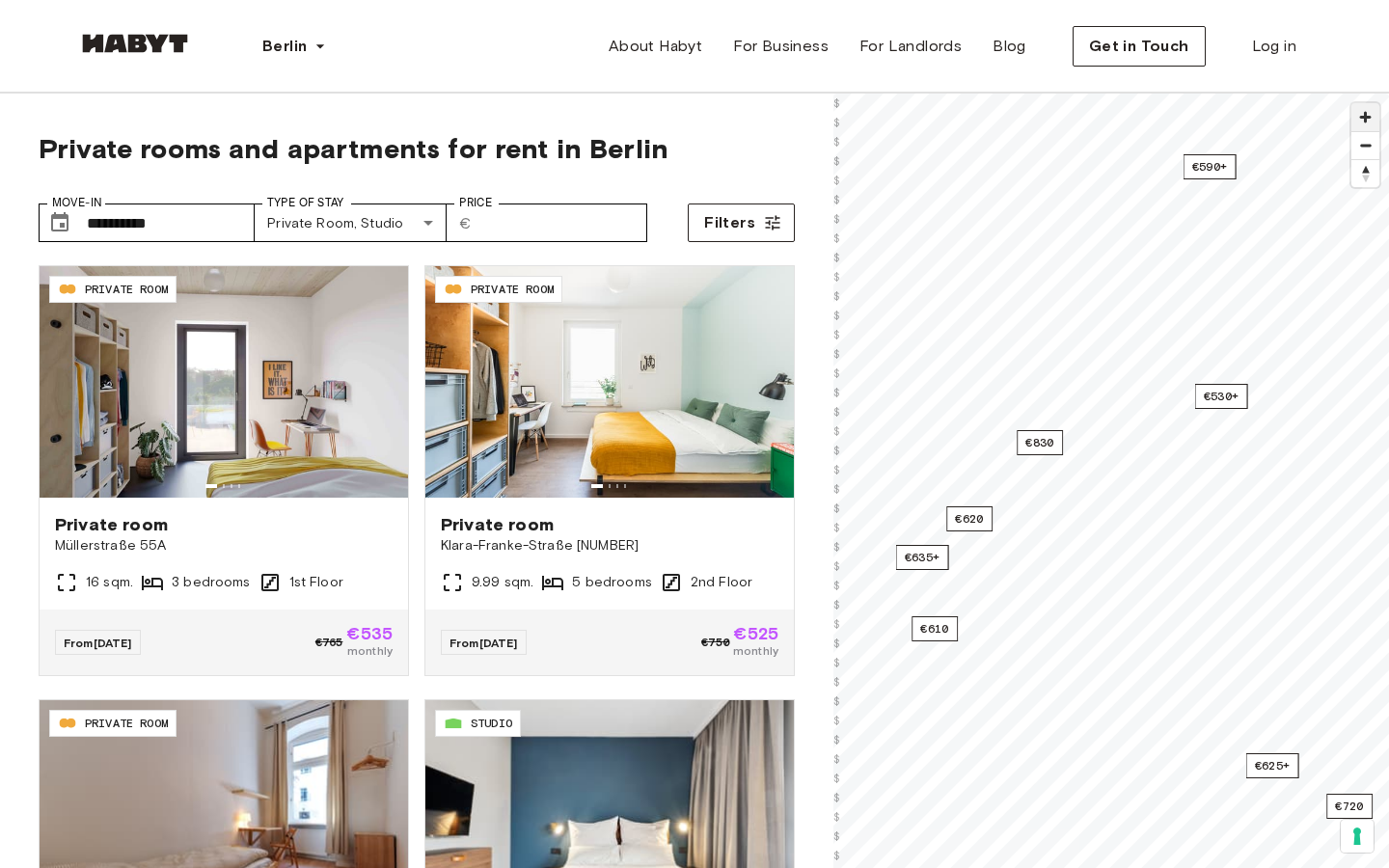 click at bounding box center (1365, 117) 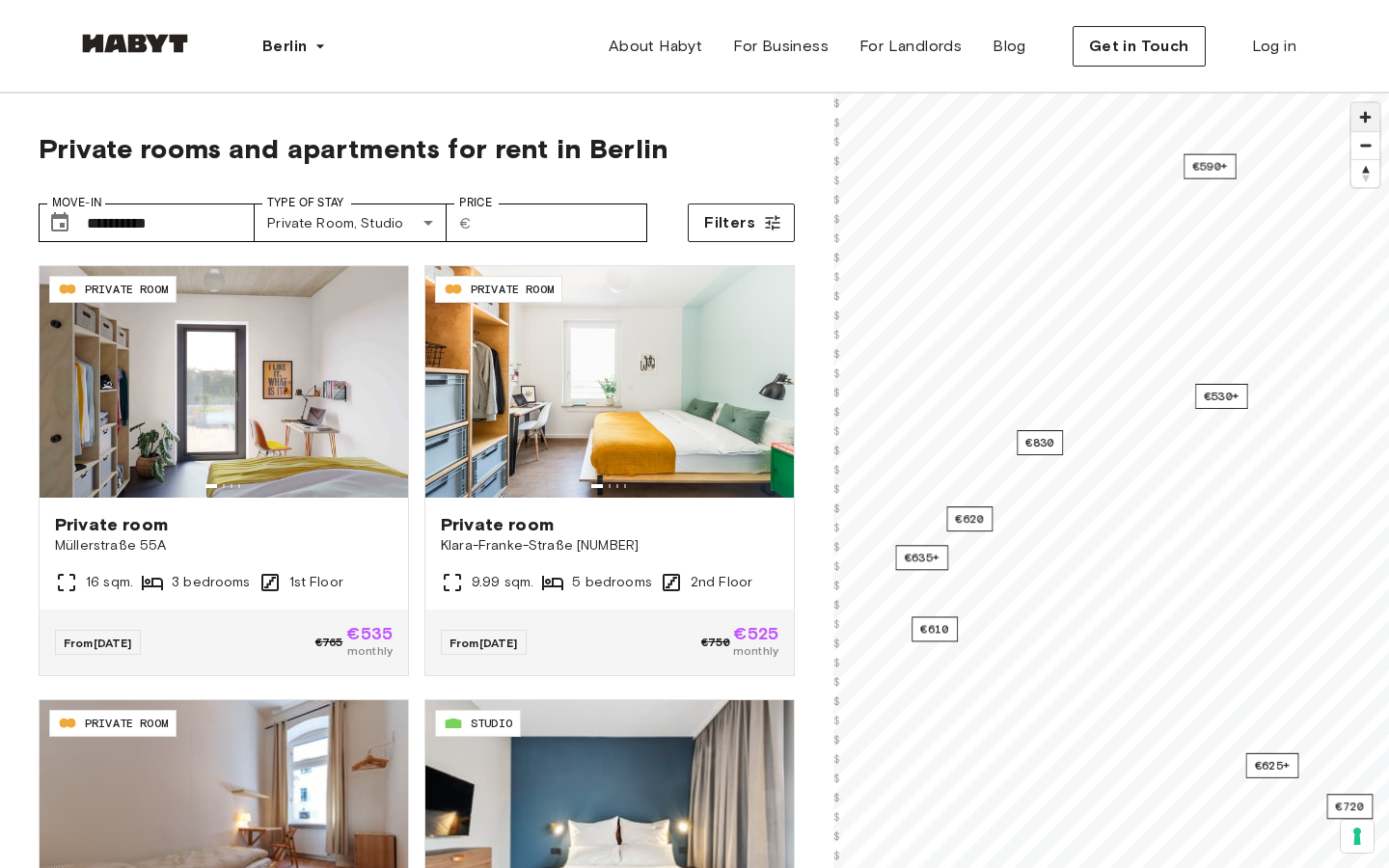 click at bounding box center [1365, 117] 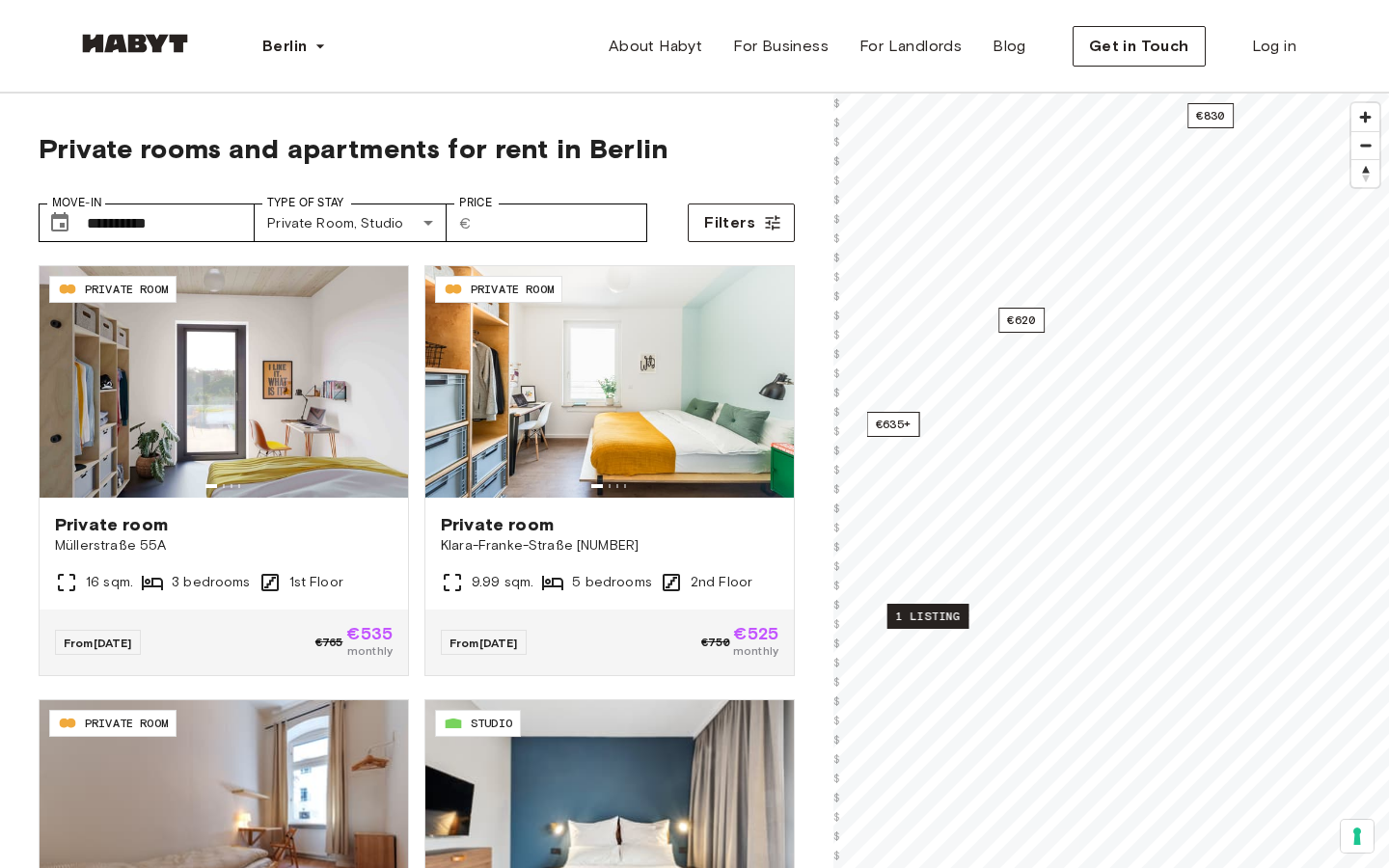 click on "1 listing" at bounding box center (928, 616) 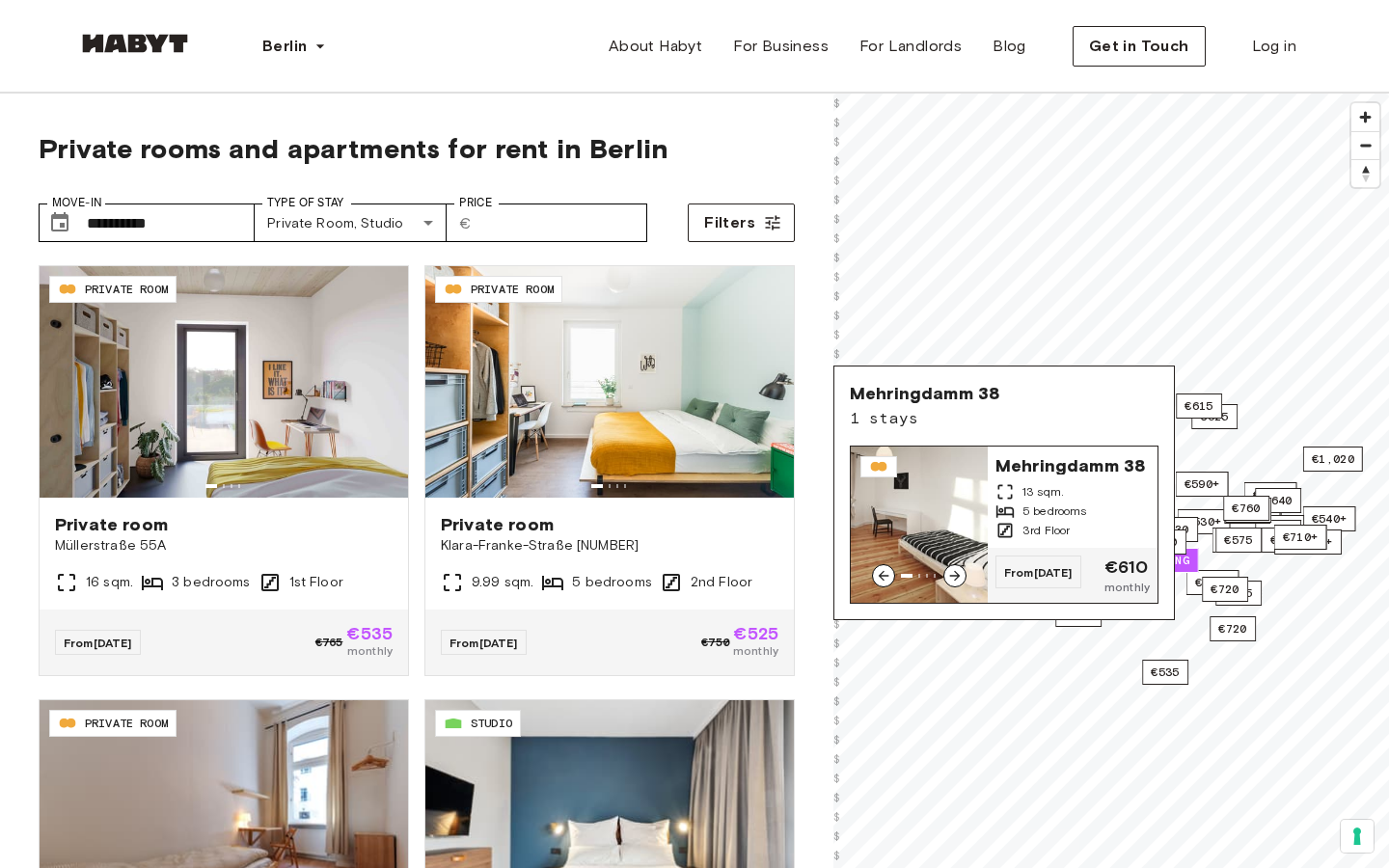 click on "Mehringdamm 38 13 sqm. 5 bedrooms 3rd Floor" at bounding box center (1073, 497) 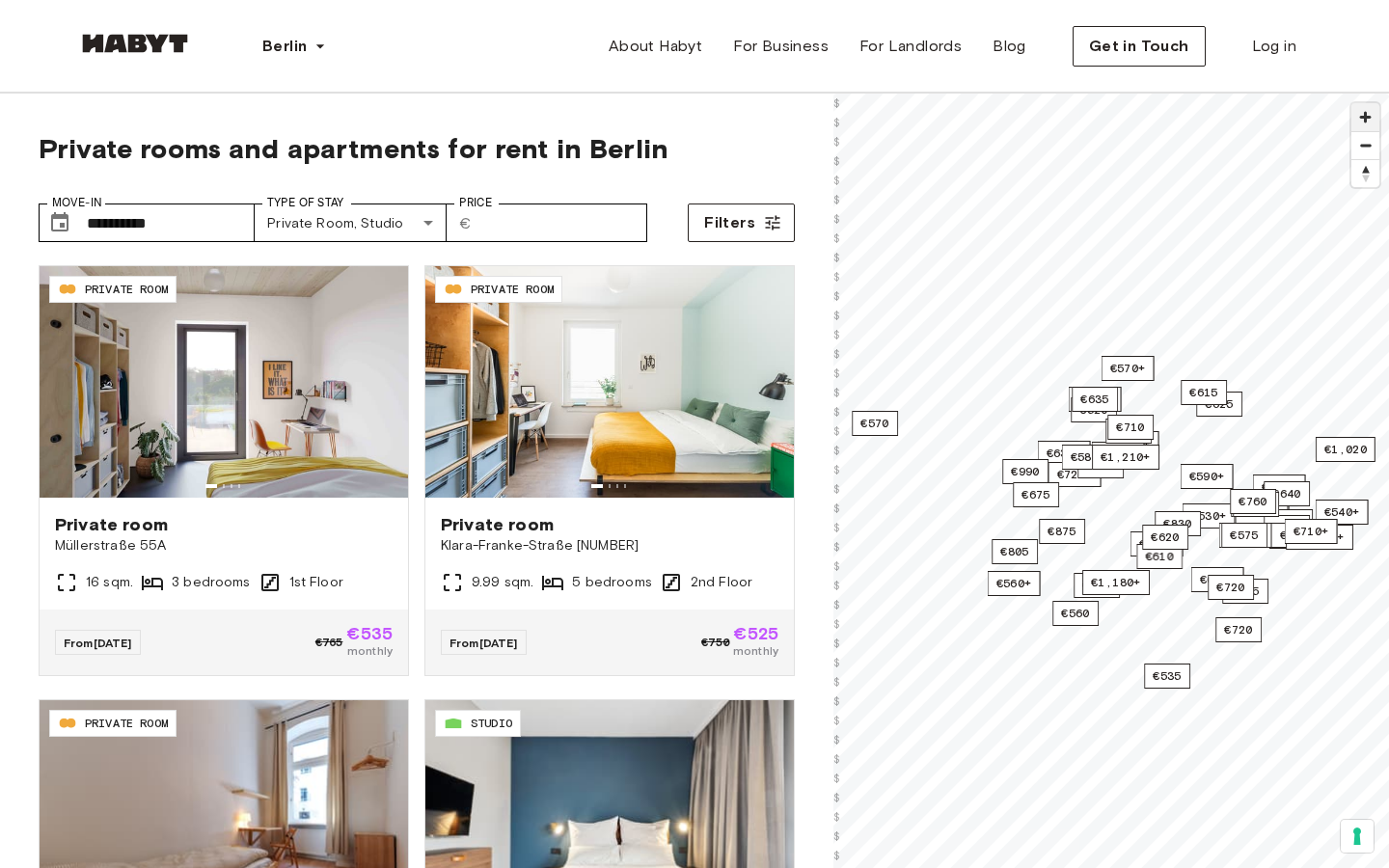 click at bounding box center [1365, 117] 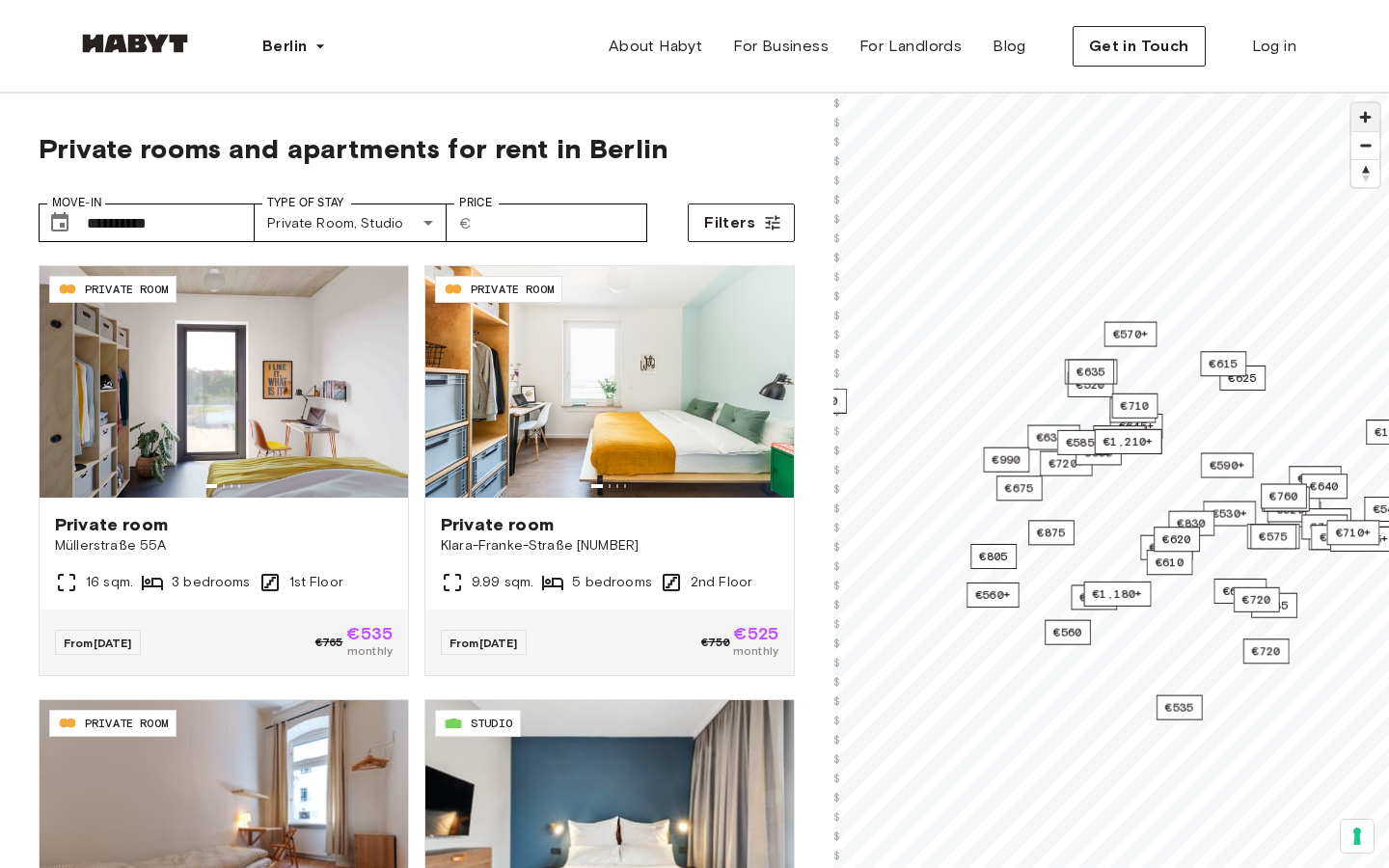 click at bounding box center [1365, 117] 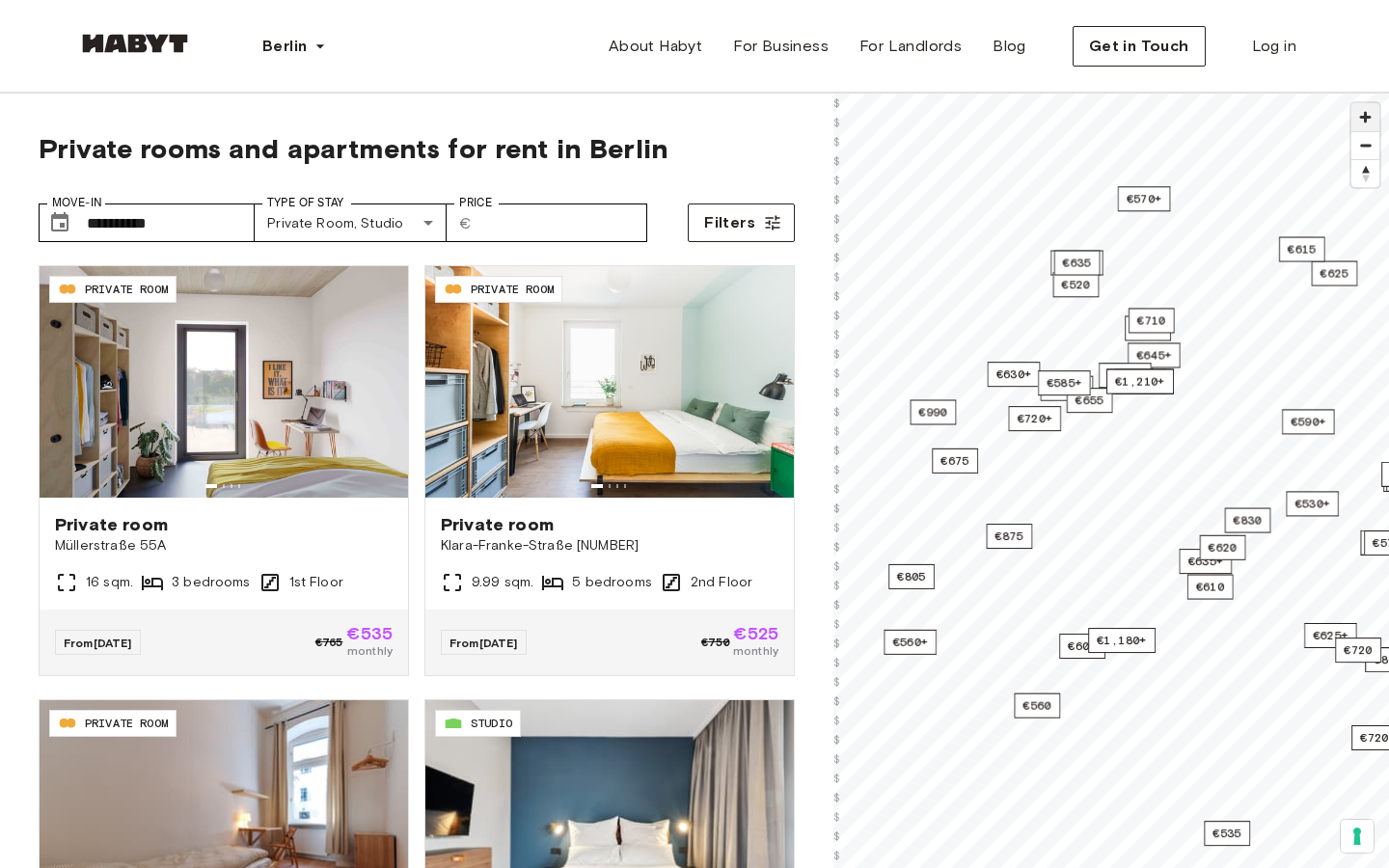 click at bounding box center (1365, 117) 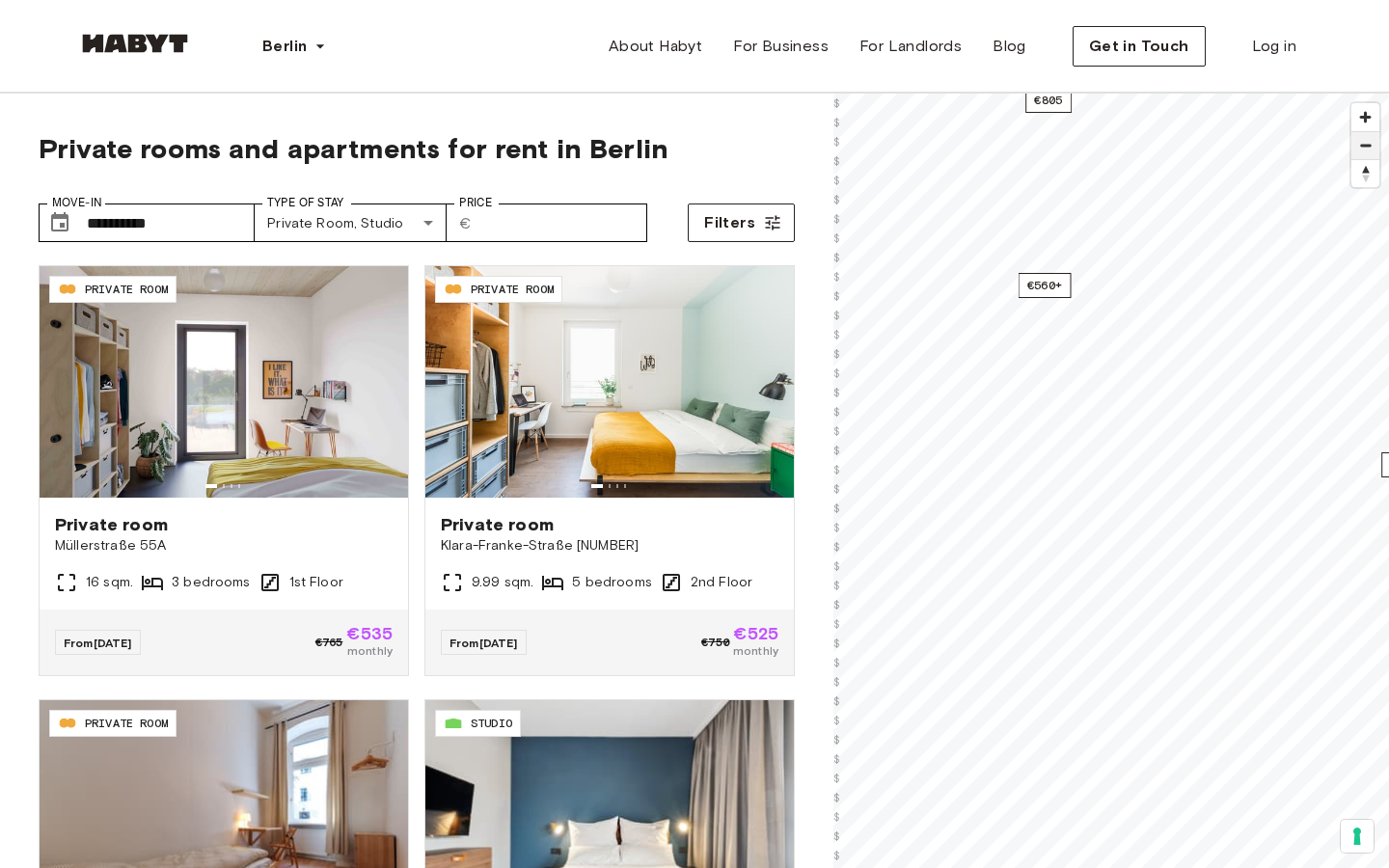 click at bounding box center [1365, 146] 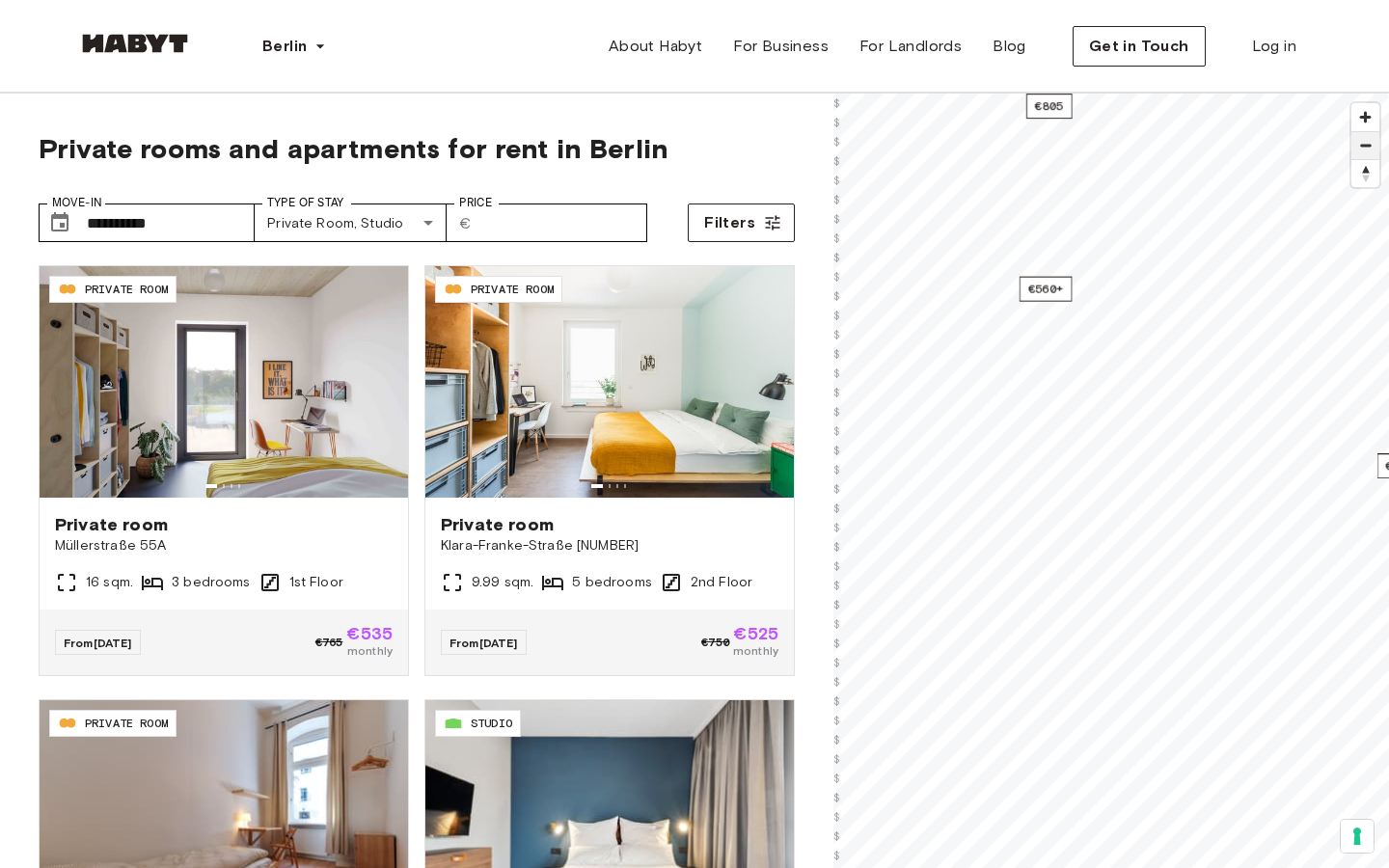 click at bounding box center [1365, 146] 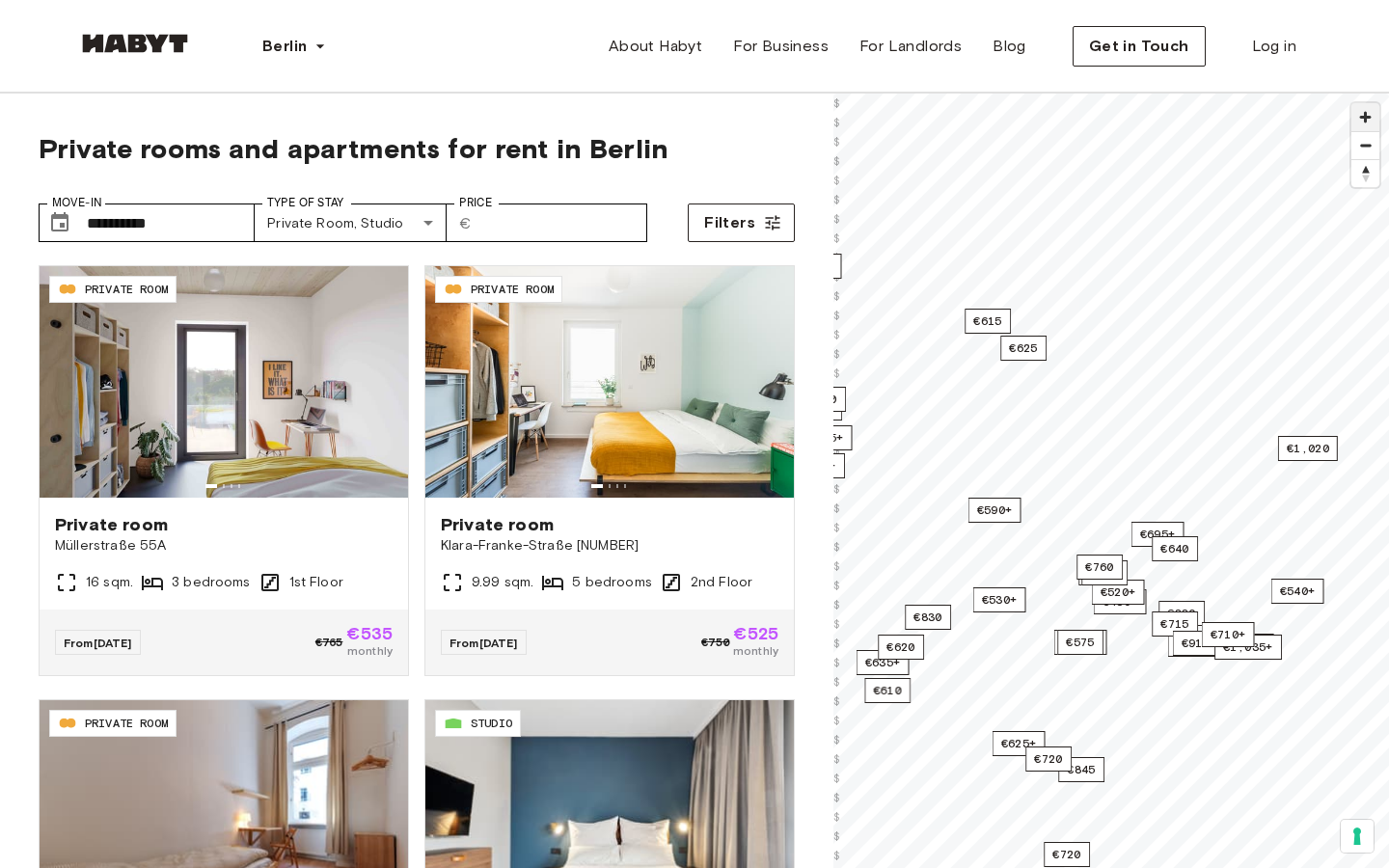click at bounding box center (1365, 117) 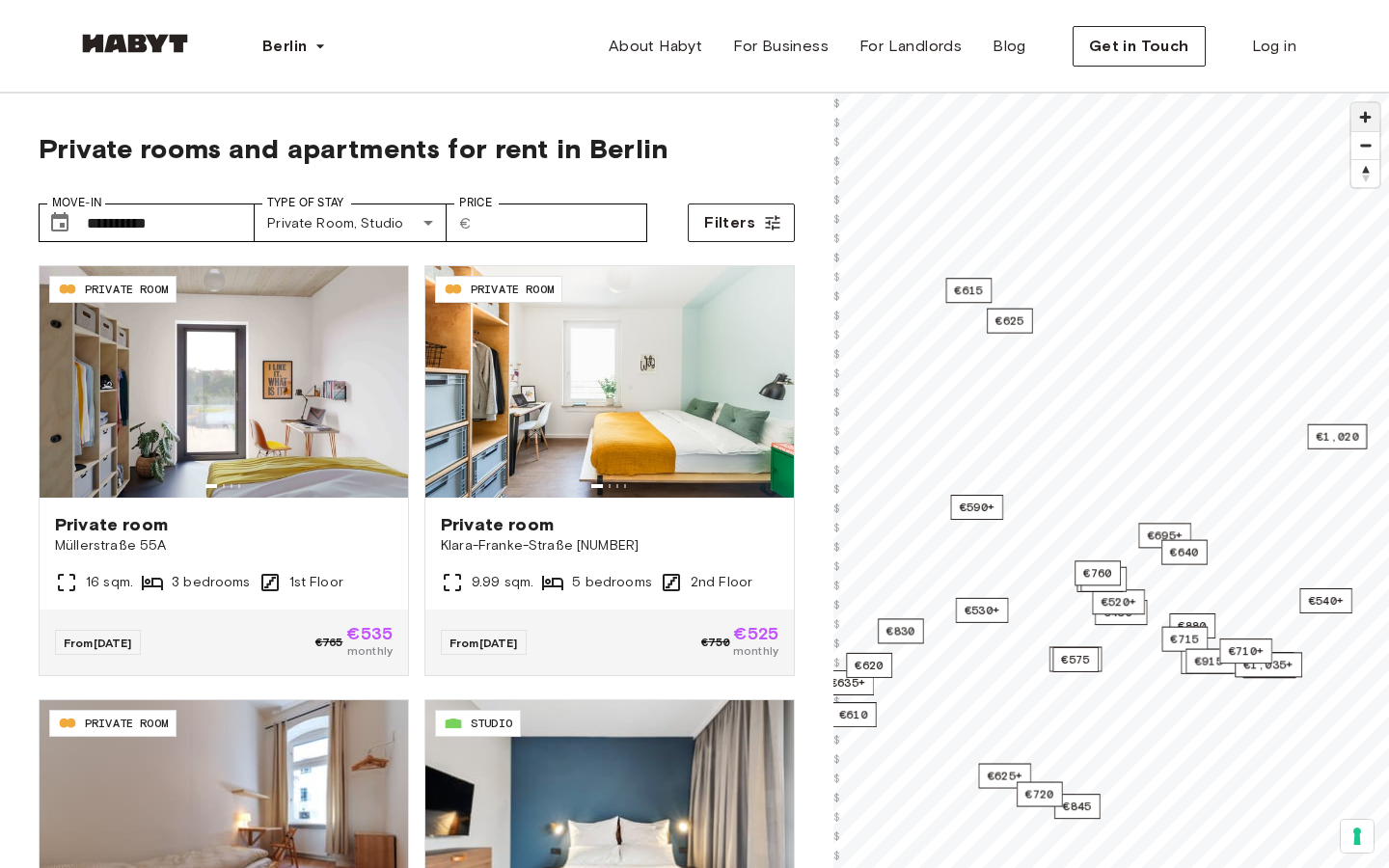 click at bounding box center [1365, 117] 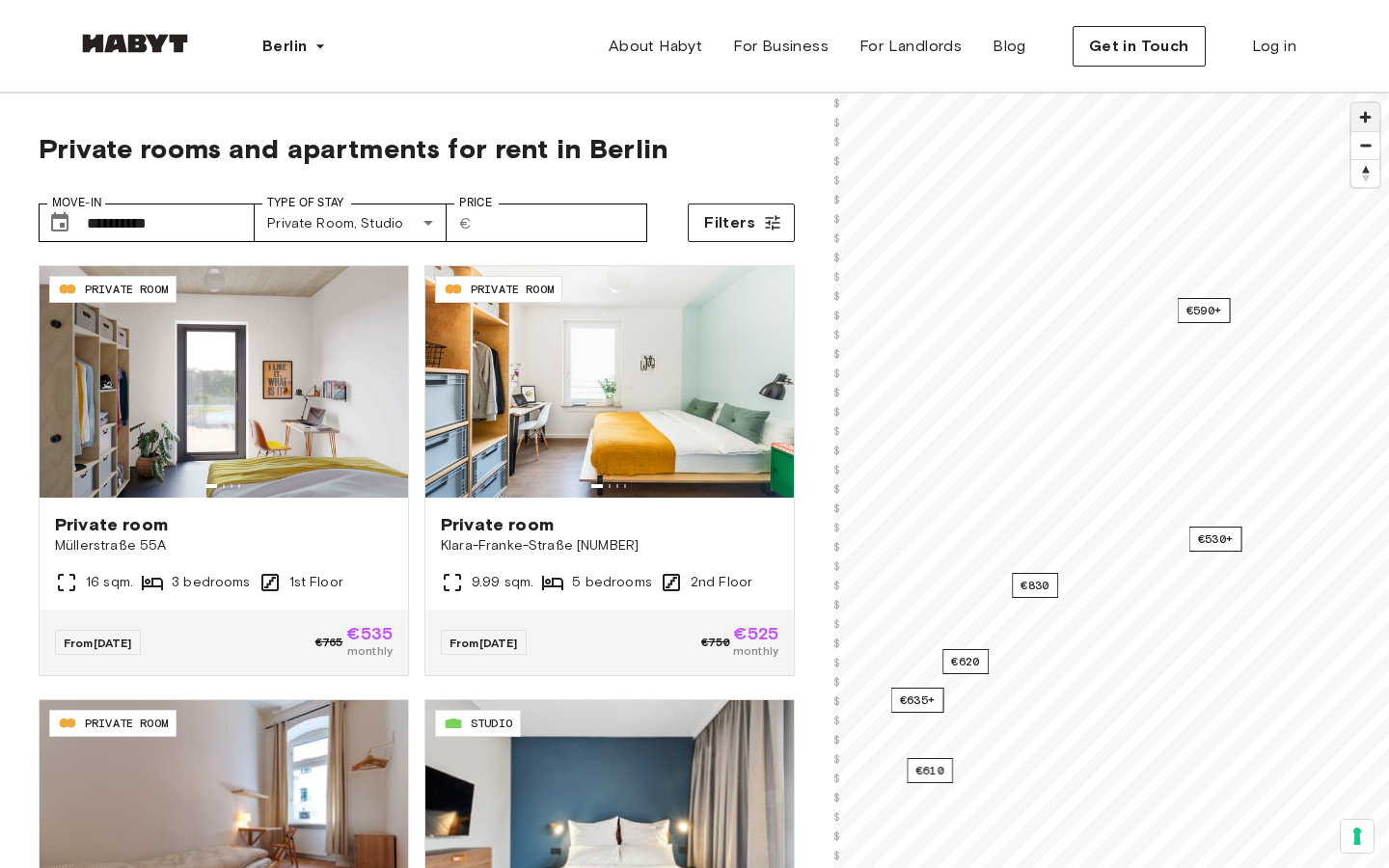 click at bounding box center (1365, 117) 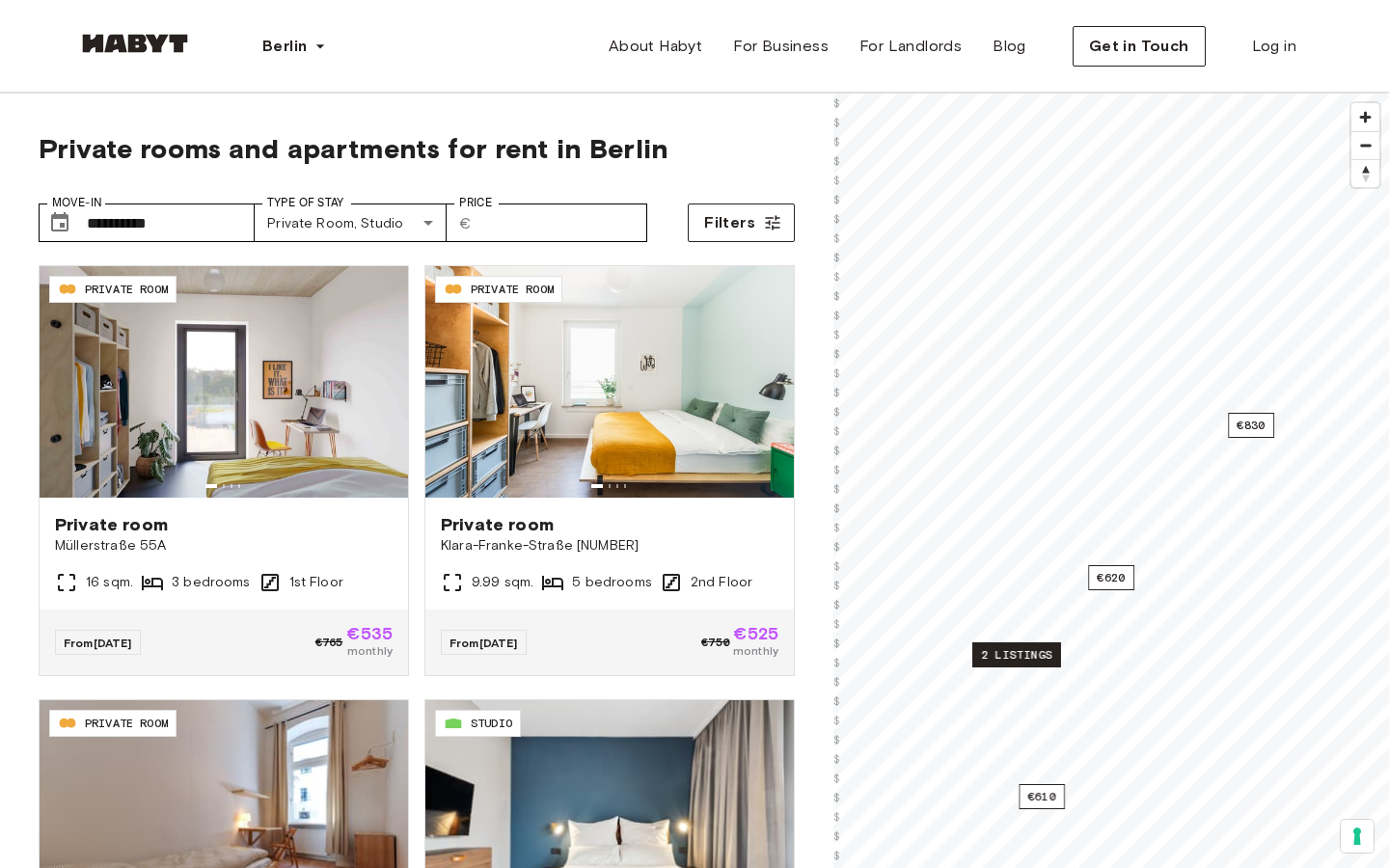 click on "2 listings" at bounding box center (1017, 655) 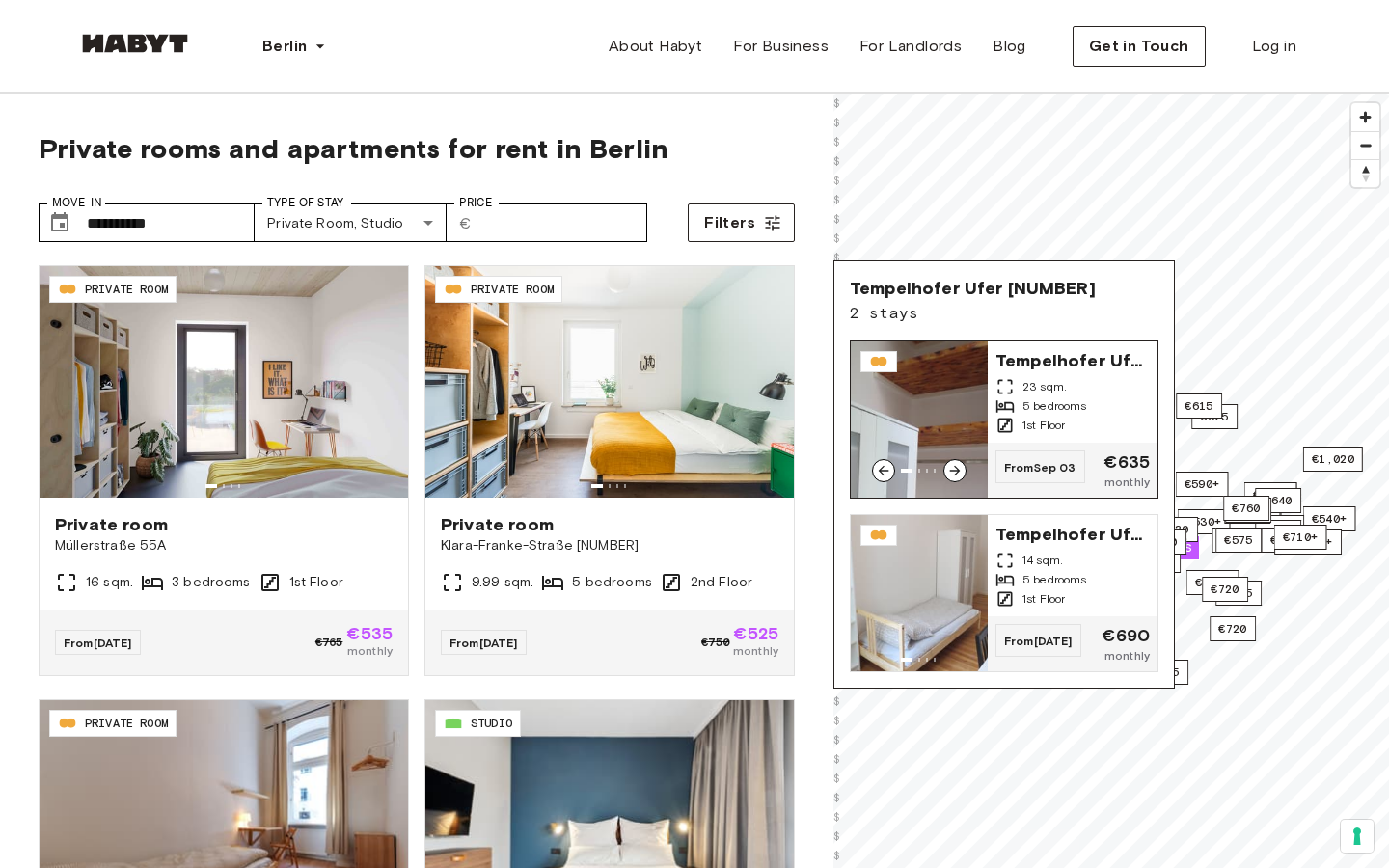 click on "23 sqm." at bounding box center (1073, 387) 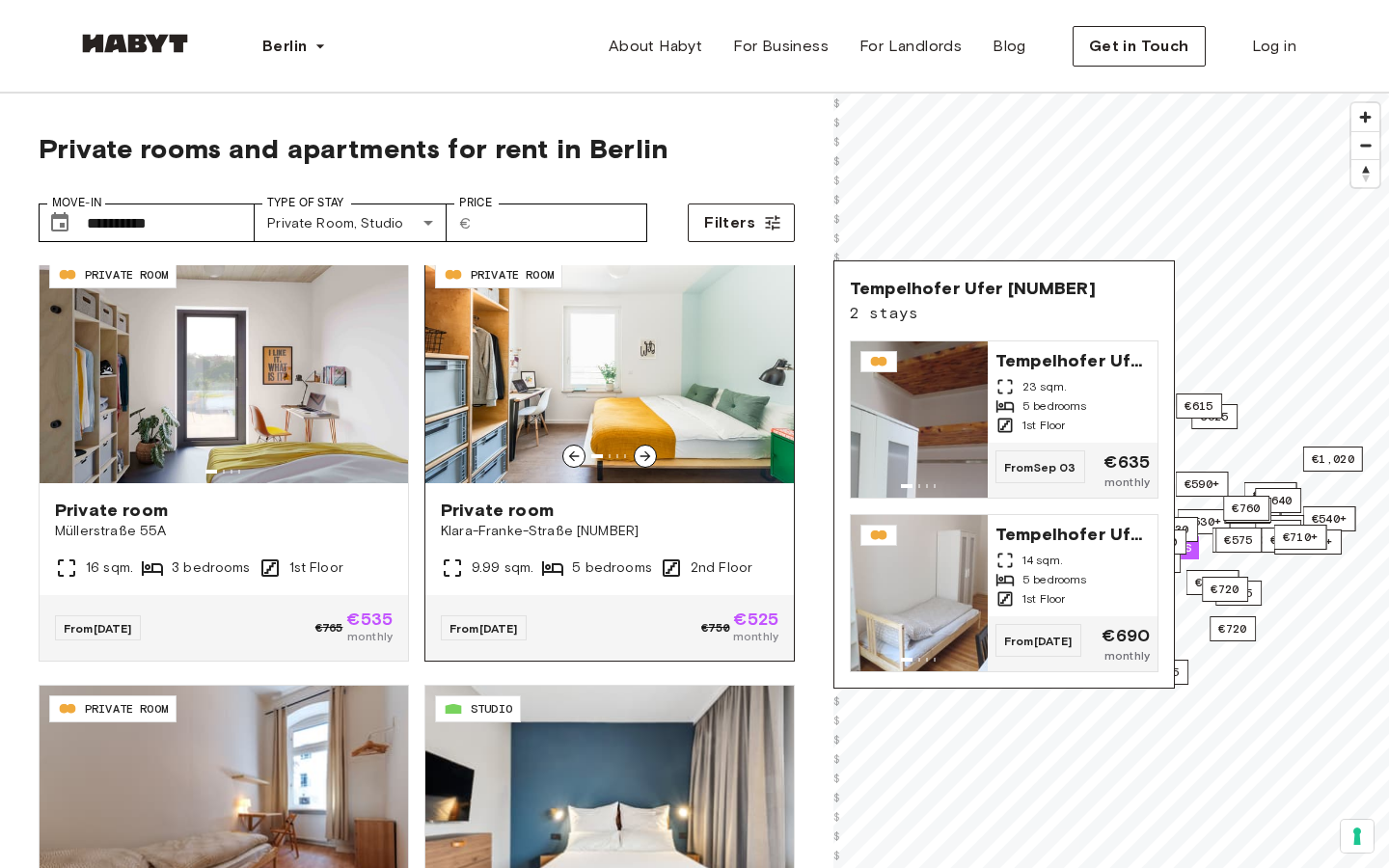 scroll, scrollTop: 16, scrollLeft: 0, axis: vertical 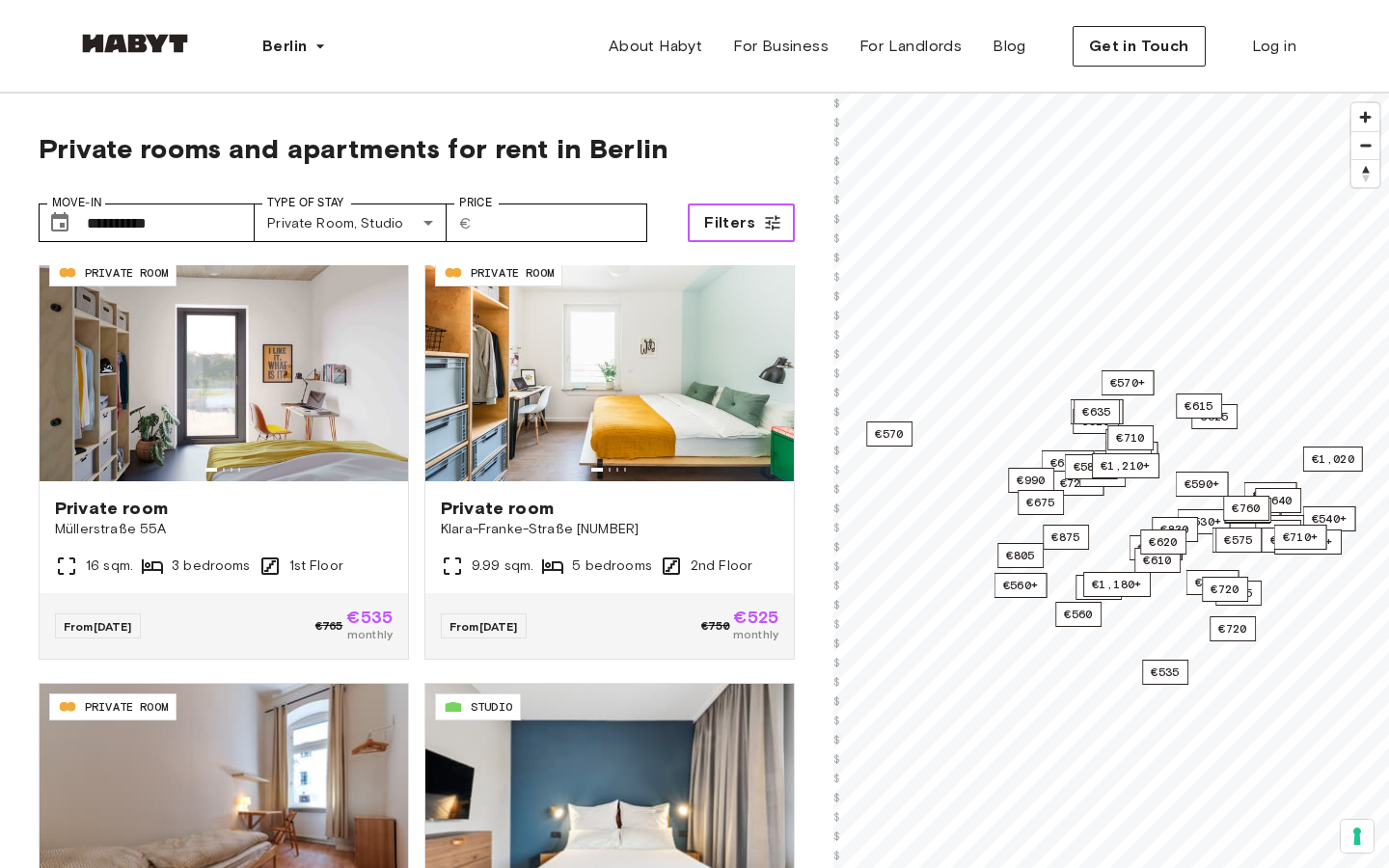 click on "Filters" at bounding box center (741, 223) 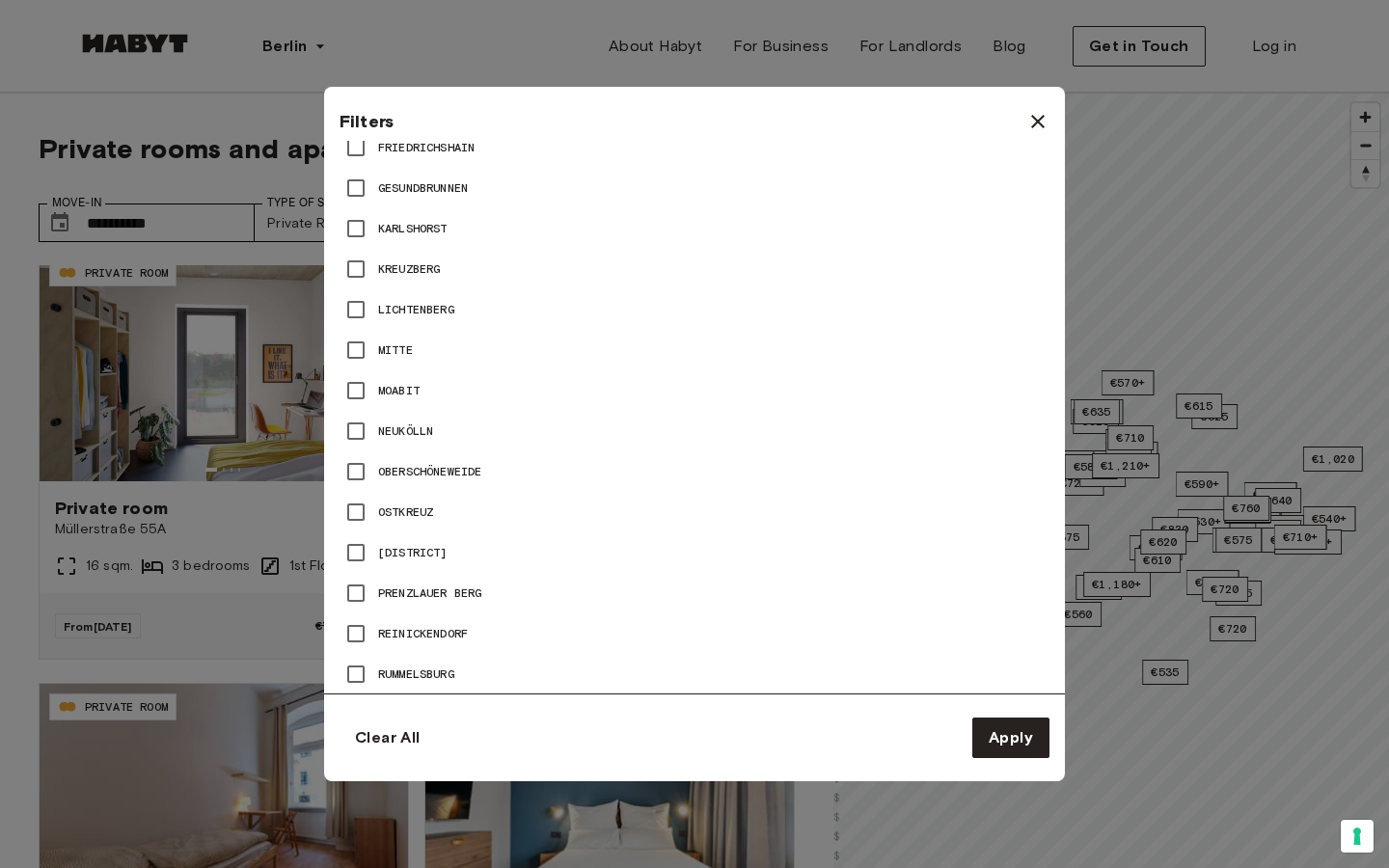 scroll, scrollTop: 1021, scrollLeft: 0, axis: vertical 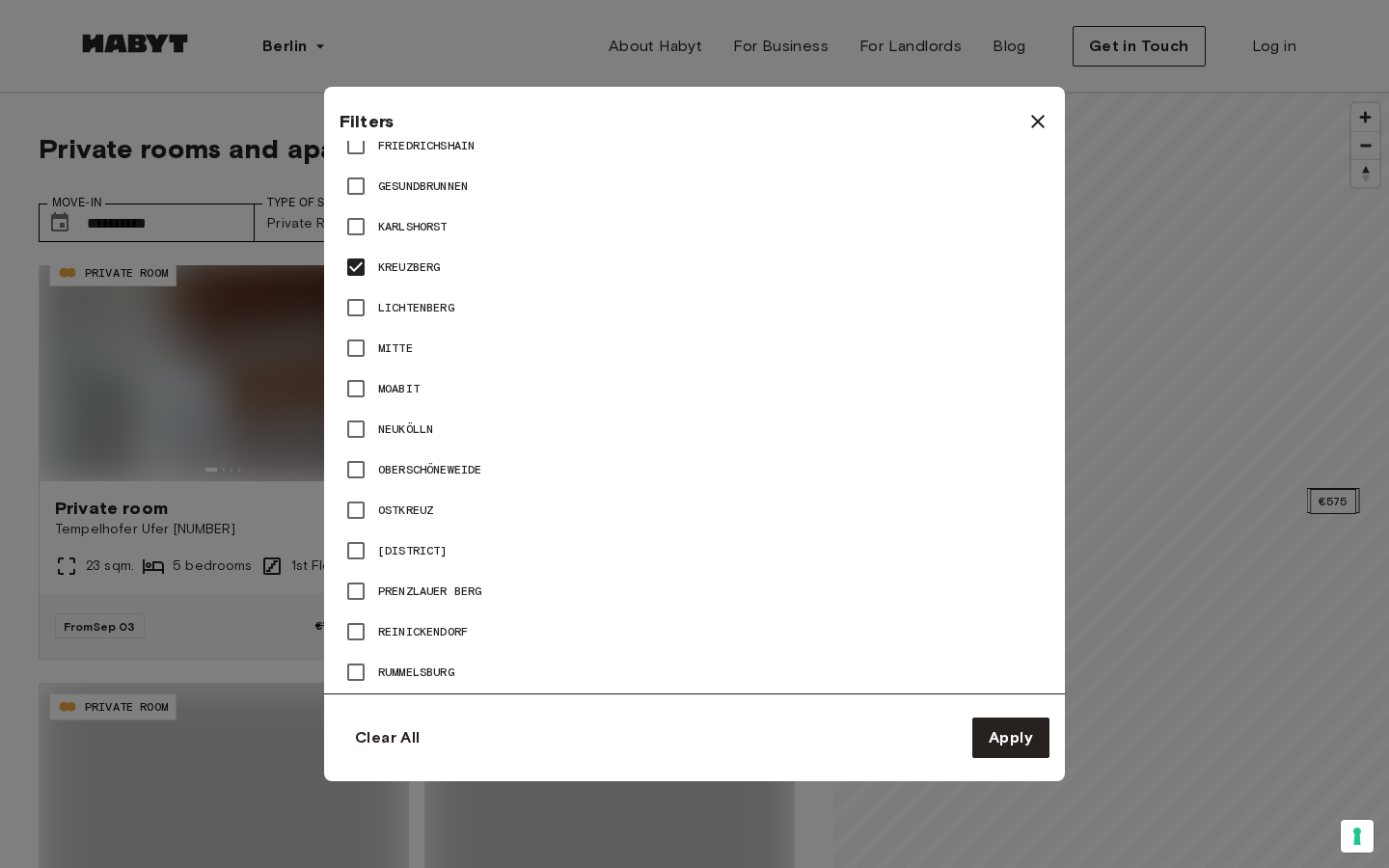 type on "**" 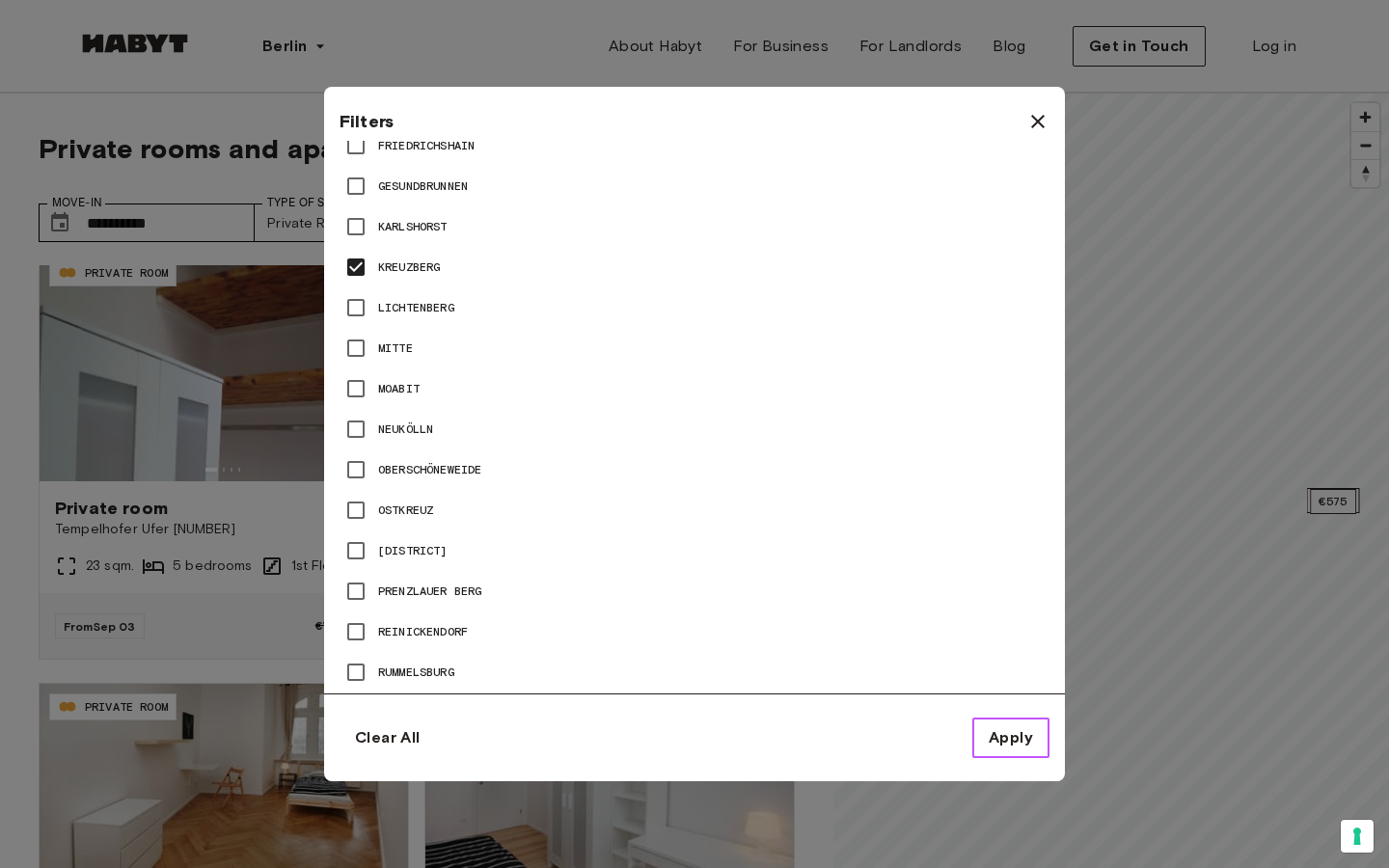 click on "Apply" at bounding box center (1011, 738) 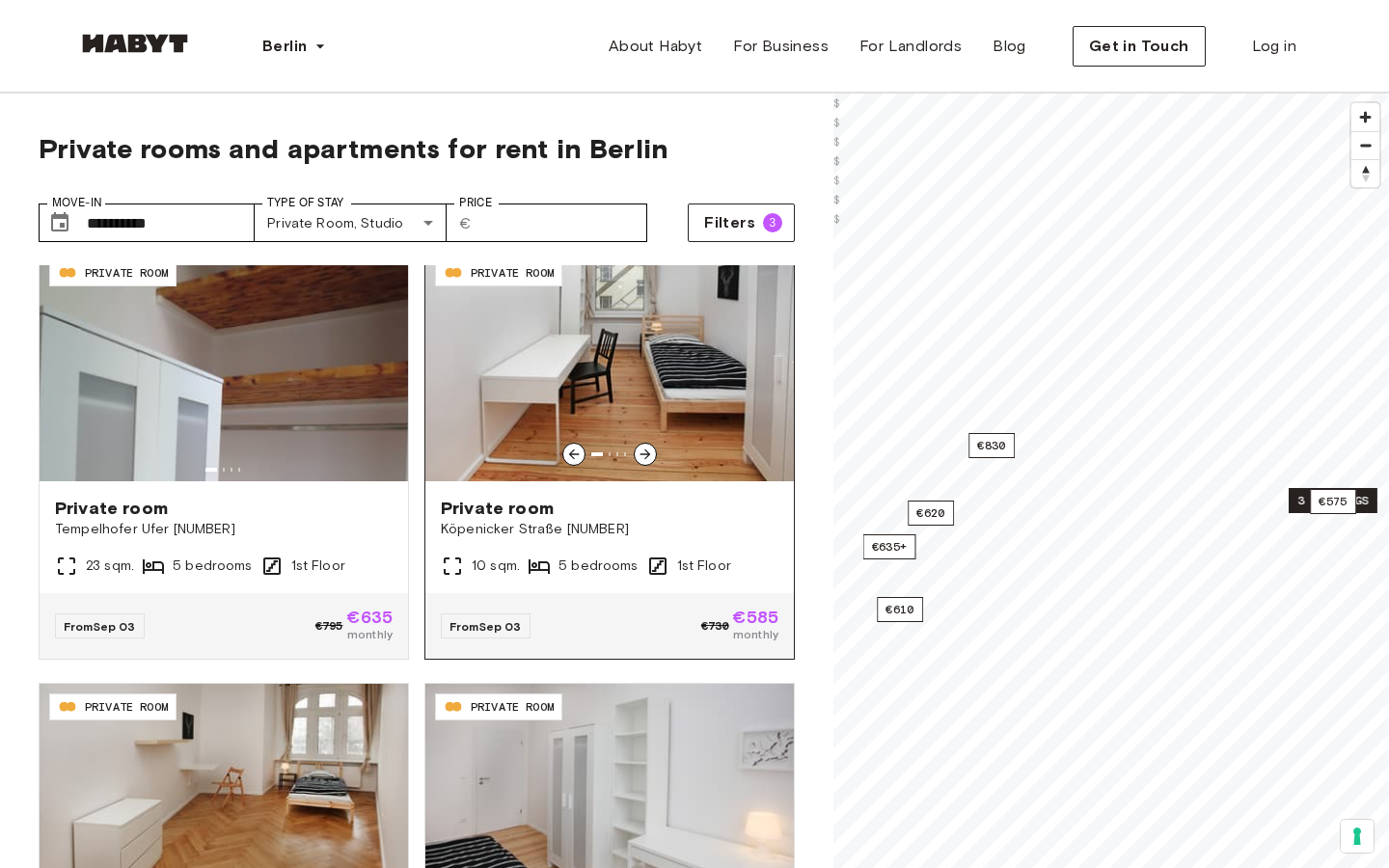 click 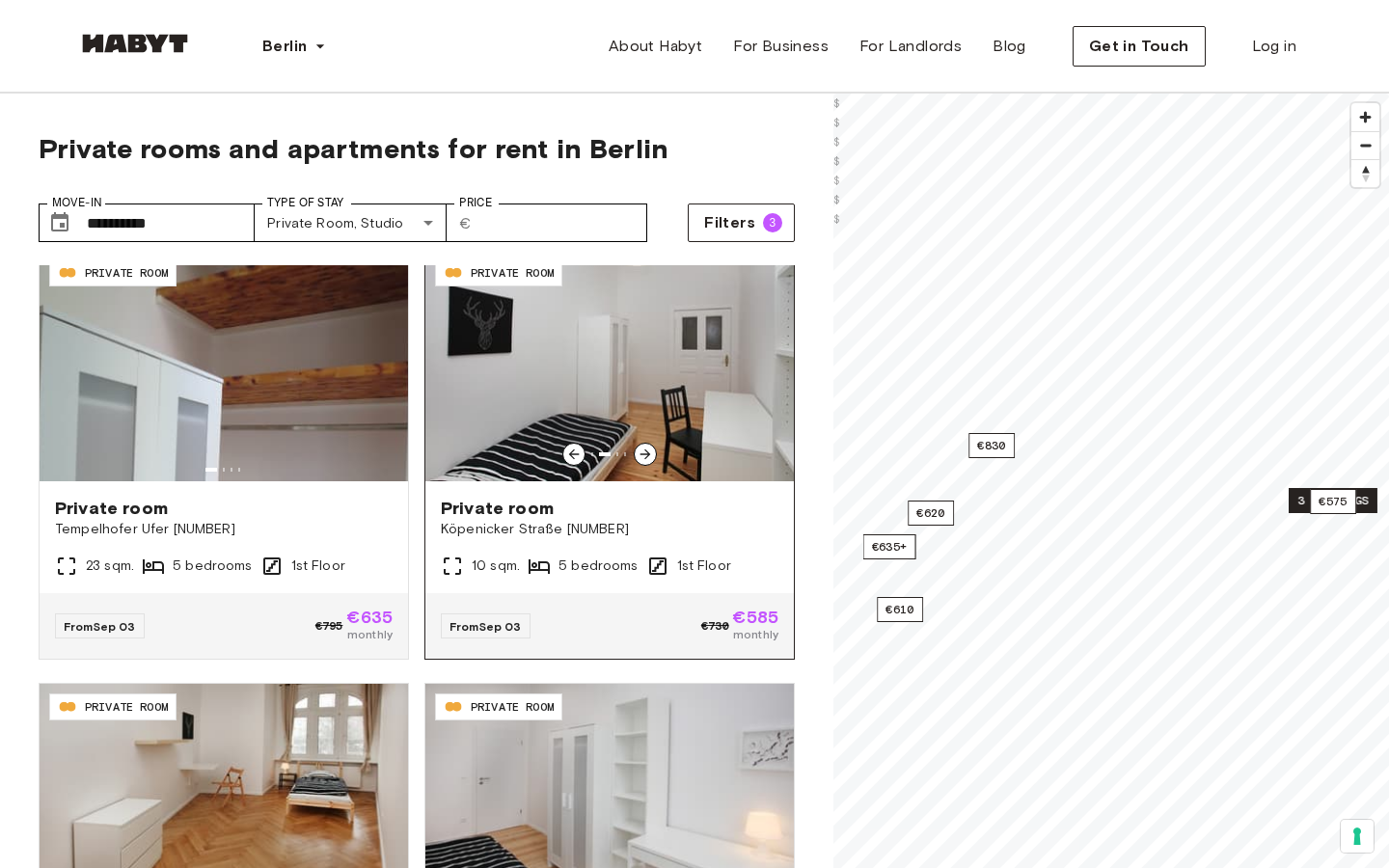 click 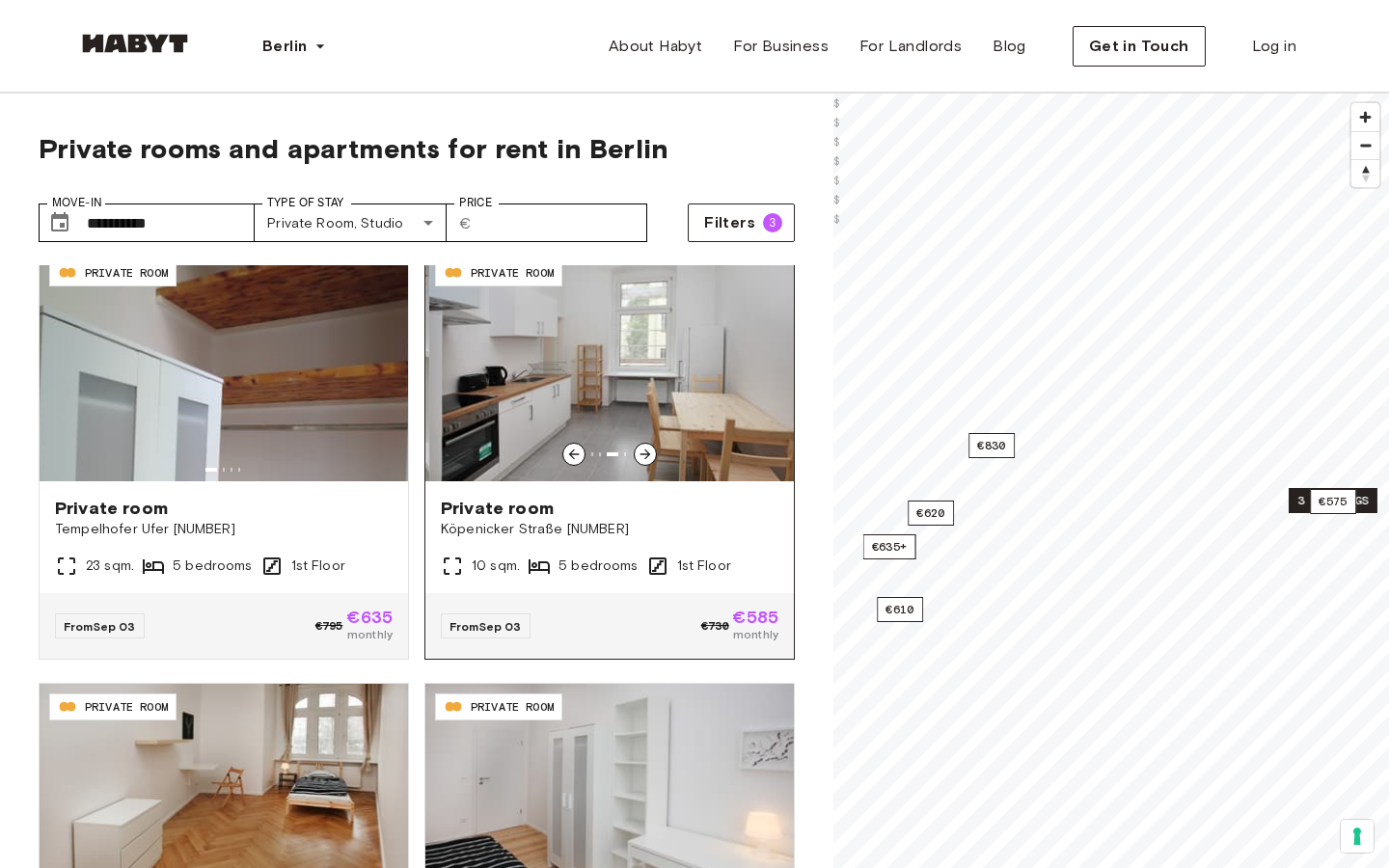 click 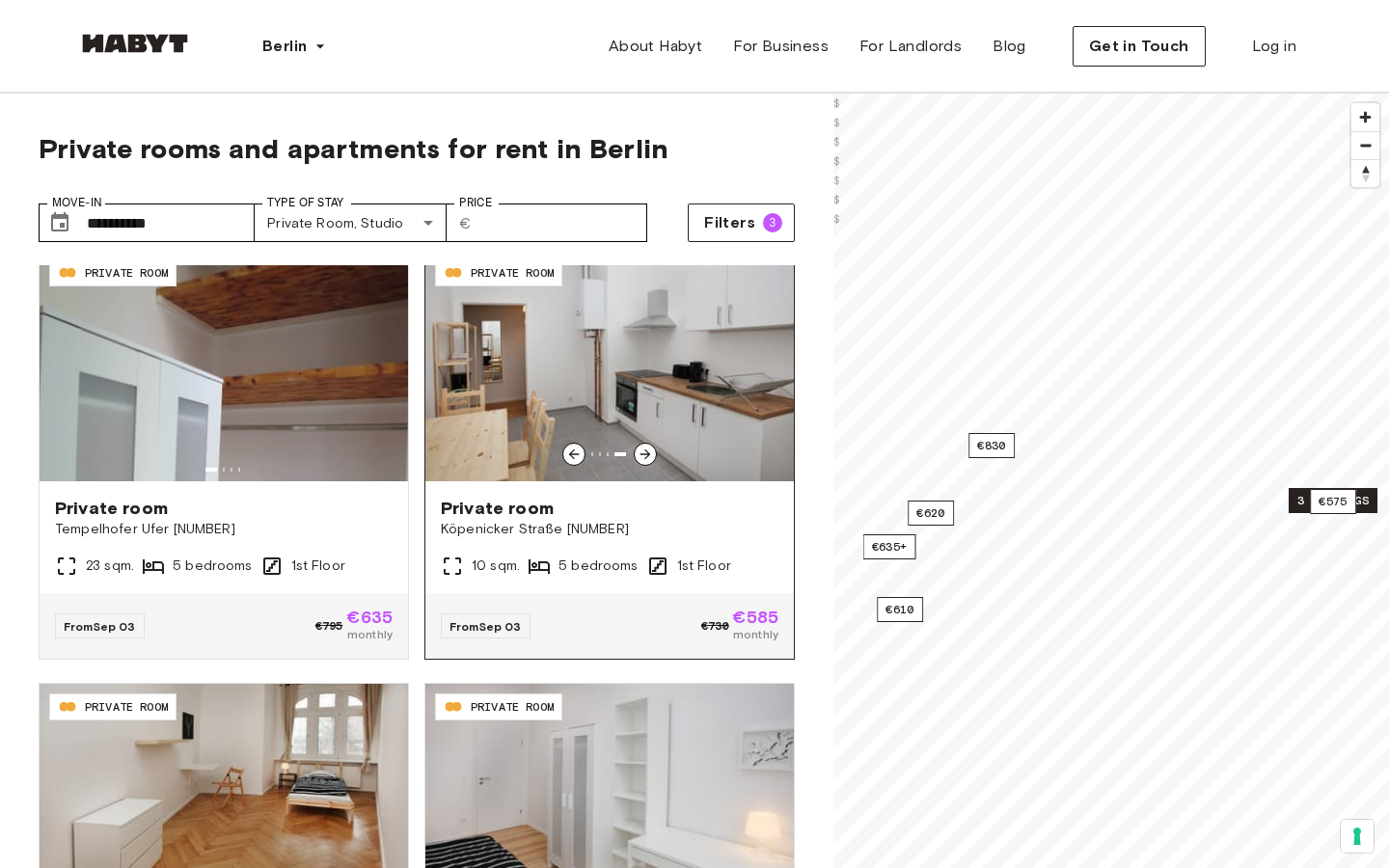 click 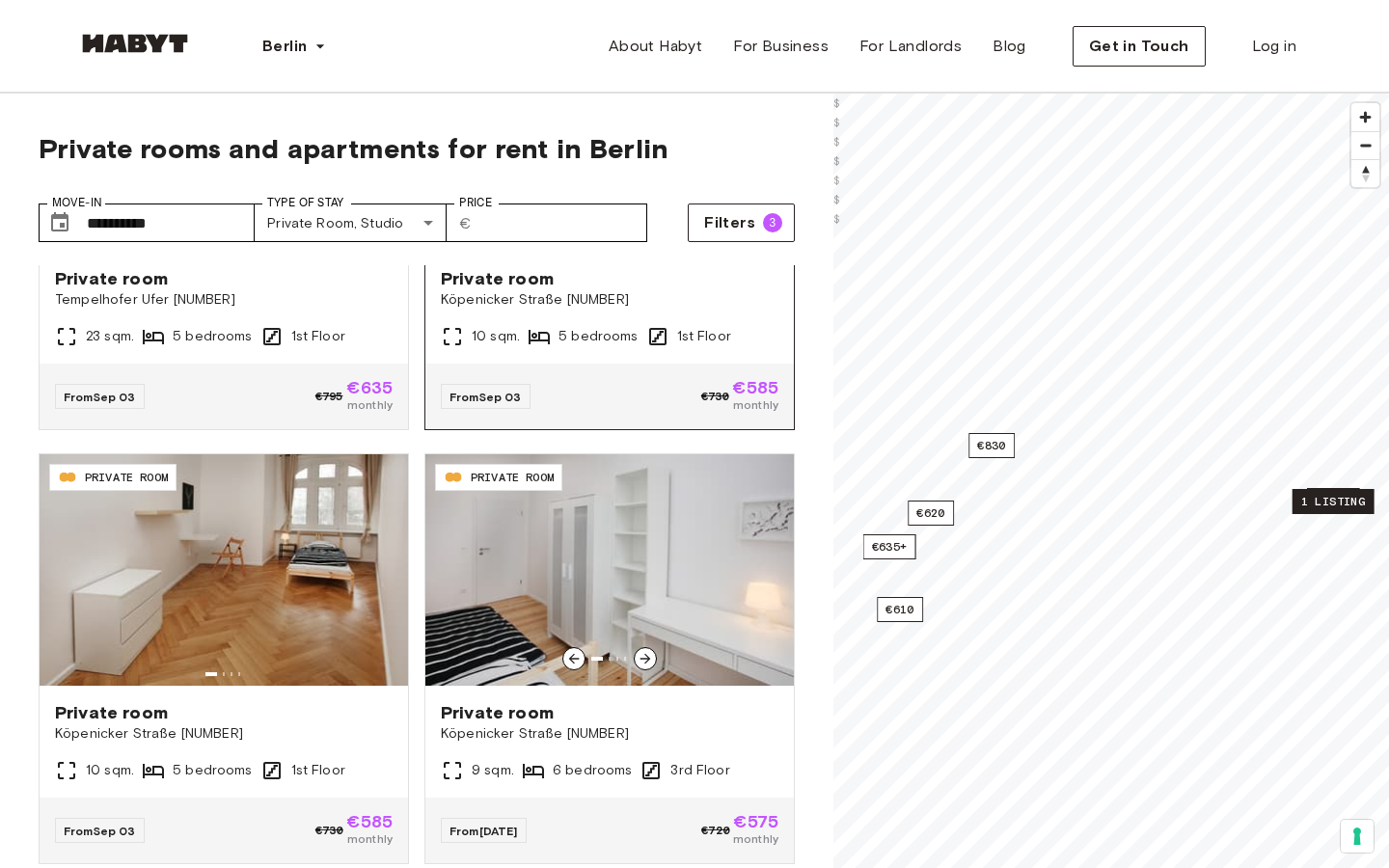 scroll, scrollTop: 279, scrollLeft: 0, axis: vertical 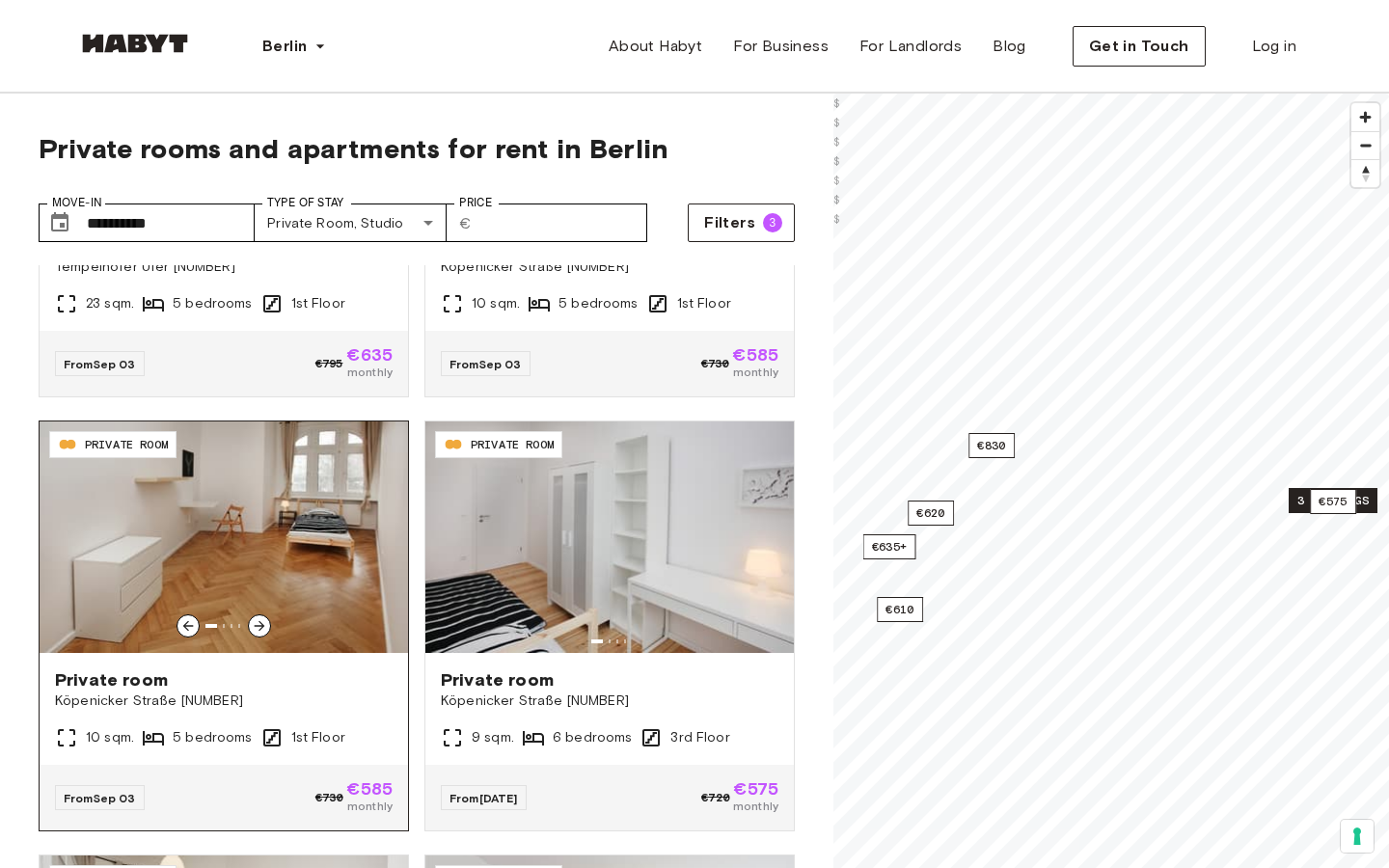 click 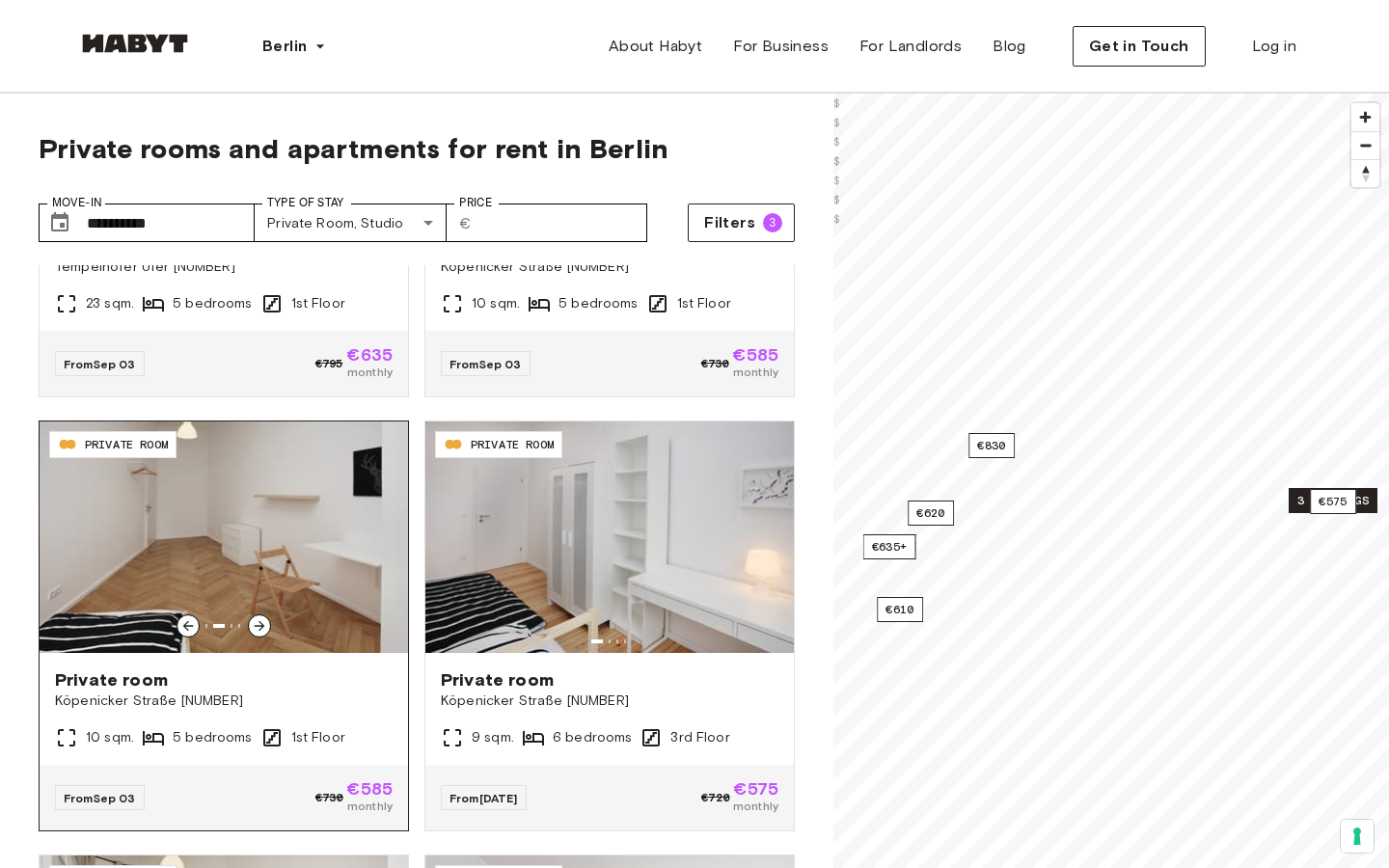 click 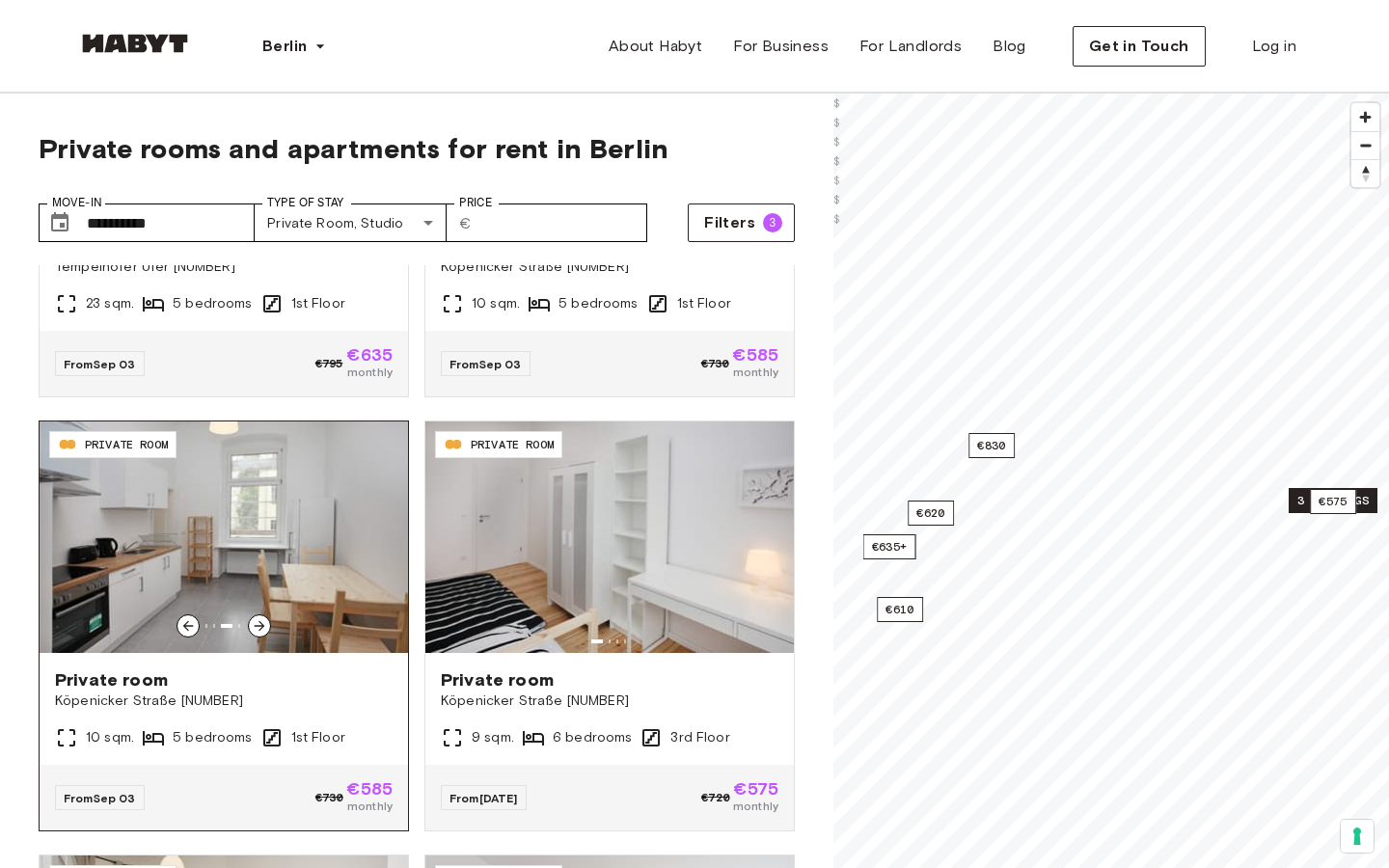 click 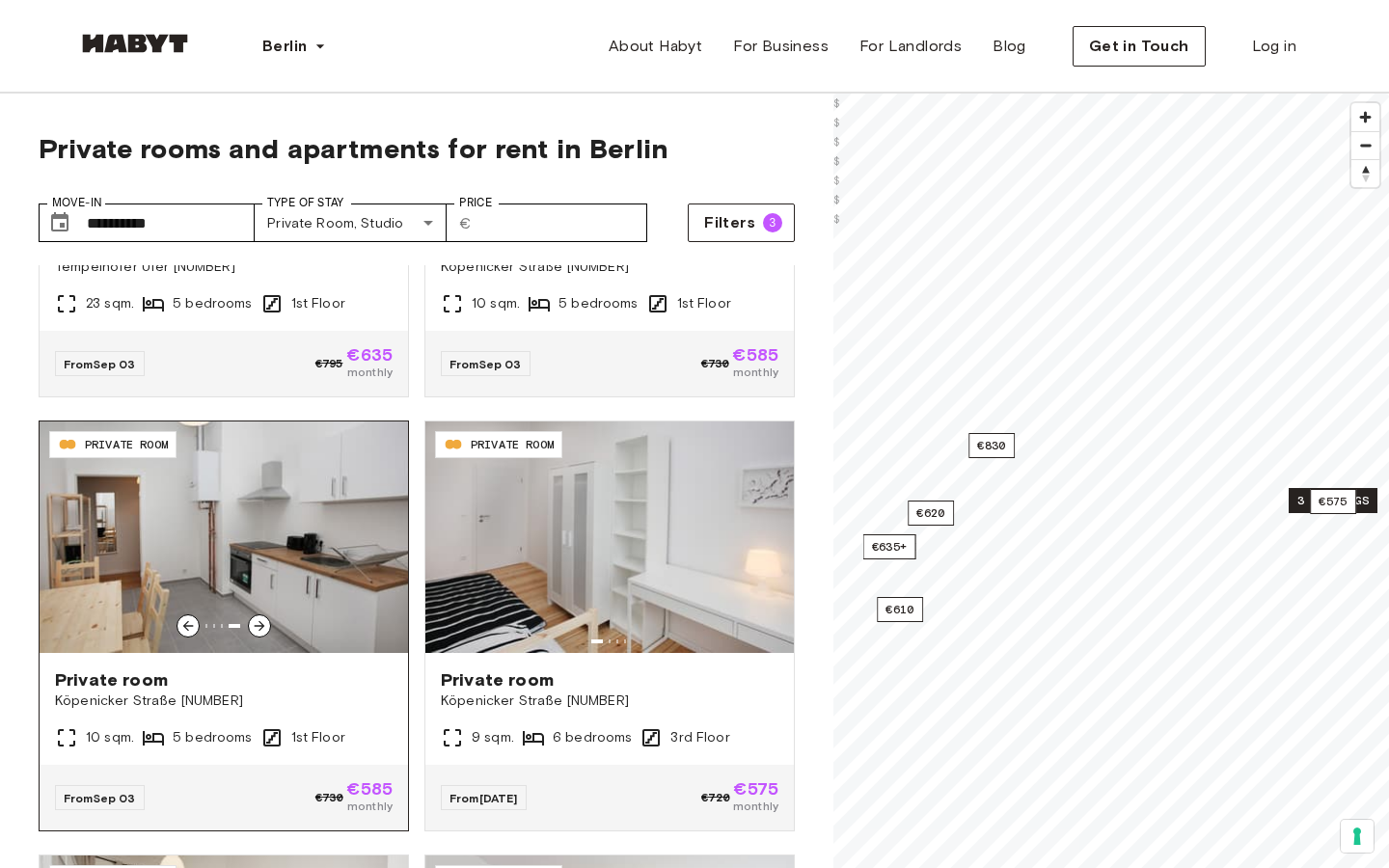 click 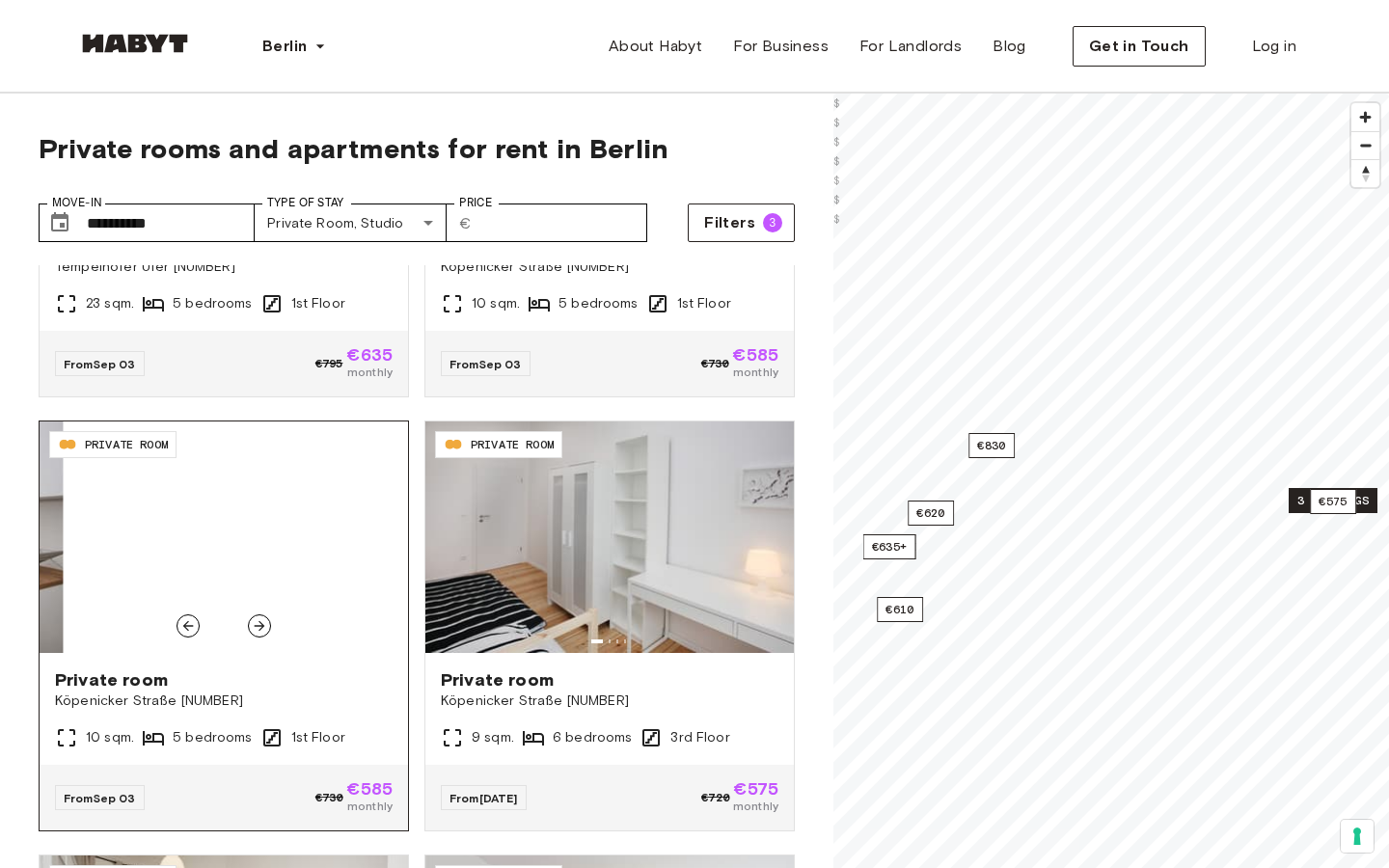 click 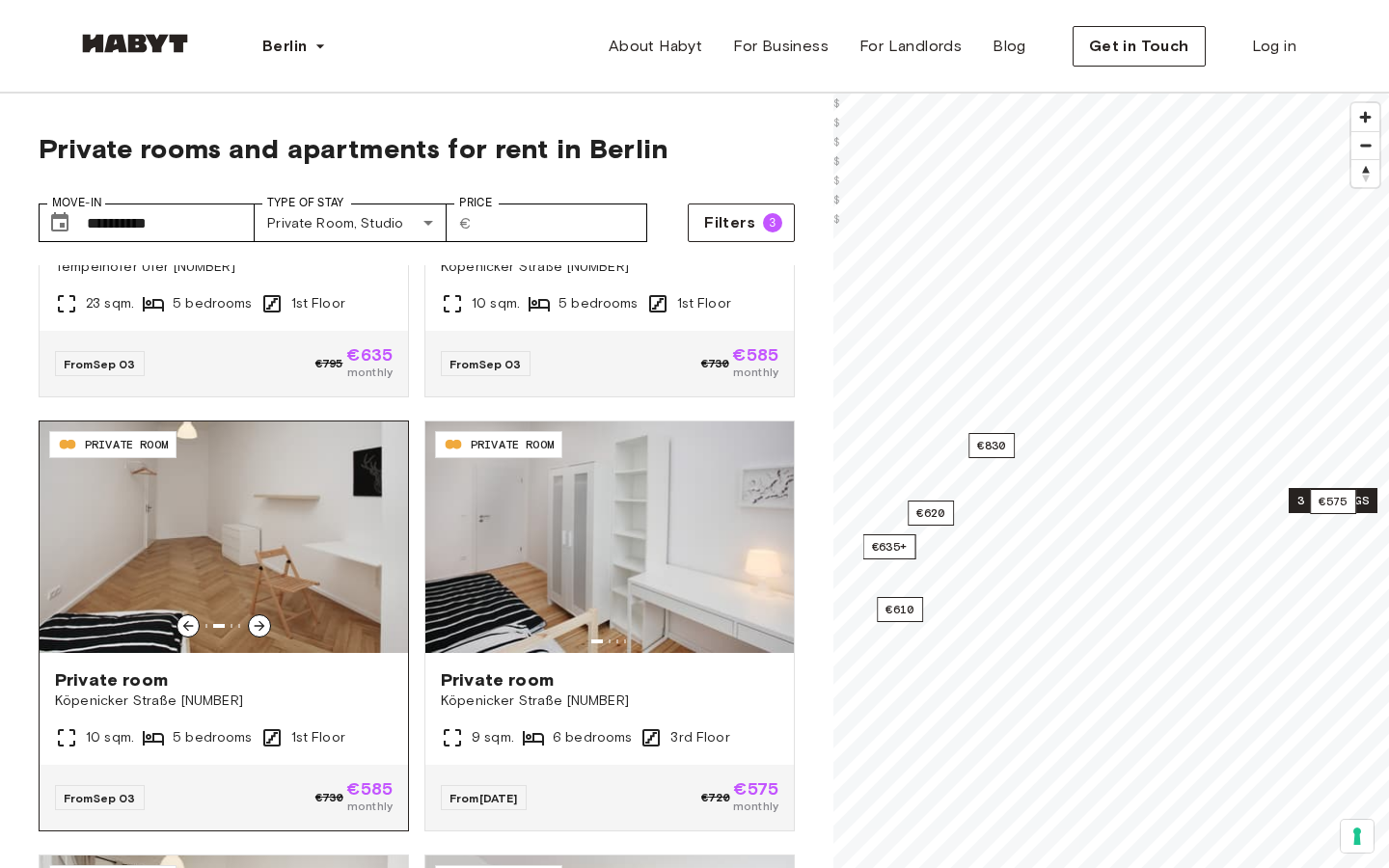 click 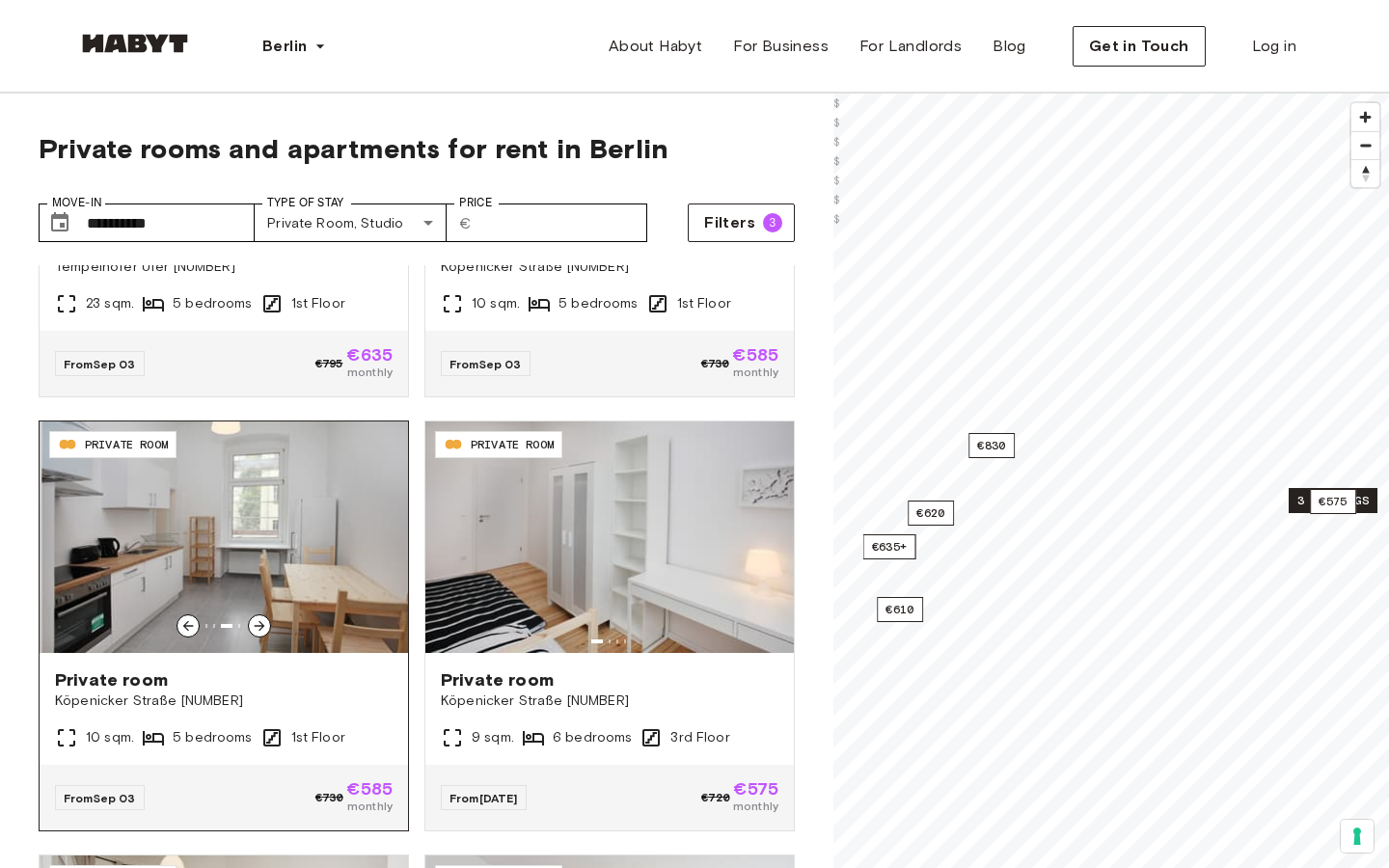 click 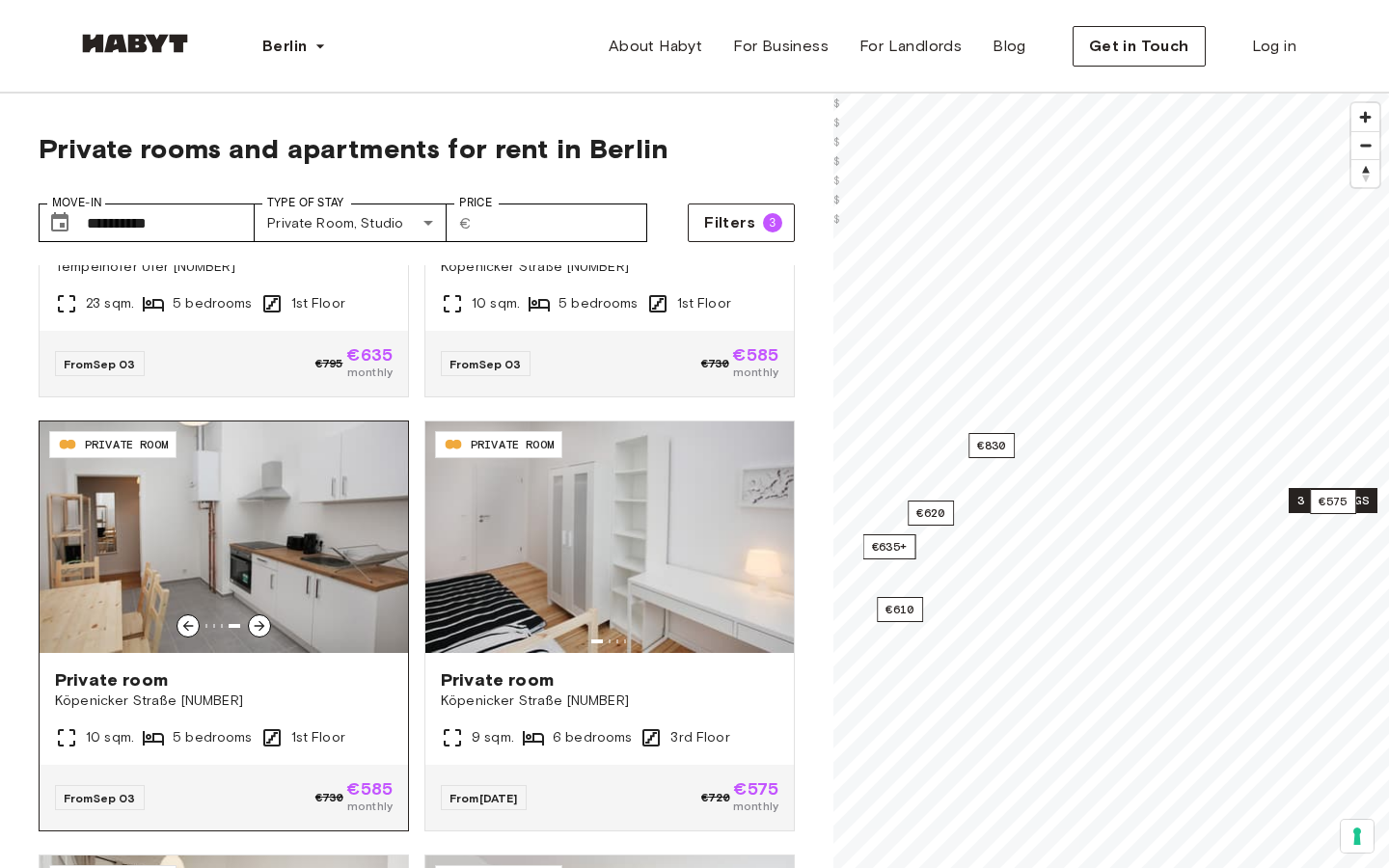 click at bounding box center [224, 537] 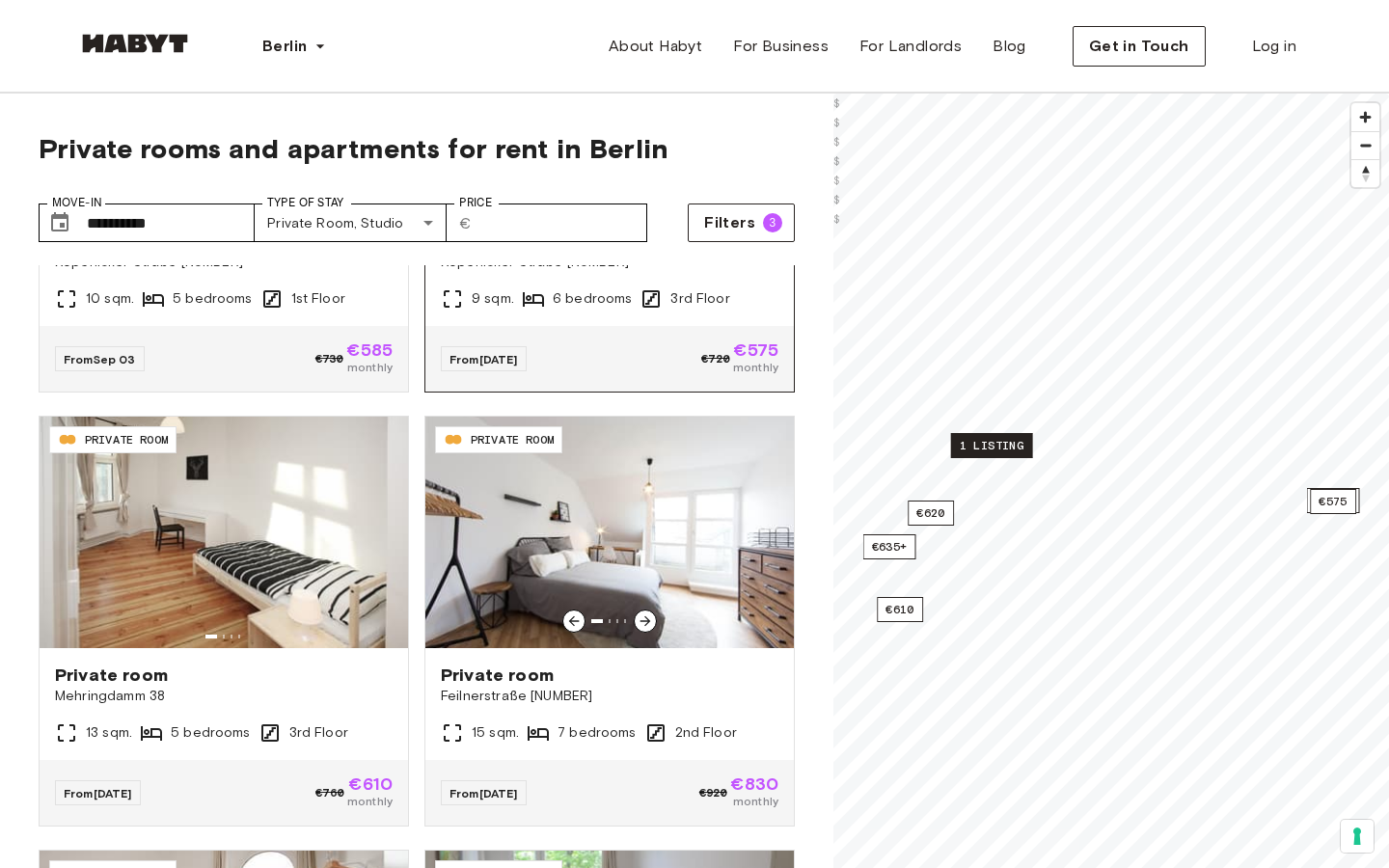 scroll, scrollTop: 719, scrollLeft: 0, axis: vertical 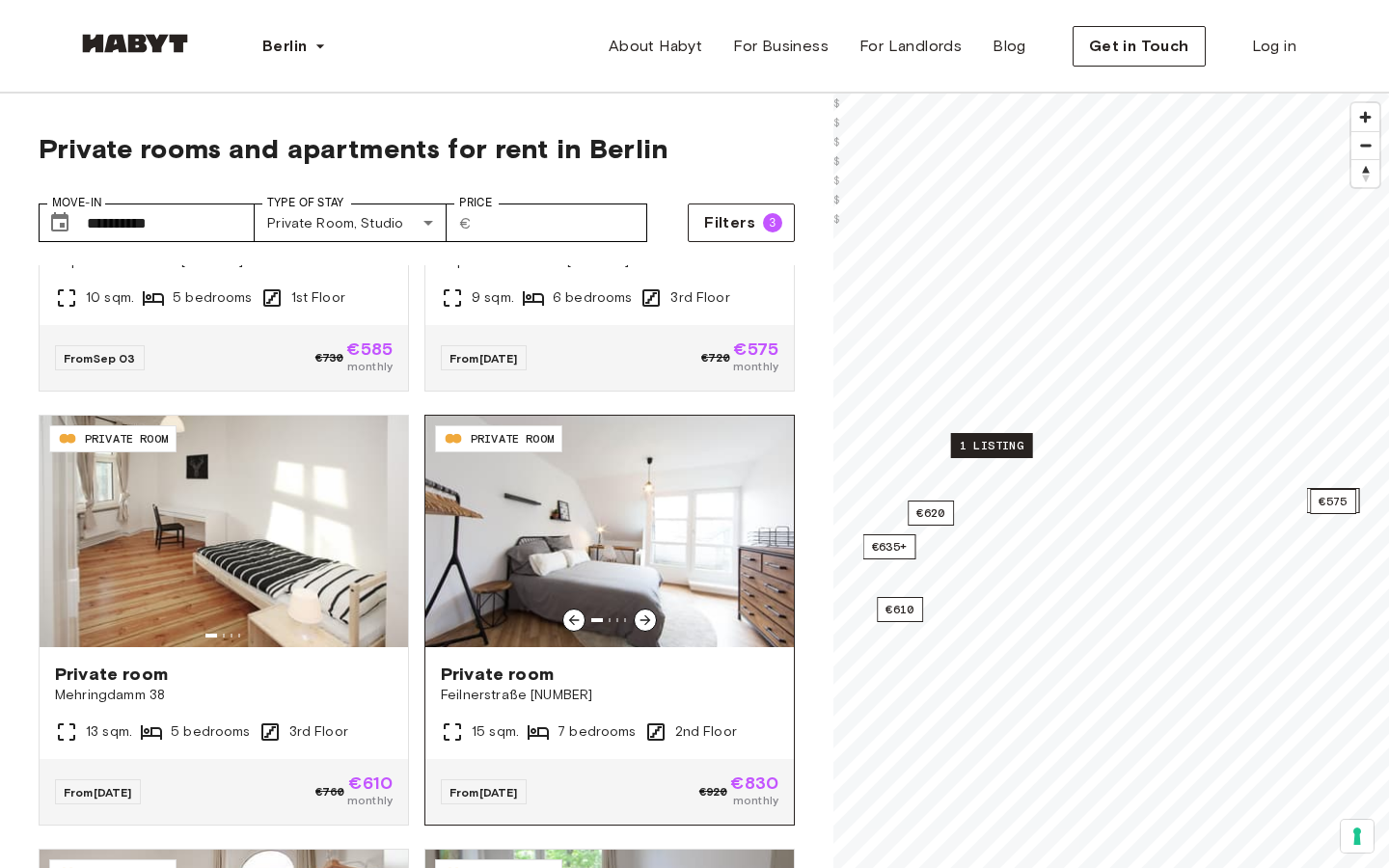 click 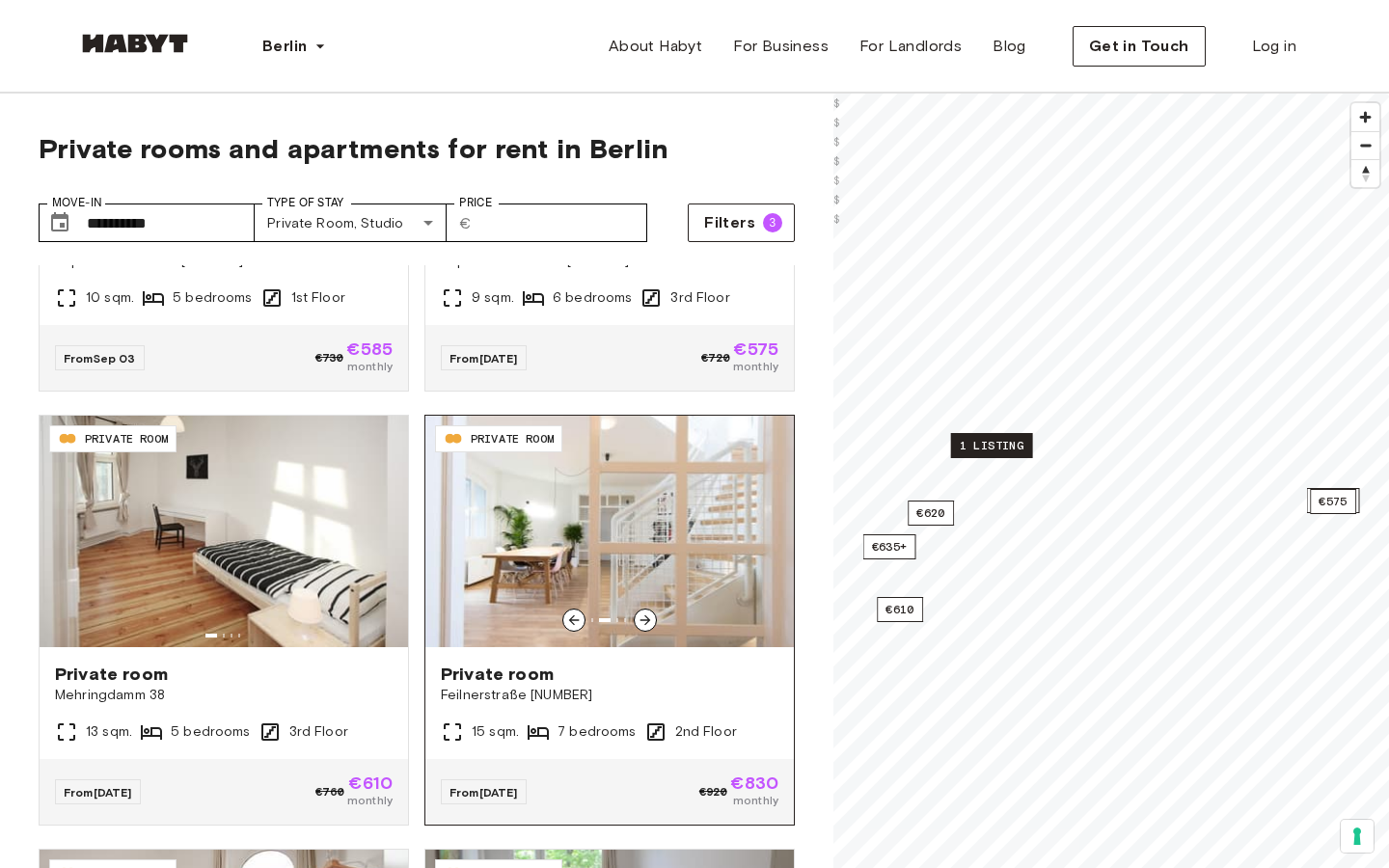 click 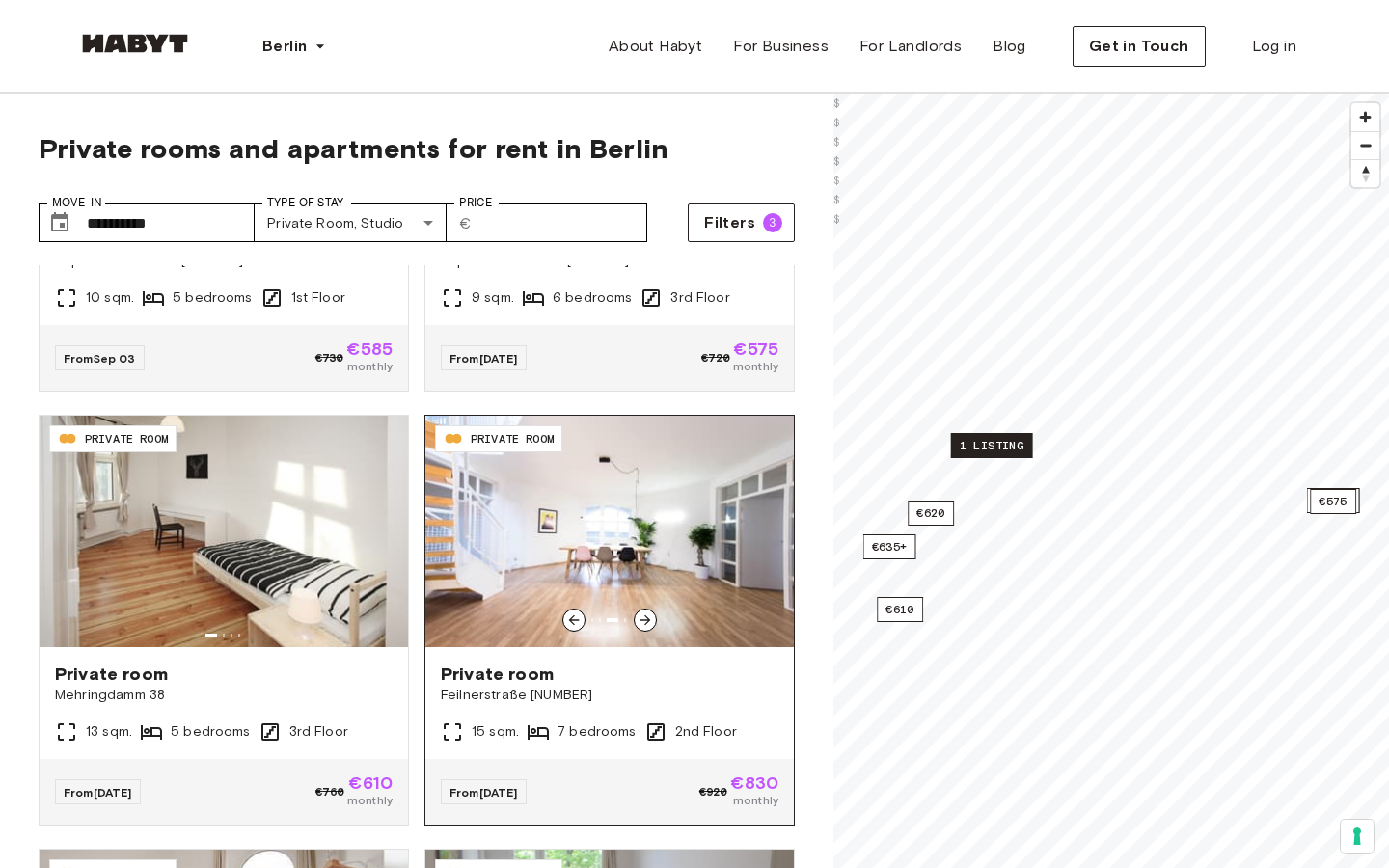click 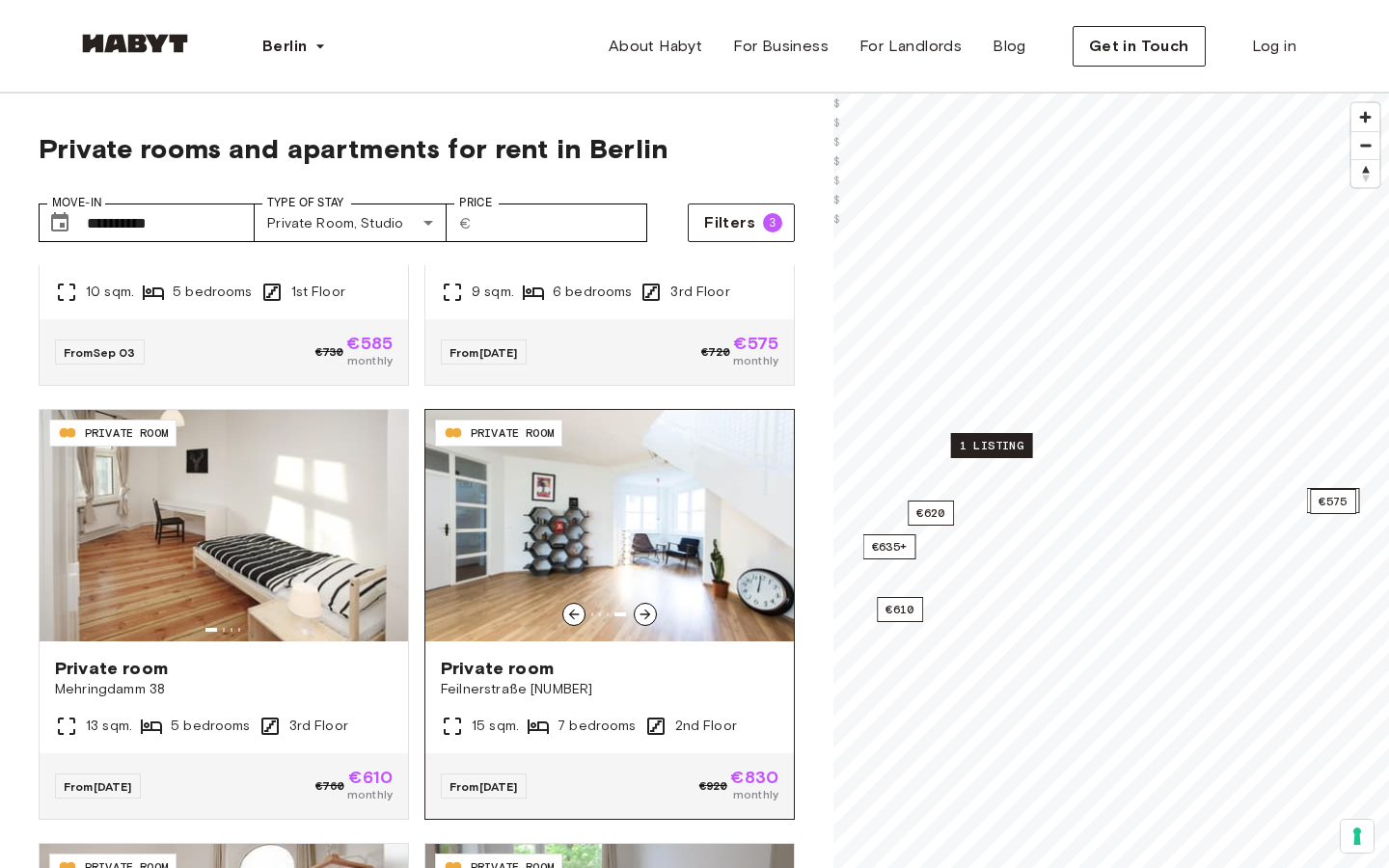 scroll, scrollTop: 730, scrollLeft: 0, axis: vertical 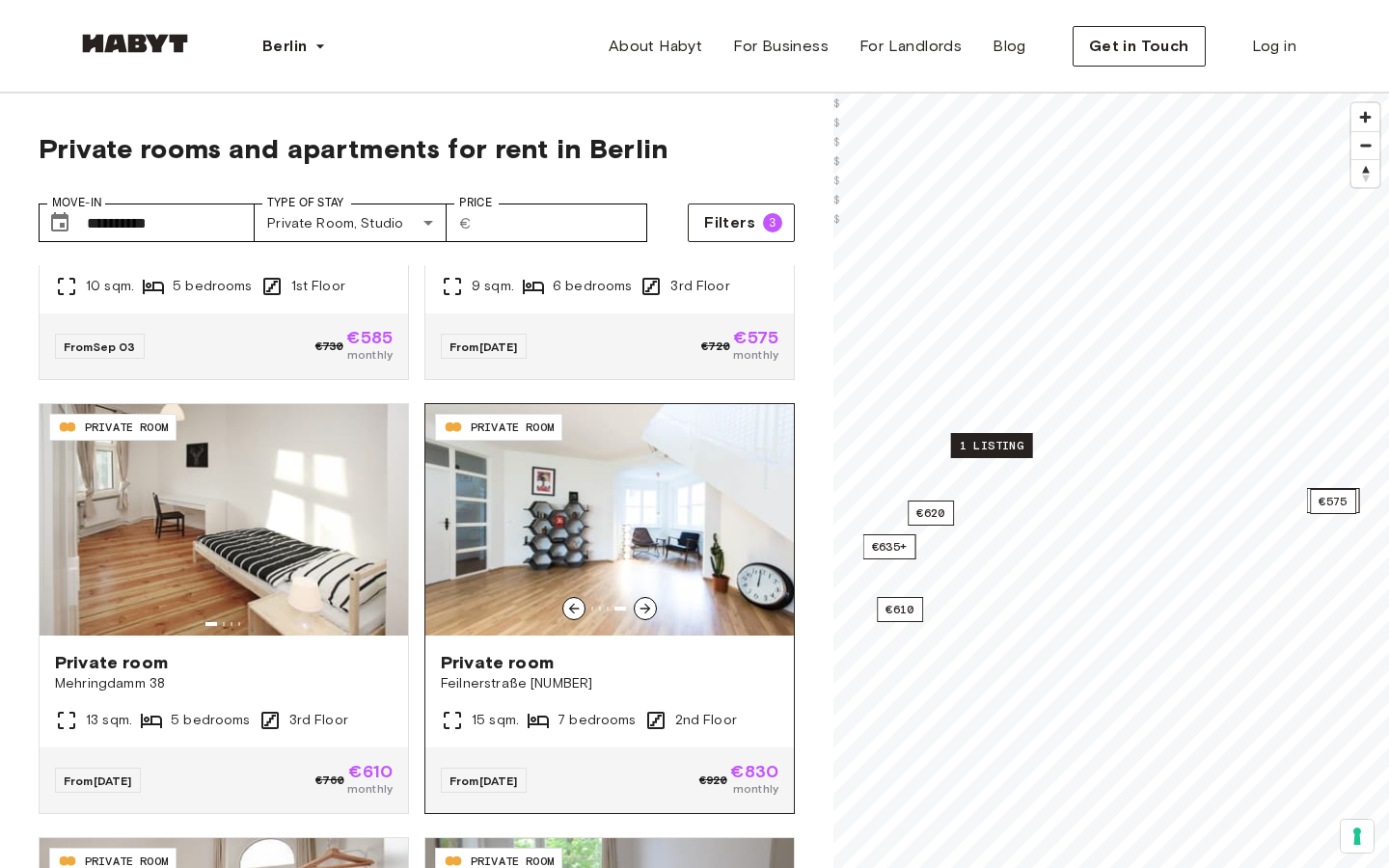 click 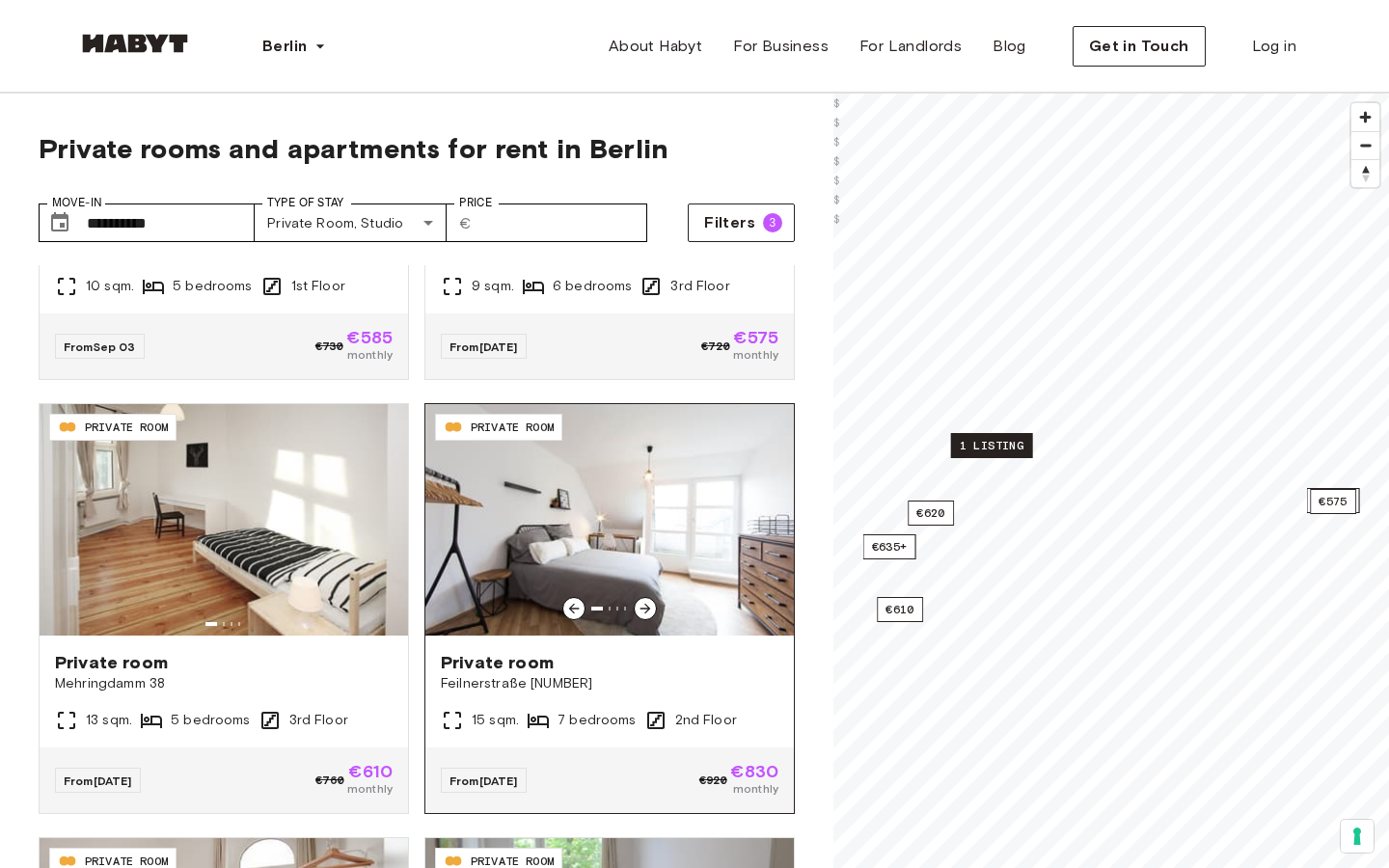 click 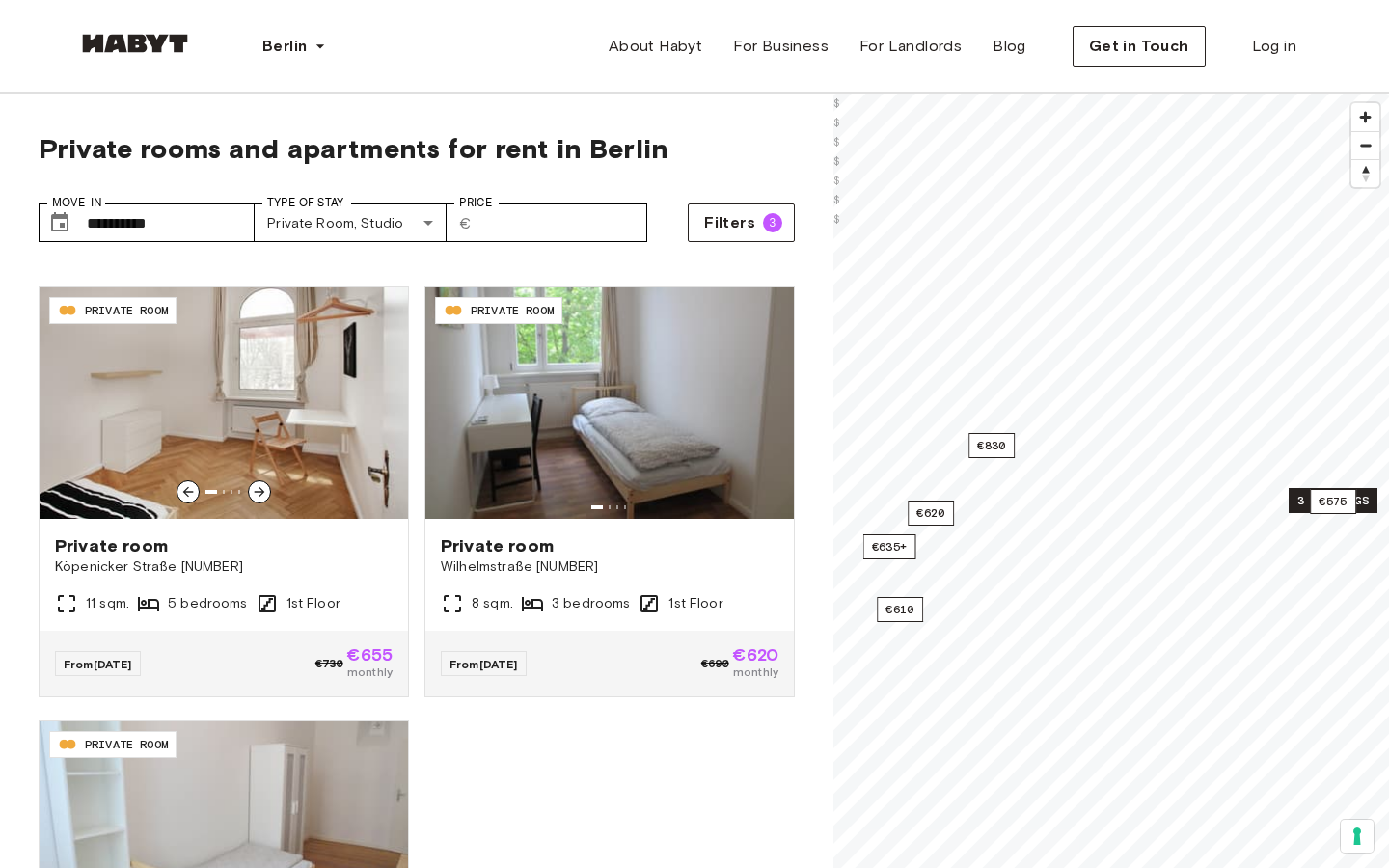 scroll, scrollTop: 1317, scrollLeft: 0, axis: vertical 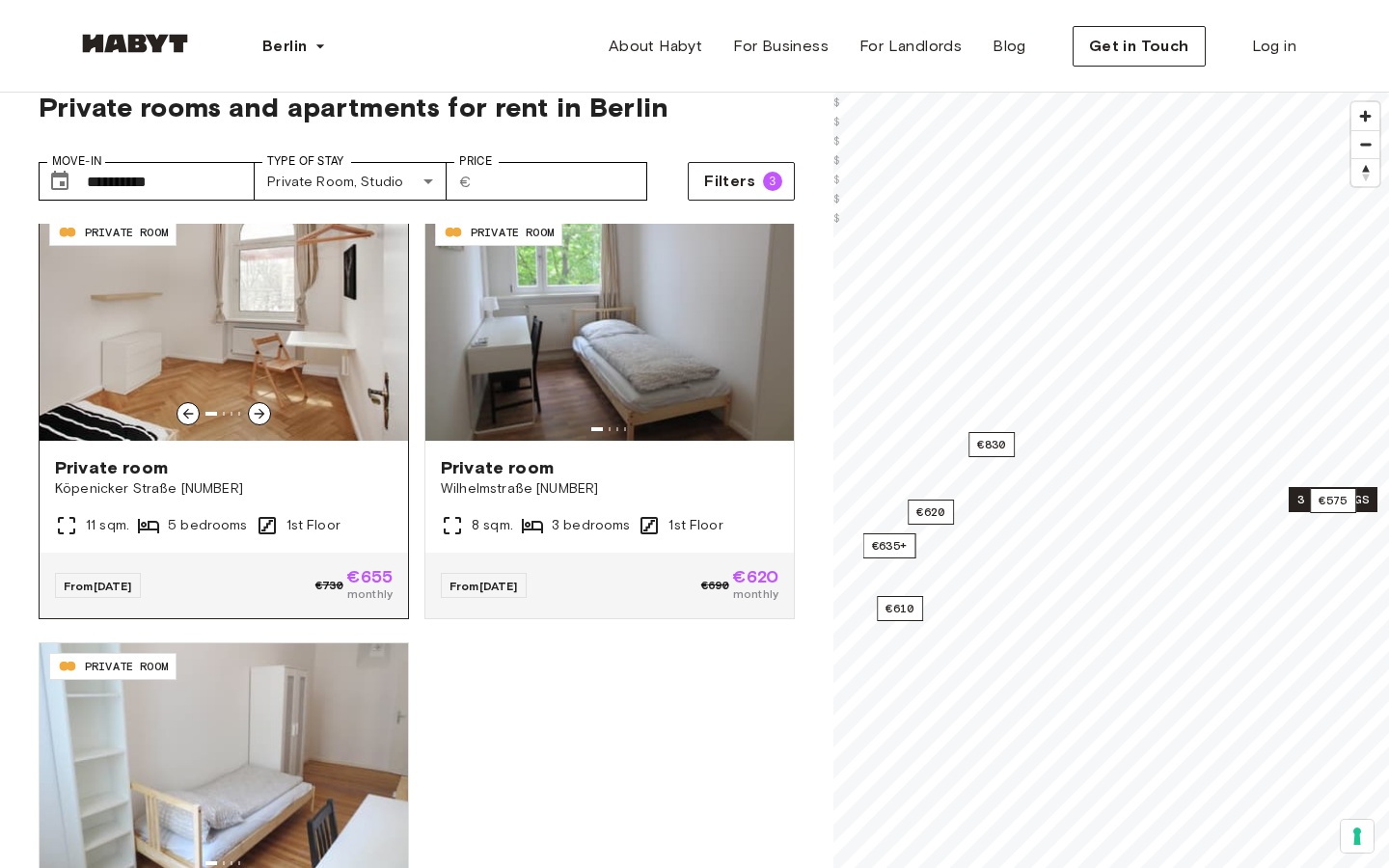 click 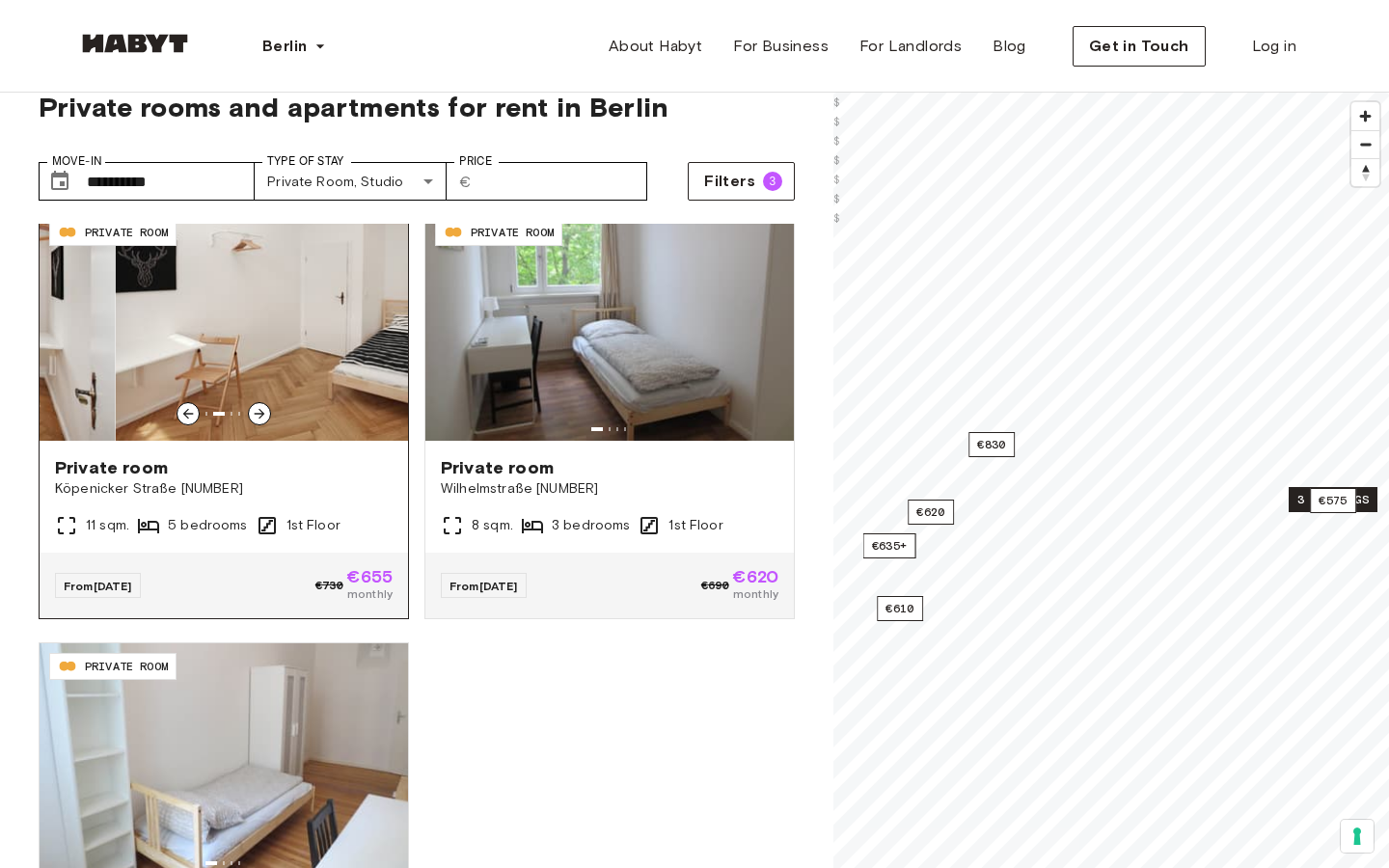 click 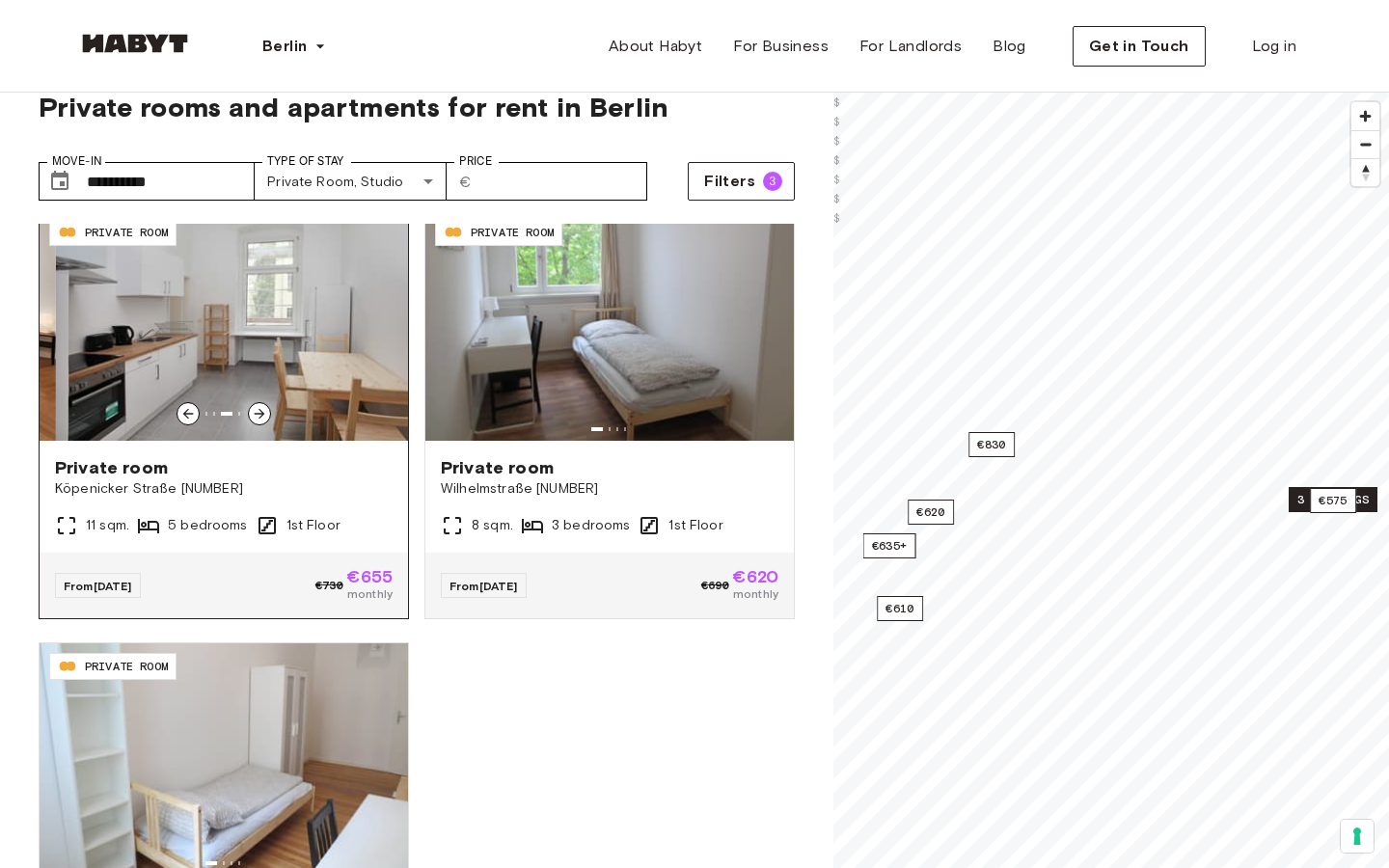 click 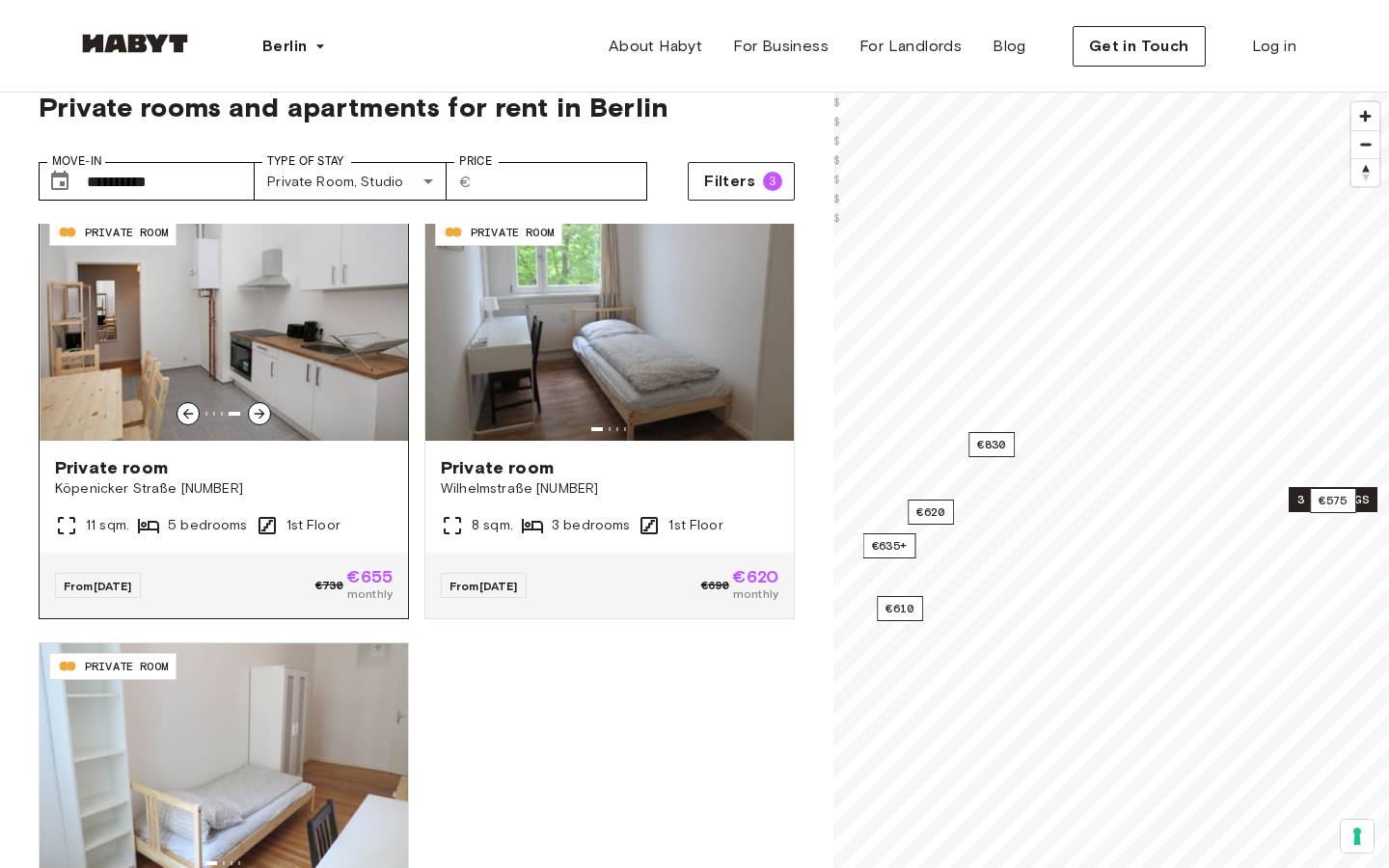 click 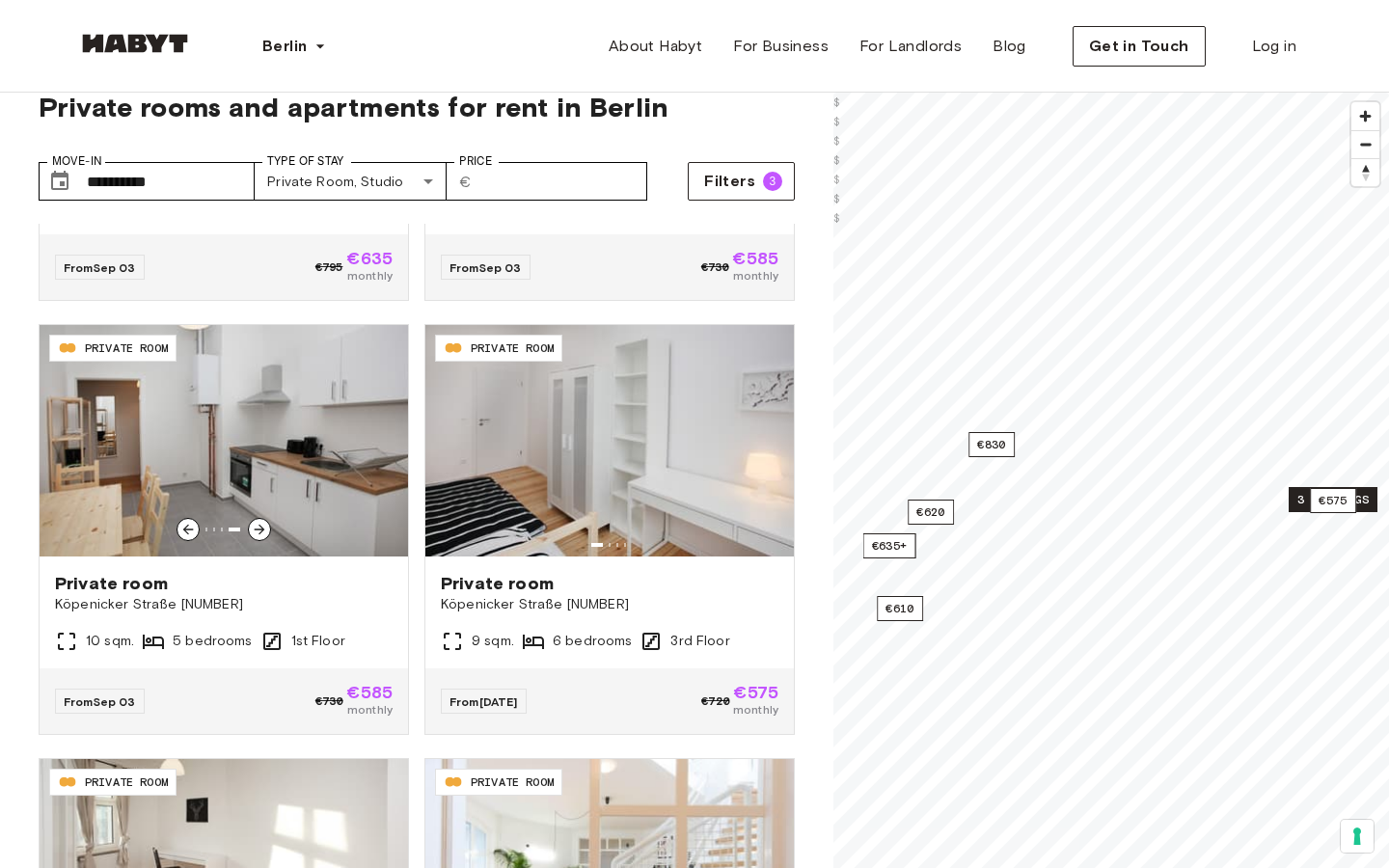 scroll, scrollTop: 0, scrollLeft: 0, axis: both 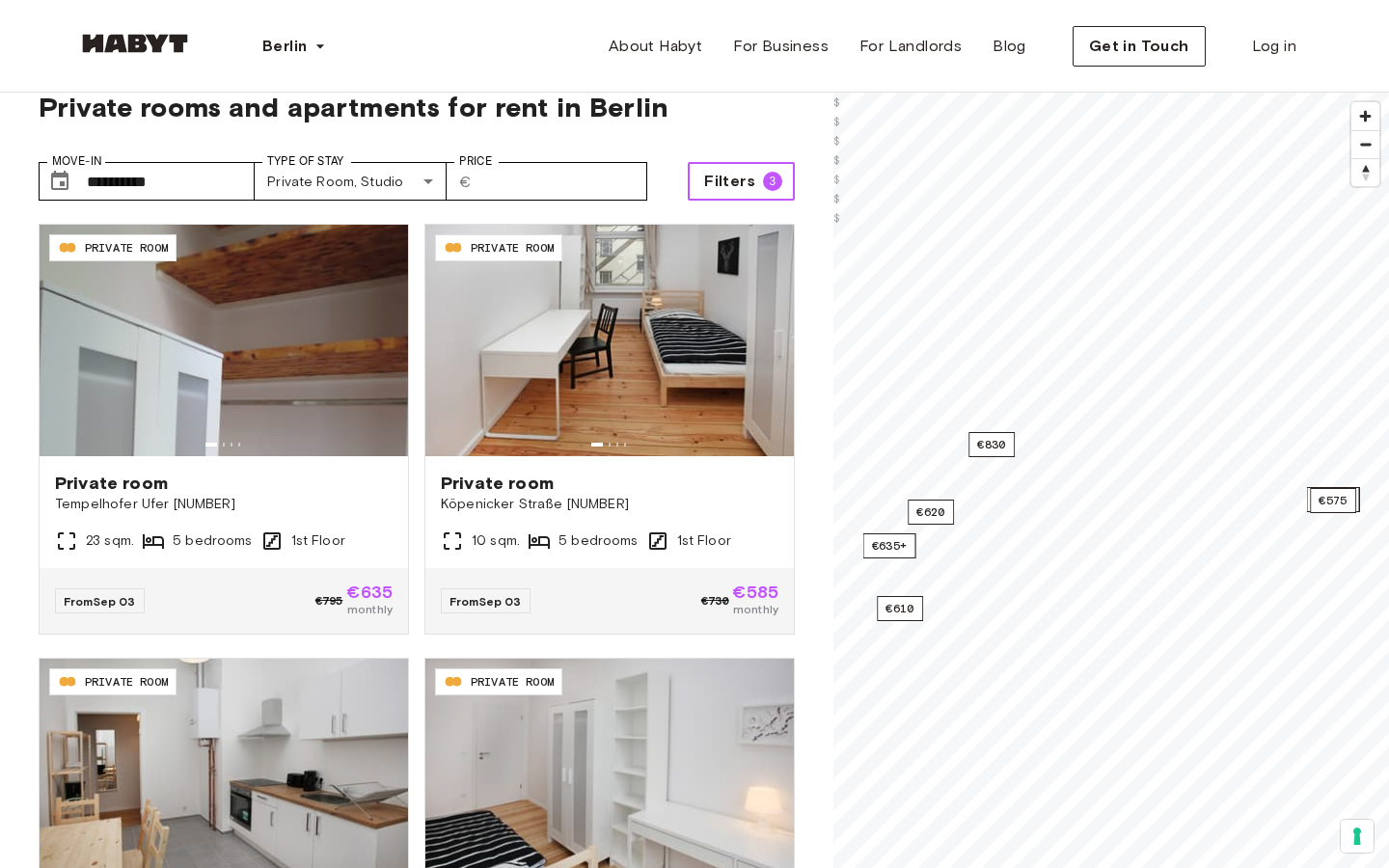 click on "Filters" at bounding box center (729, 181) 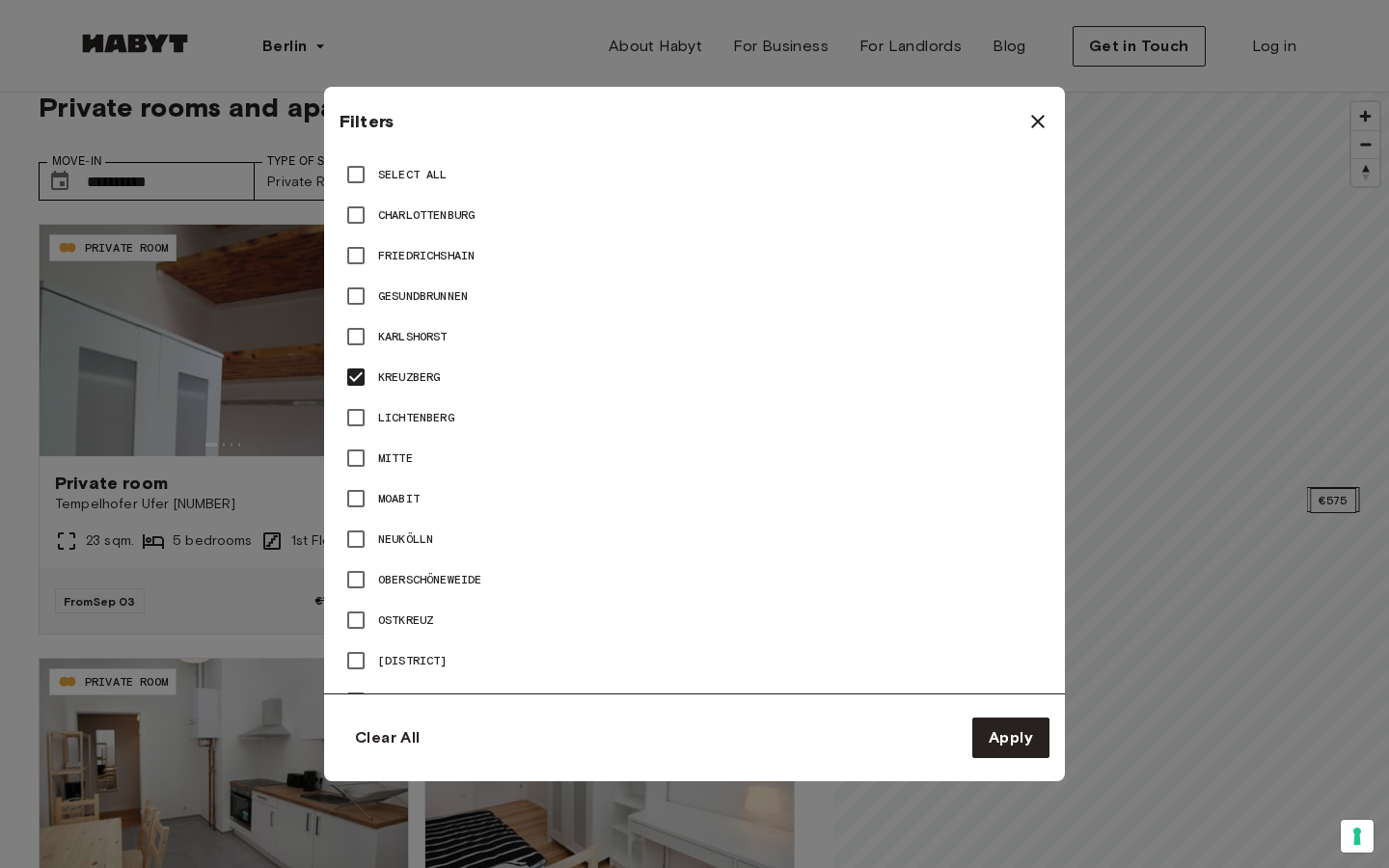 scroll, scrollTop: 916, scrollLeft: 0, axis: vertical 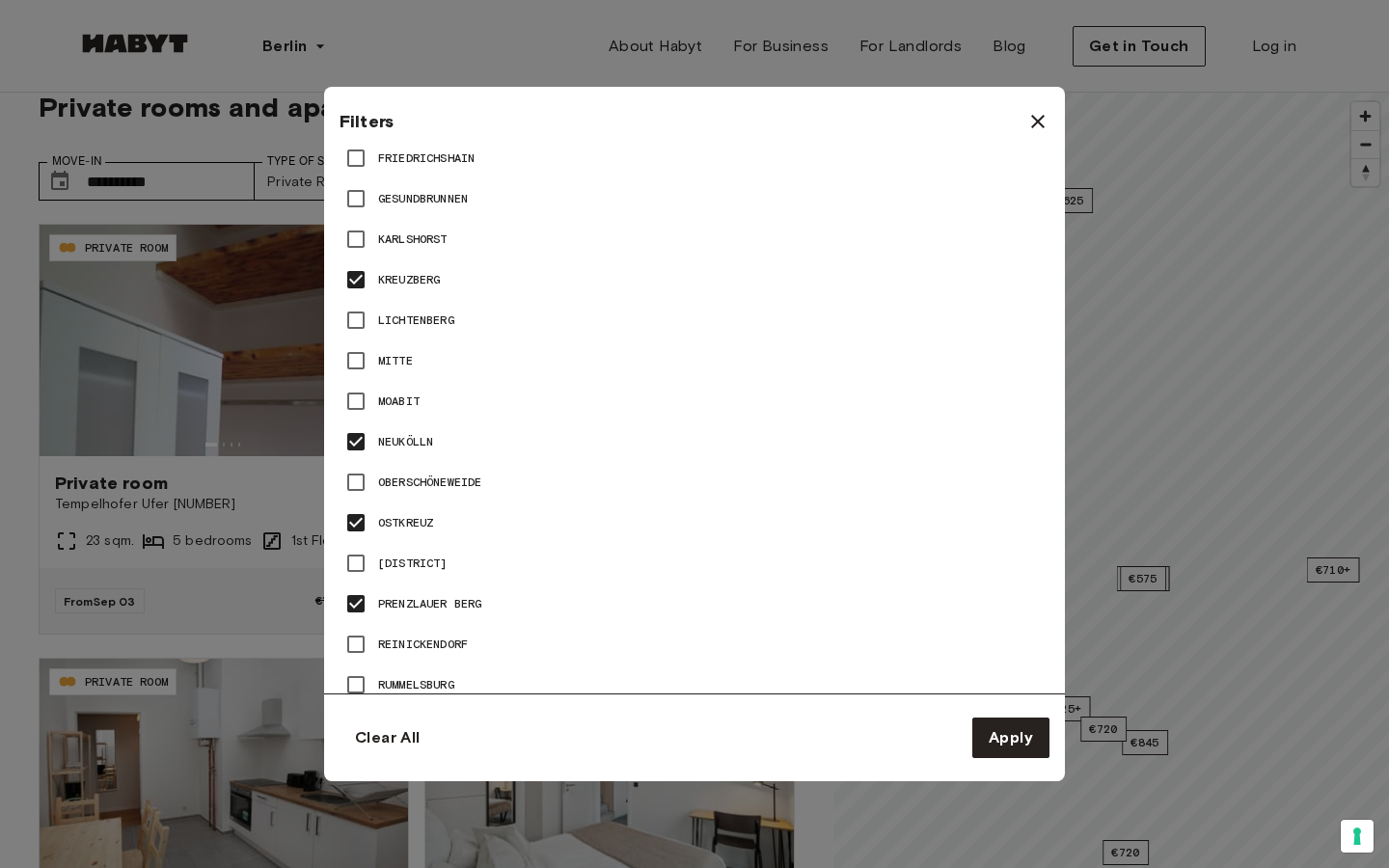 type on "**" 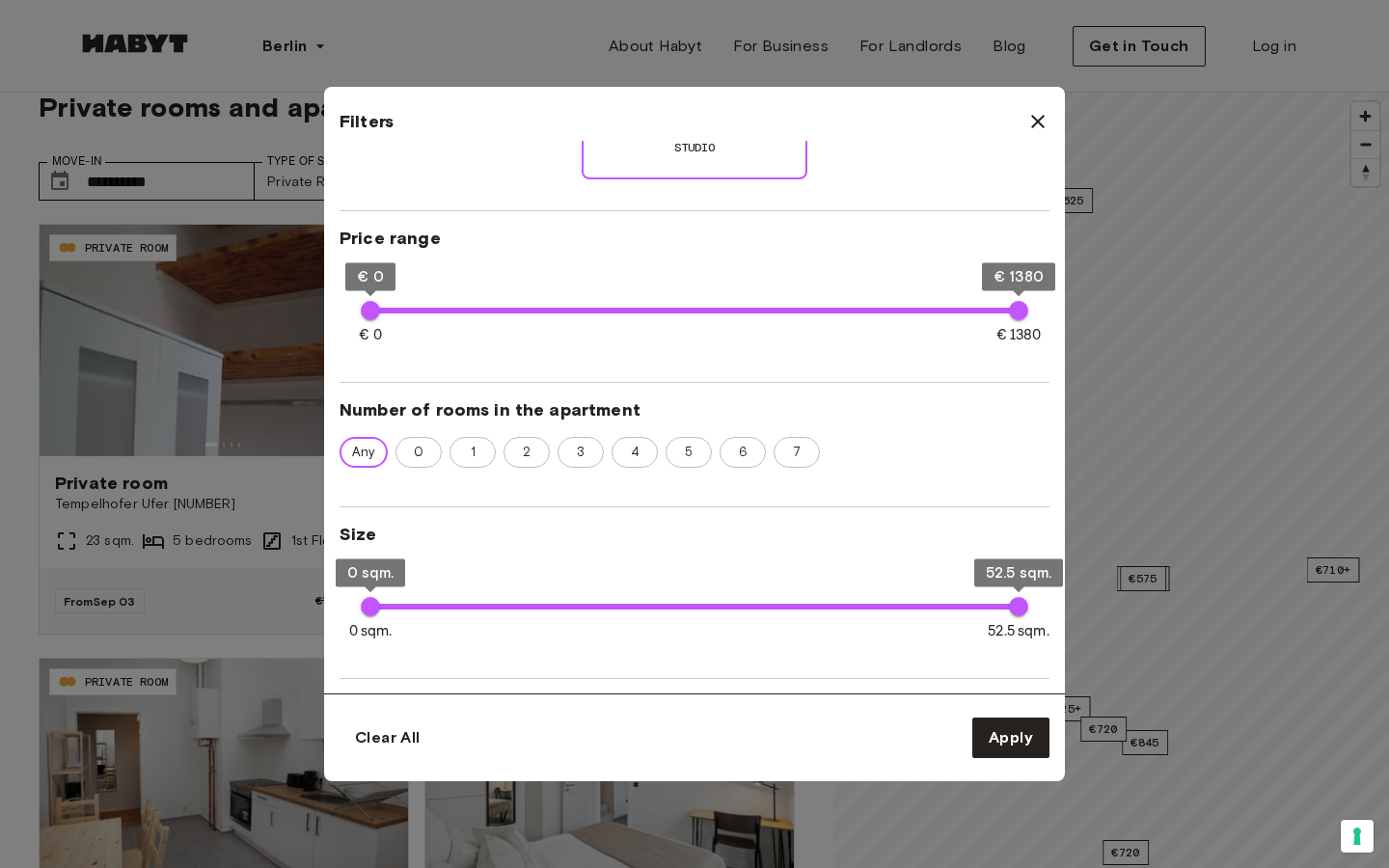 scroll, scrollTop: 315, scrollLeft: 0, axis: vertical 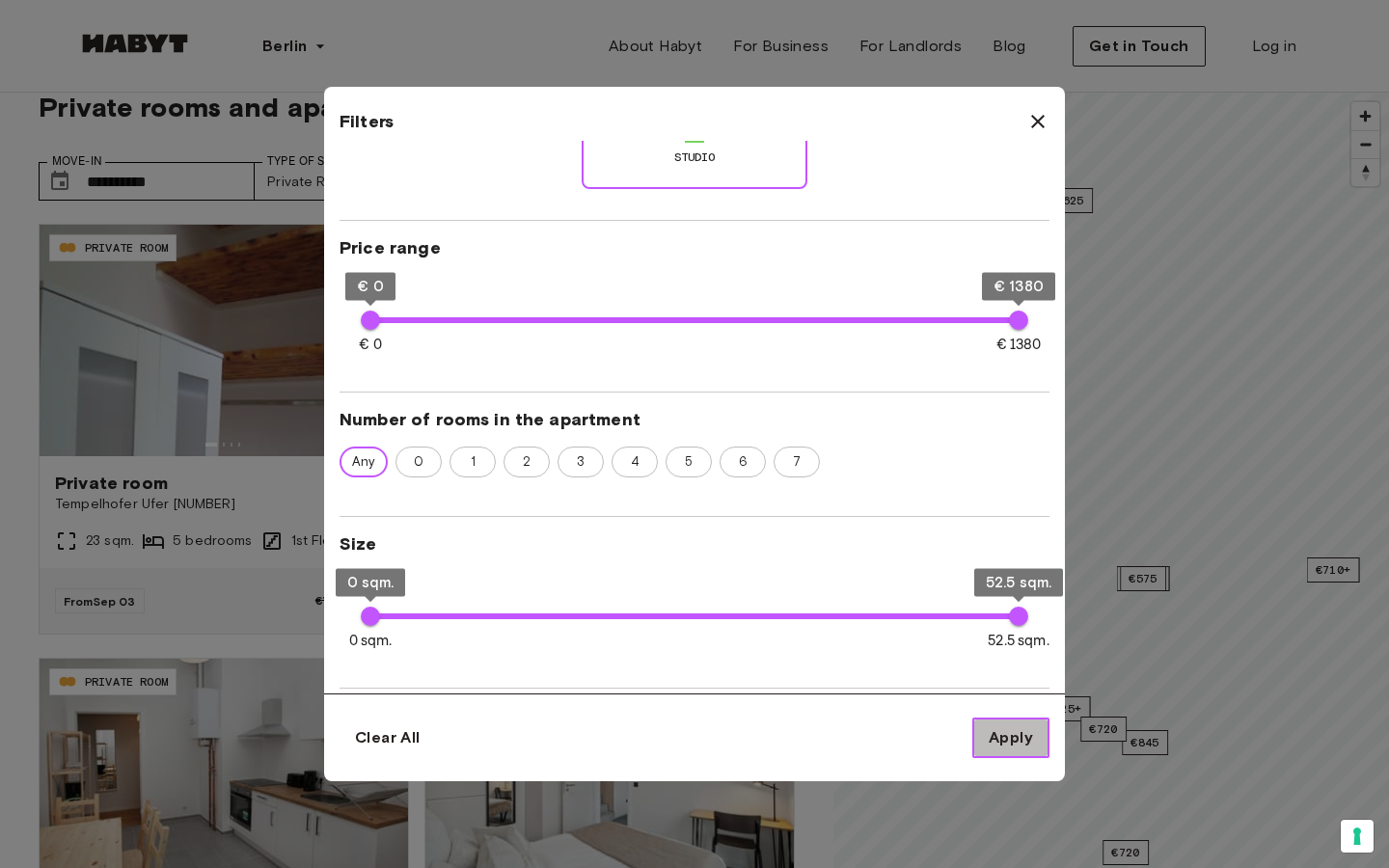 click on "Apply" at bounding box center (1011, 738) 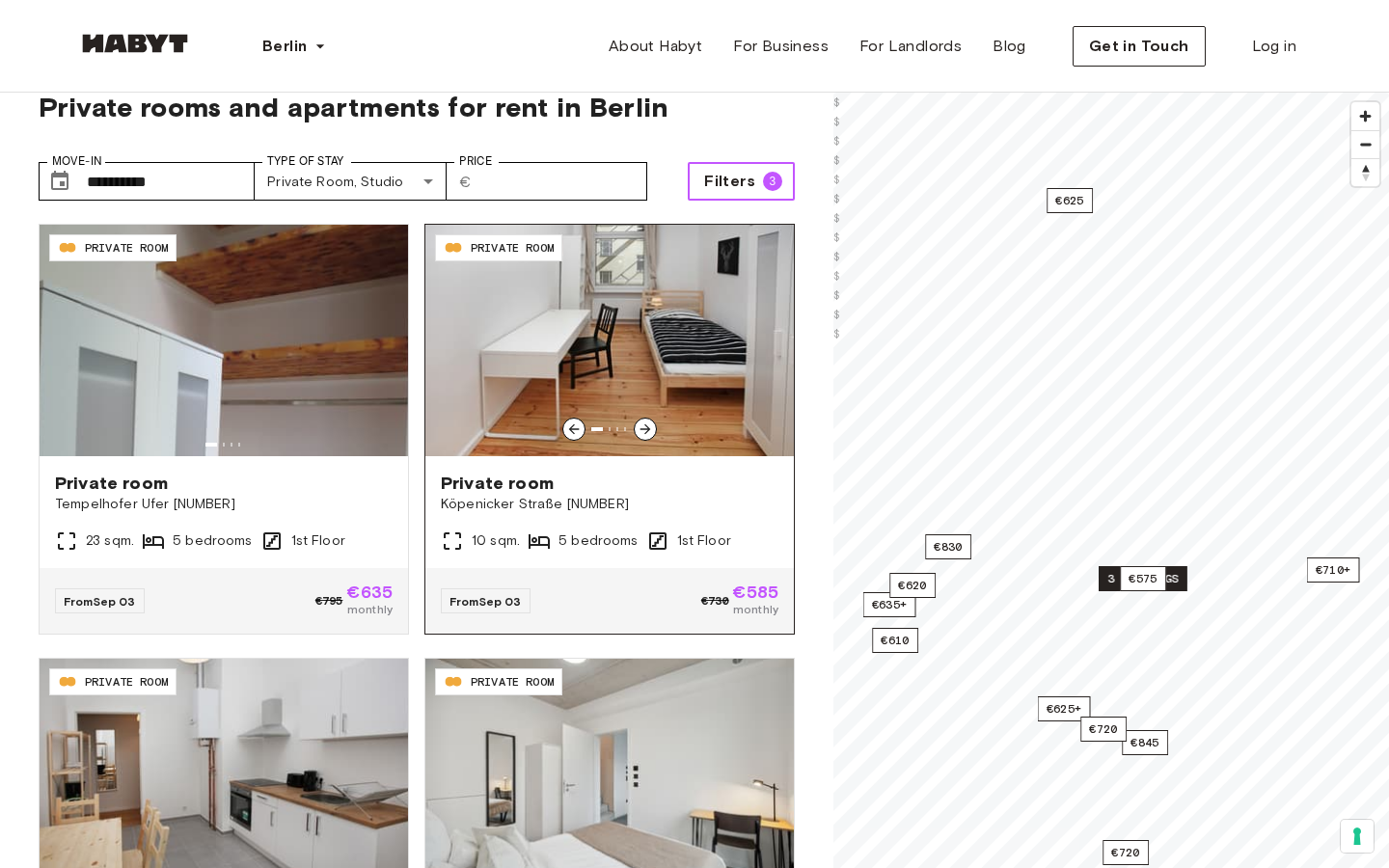 scroll, scrollTop: 0, scrollLeft: 0, axis: both 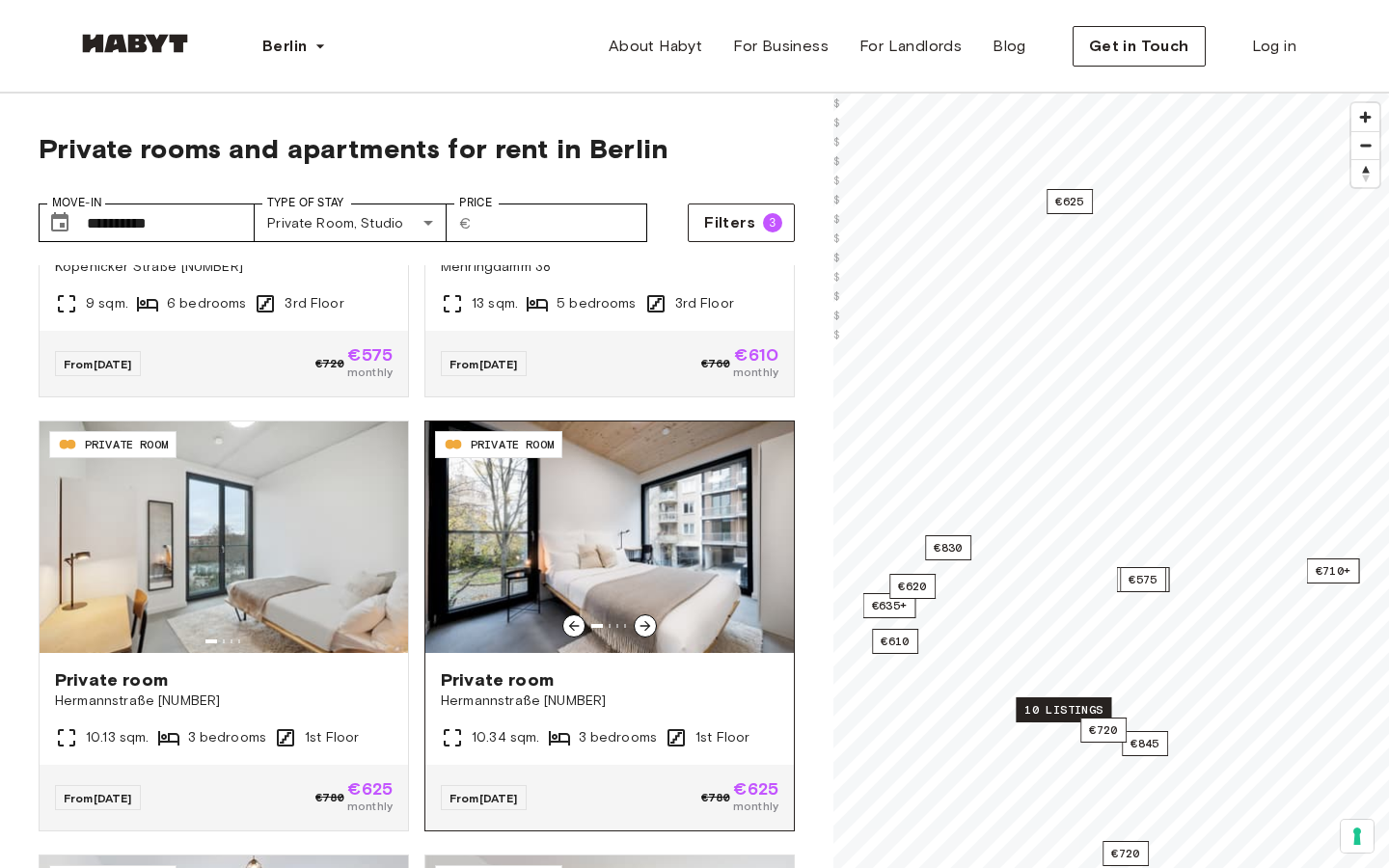 click 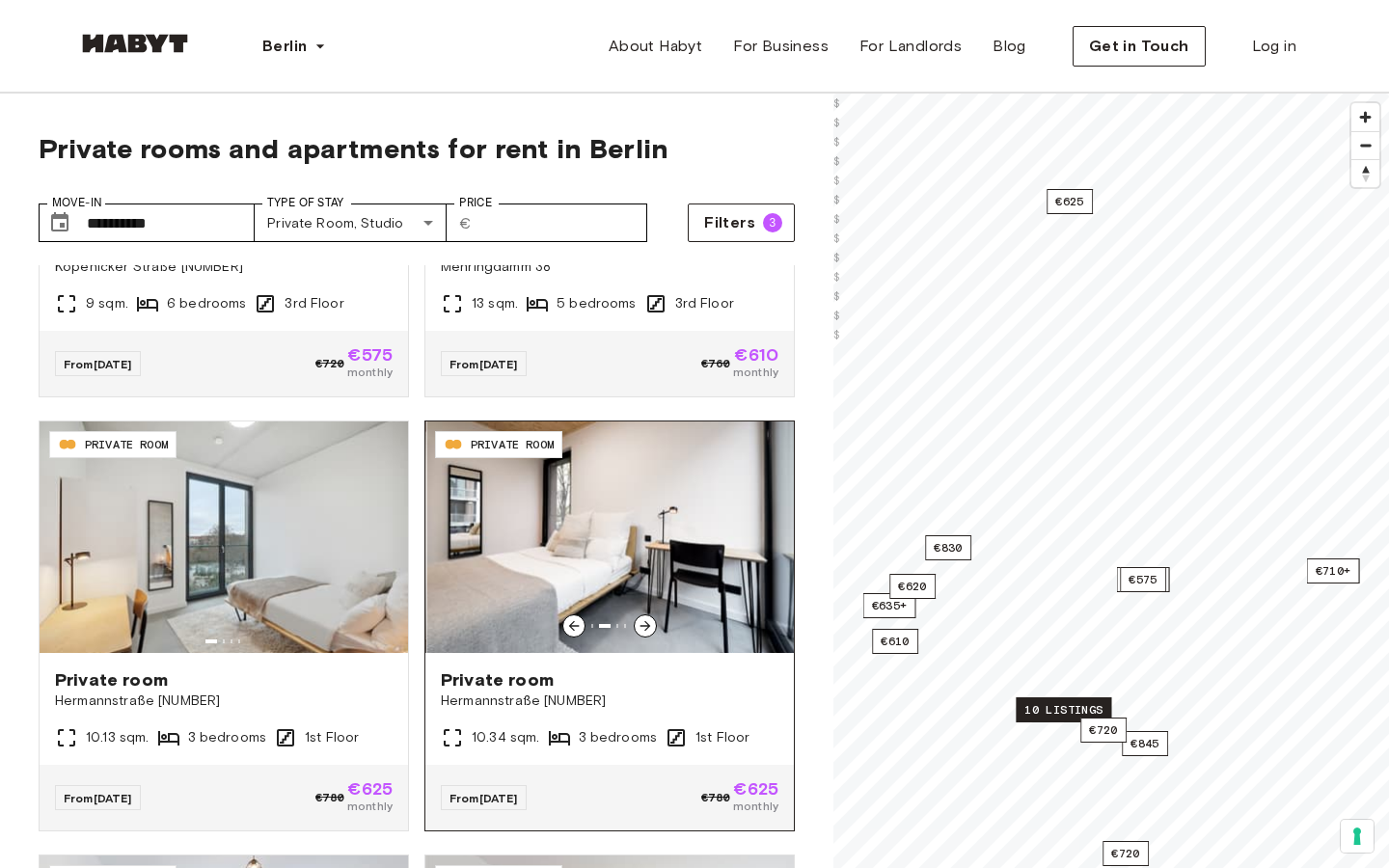 click 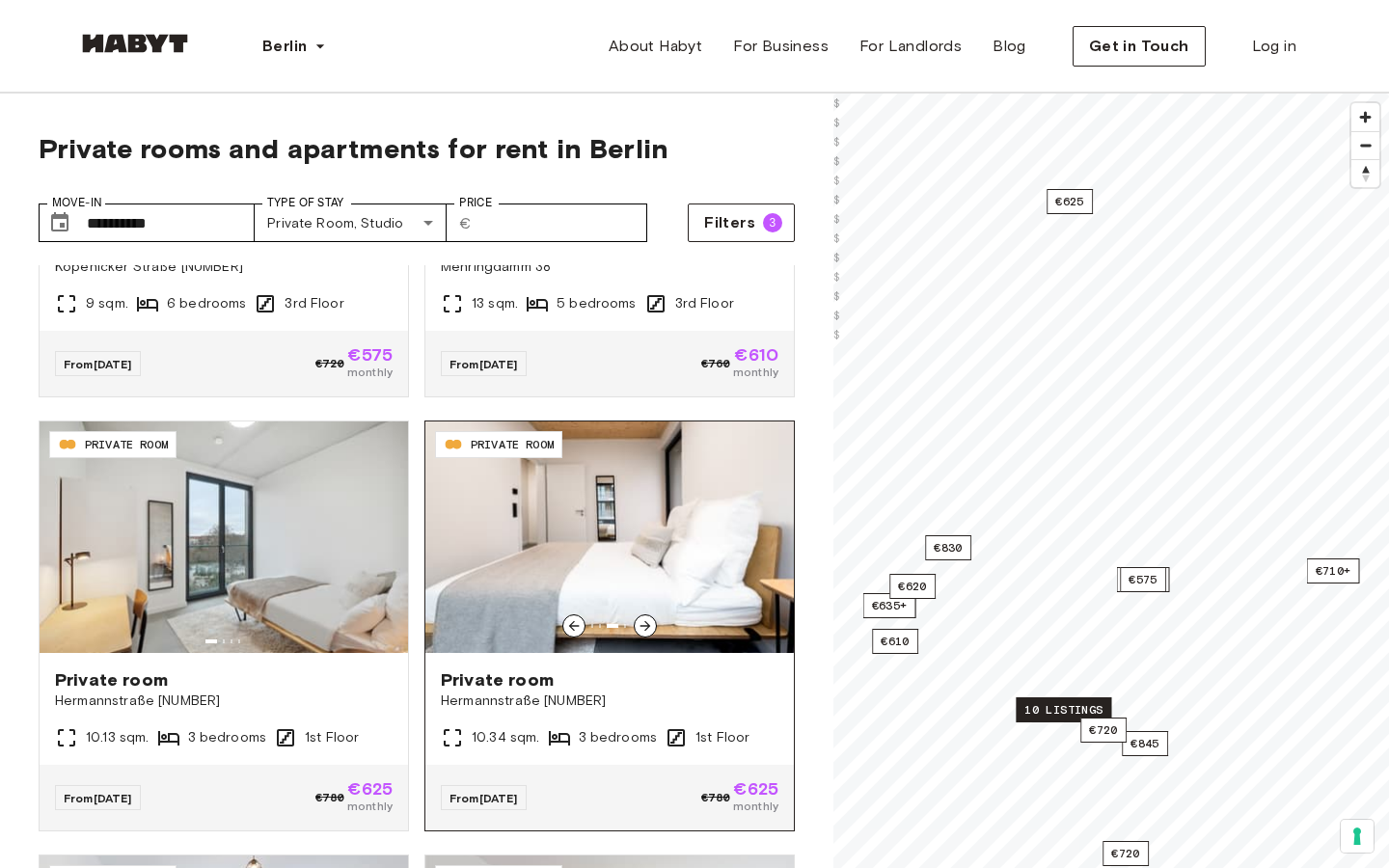 click 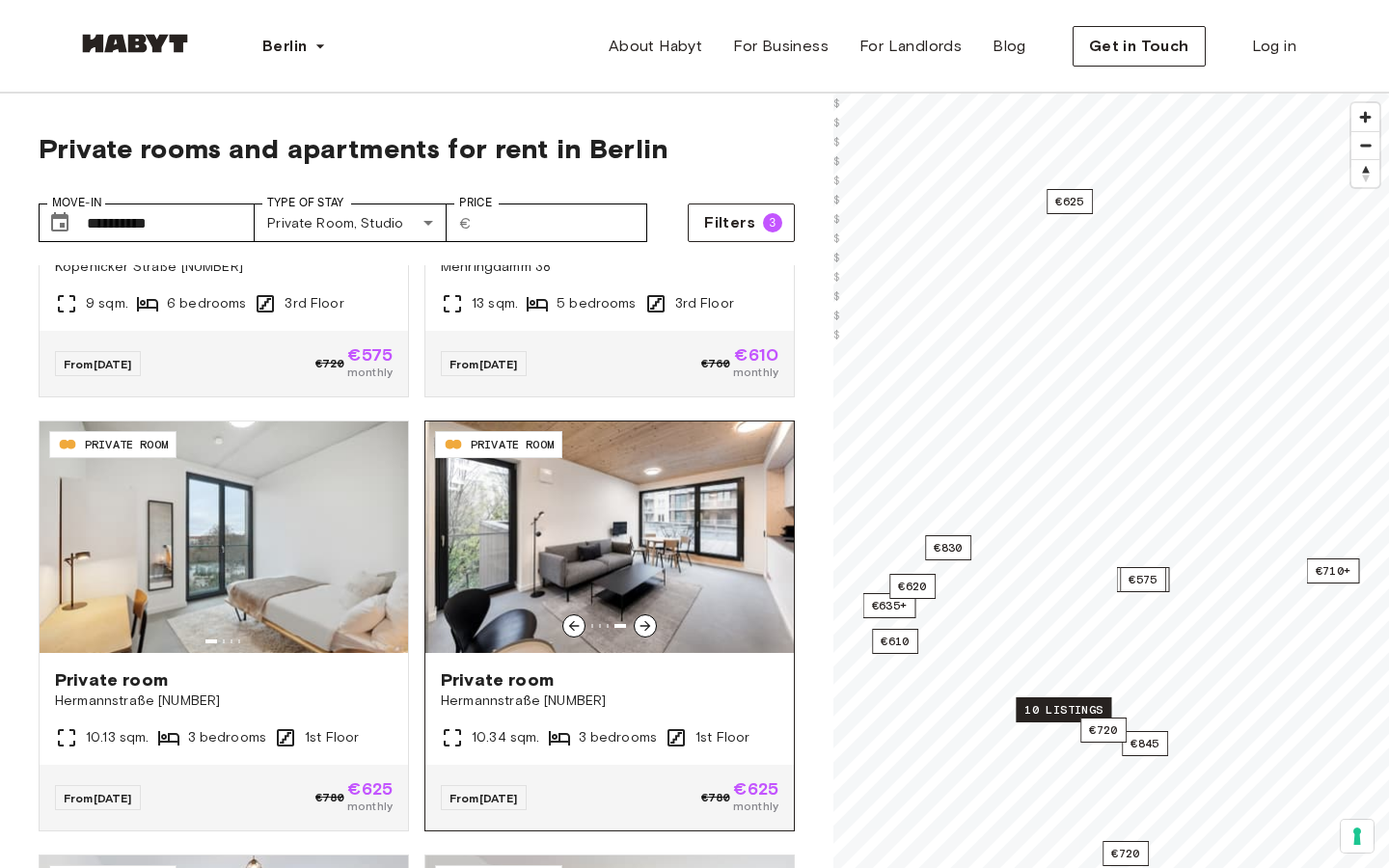 click 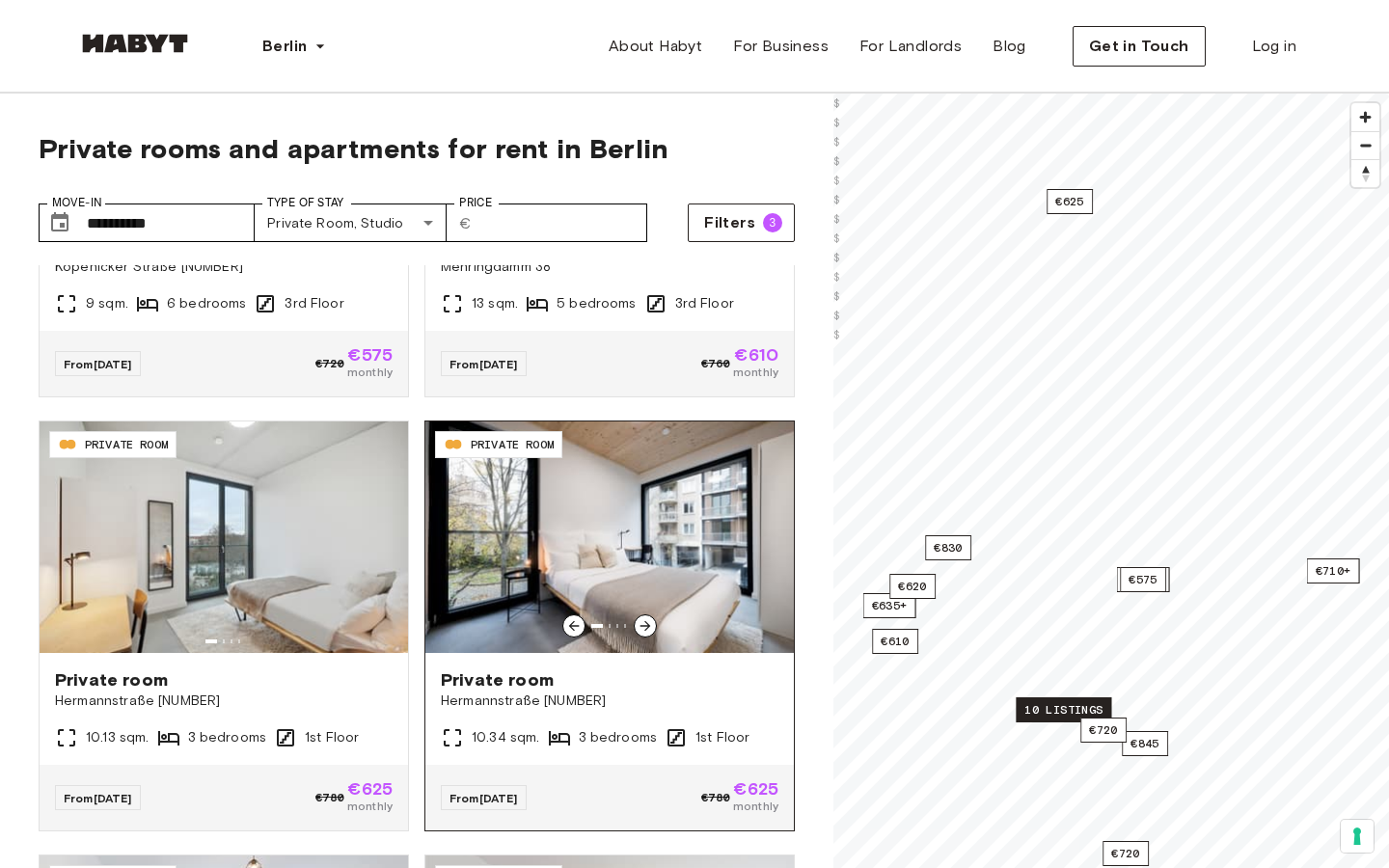click 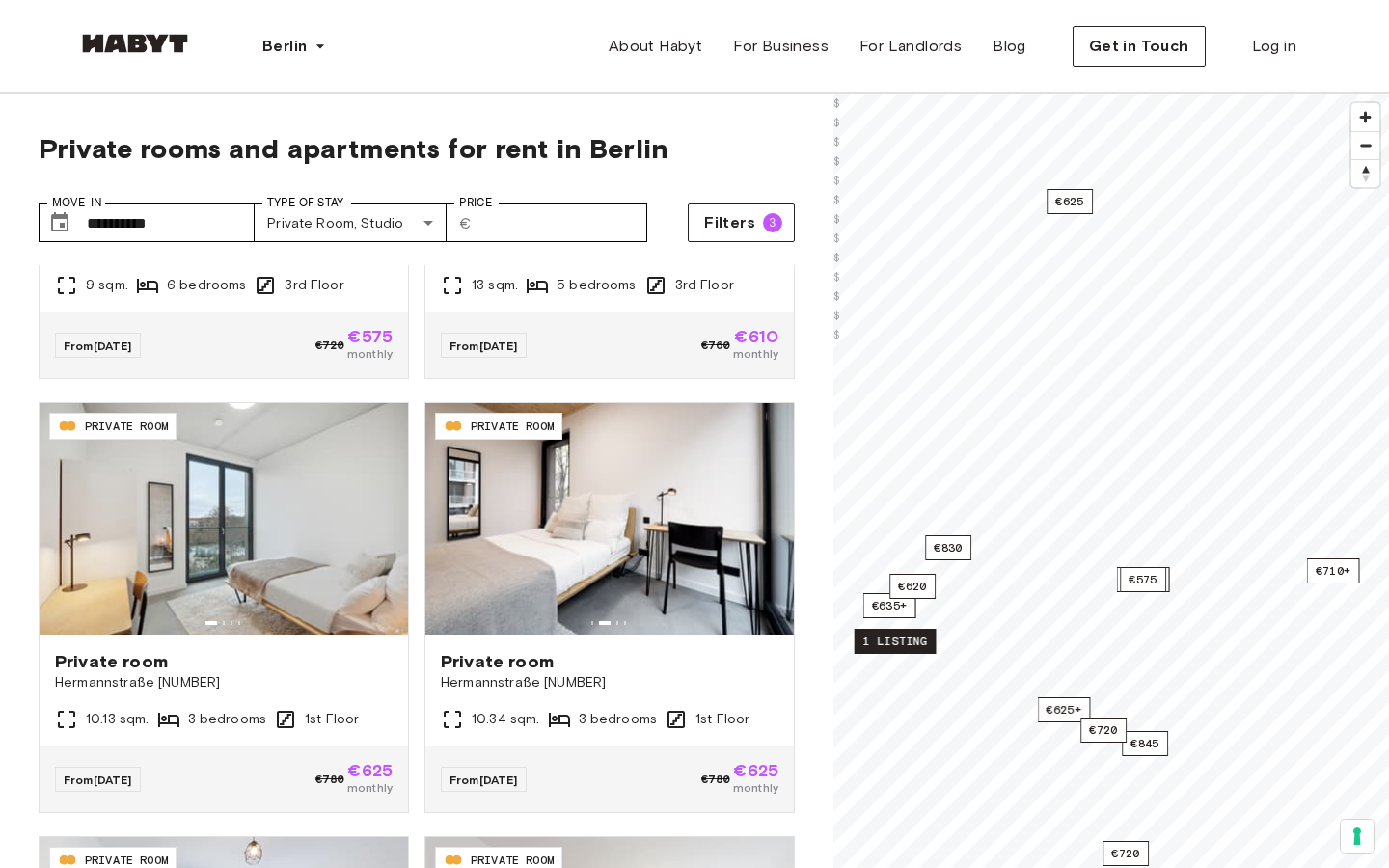 scroll, scrollTop: 1614, scrollLeft: 0, axis: vertical 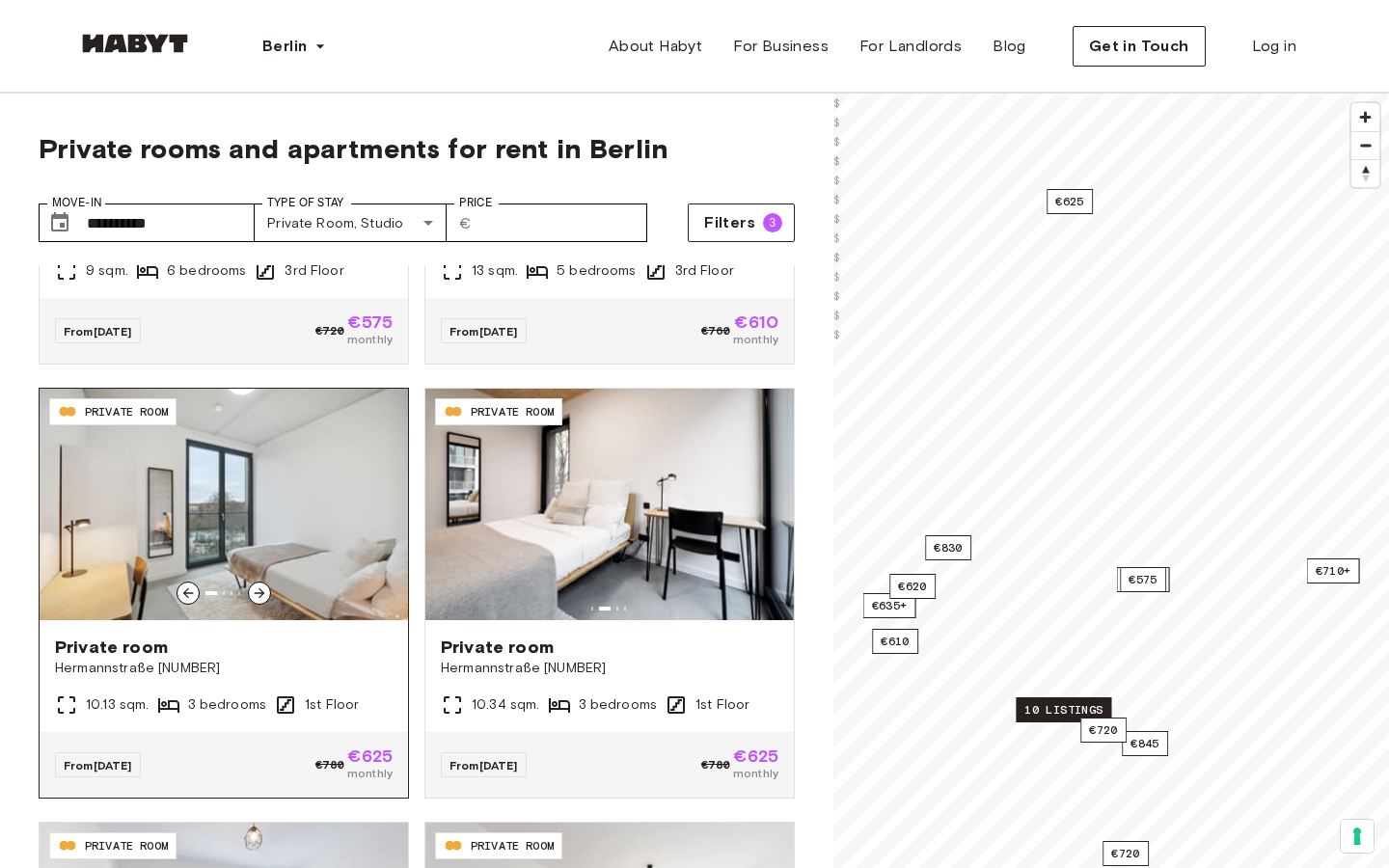 click 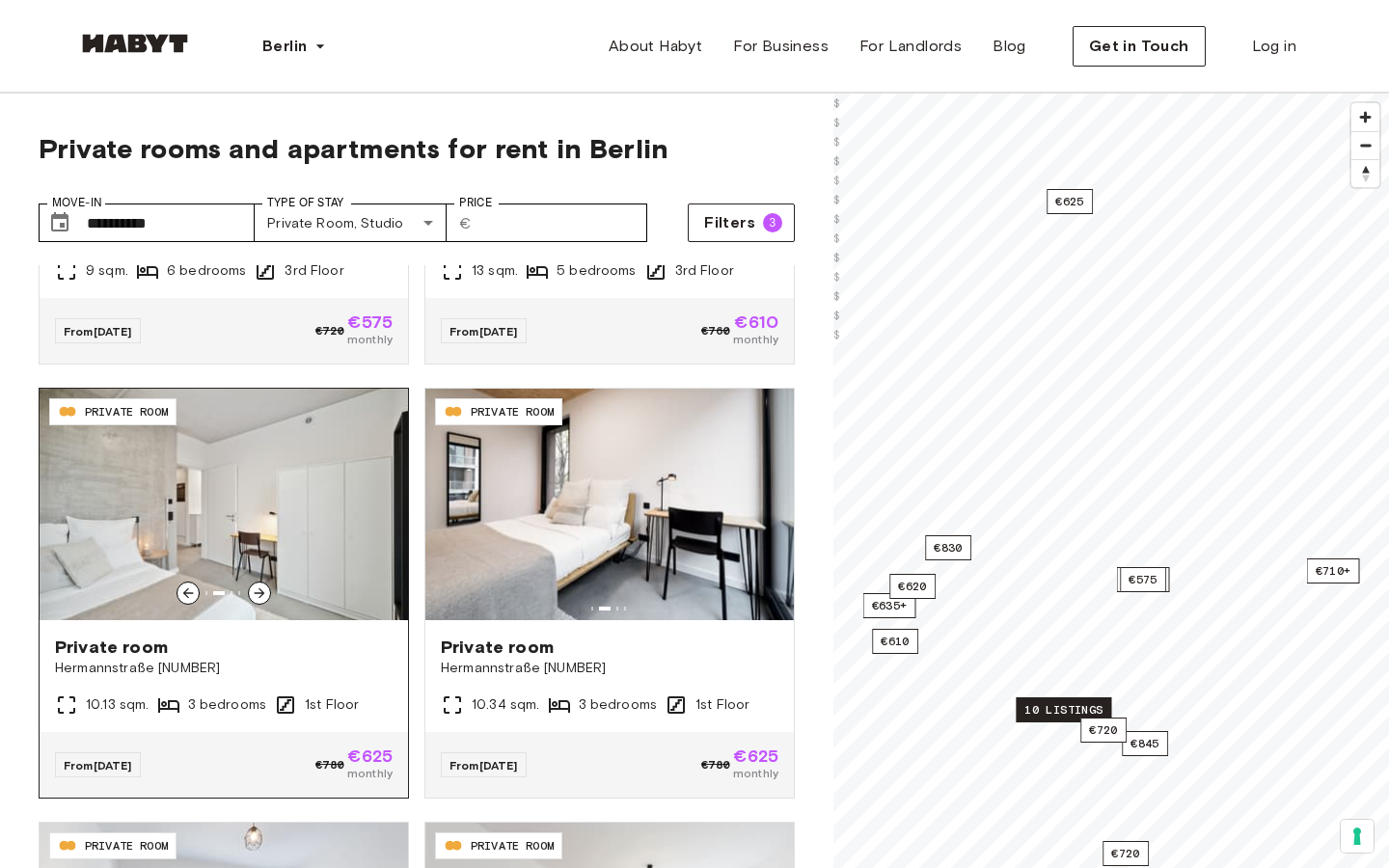 click 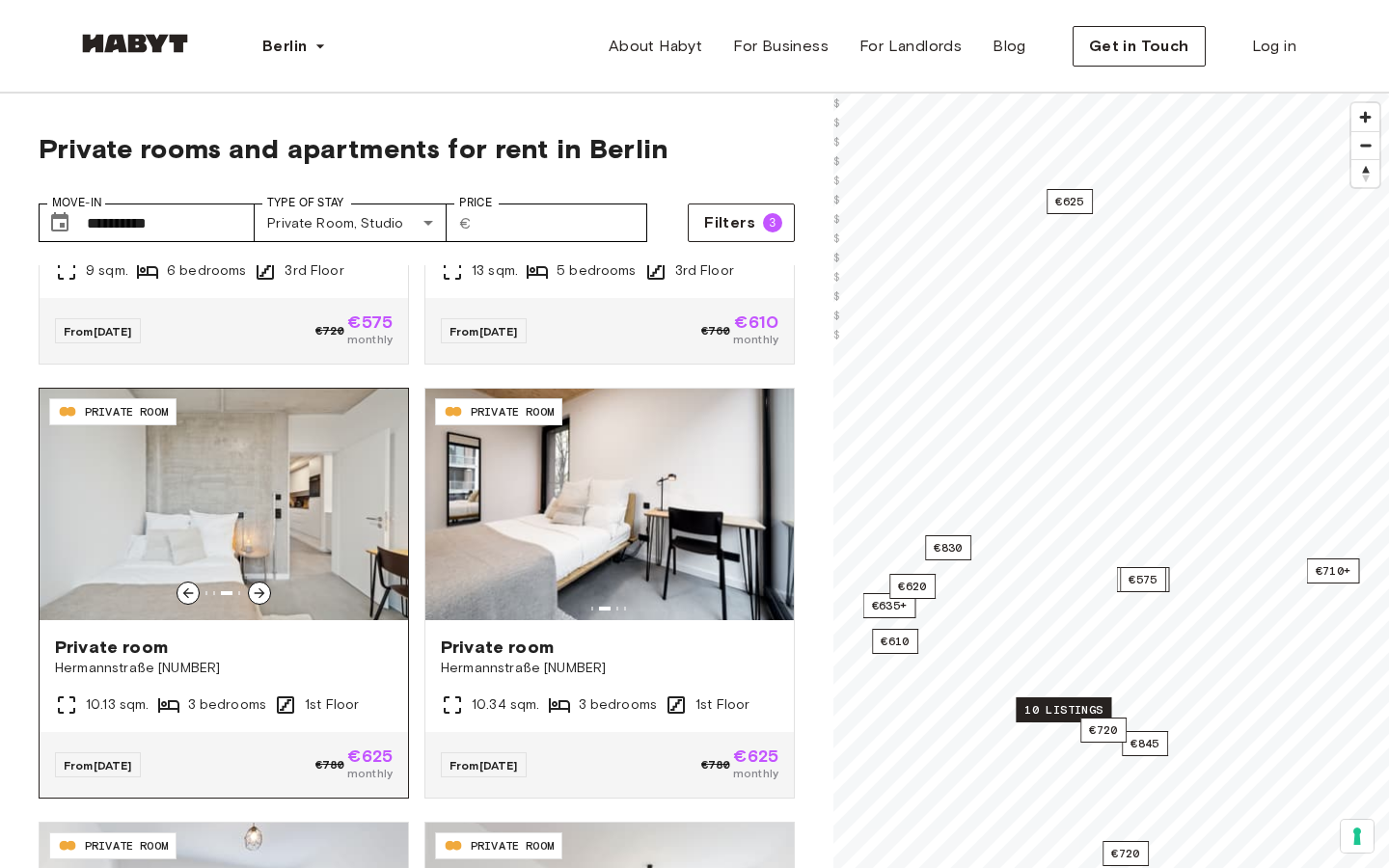 click 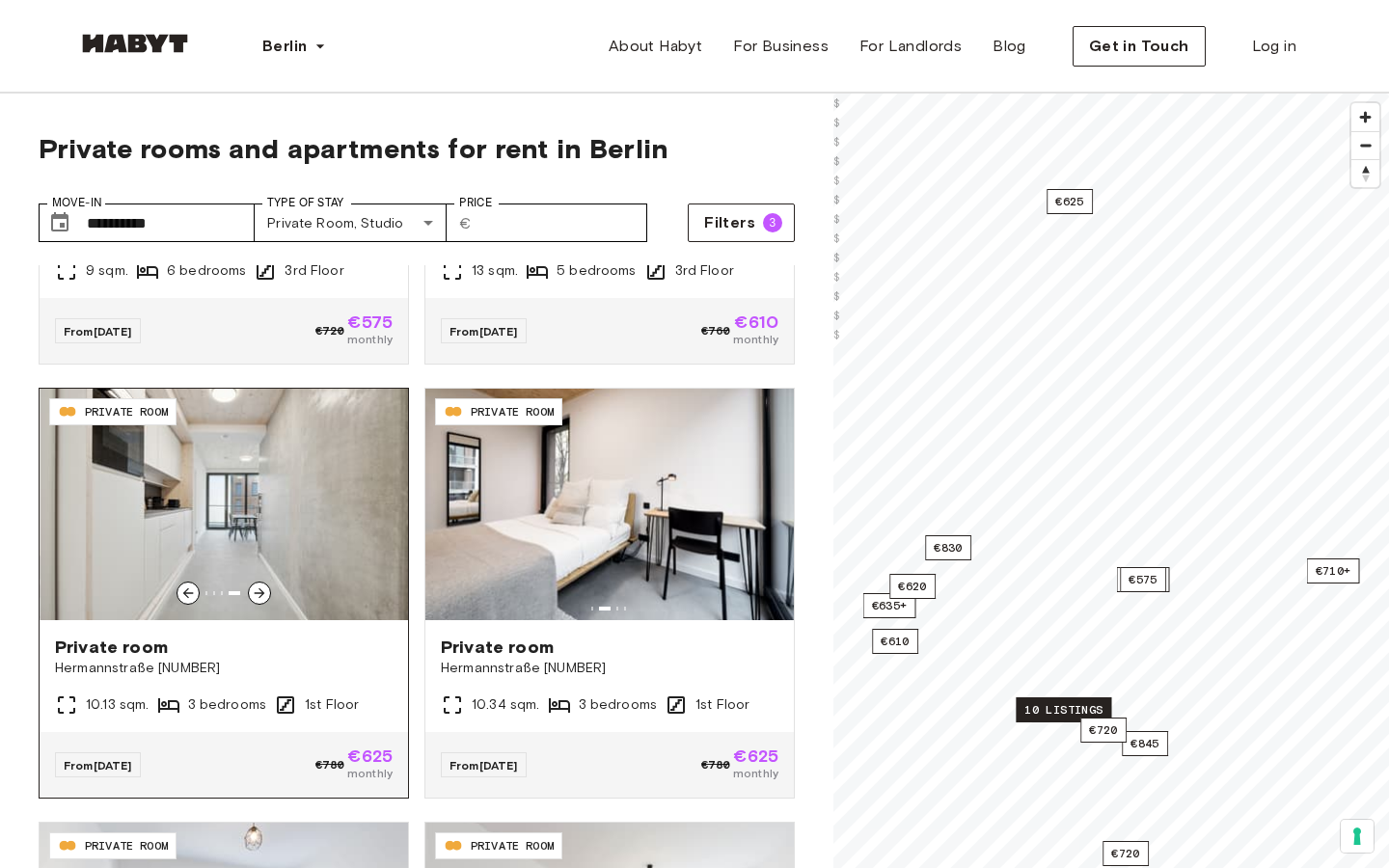 click 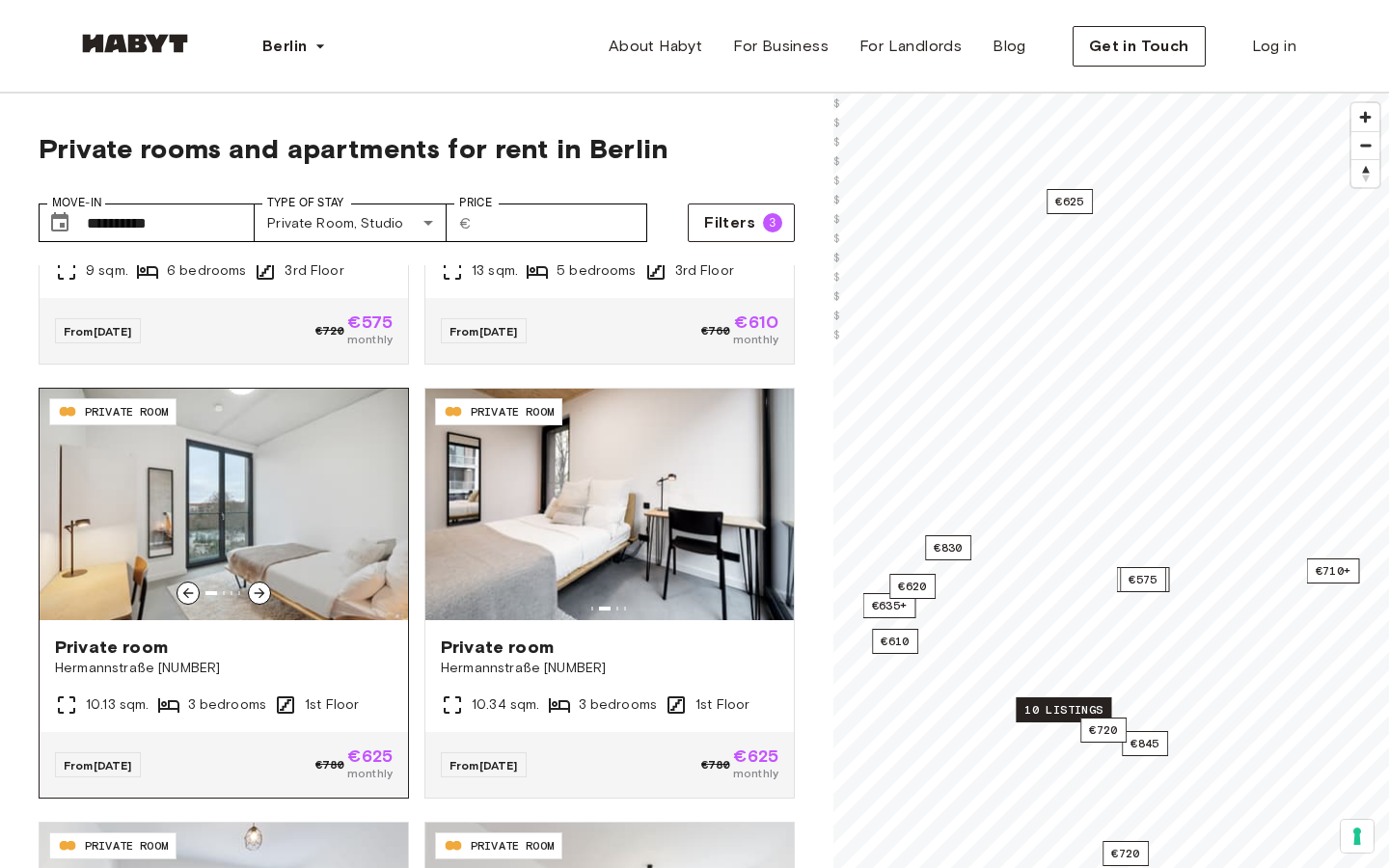 click 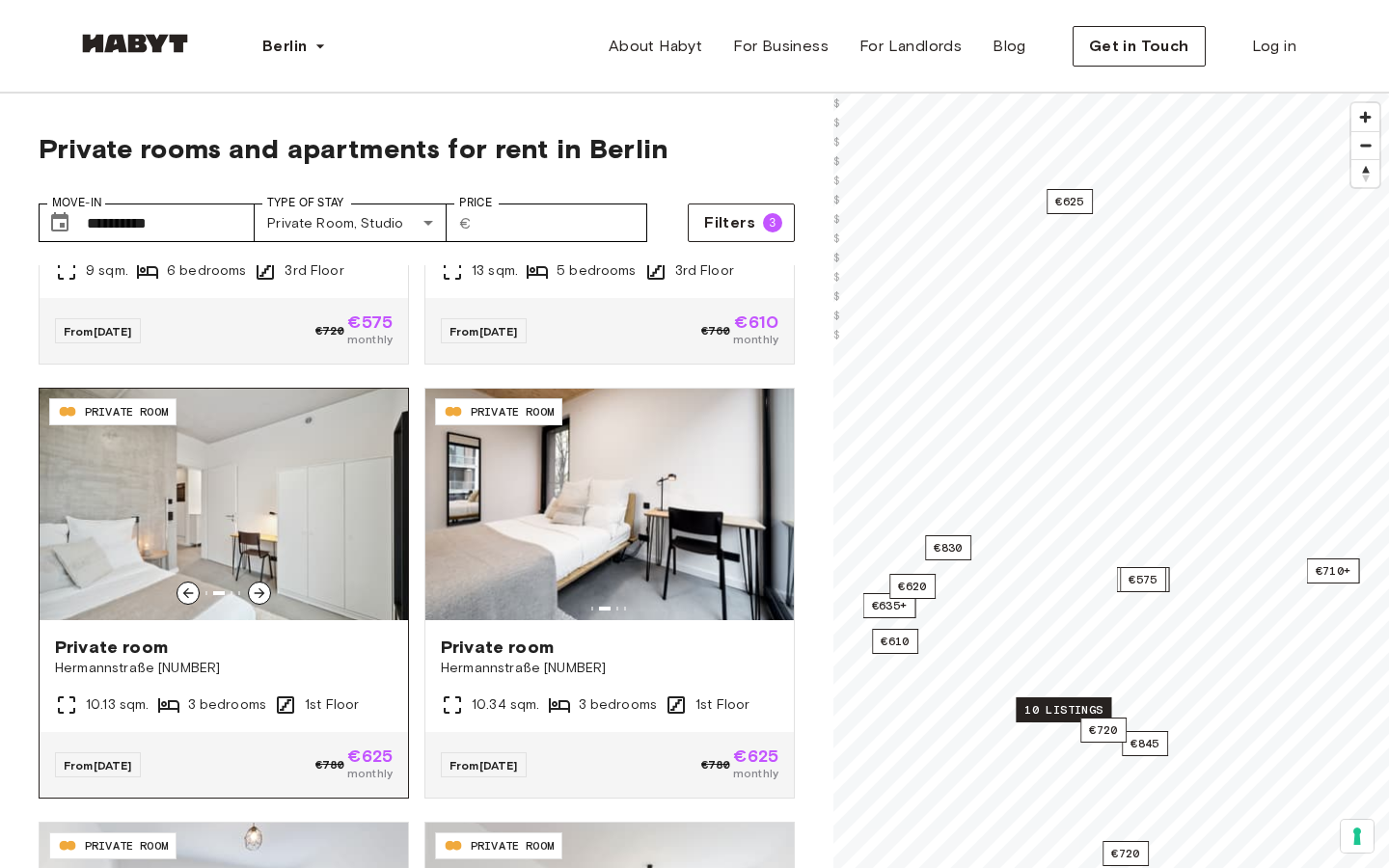 scroll, scrollTop: 1632, scrollLeft: 0, axis: vertical 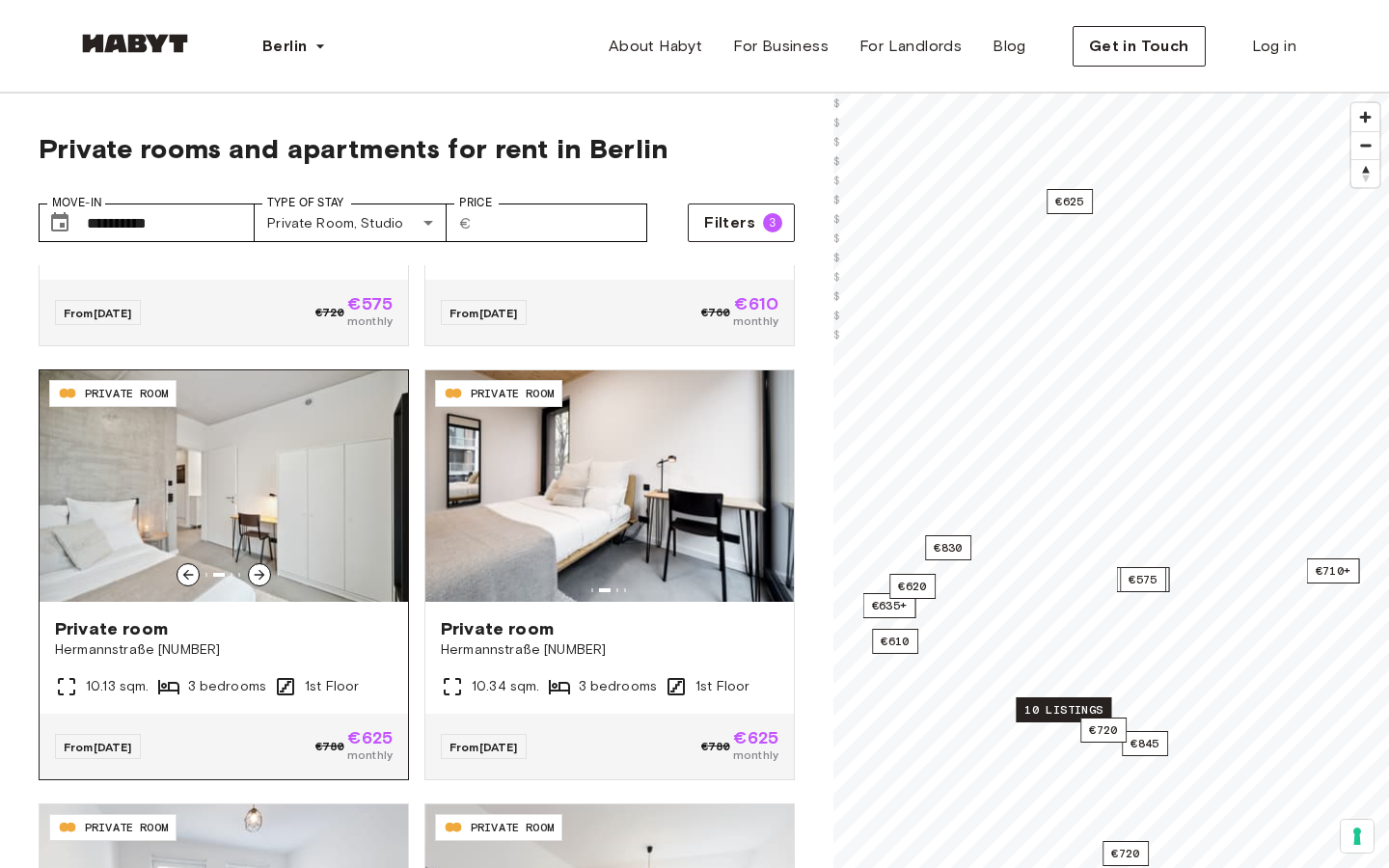 click at bounding box center [259, 575] 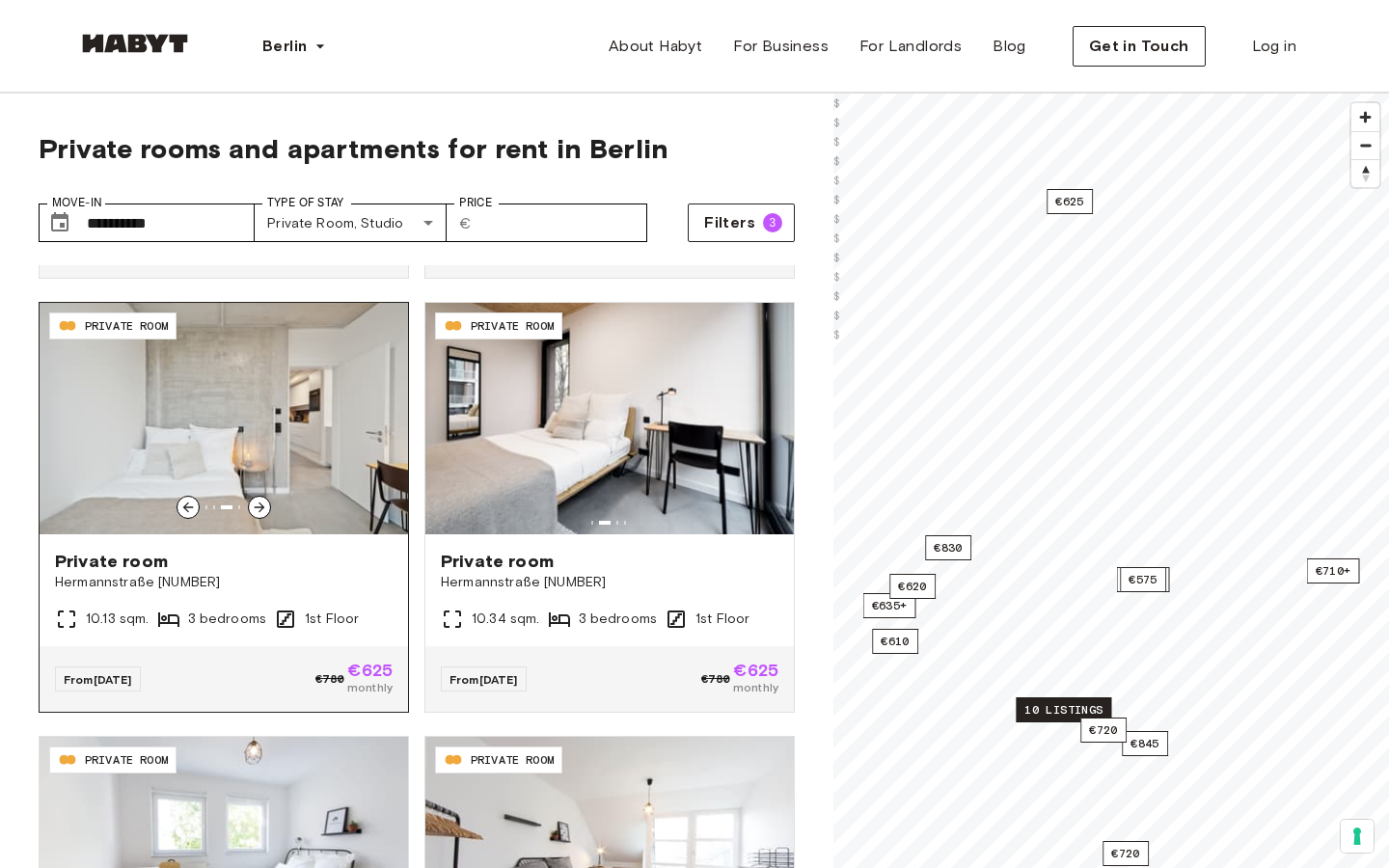 scroll, scrollTop: 1688, scrollLeft: 0, axis: vertical 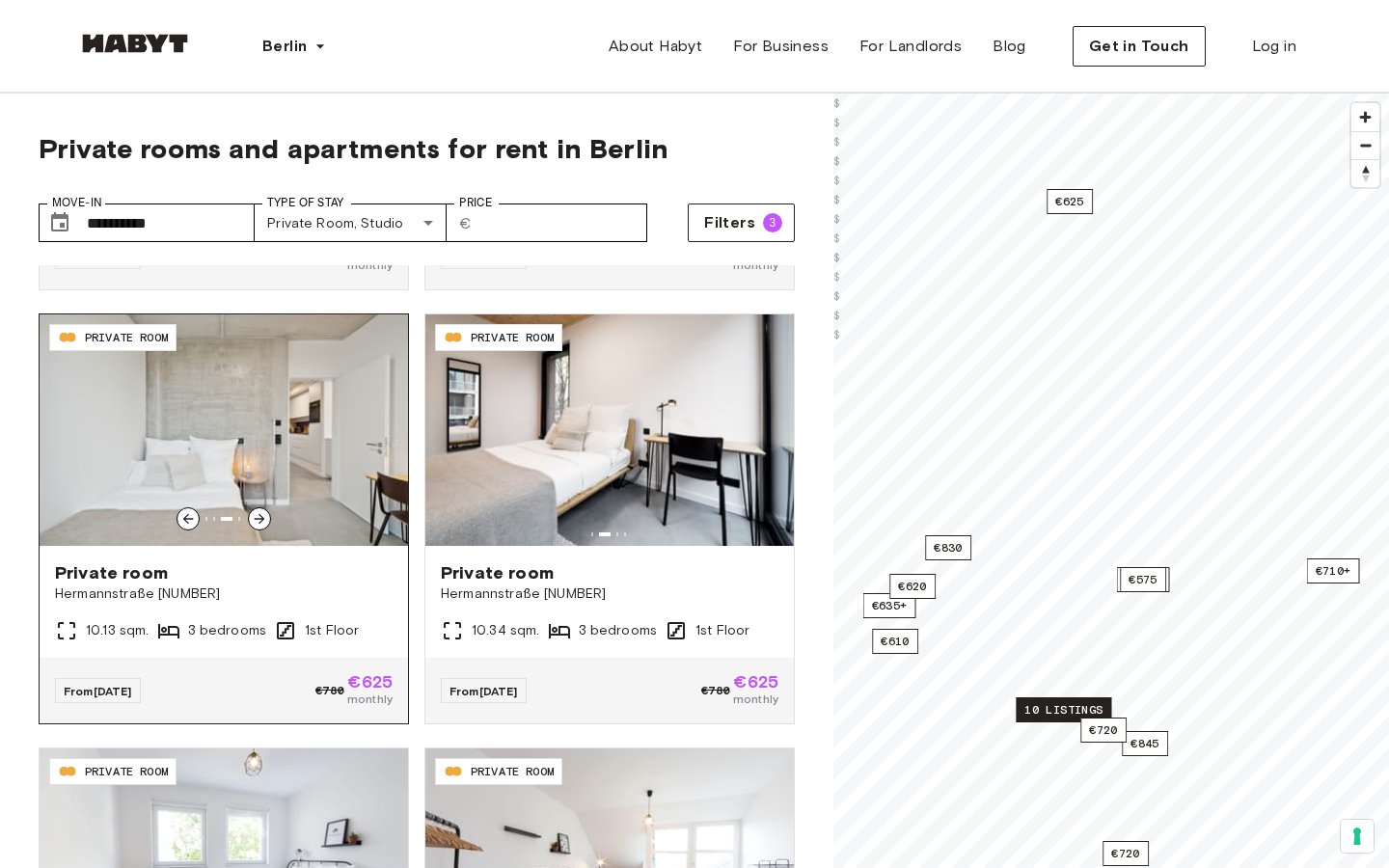 click 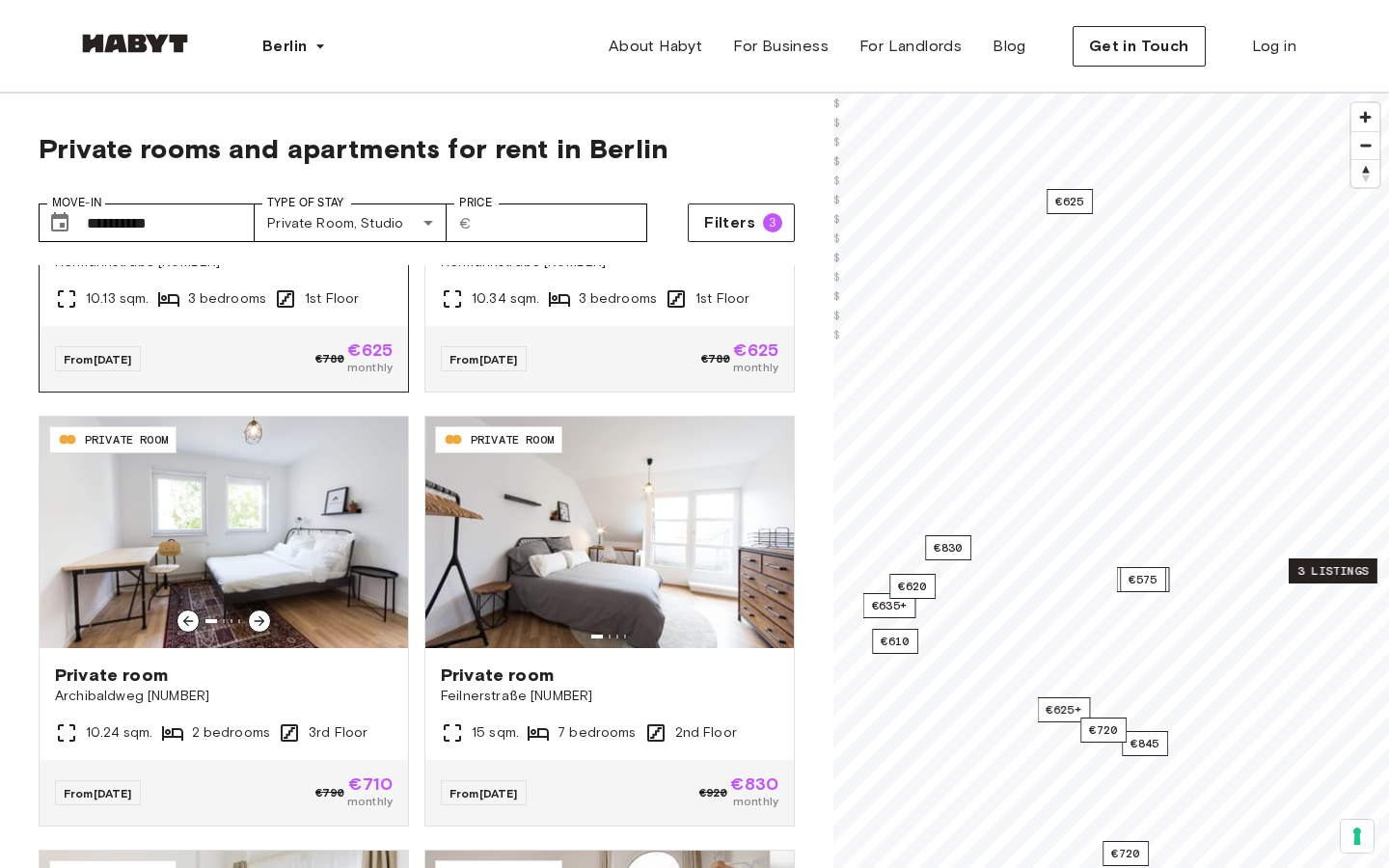 scroll, scrollTop: 2027, scrollLeft: 0, axis: vertical 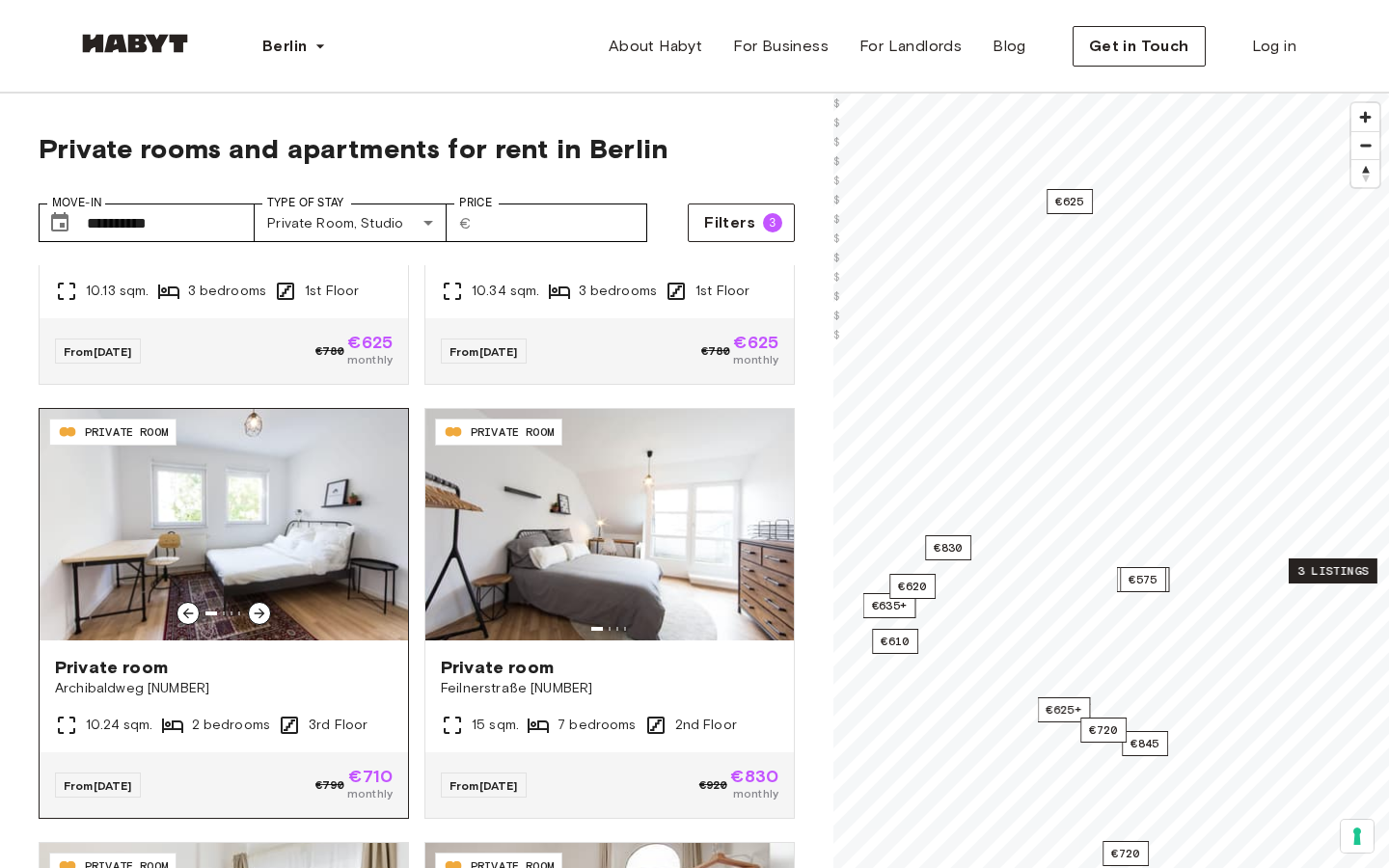 click at bounding box center (259, 613) 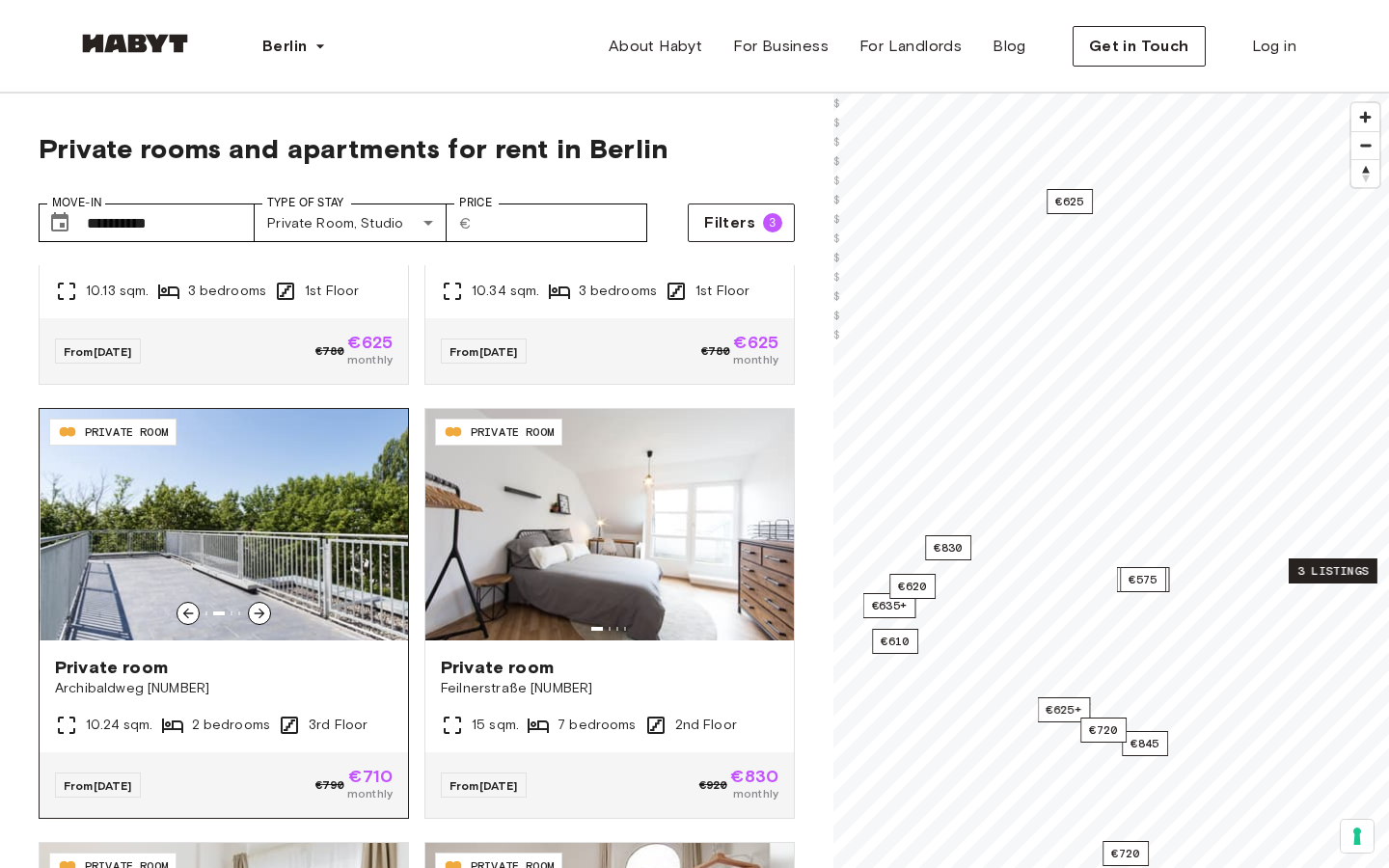 click at bounding box center [259, 613] 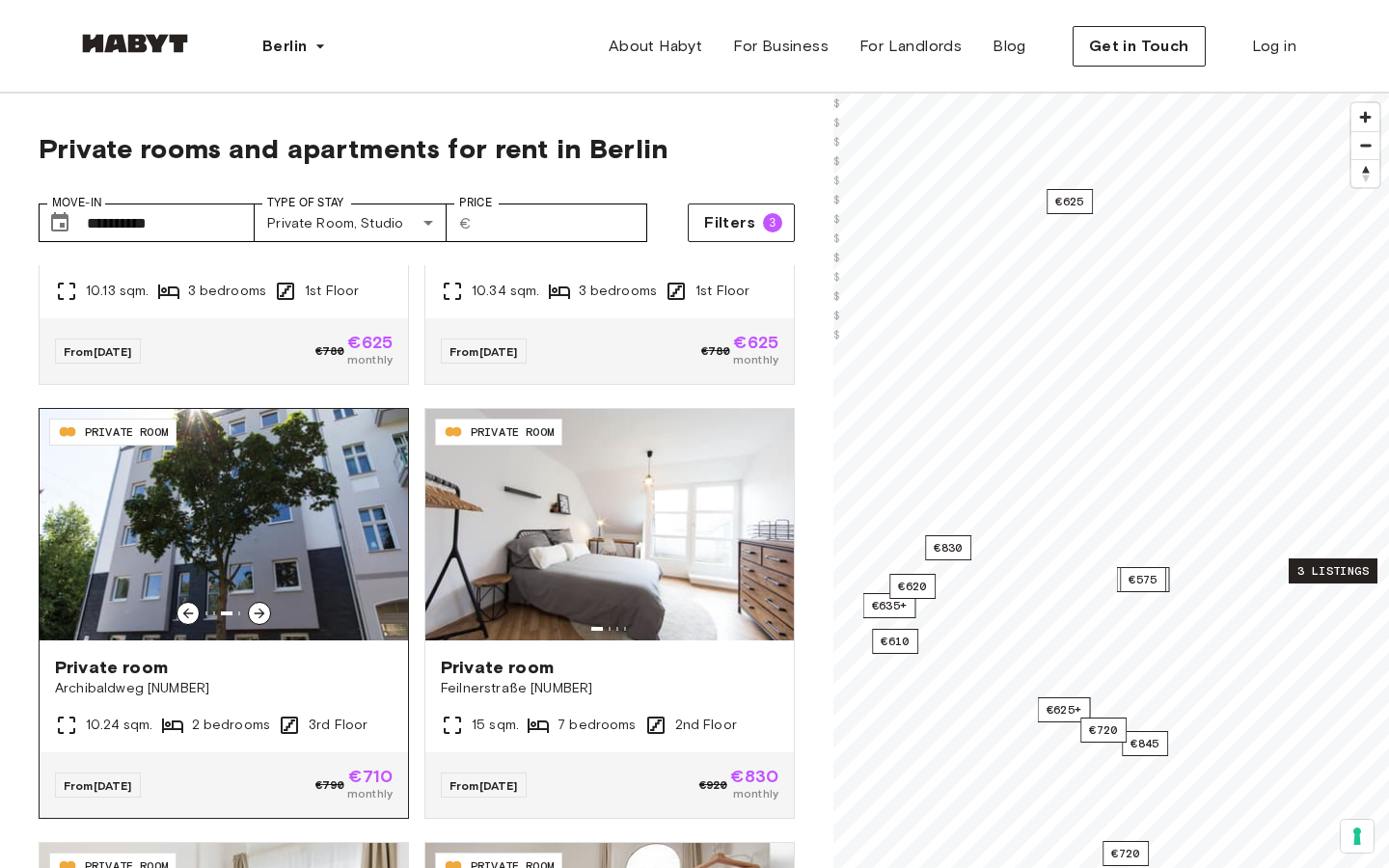 click at bounding box center (259, 613) 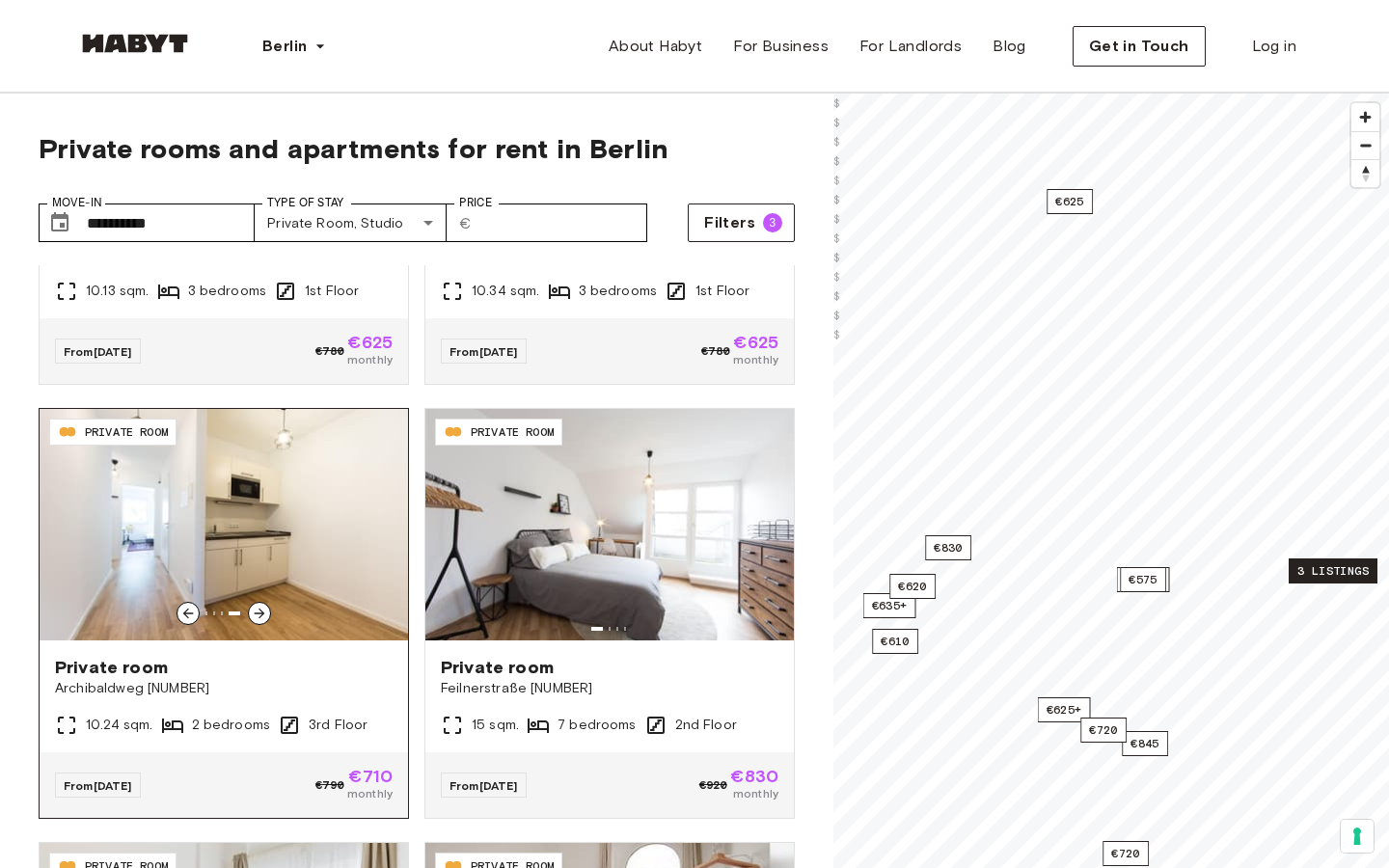 click at bounding box center (259, 613) 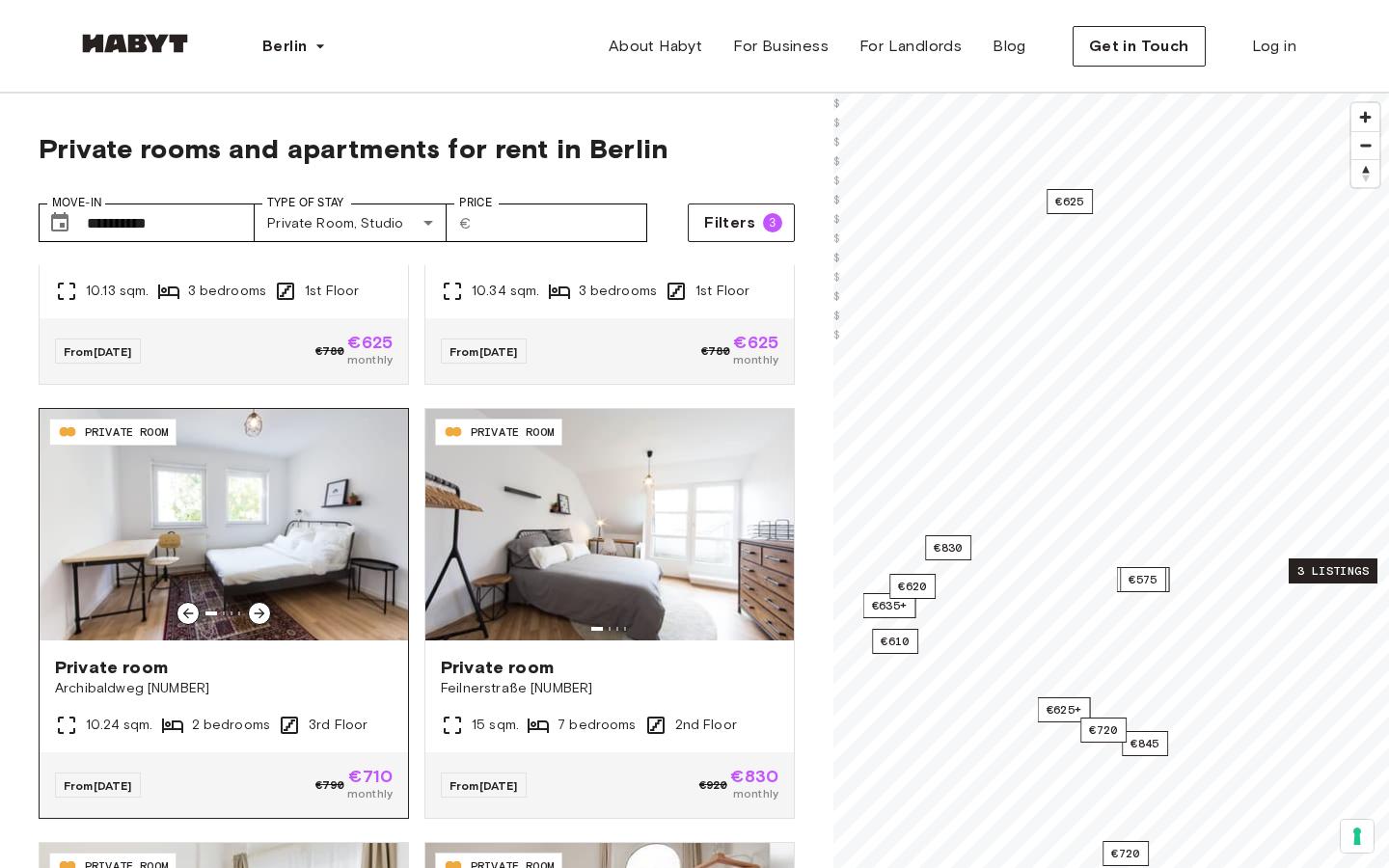 click at bounding box center [259, 613] 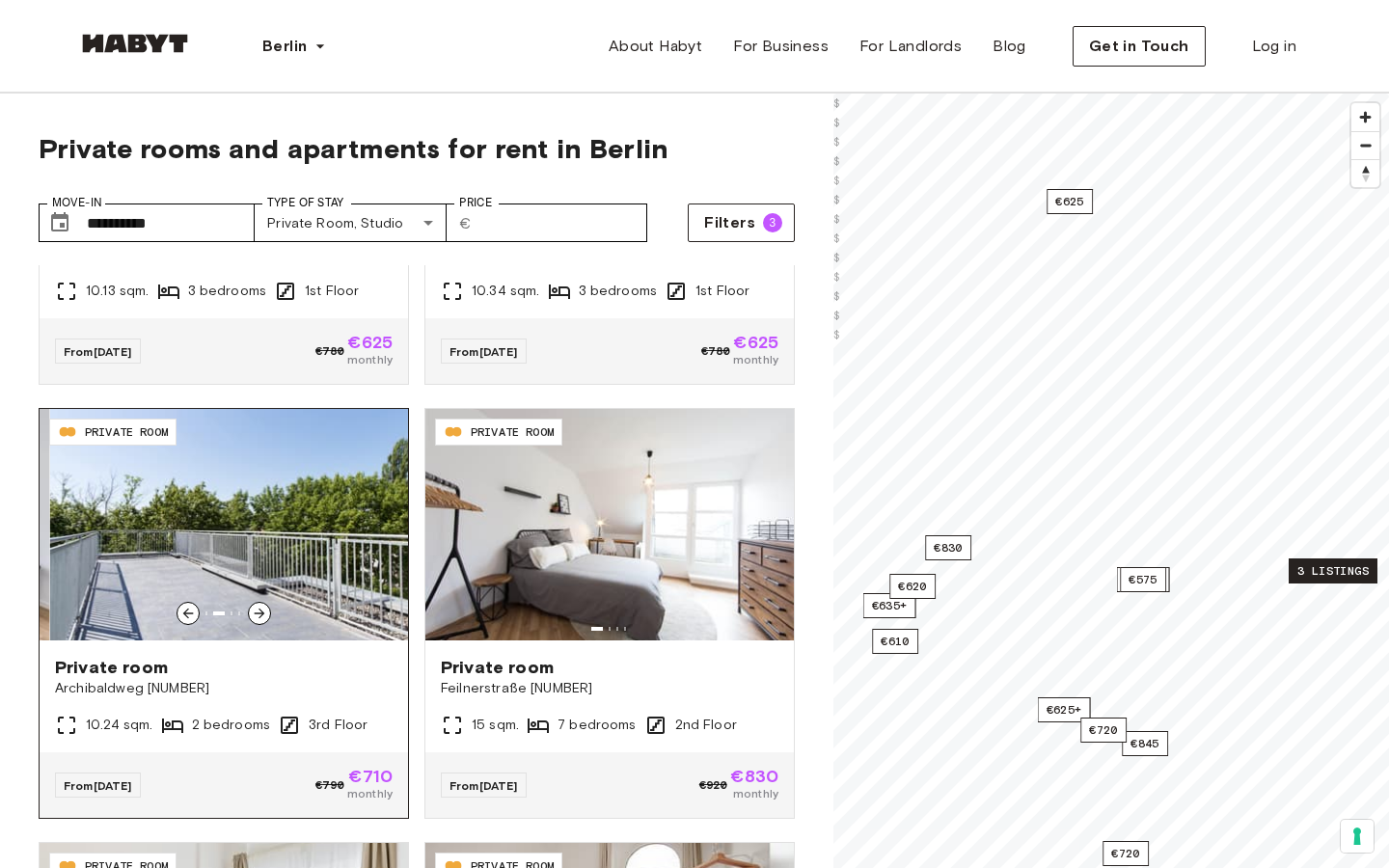 click at bounding box center [259, 613] 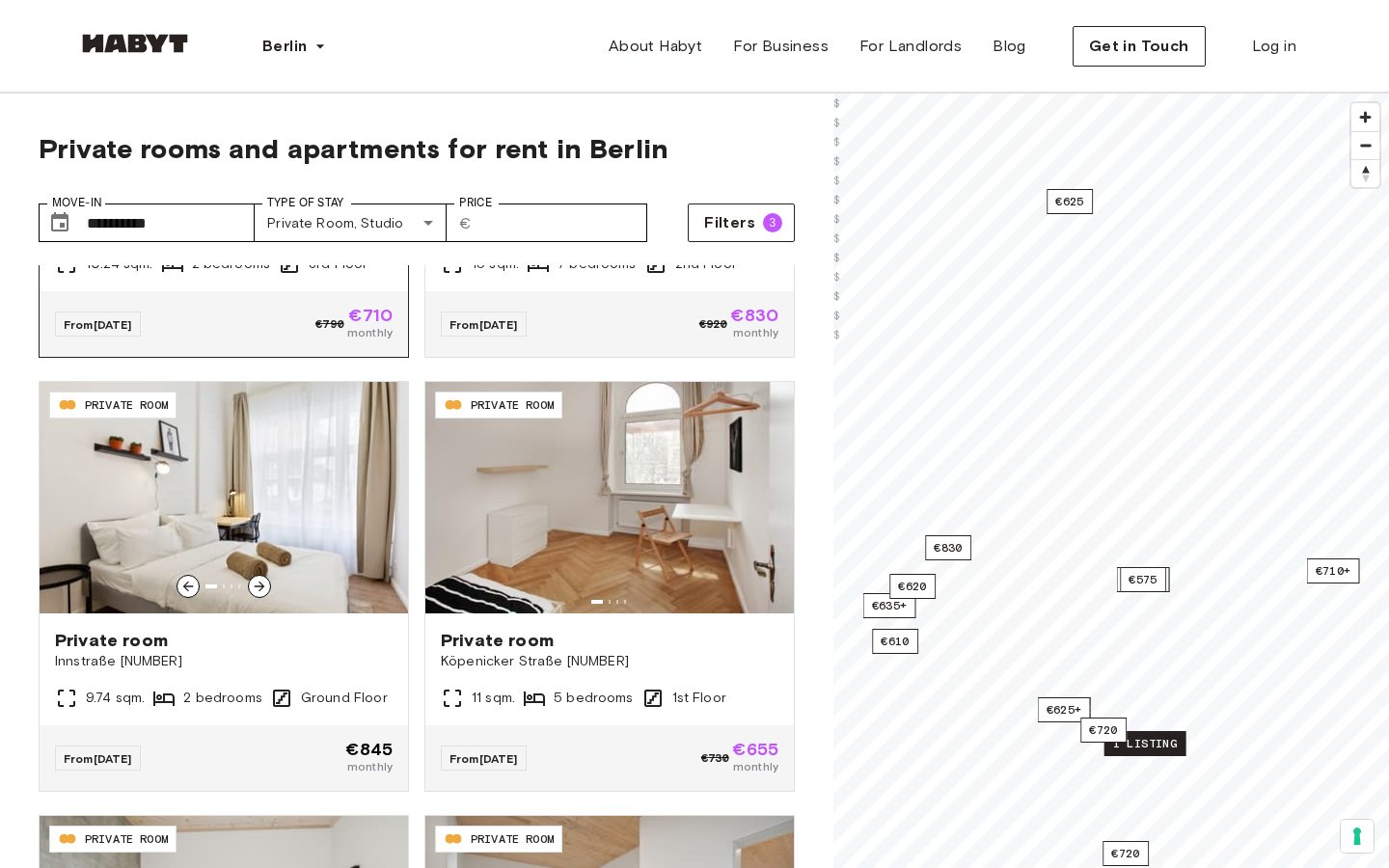 scroll, scrollTop: 2491, scrollLeft: 0, axis: vertical 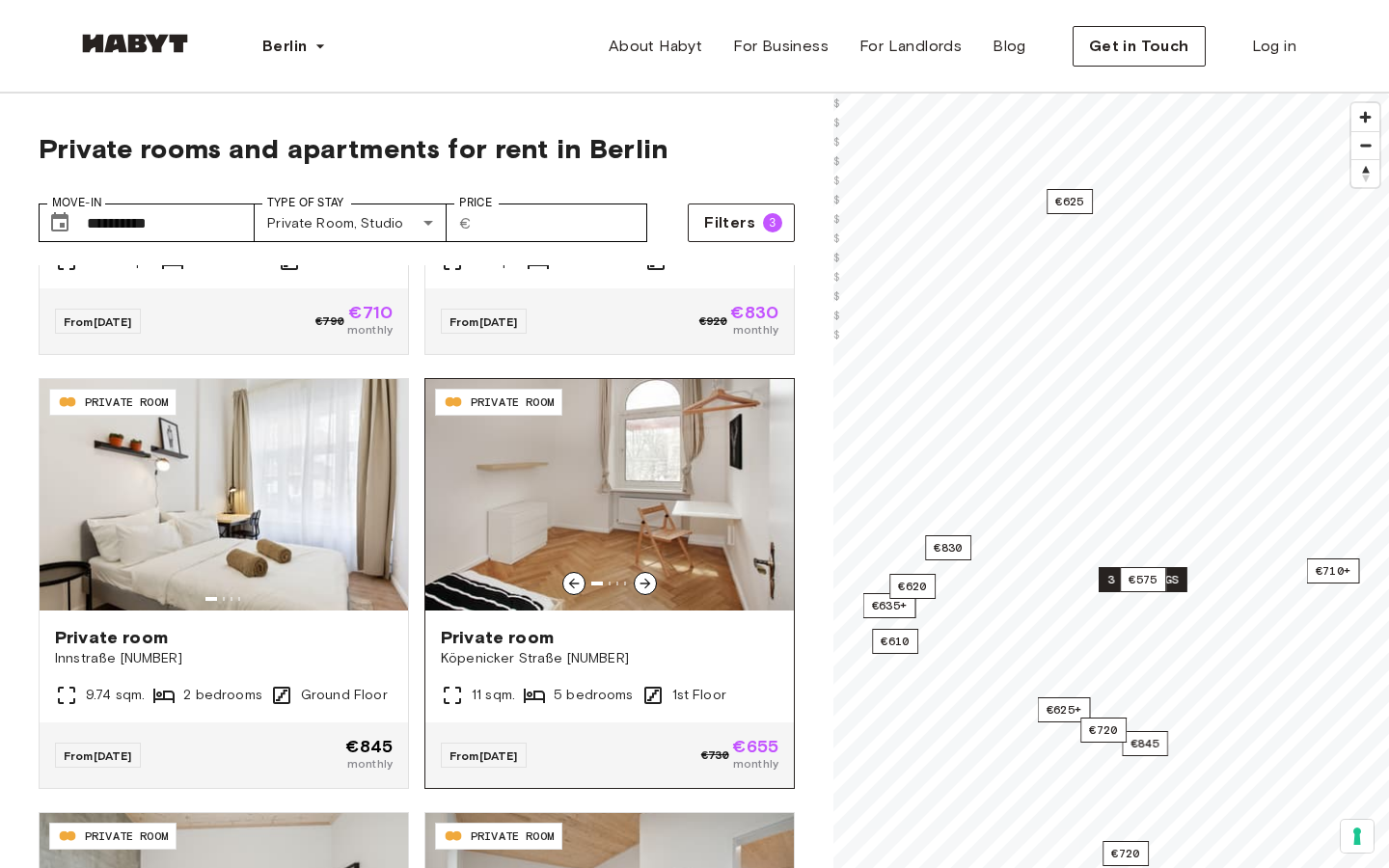 click 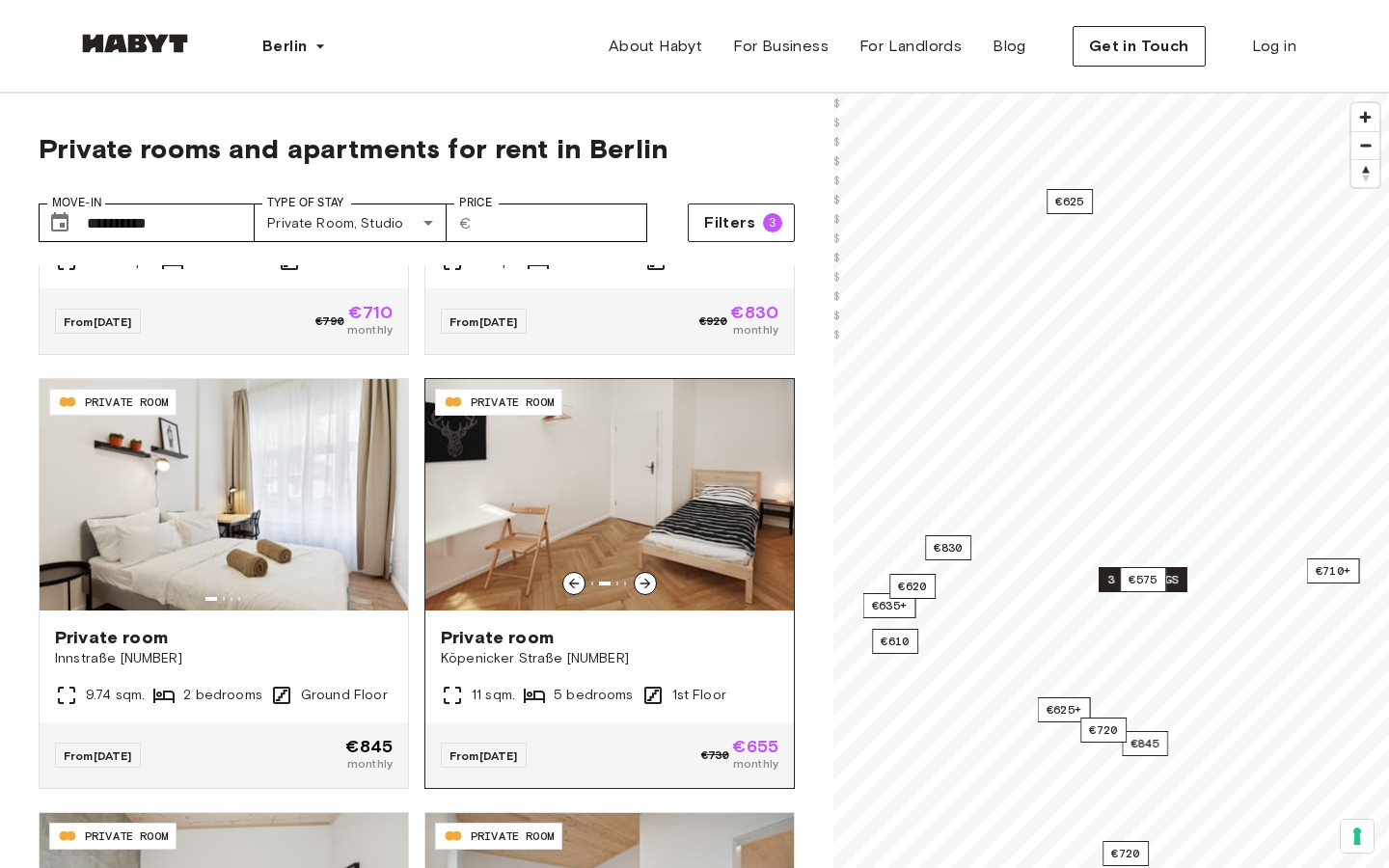click 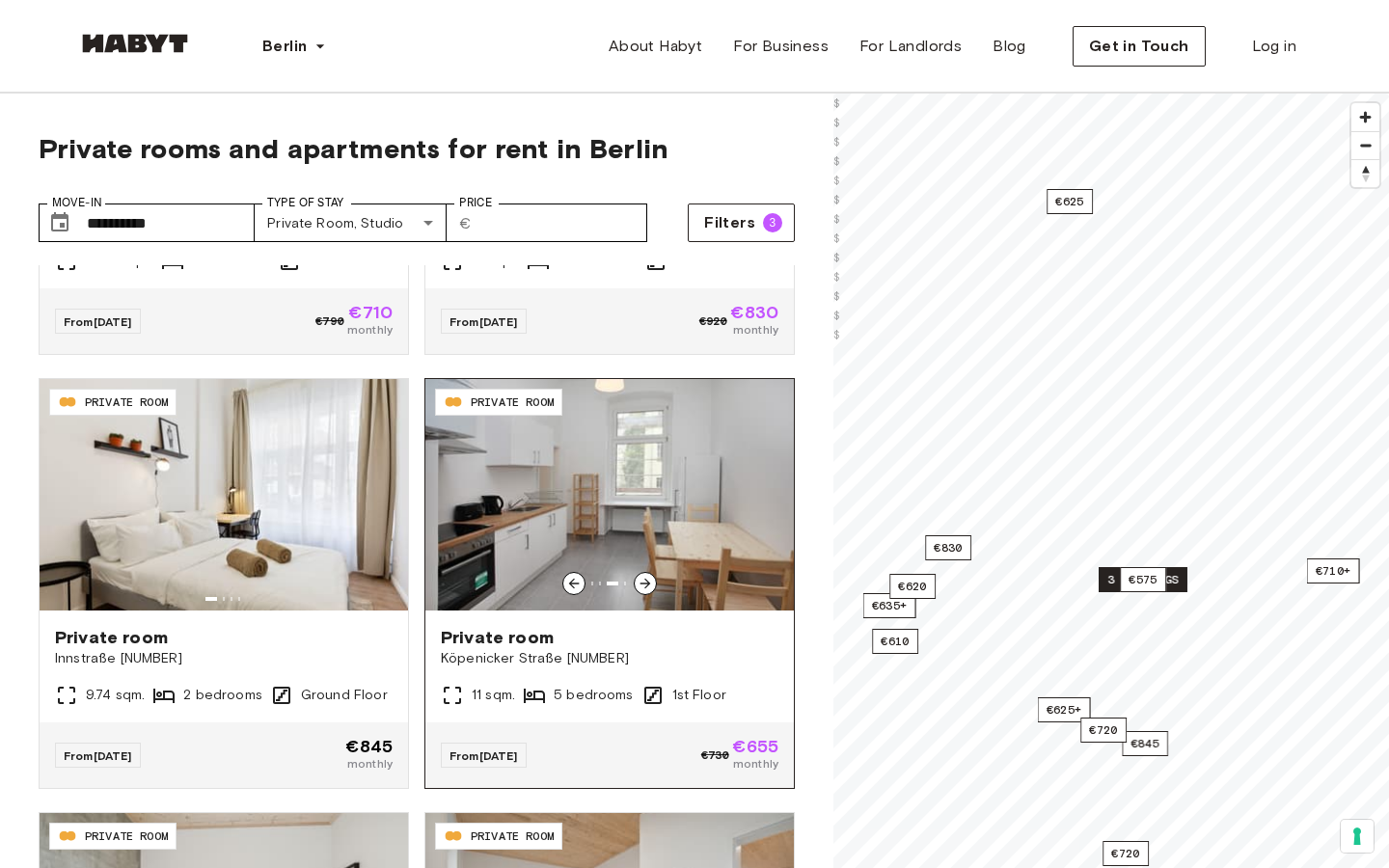 click 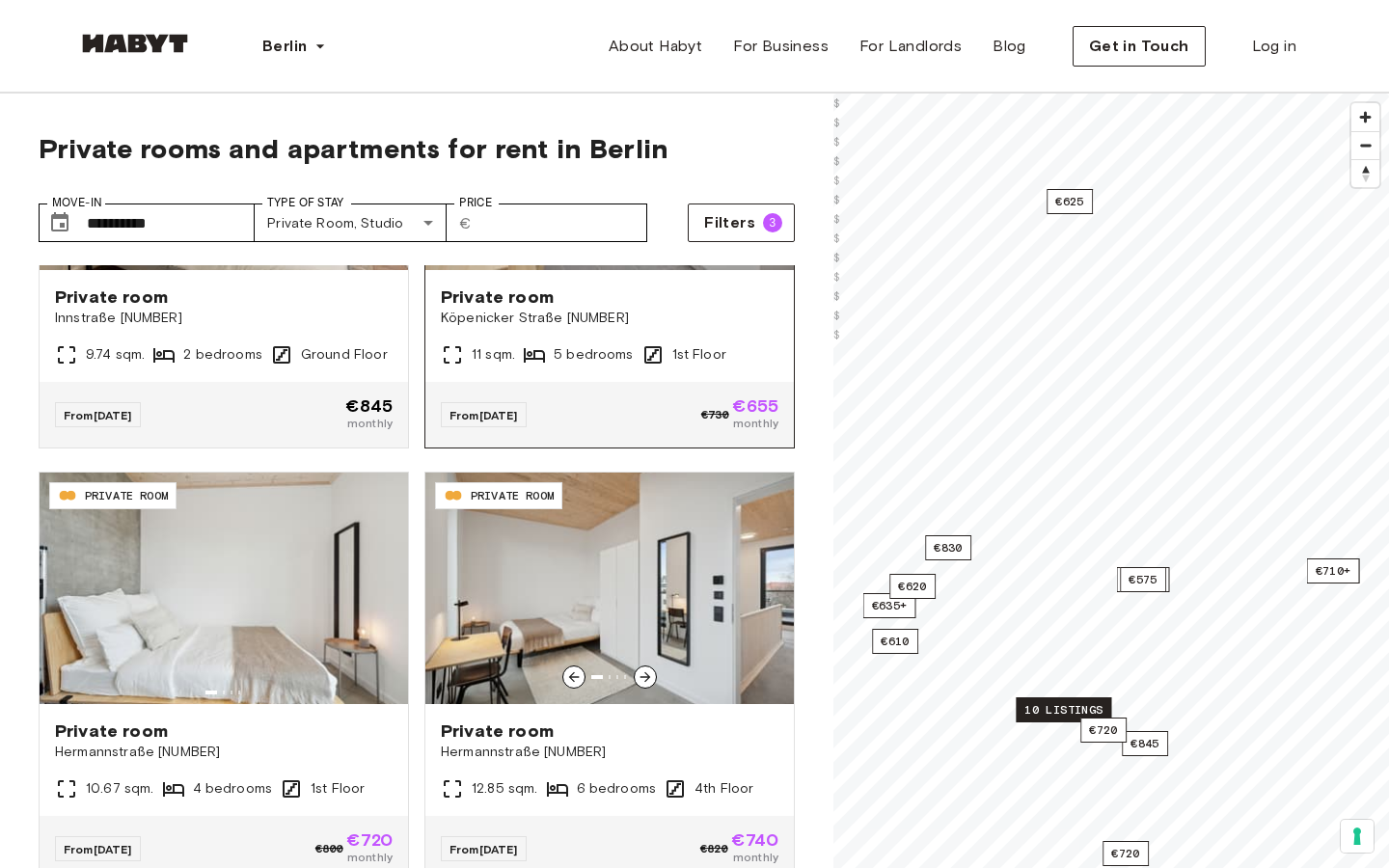 scroll, scrollTop: 2834, scrollLeft: 0, axis: vertical 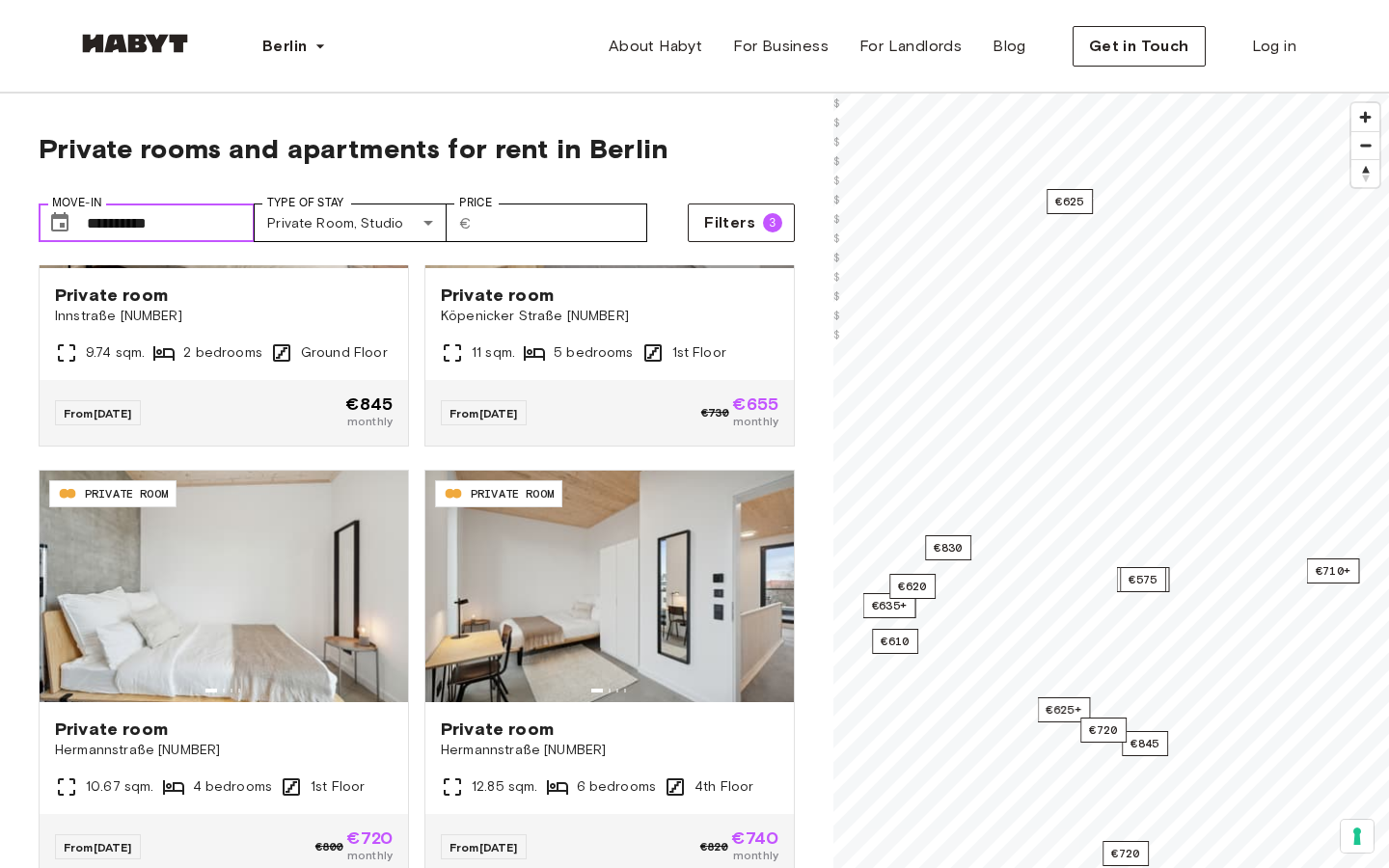 click on "**********" at bounding box center (171, 223) 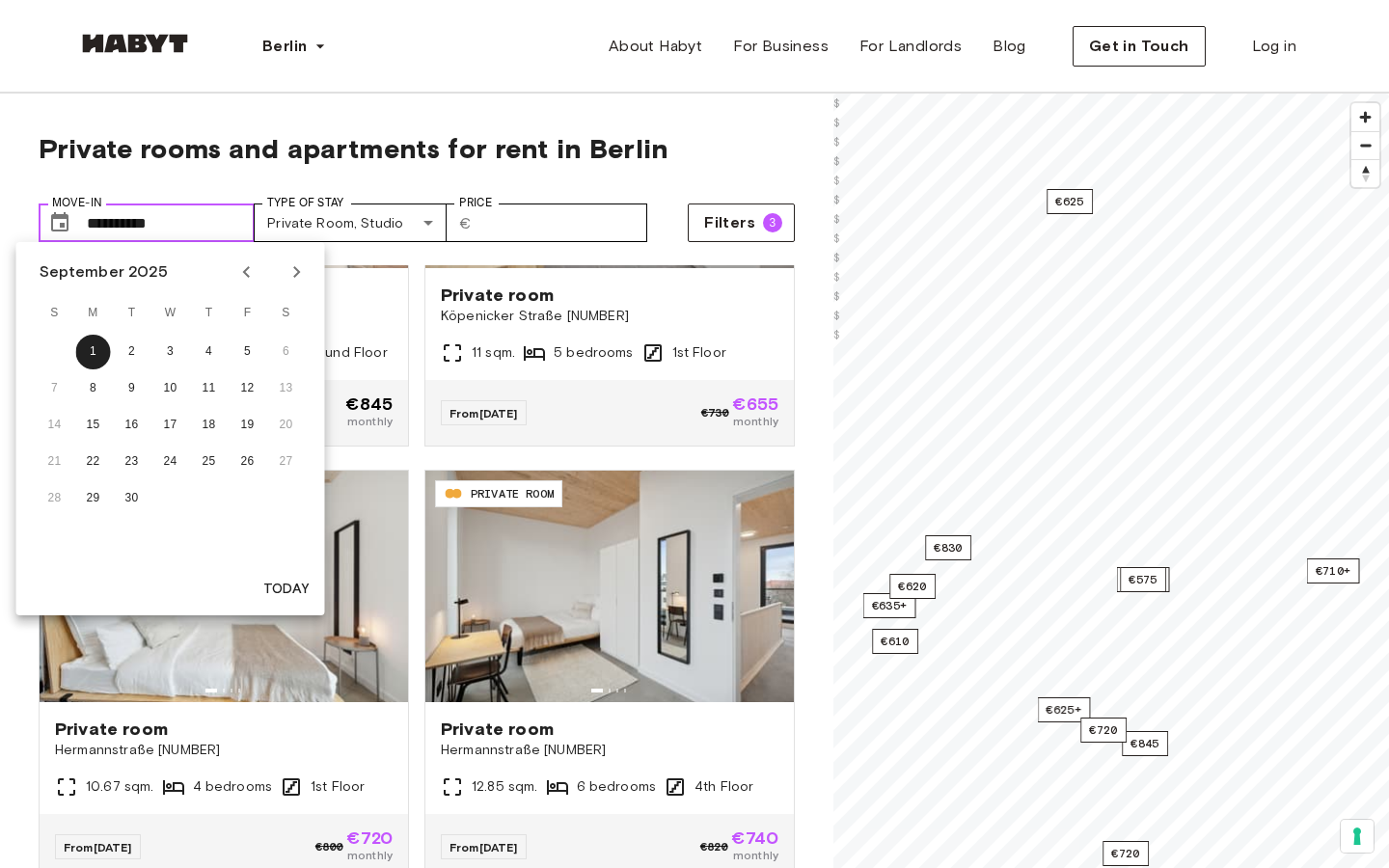 click on "**********" at bounding box center (171, 223) 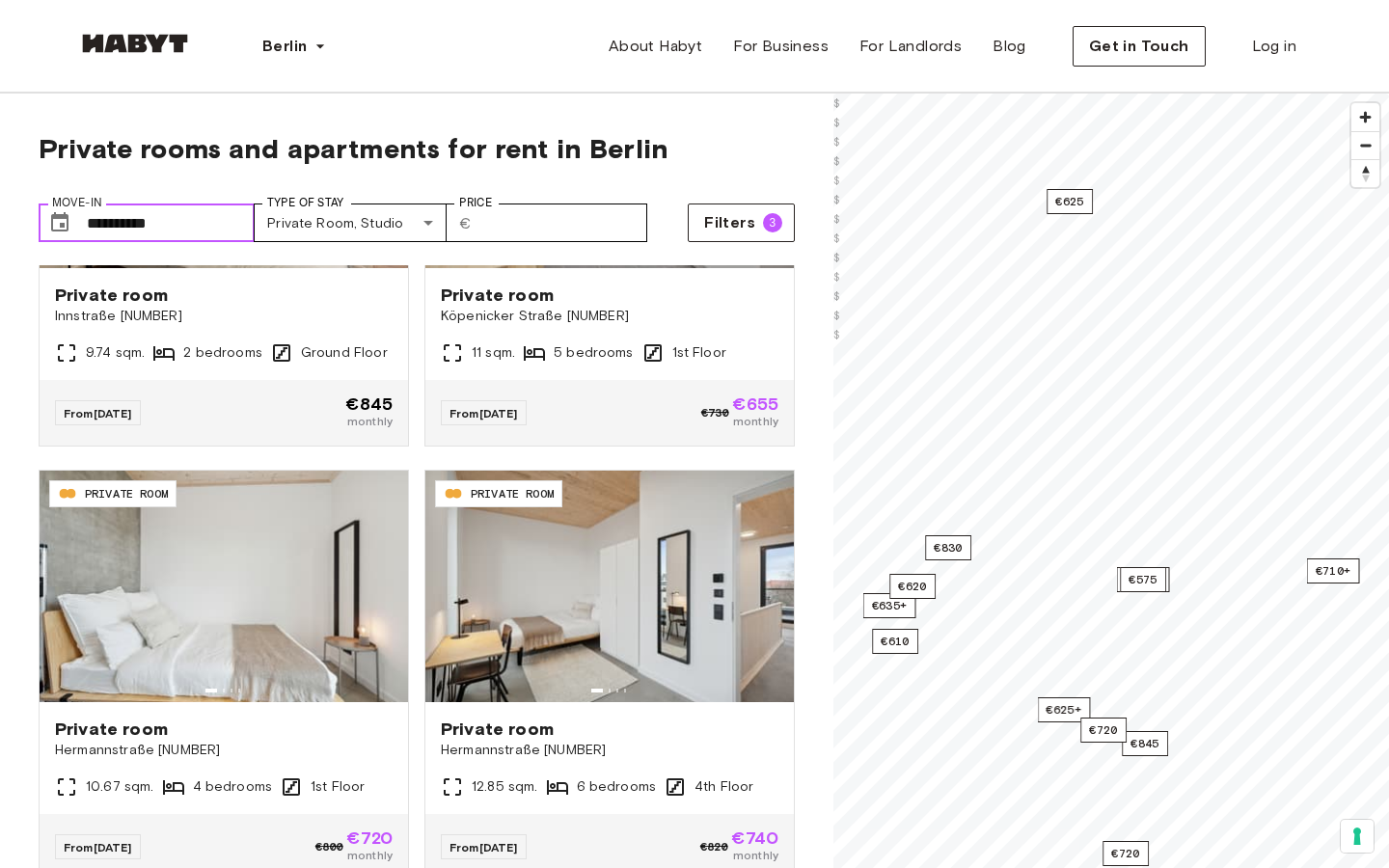 click on "**********" at bounding box center [171, 223] 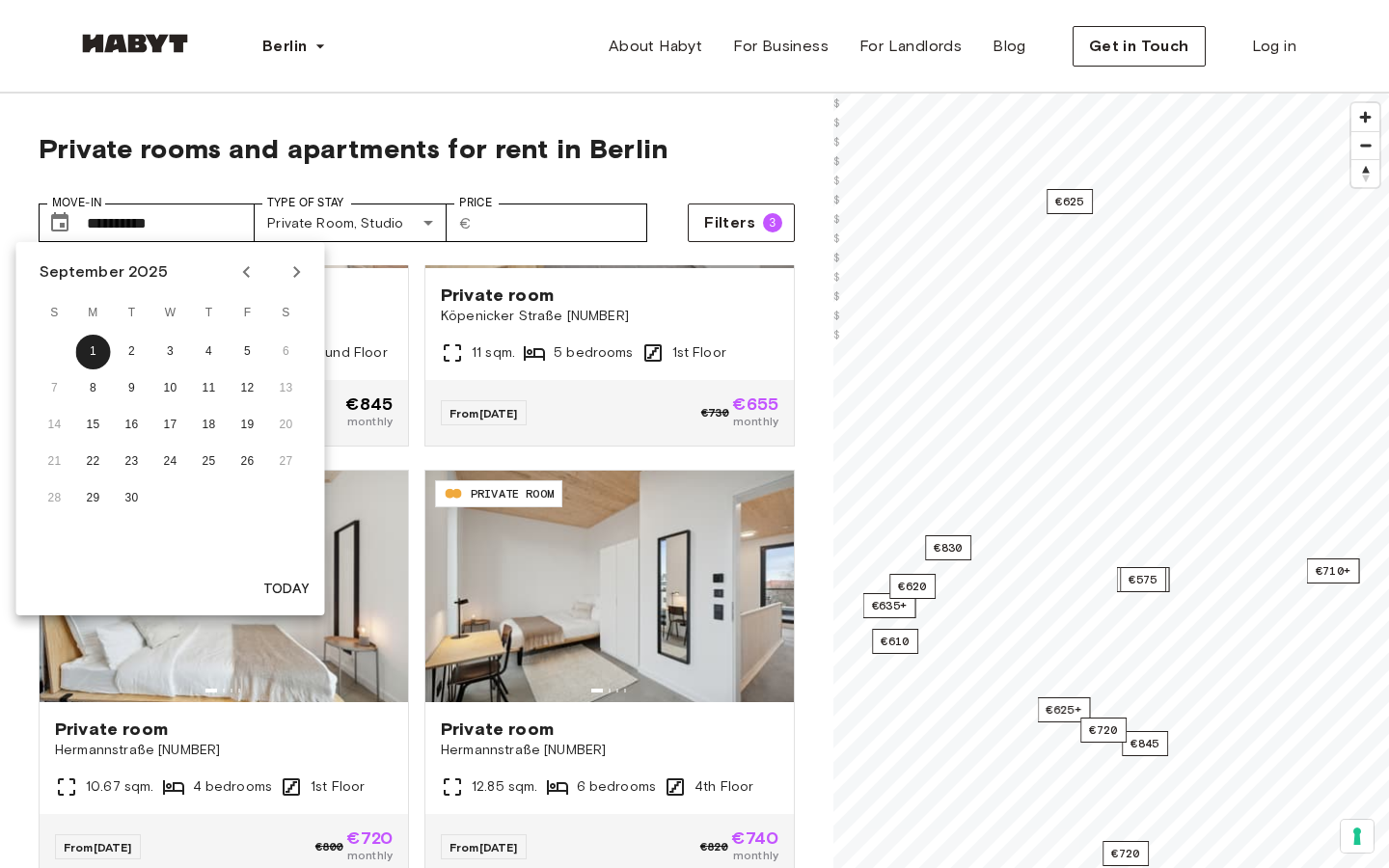 click 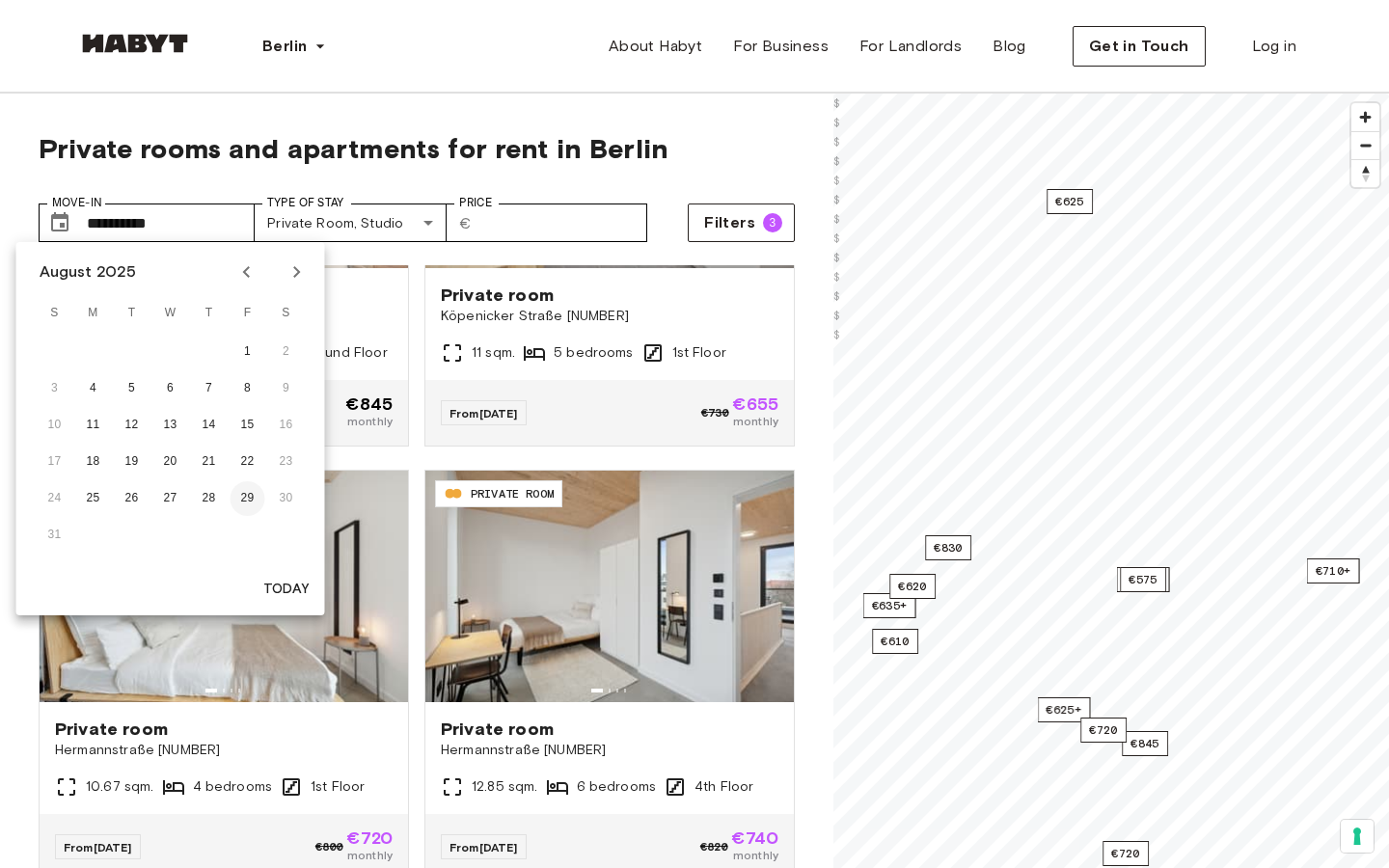click on "29" at bounding box center (248, 499) 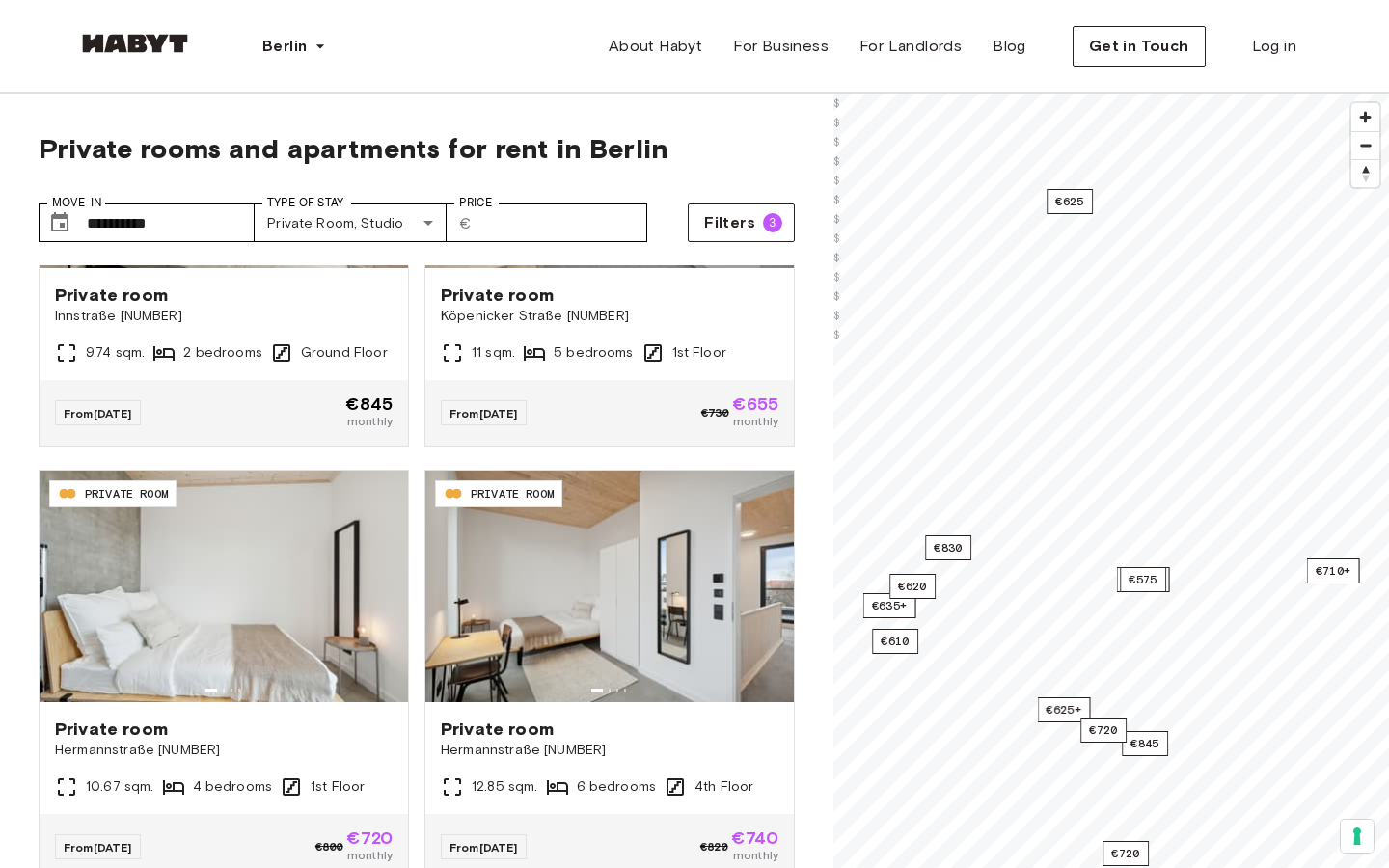 type on "**********" 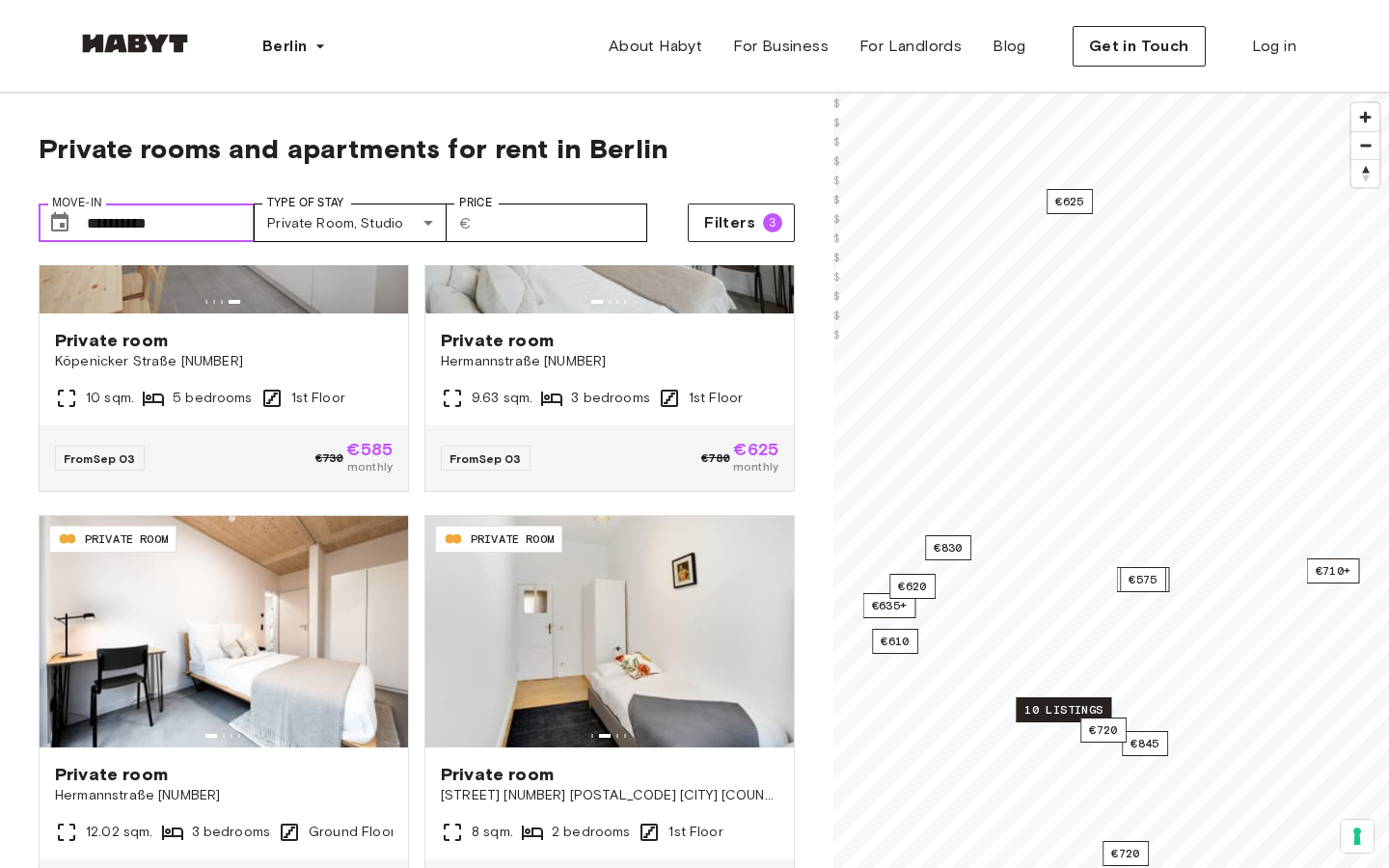 scroll, scrollTop: 0, scrollLeft: 0, axis: both 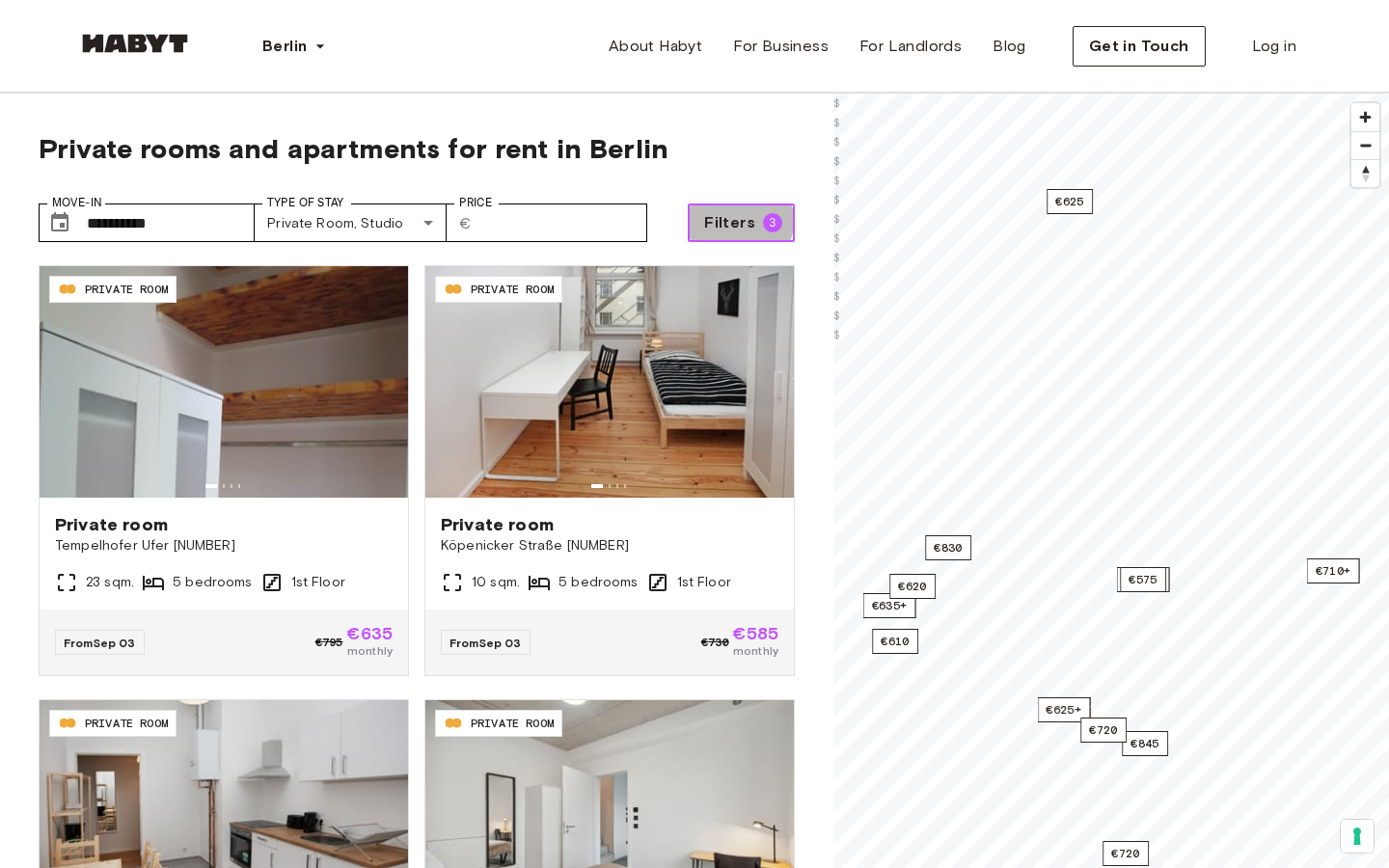 click on "Filters" at bounding box center (729, 223) 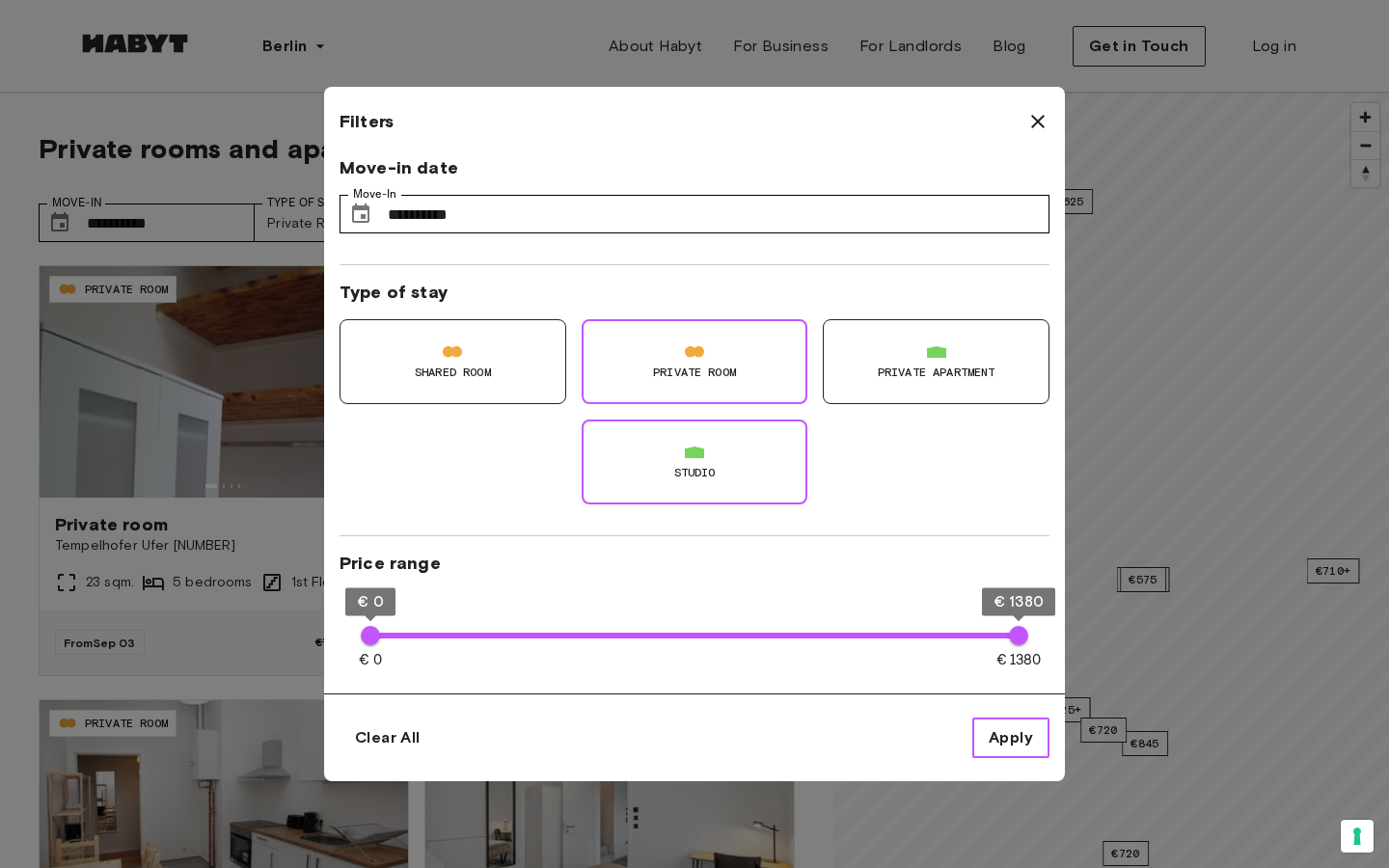 click on "Apply" at bounding box center (1011, 738) 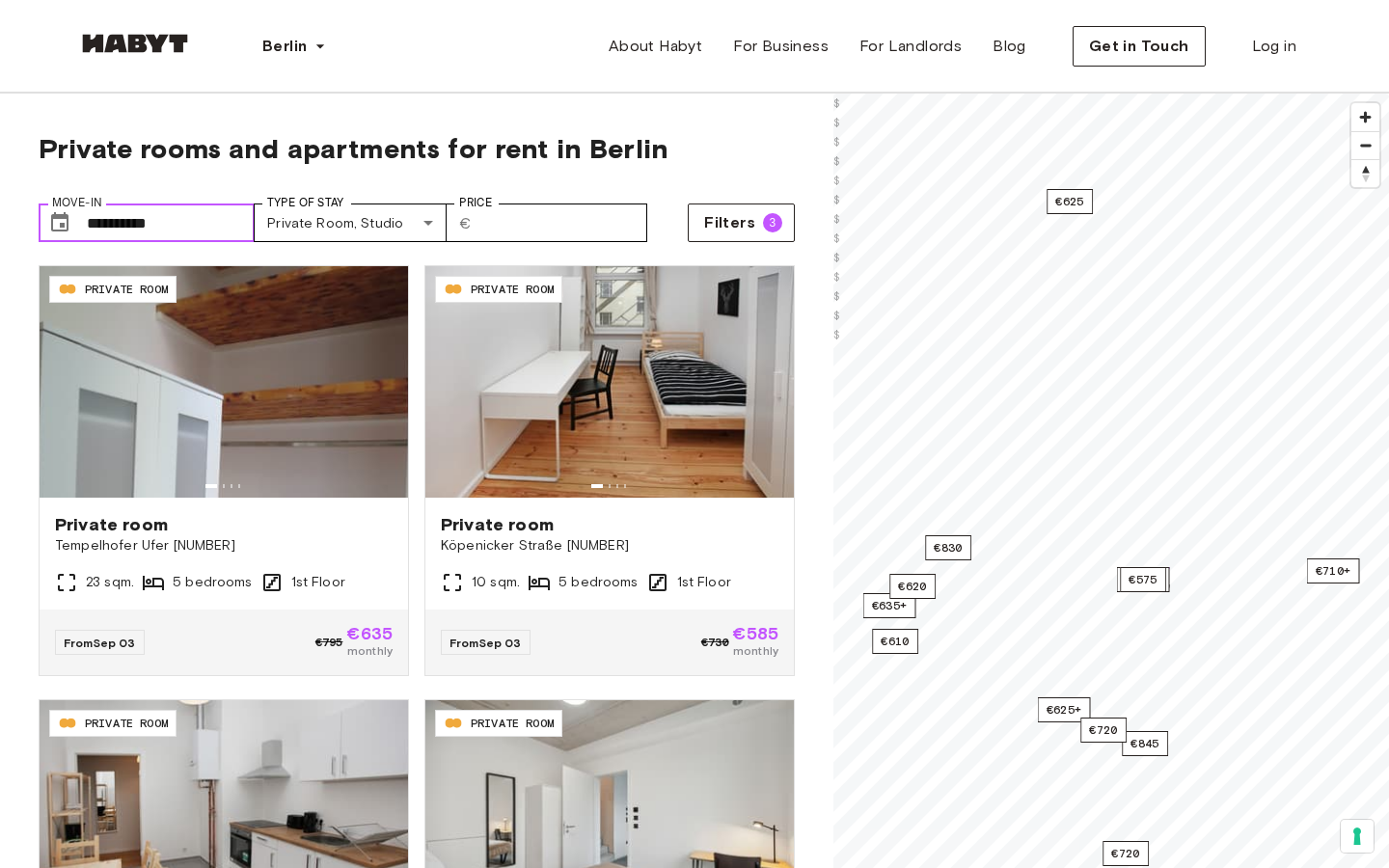 click on "**********" at bounding box center (171, 223) 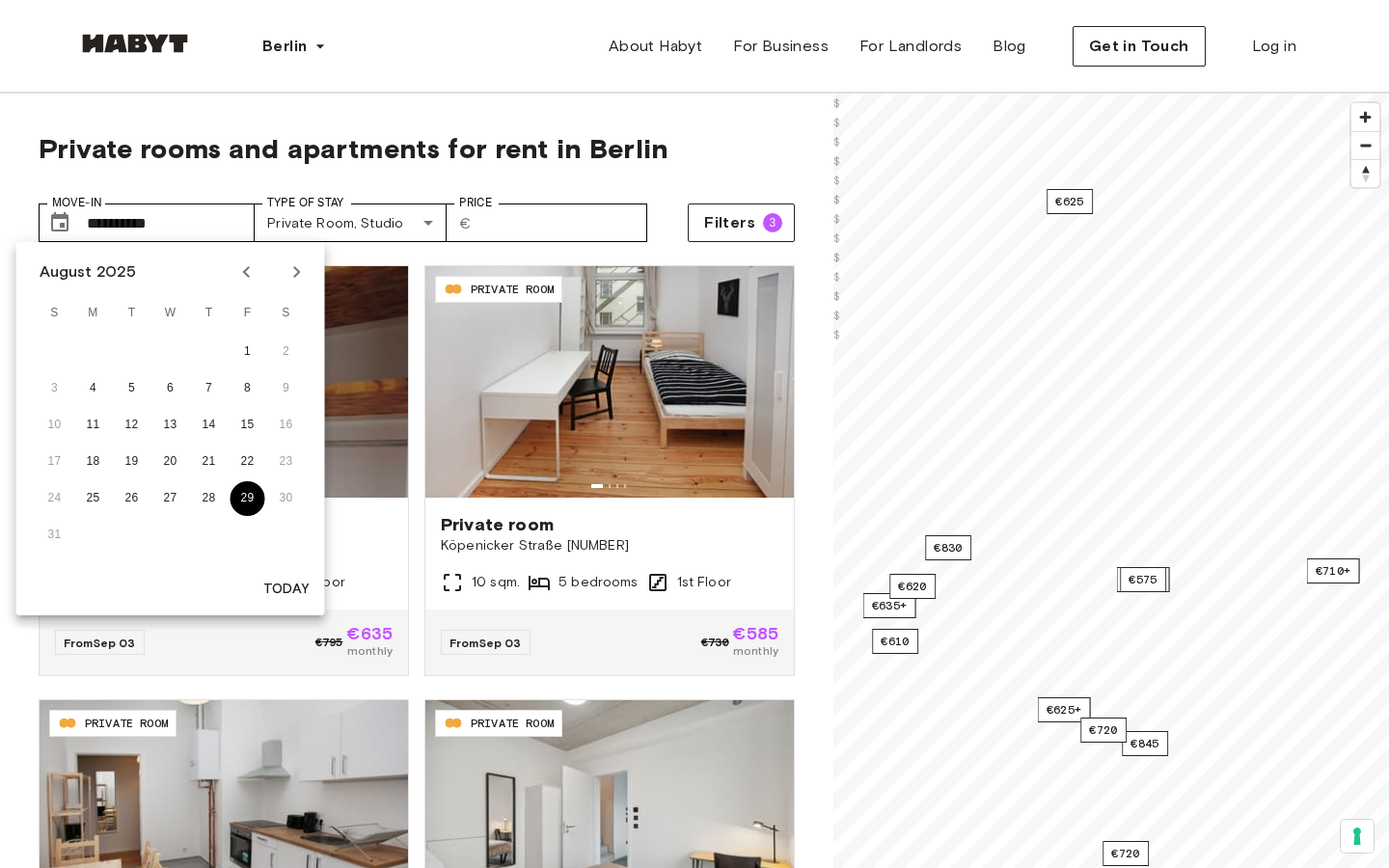 click on "29" at bounding box center (248, 499) 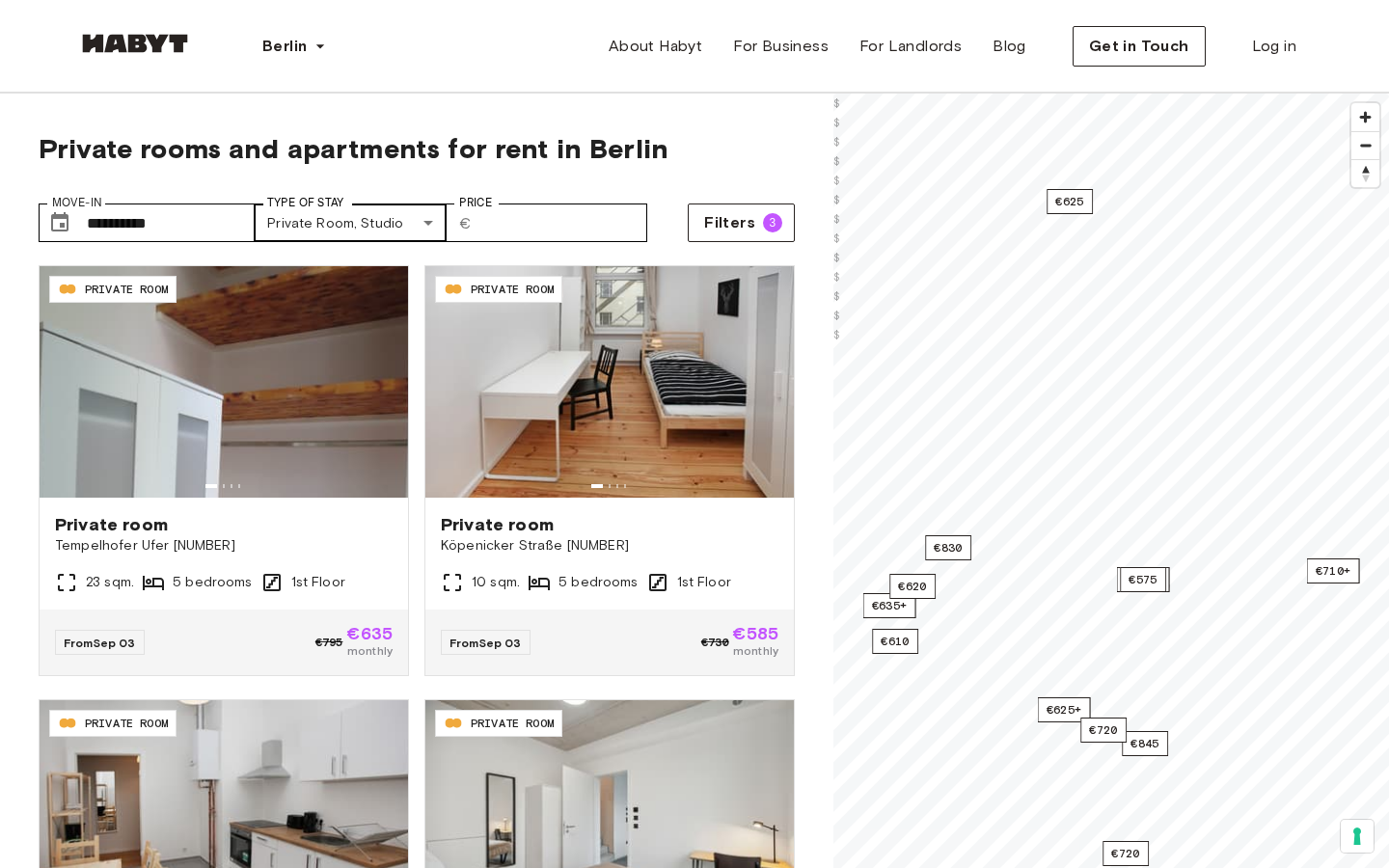 click on "**********" at bounding box center (694, 2395) 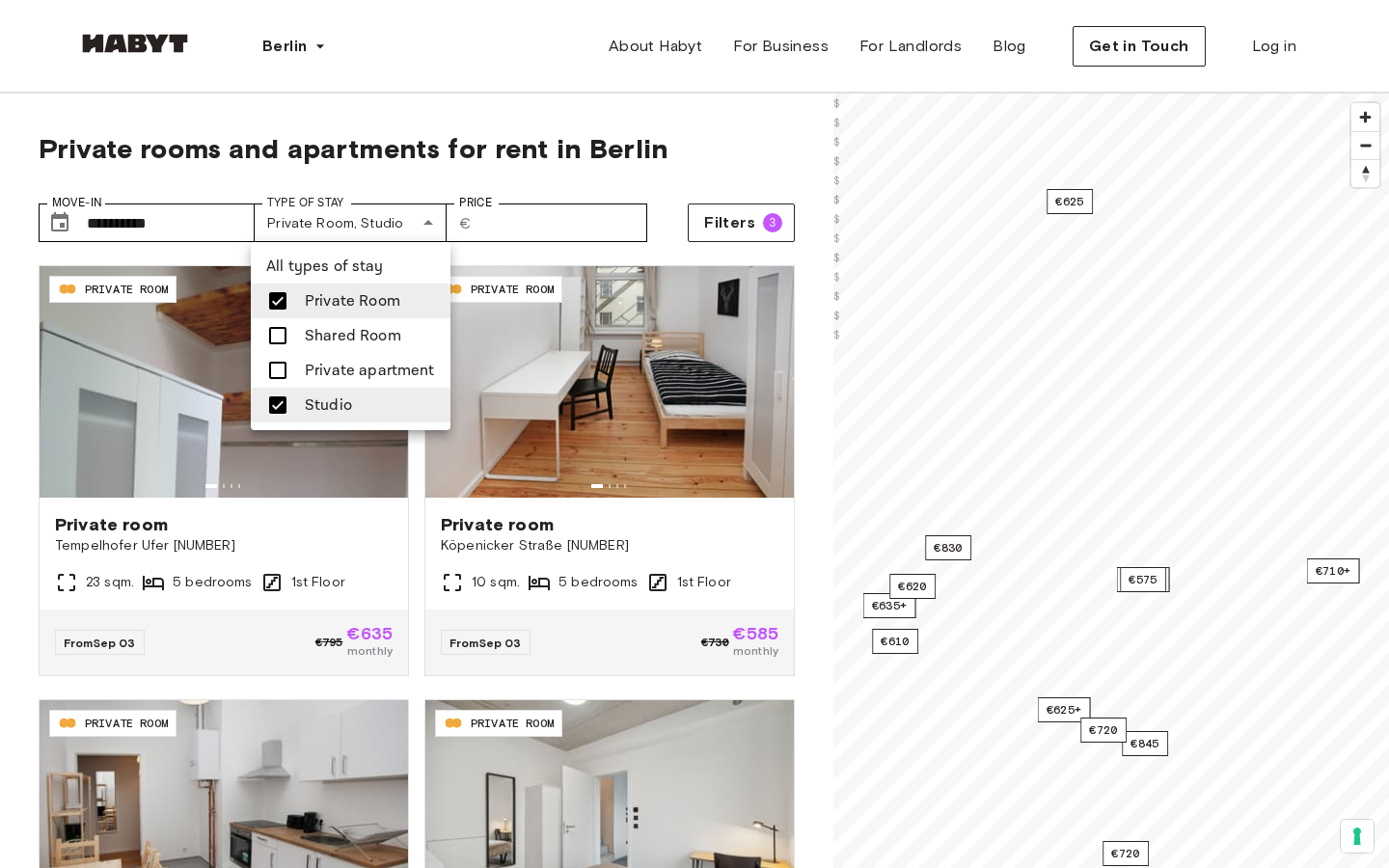 click at bounding box center (694, 434) 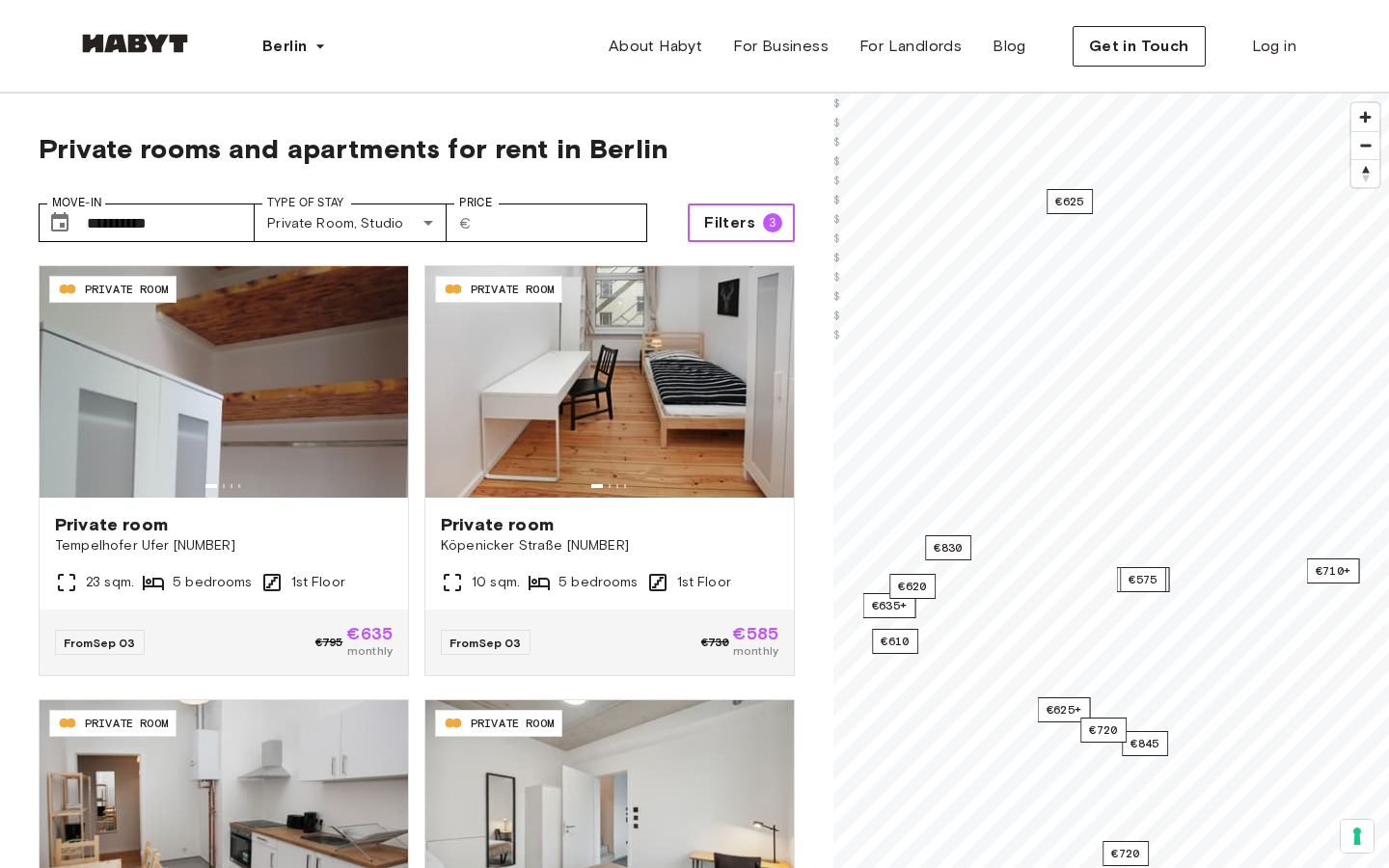 click on "3" at bounding box center (773, 223) 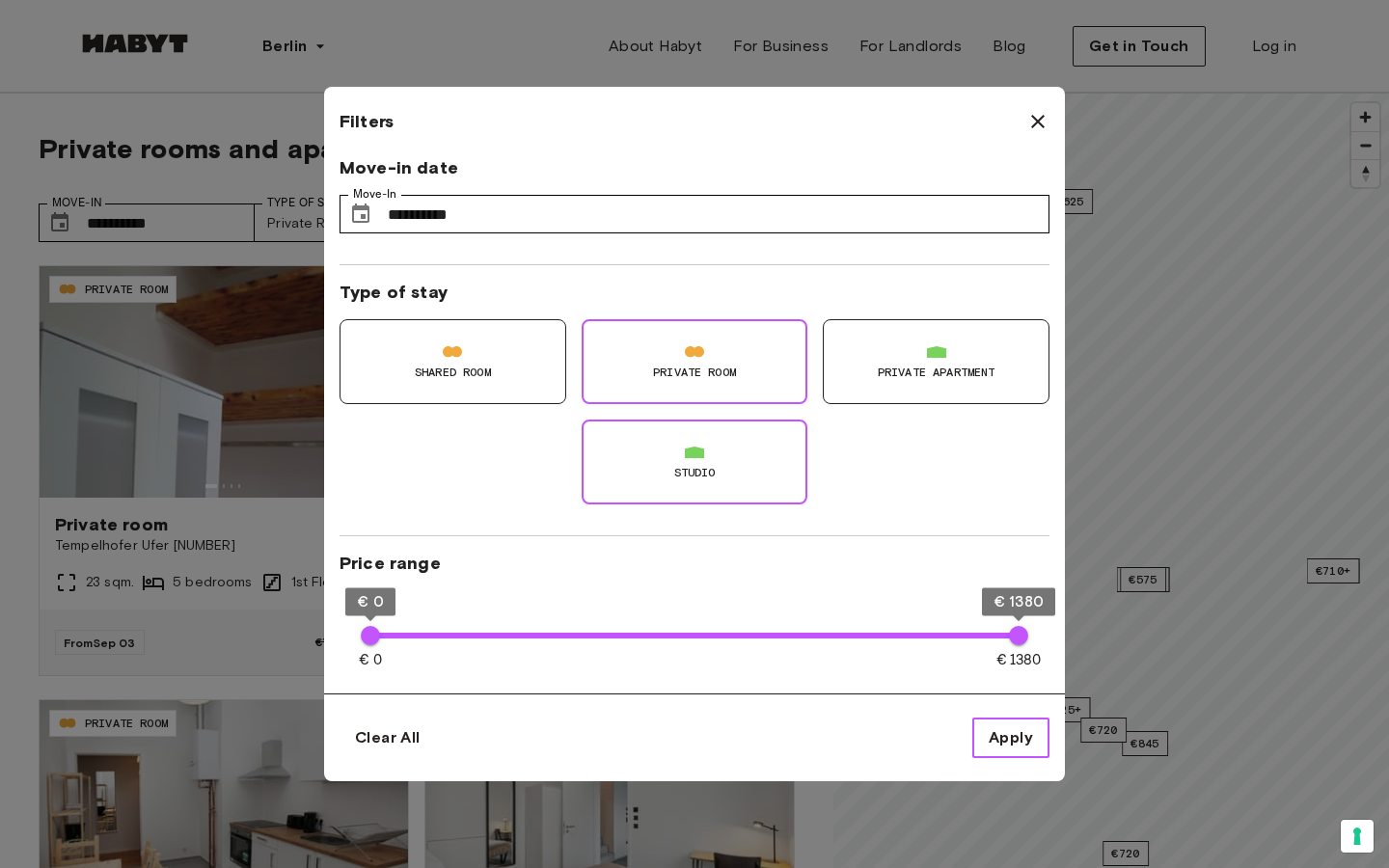 click on "Apply" at bounding box center (1011, 738) 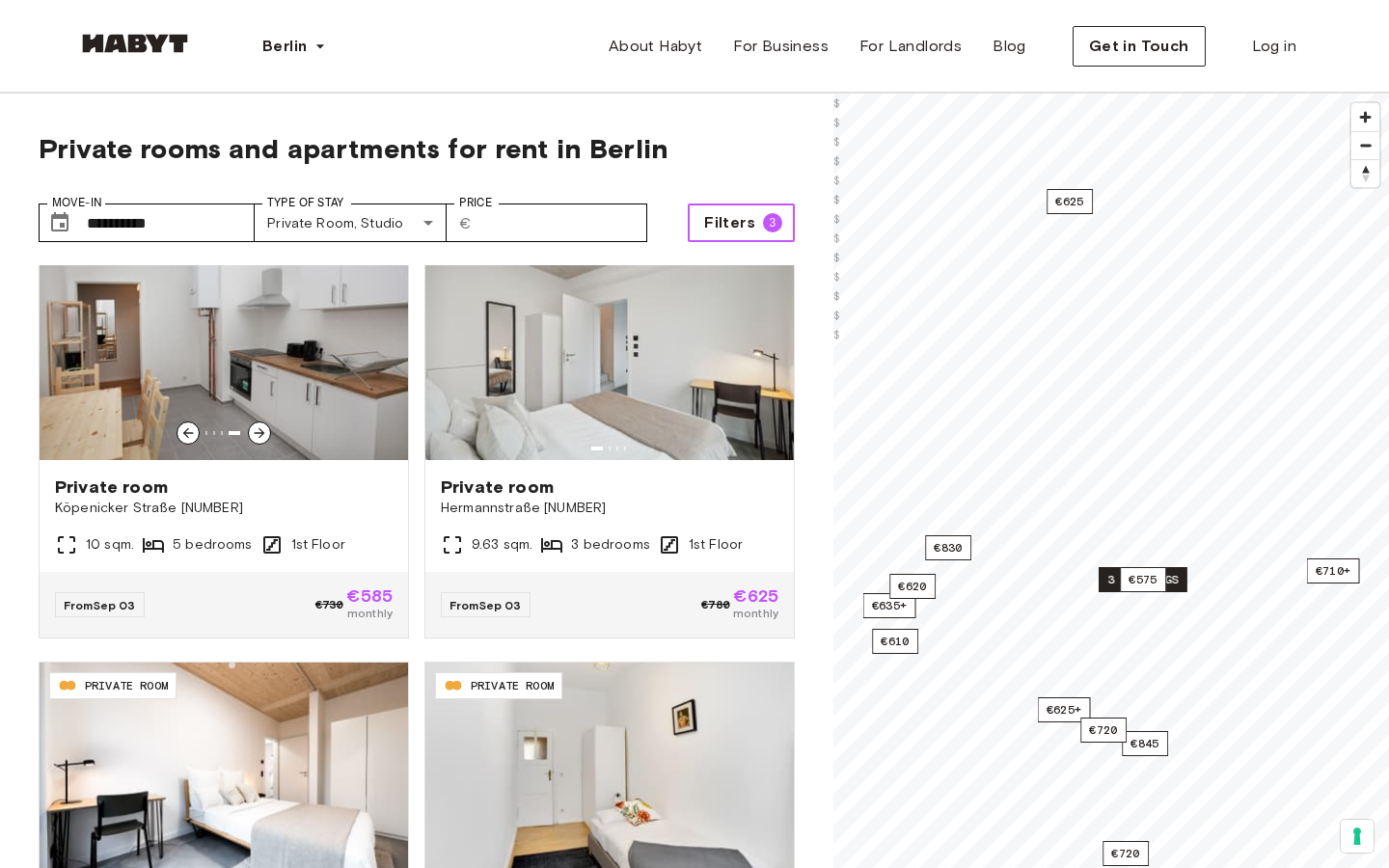 scroll, scrollTop: 473, scrollLeft: 0, axis: vertical 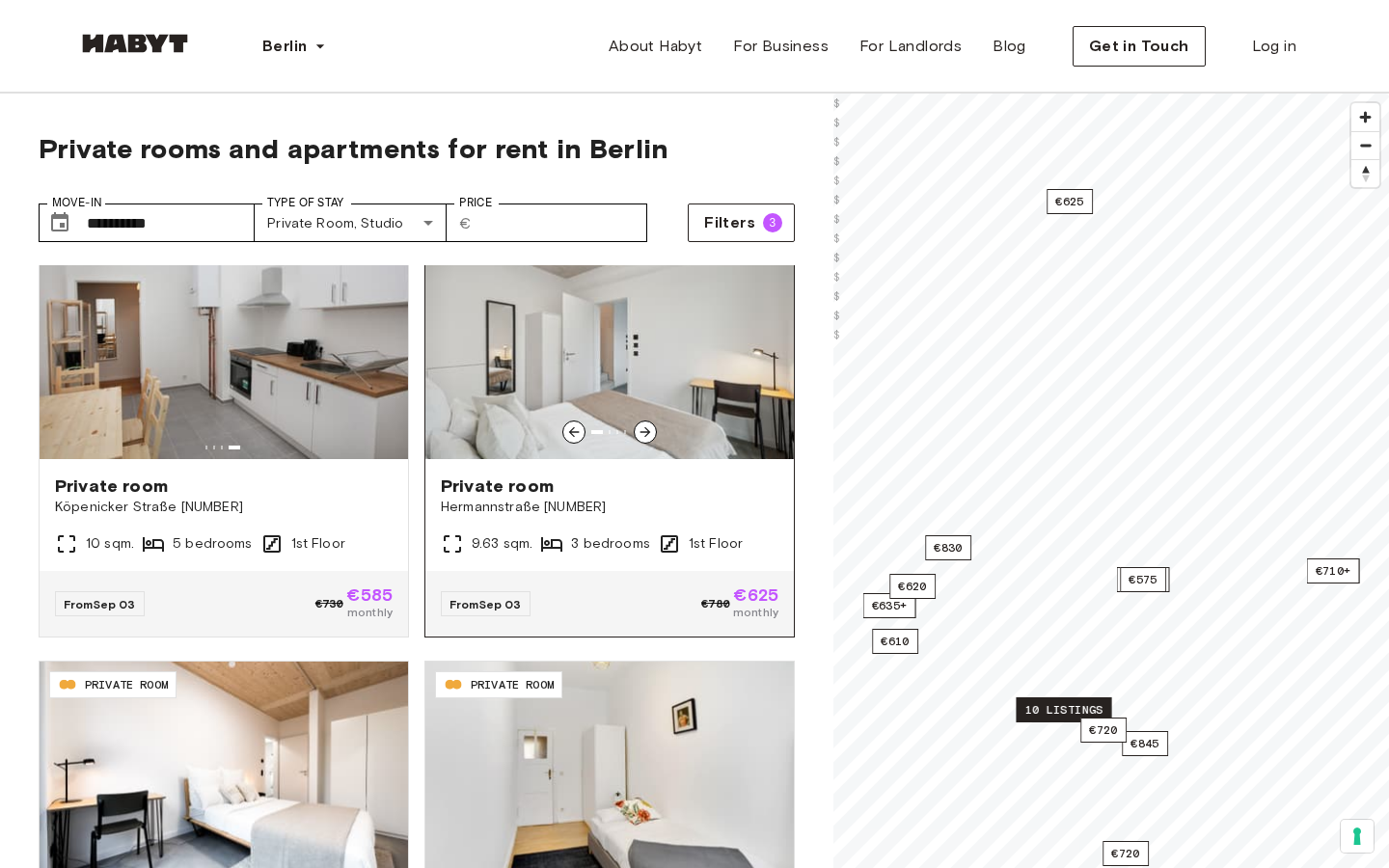 click 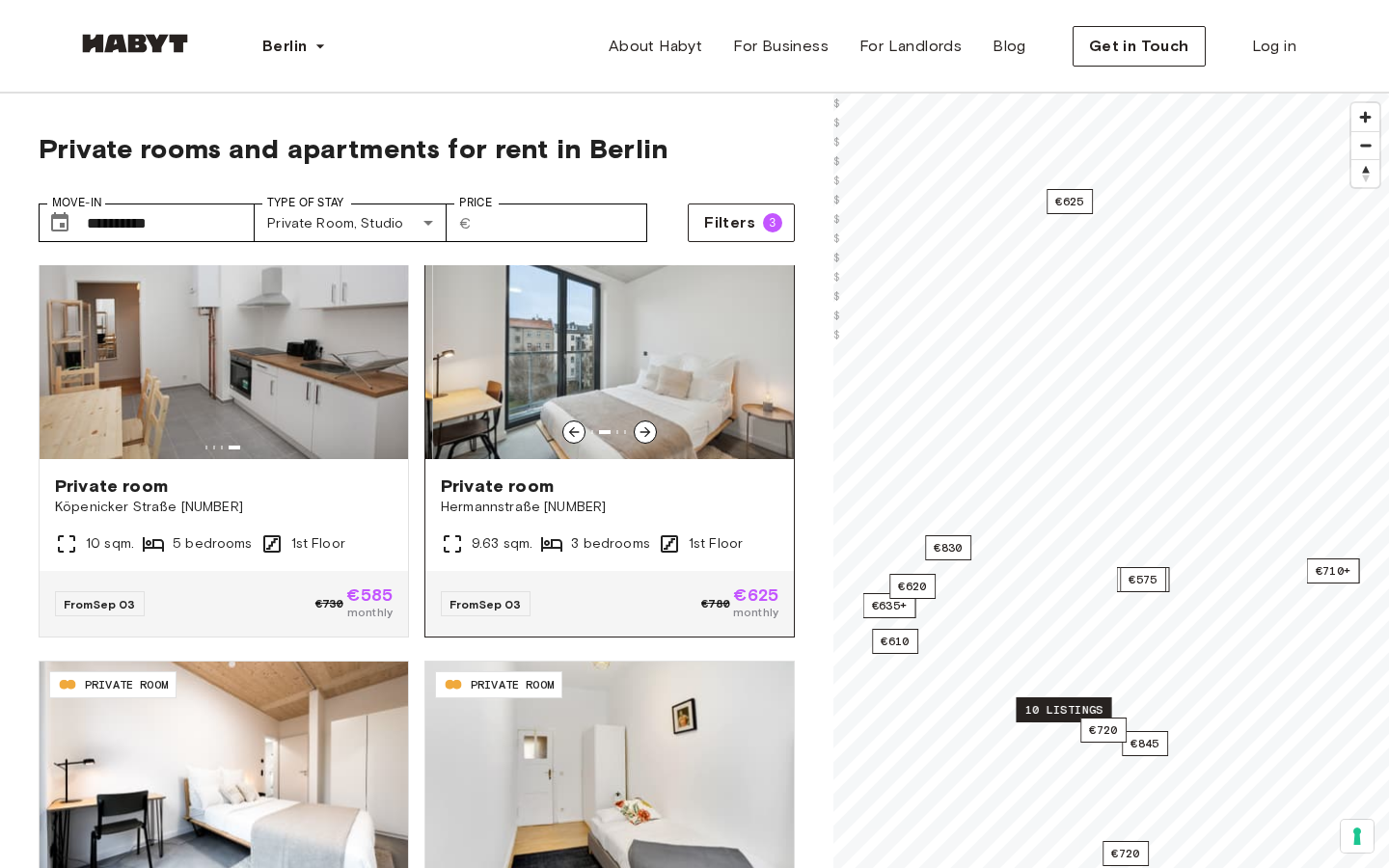 click 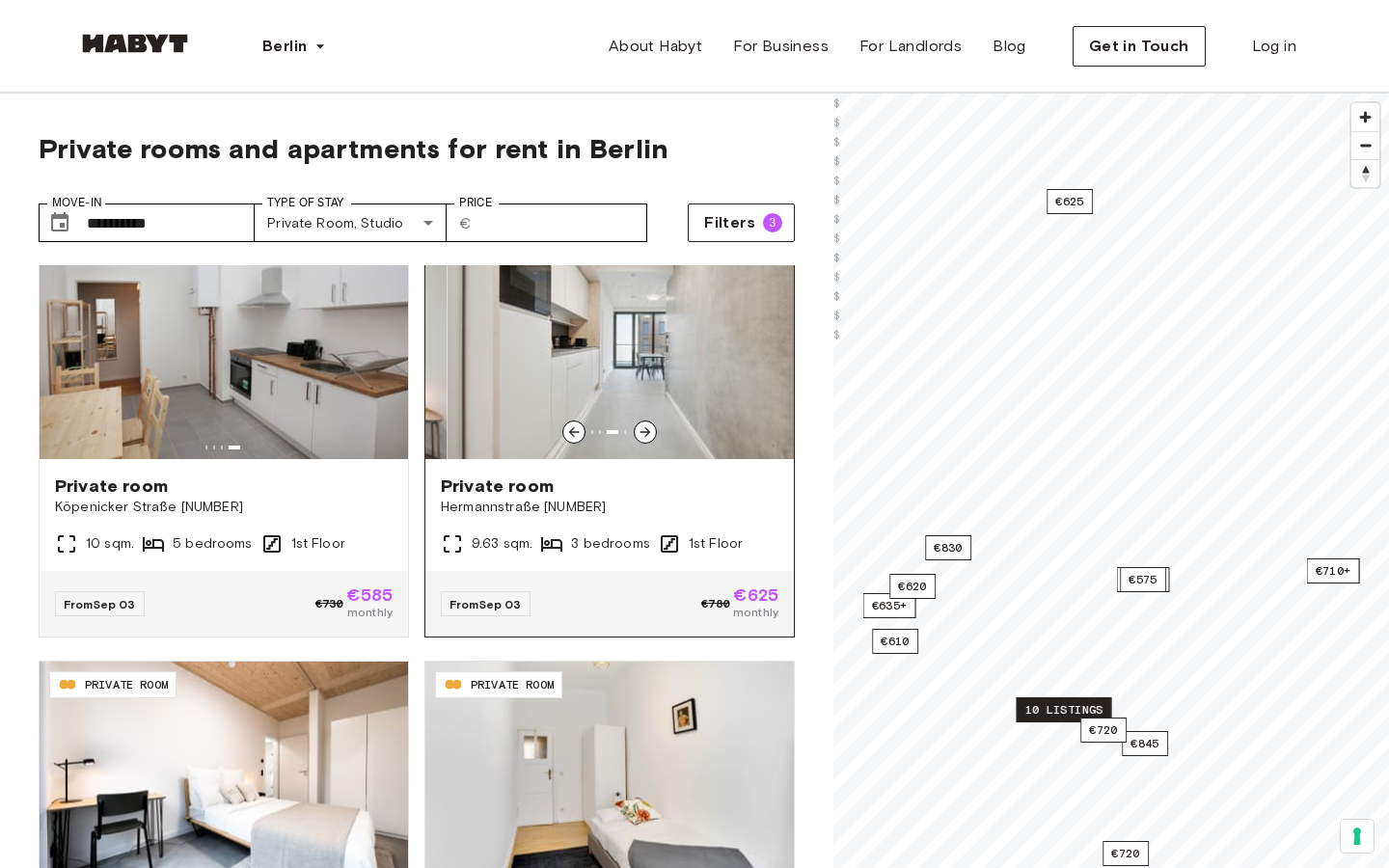 click 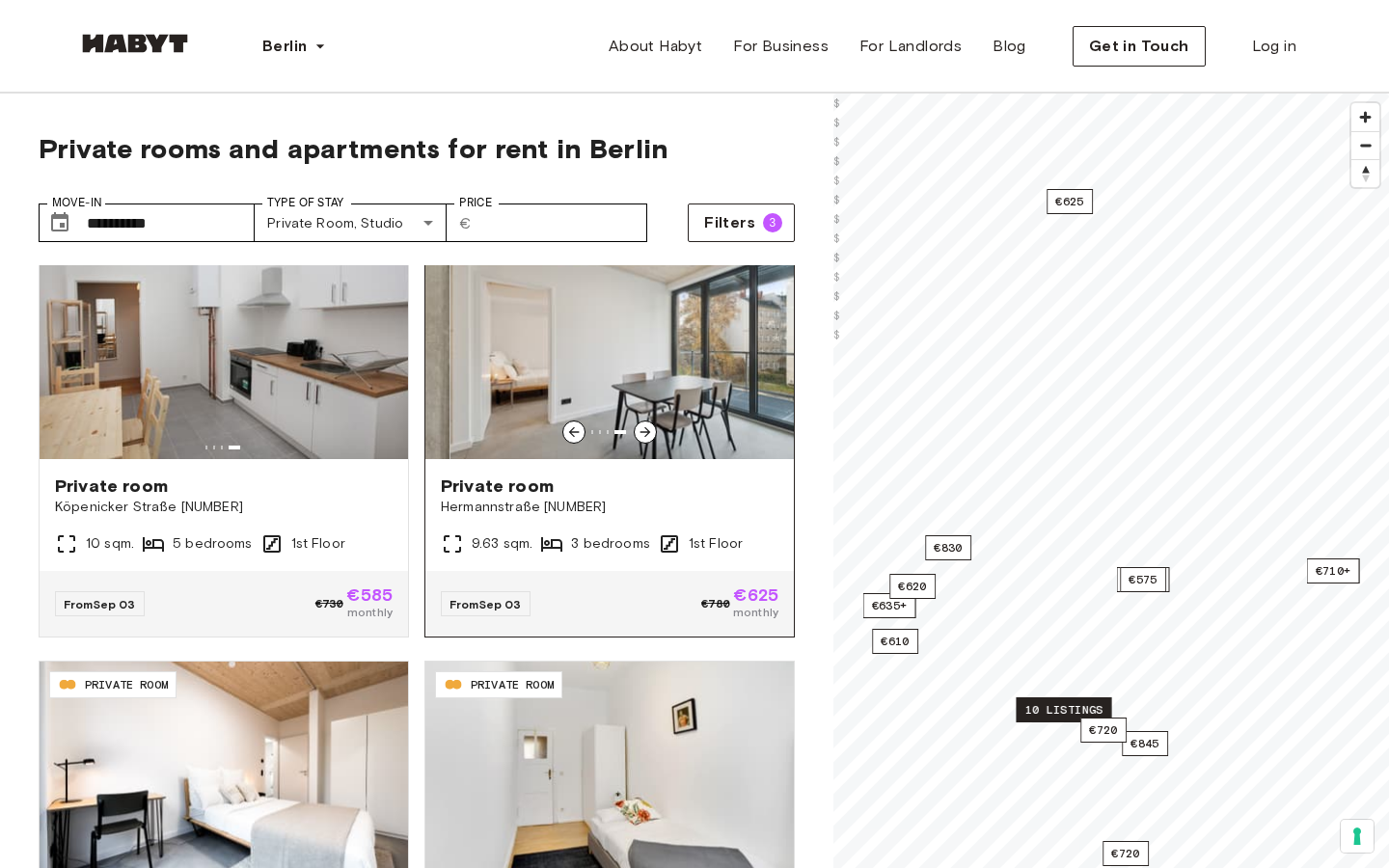 click 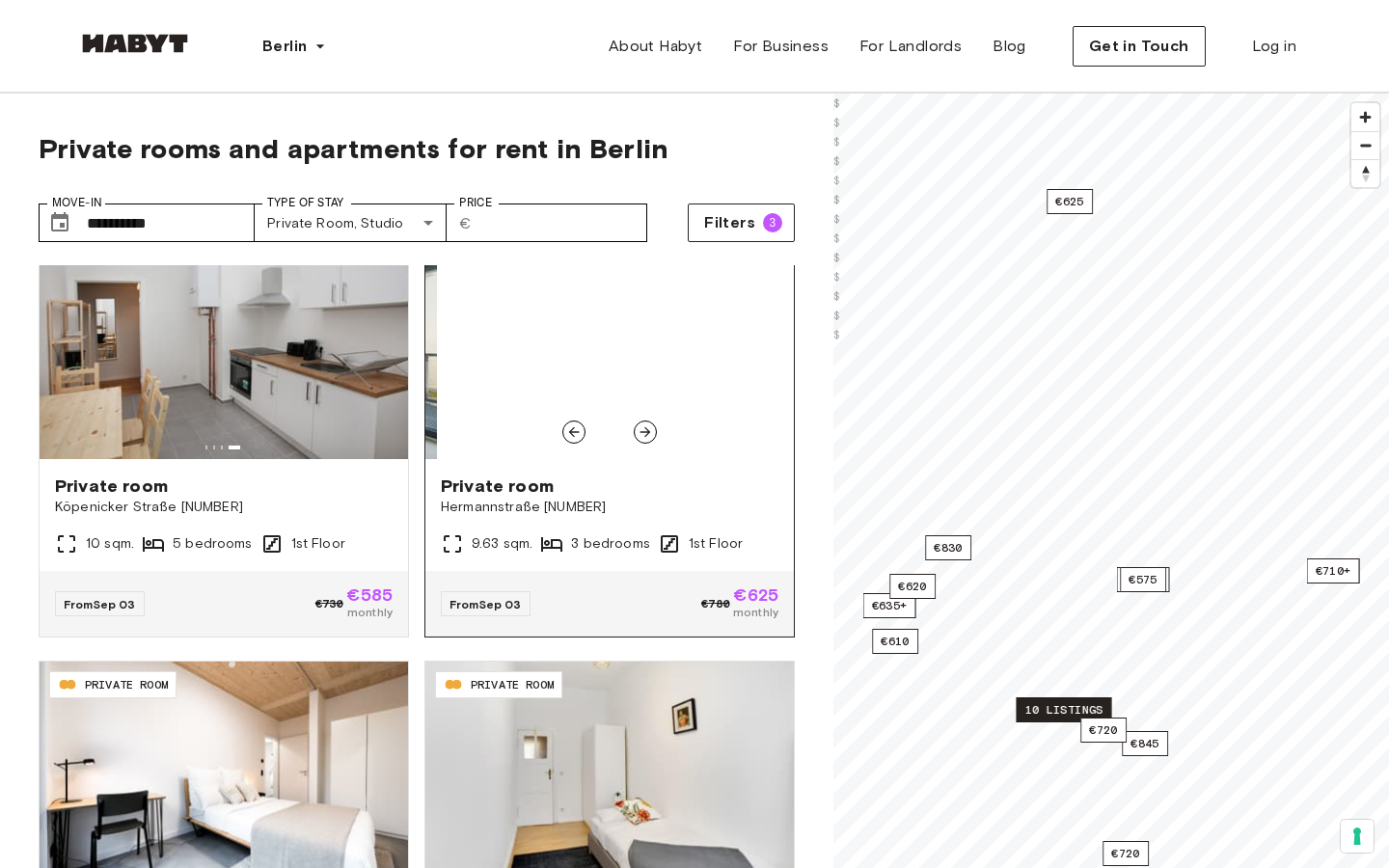 click 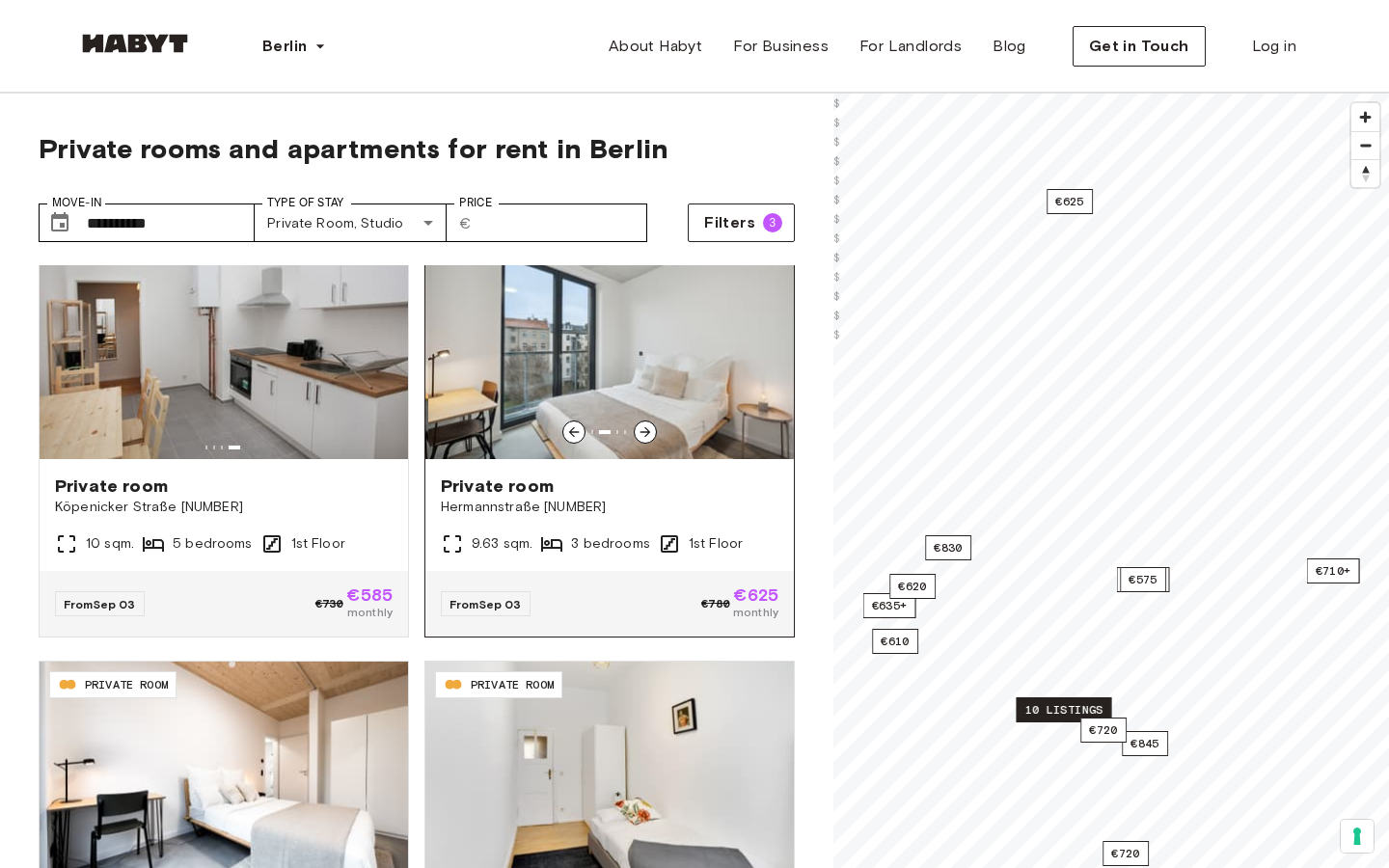 click at bounding box center [574, 432] 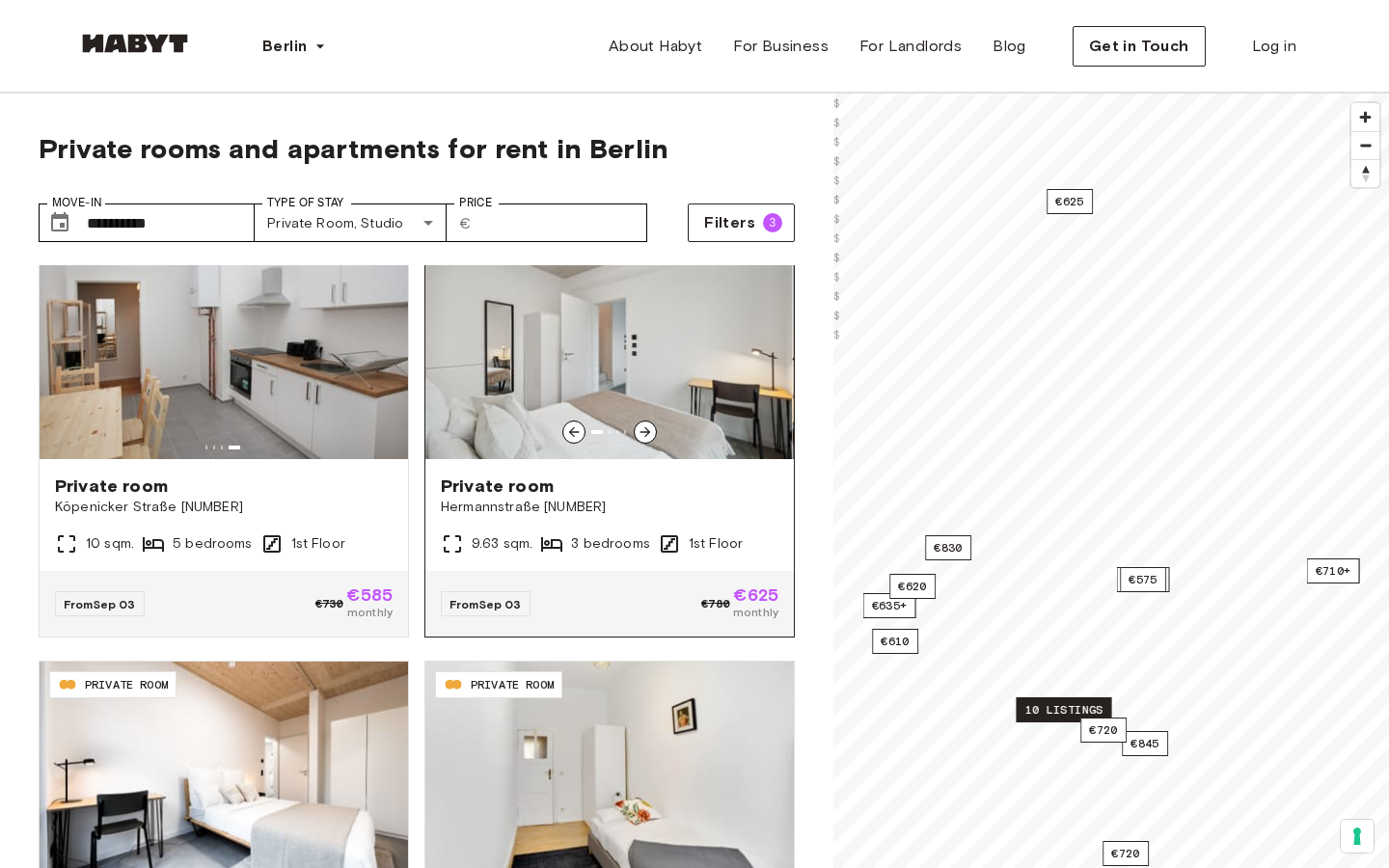 click at bounding box center (574, 432) 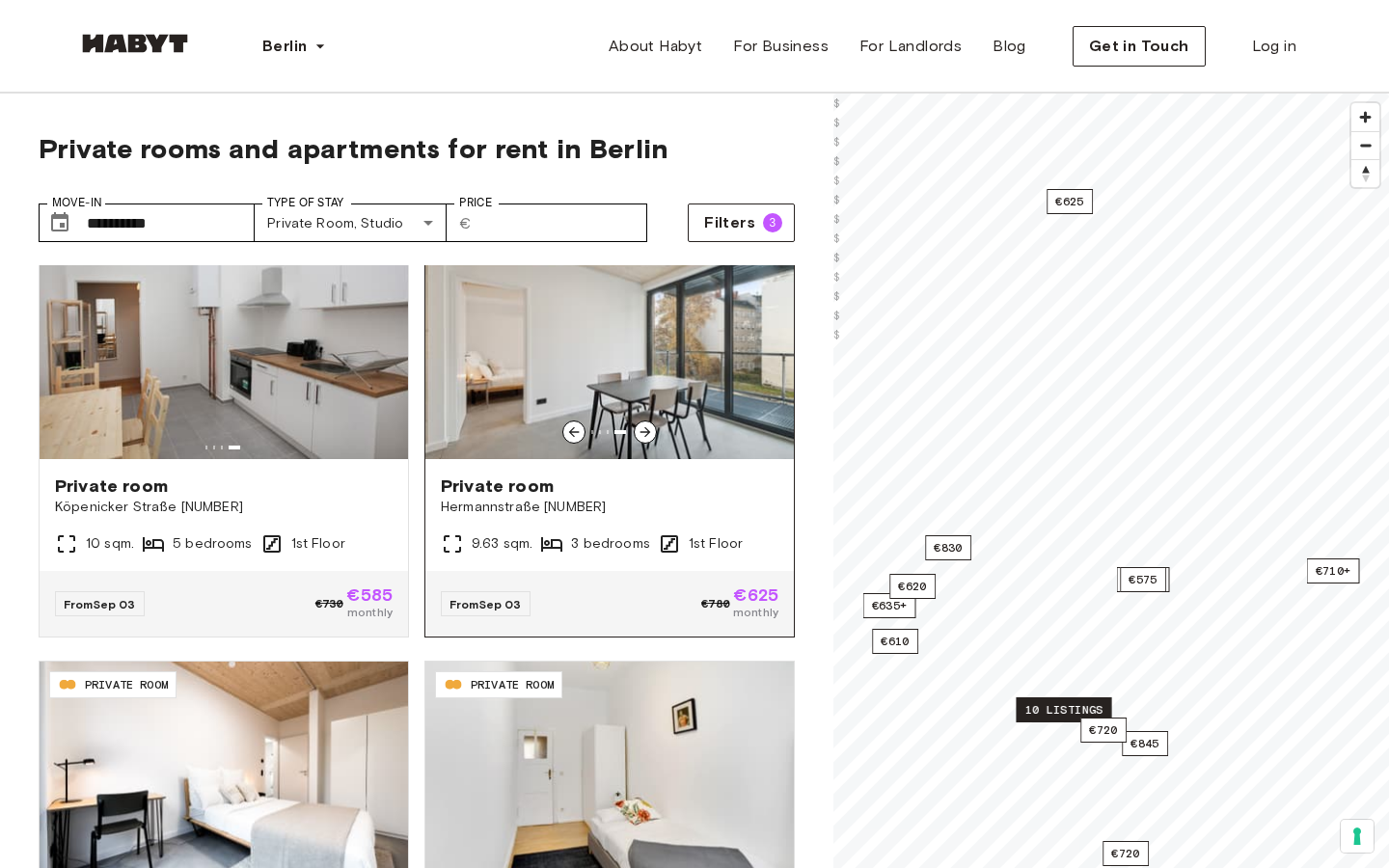 click 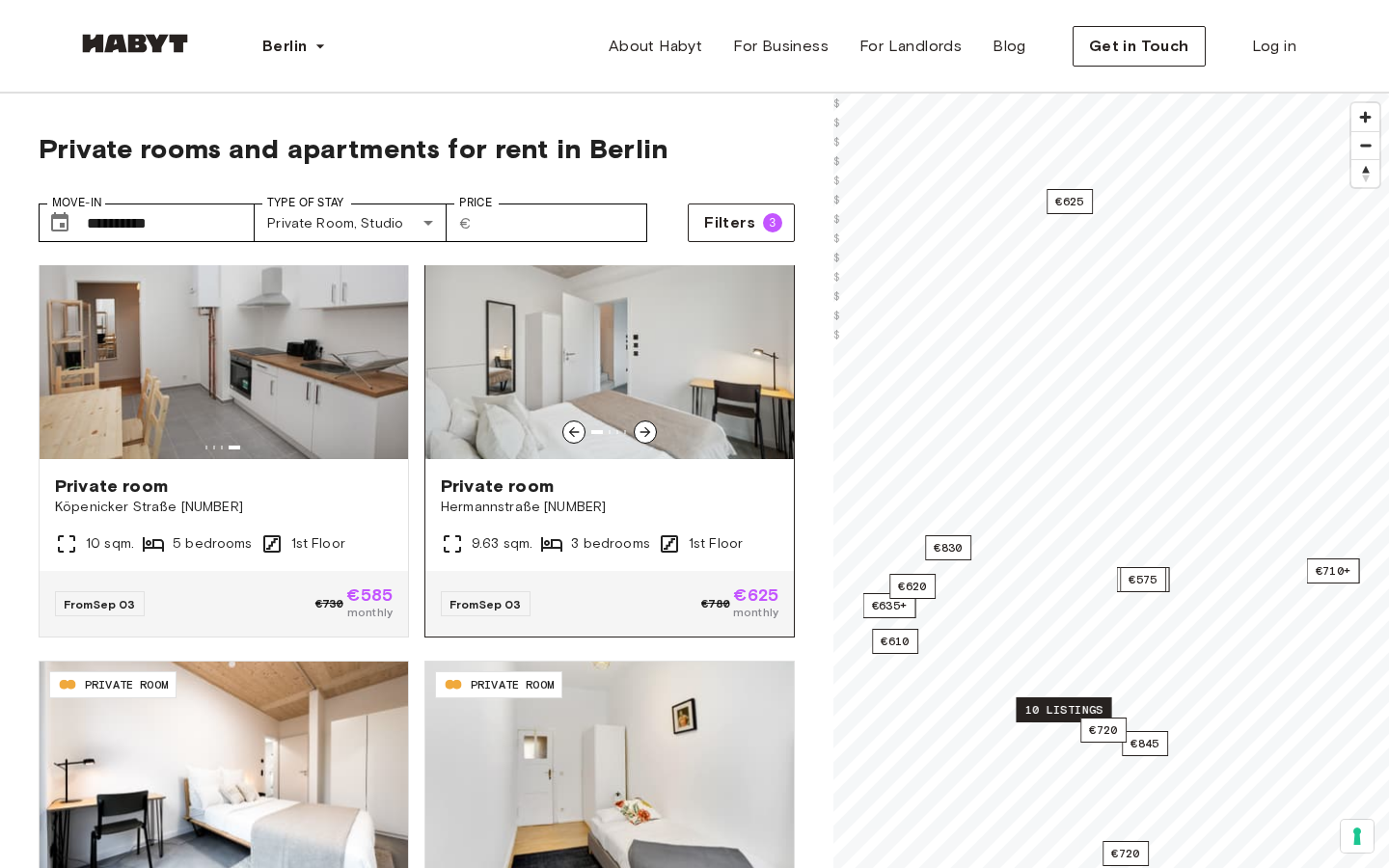 click 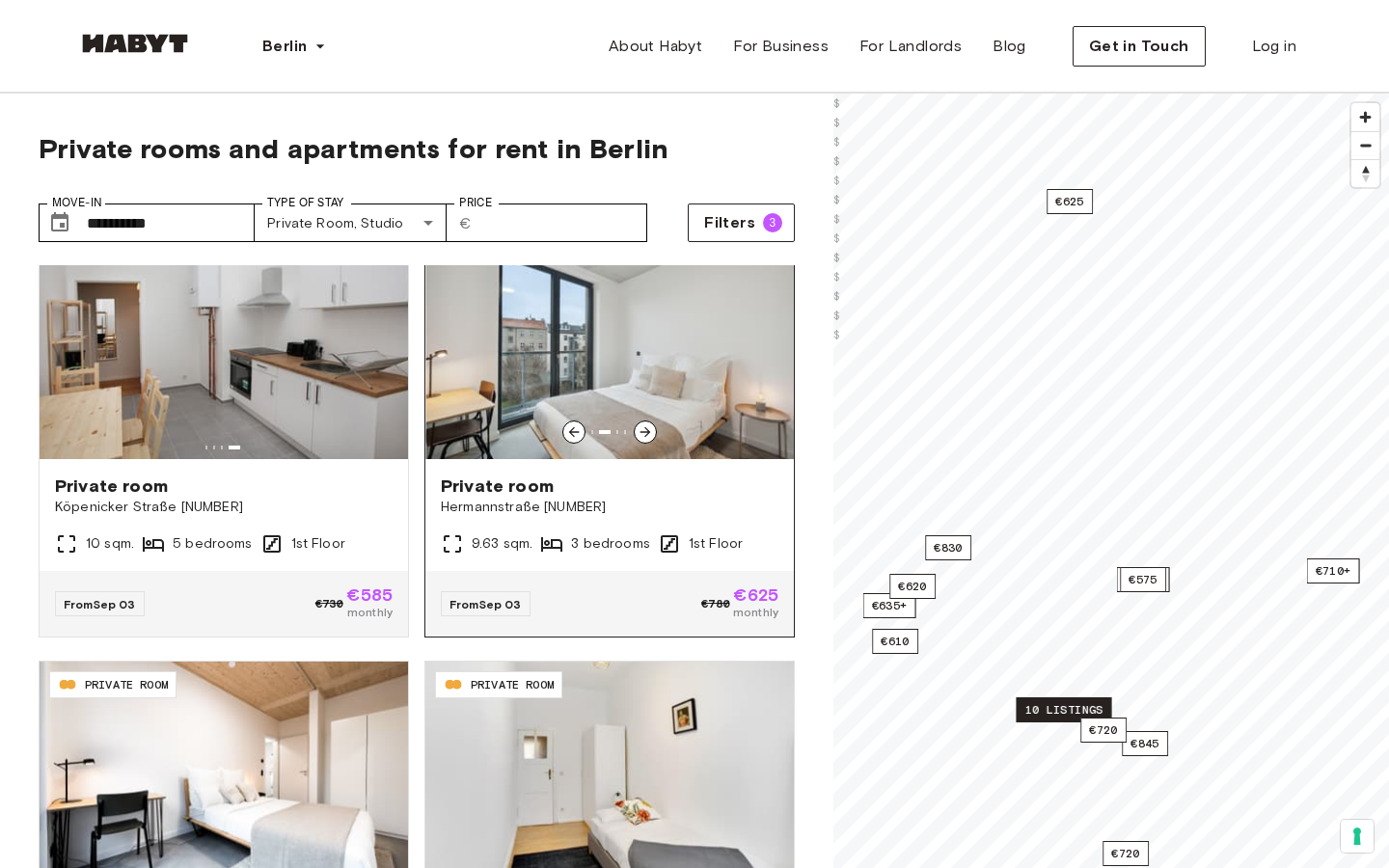 click 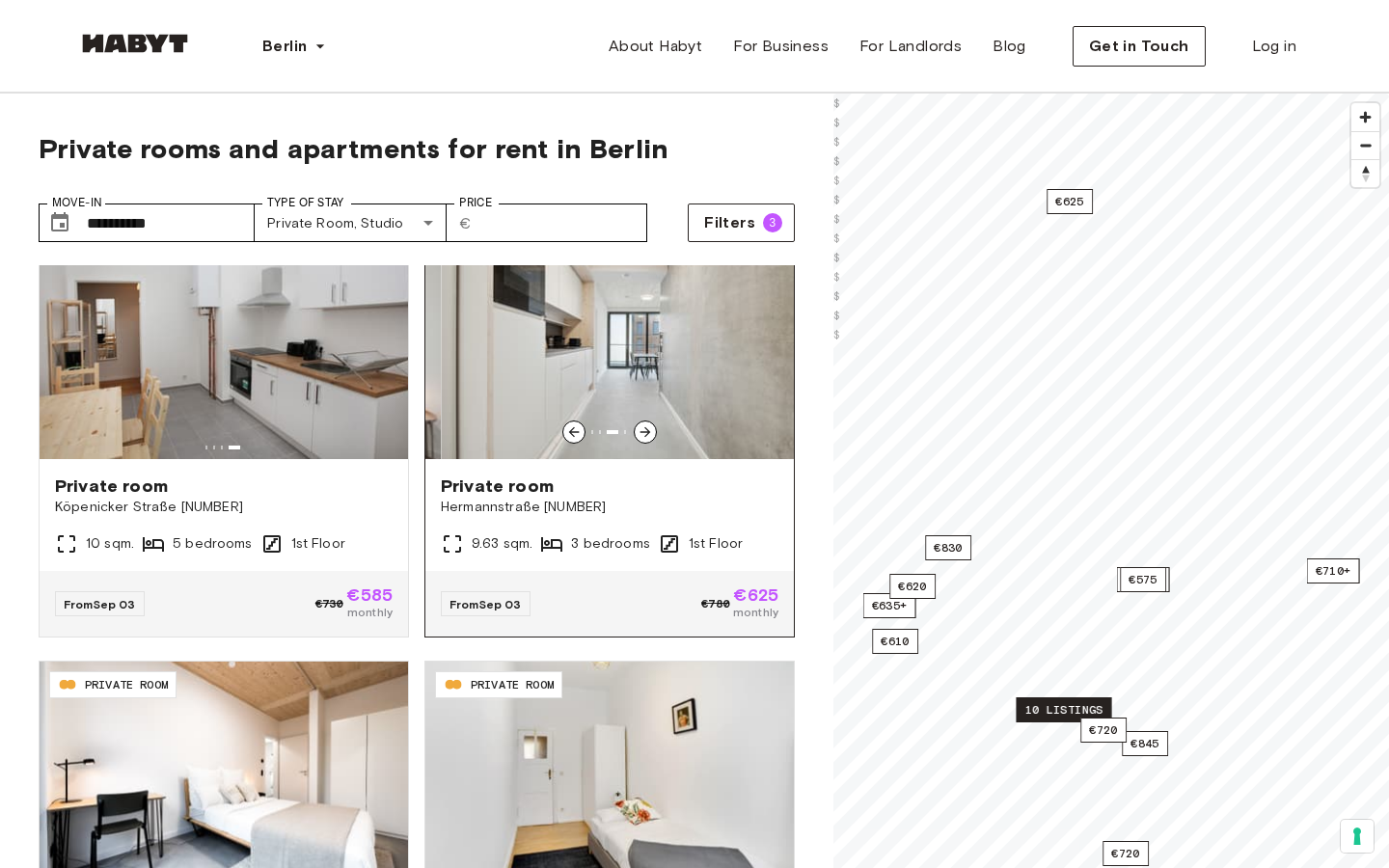 click 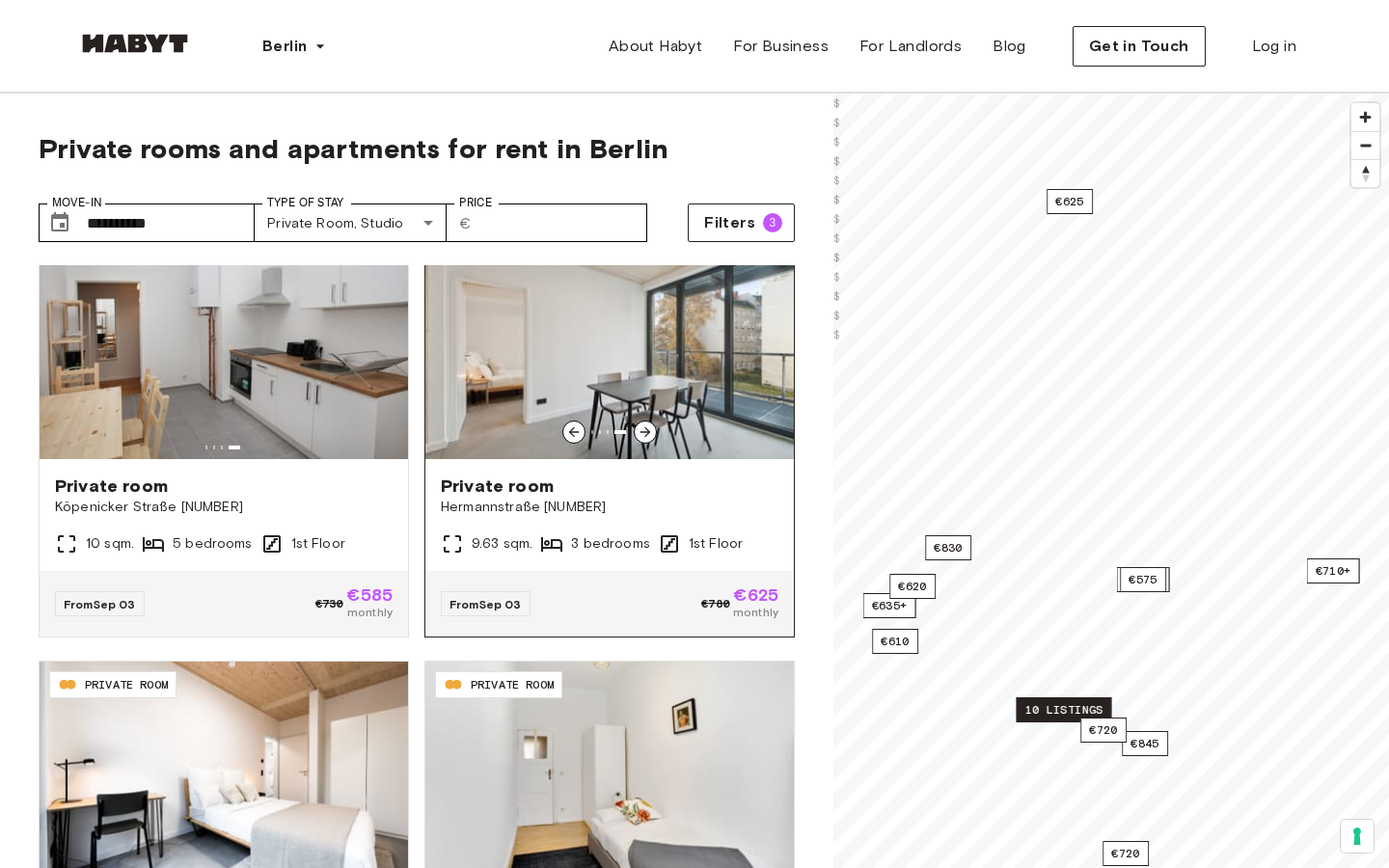click 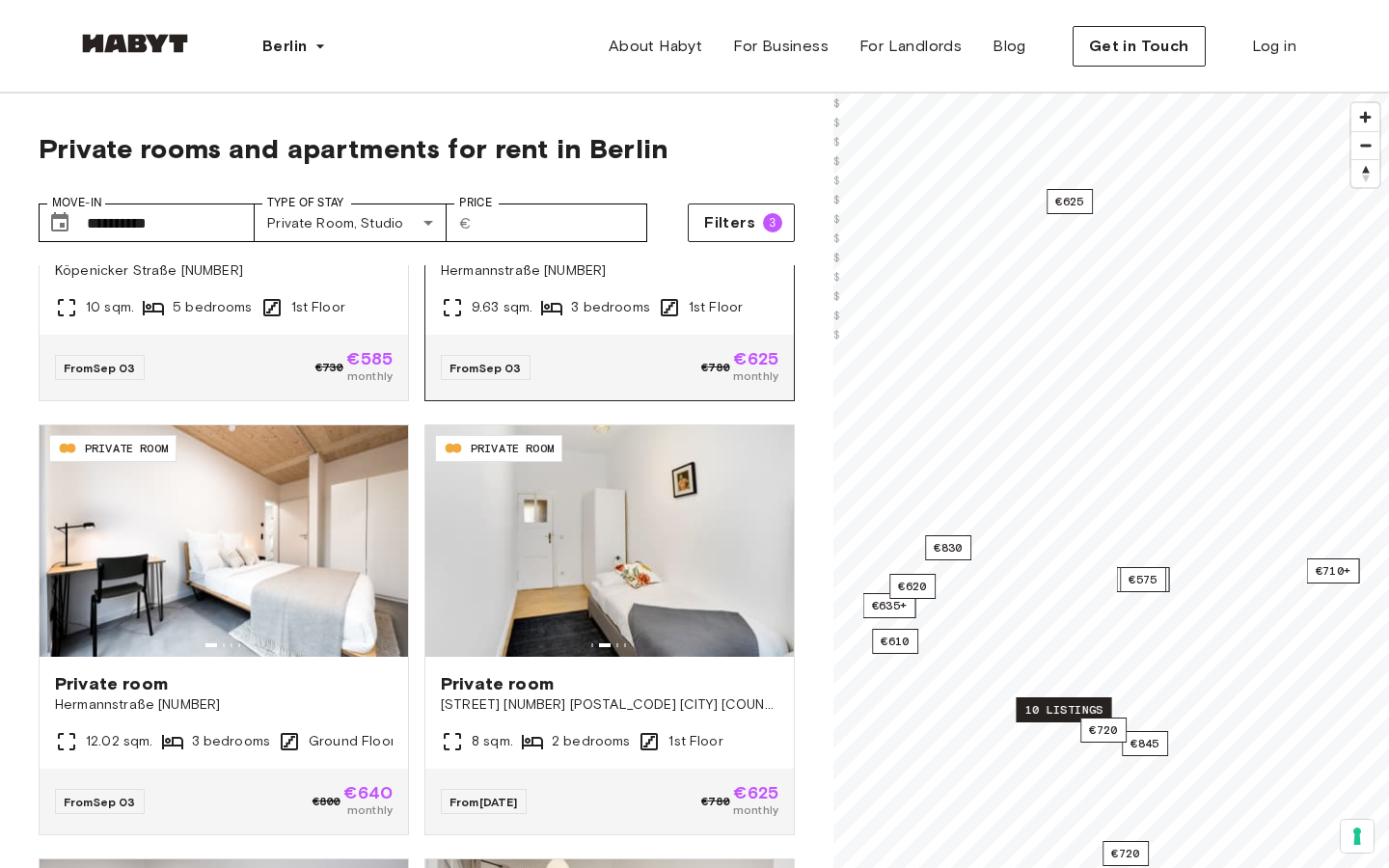scroll, scrollTop: 715, scrollLeft: 0, axis: vertical 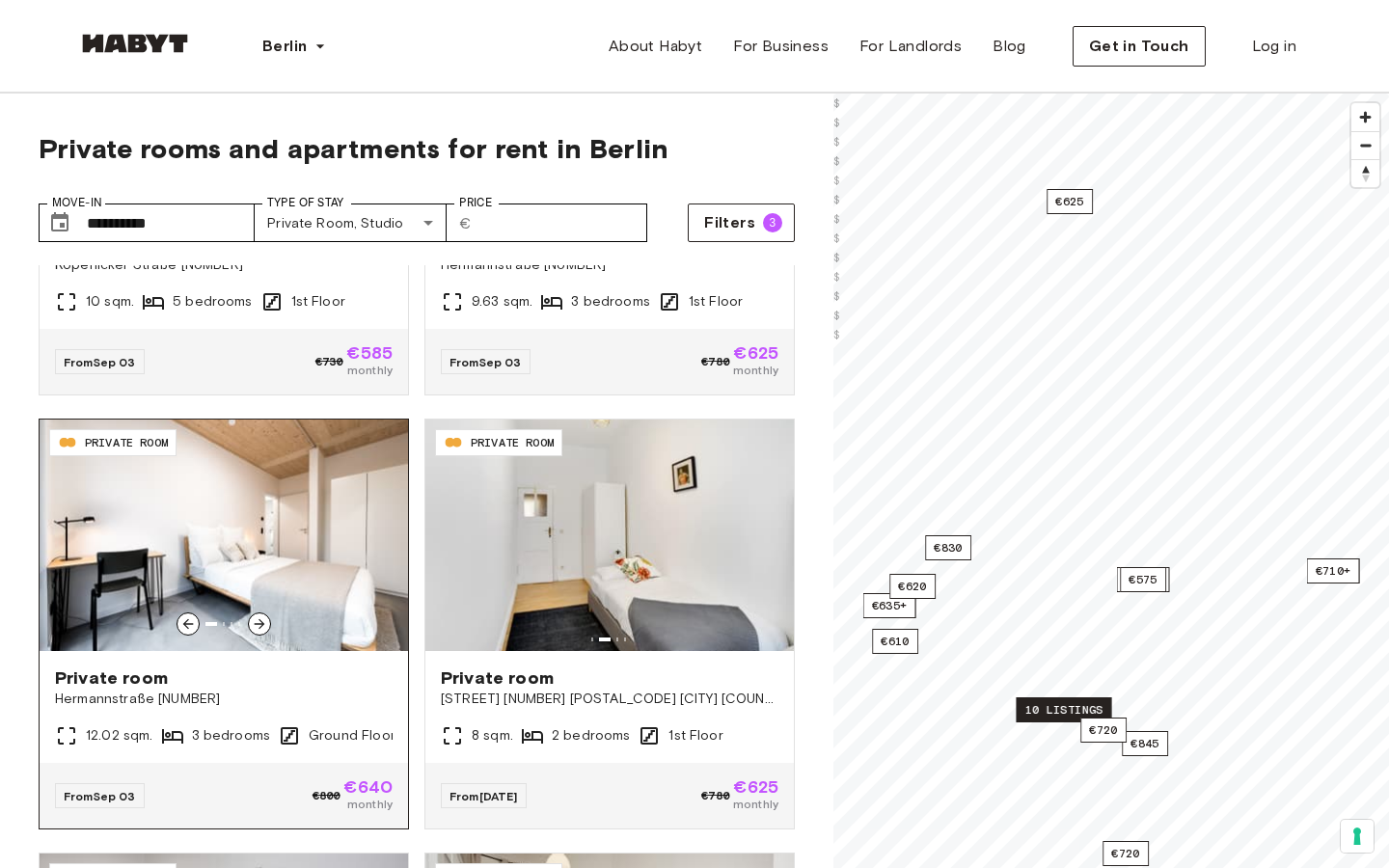 click 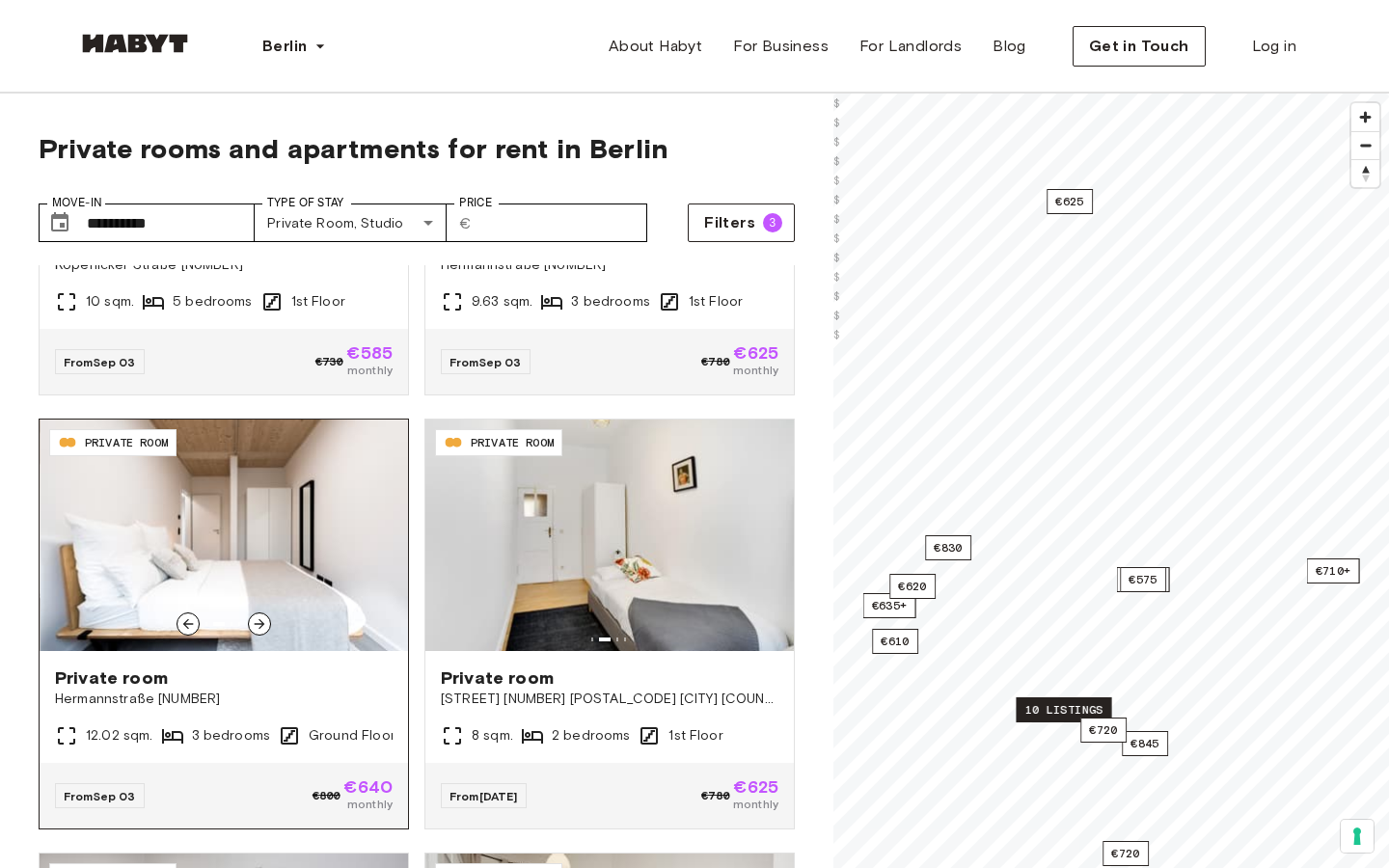 click 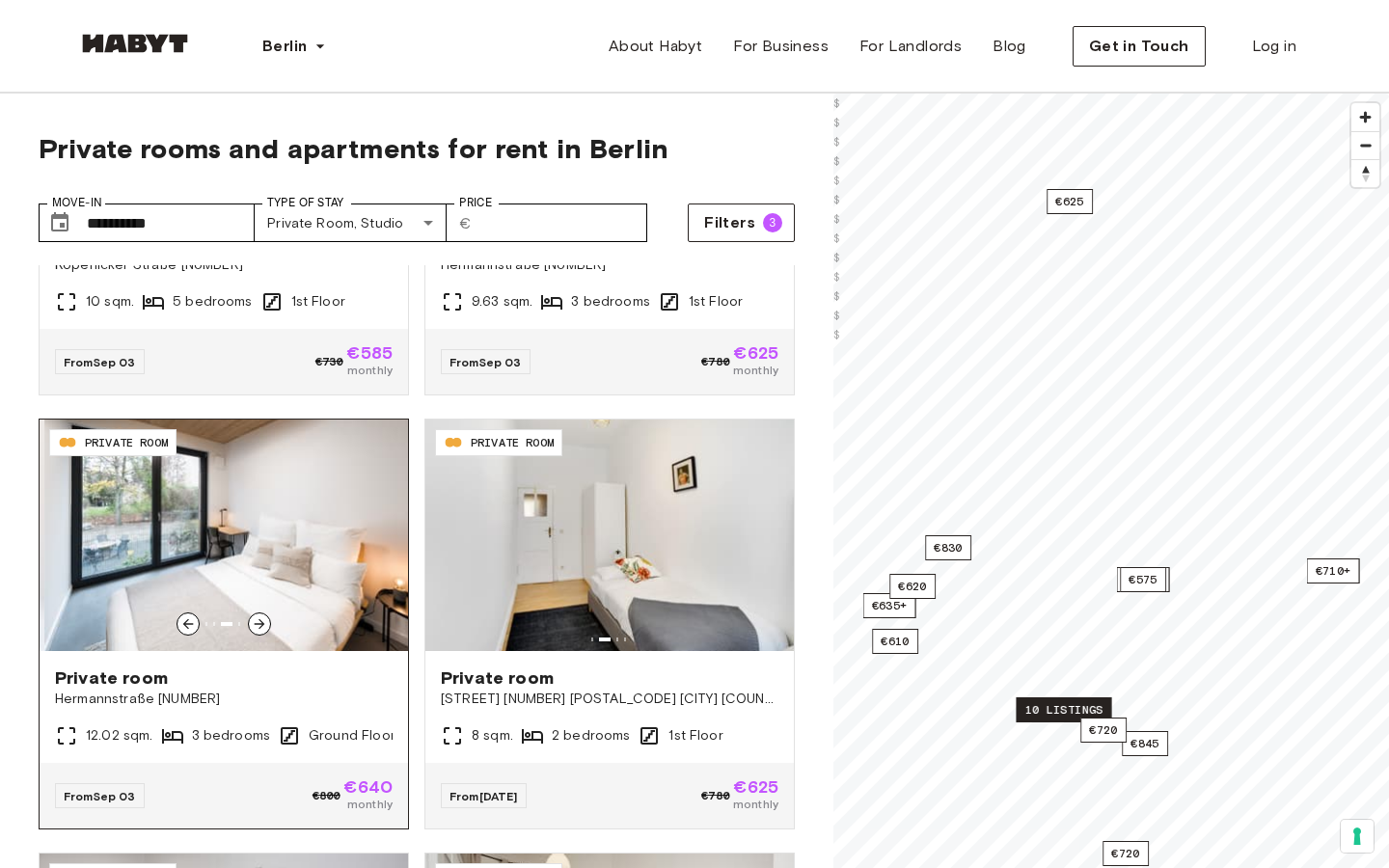click 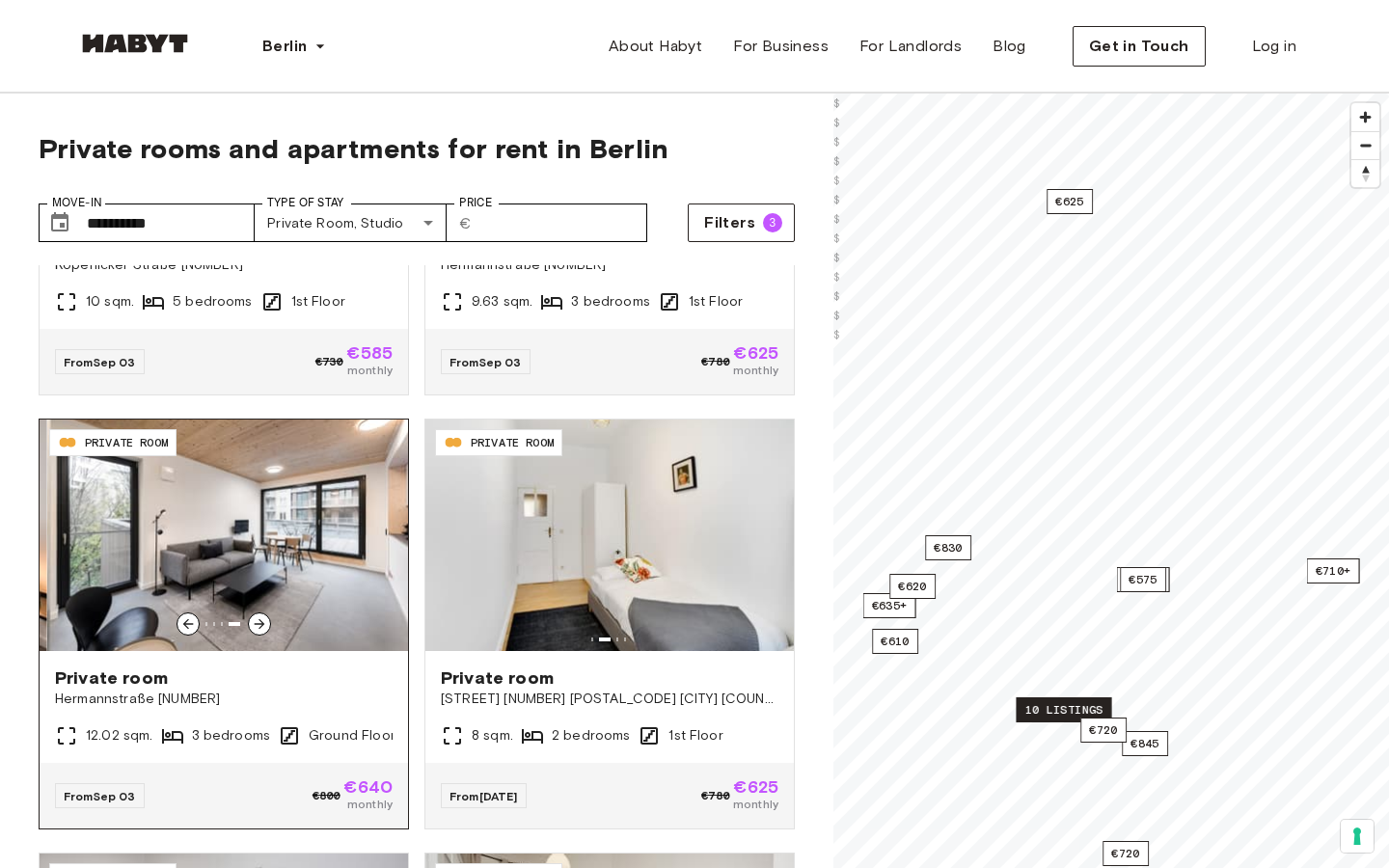 click 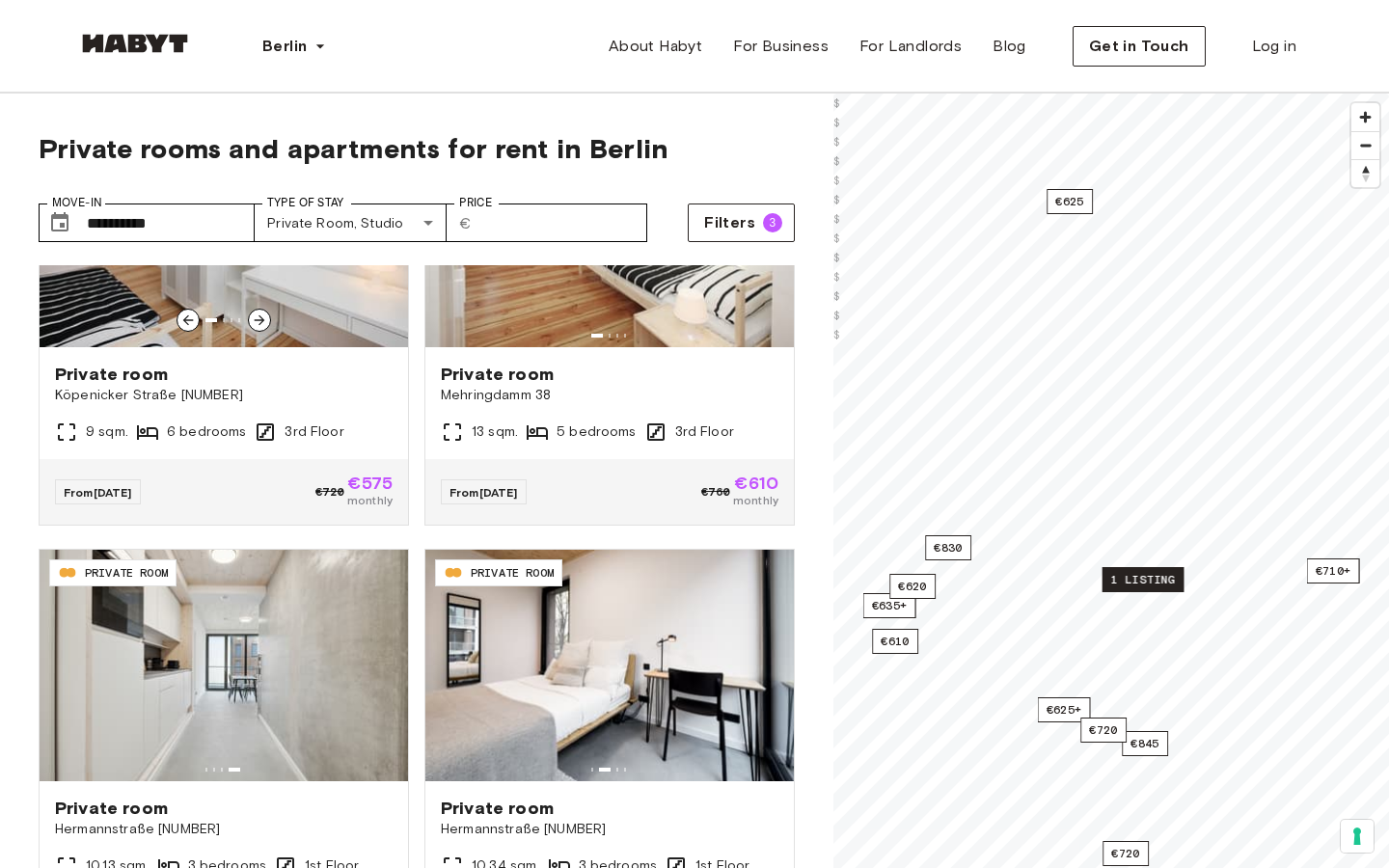 scroll, scrollTop: 1662, scrollLeft: 0, axis: vertical 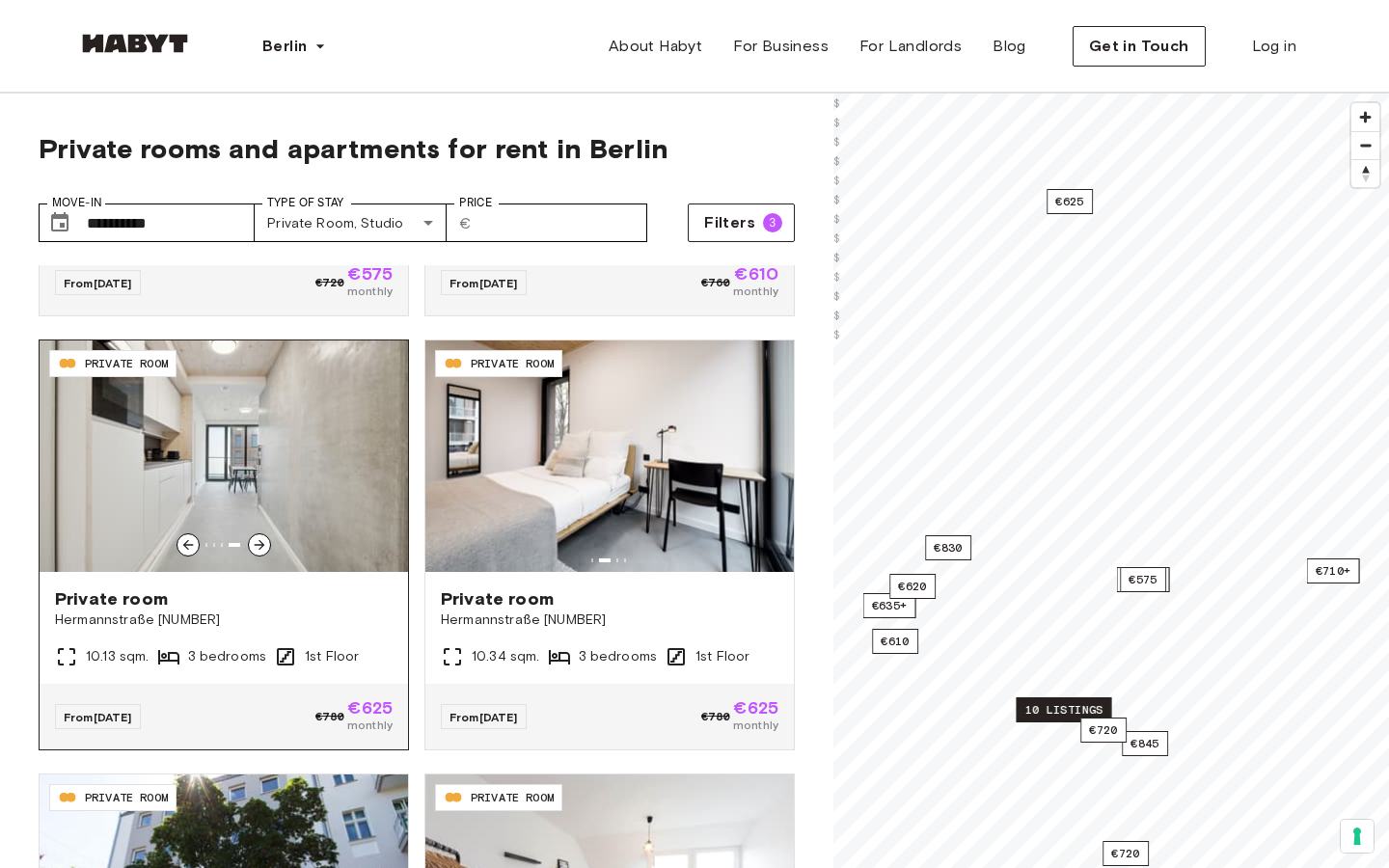 click 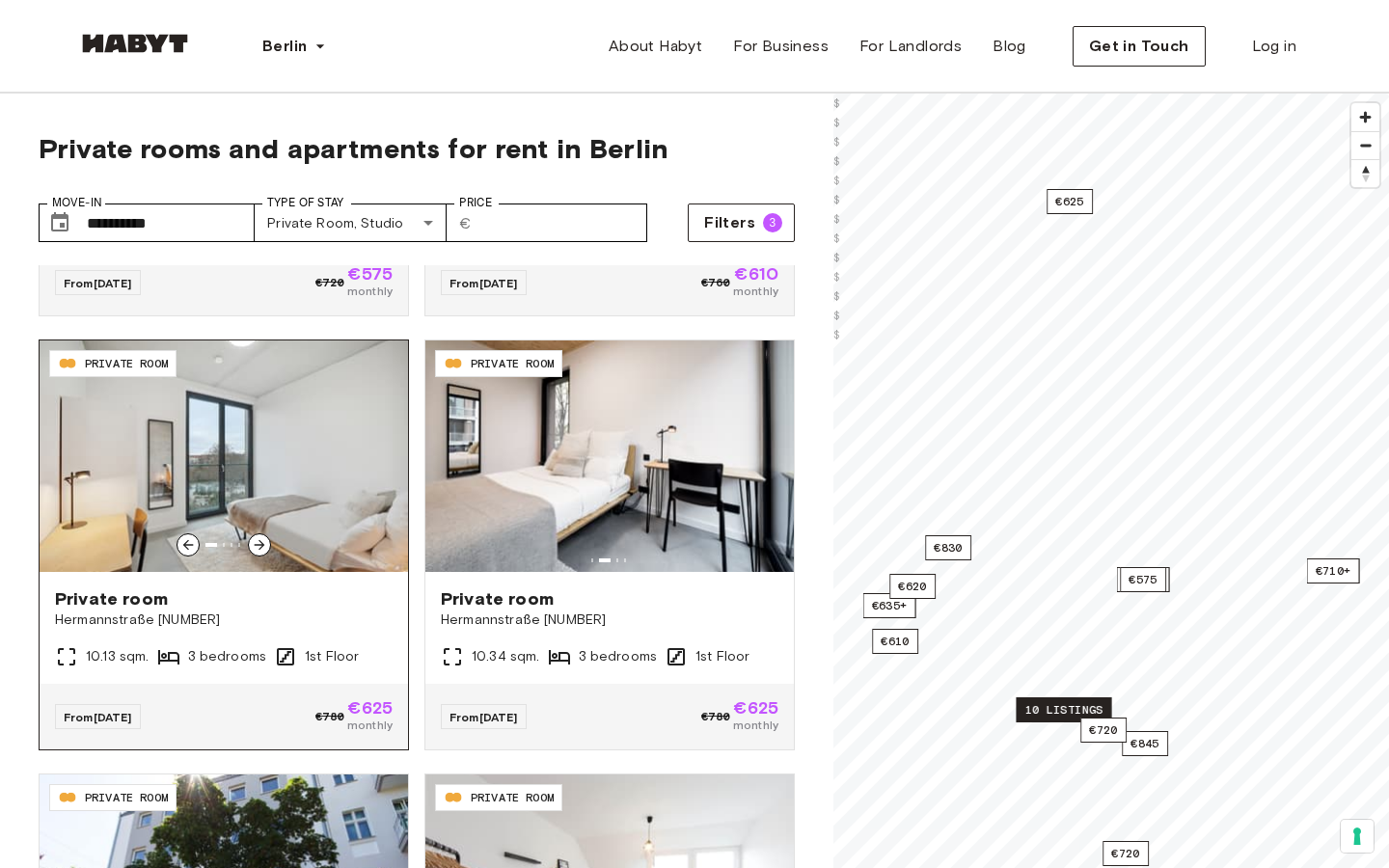 click 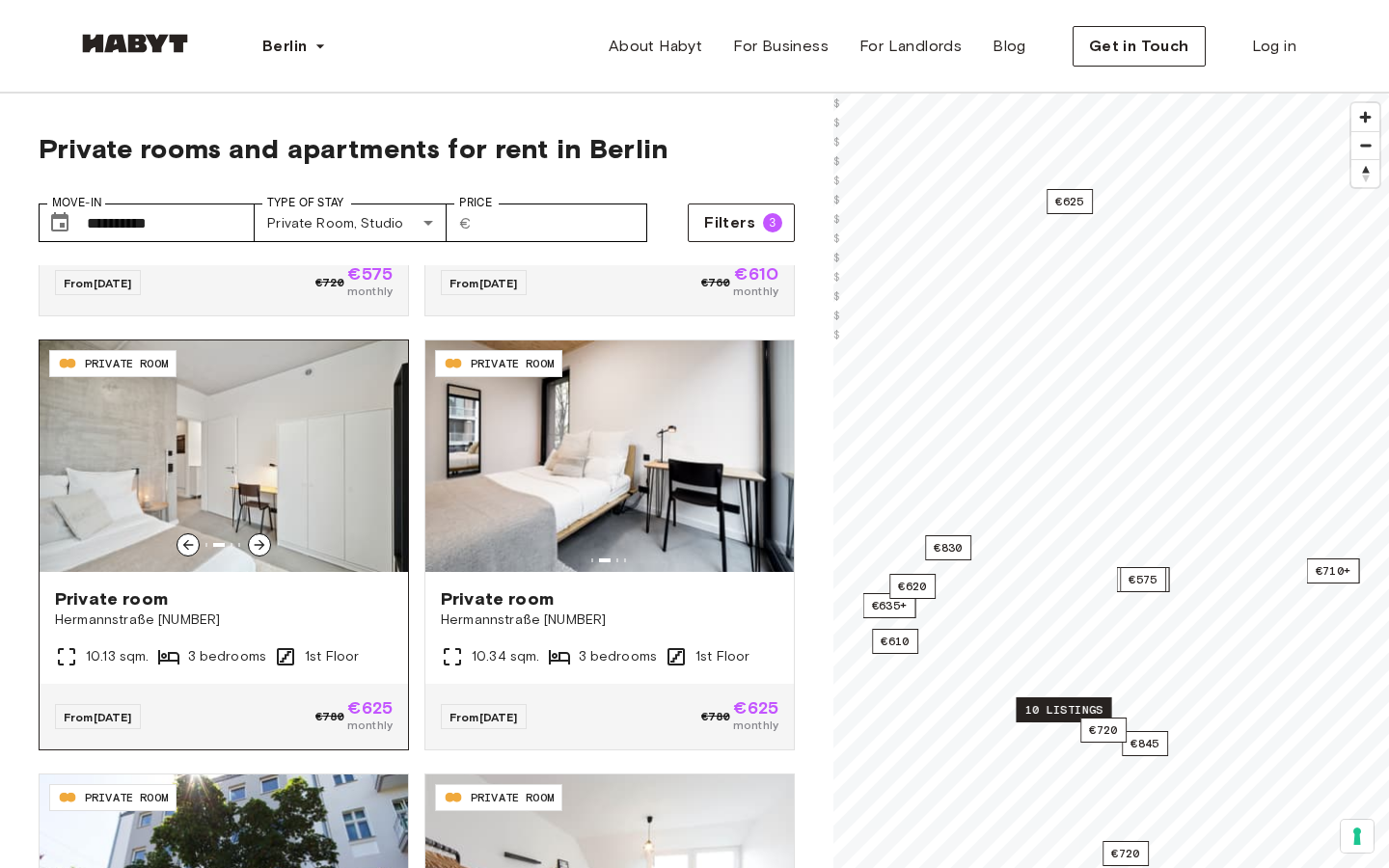 click 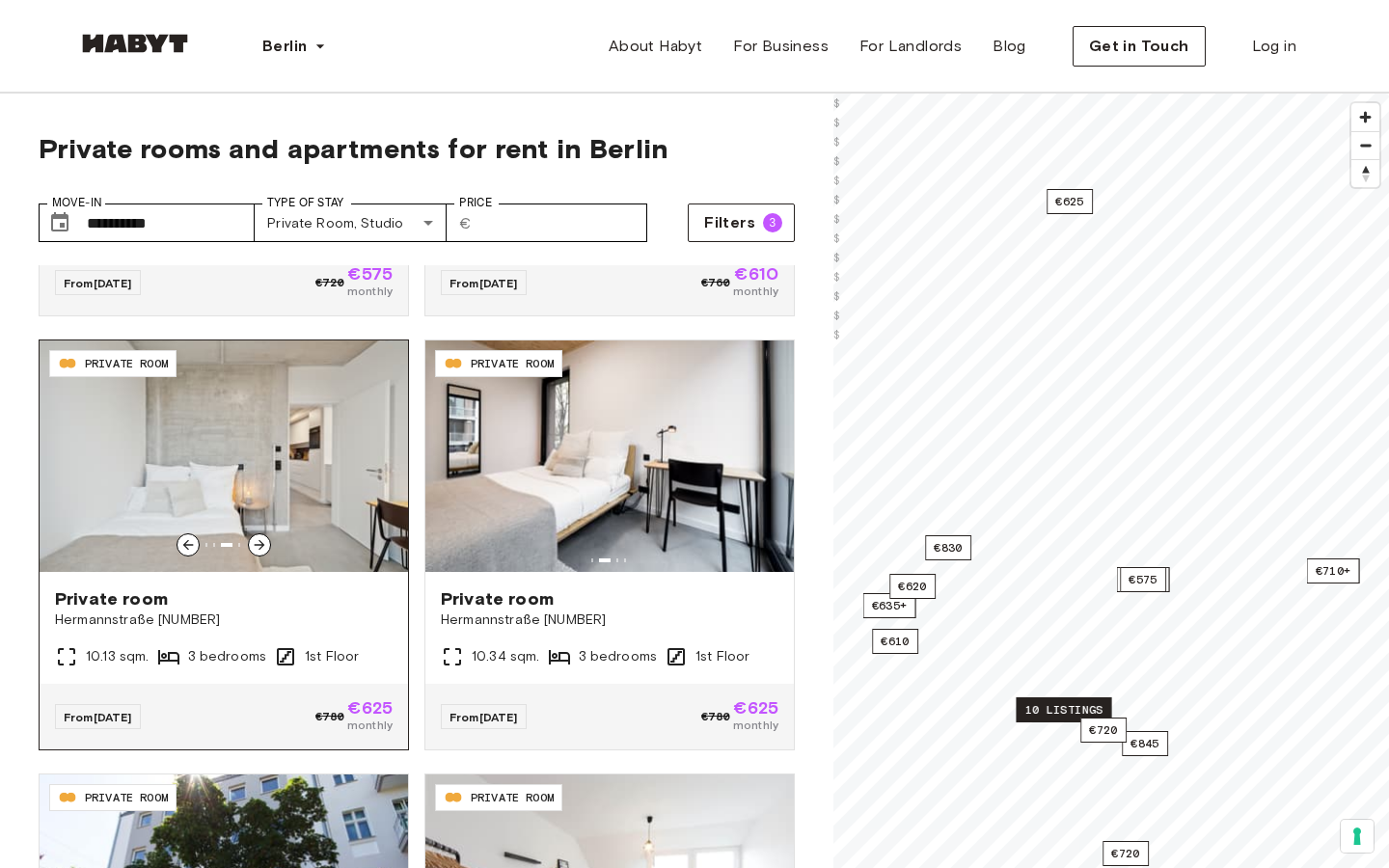 click 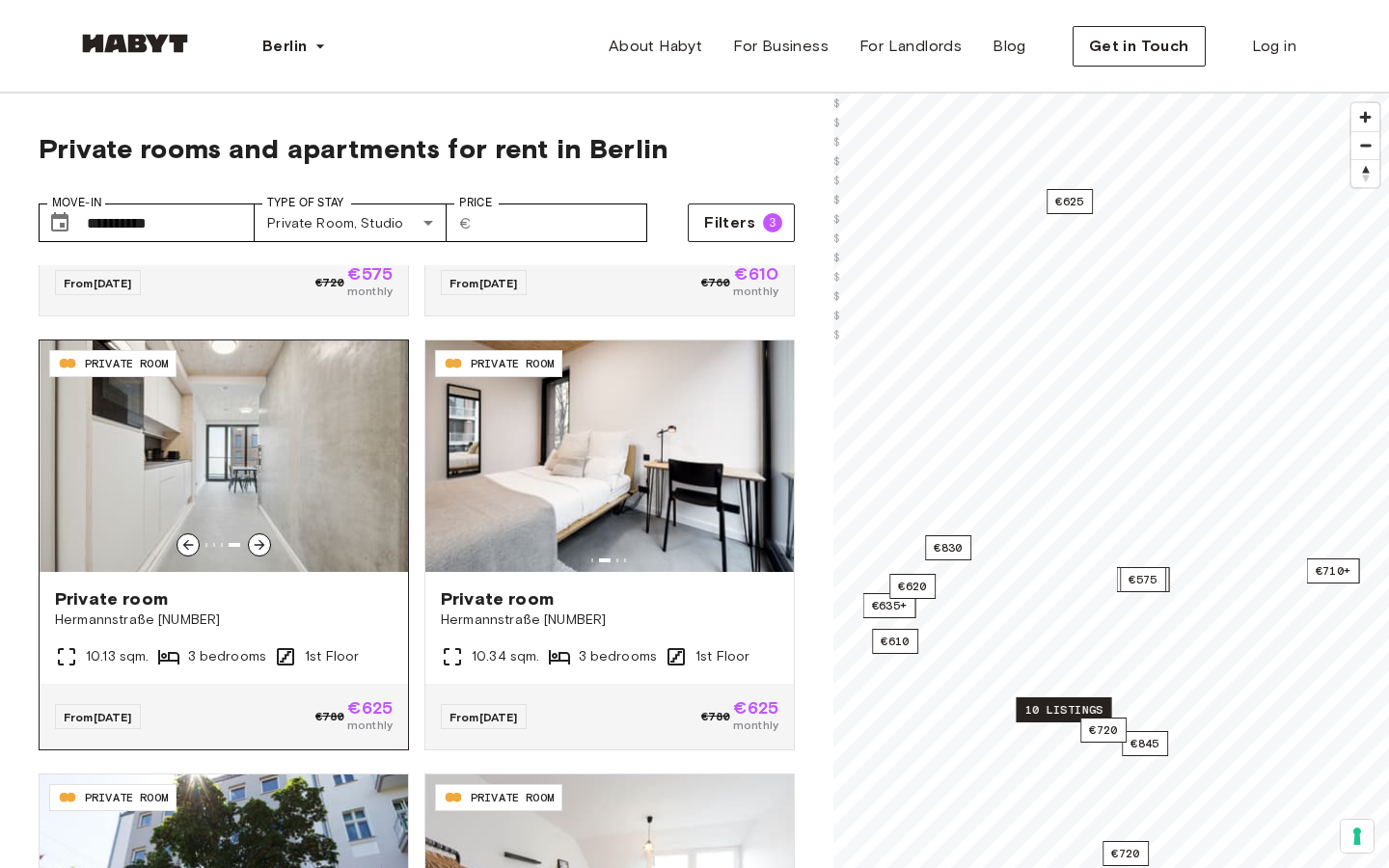 click 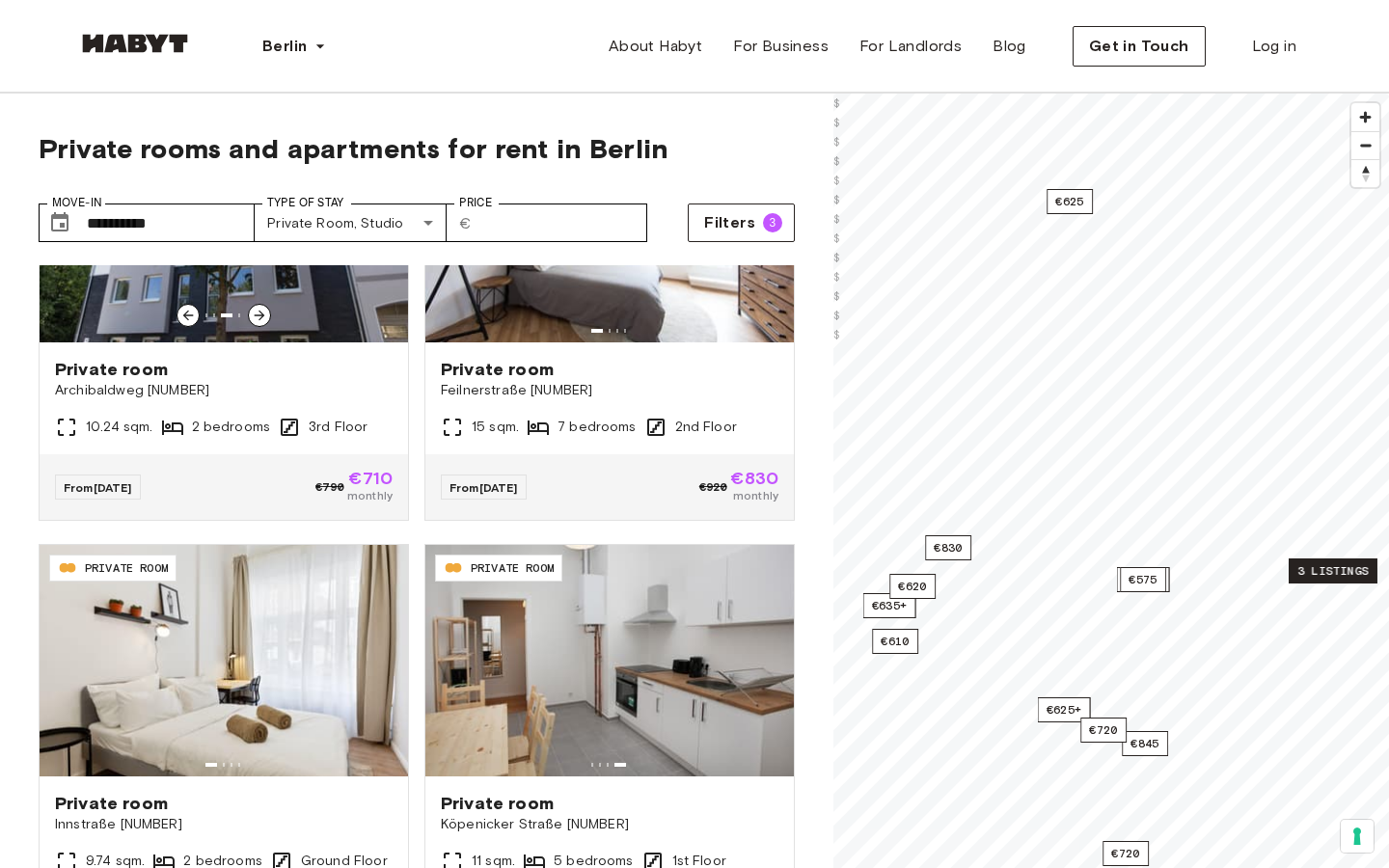 scroll, scrollTop: 2487, scrollLeft: 0, axis: vertical 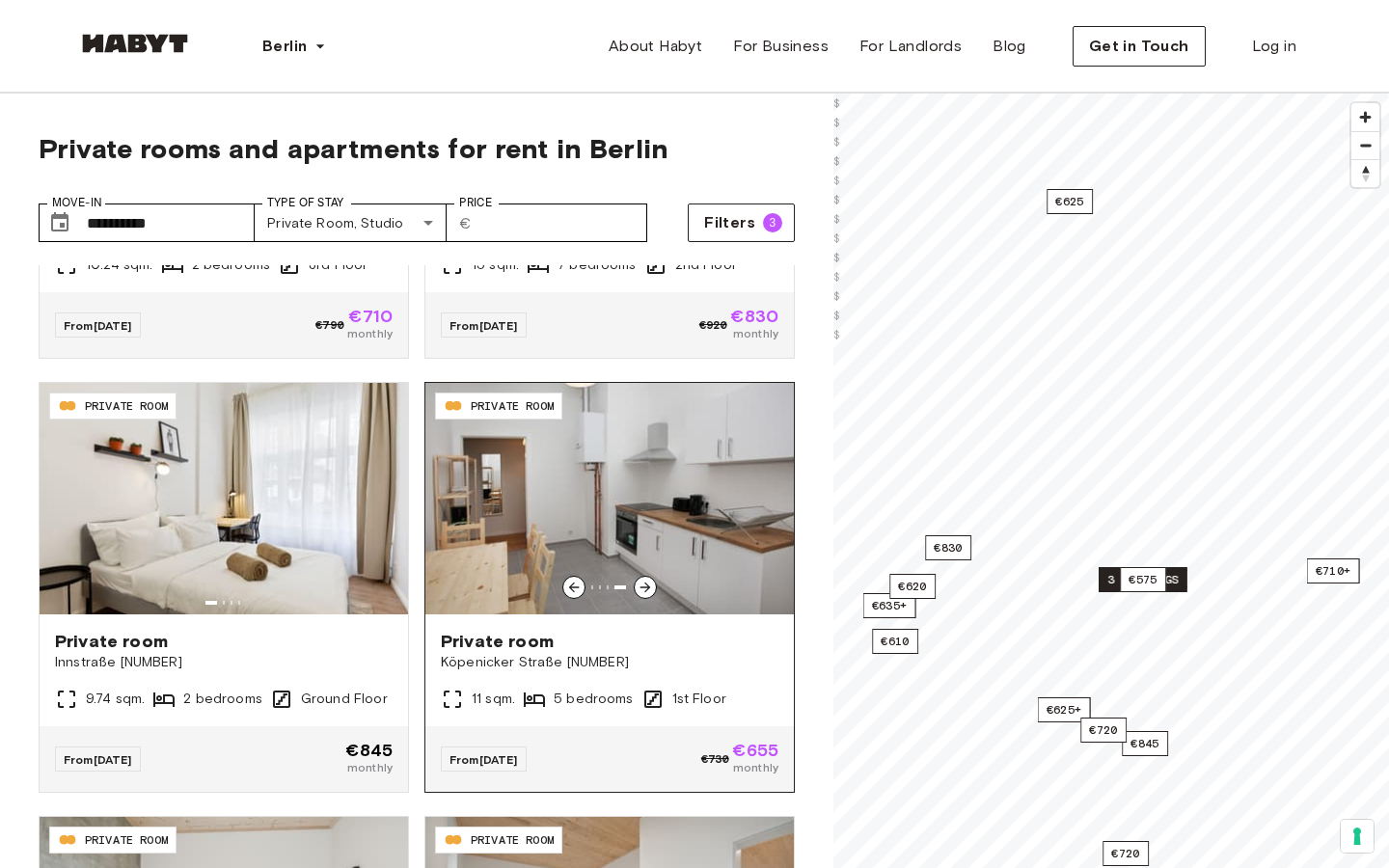 click 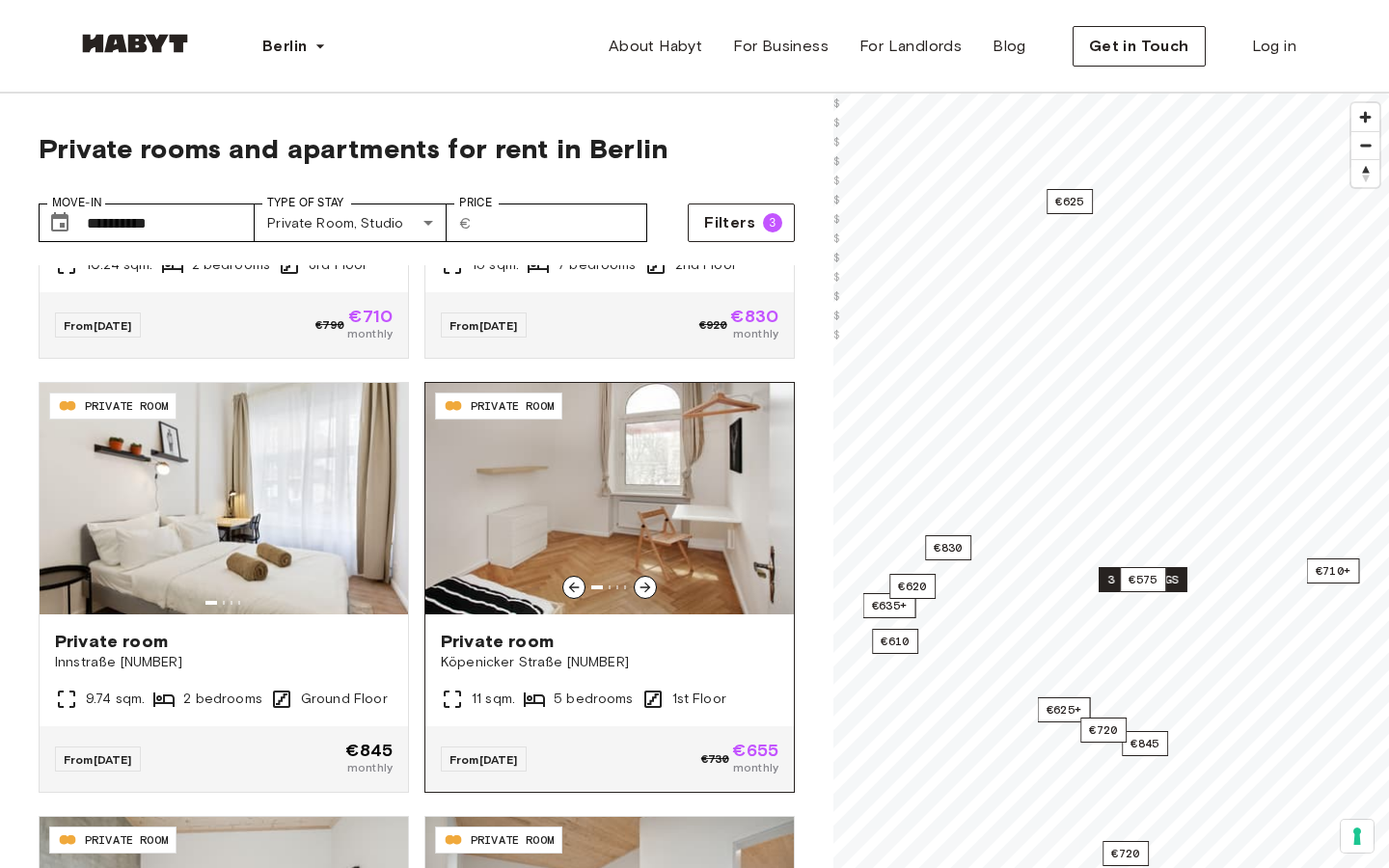 click 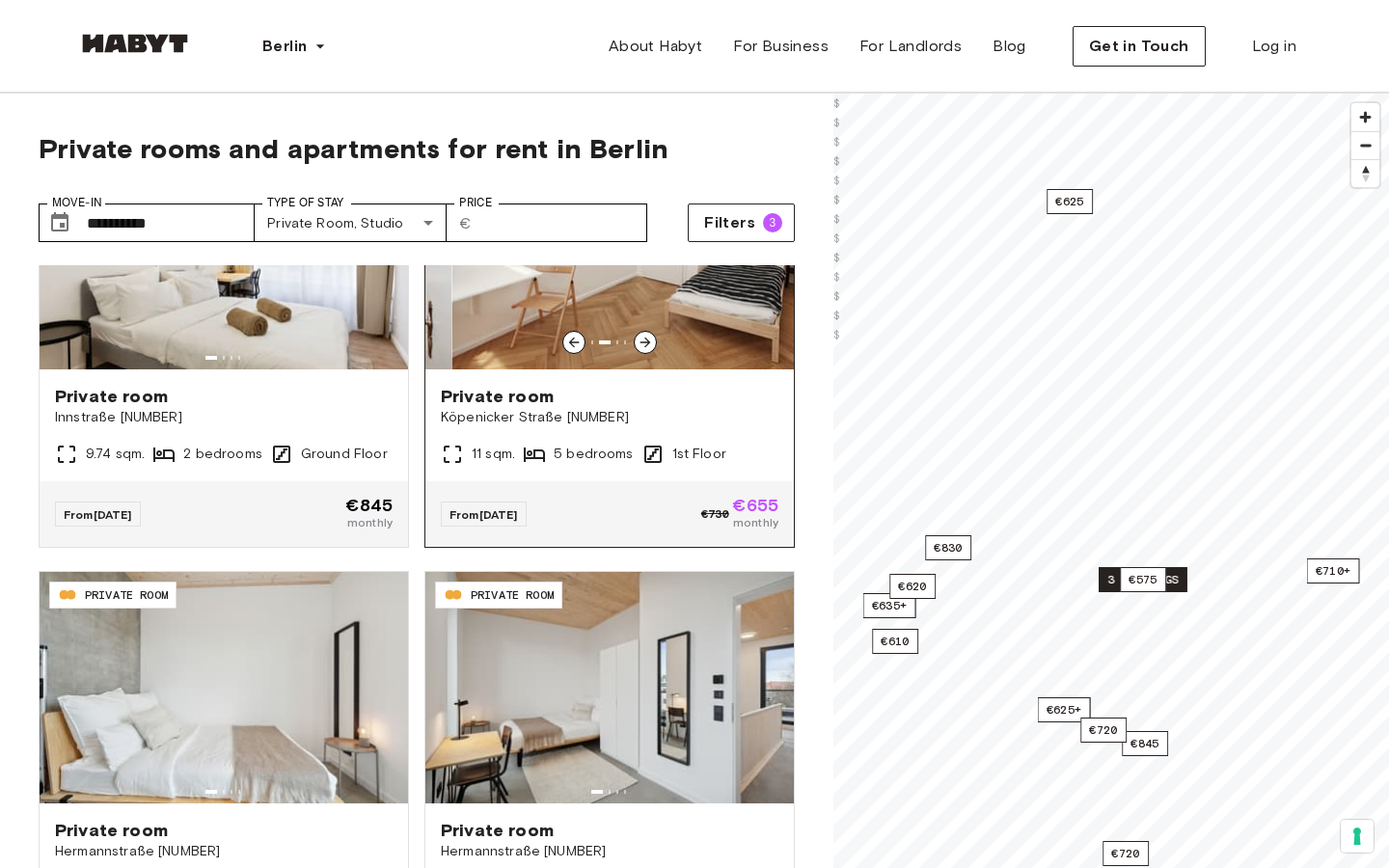 scroll, scrollTop: 2887, scrollLeft: 0, axis: vertical 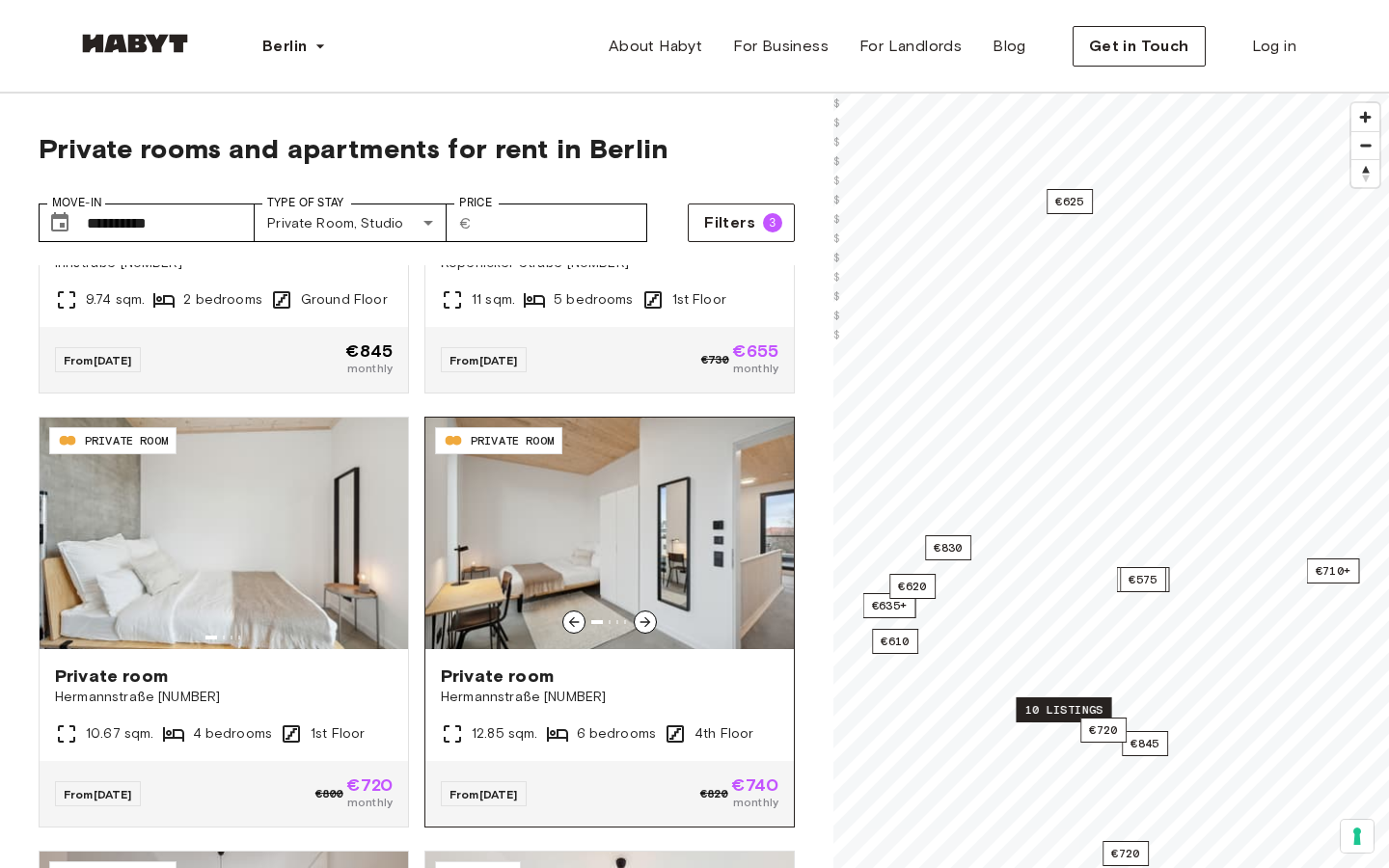 click 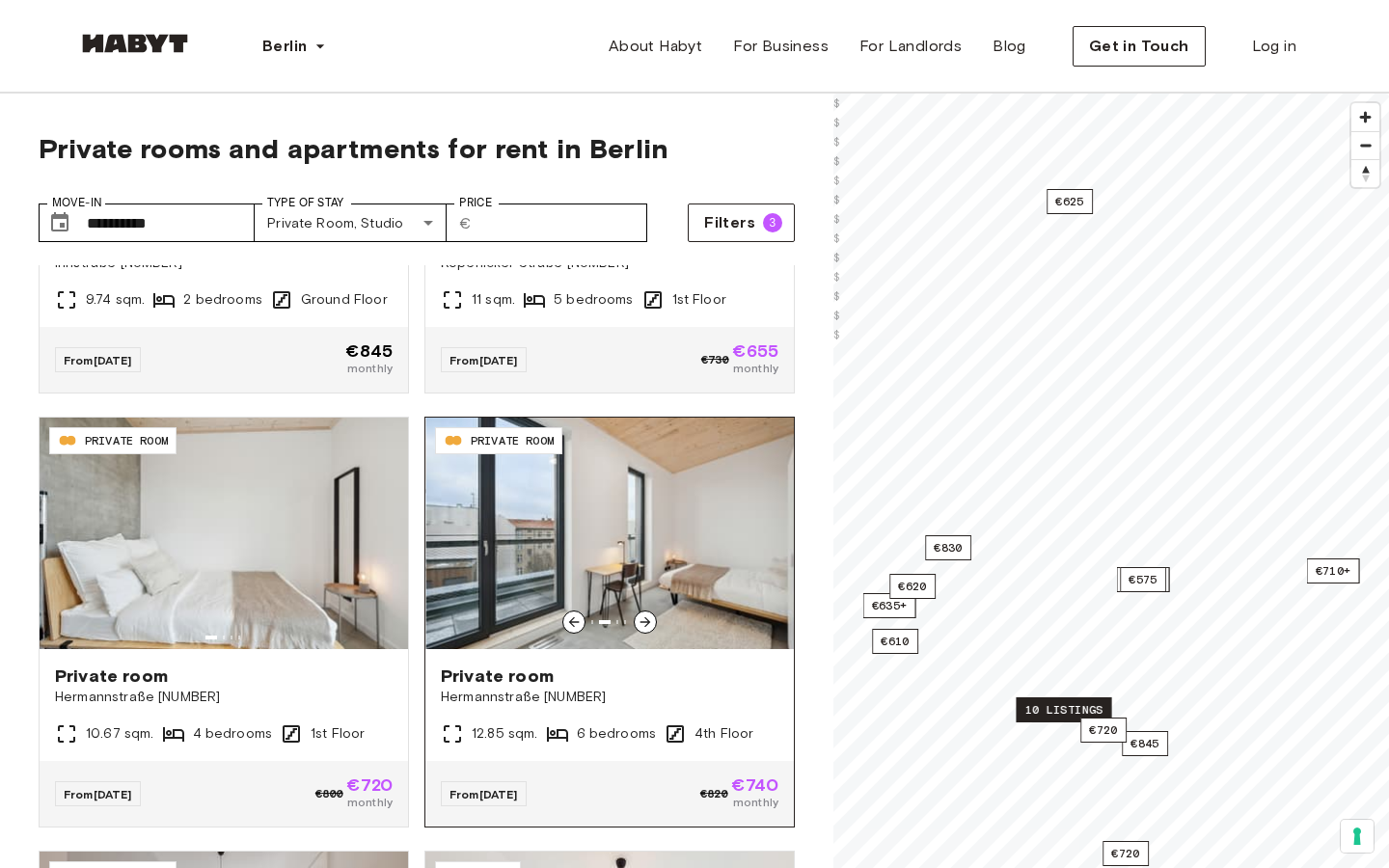 click 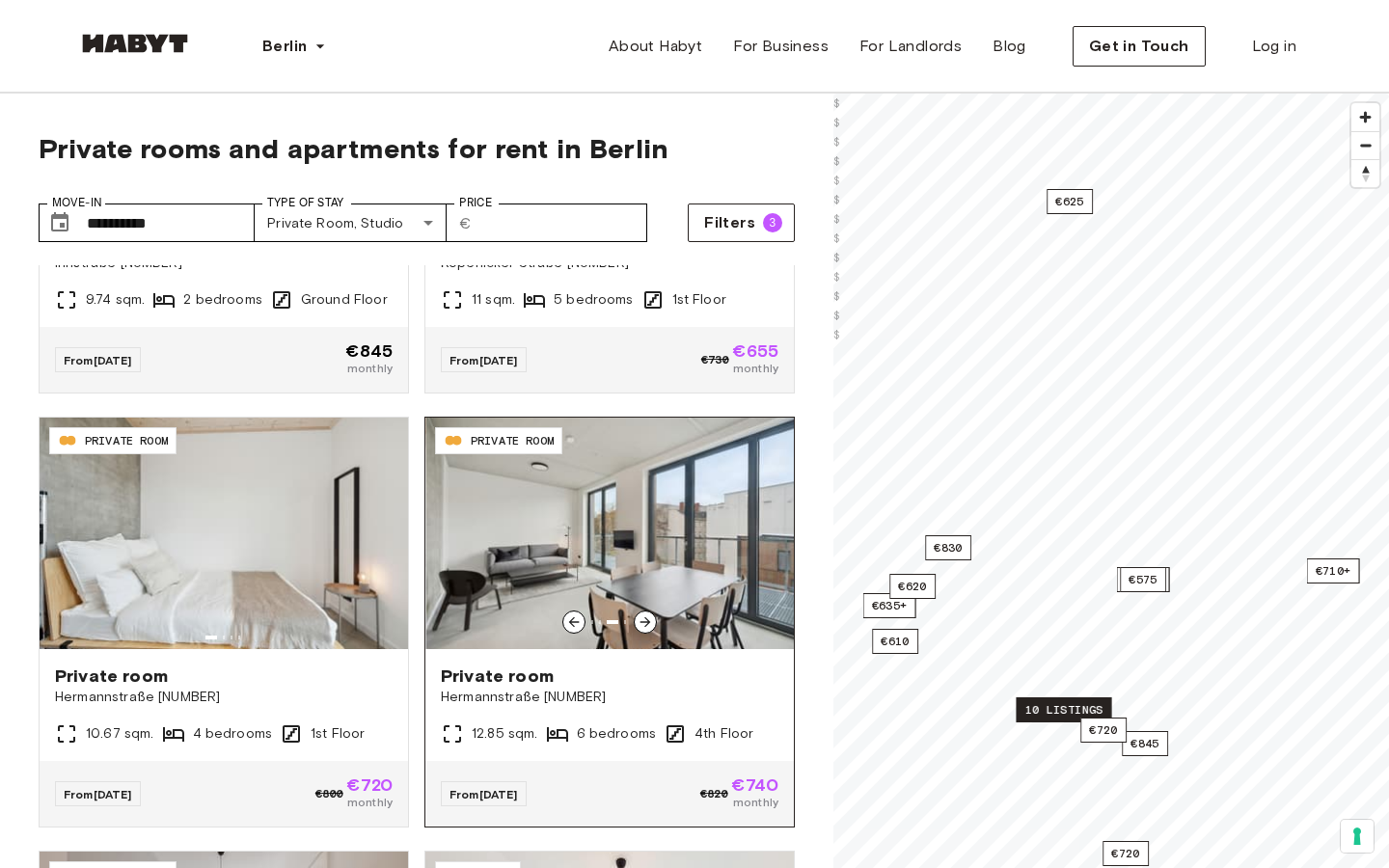 click 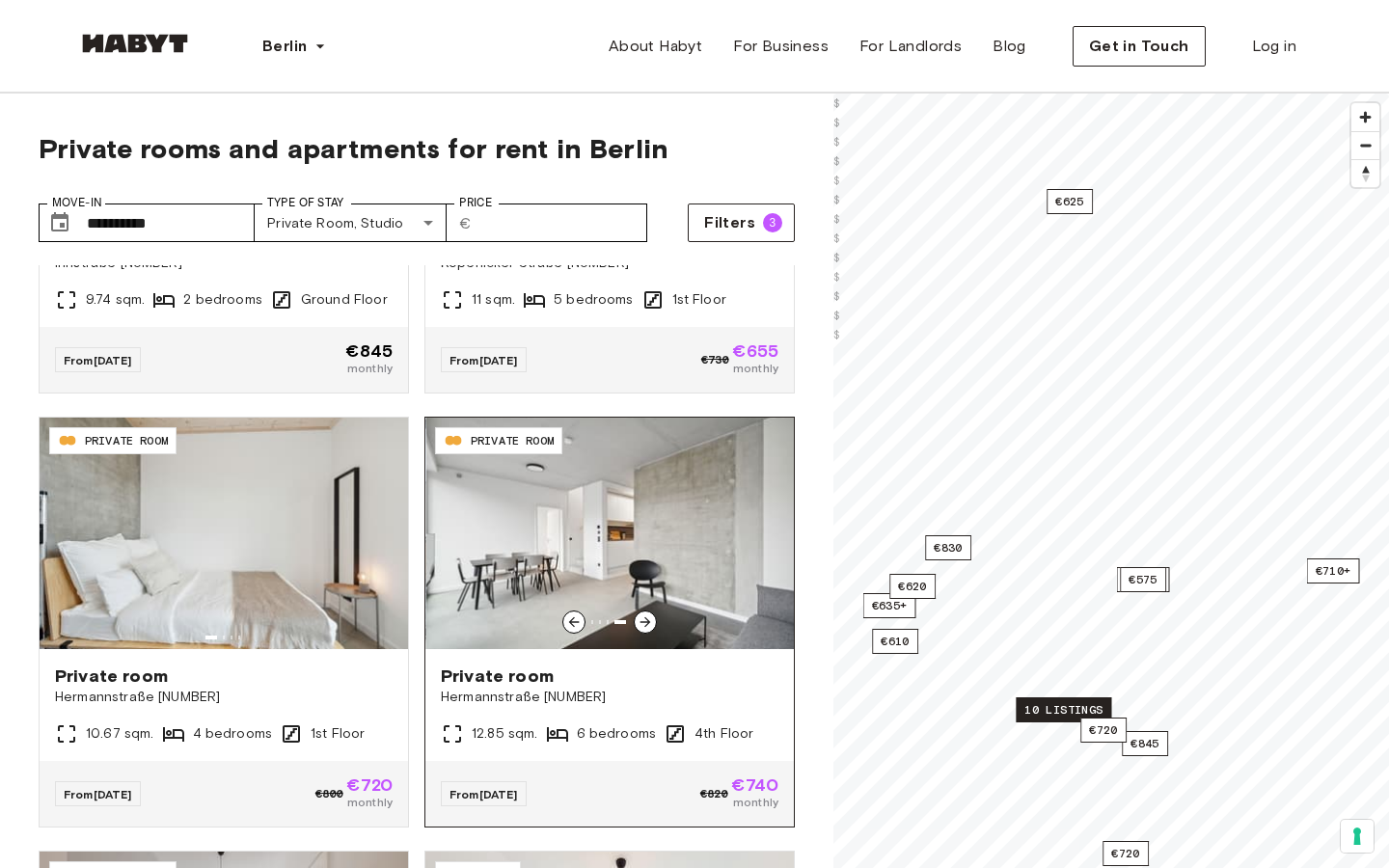click 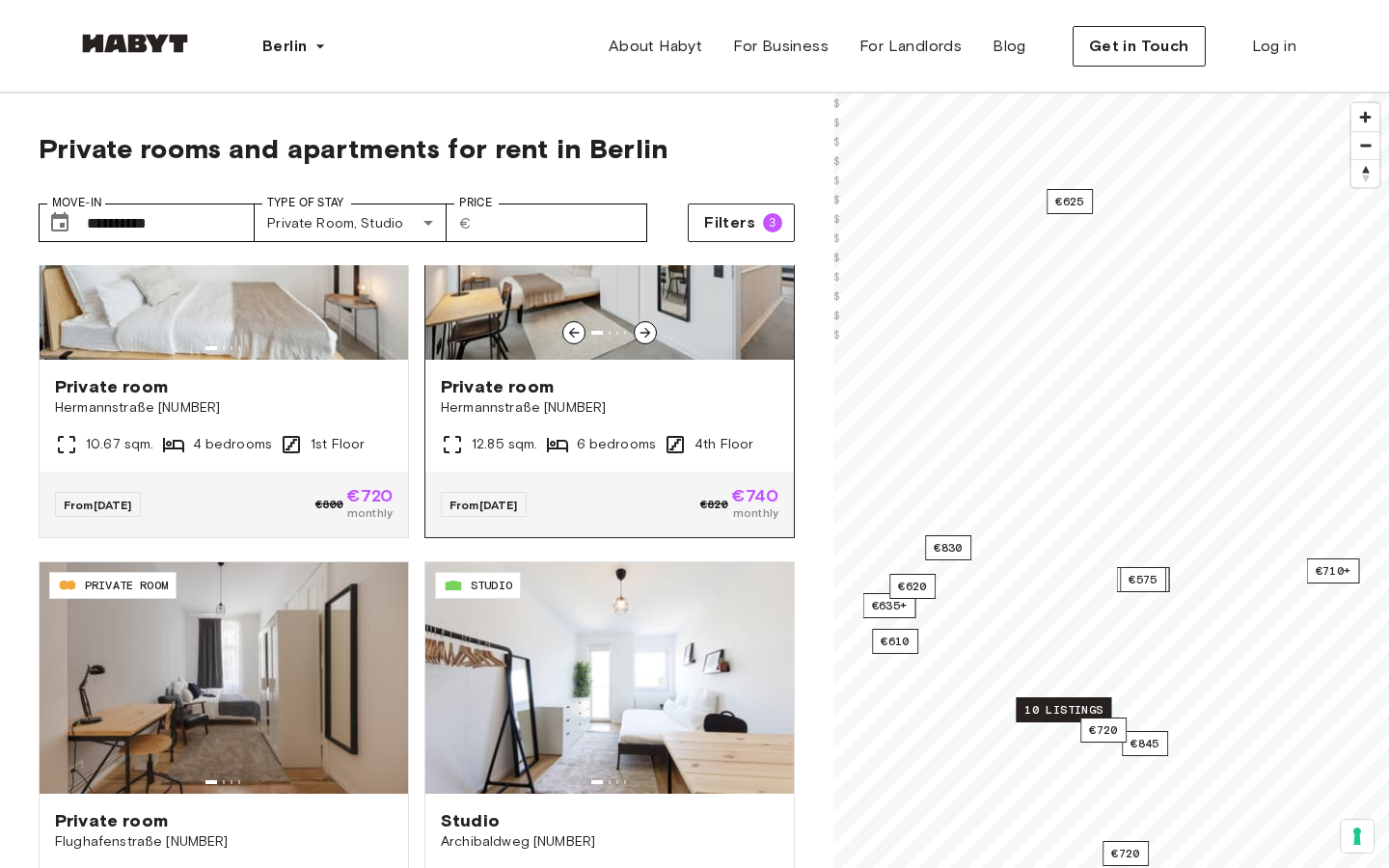 scroll, scrollTop: 3329, scrollLeft: 0, axis: vertical 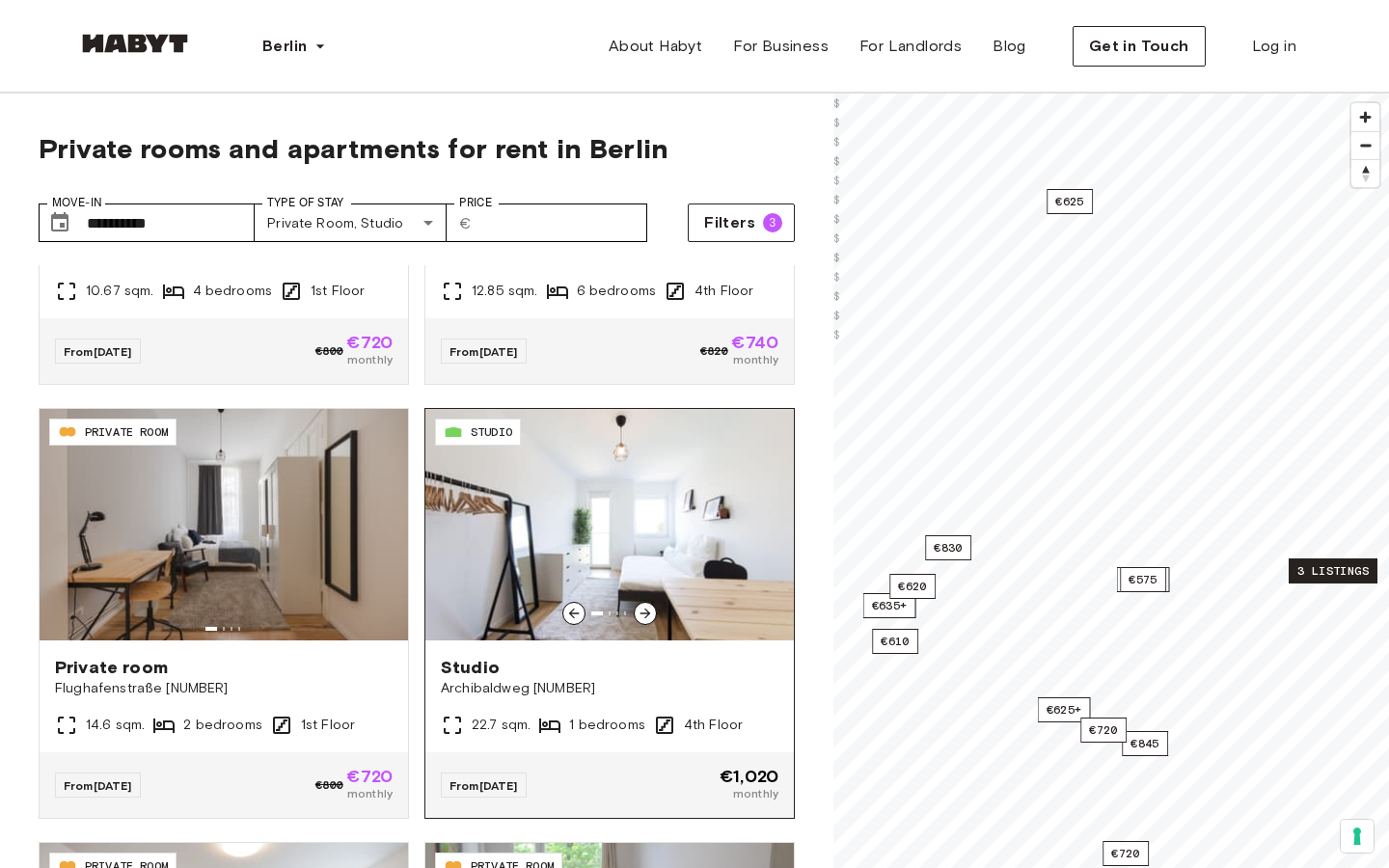 click 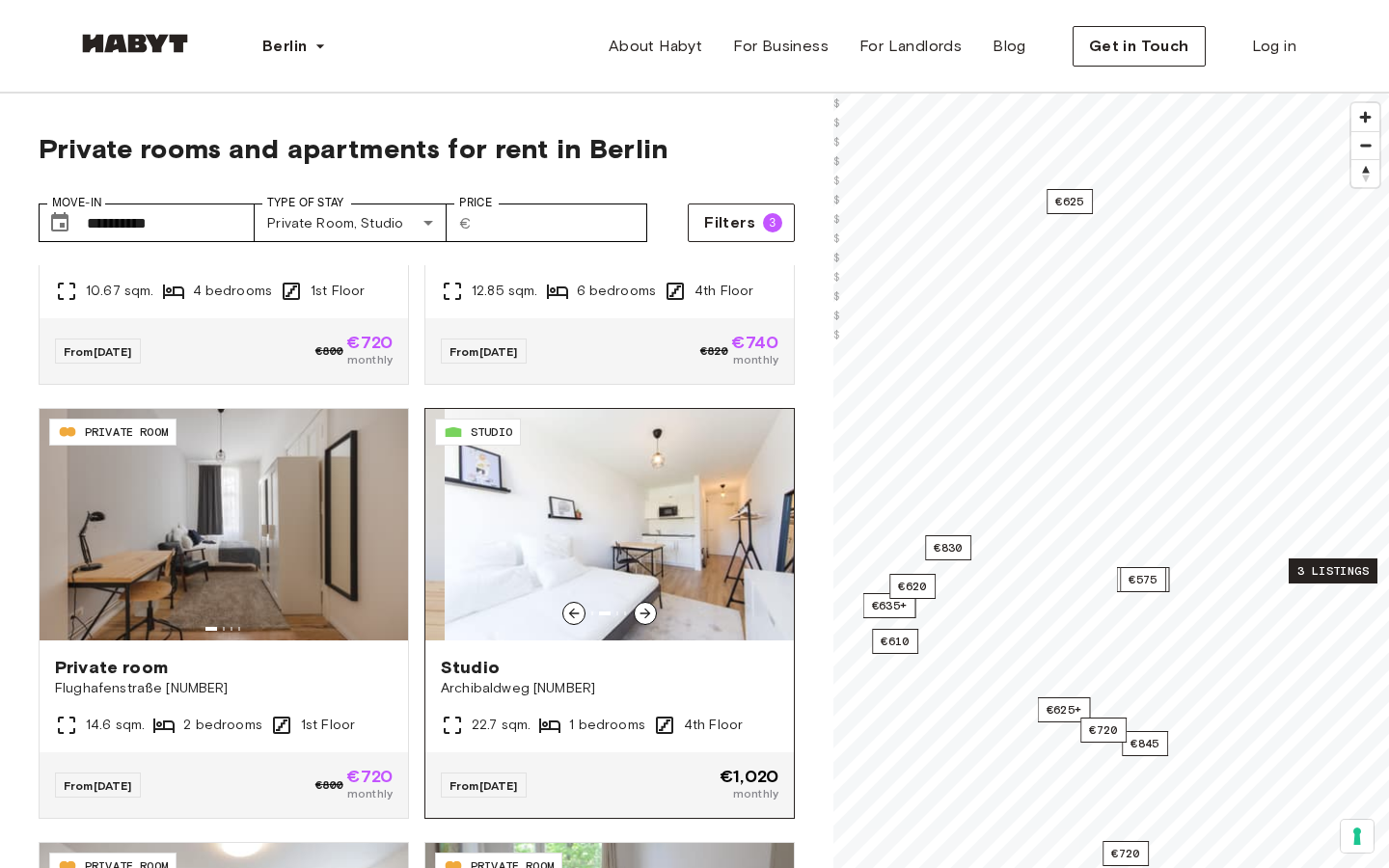 click 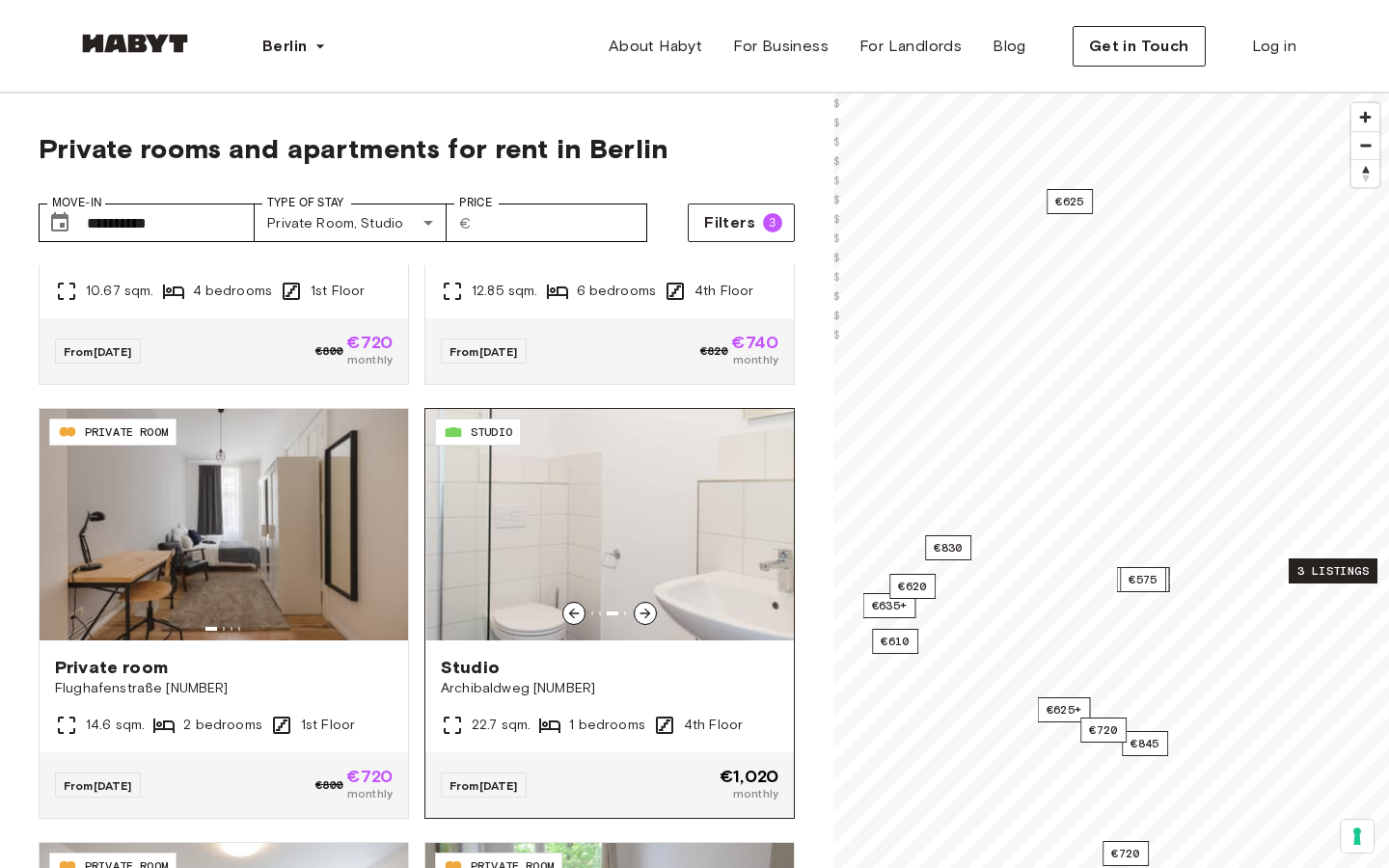 click 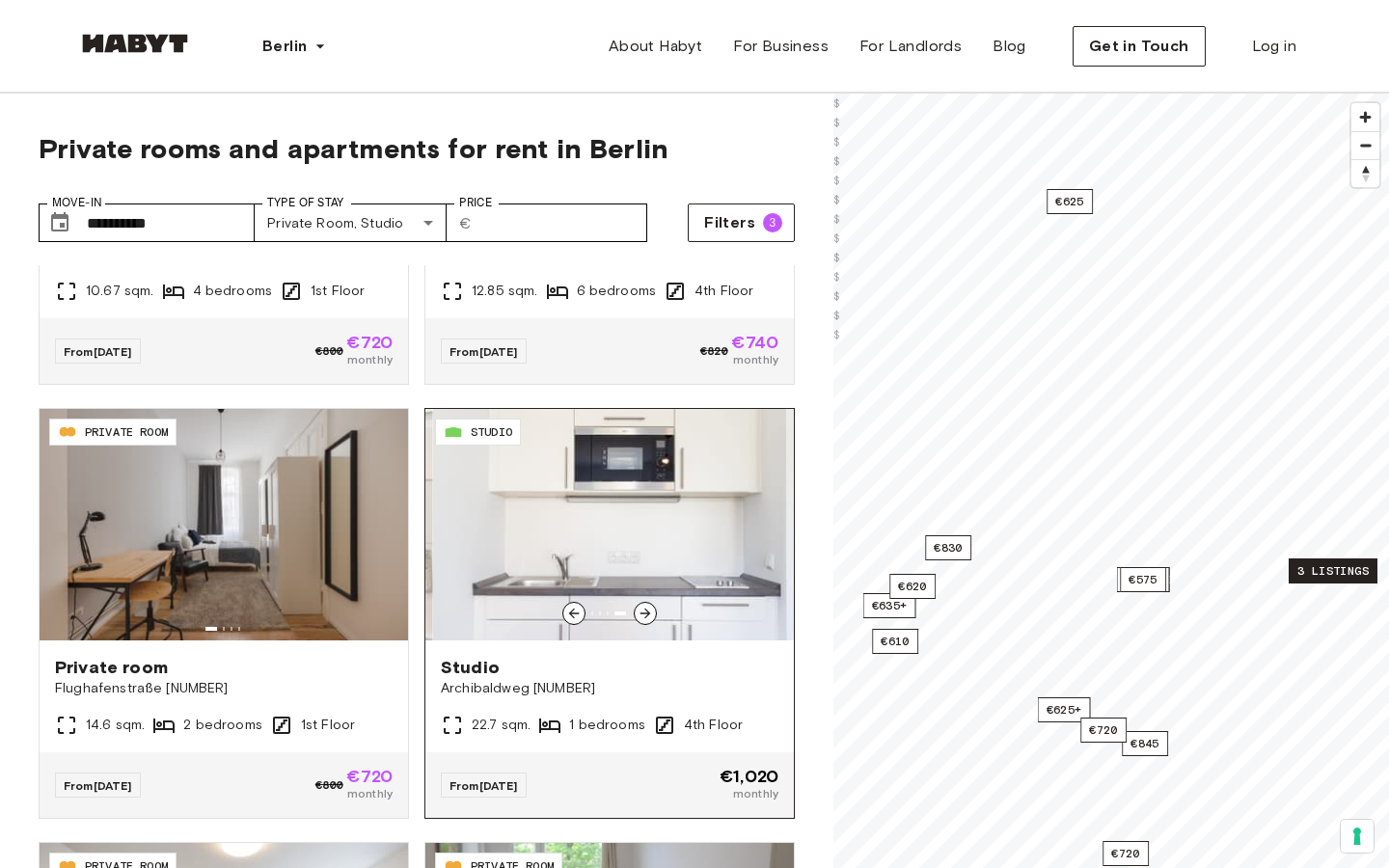 click 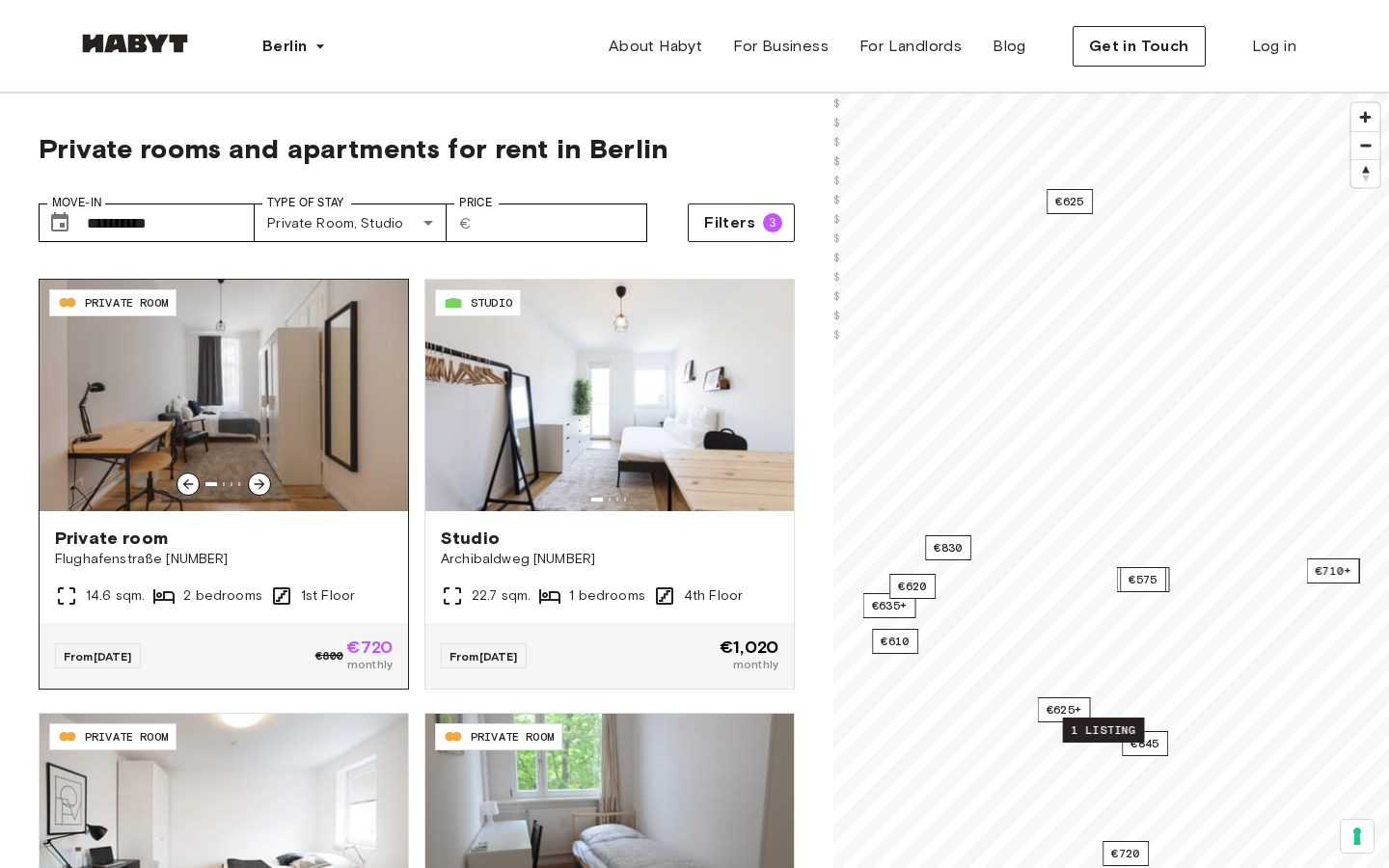 scroll, scrollTop: 3559, scrollLeft: 0, axis: vertical 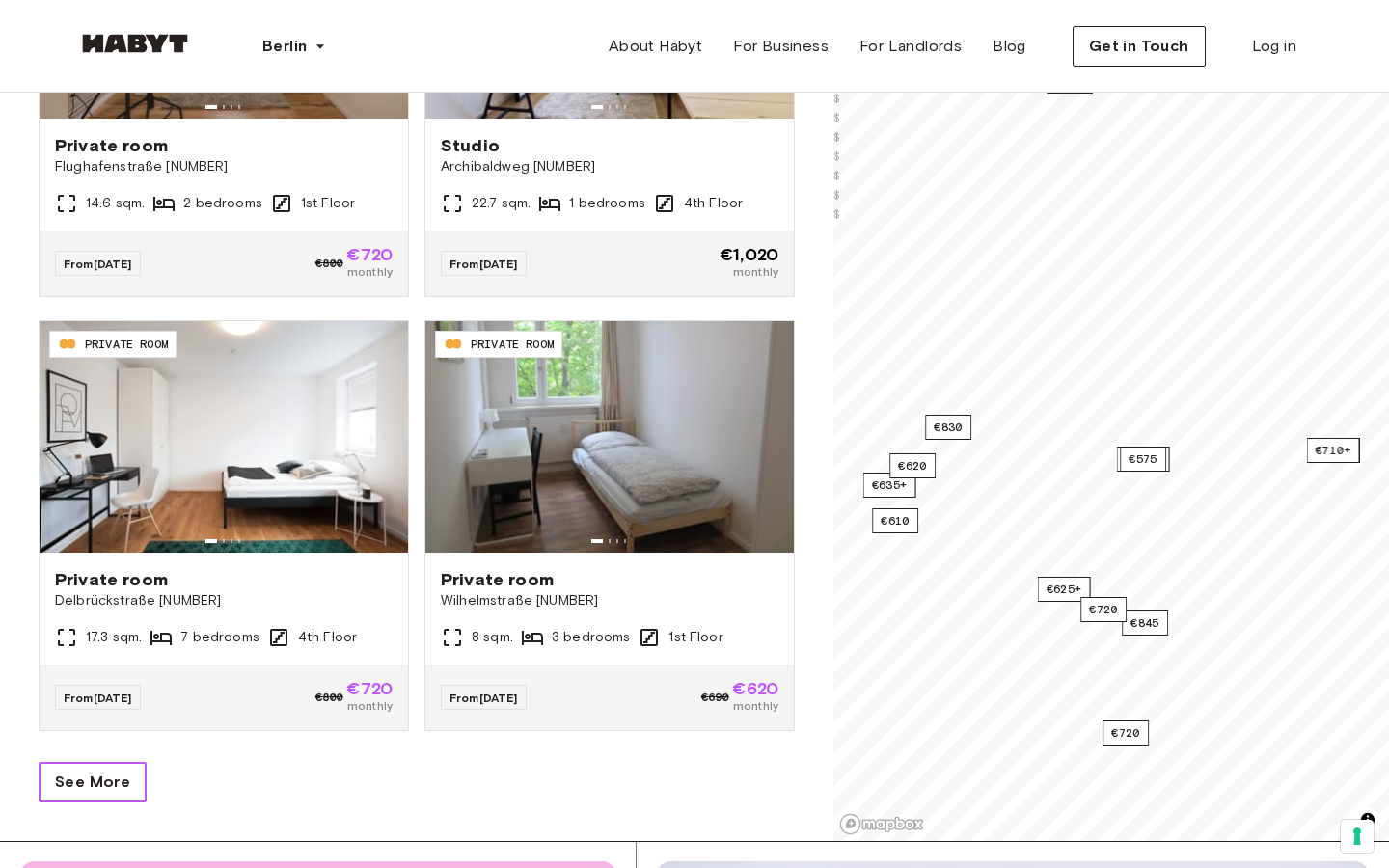 click on "See More" at bounding box center (93, 782) 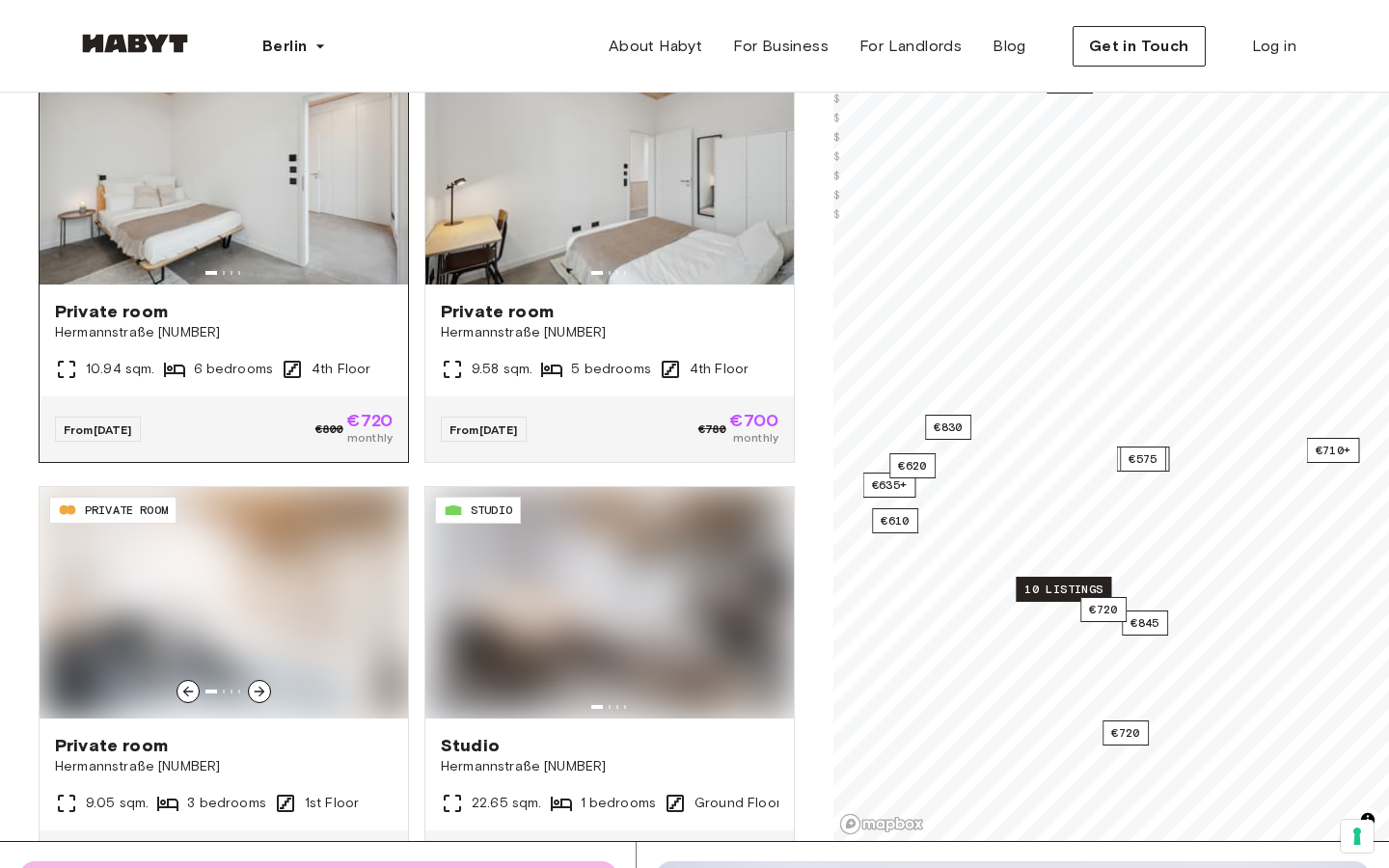 scroll, scrollTop: 4521, scrollLeft: 0, axis: vertical 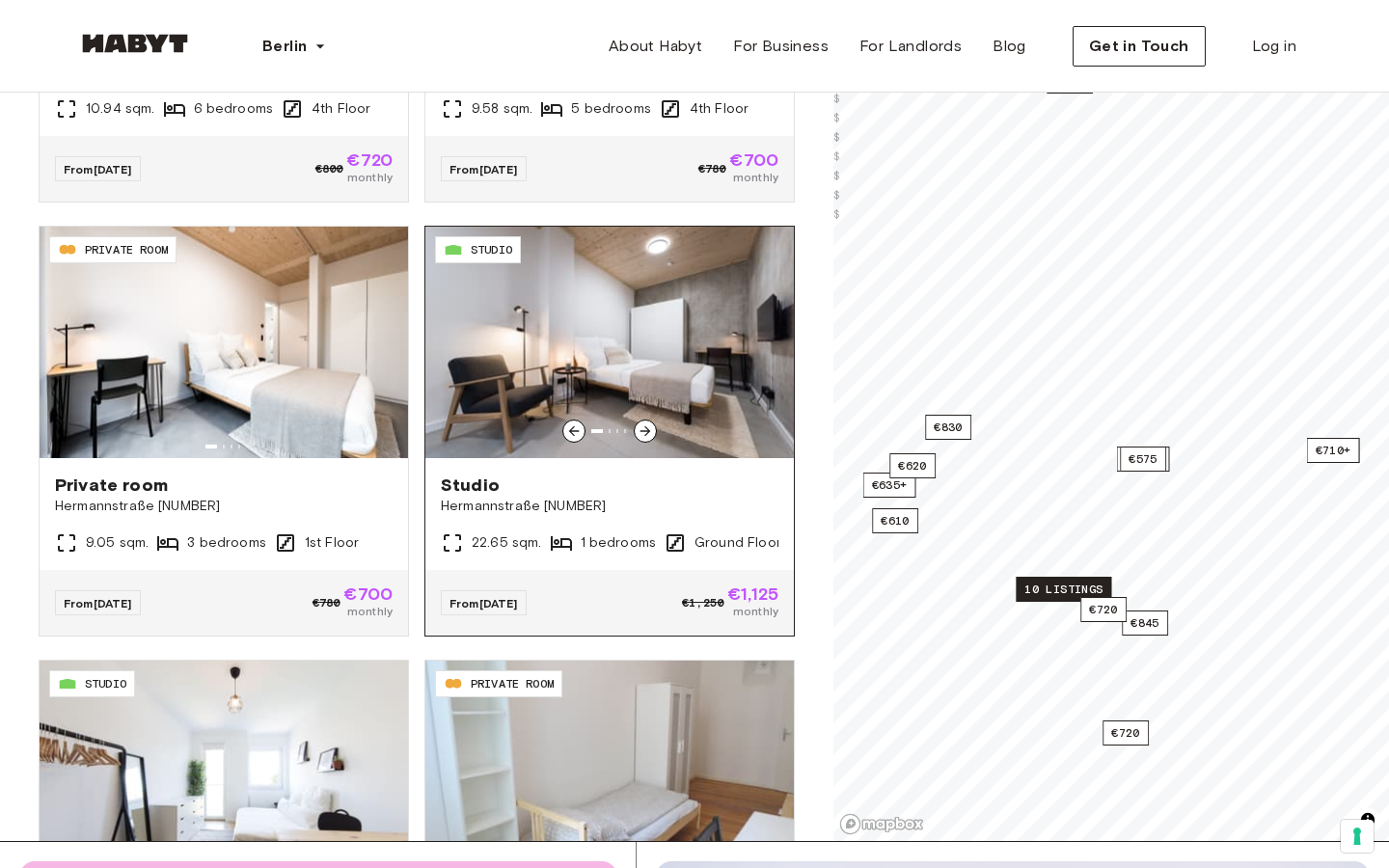 click 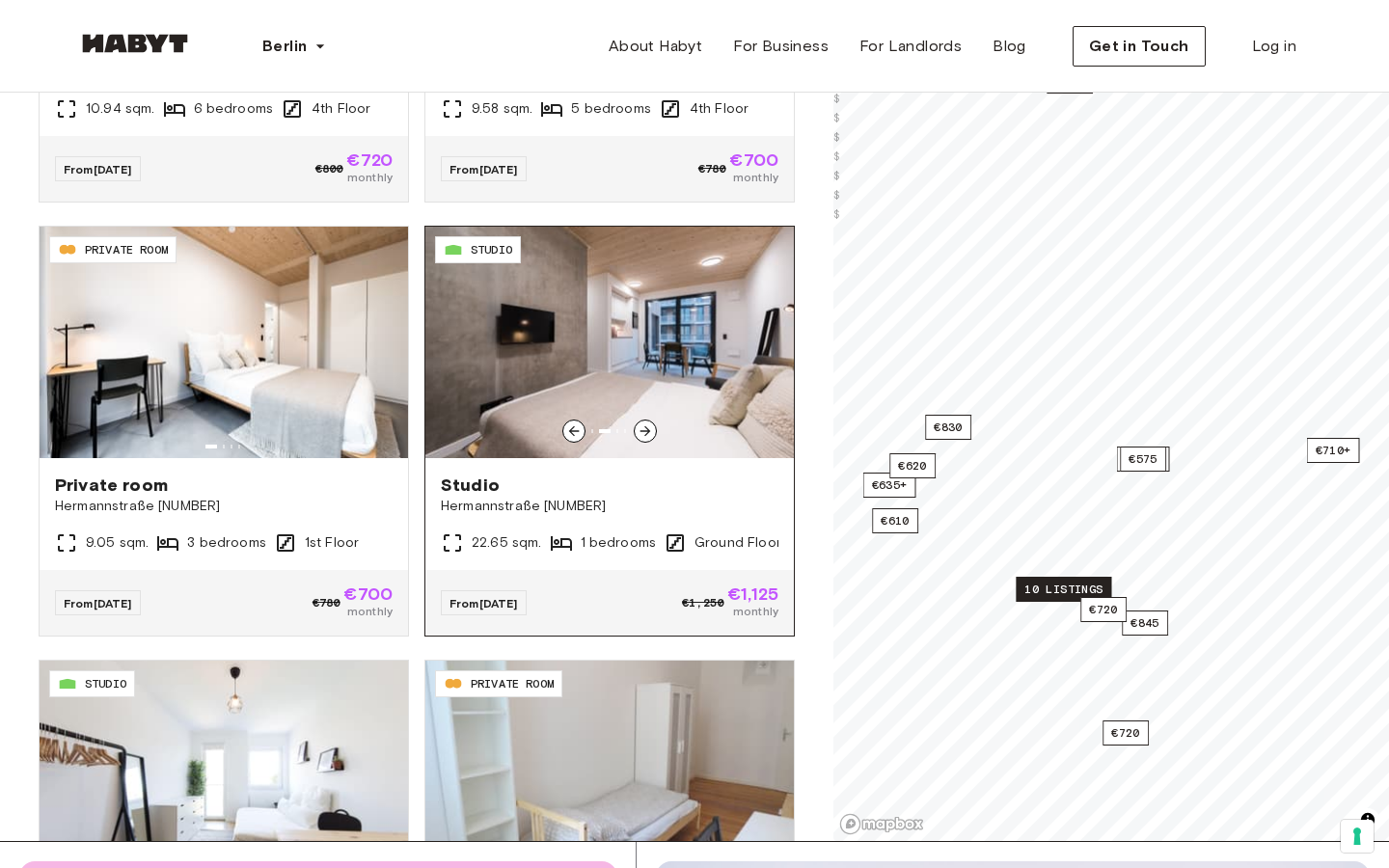 click 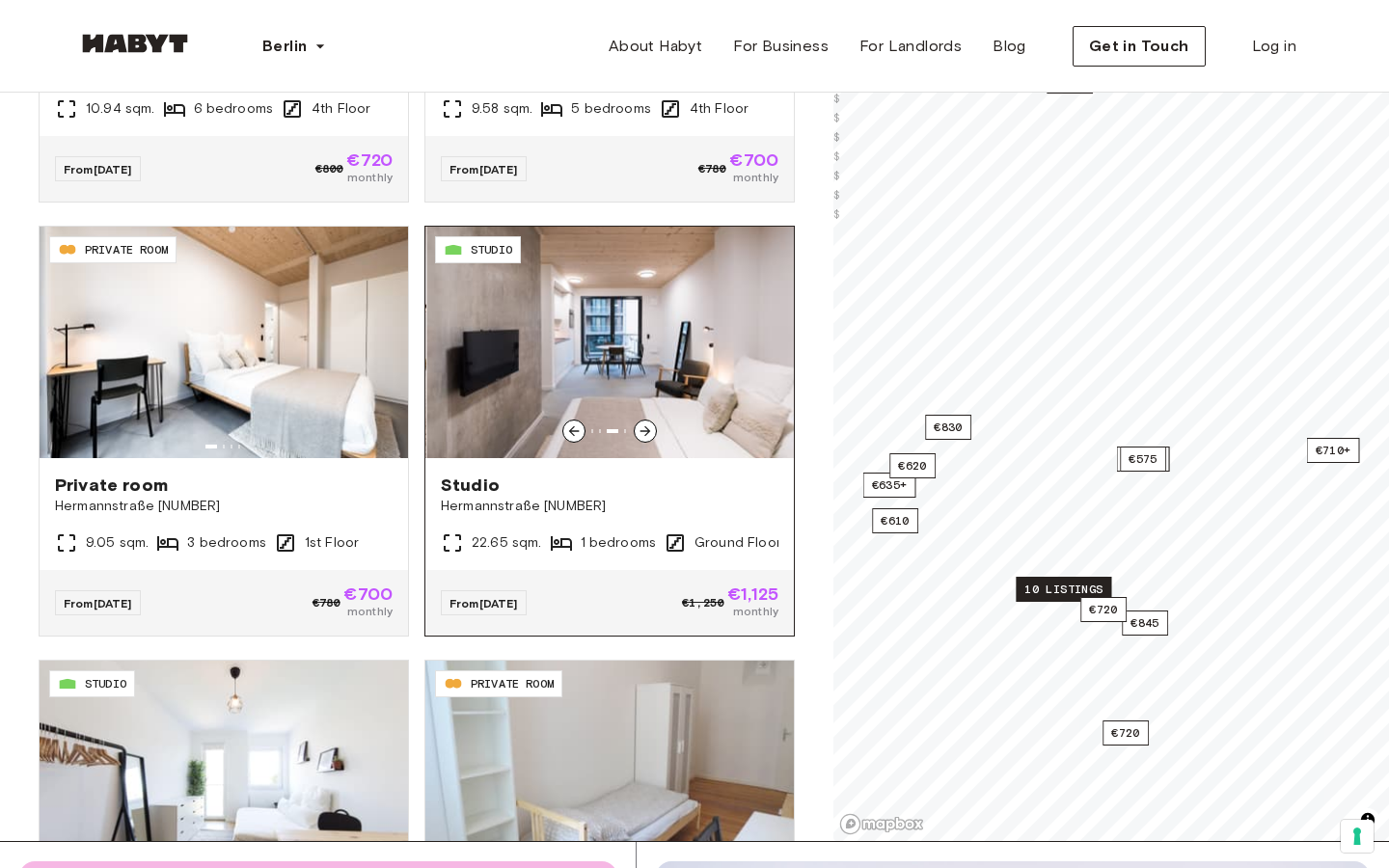 click 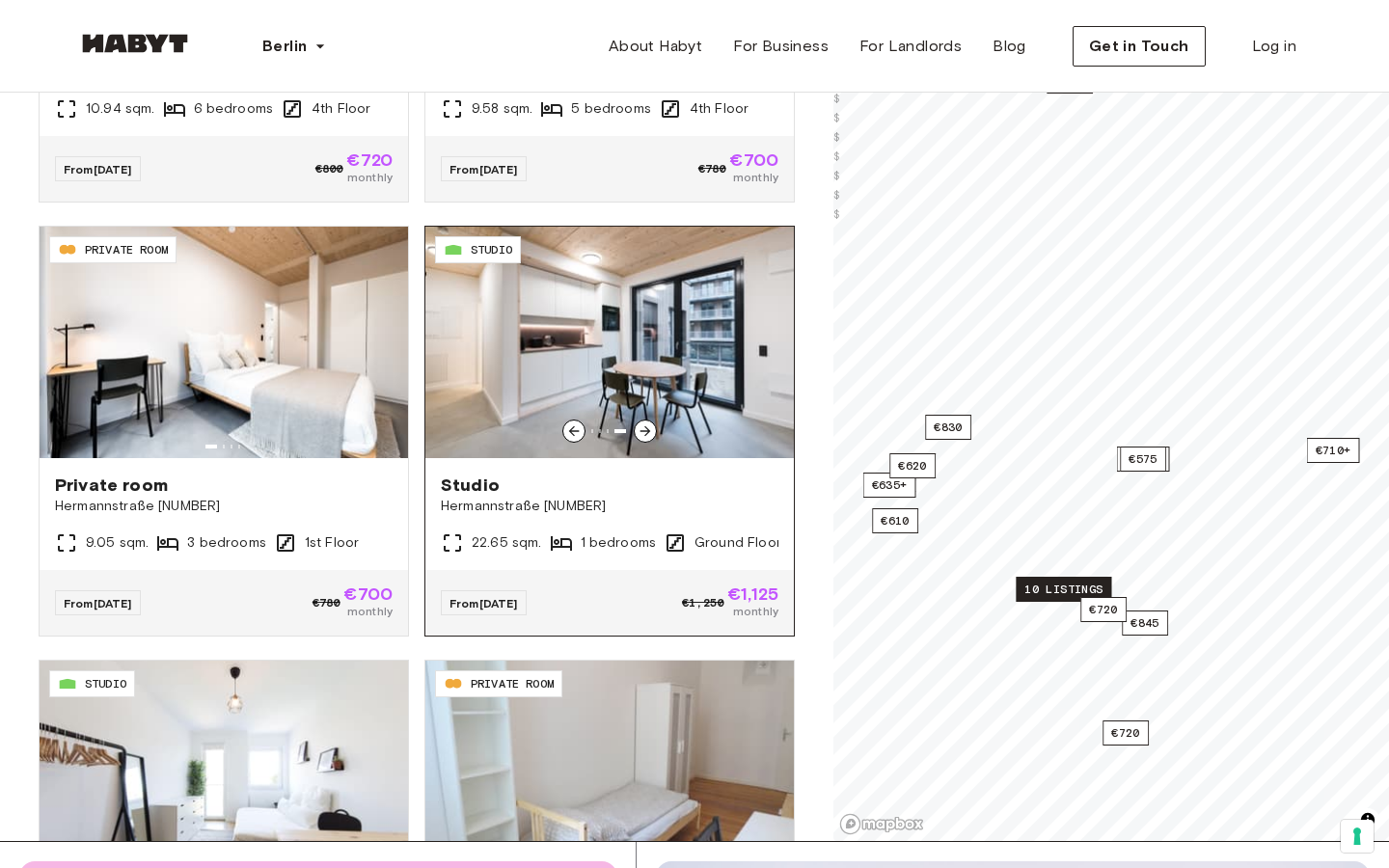 click 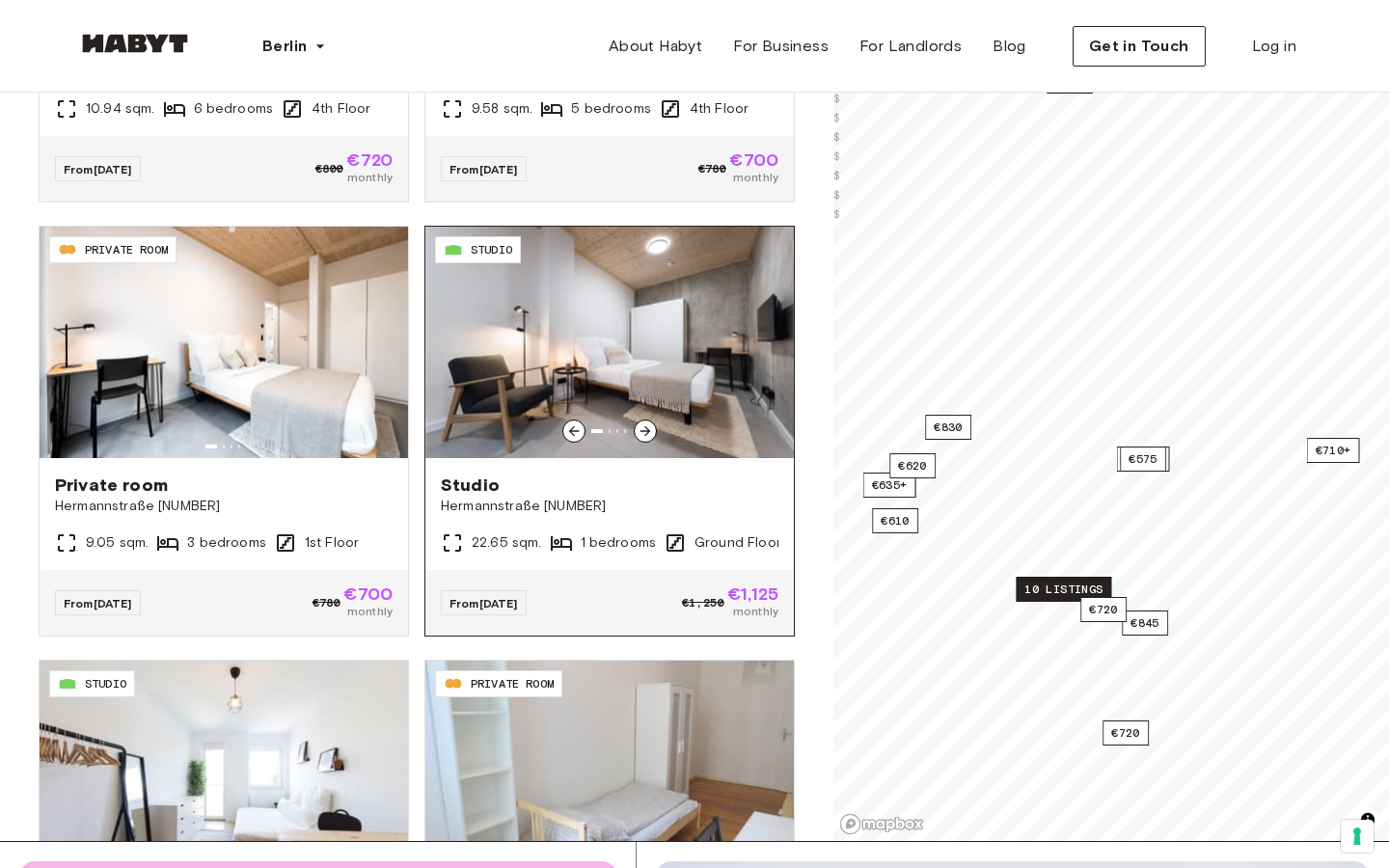 click 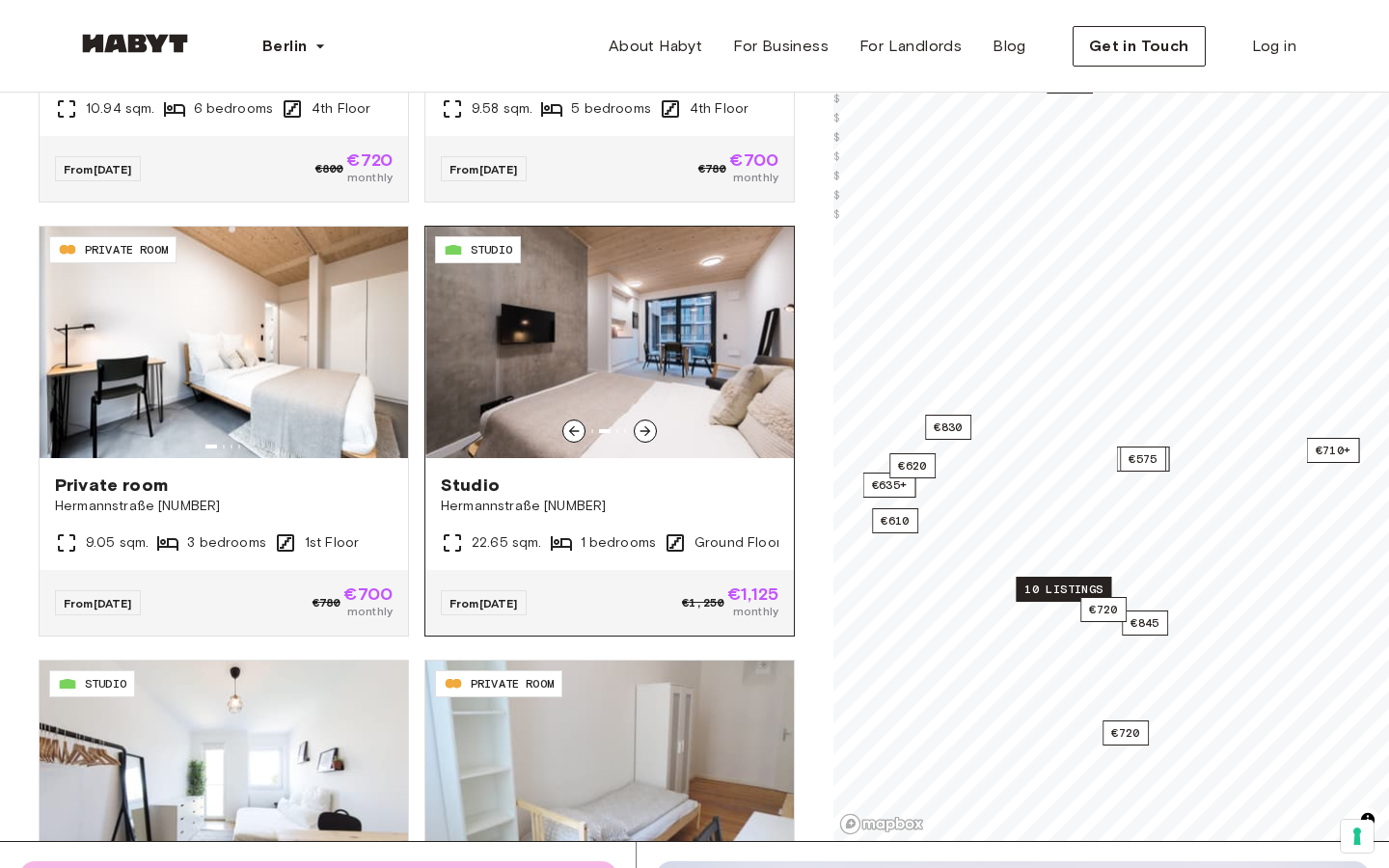 click 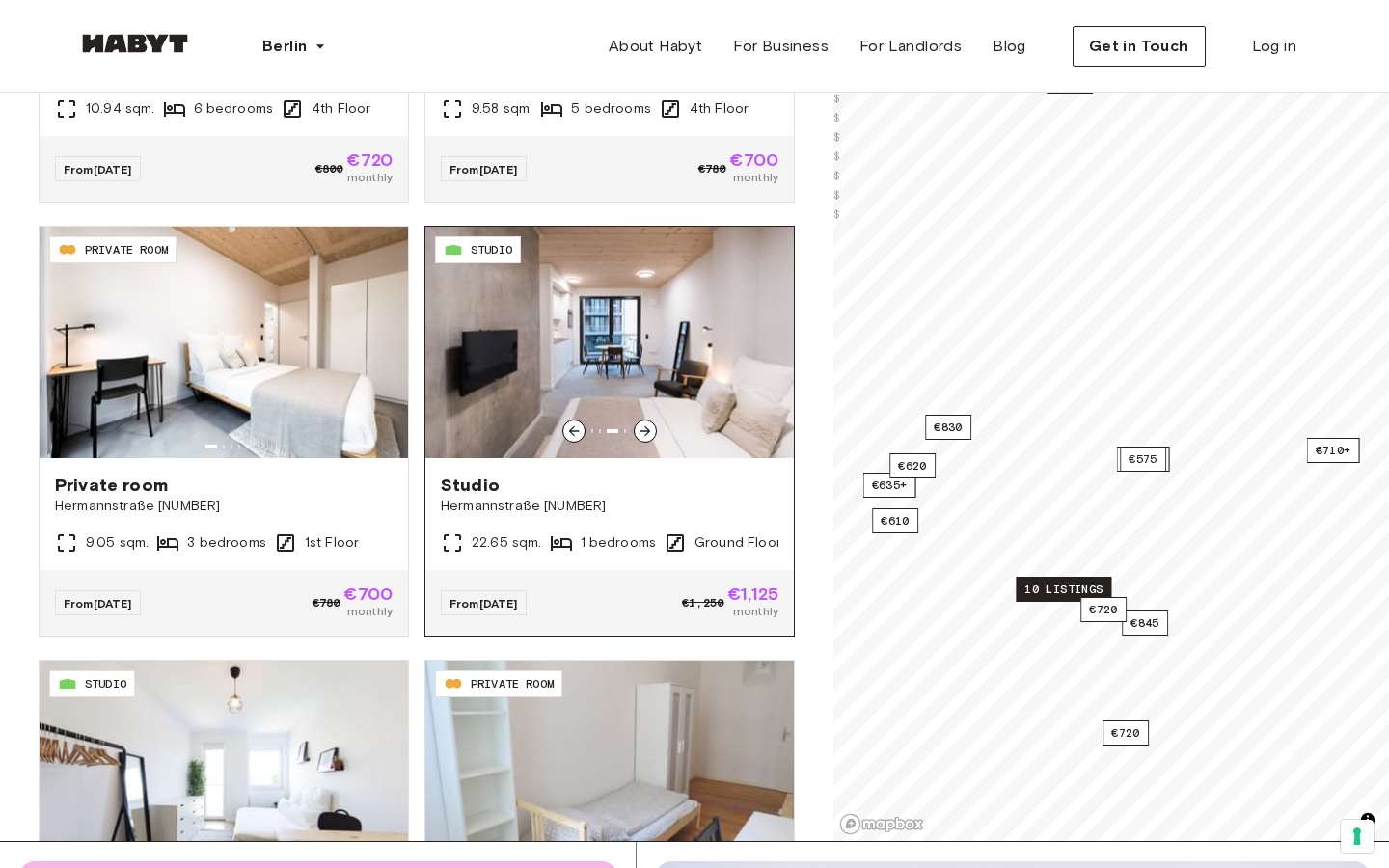 click 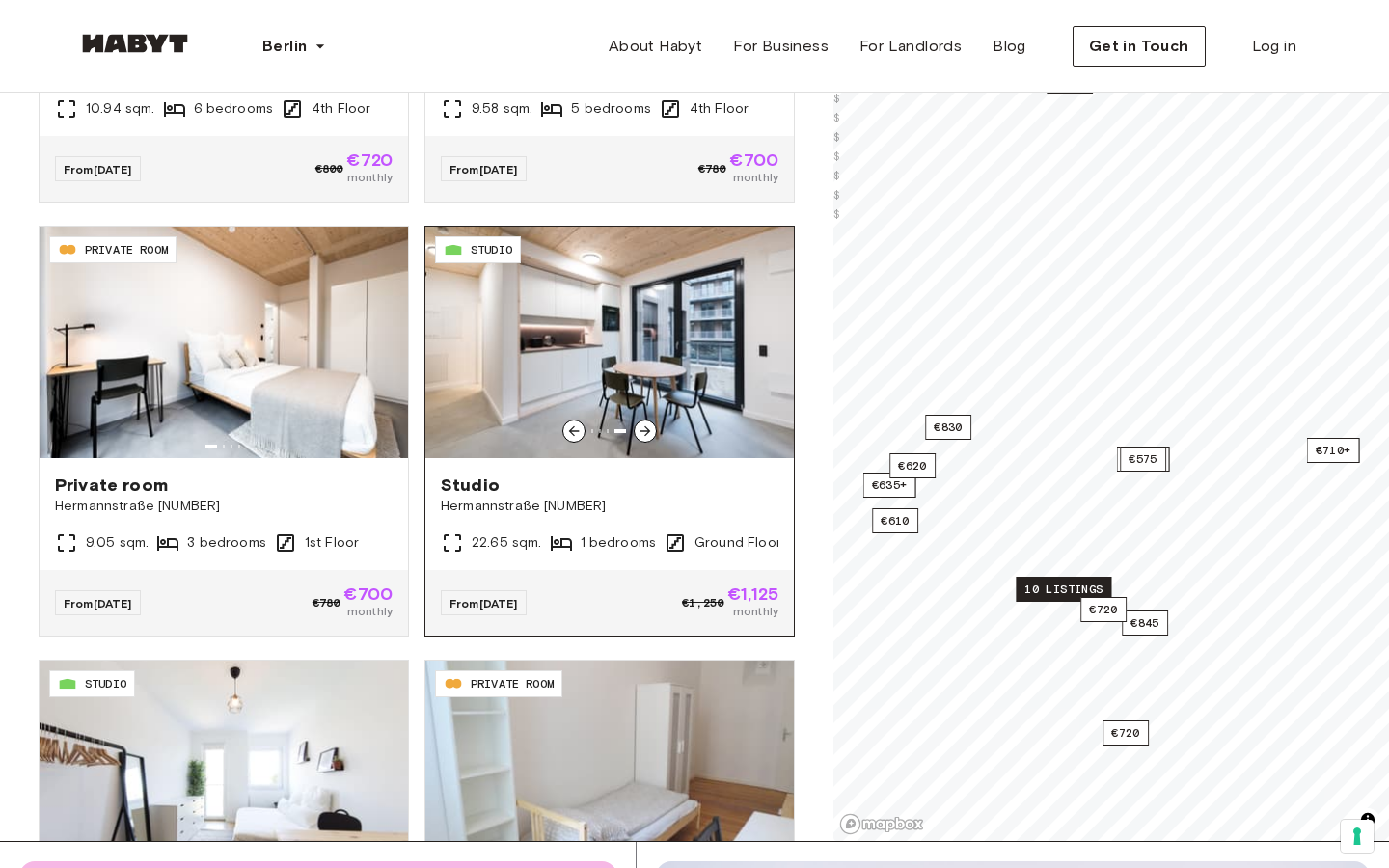click 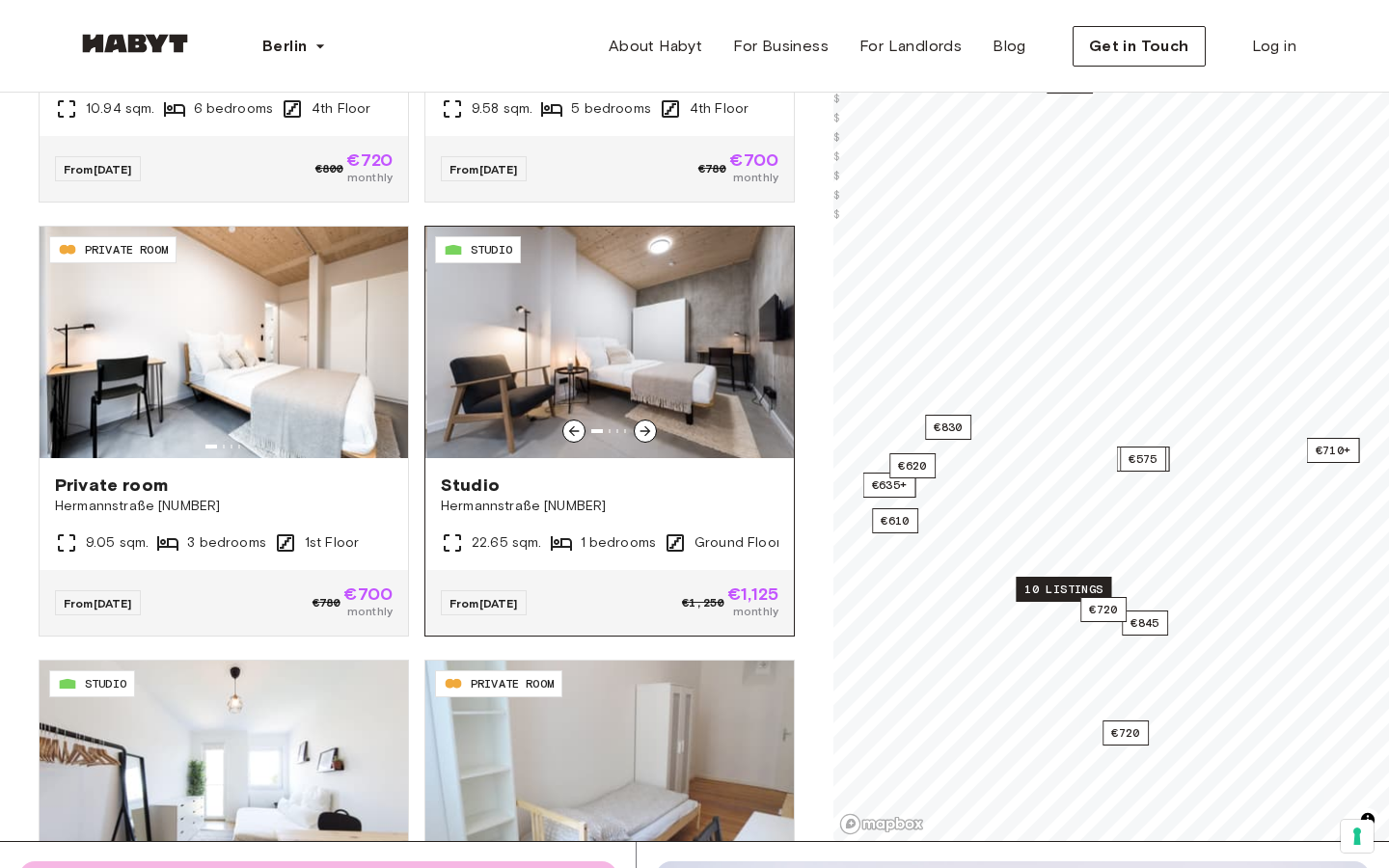 click 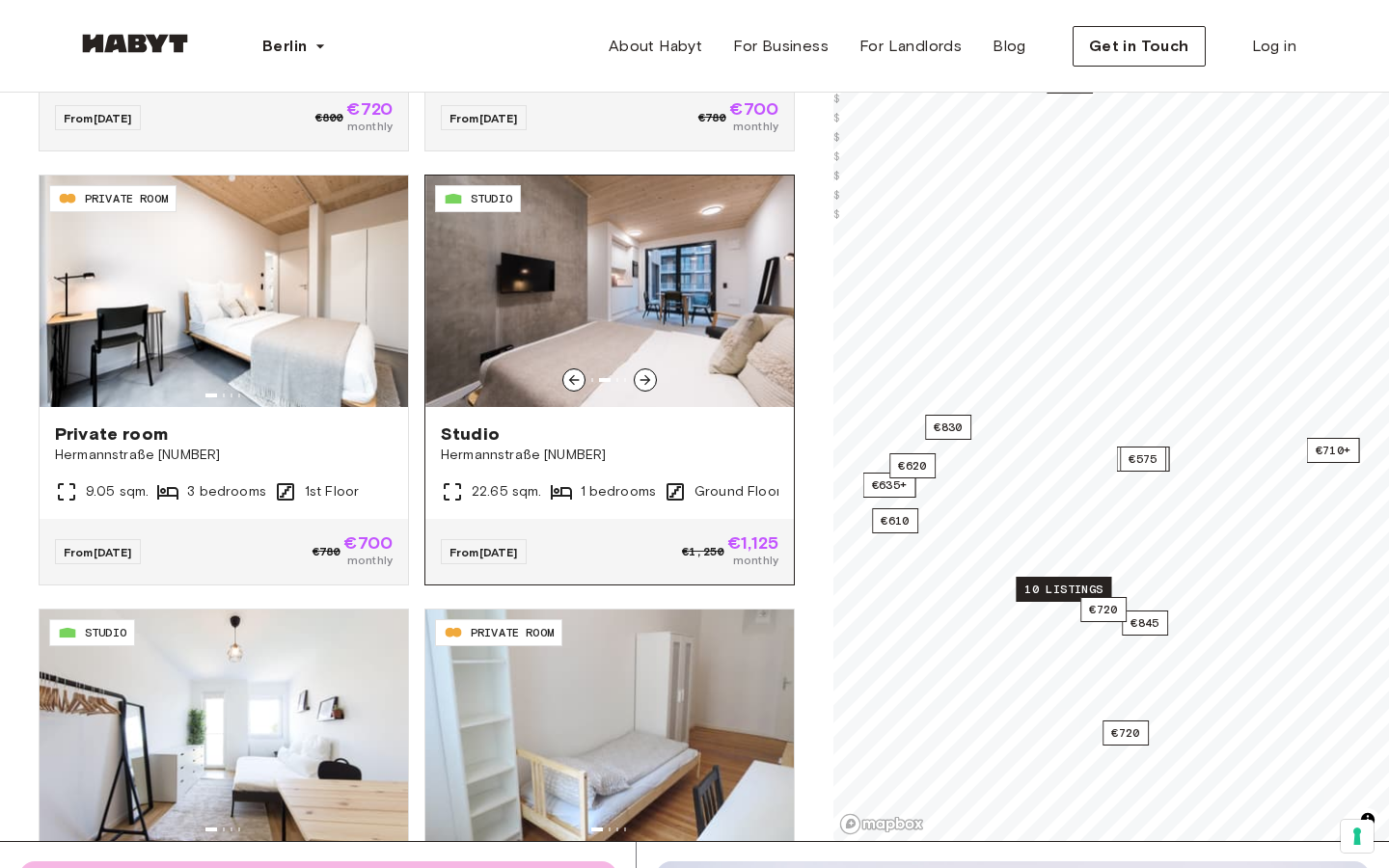 scroll, scrollTop: 4789, scrollLeft: 0, axis: vertical 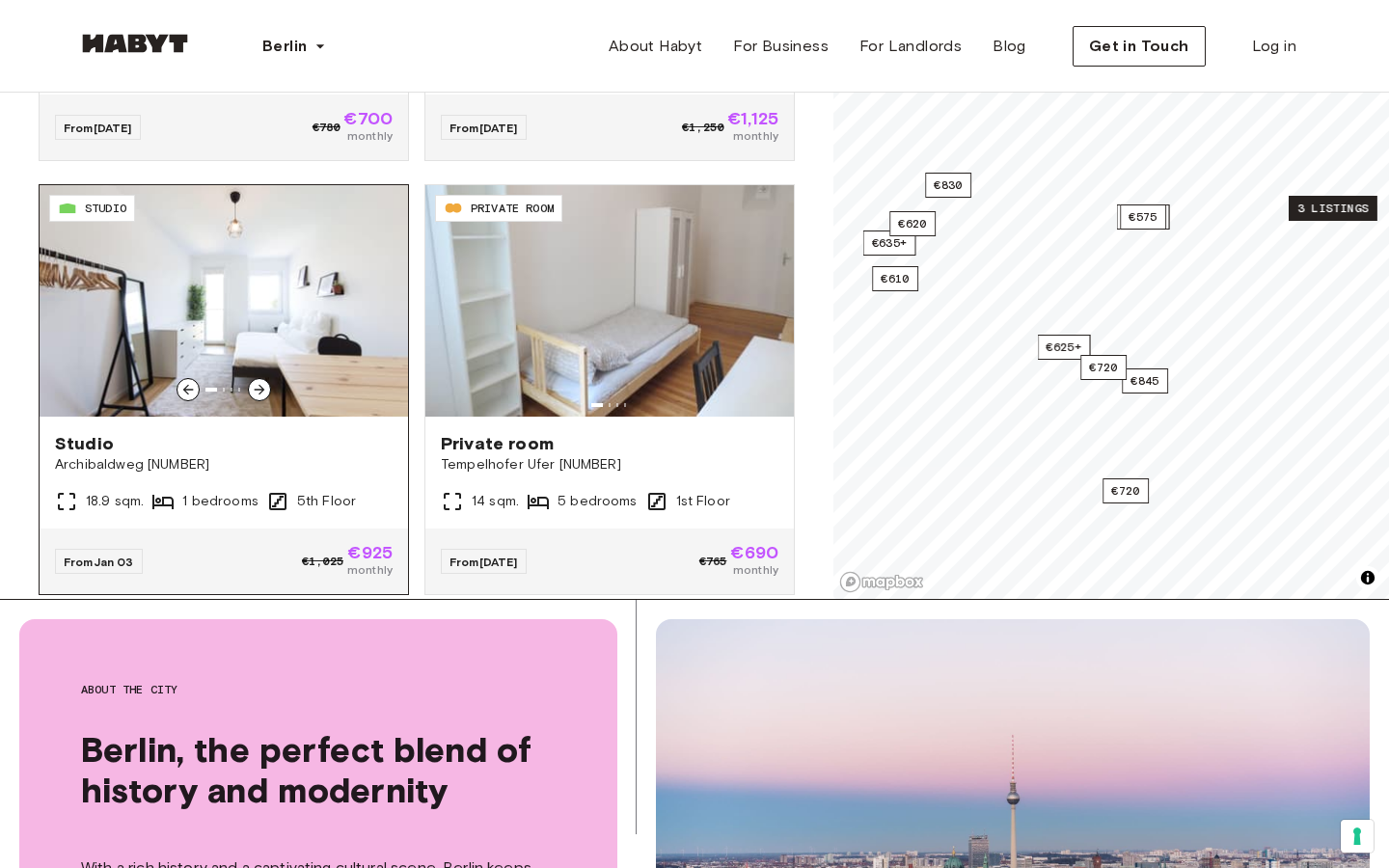 click 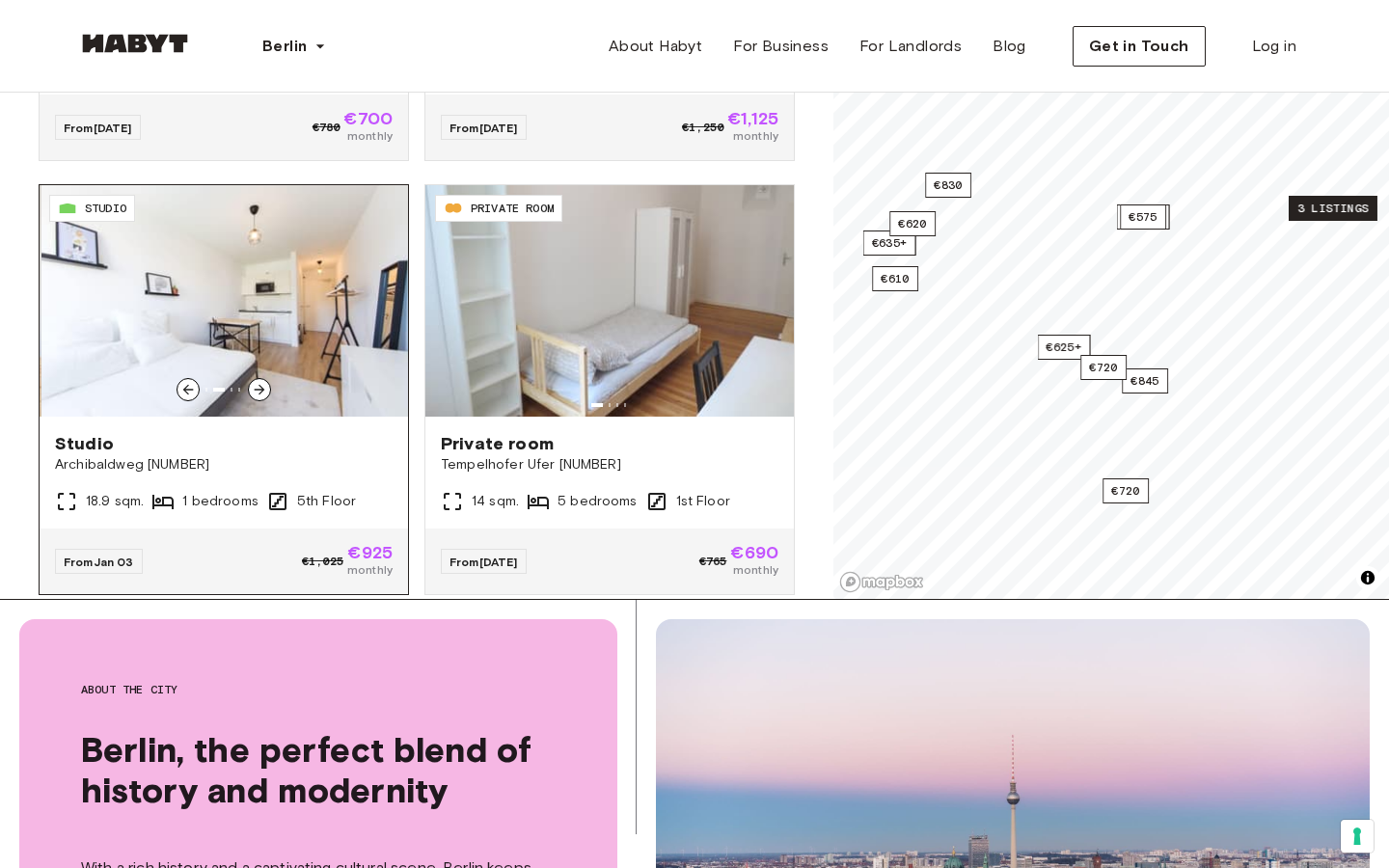click 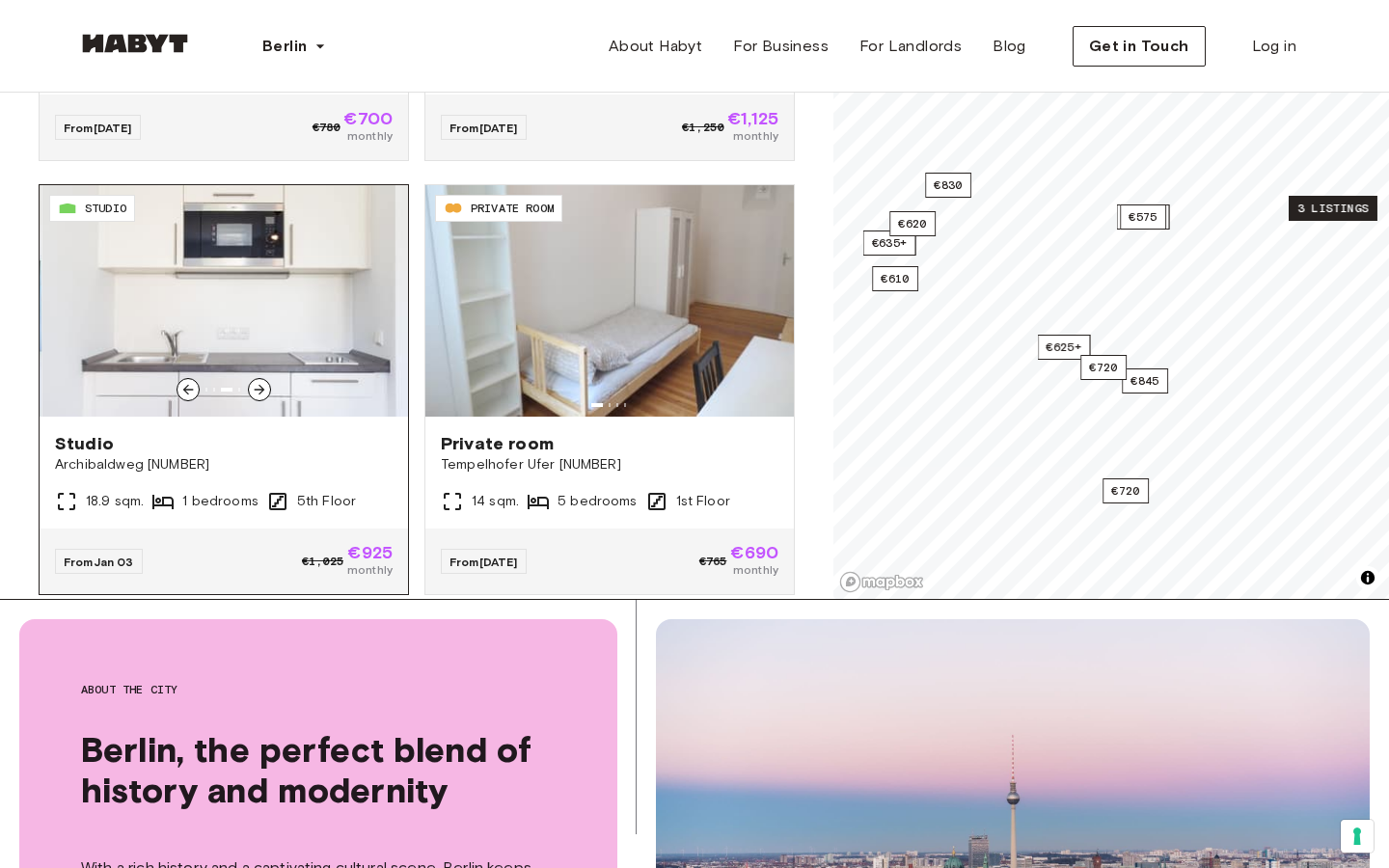 click 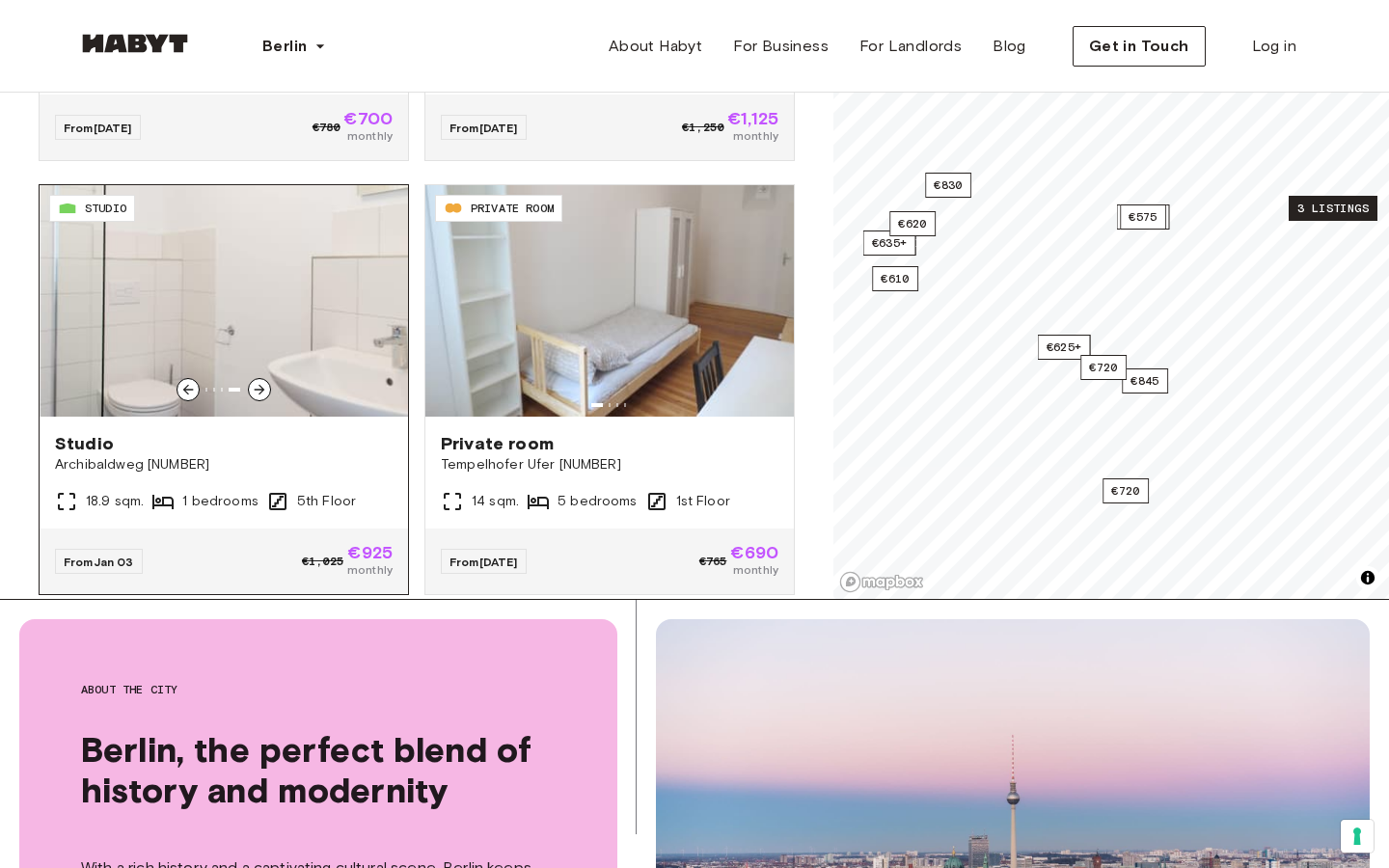 click 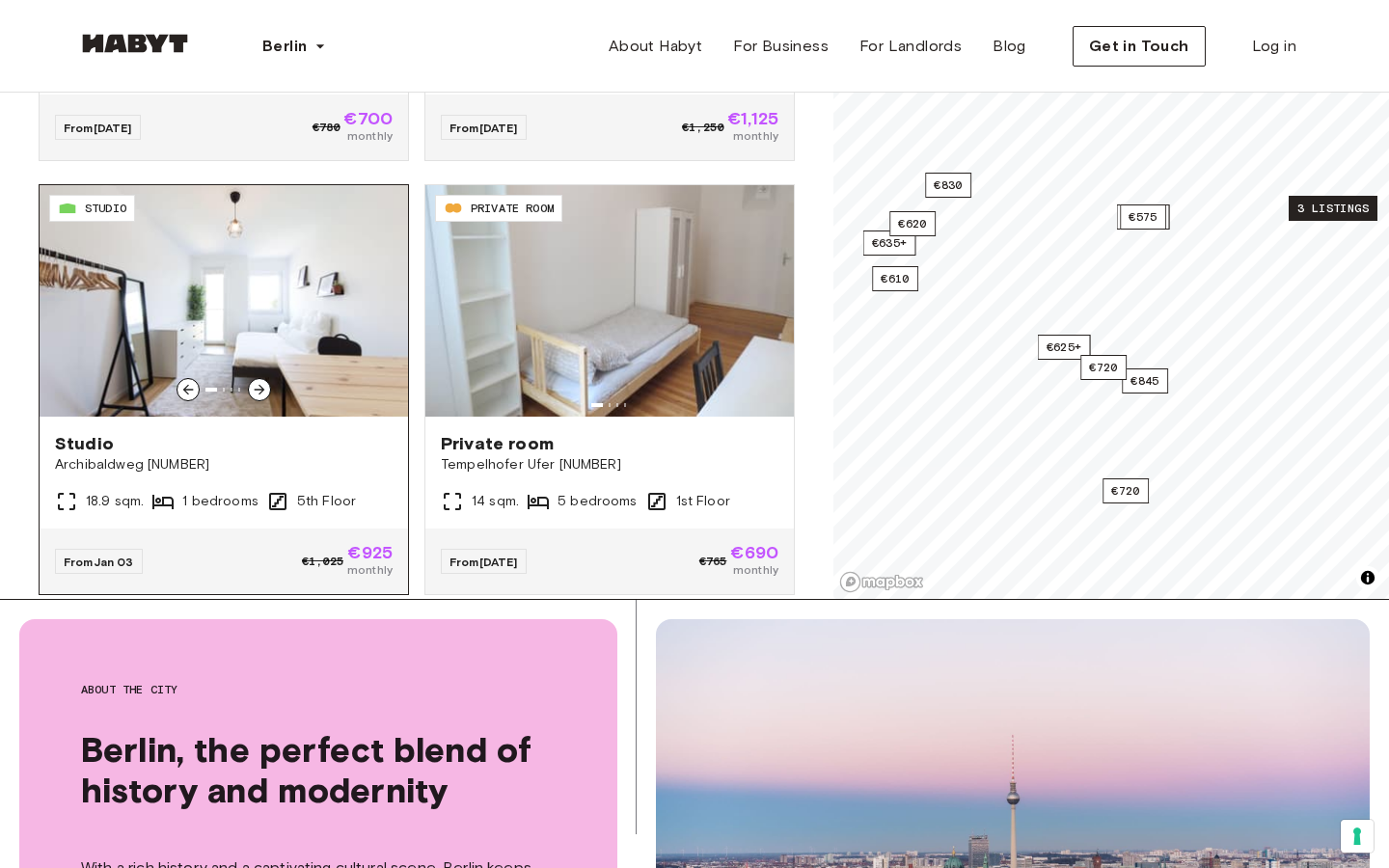 click 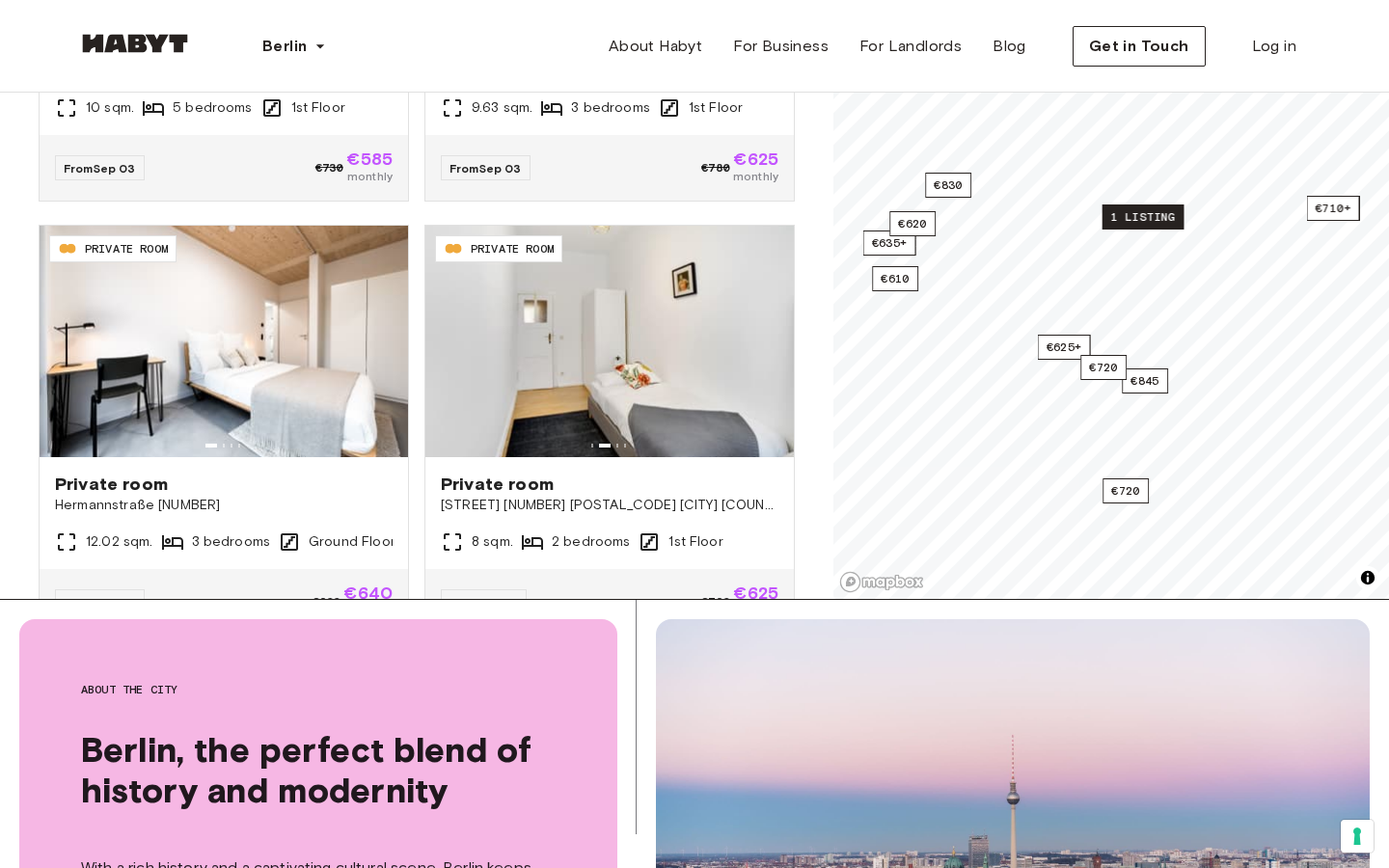 scroll, scrollTop: 0, scrollLeft: 0, axis: both 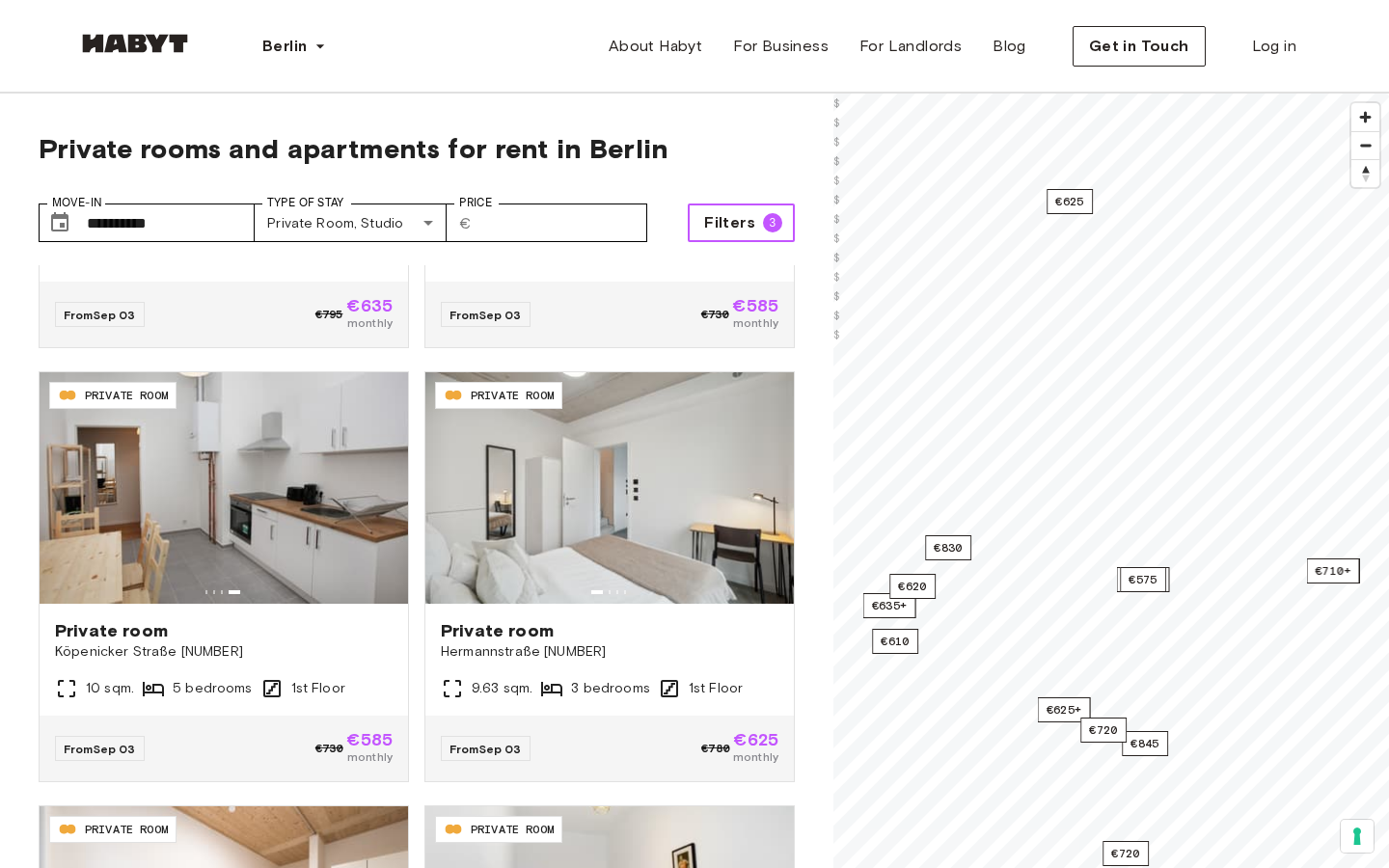 click on "Filters 3" at bounding box center (741, 223) 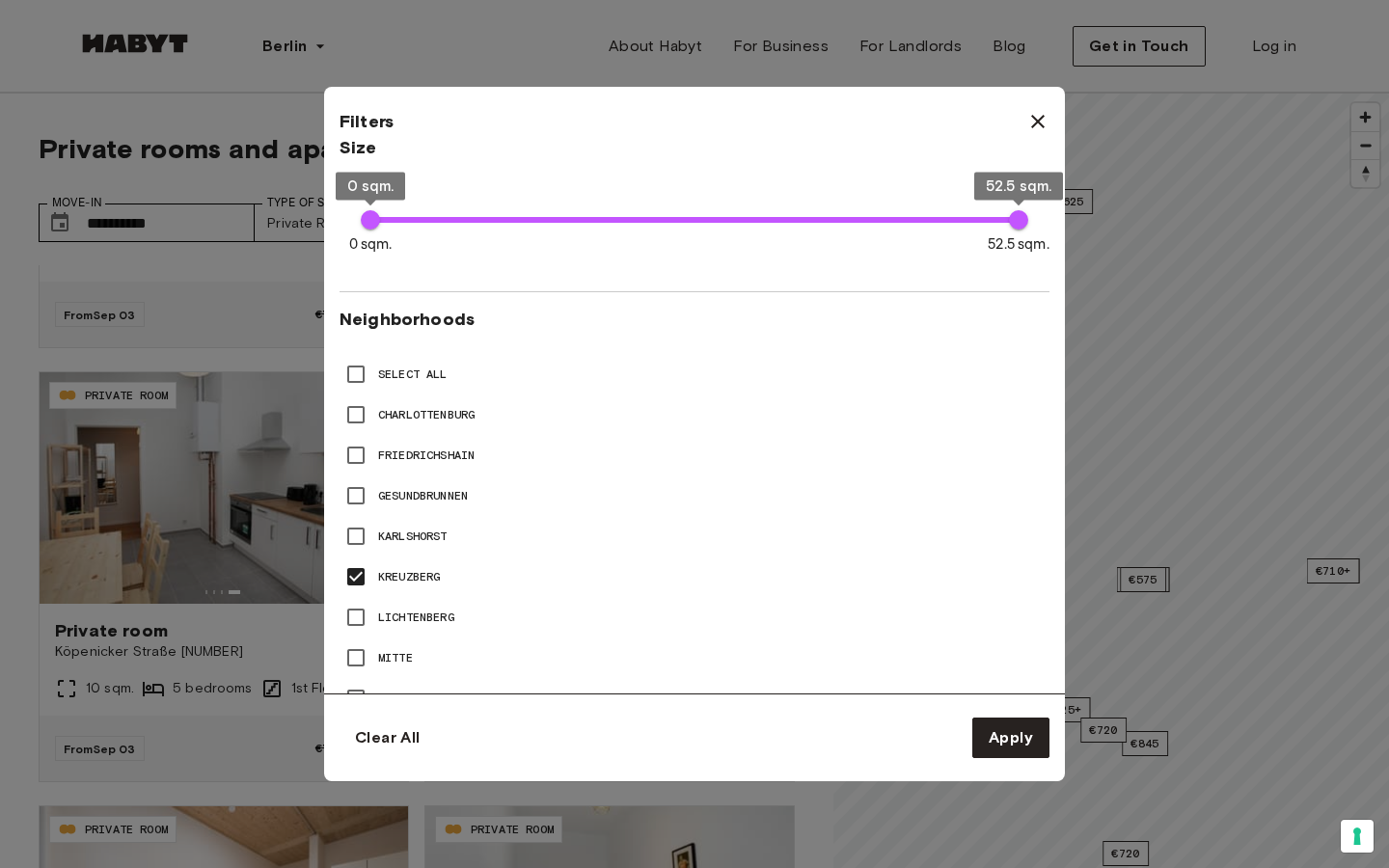 scroll, scrollTop: 741, scrollLeft: 0, axis: vertical 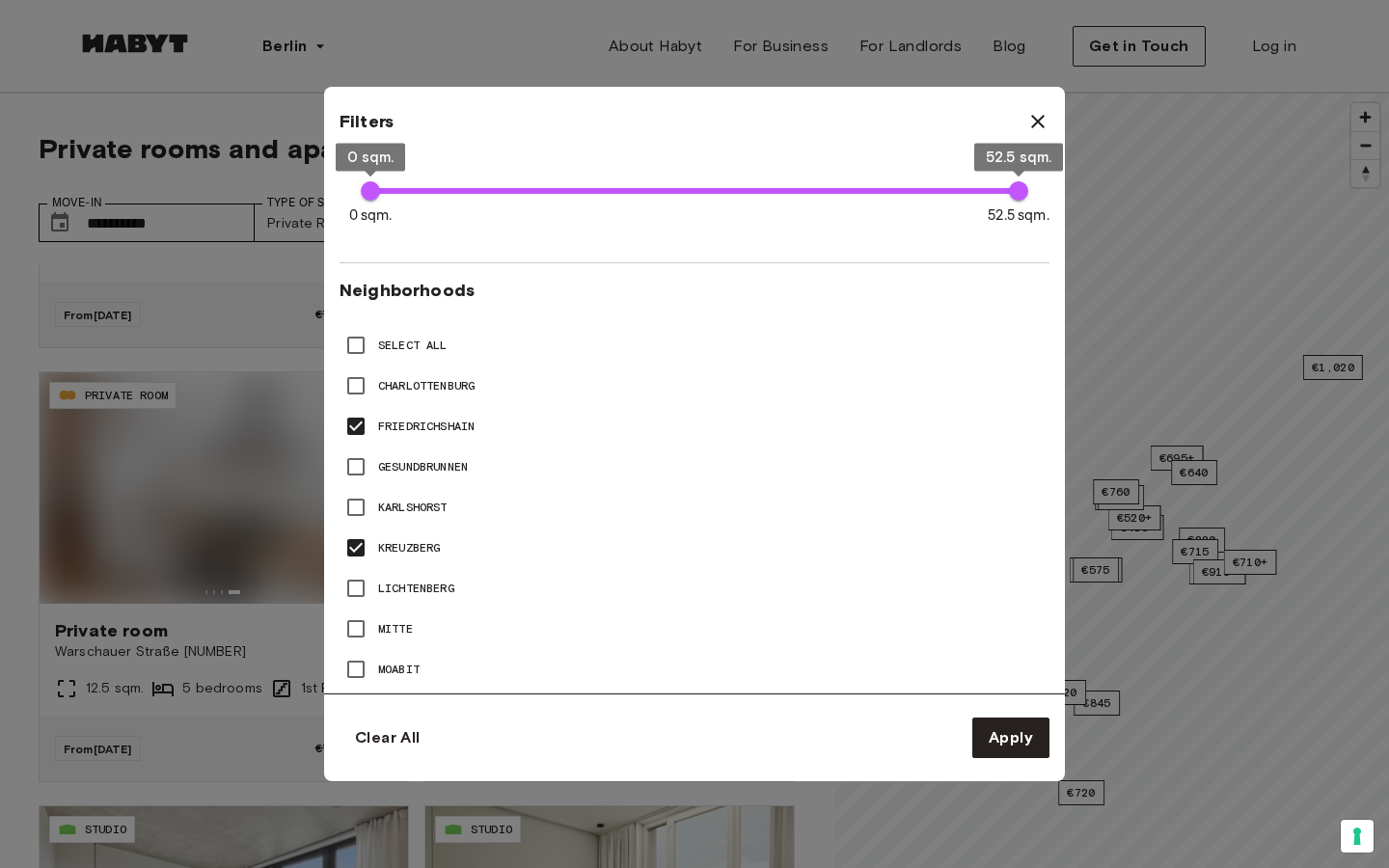 type on "**" 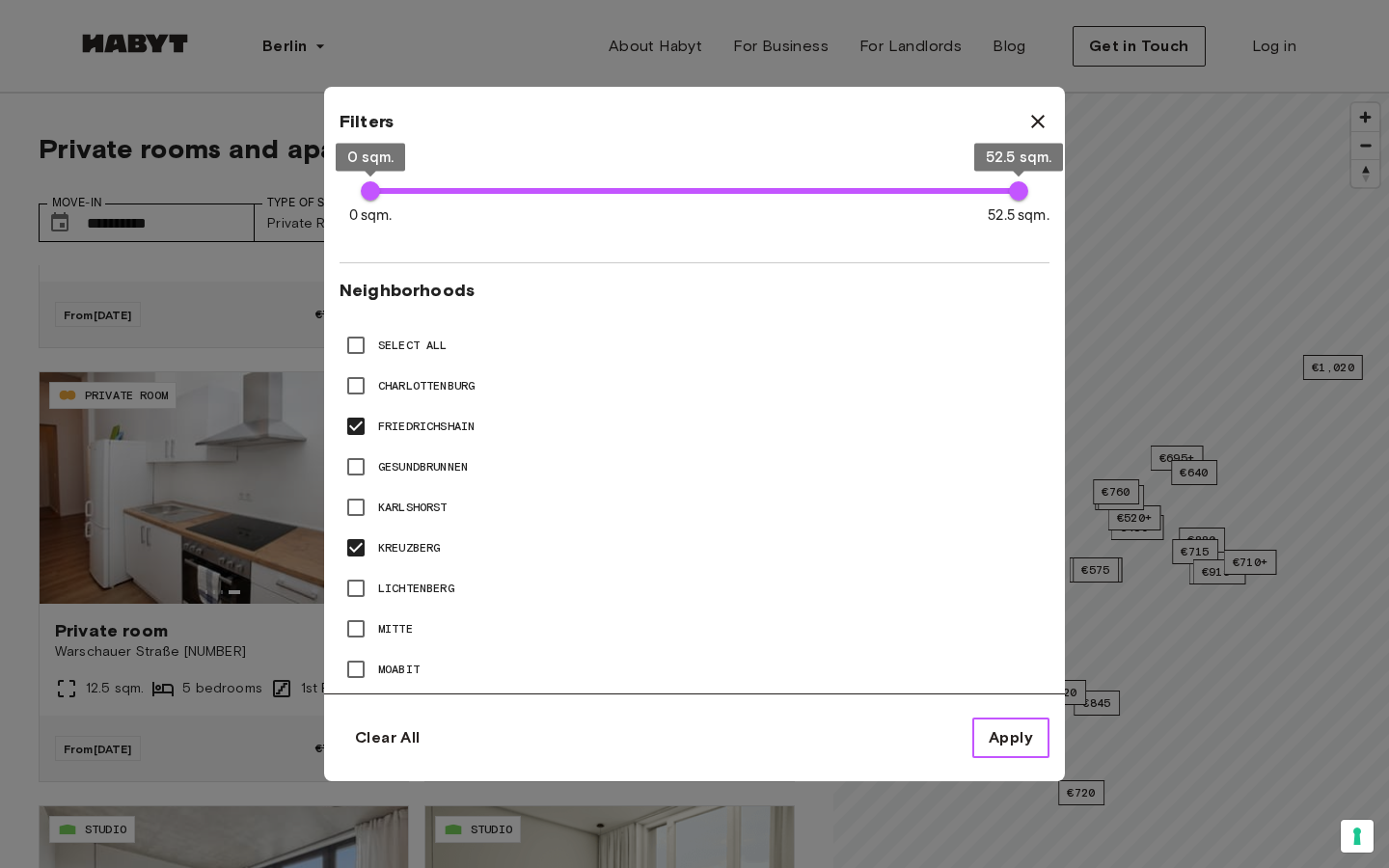 click on "Apply" at bounding box center [1011, 738] 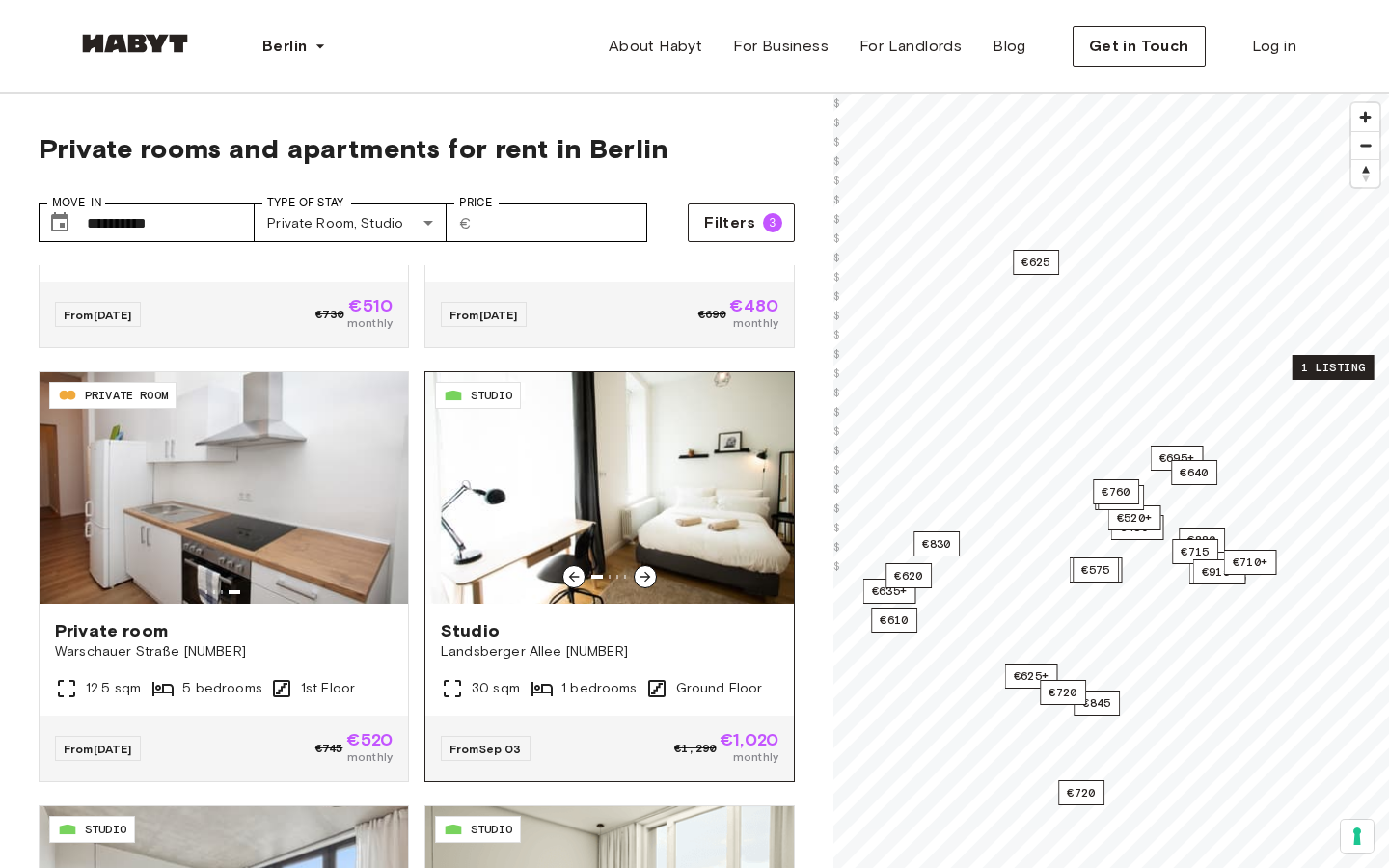 click 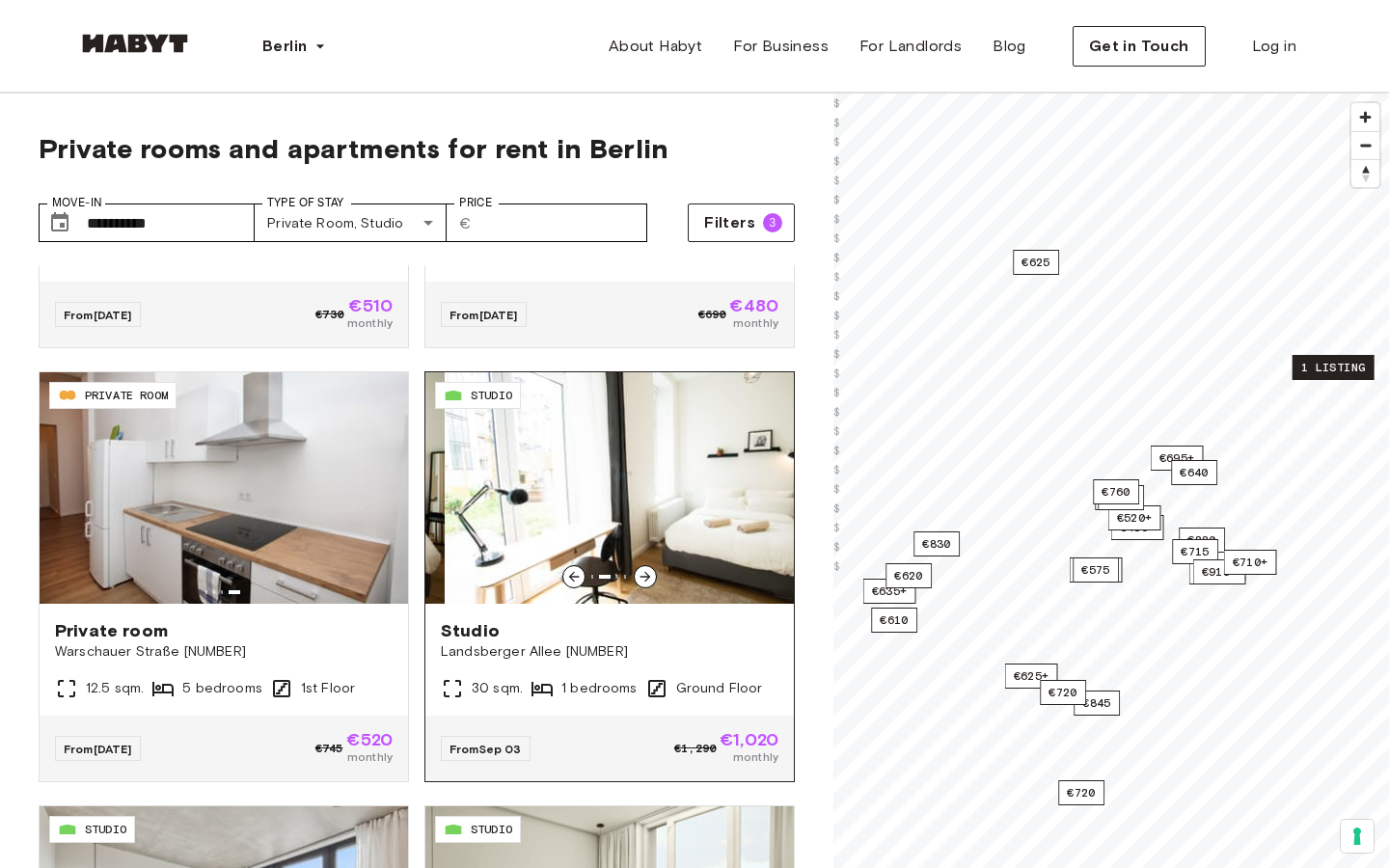 click 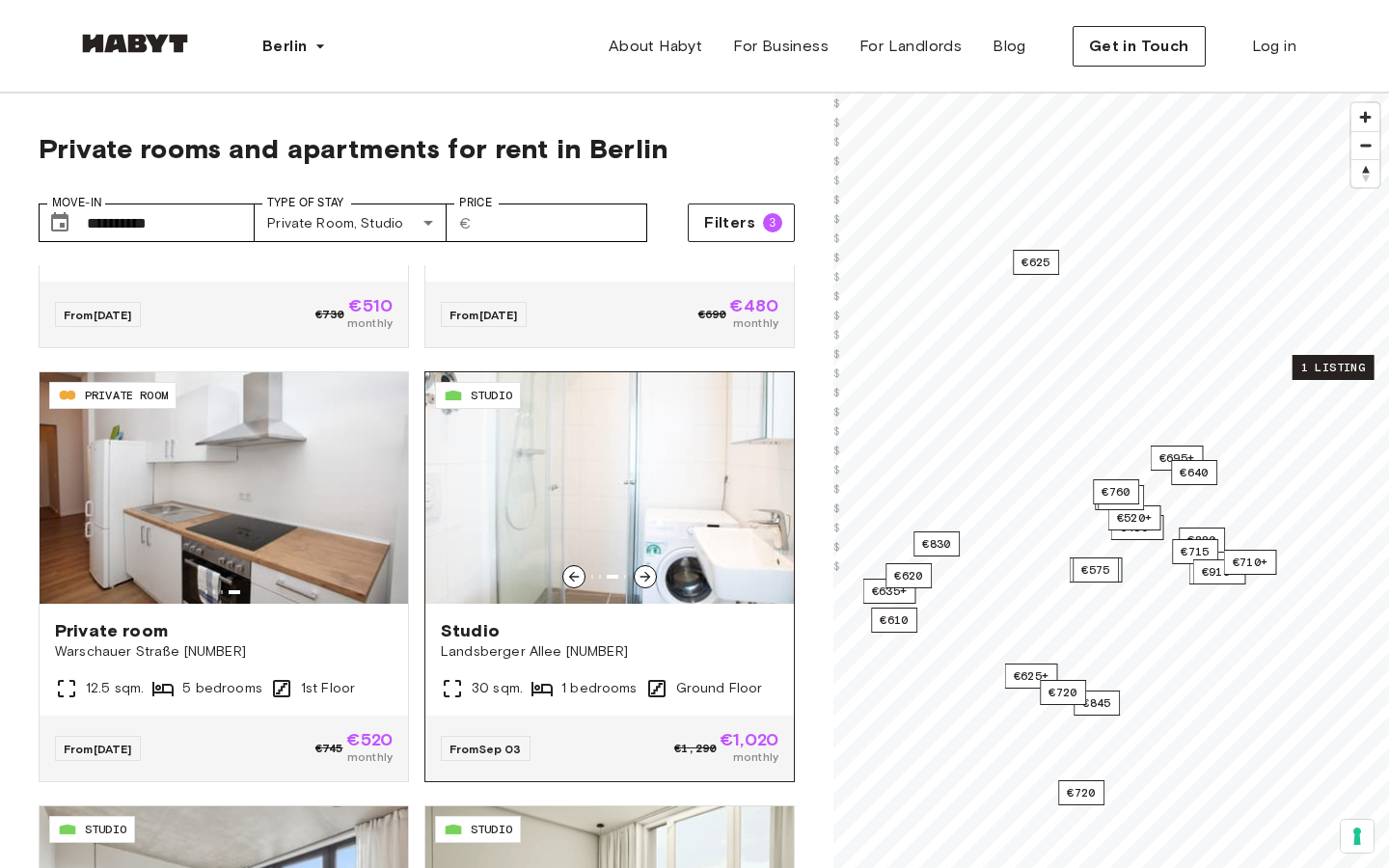 click 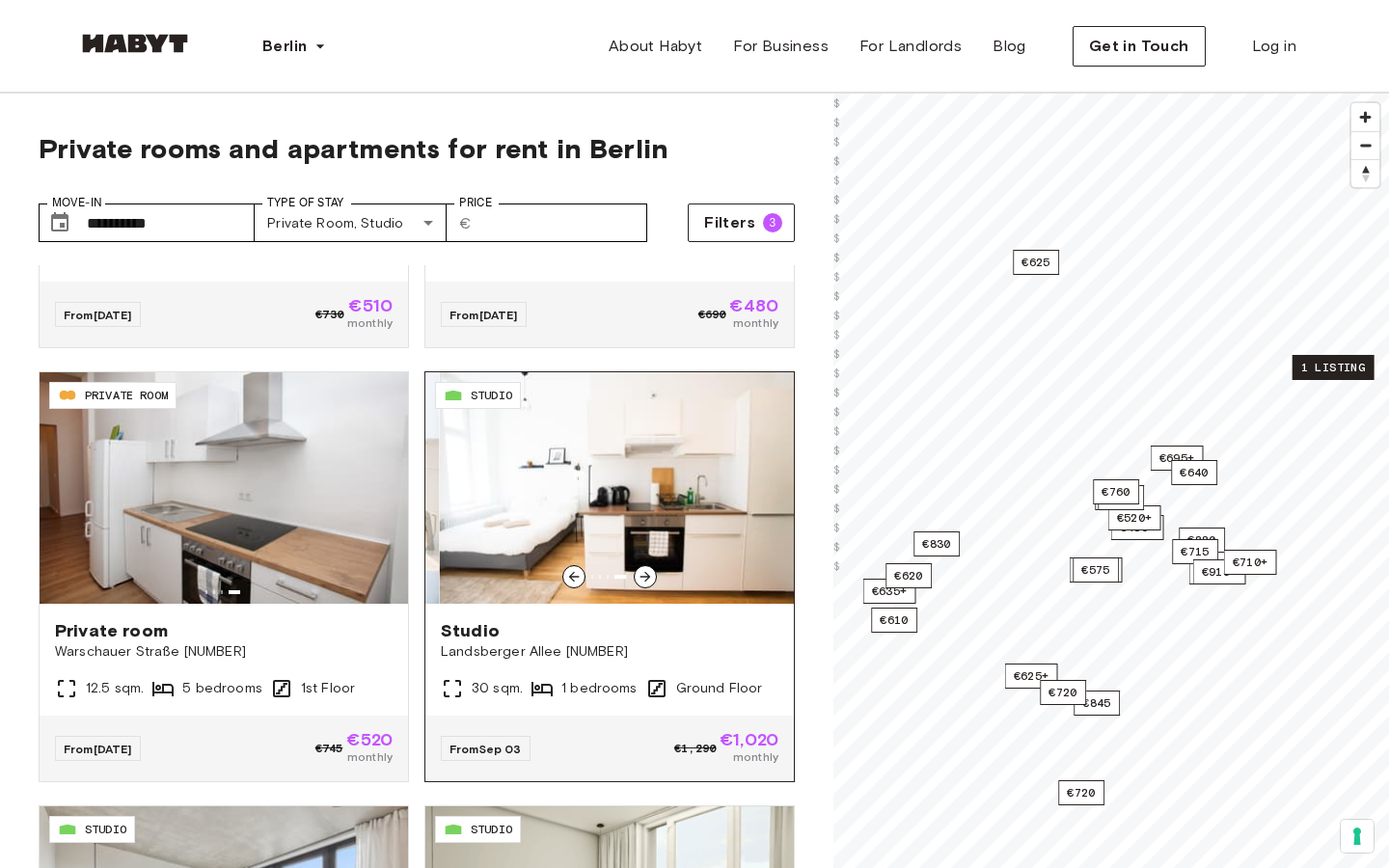 click 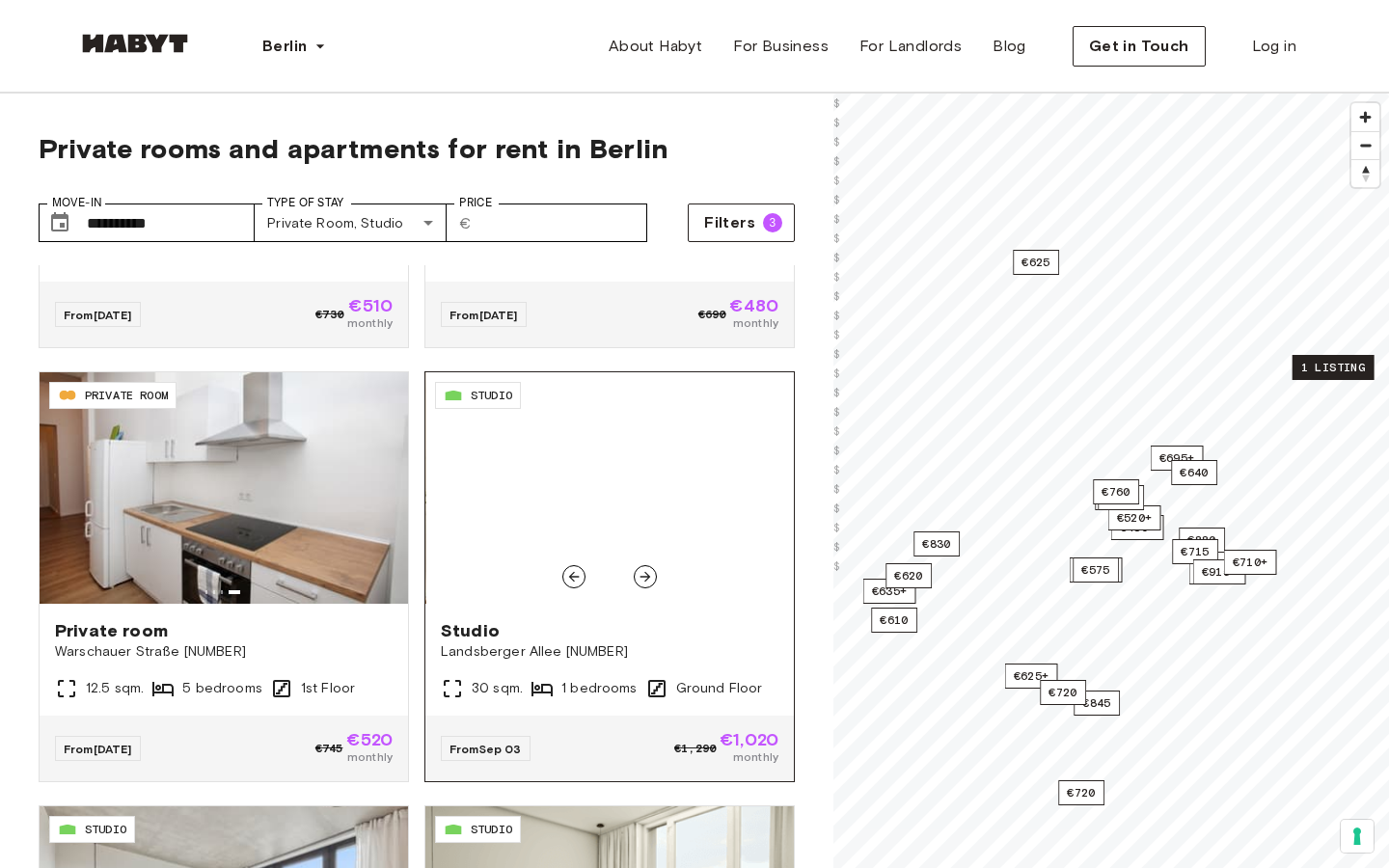 click 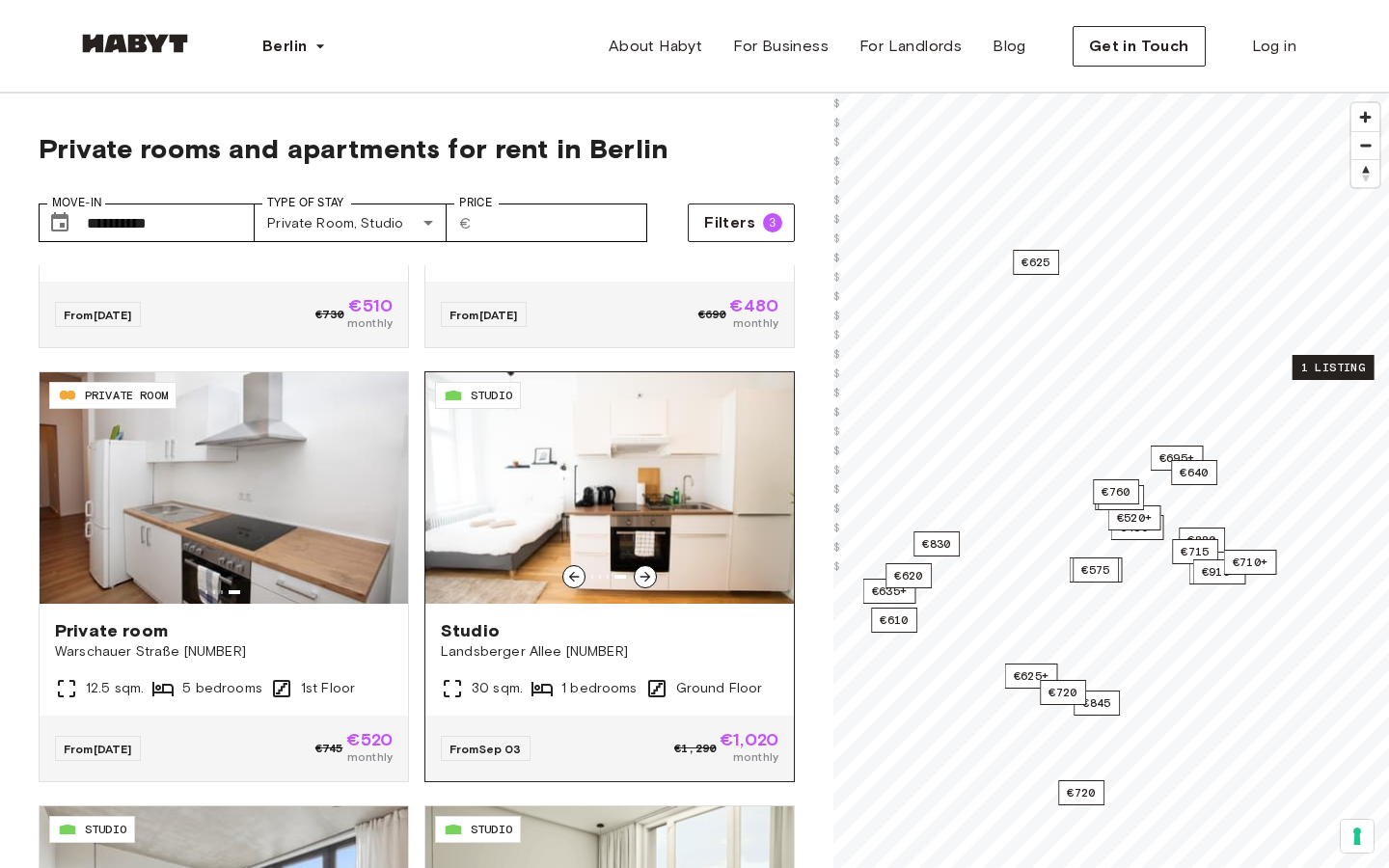 click 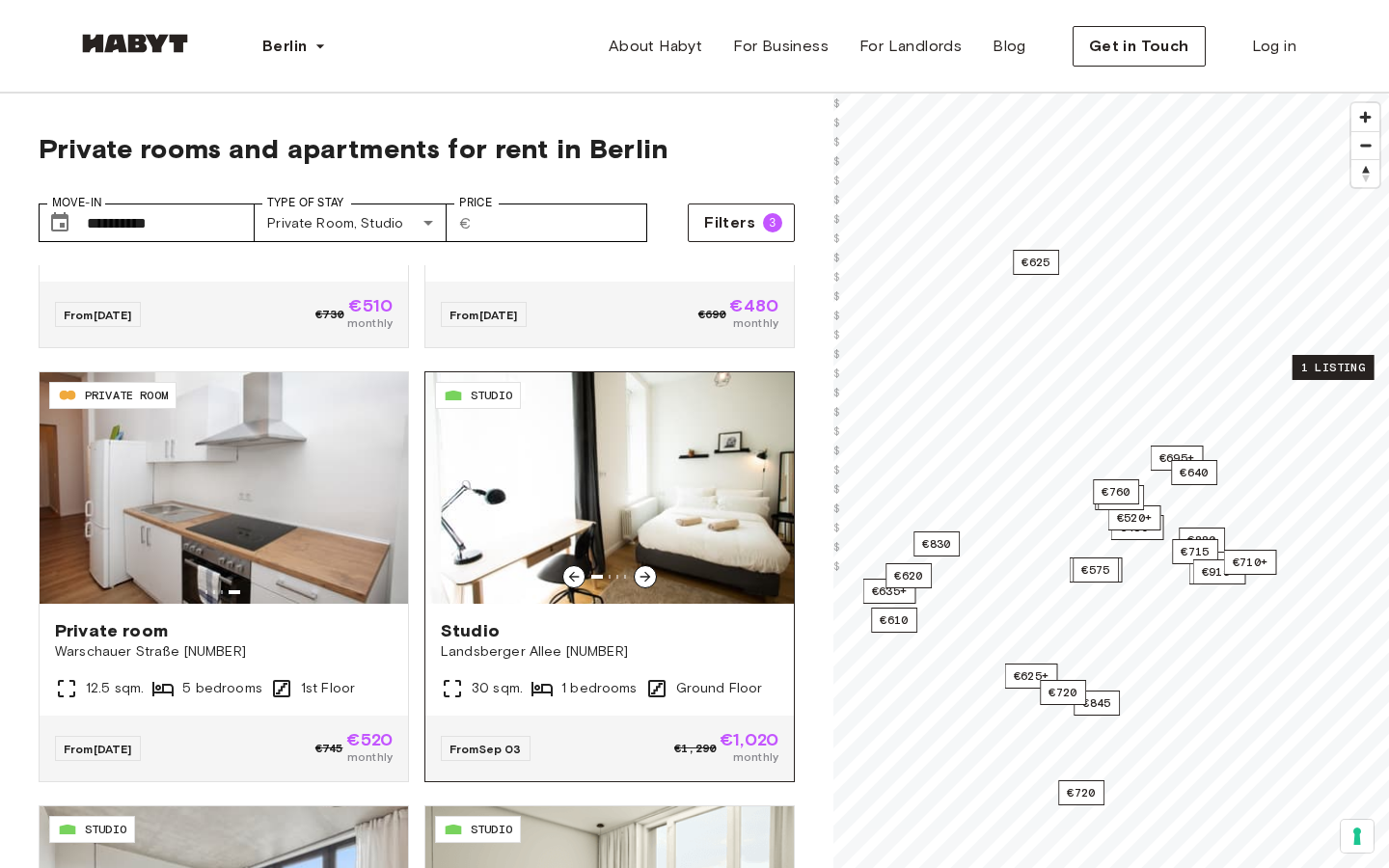 click 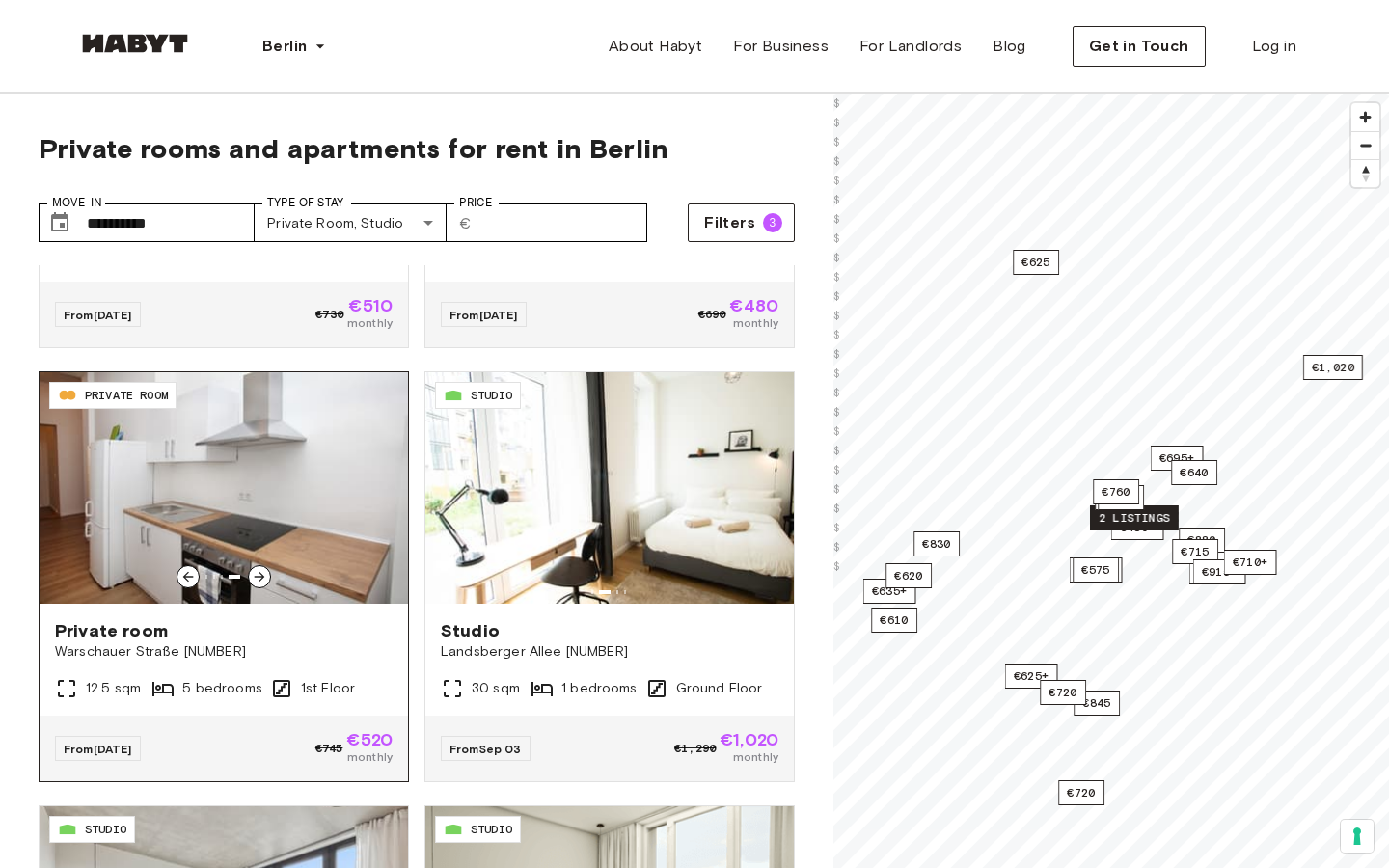click 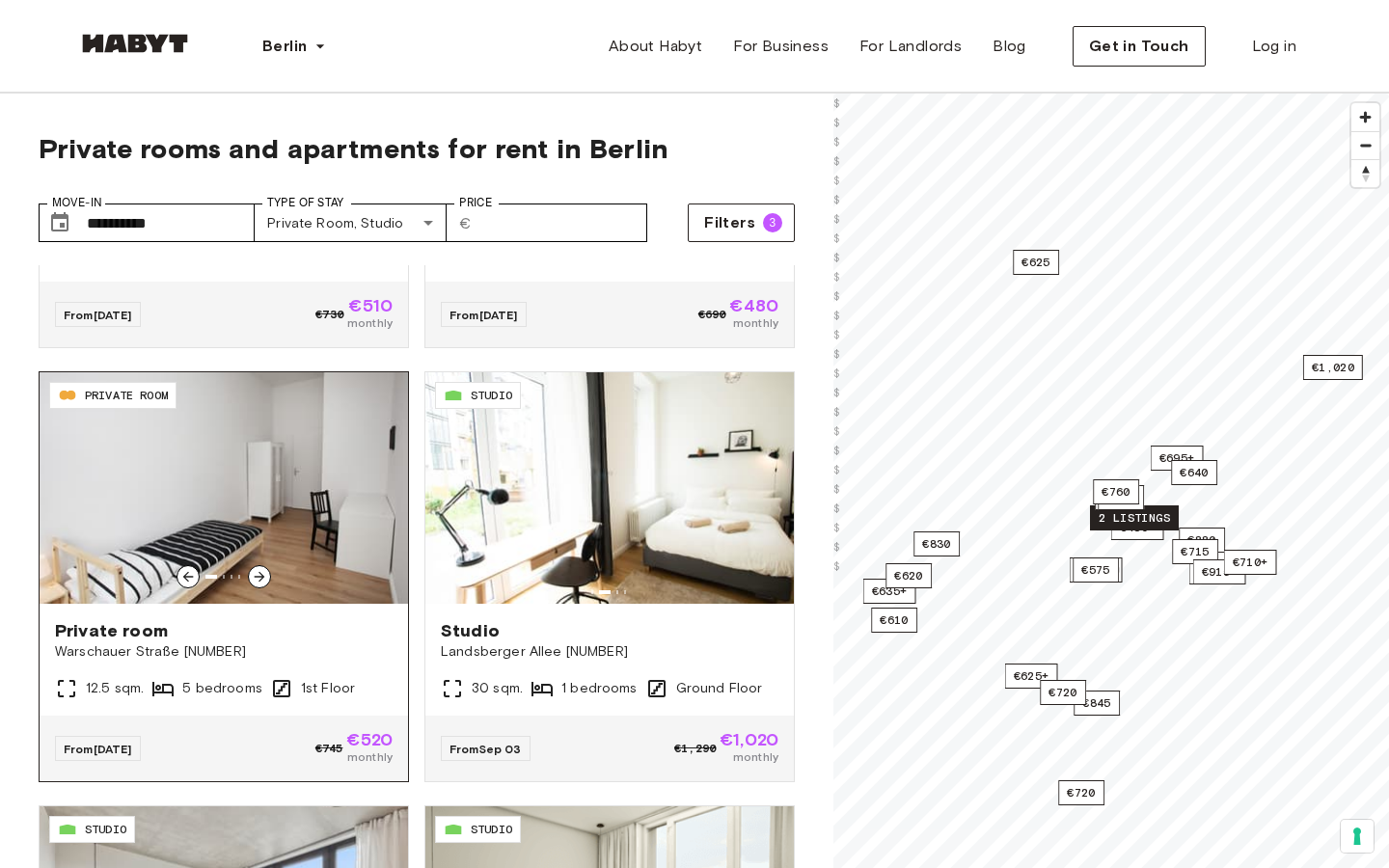 click 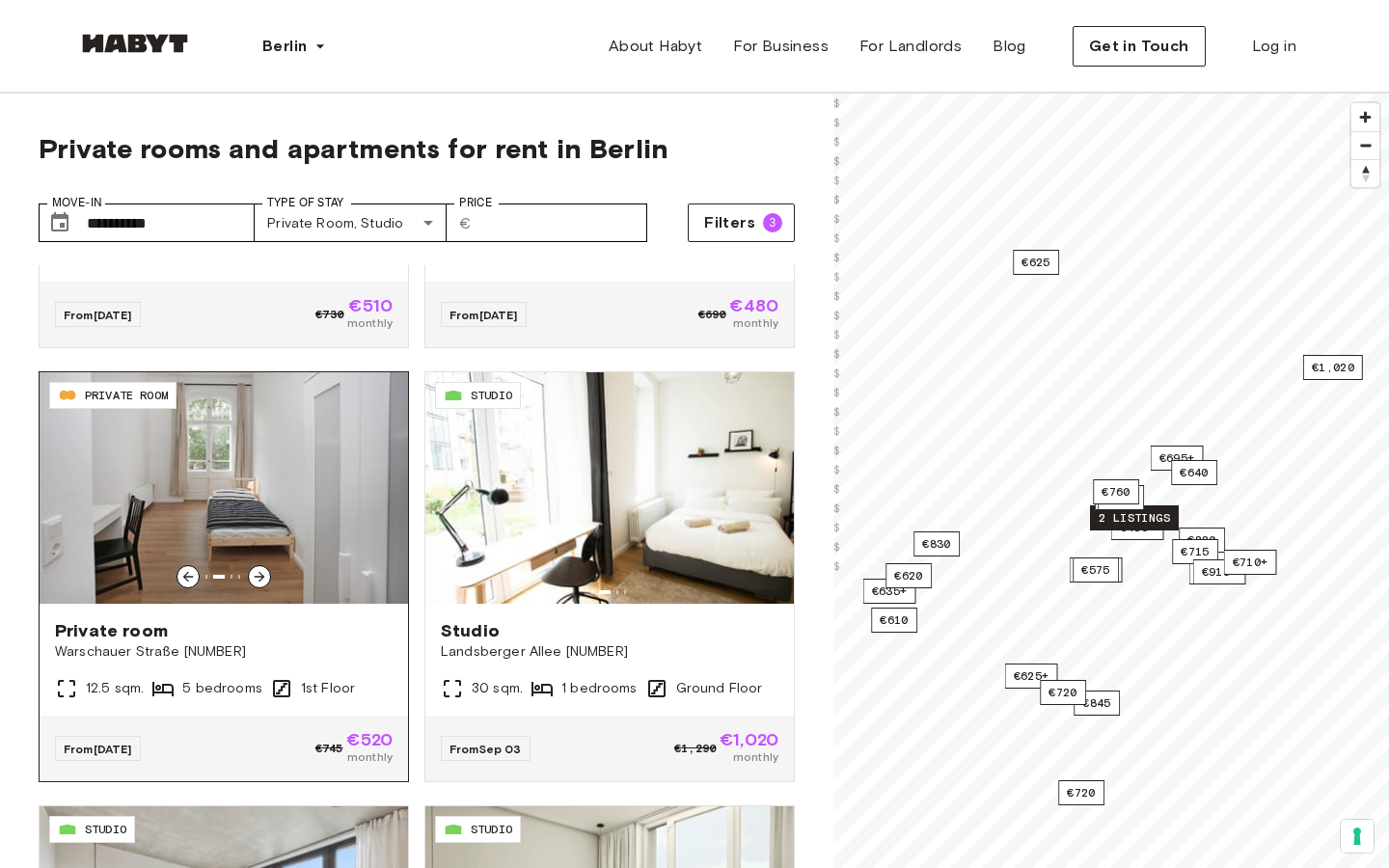 click 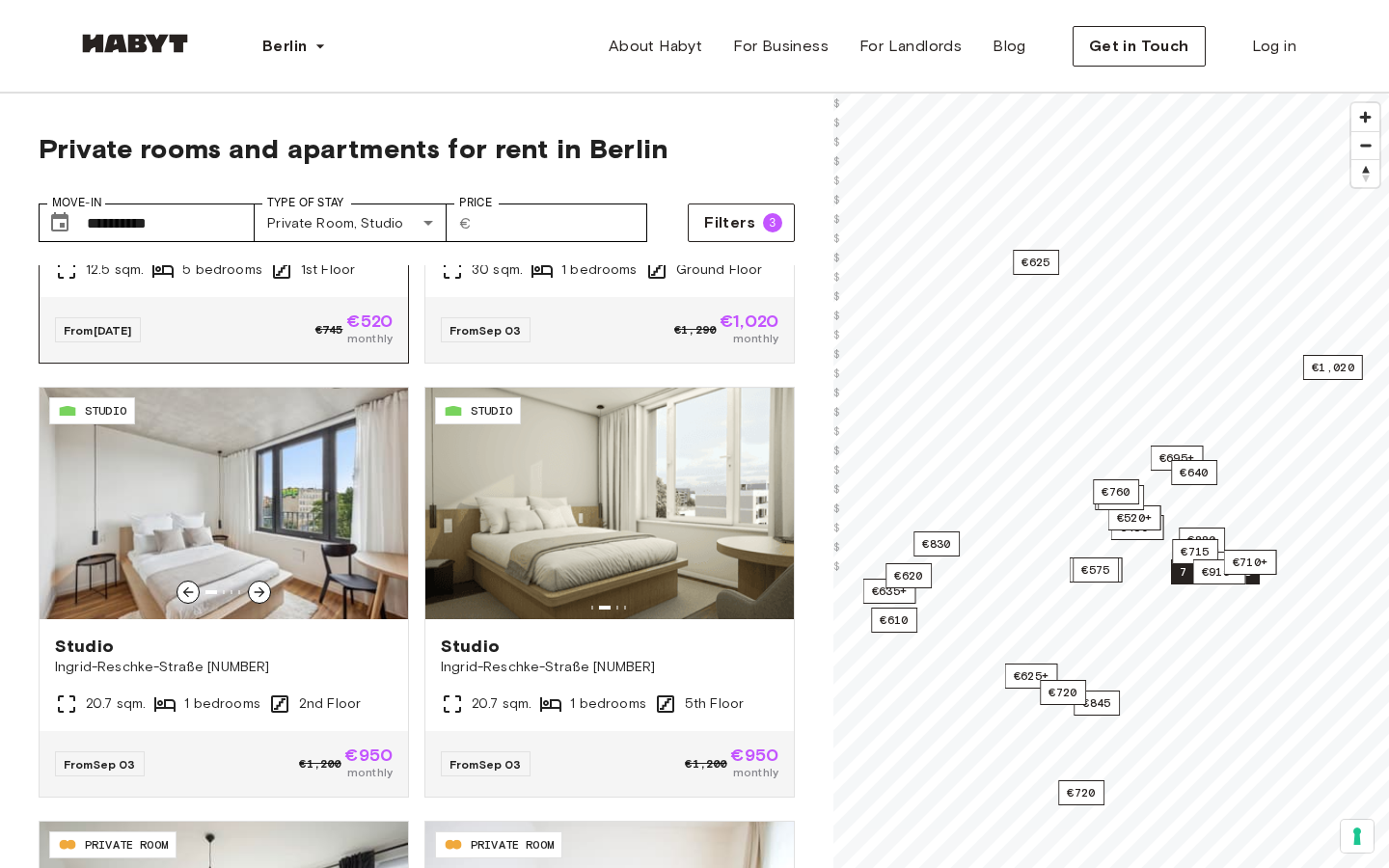 scroll, scrollTop: 749, scrollLeft: 0, axis: vertical 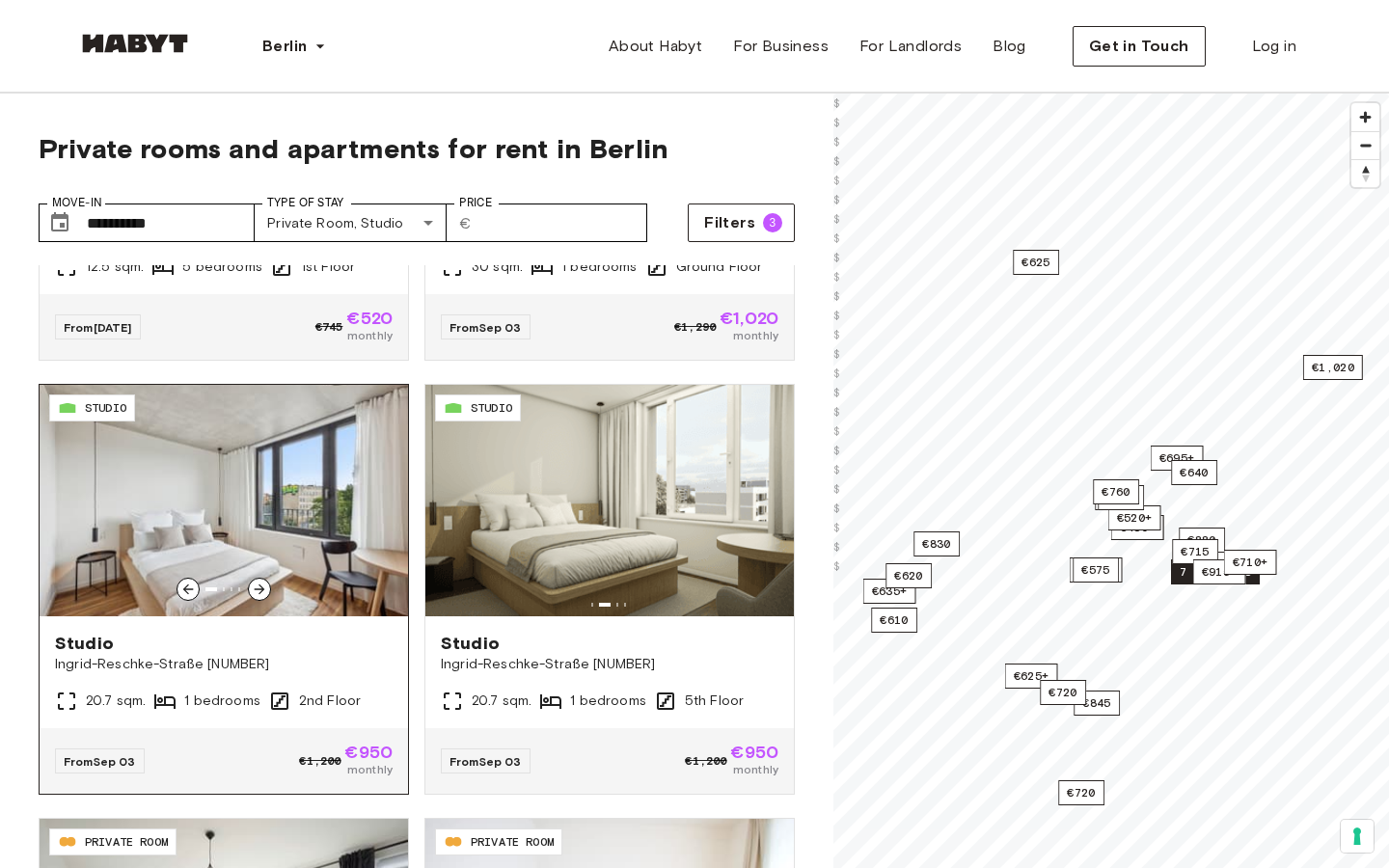 click 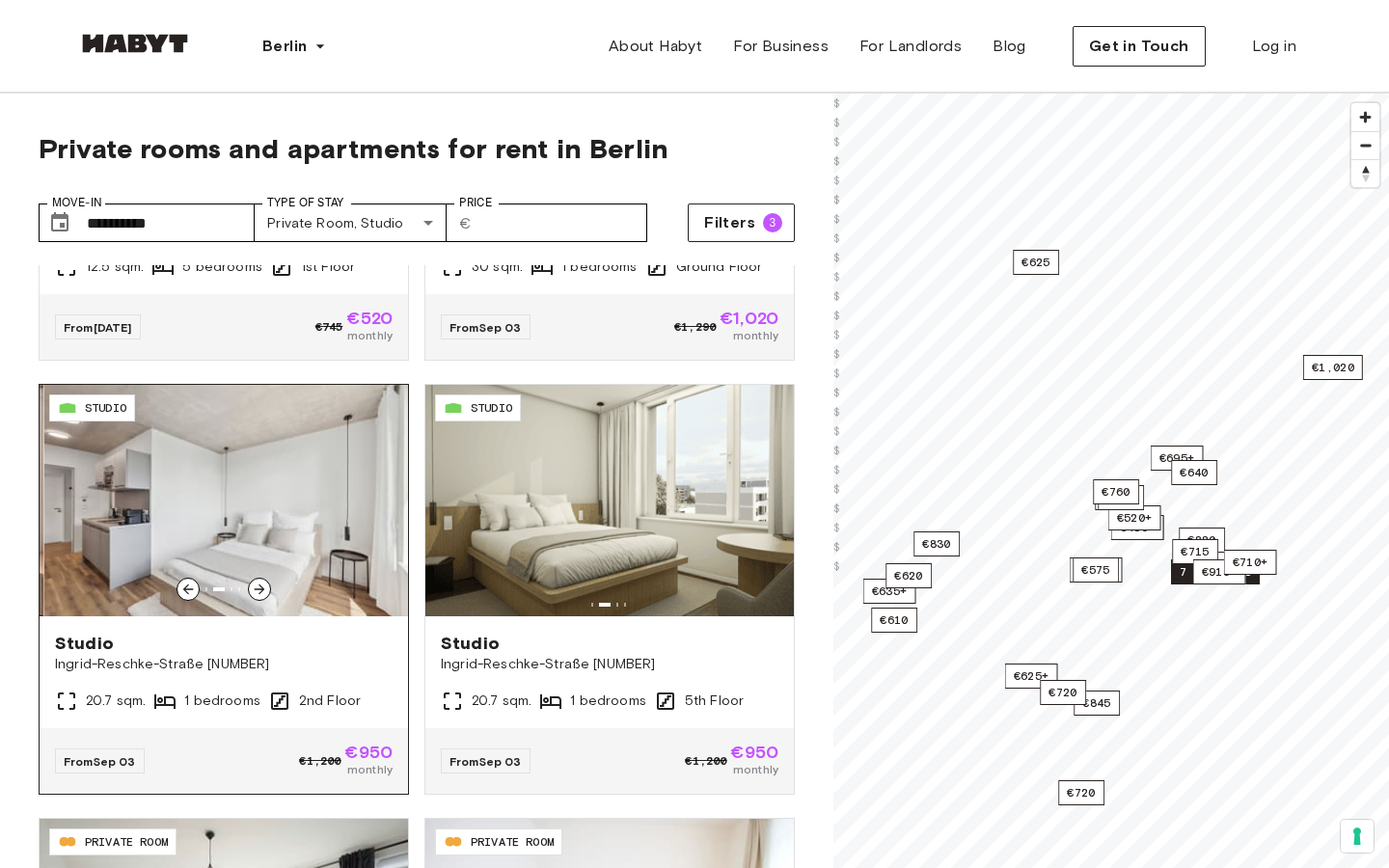 click 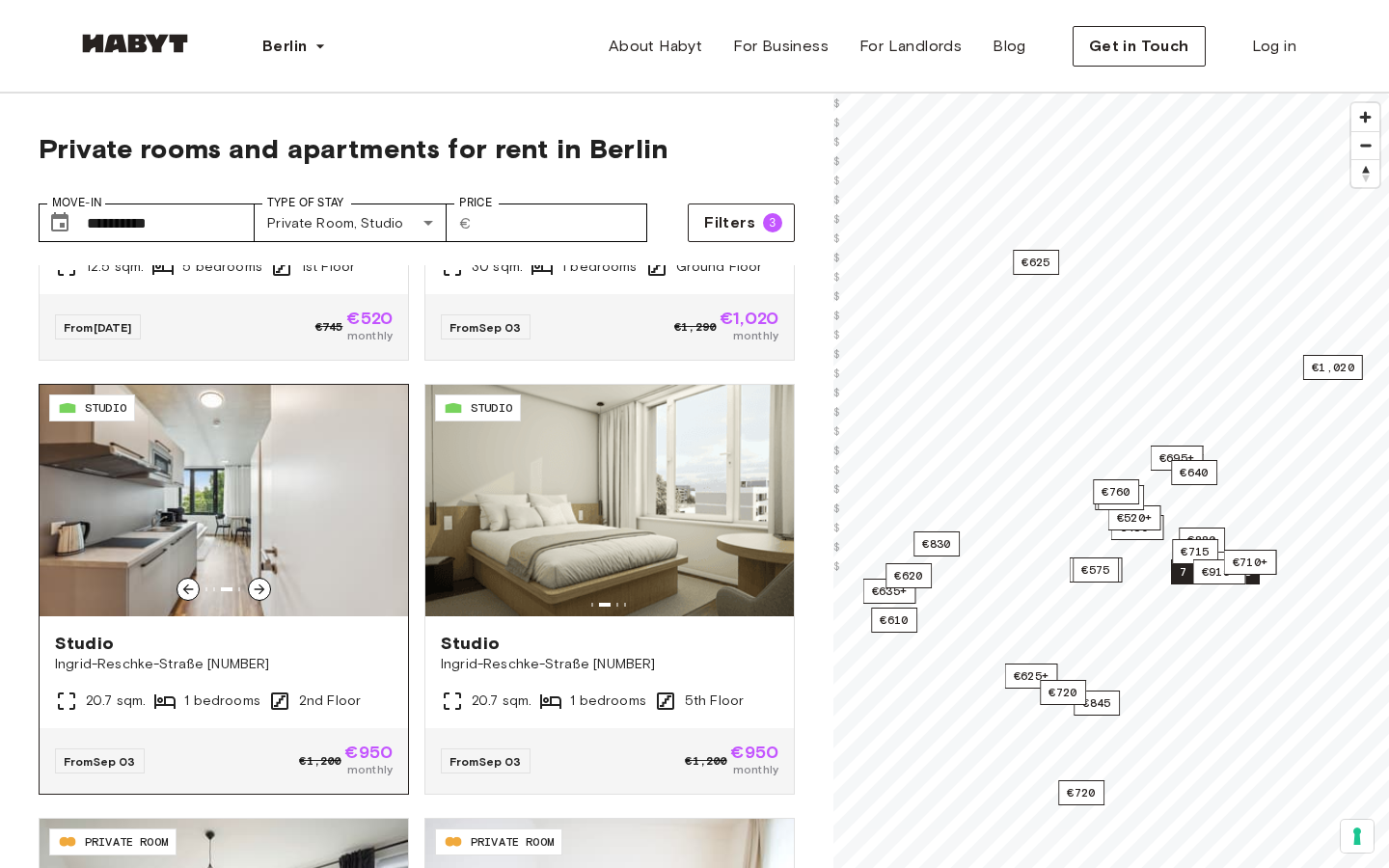 click 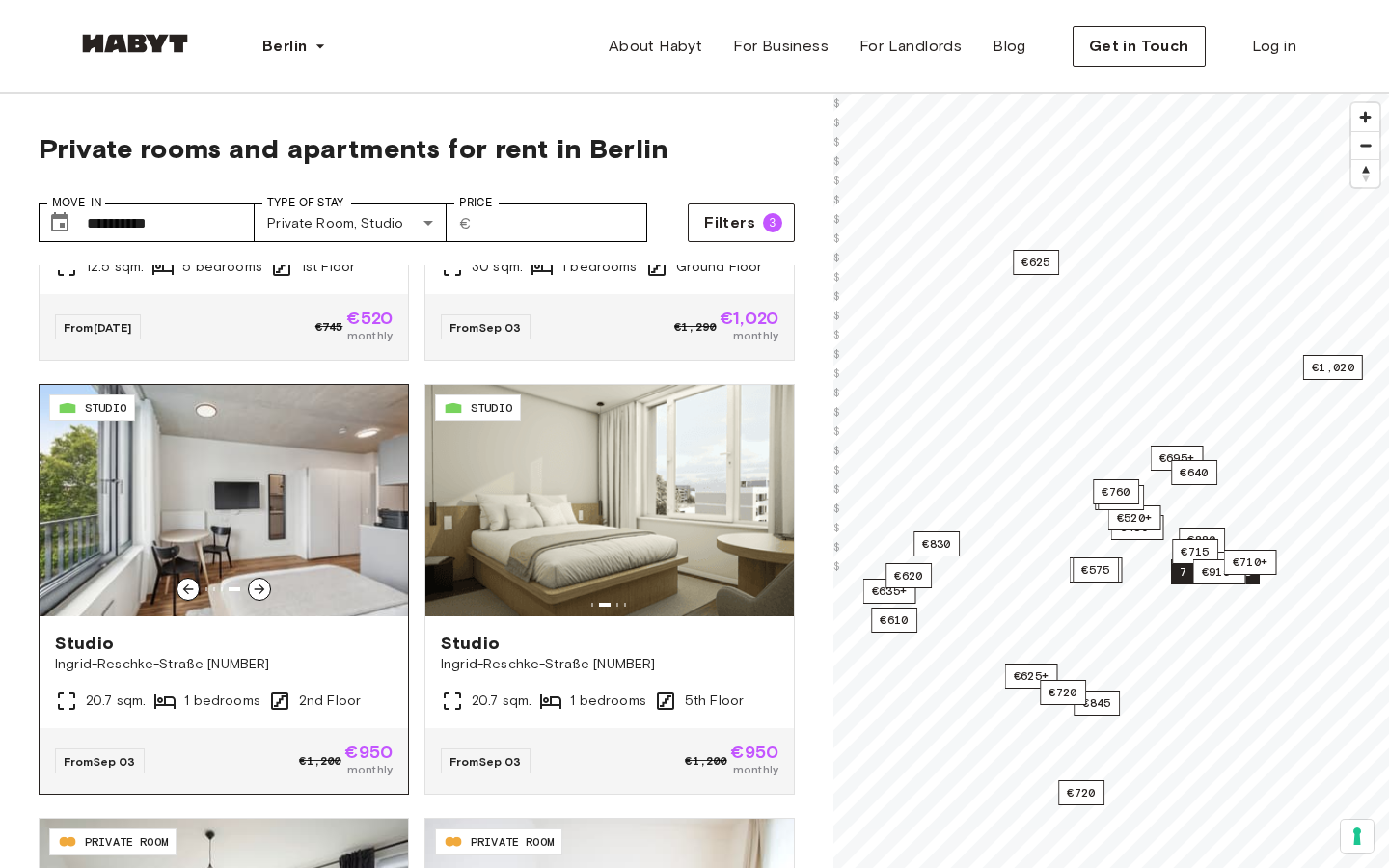 click 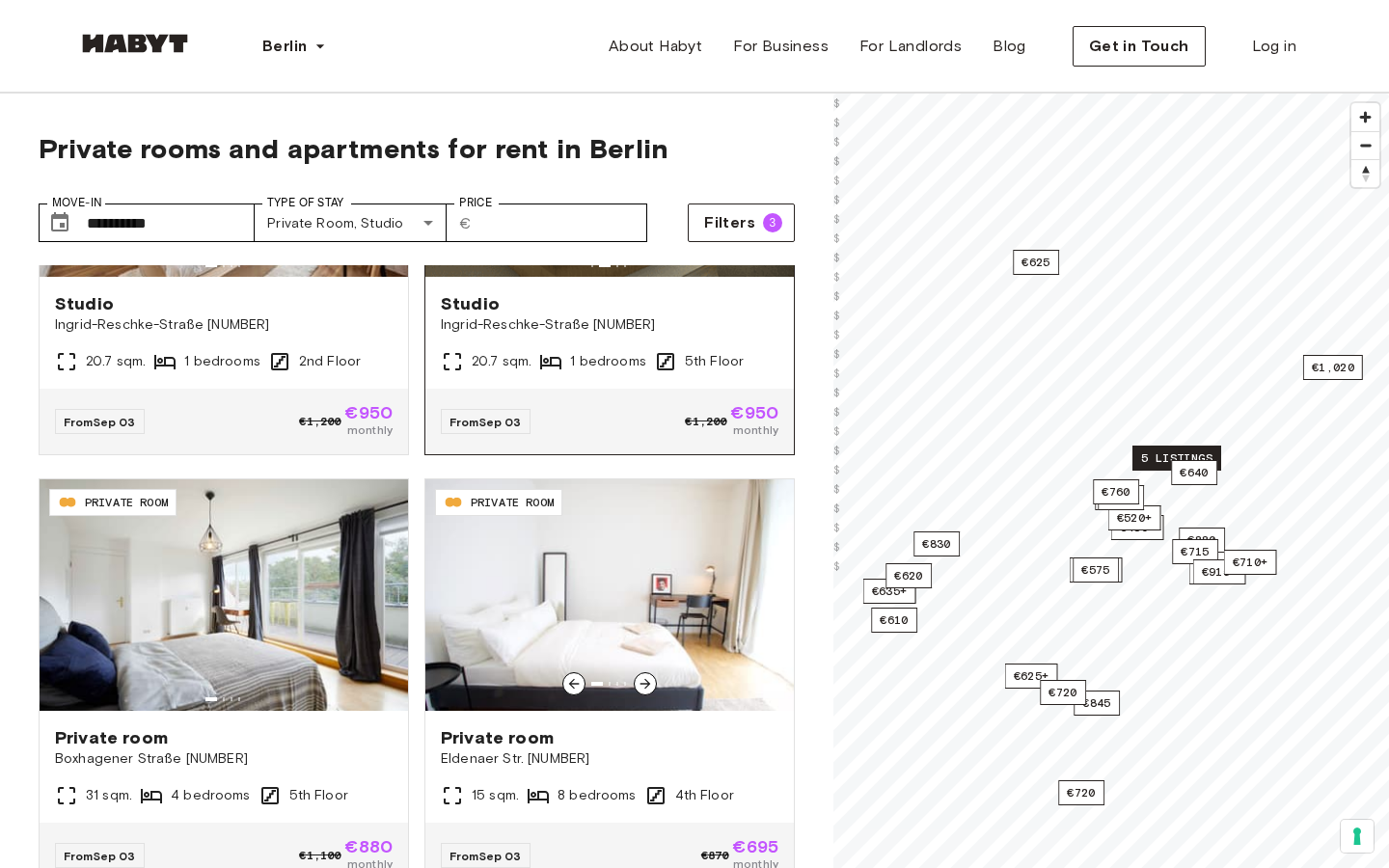 scroll, scrollTop: 1097, scrollLeft: 0, axis: vertical 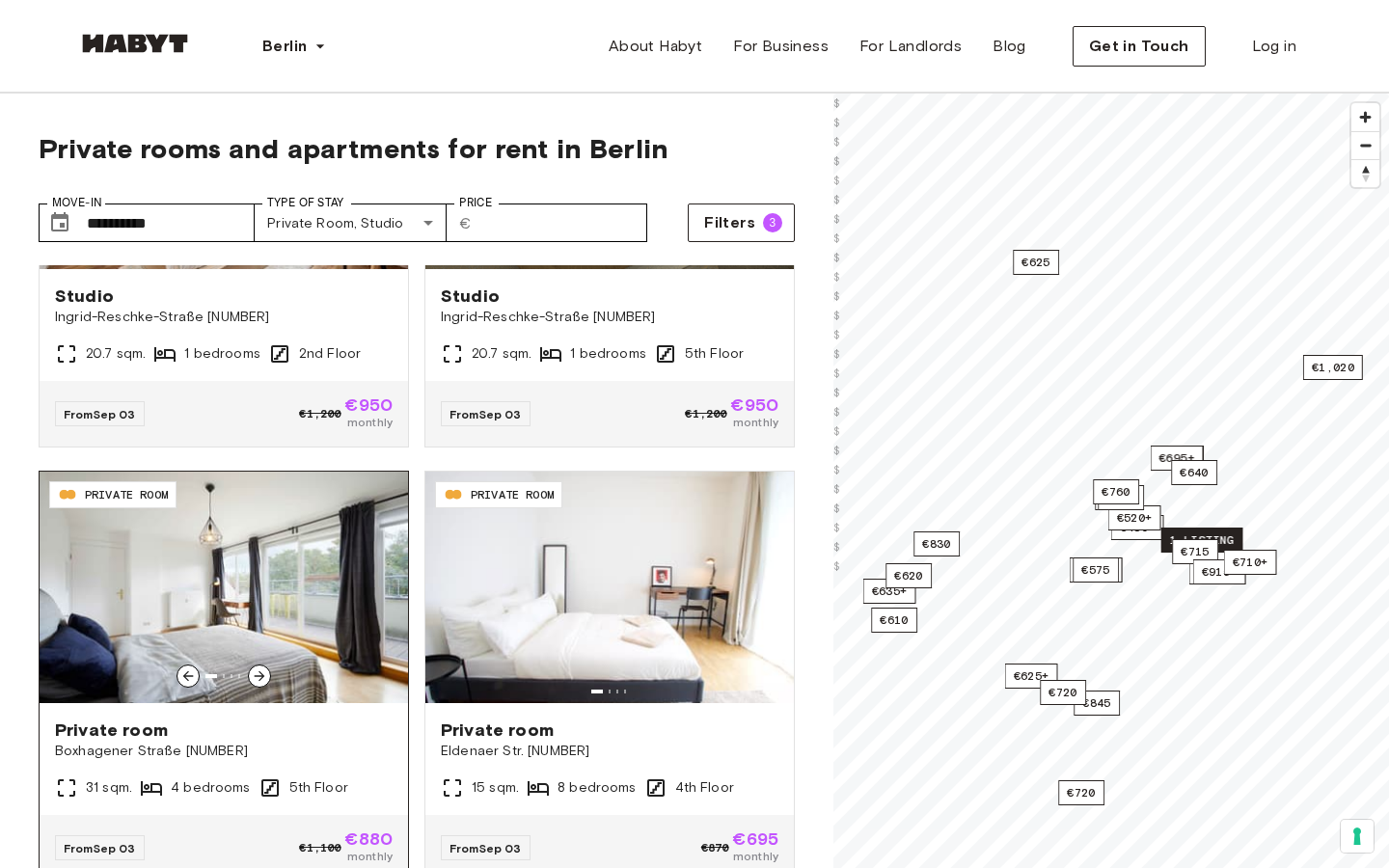 click 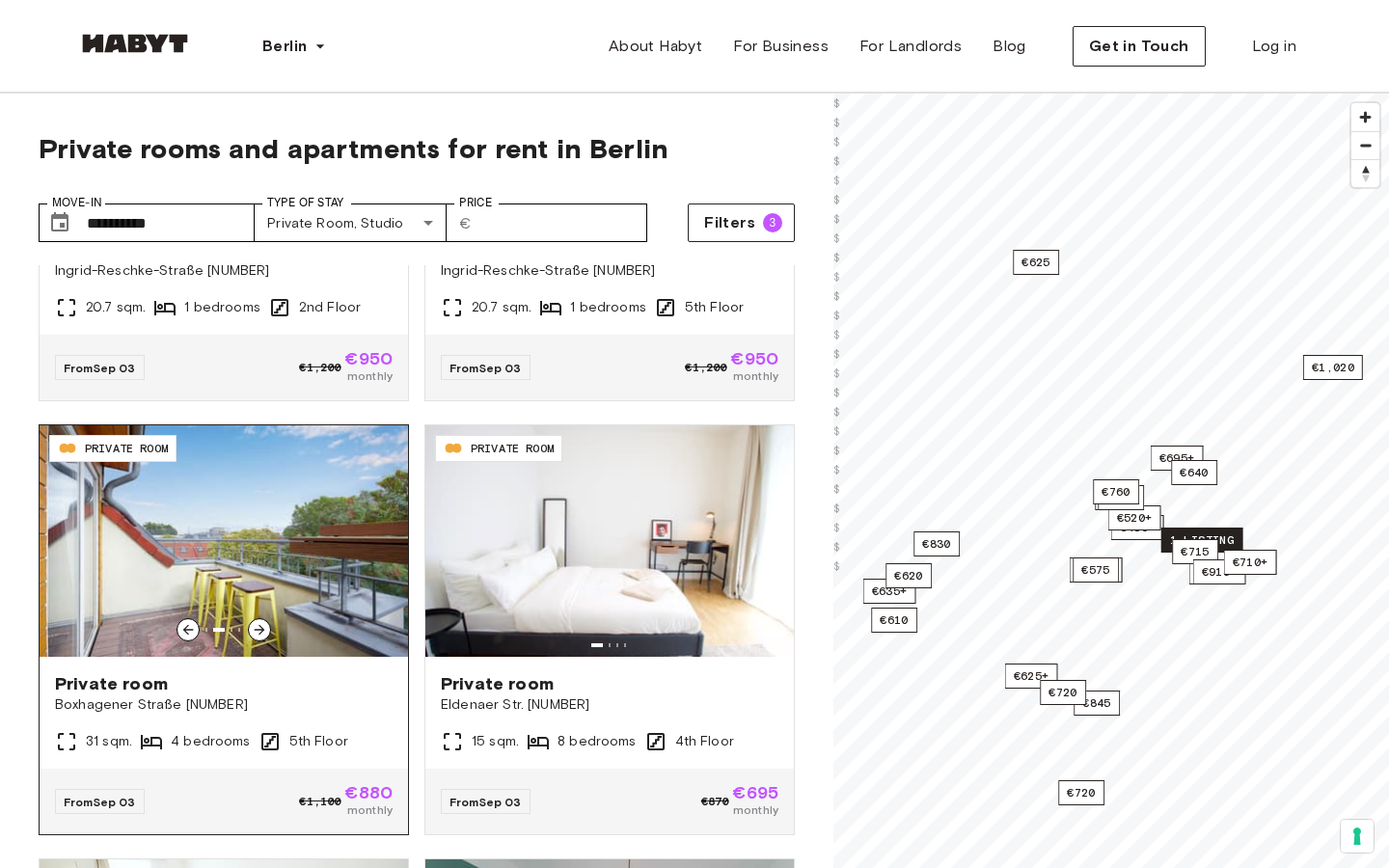 scroll, scrollTop: 1141, scrollLeft: 0, axis: vertical 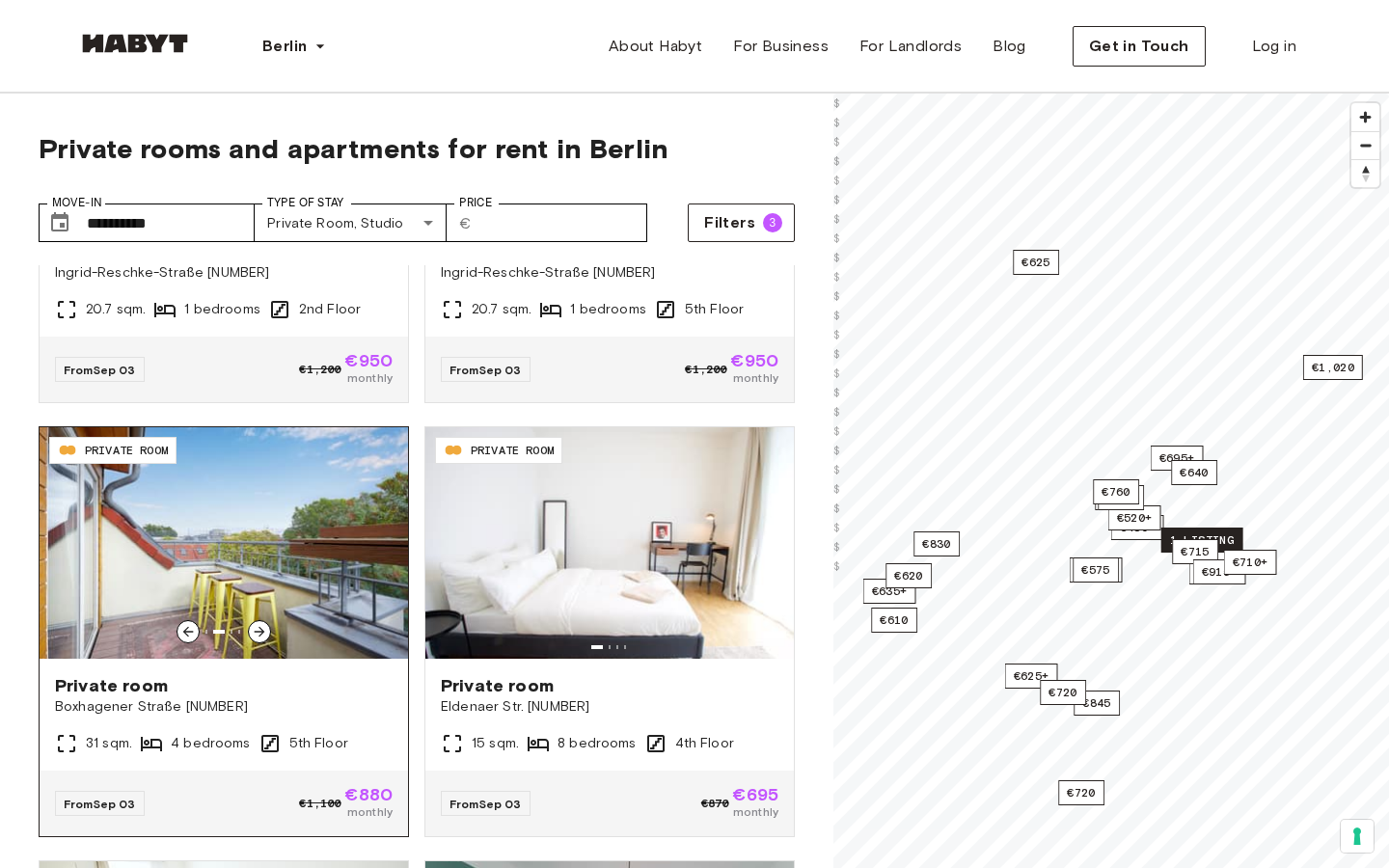 click 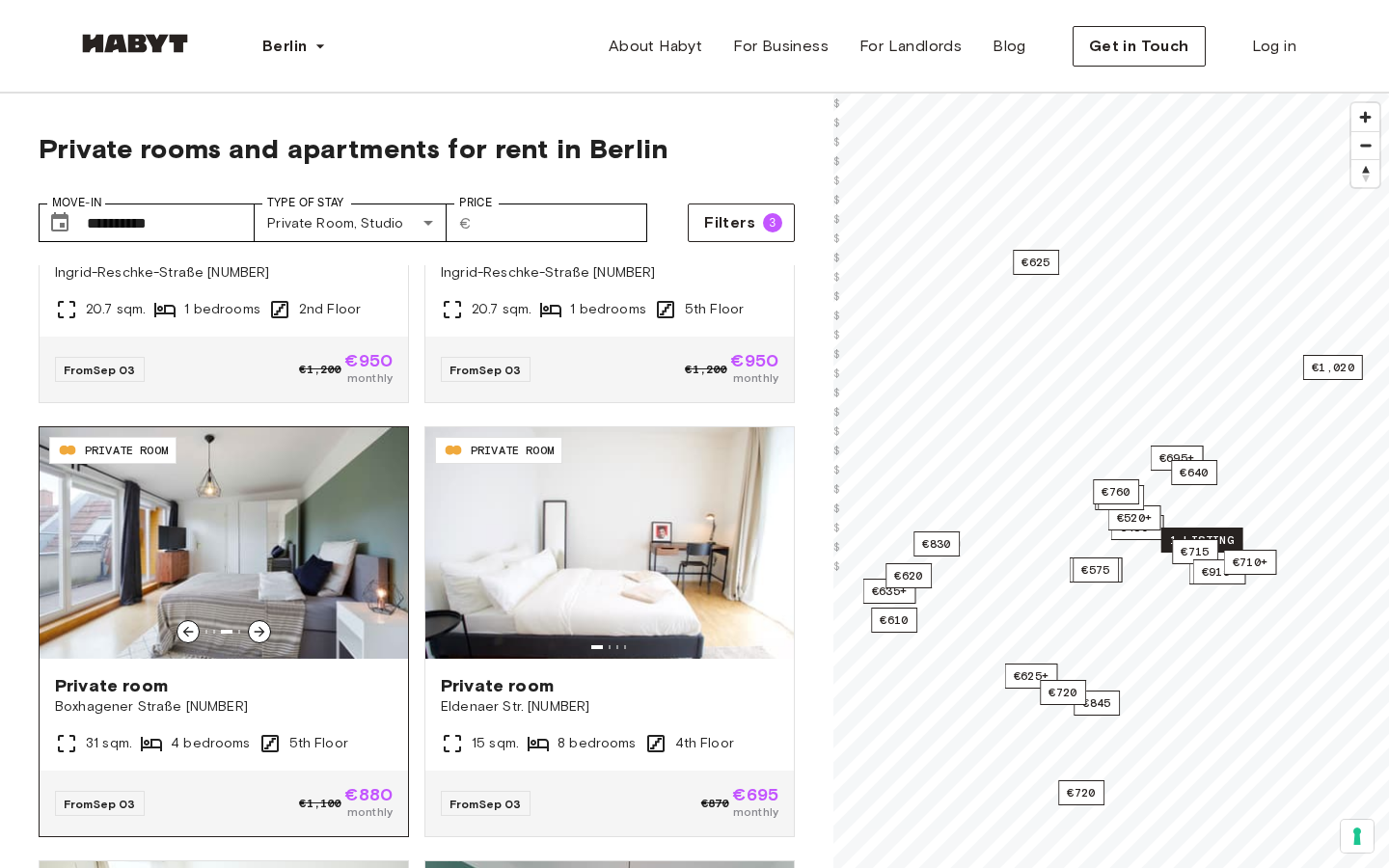 click 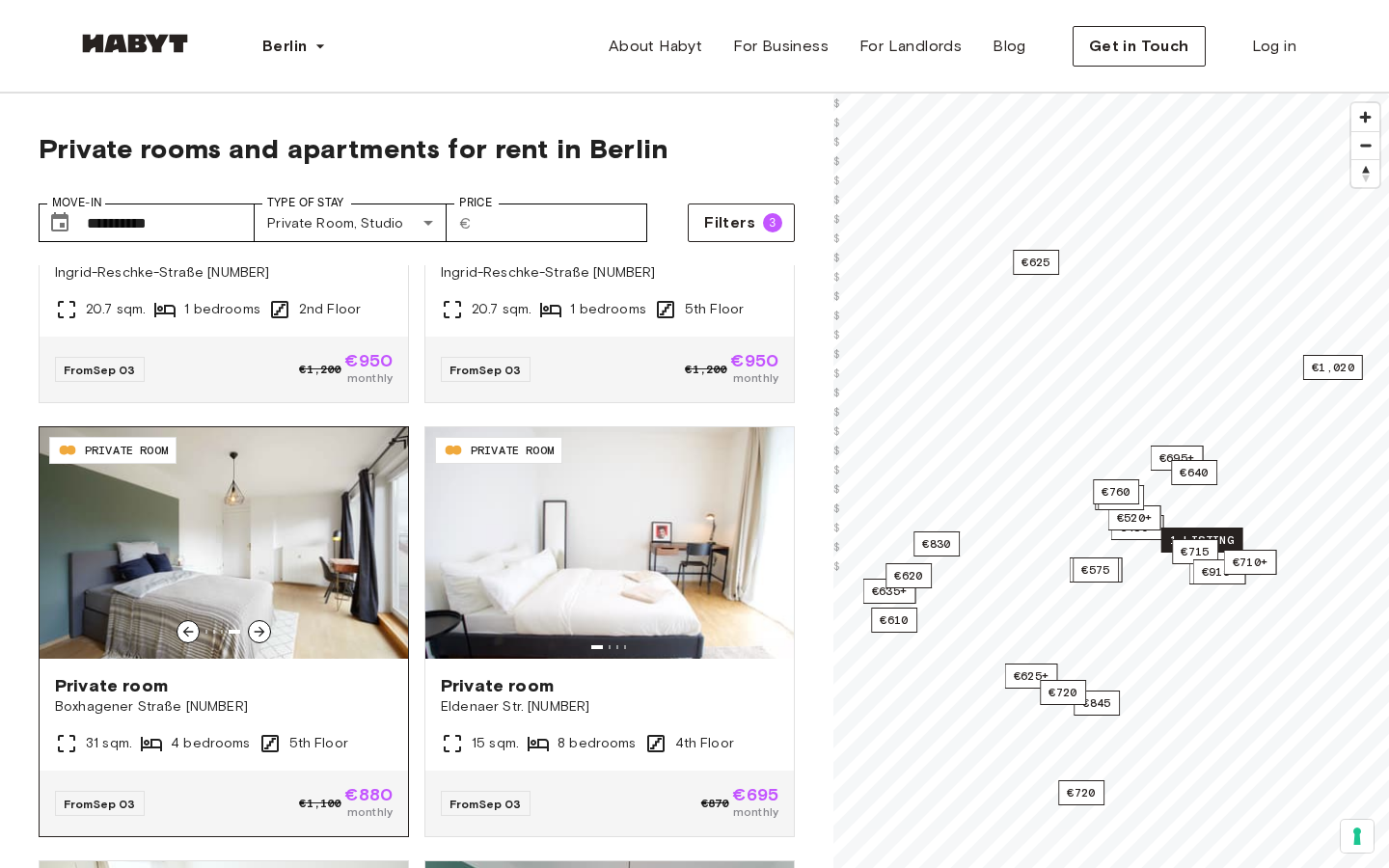 click 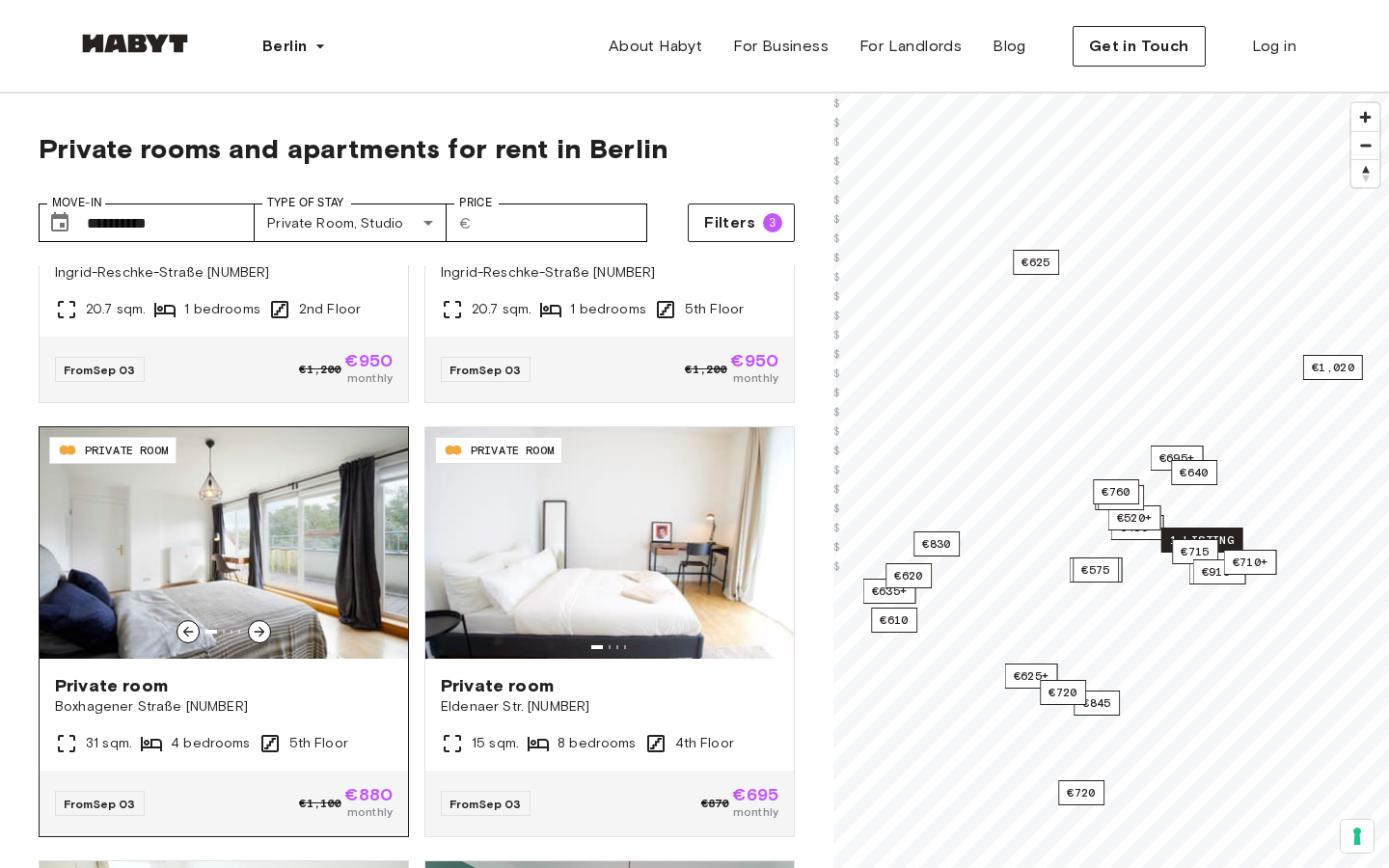click 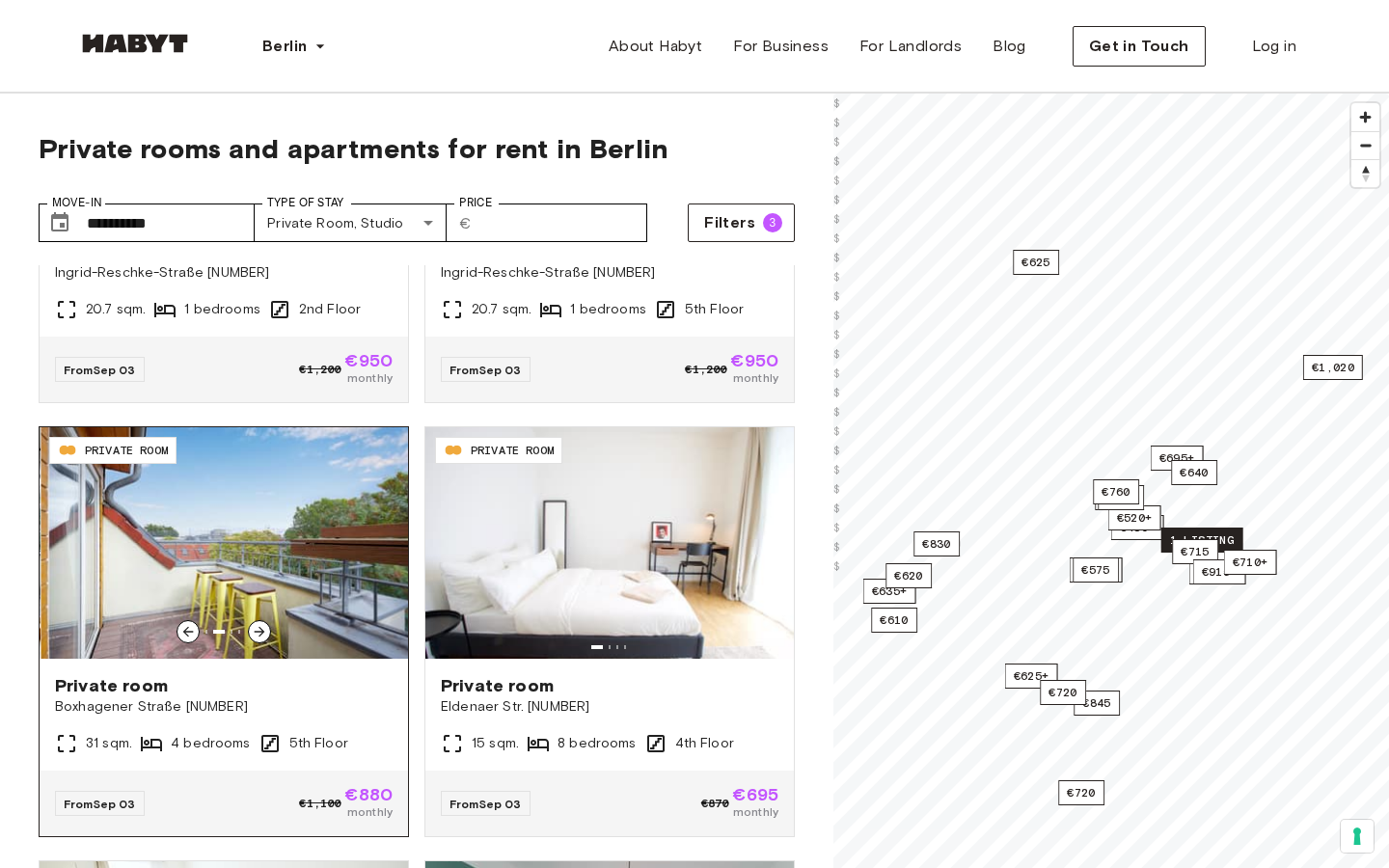 click 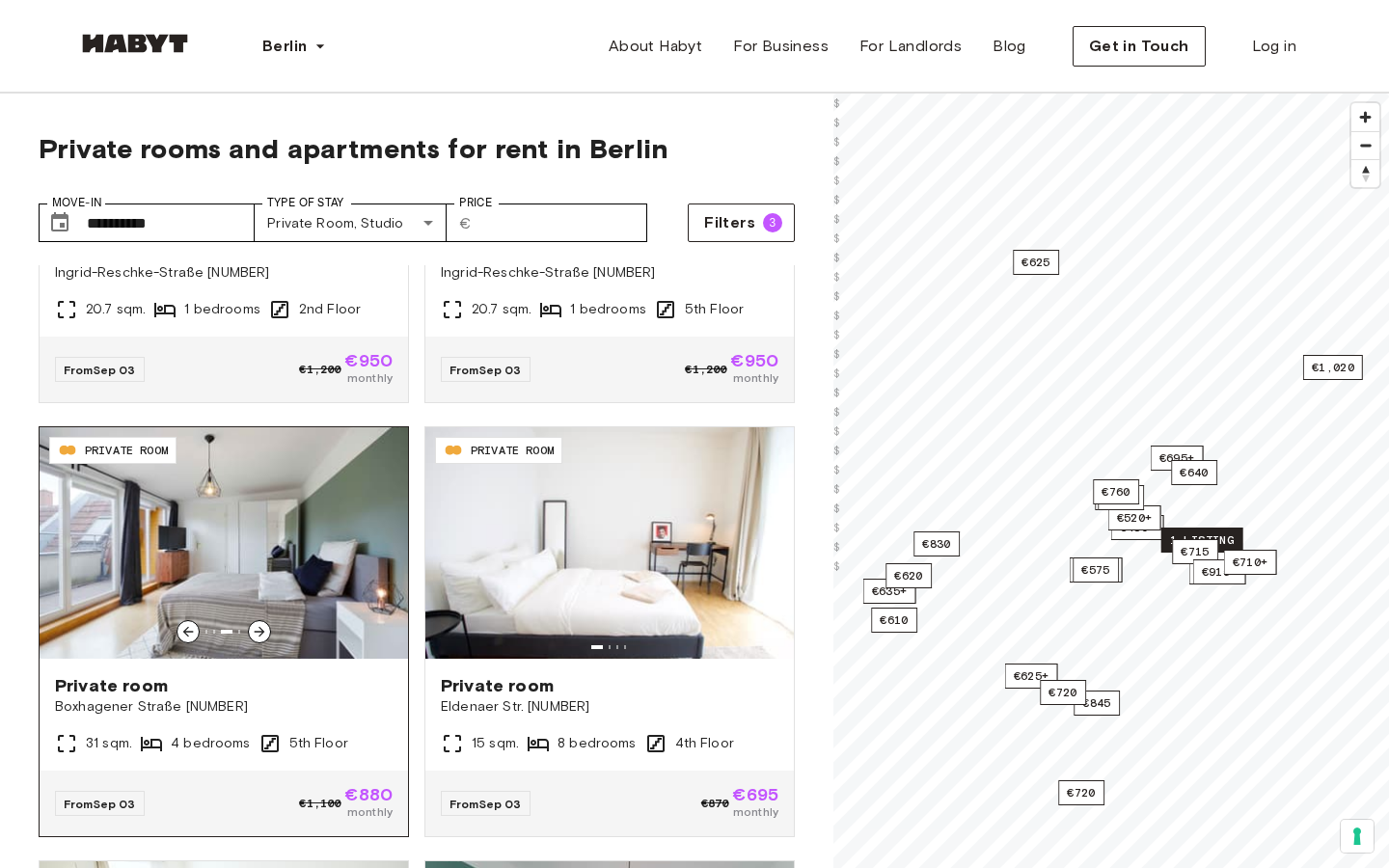 click 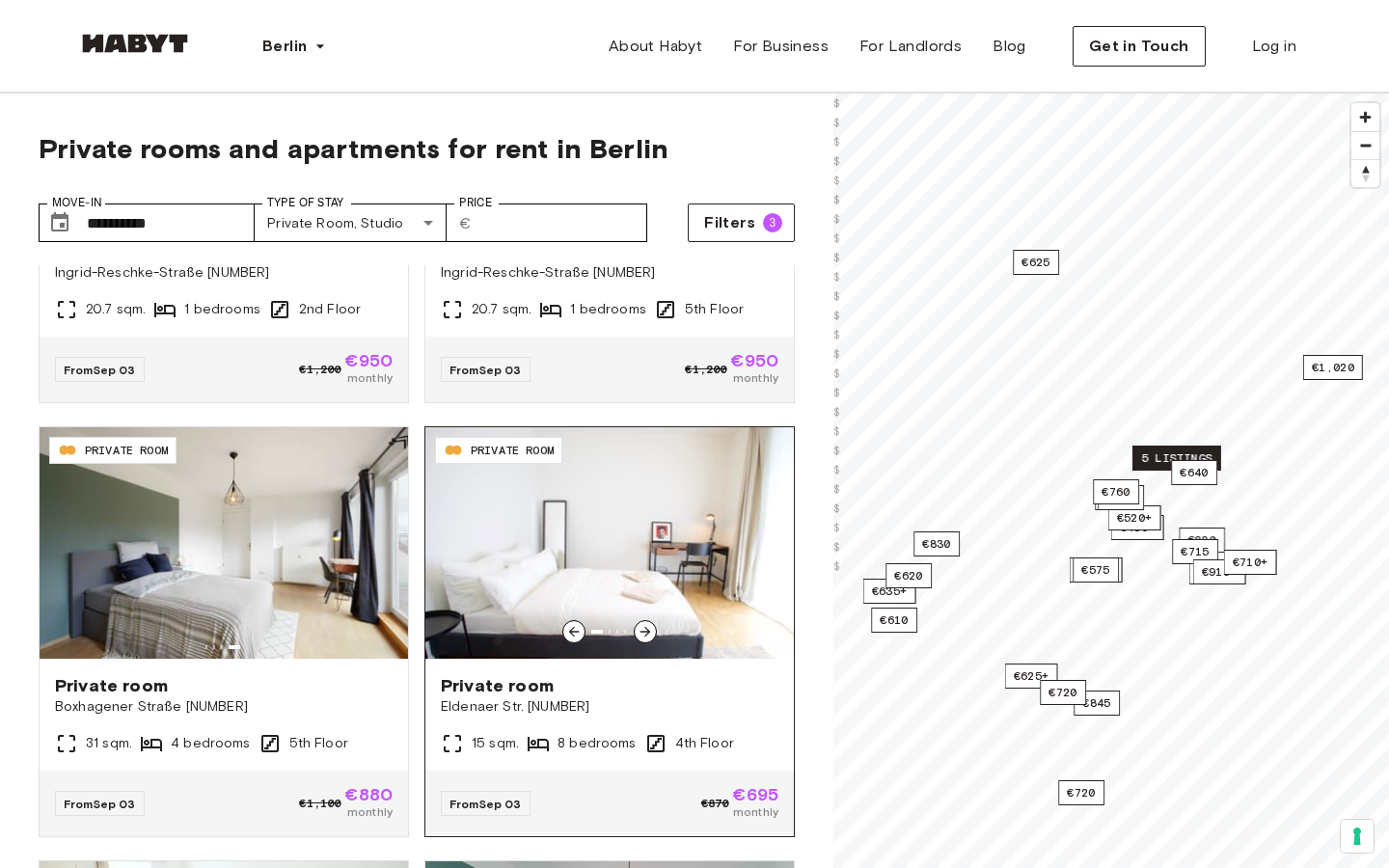 click 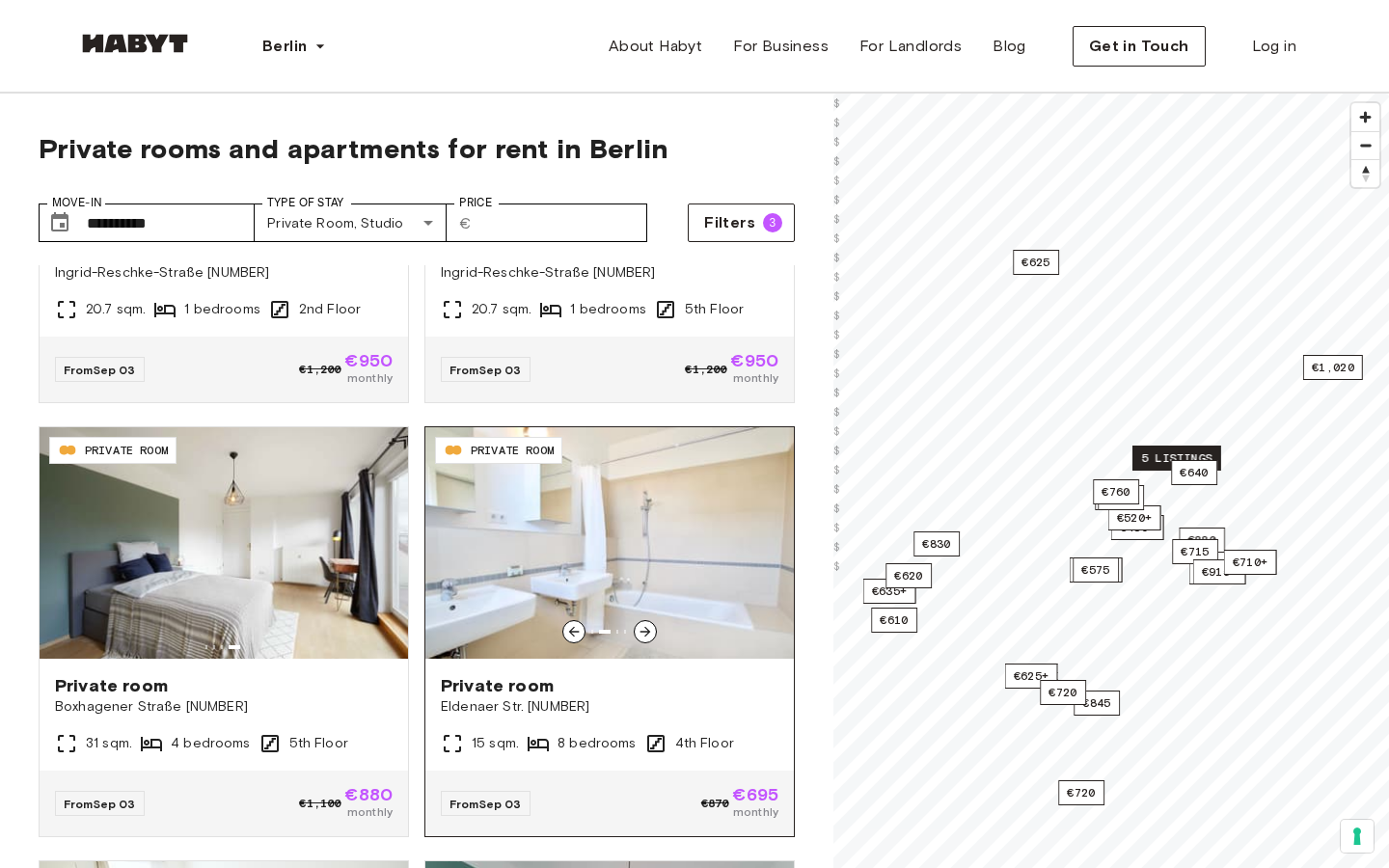 click 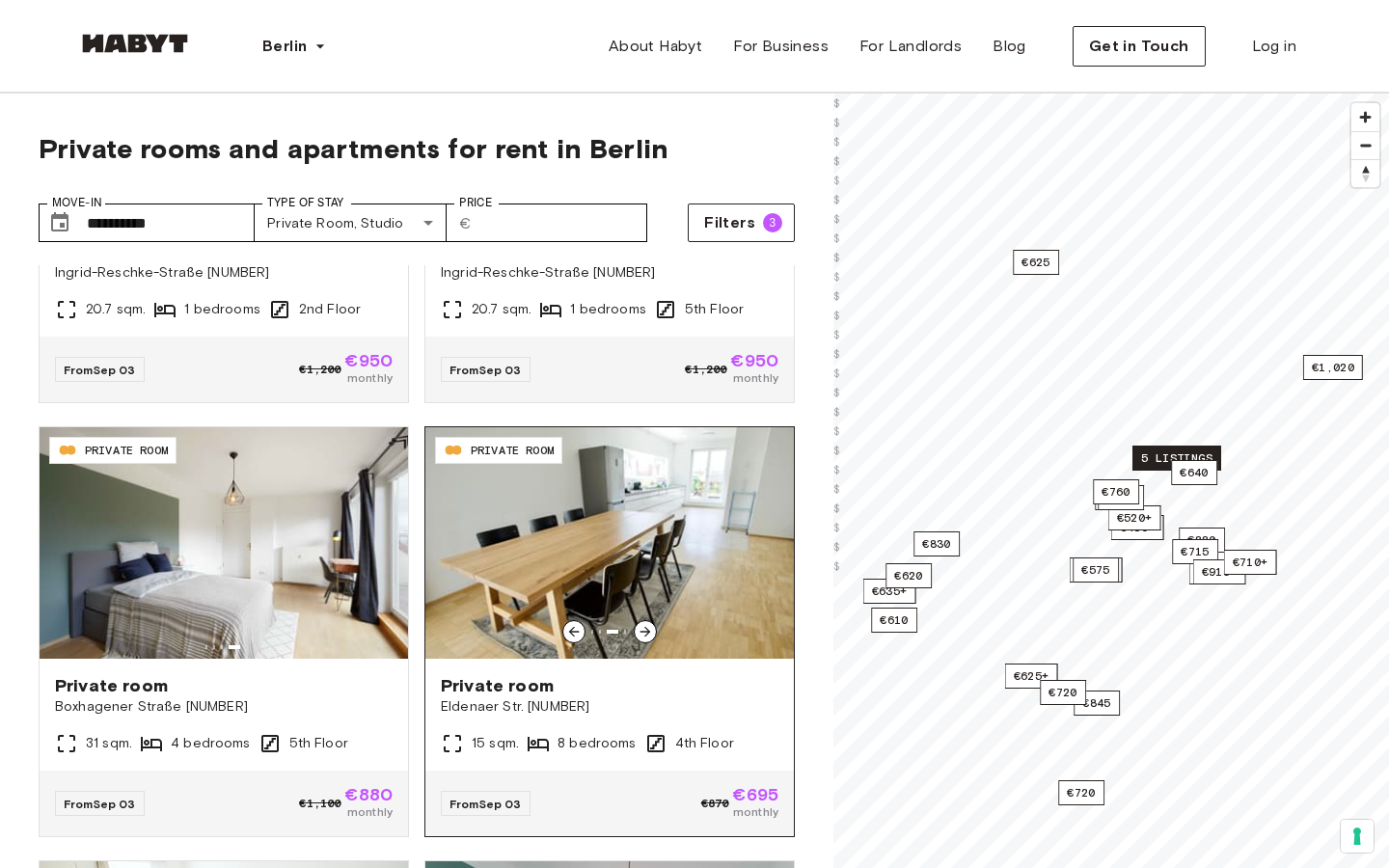 click 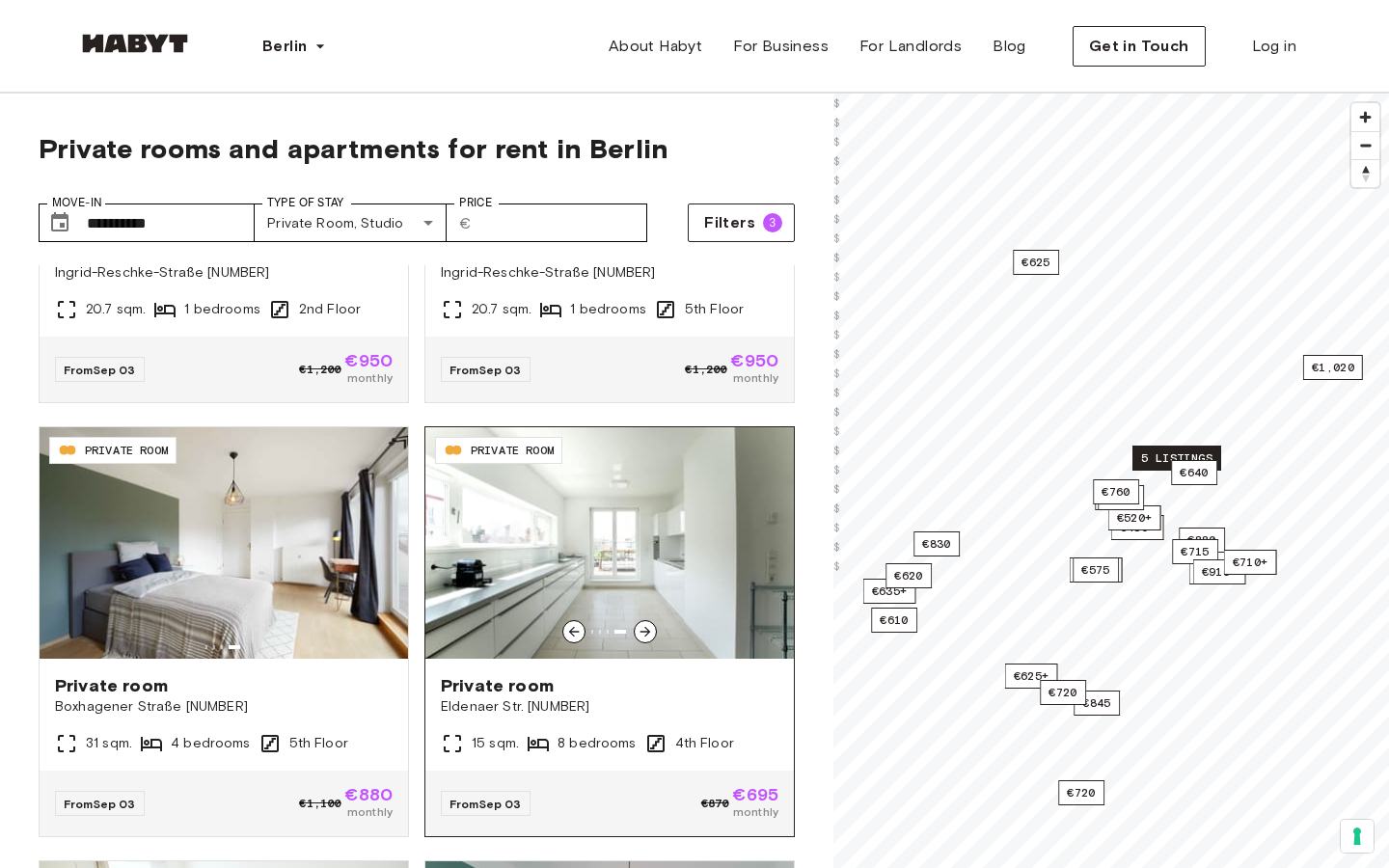 click 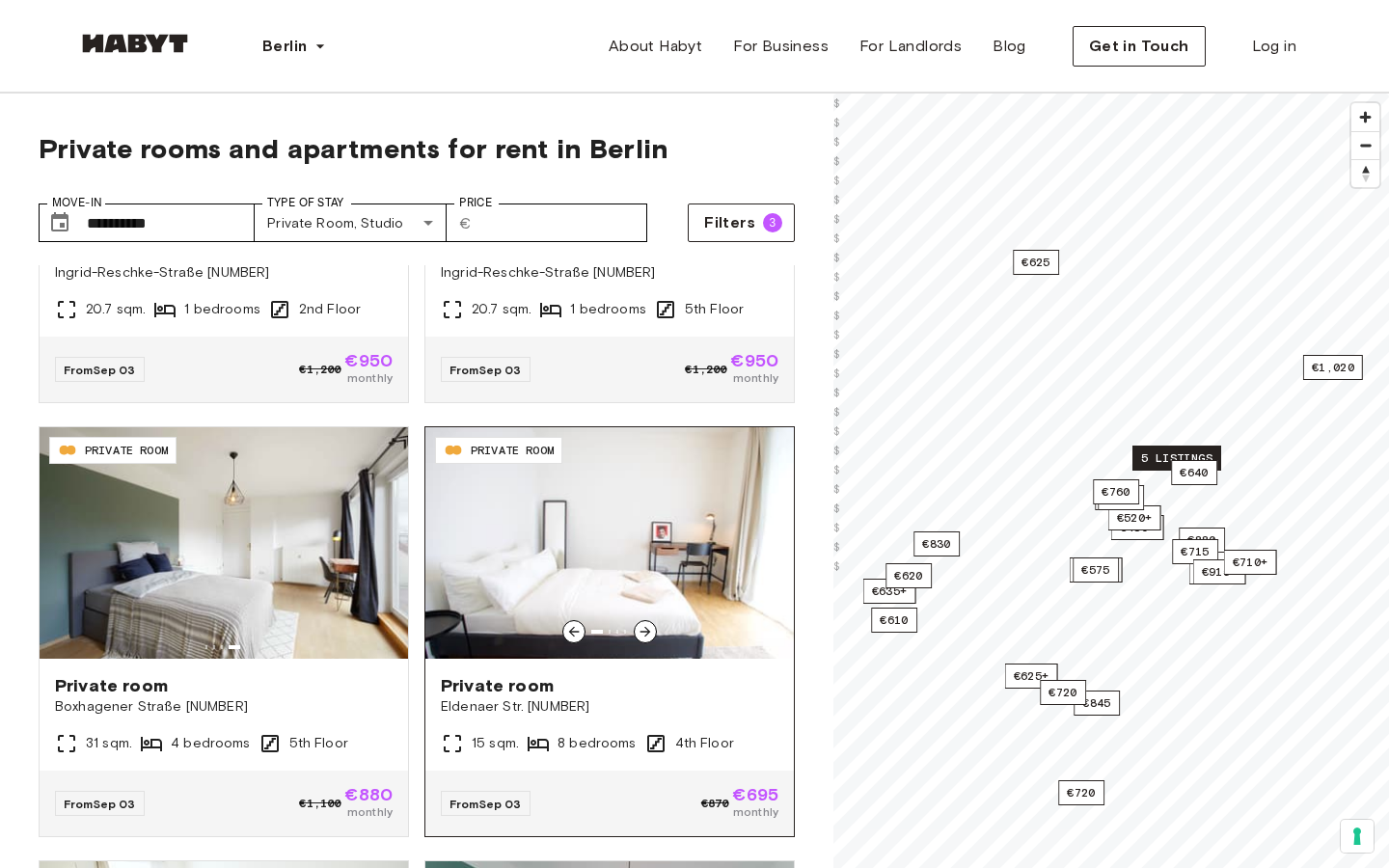 click 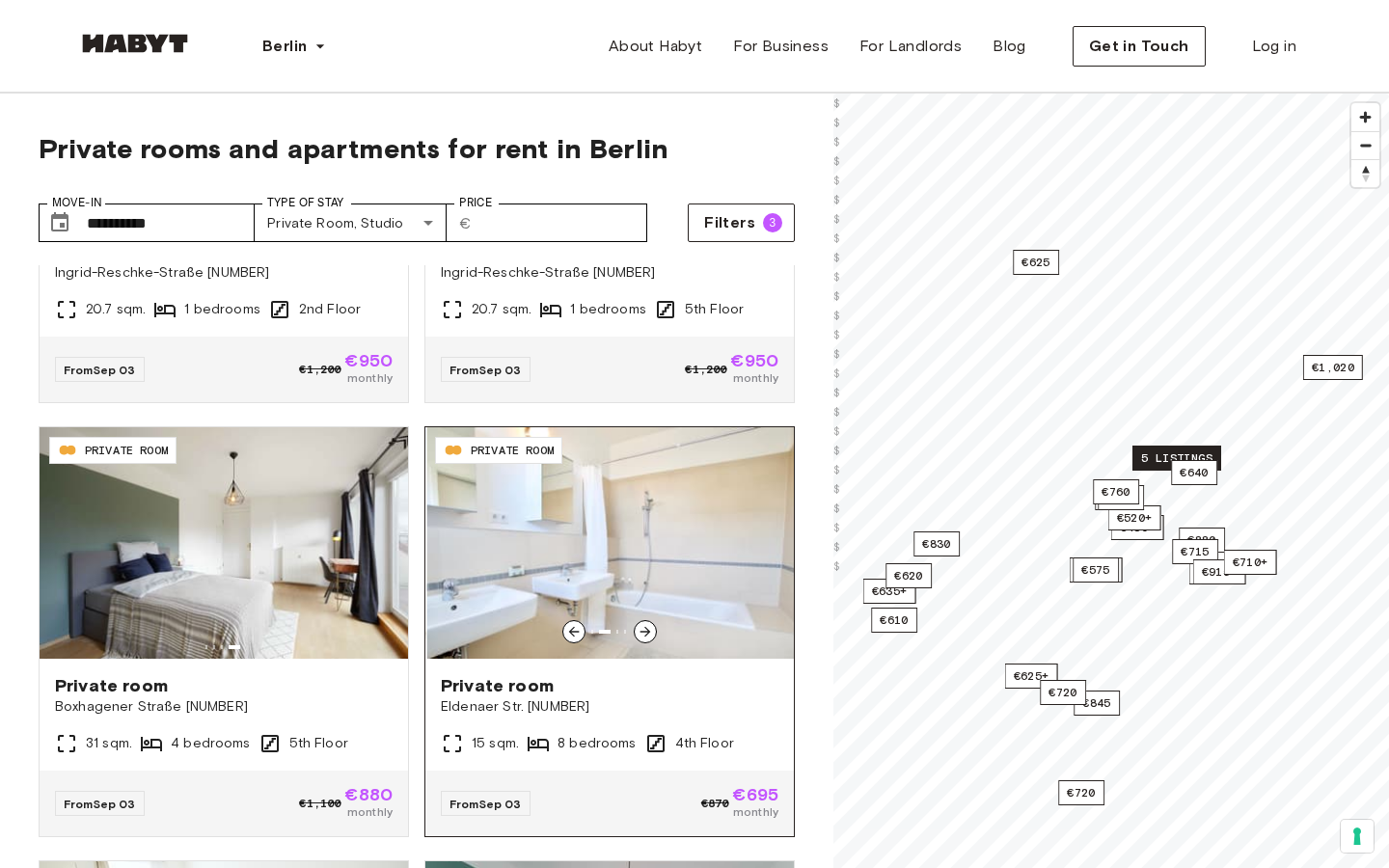 click 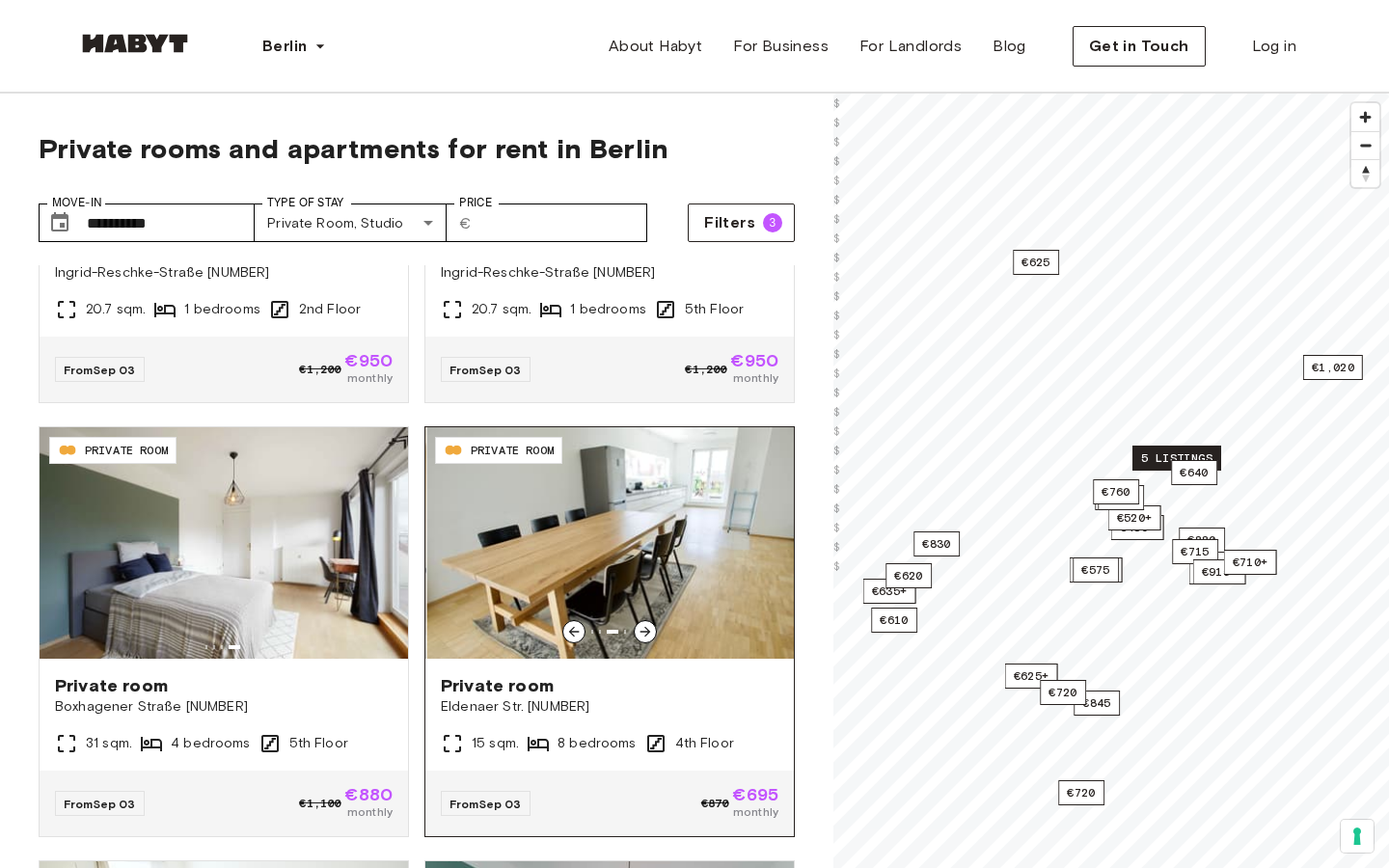 click 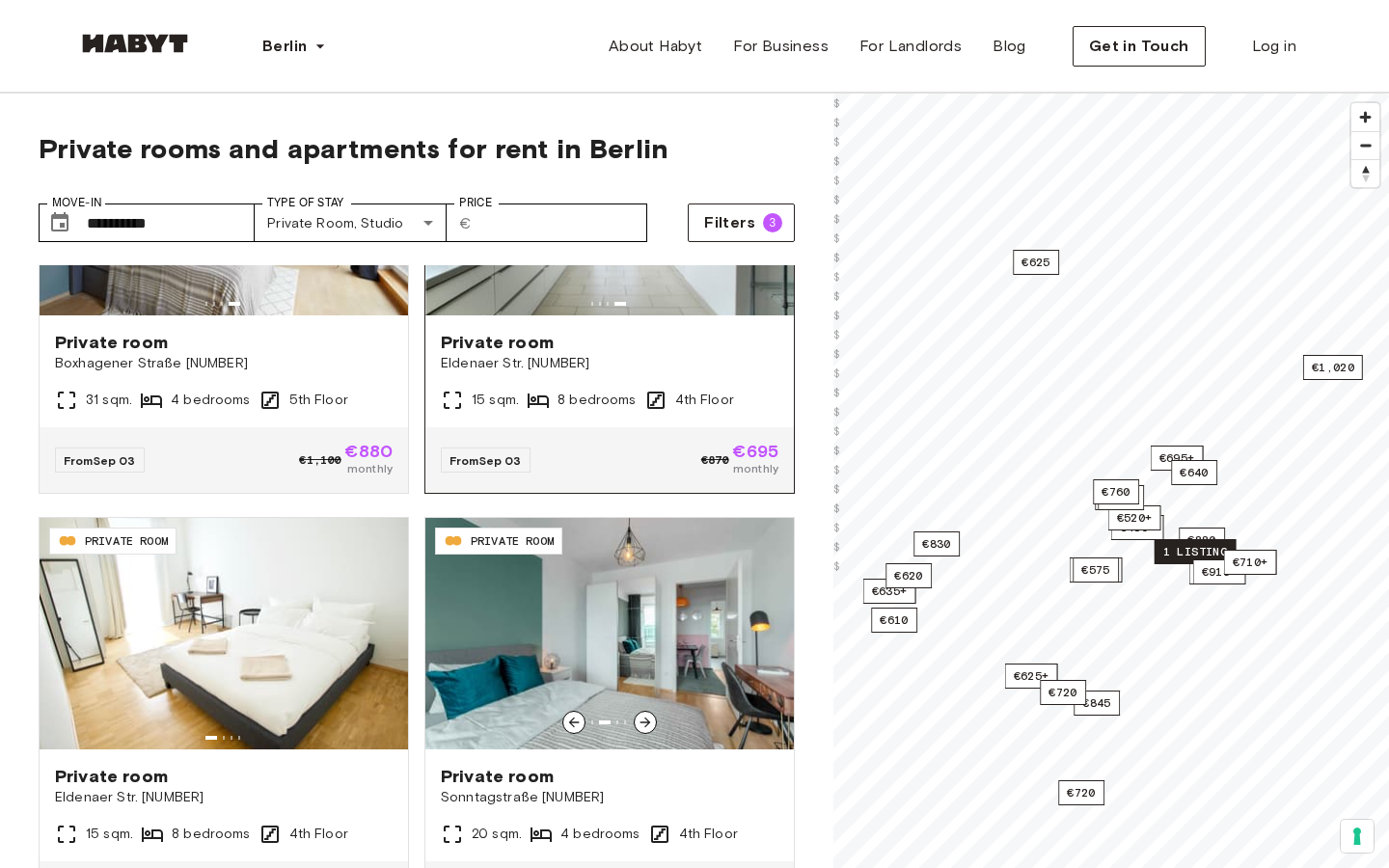 scroll, scrollTop: 1574, scrollLeft: 0, axis: vertical 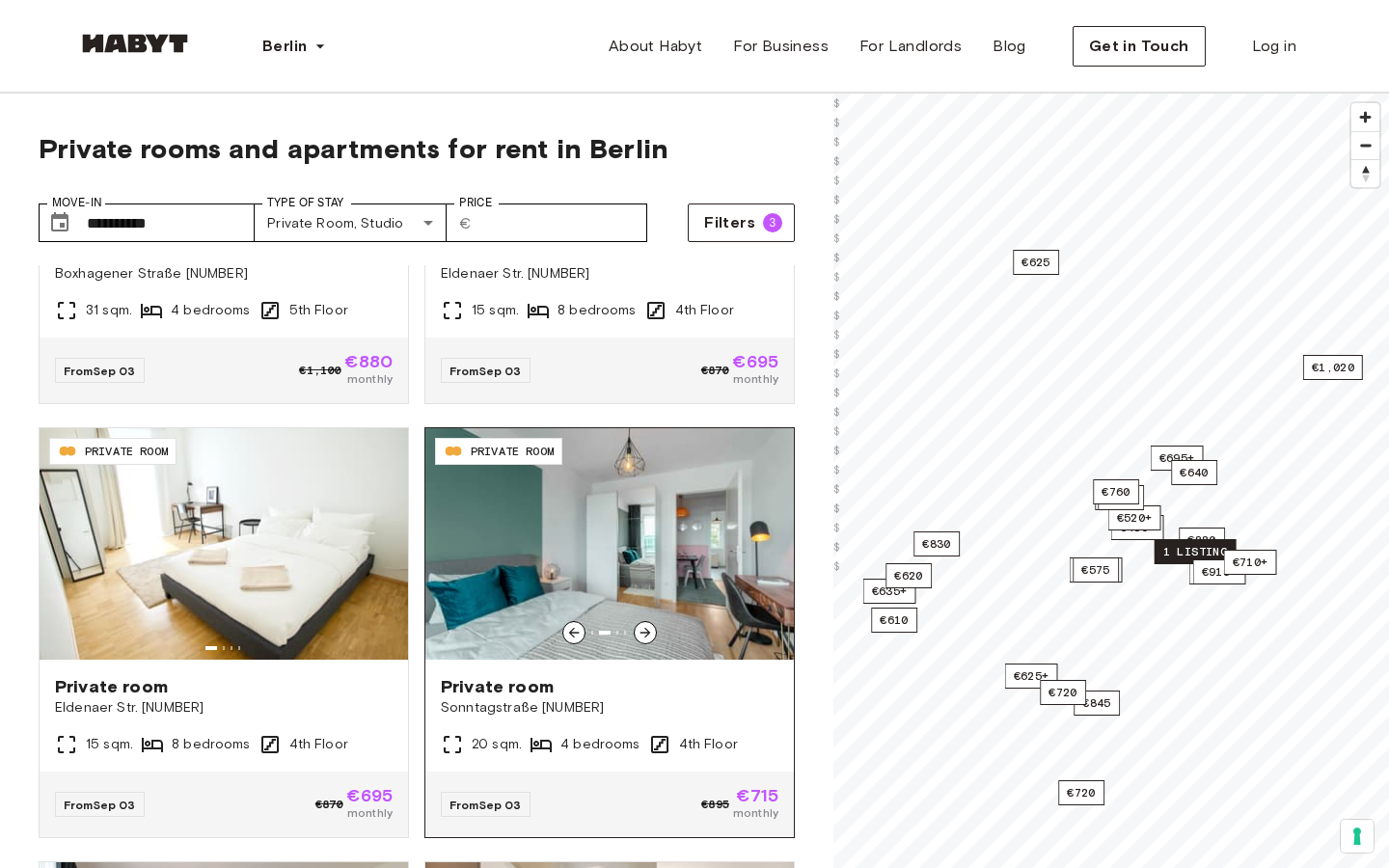 click 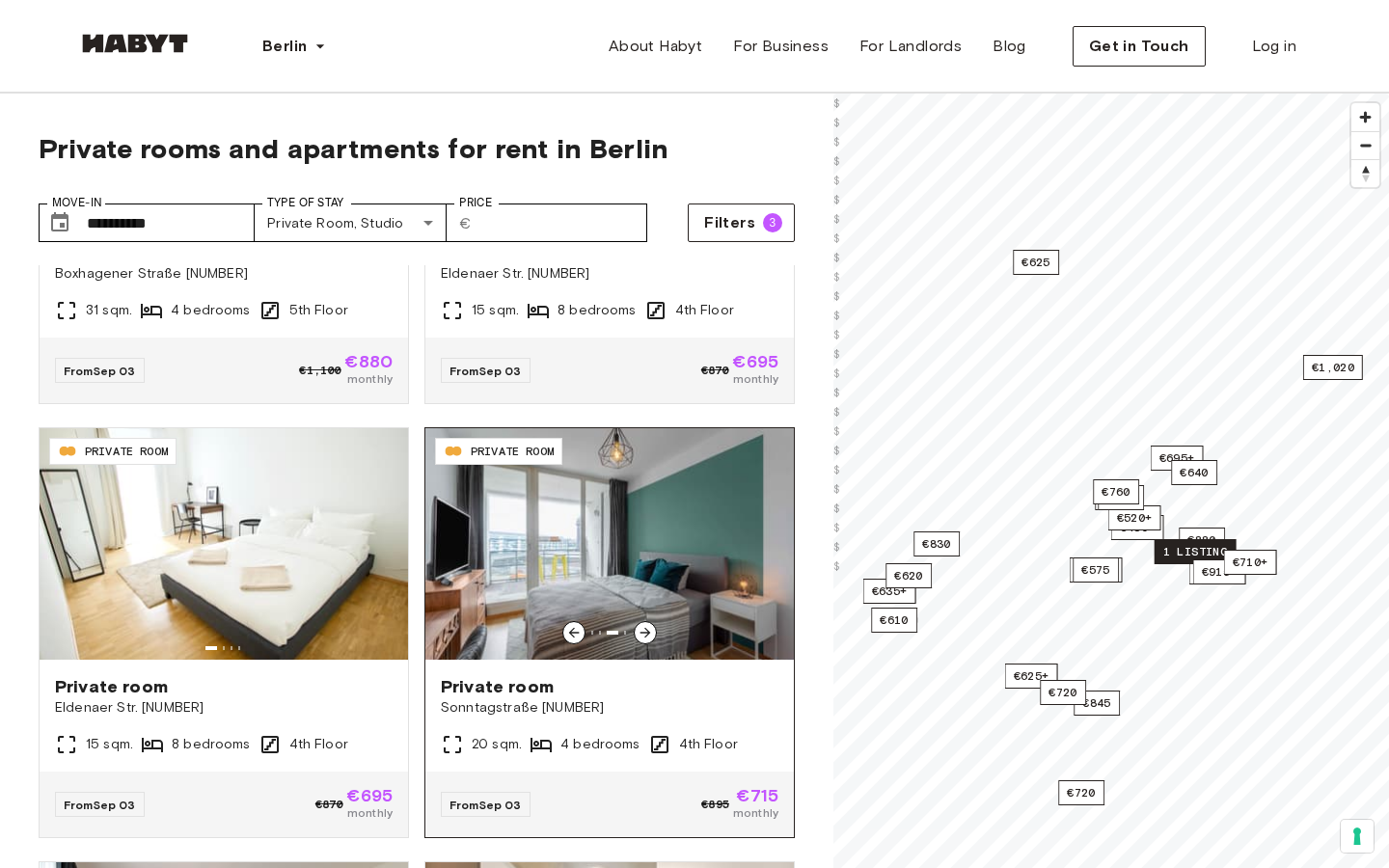 click 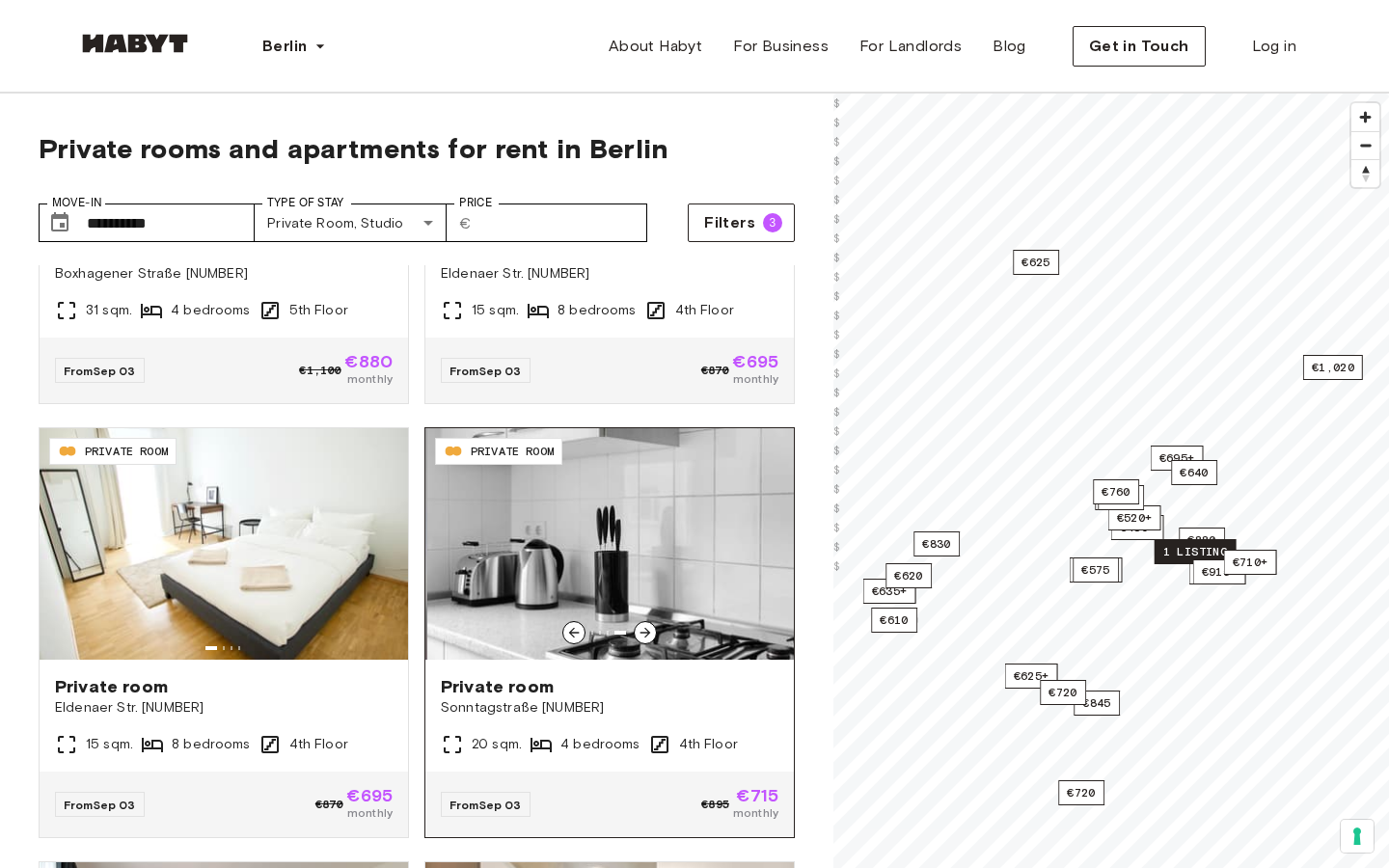 click 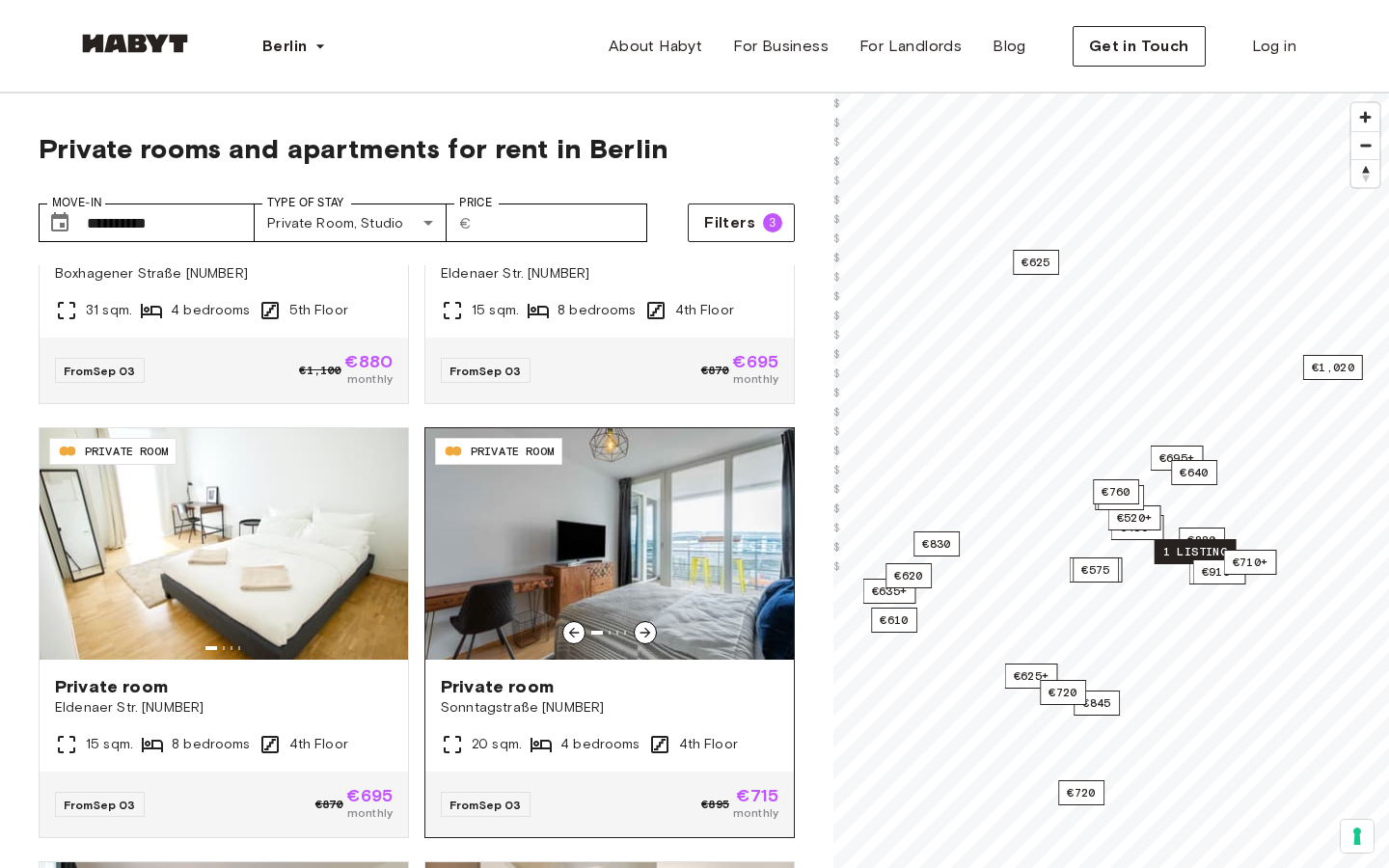 click 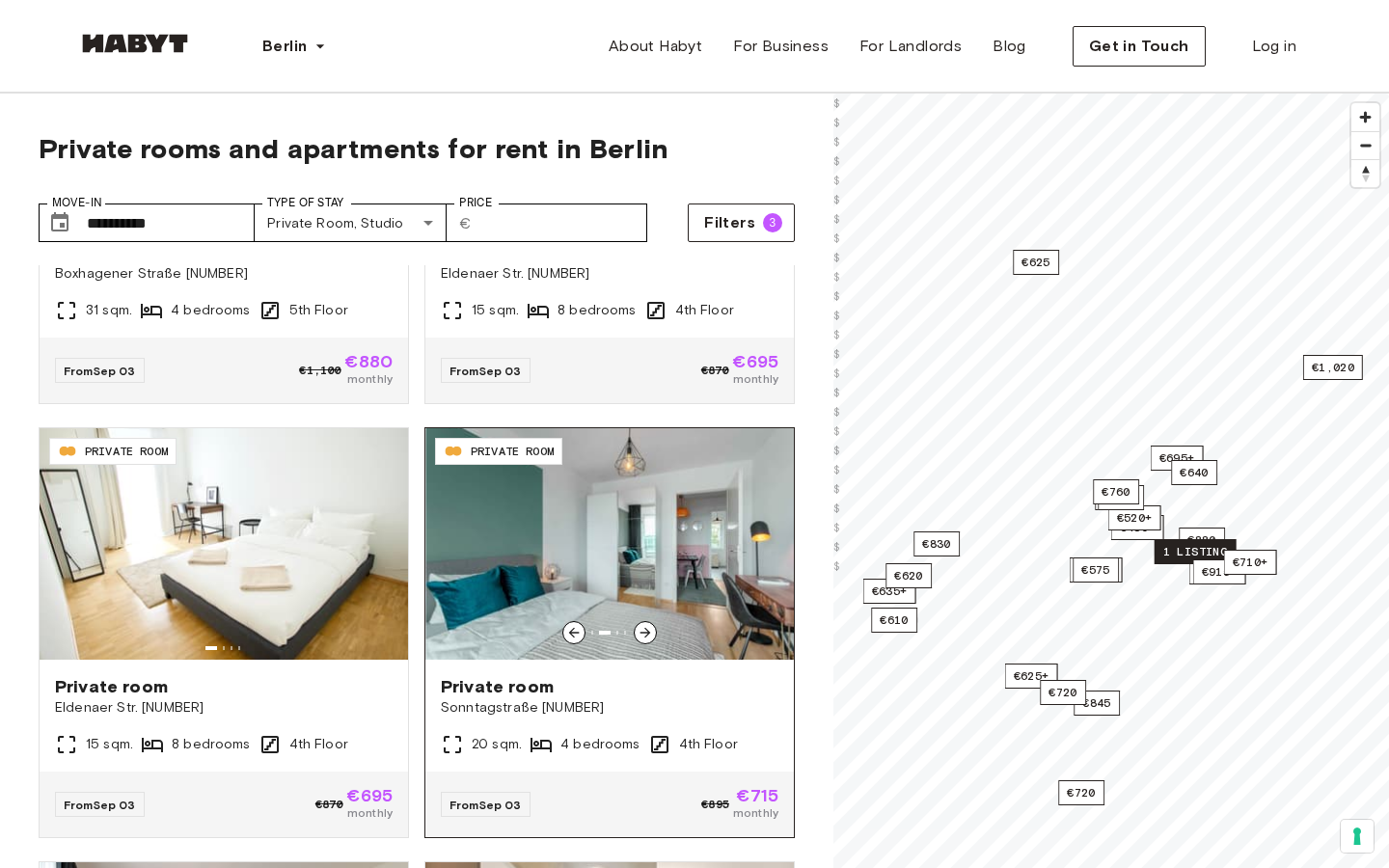 click 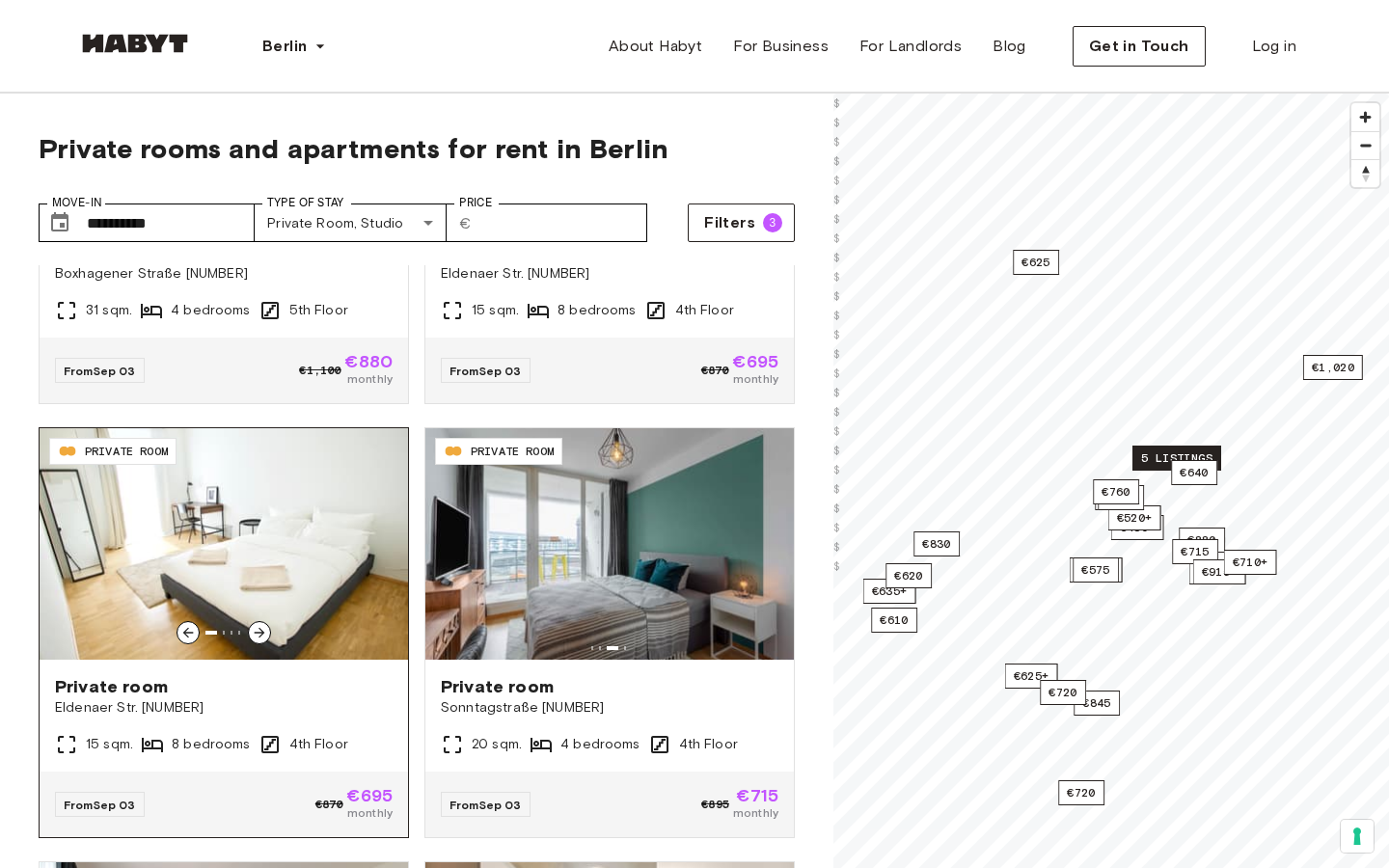 click 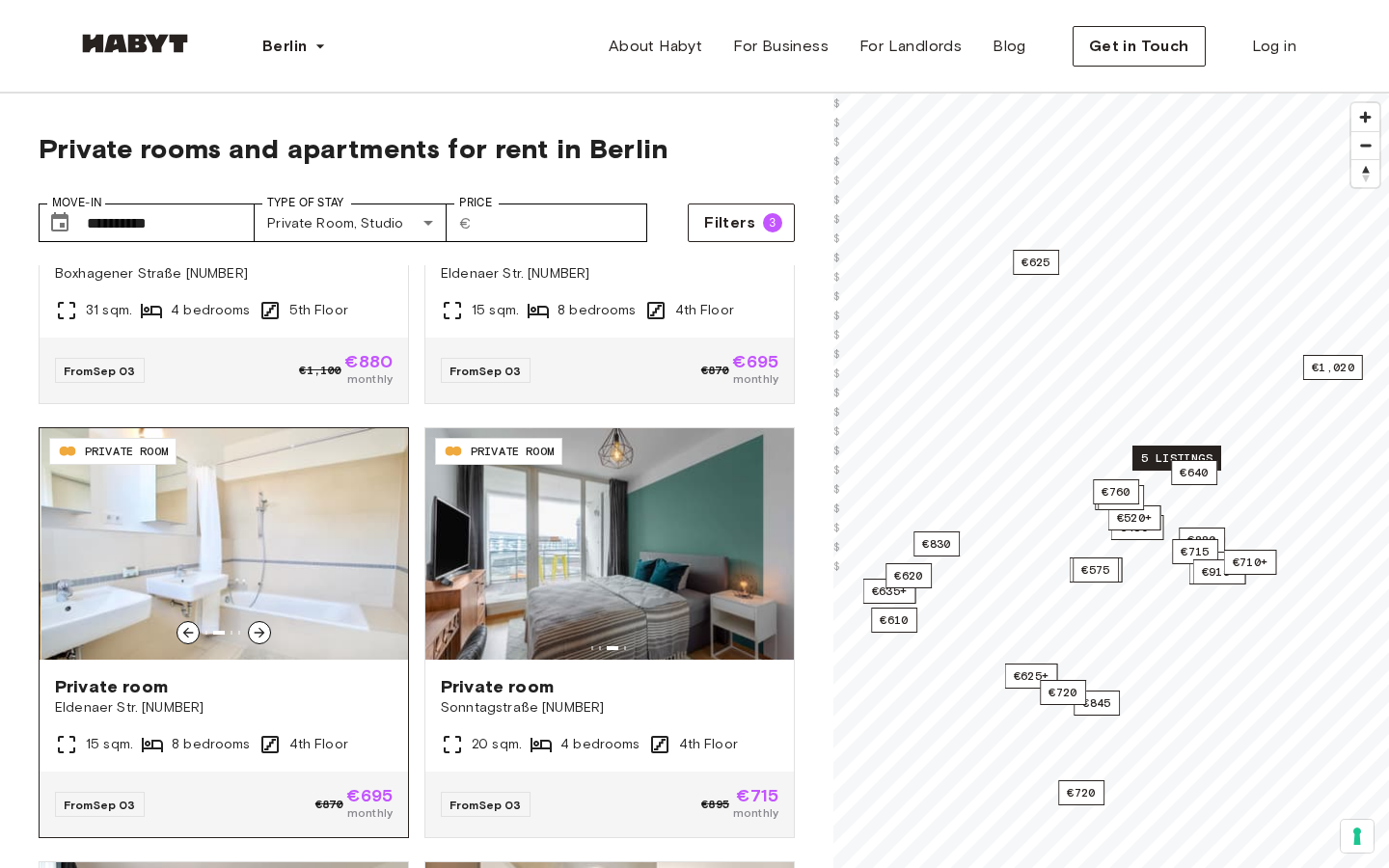 click 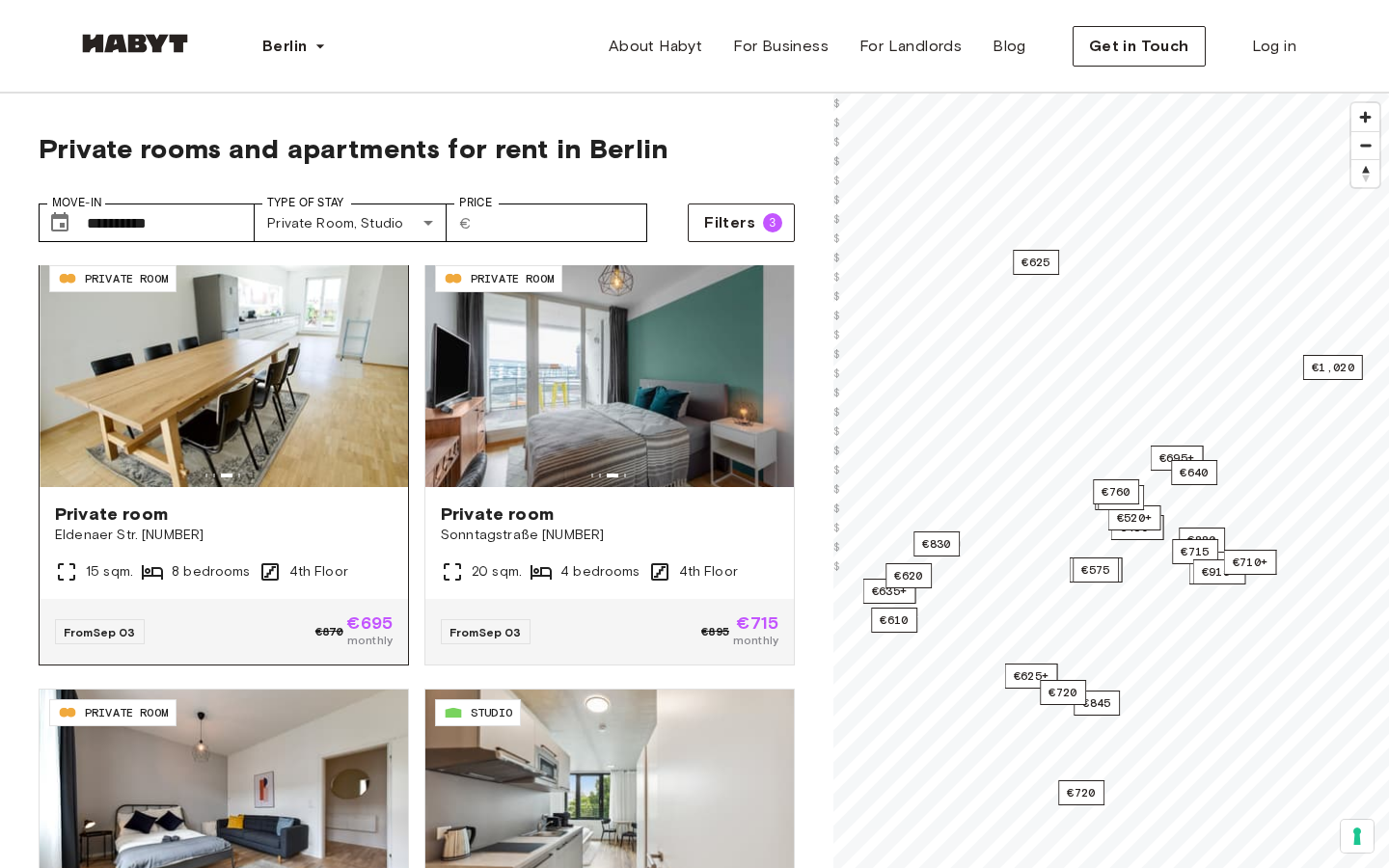 scroll, scrollTop: 1955, scrollLeft: 0, axis: vertical 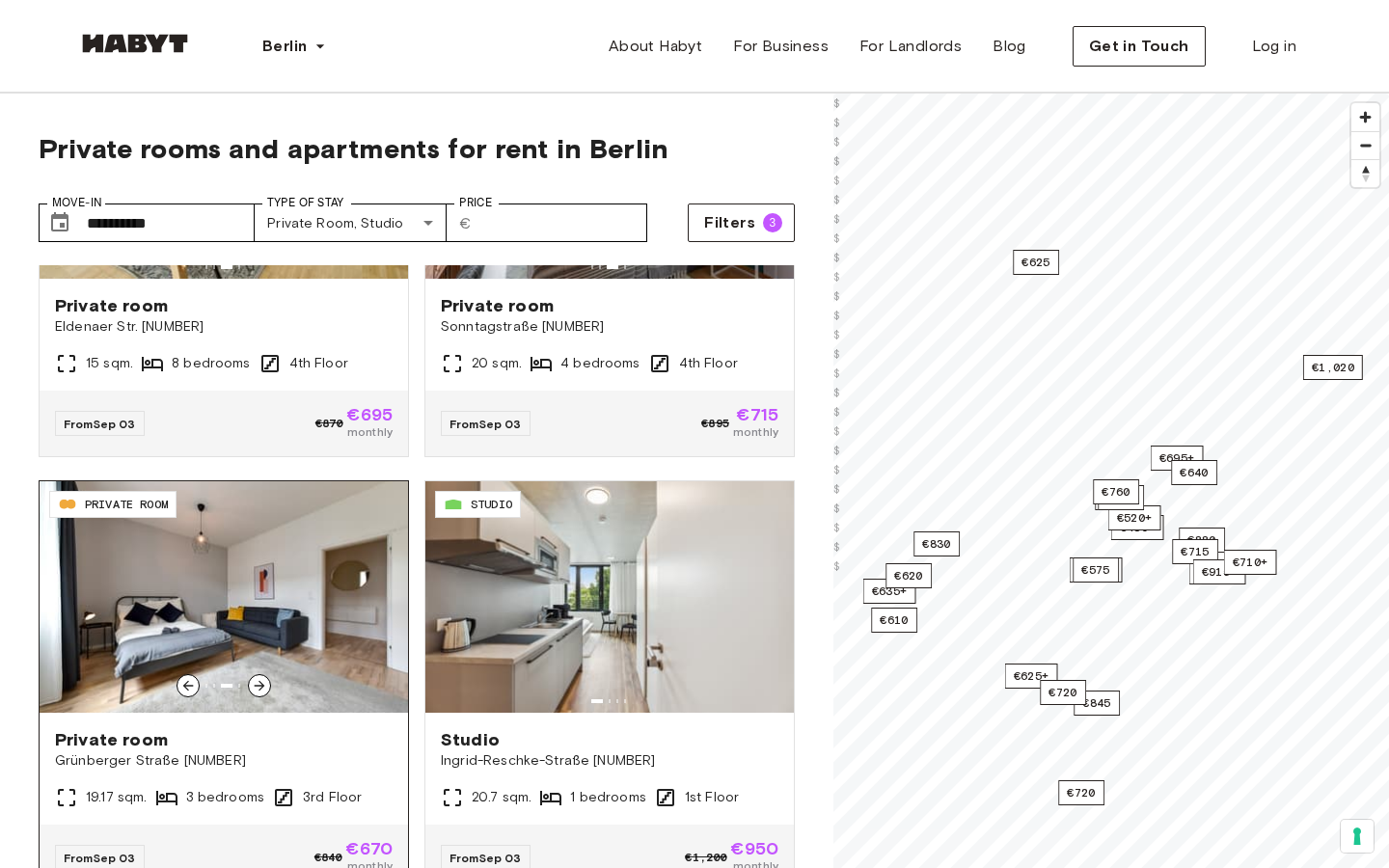 click 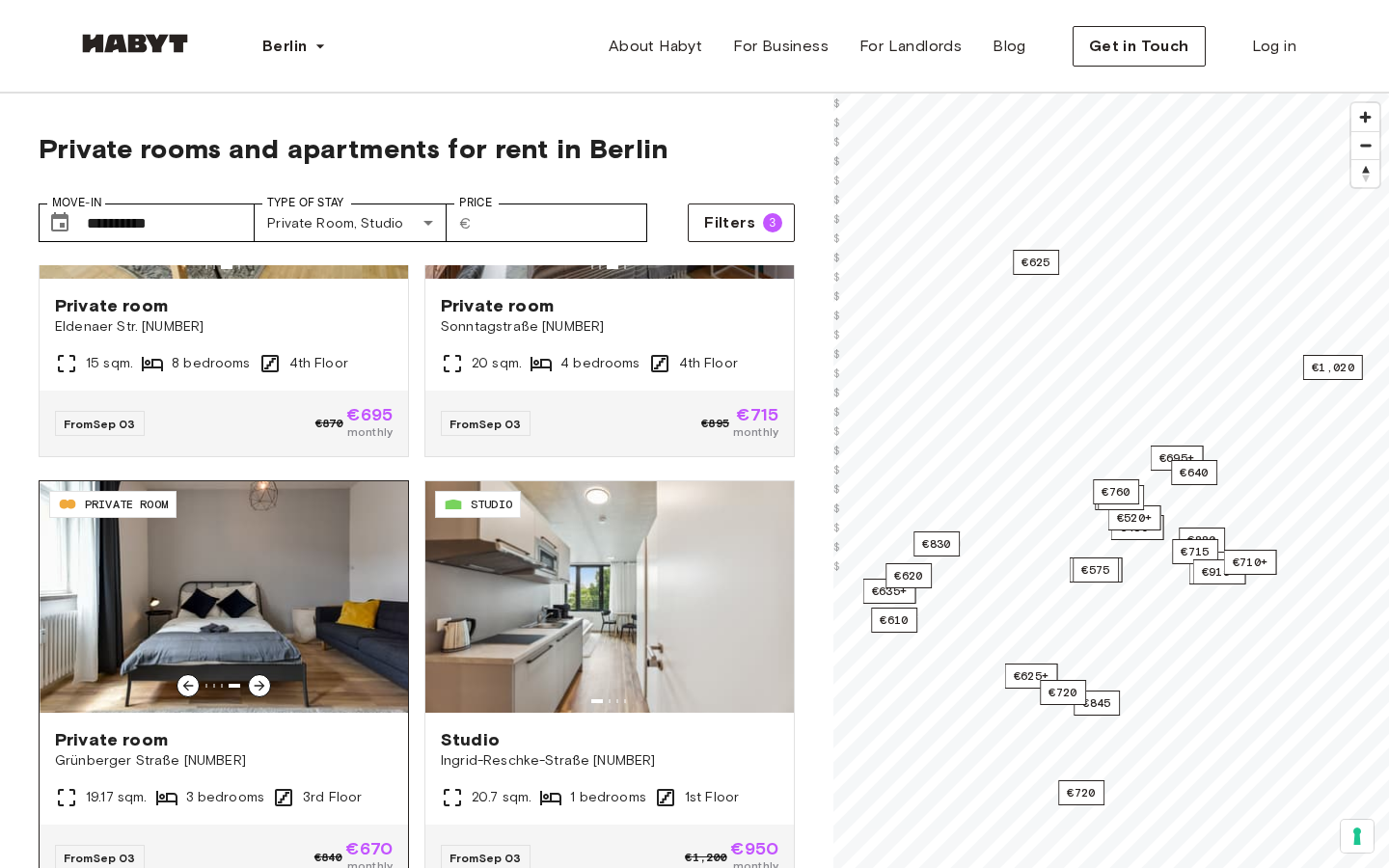 click 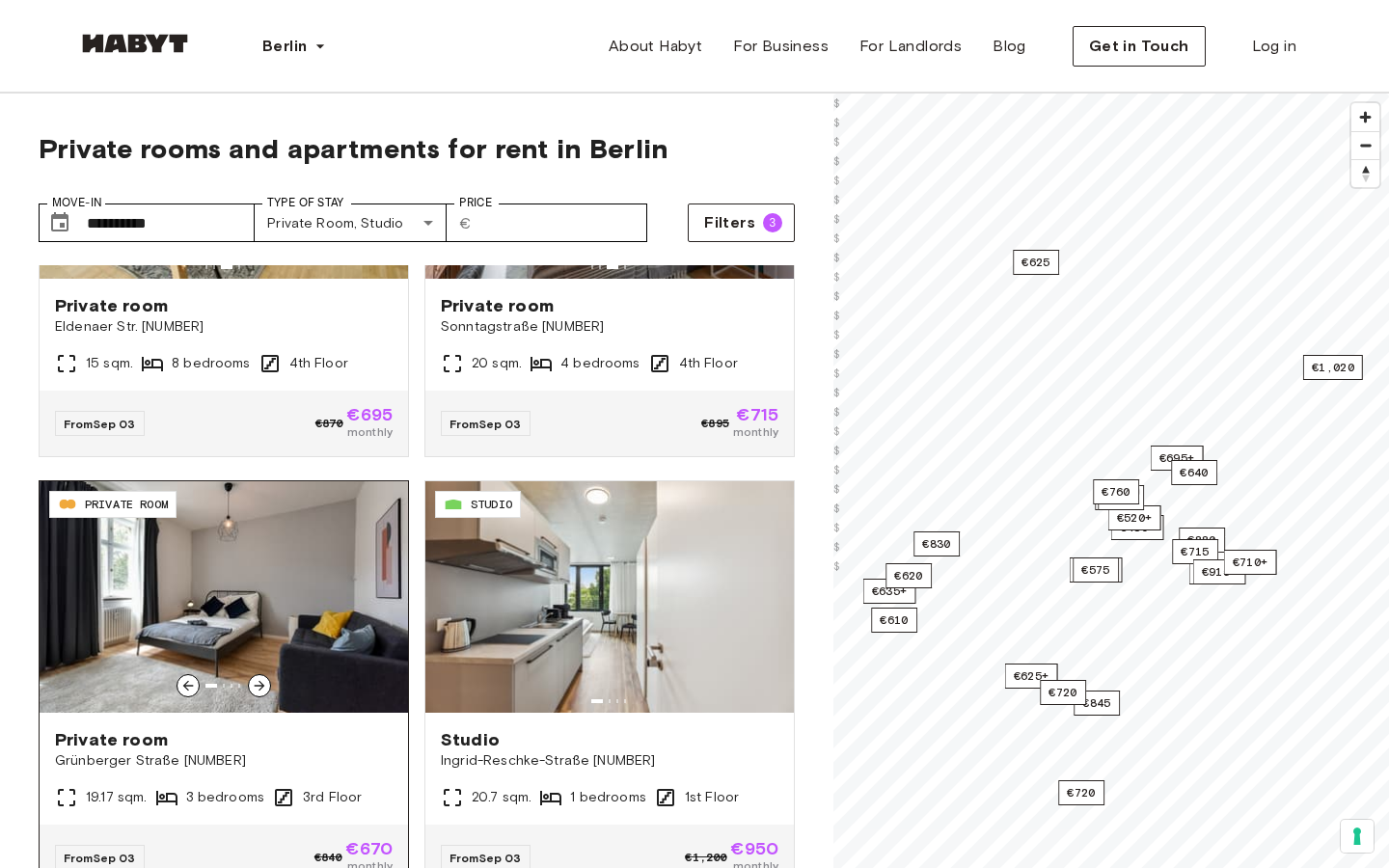 click 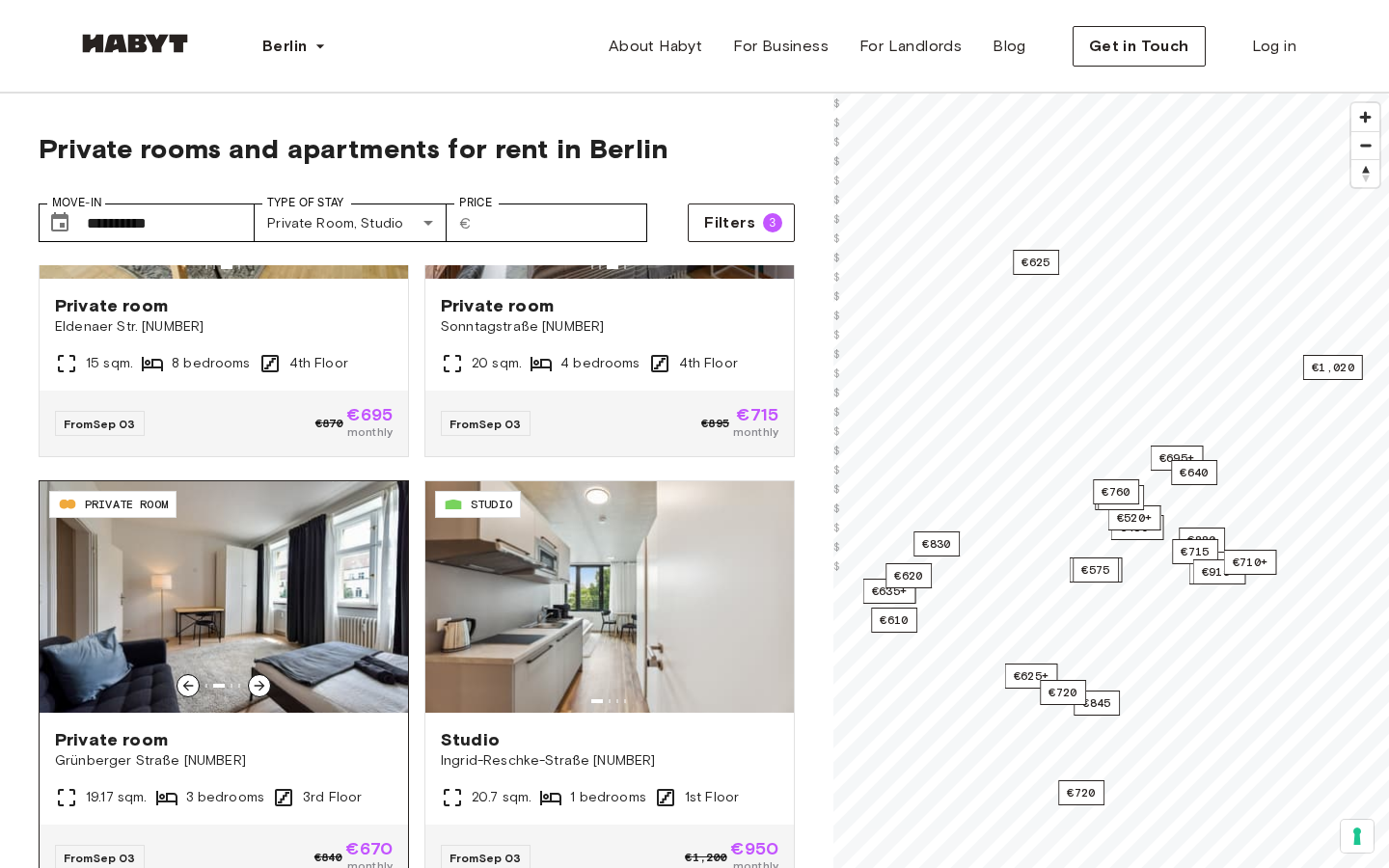 click 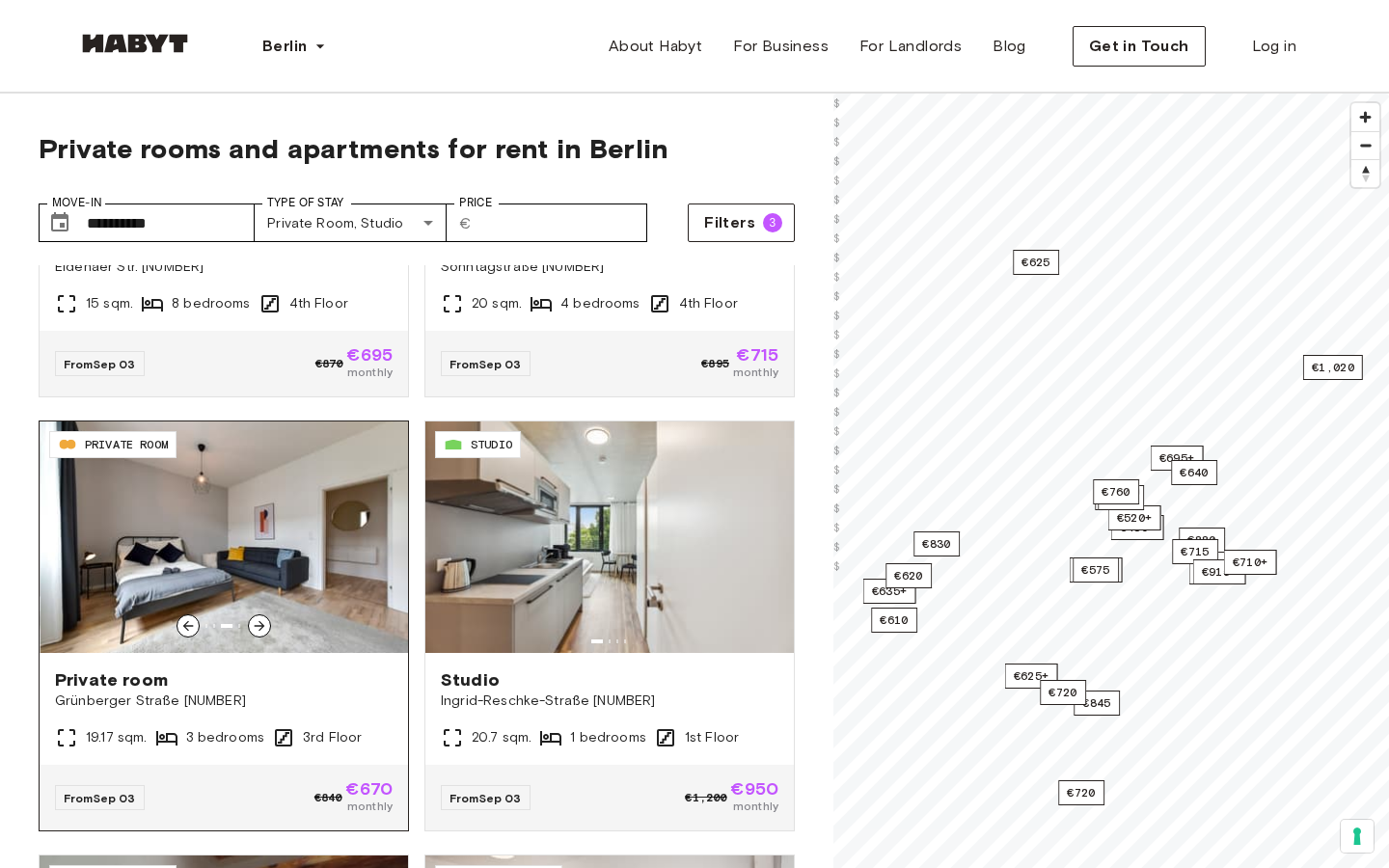 scroll, scrollTop: 2017, scrollLeft: 0, axis: vertical 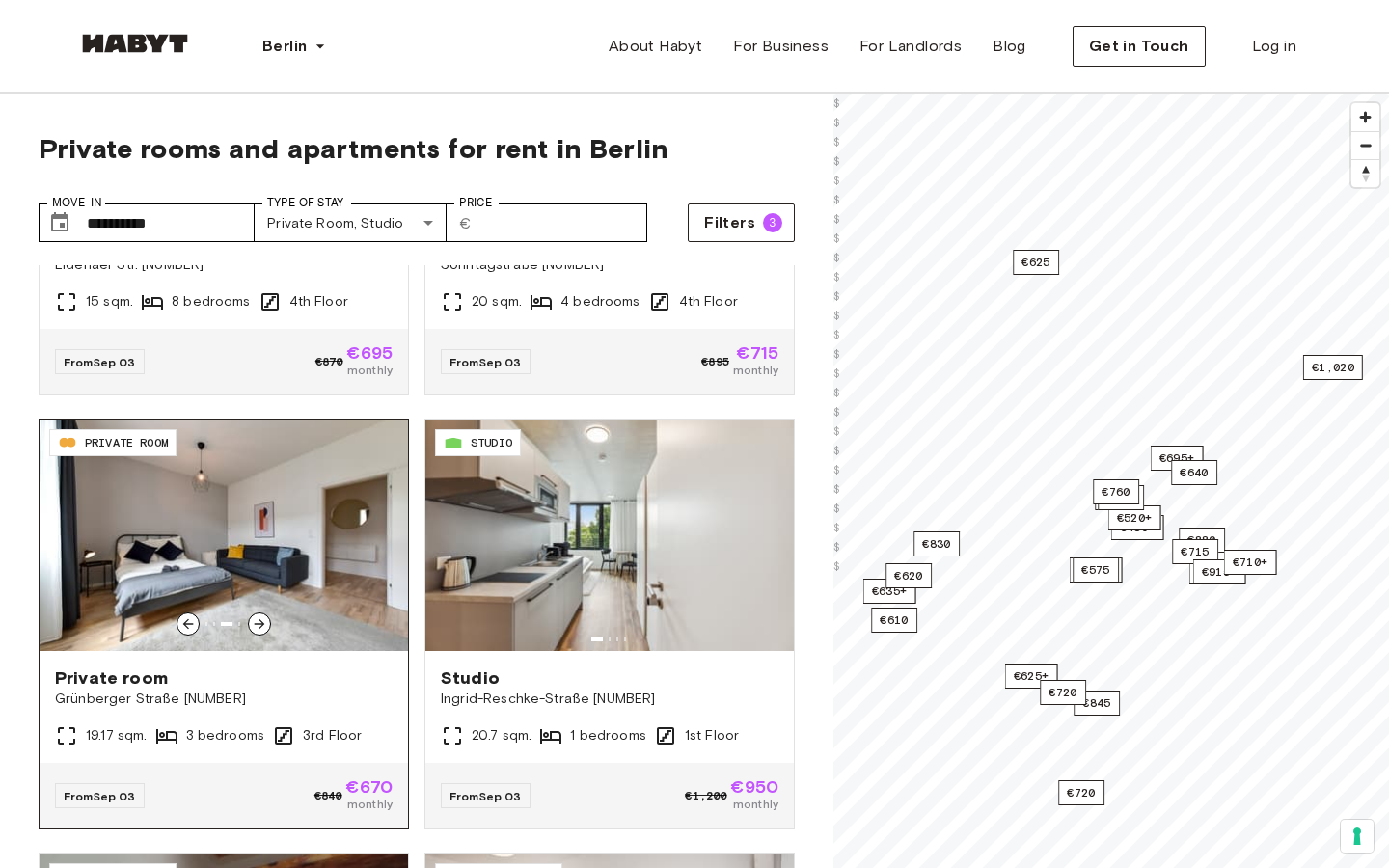 click 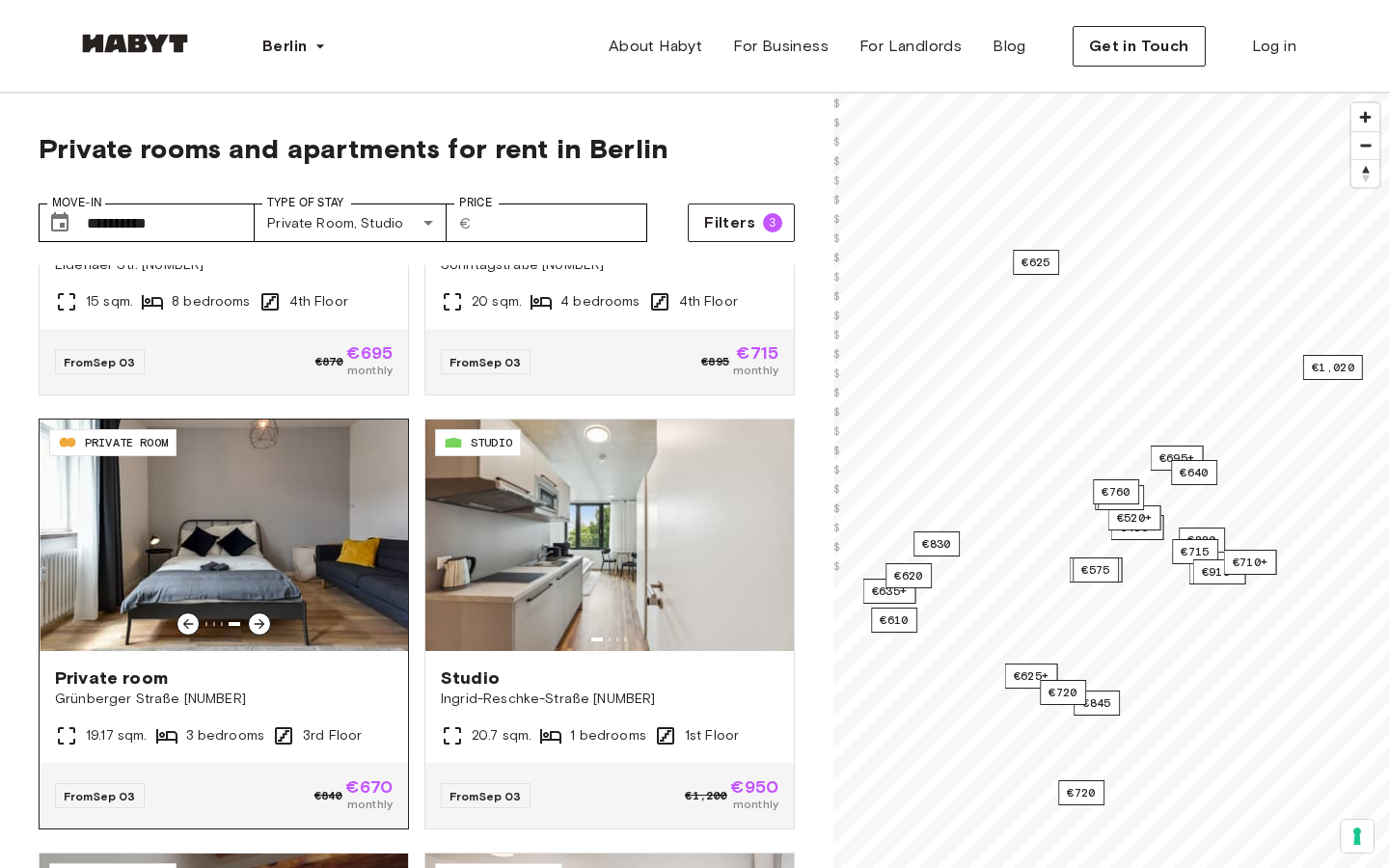 click 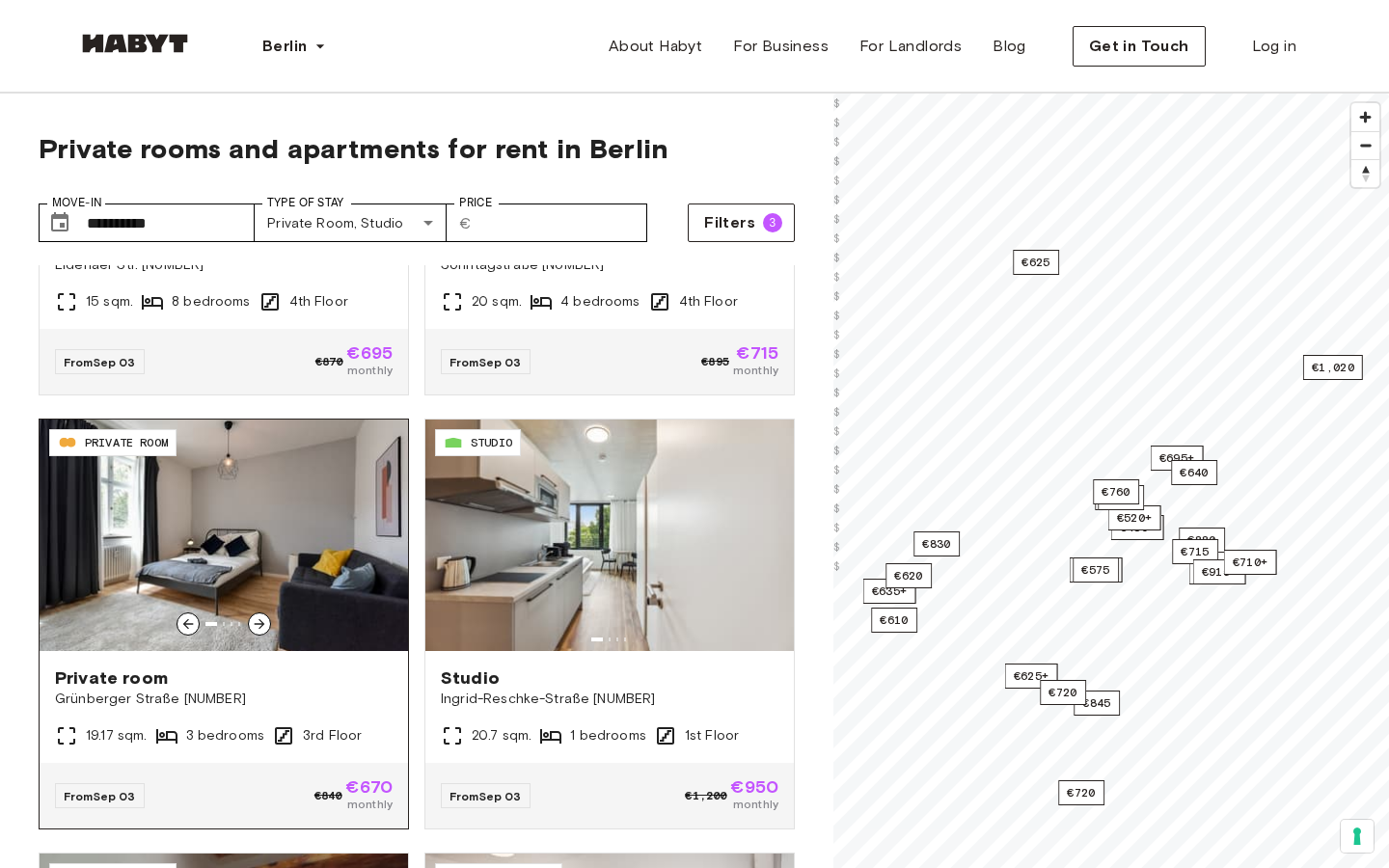 click at bounding box center (224, 535) 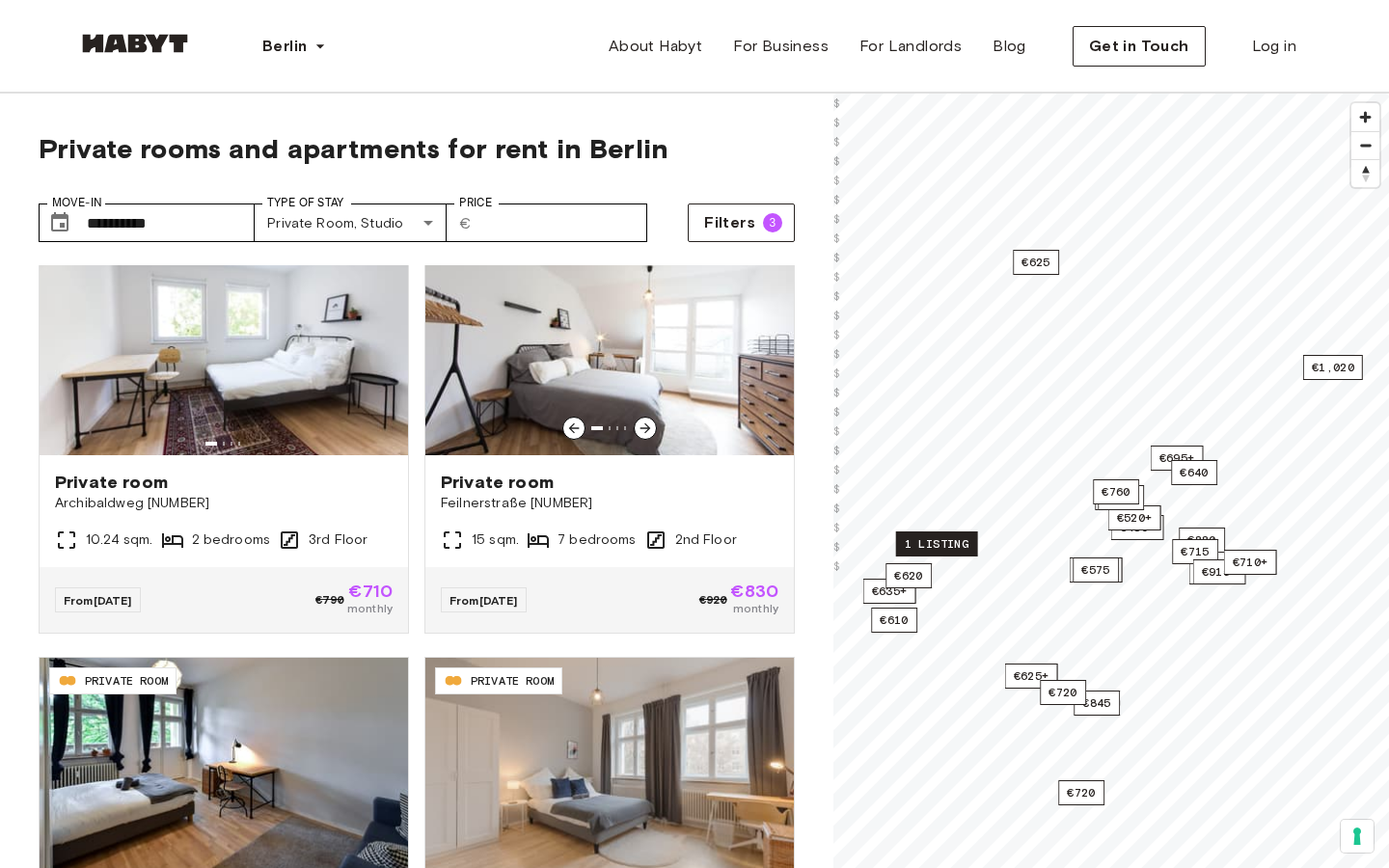 scroll, scrollTop: 6555, scrollLeft: 0, axis: vertical 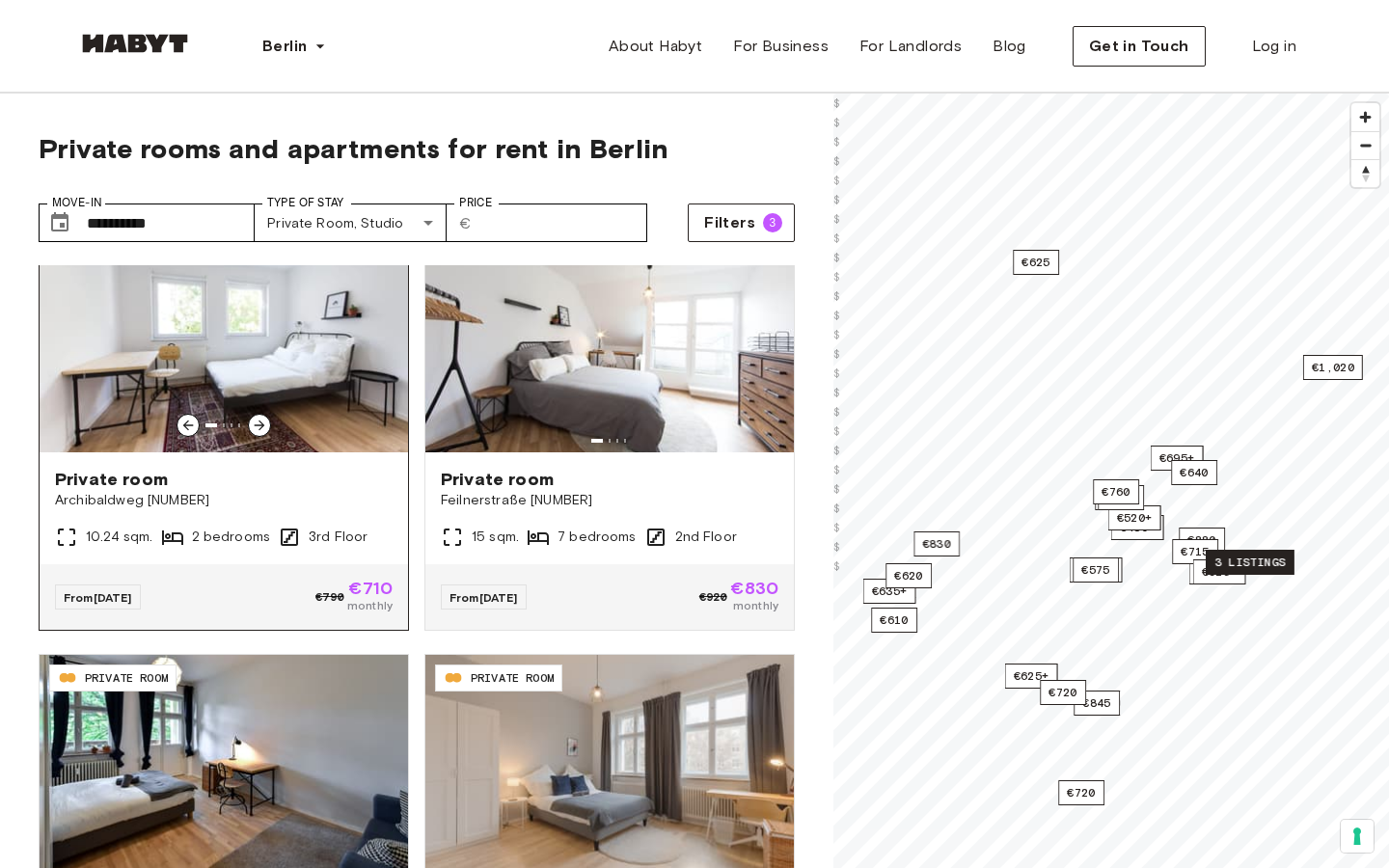 click 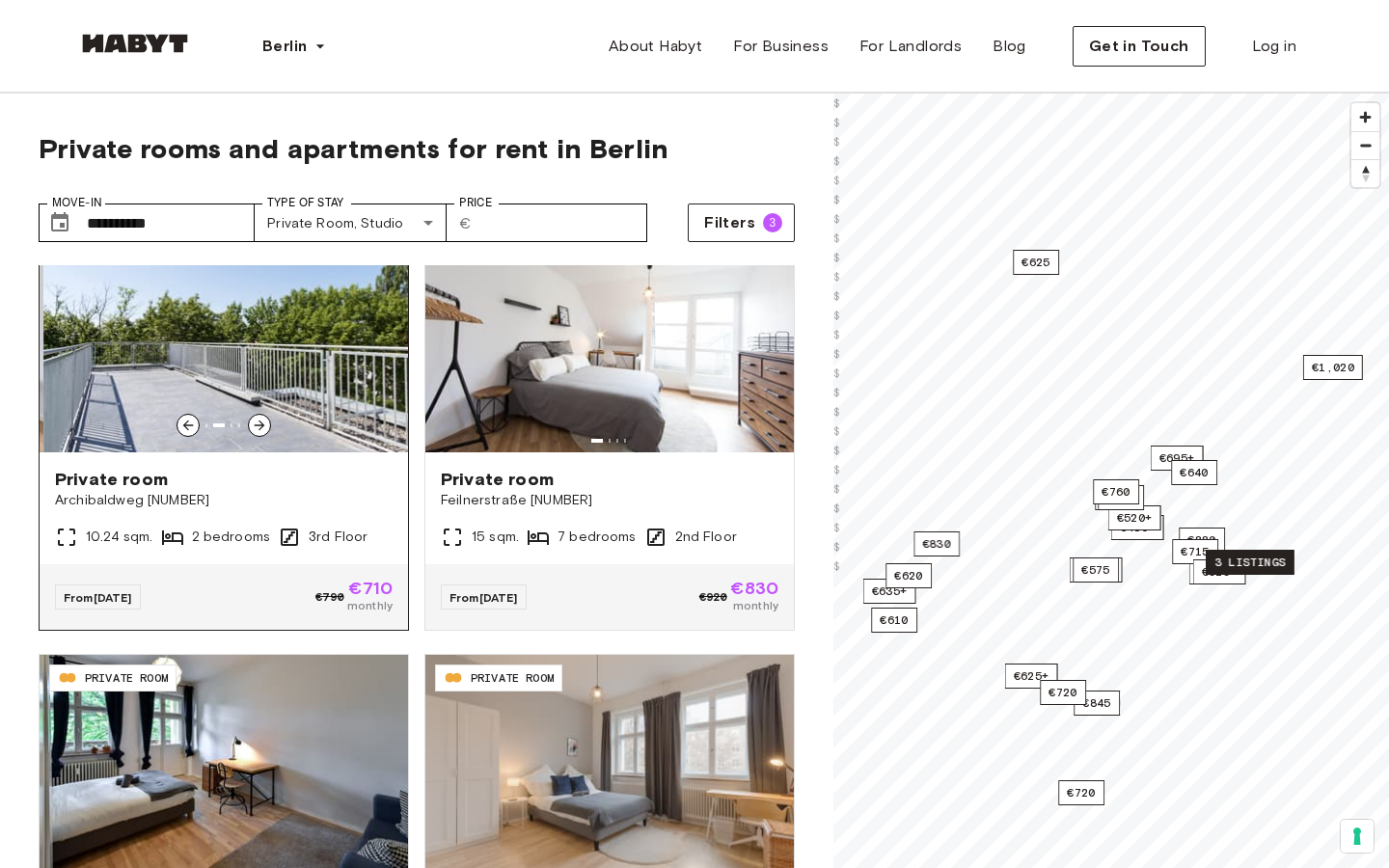 click 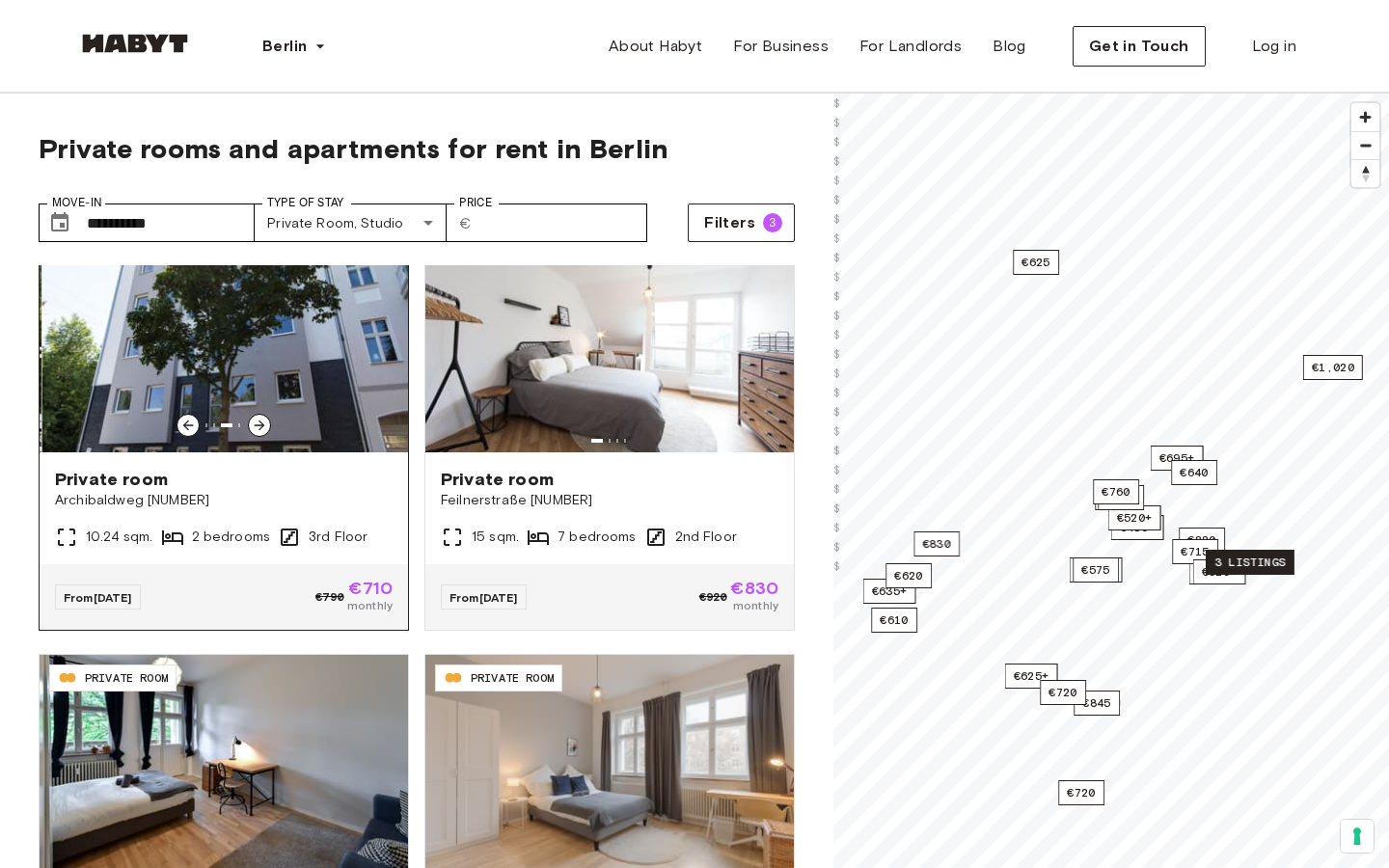 click 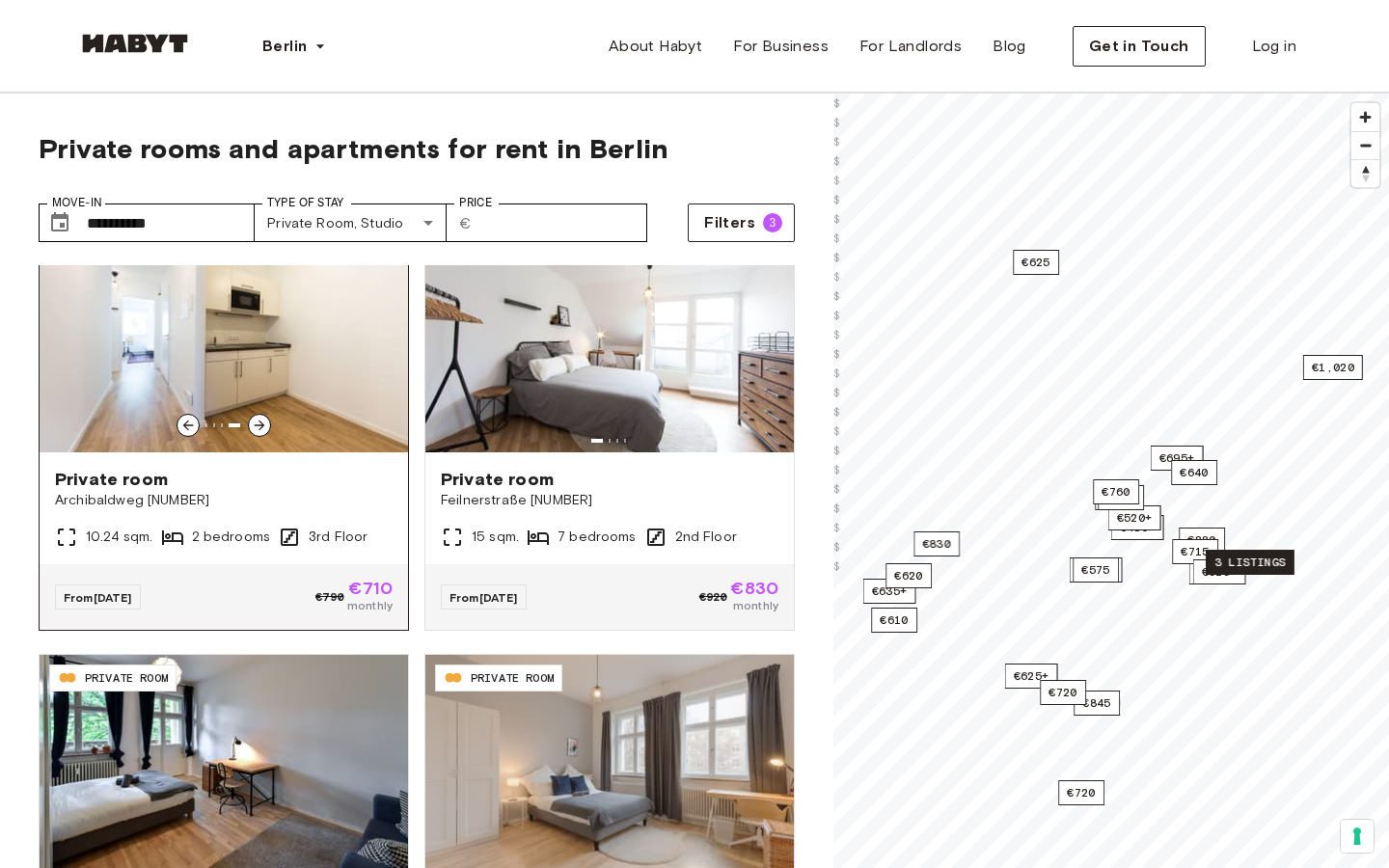 click 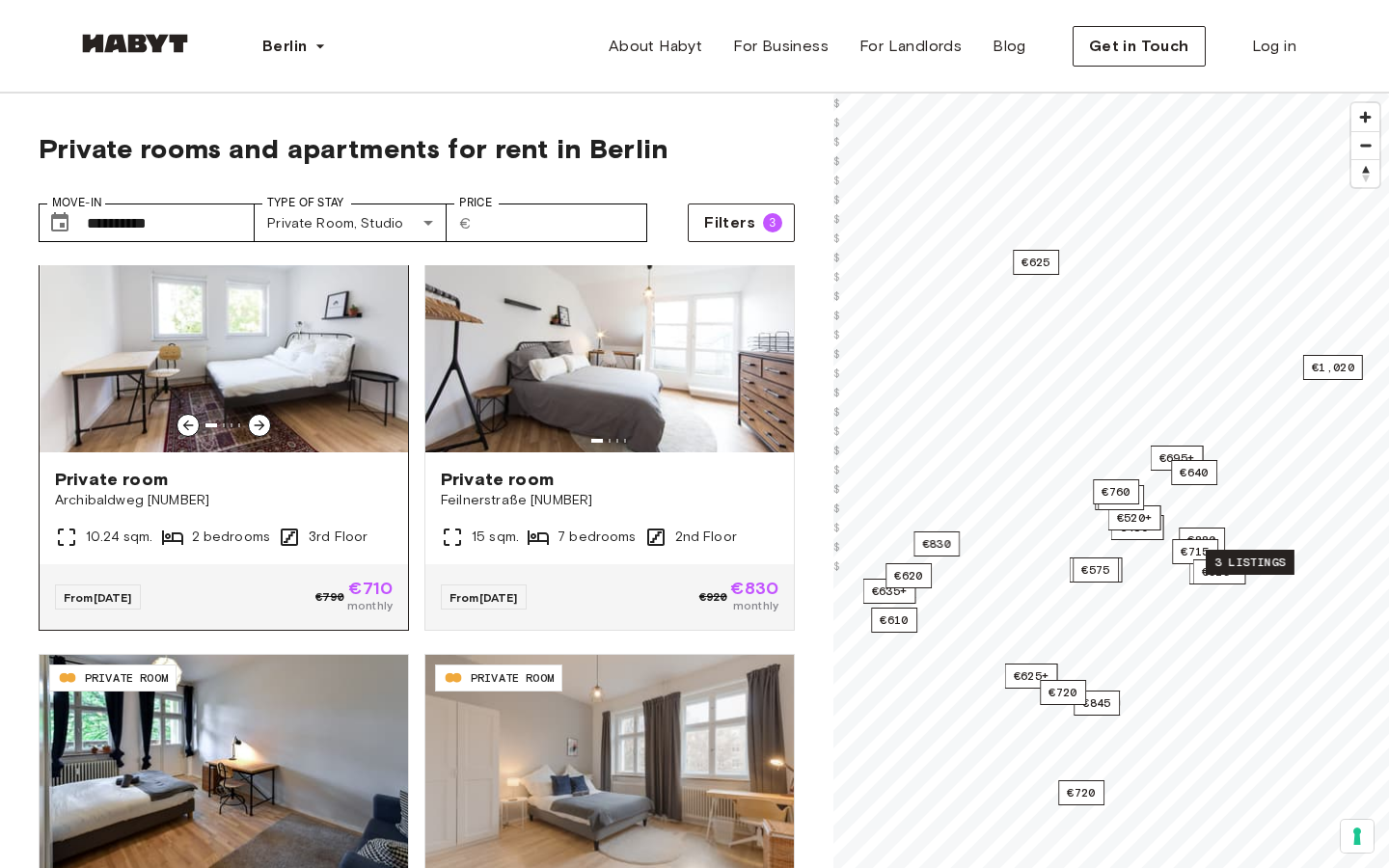 click 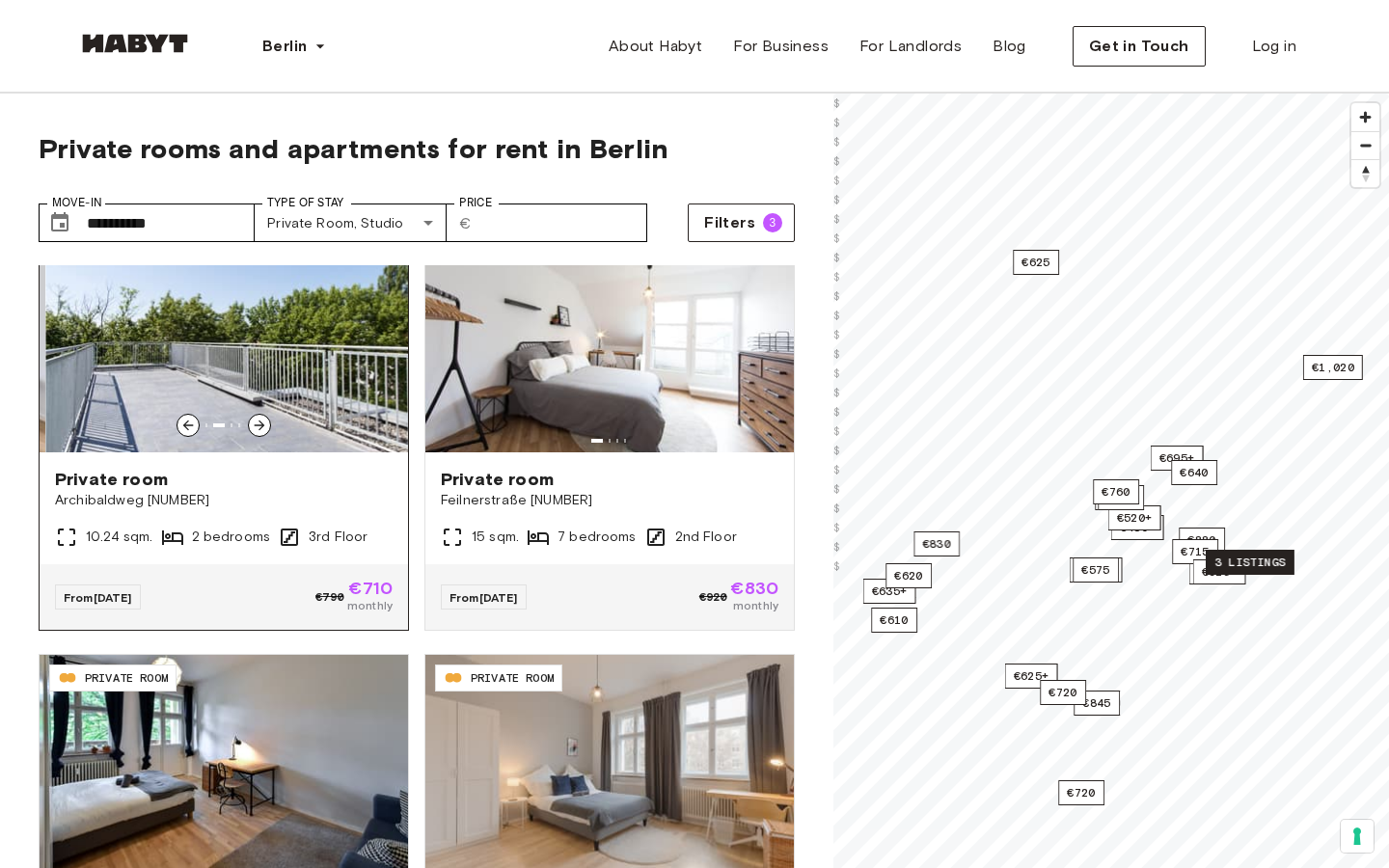 click 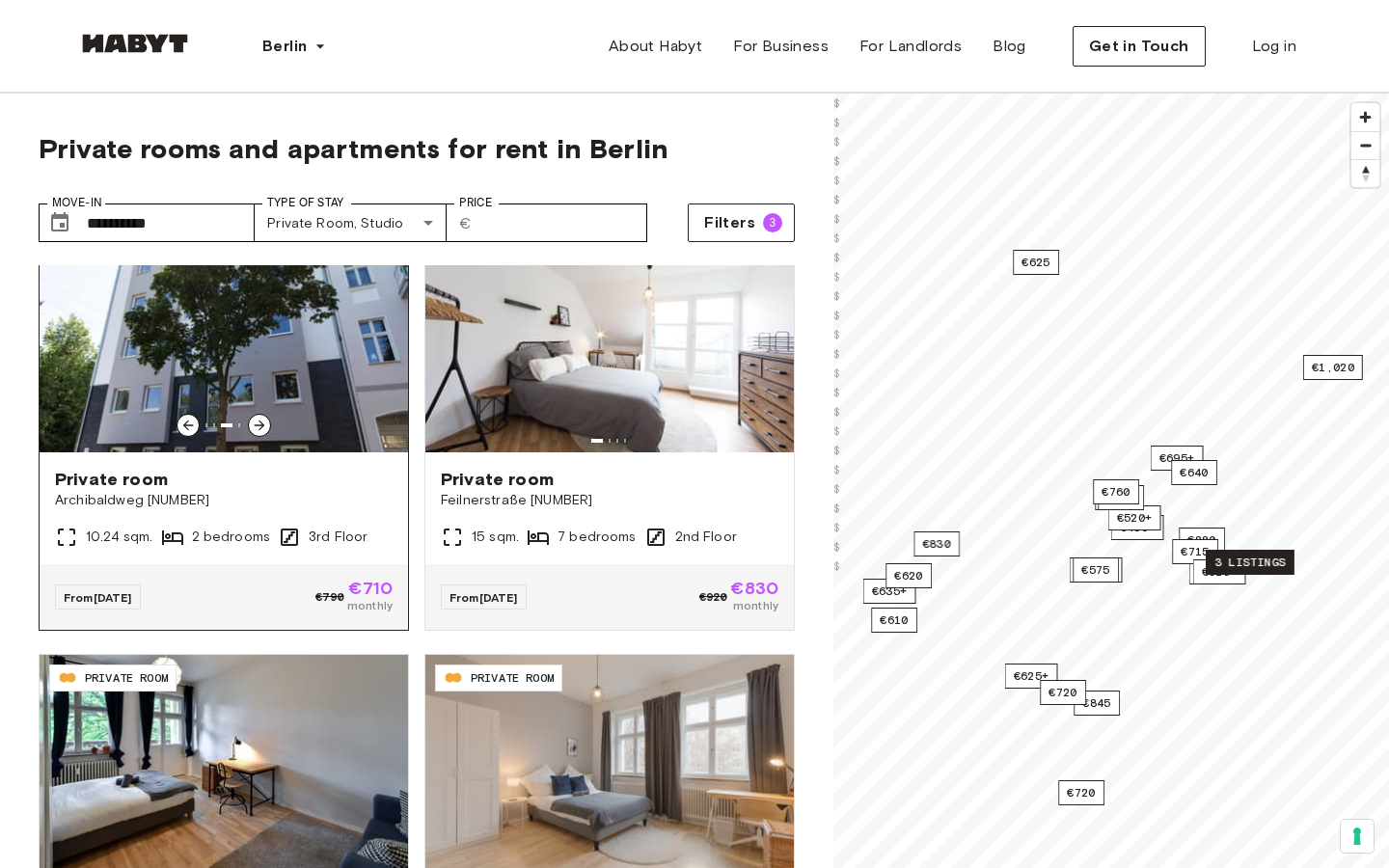 click 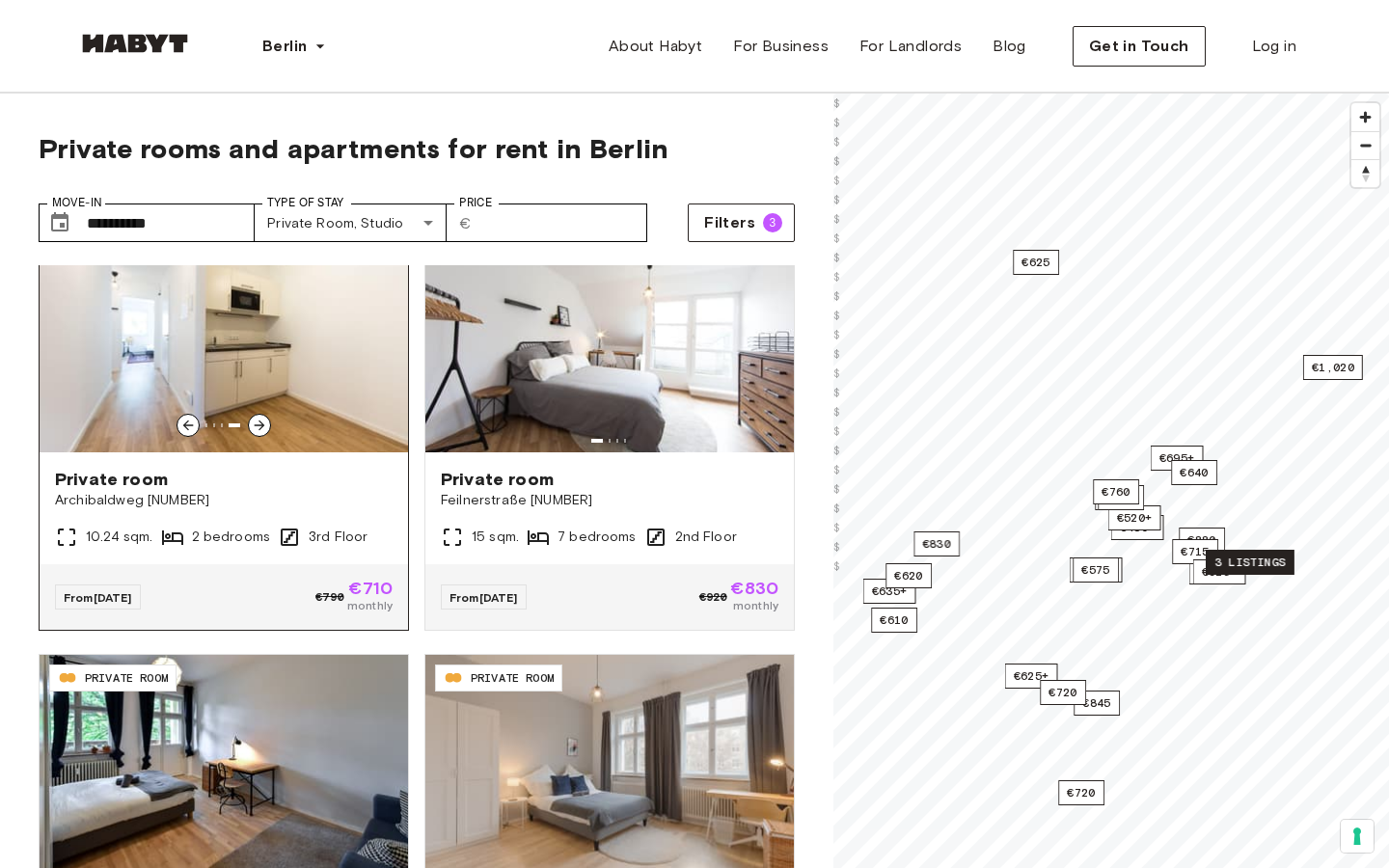 click at bounding box center [224, 337] 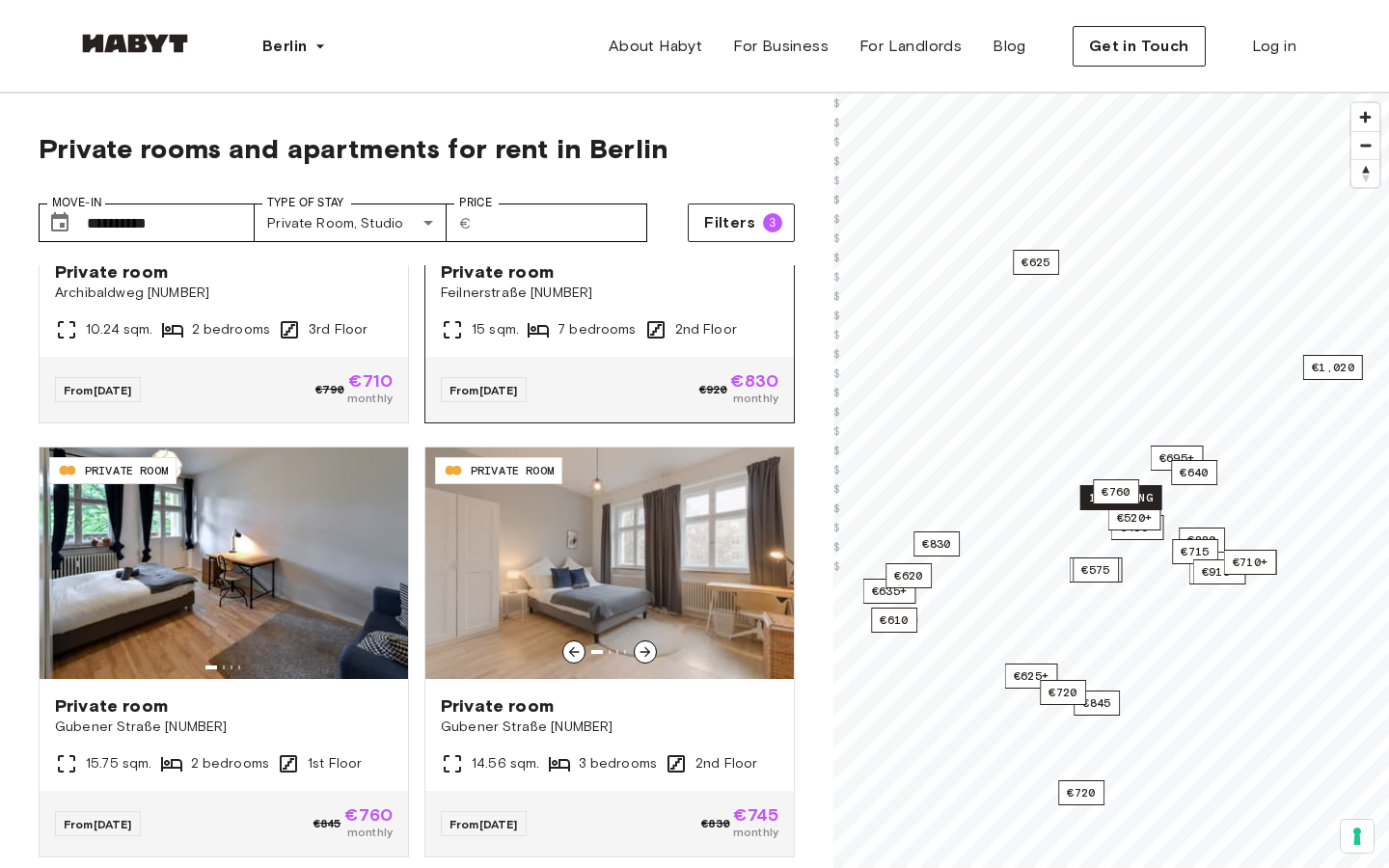 scroll, scrollTop: 6766, scrollLeft: 0, axis: vertical 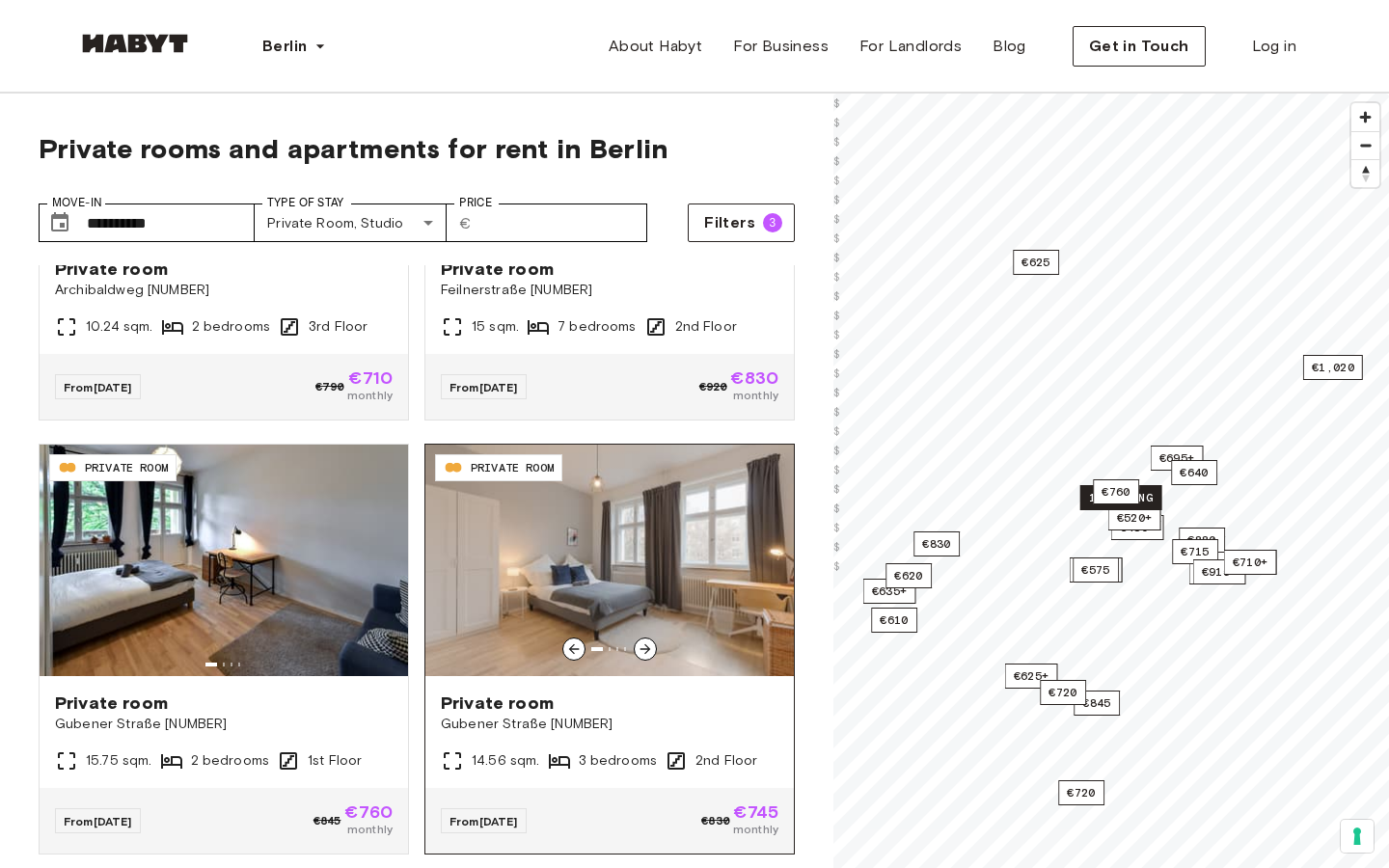 click 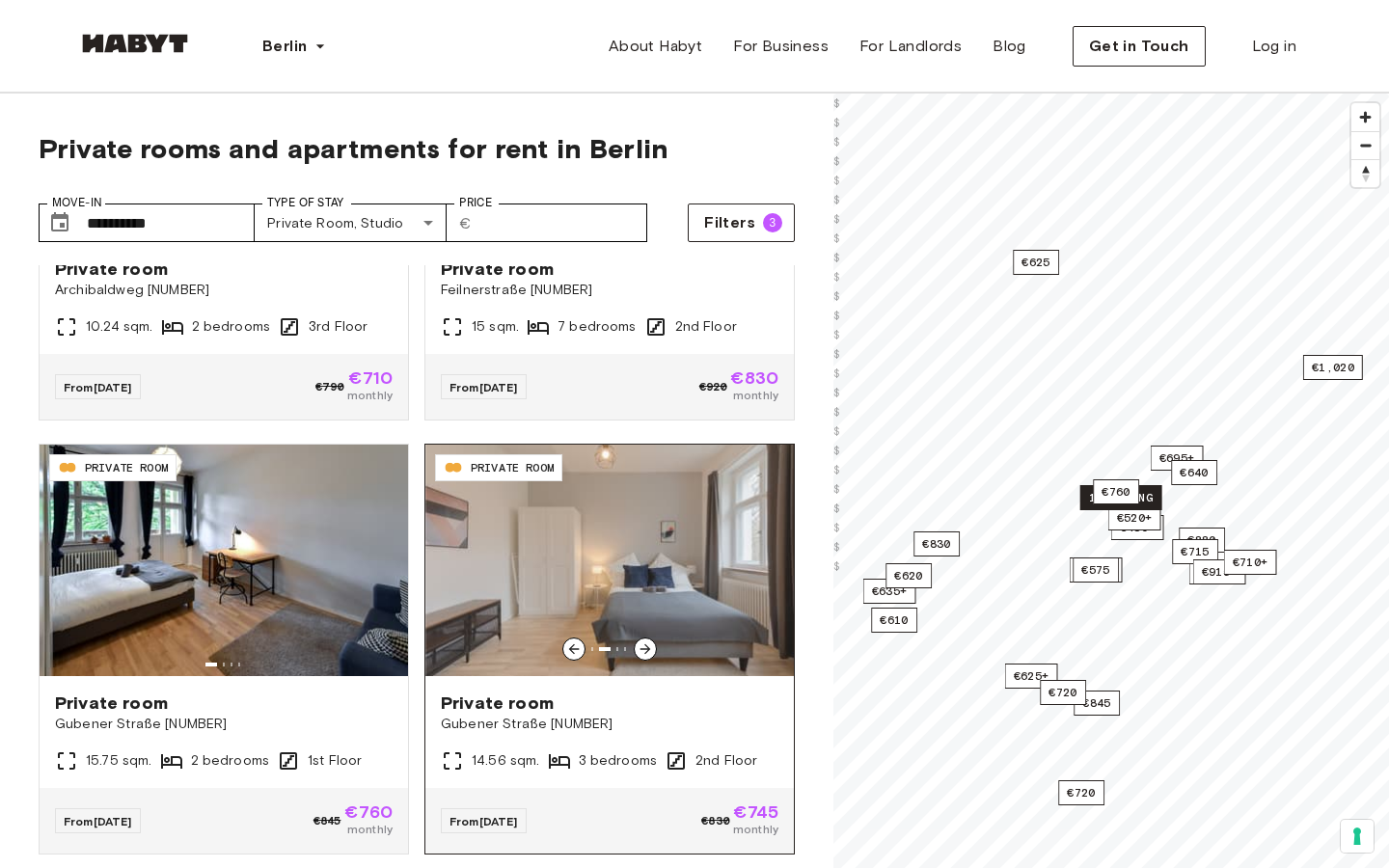 click 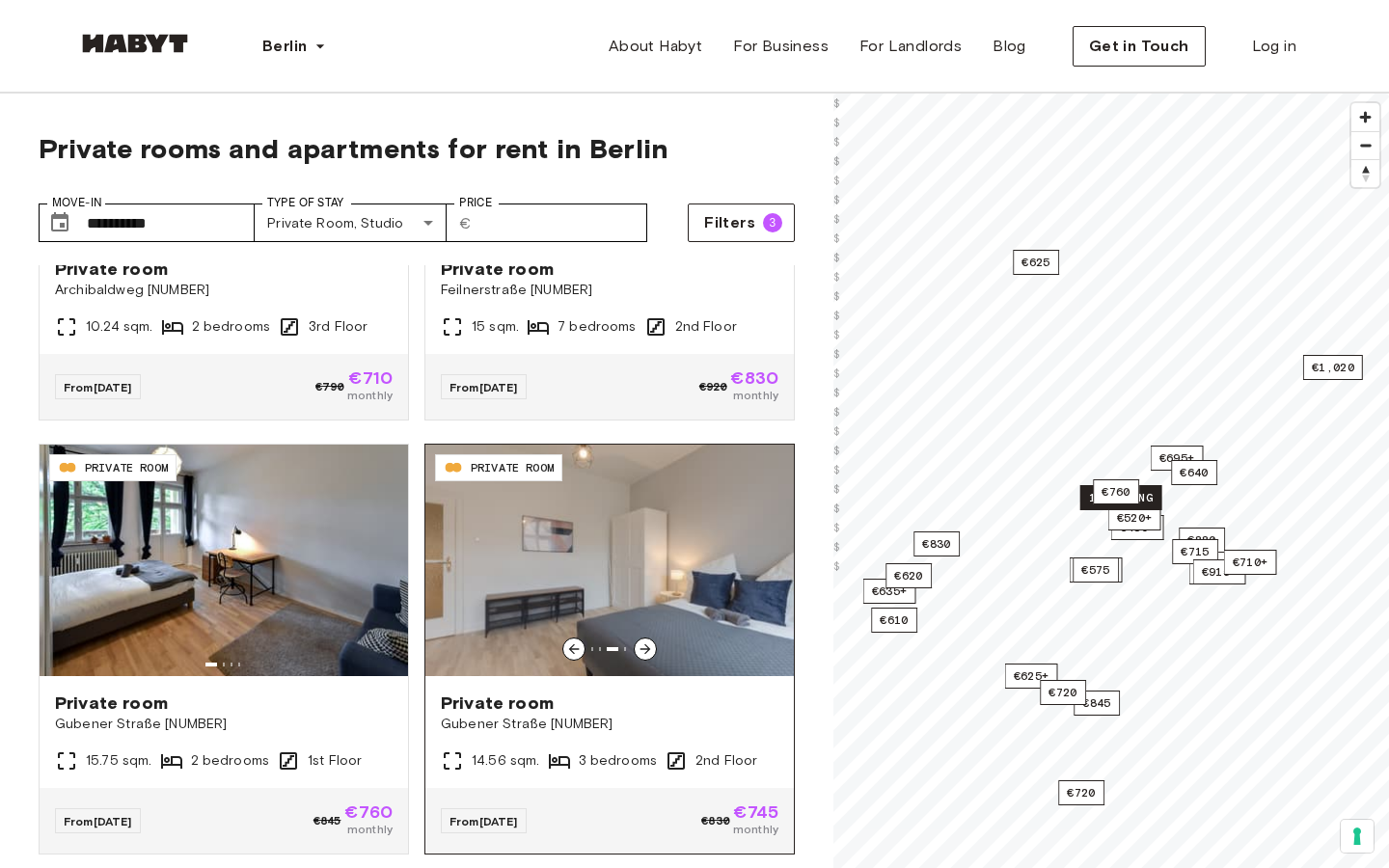 click 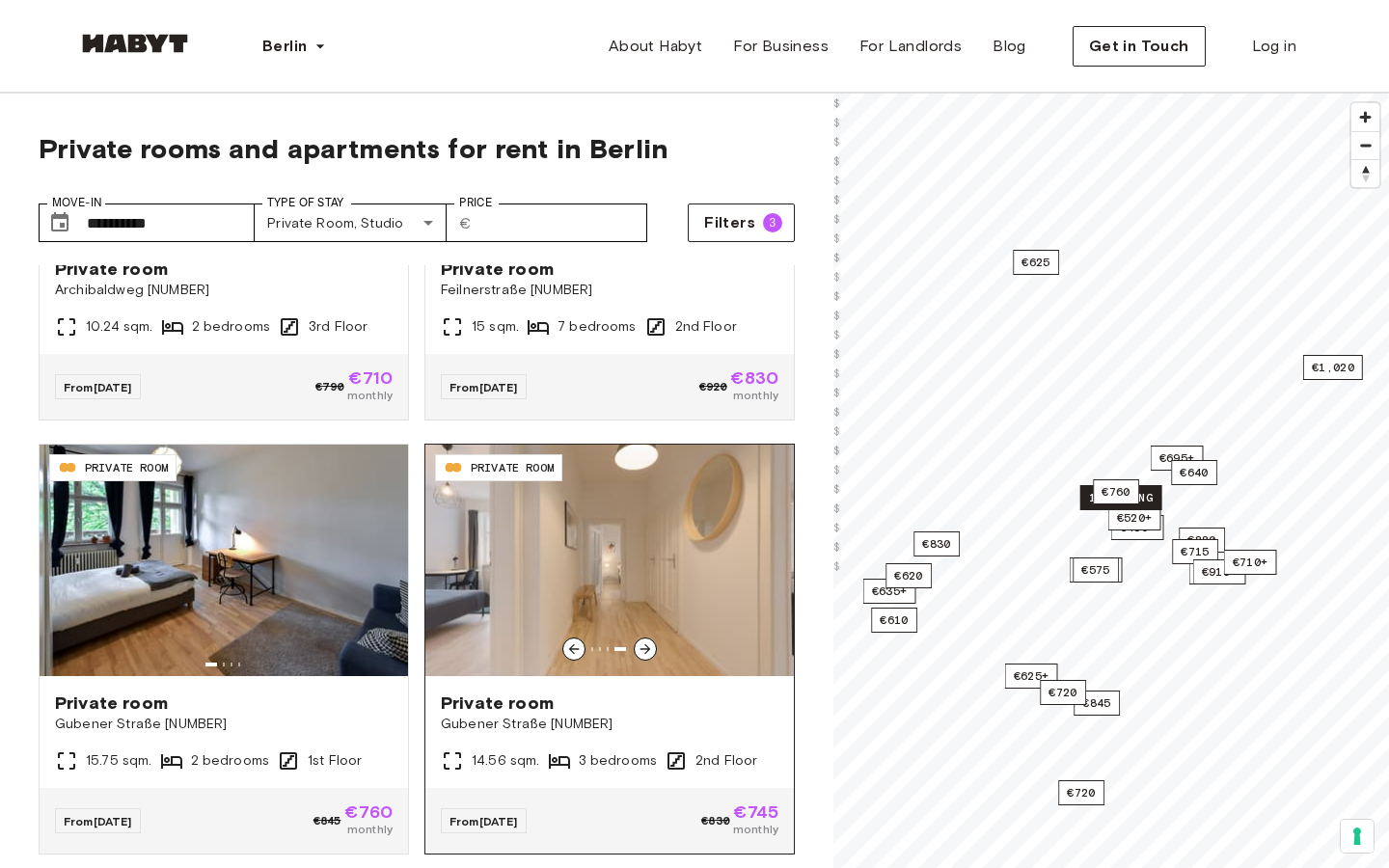 click 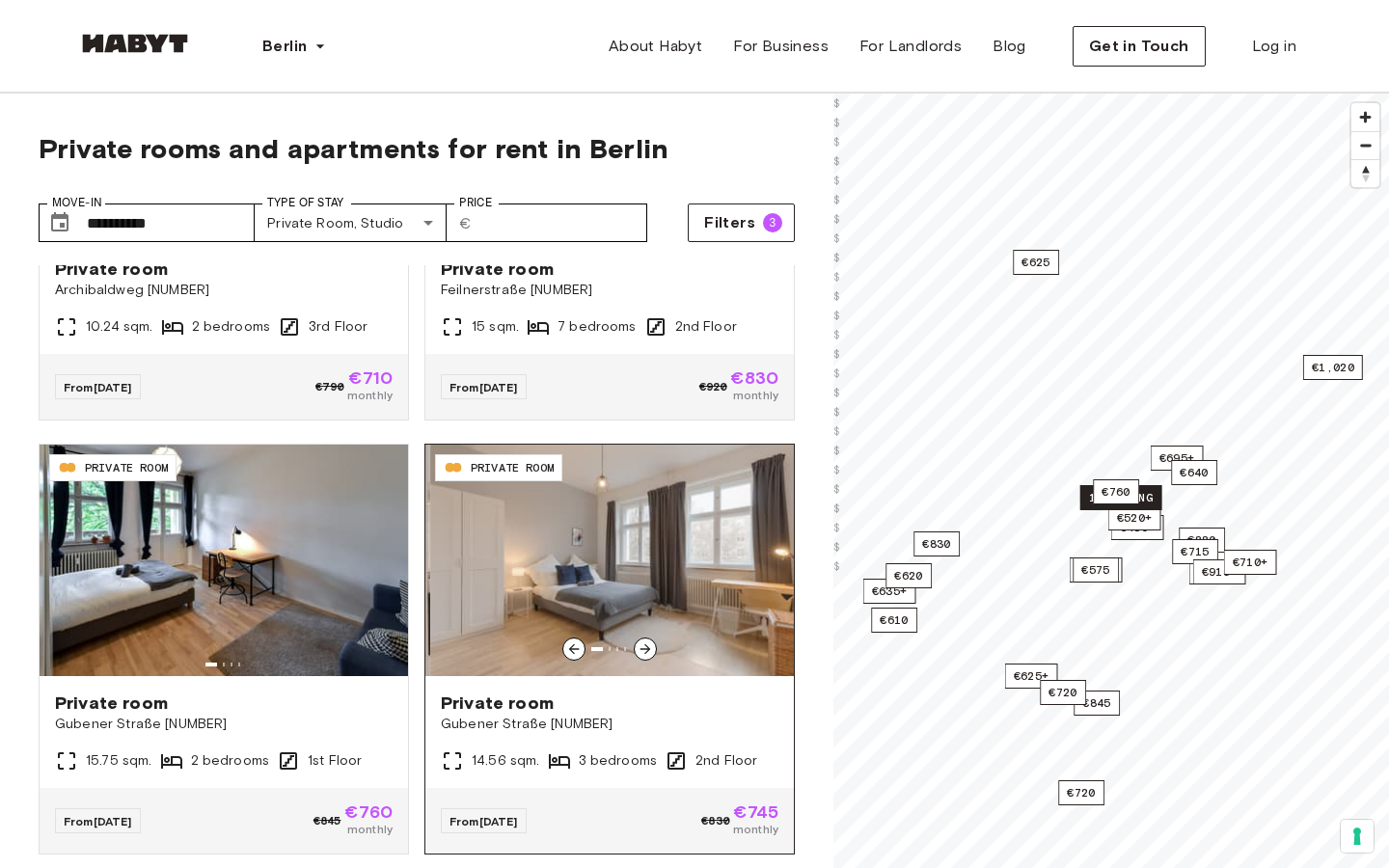 click 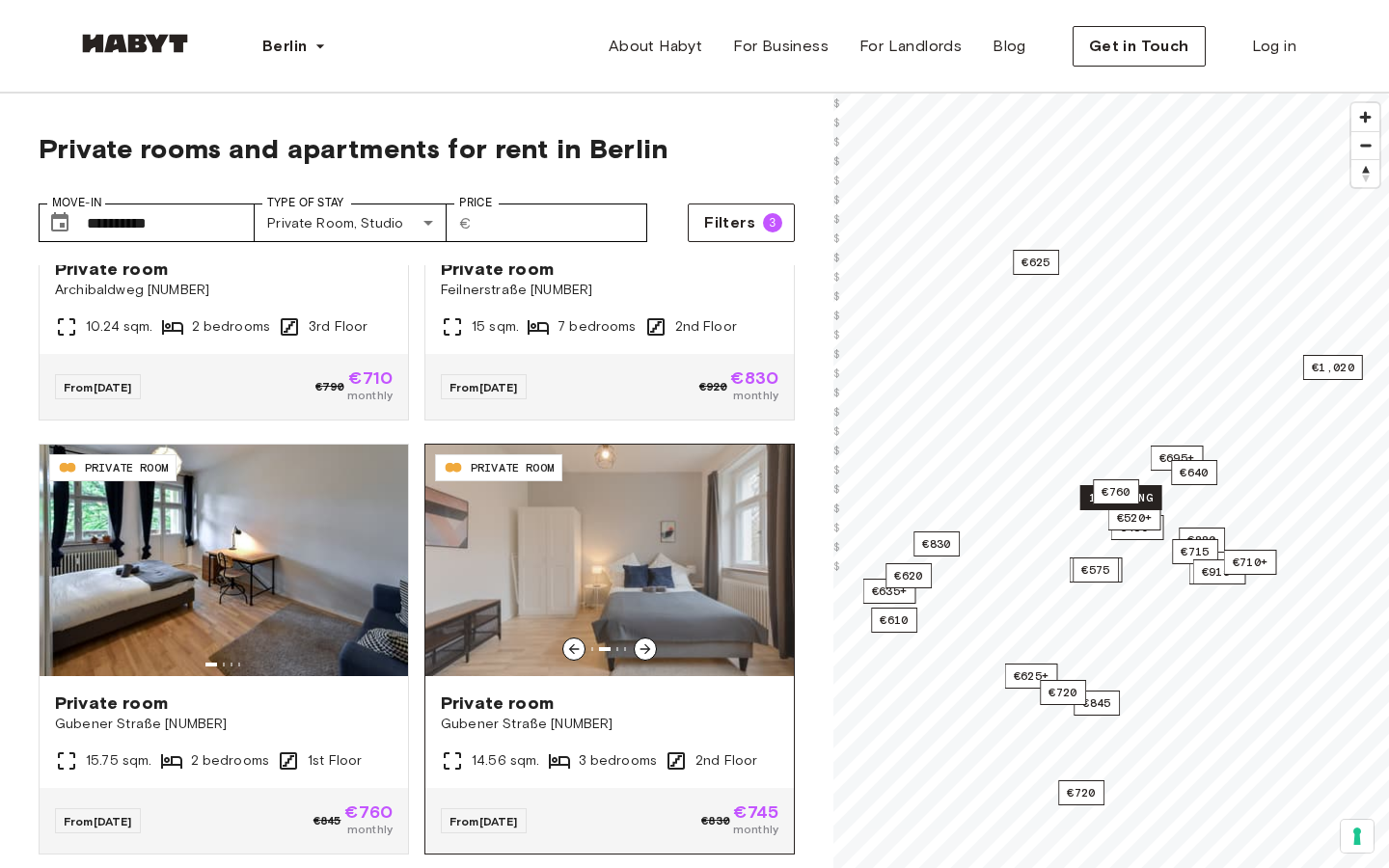 click 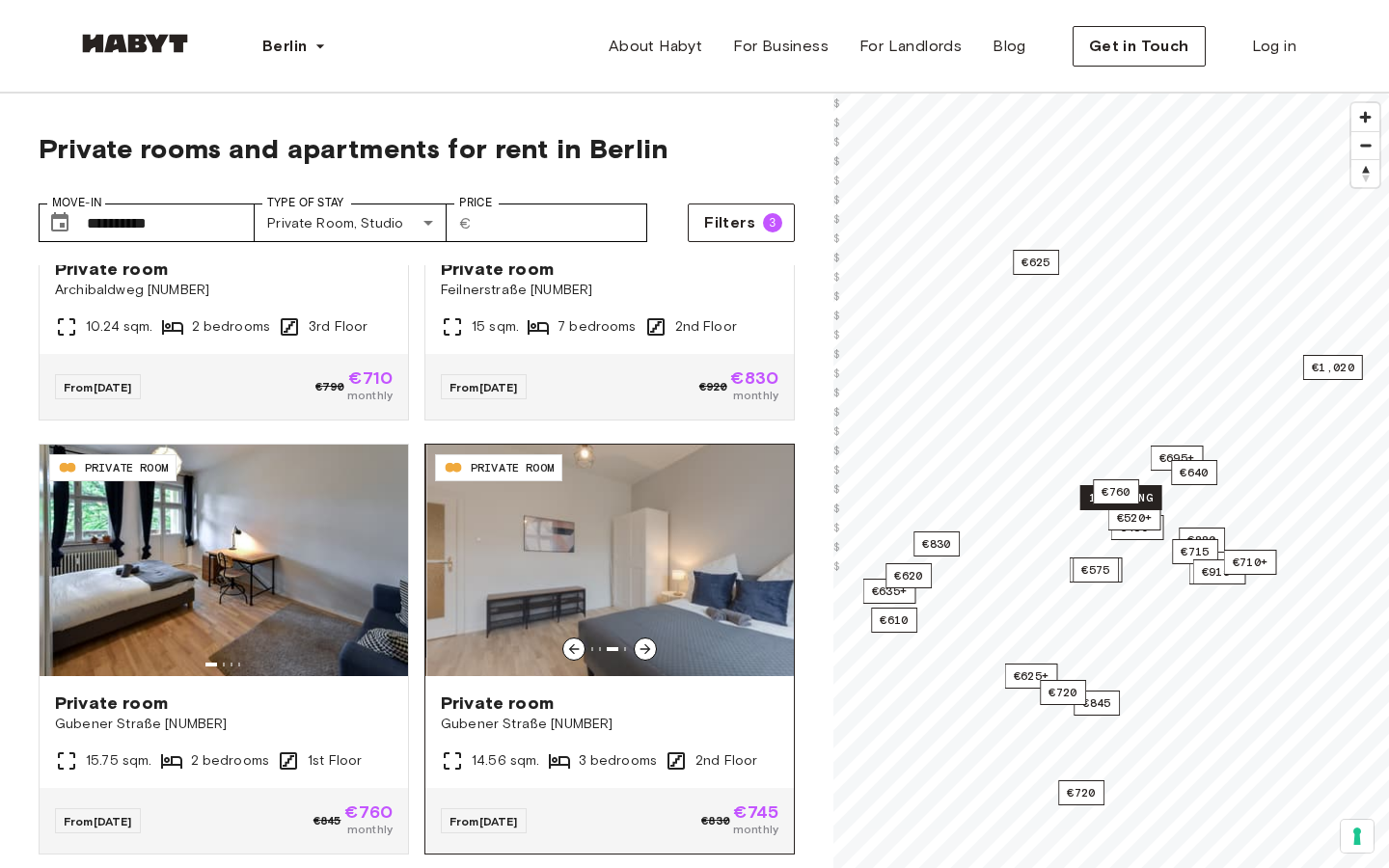 click 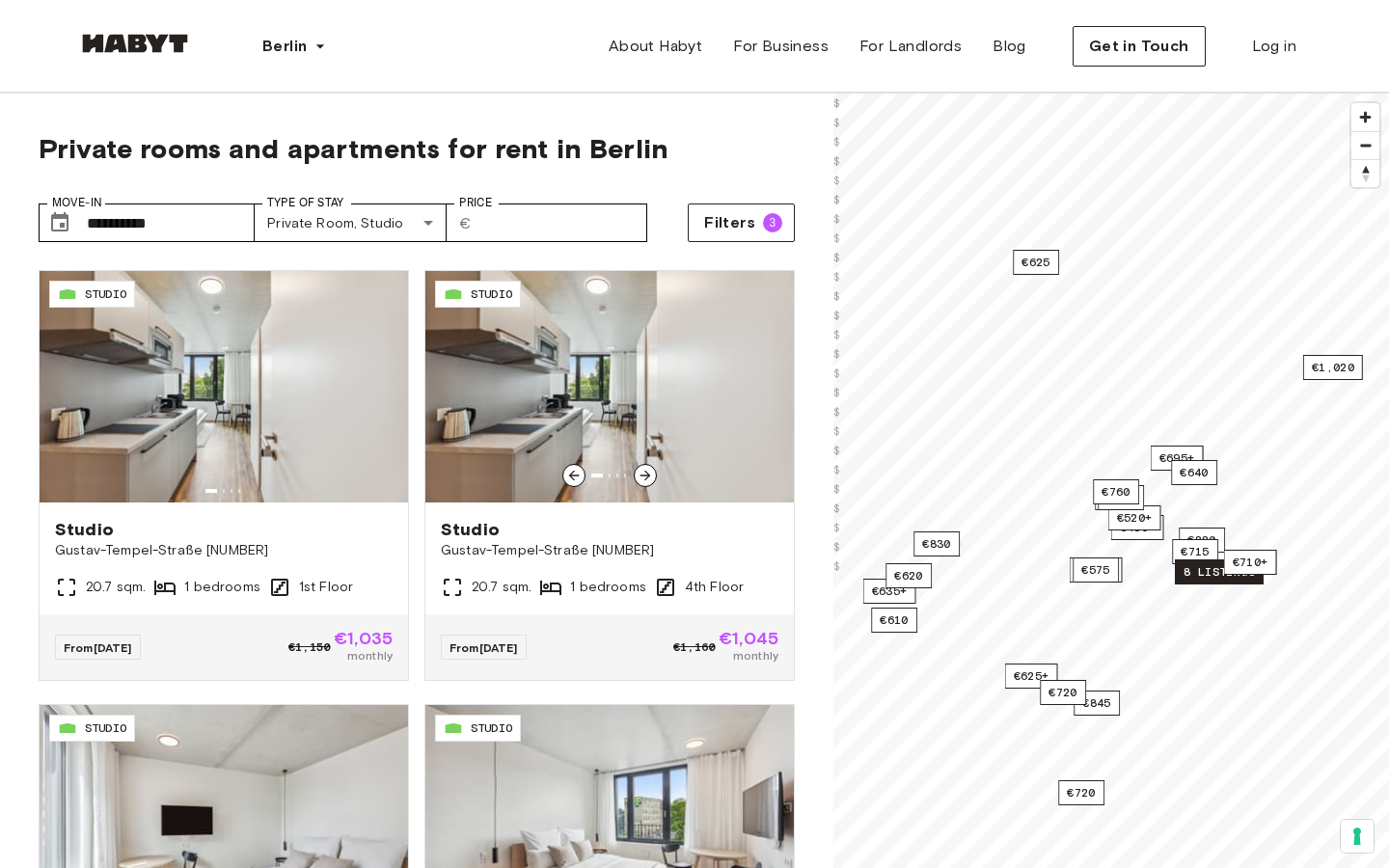 scroll, scrollTop: 7899, scrollLeft: 0, axis: vertical 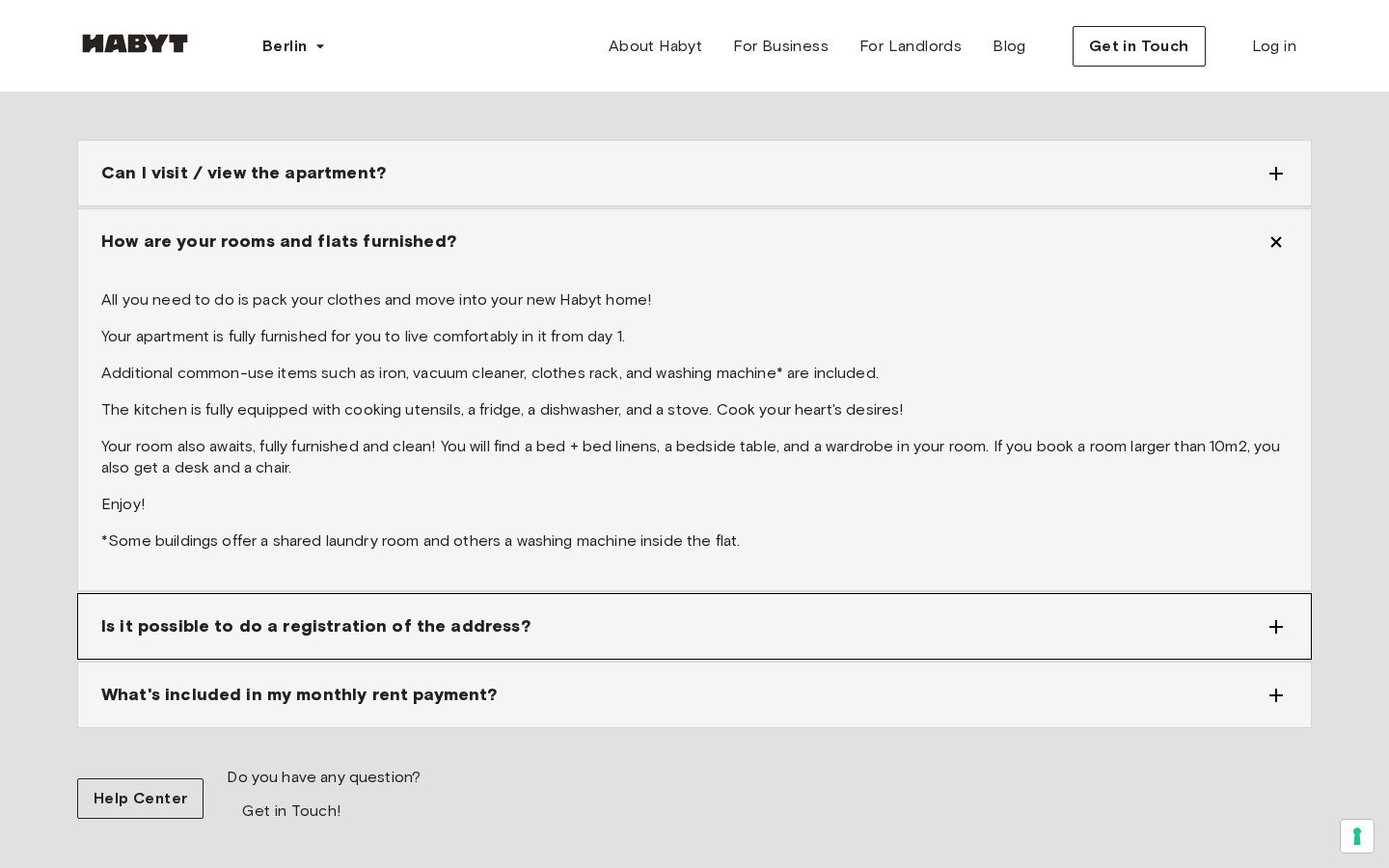 click on "Is it possible to do a registration of the address?" at bounding box center [694, 626] 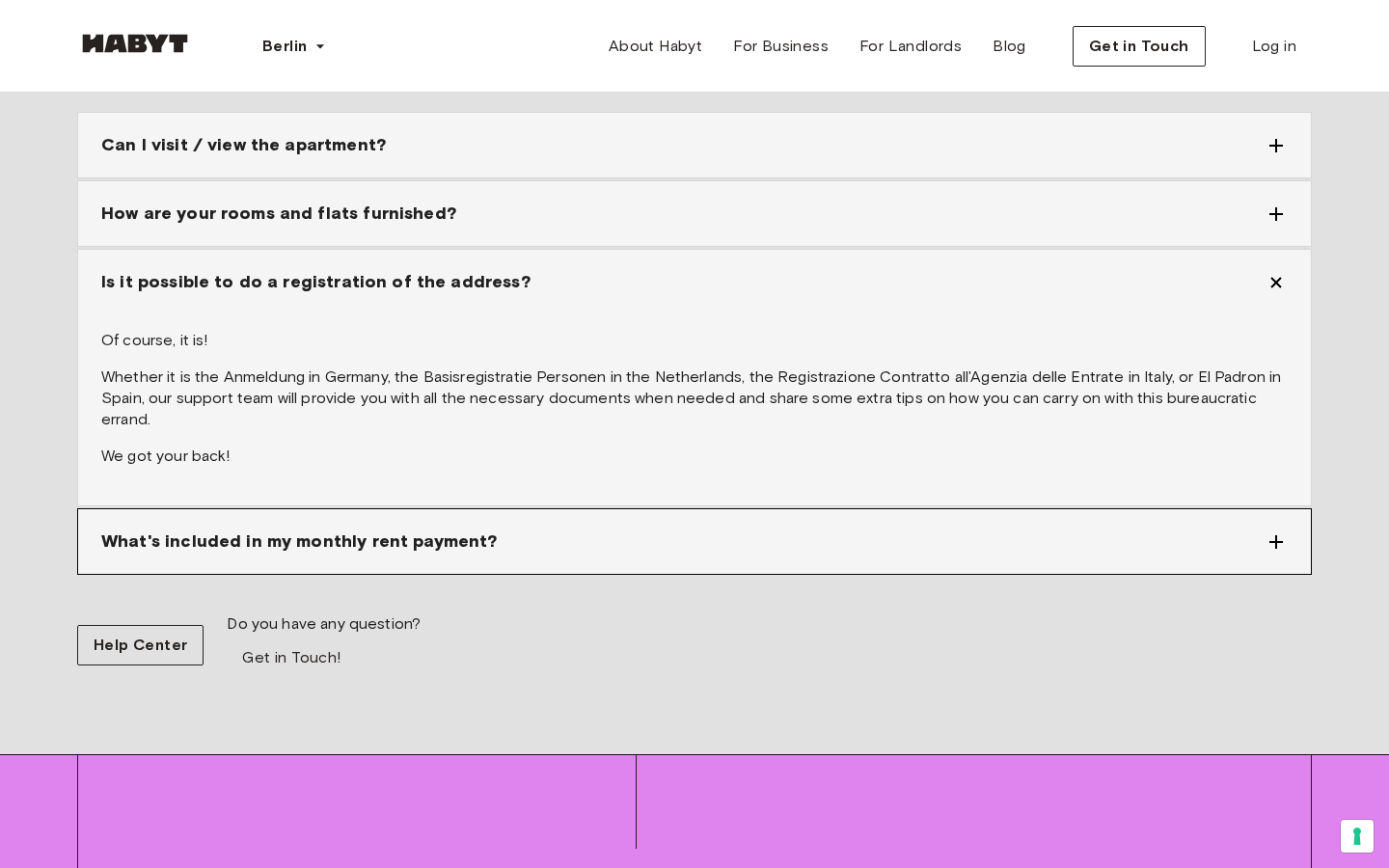 scroll, scrollTop: 2371, scrollLeft: 0, axis: vertical 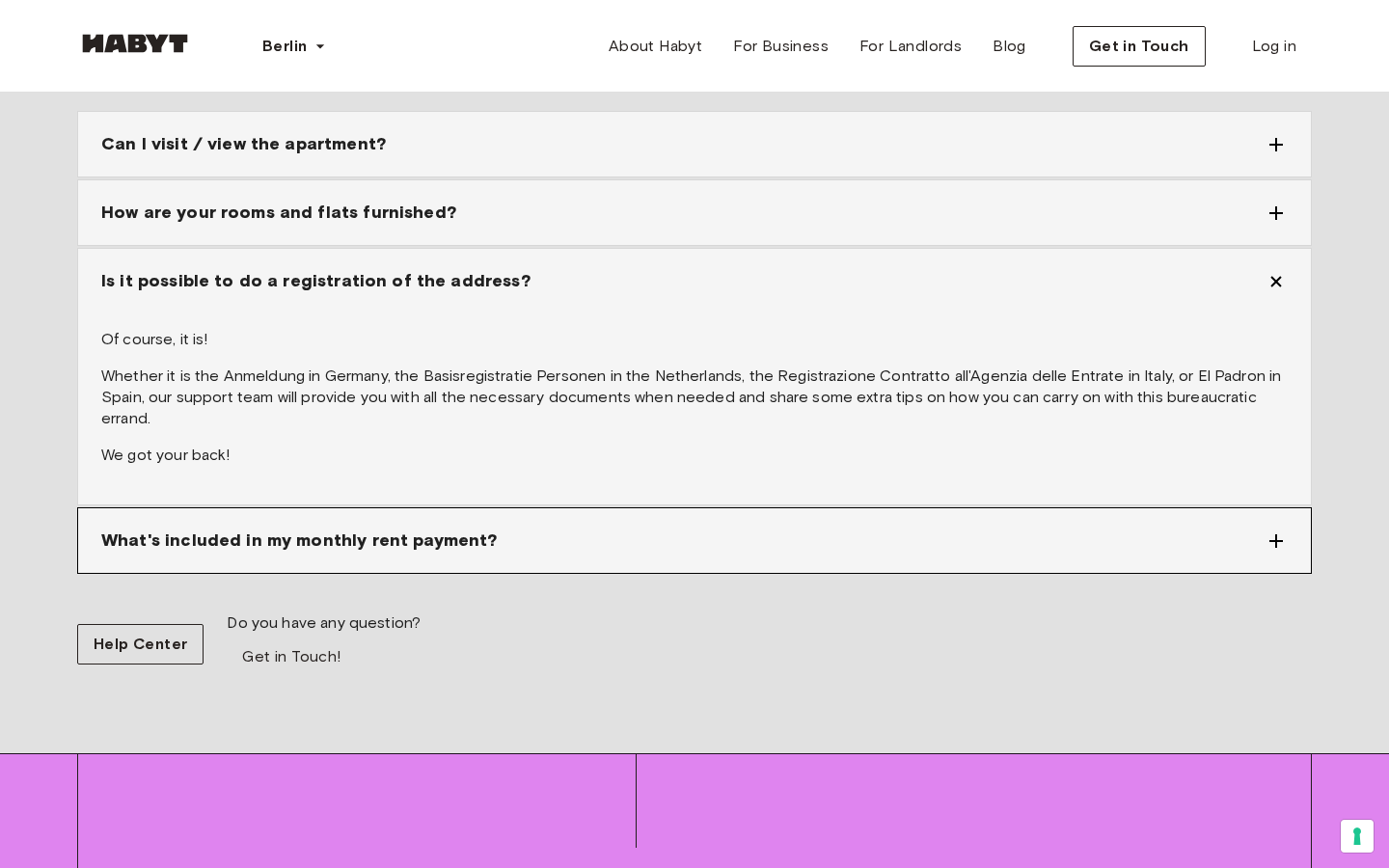 click on "What's included in my monthly rent payment?" at bounding box center [694, 540] 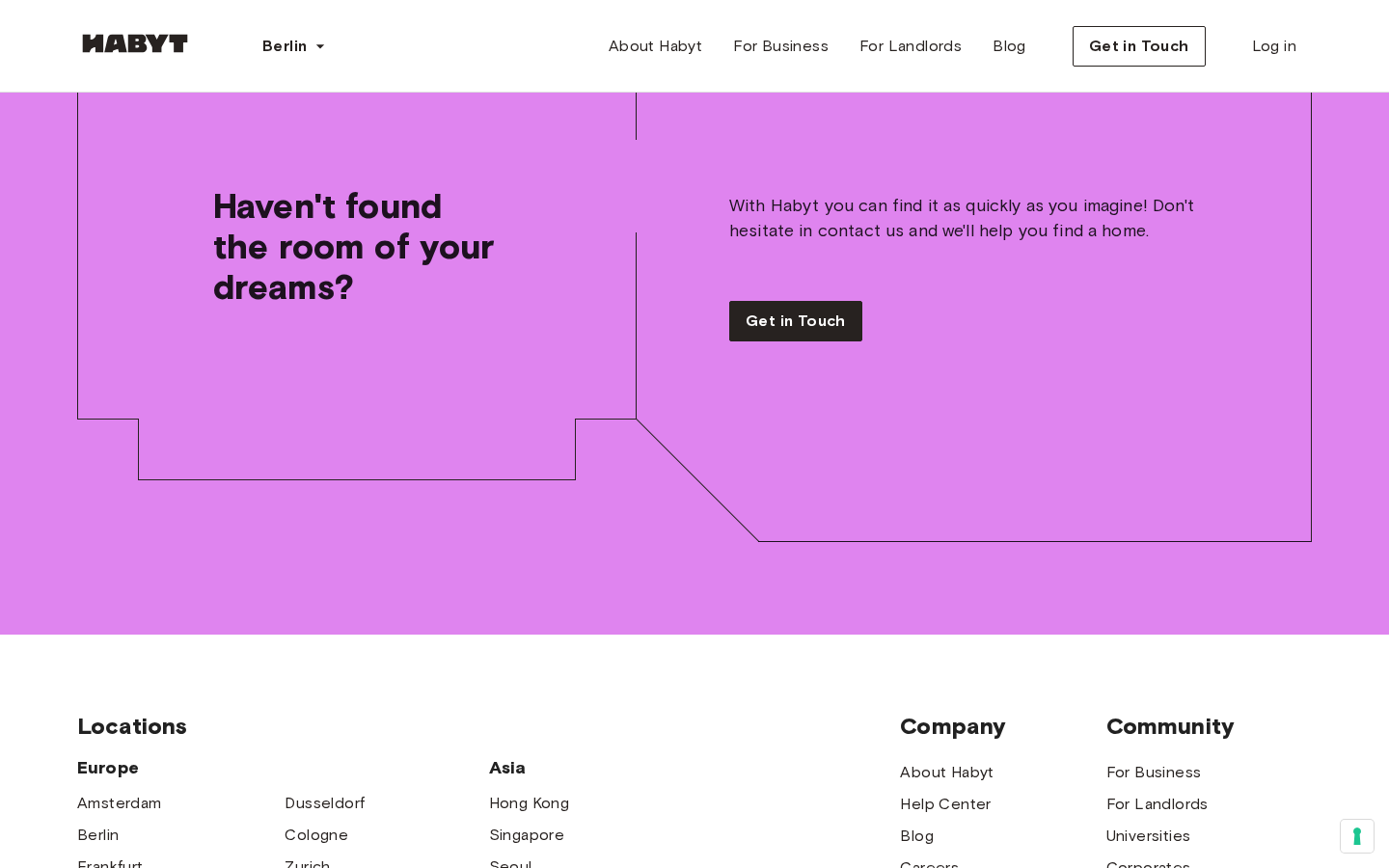 scroll, scrollTop: 3074, scrollLeft: 0, axis: vertical 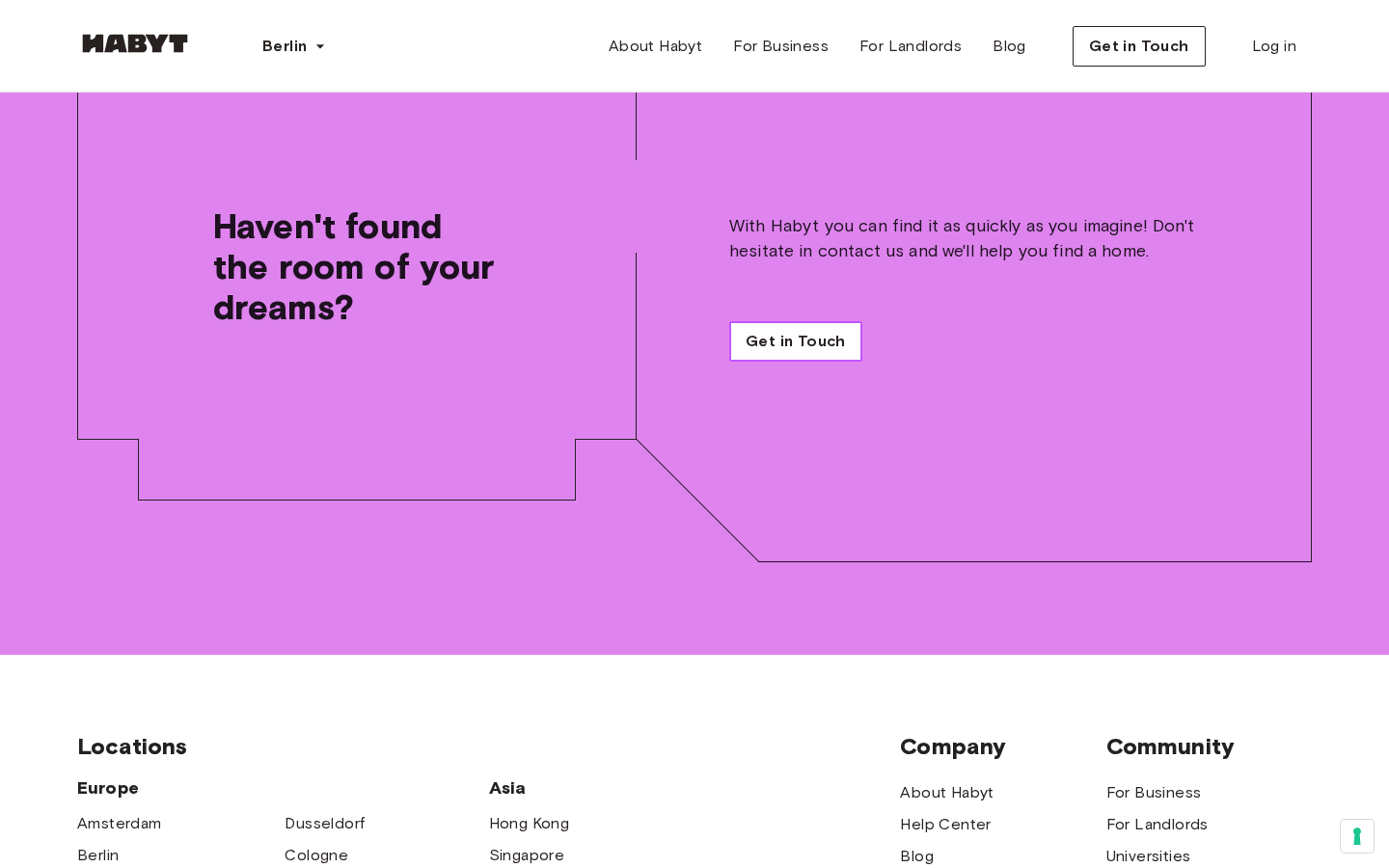 click on "Get in Touch" at bounding box center (796, 341) 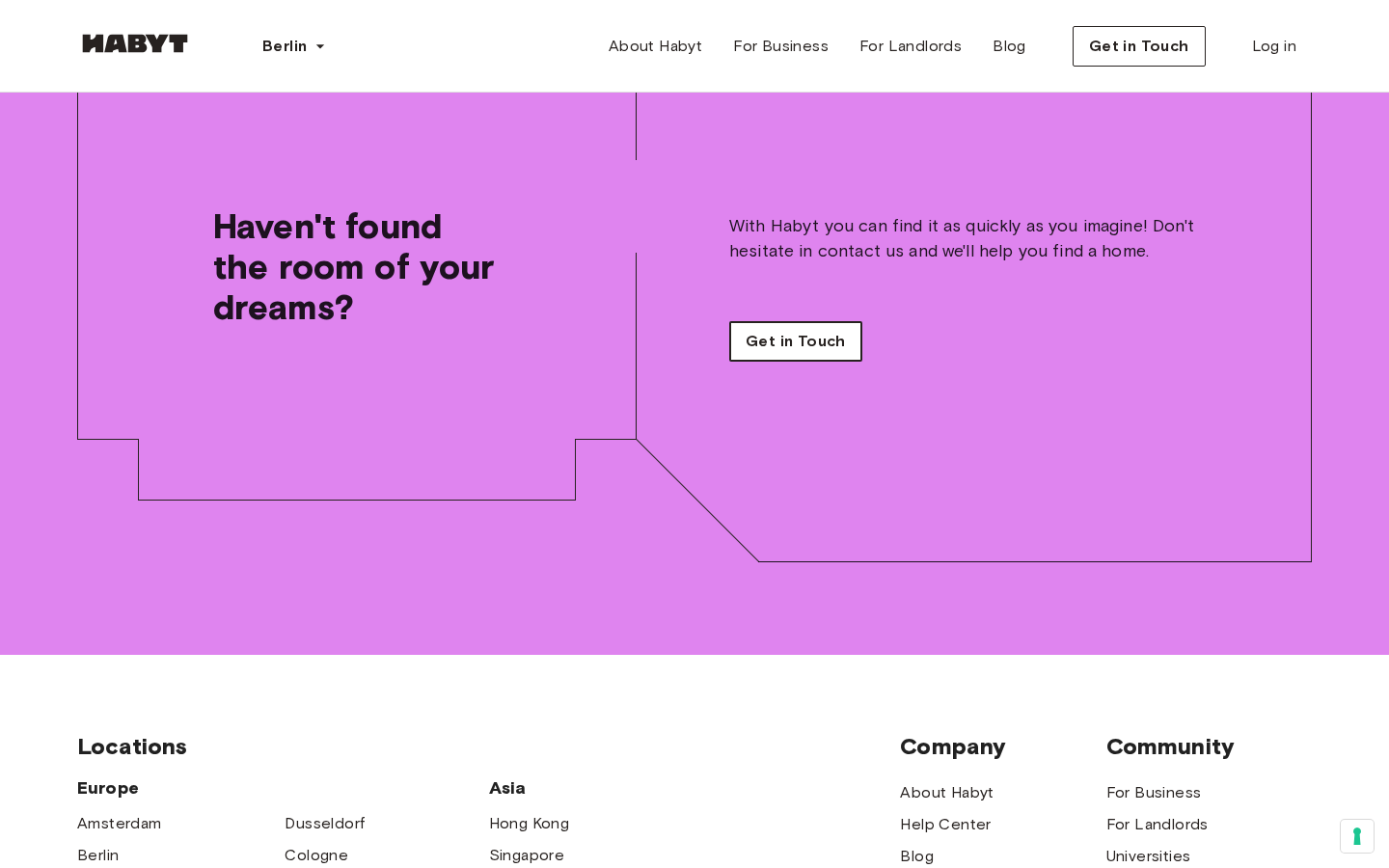 scroll, scrollTop: 0, scrollLeft: 0, axis: both 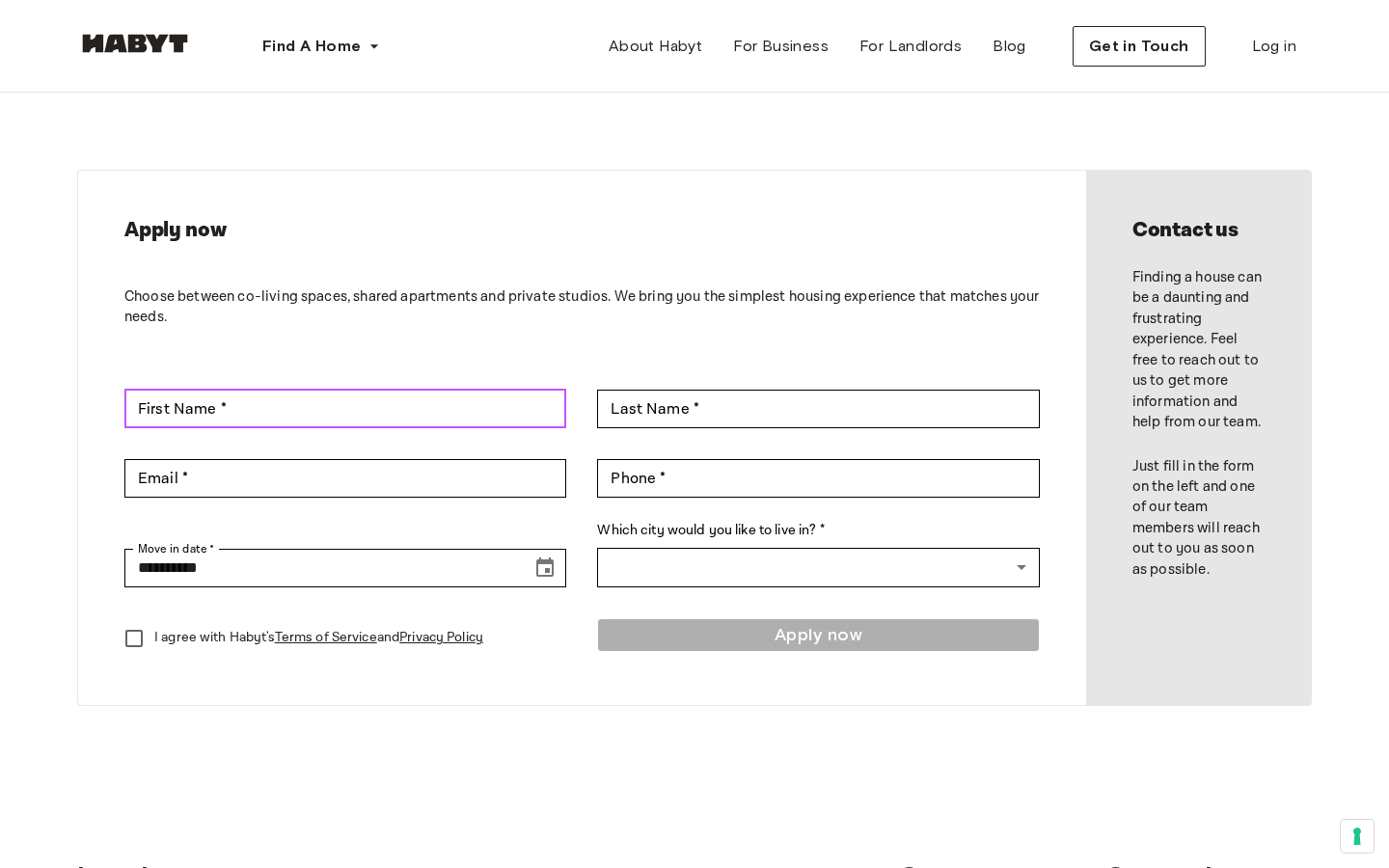 click on "First Name *" at bounding box center [345, 409] 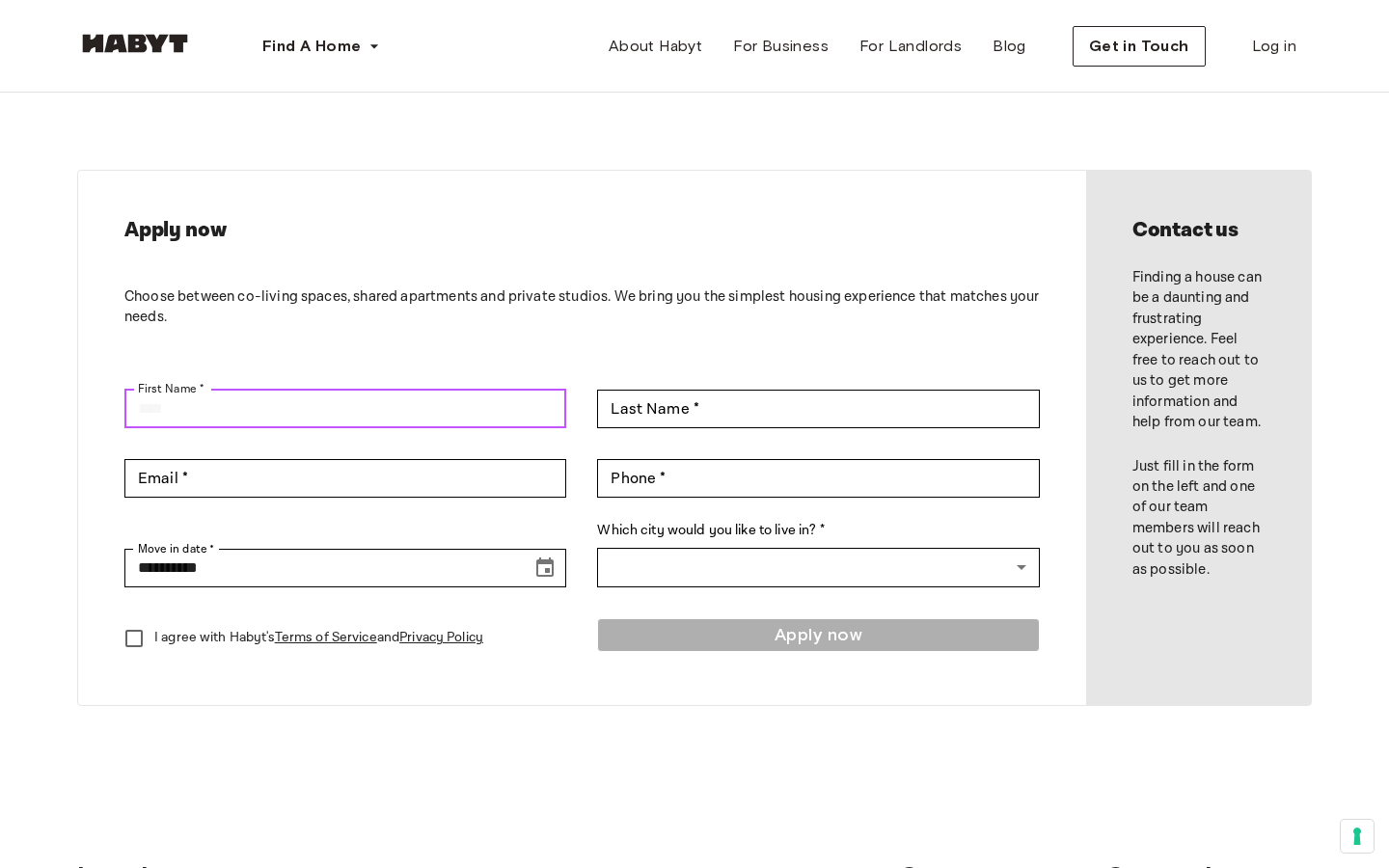 type on "*******" 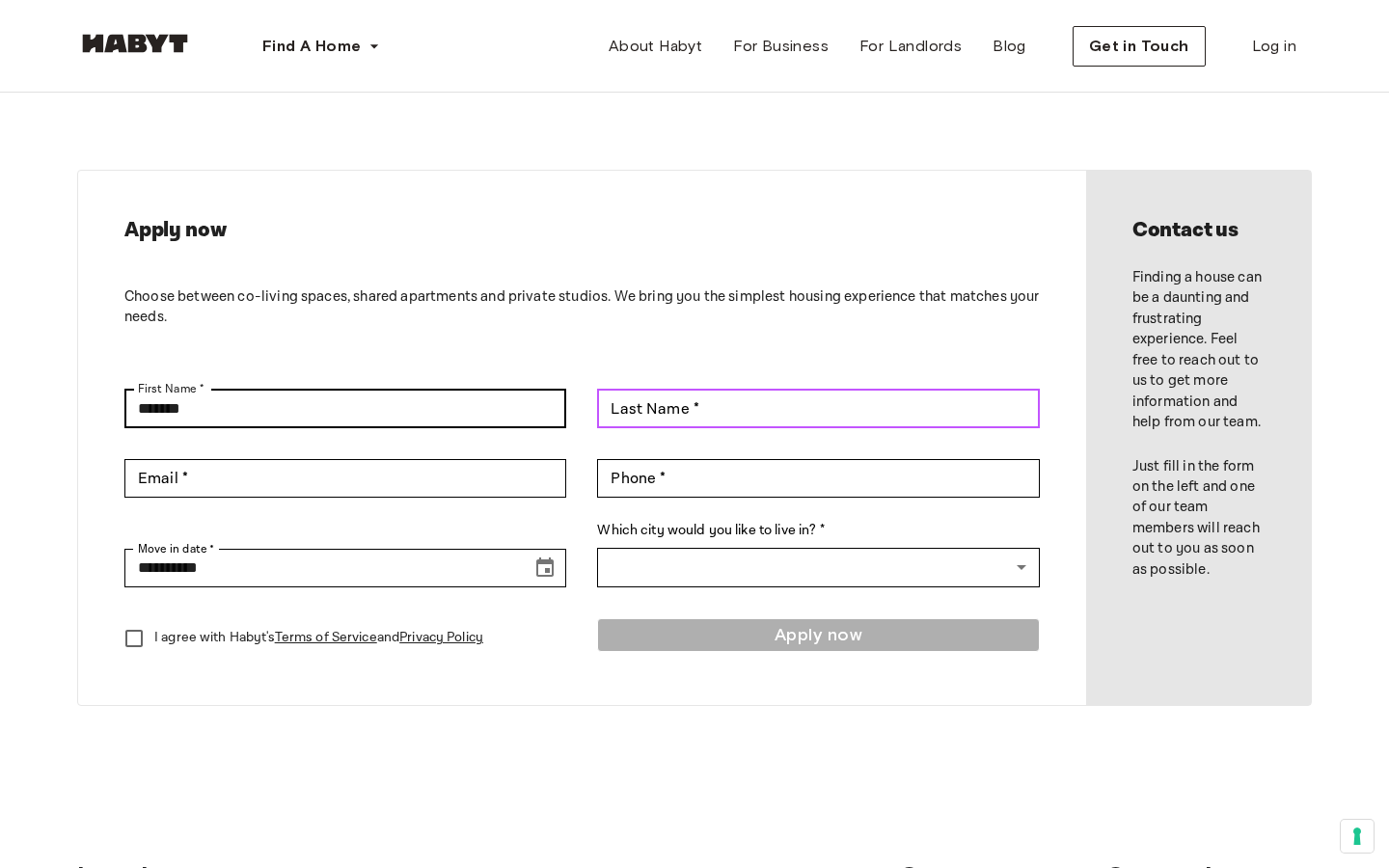 type on "****" 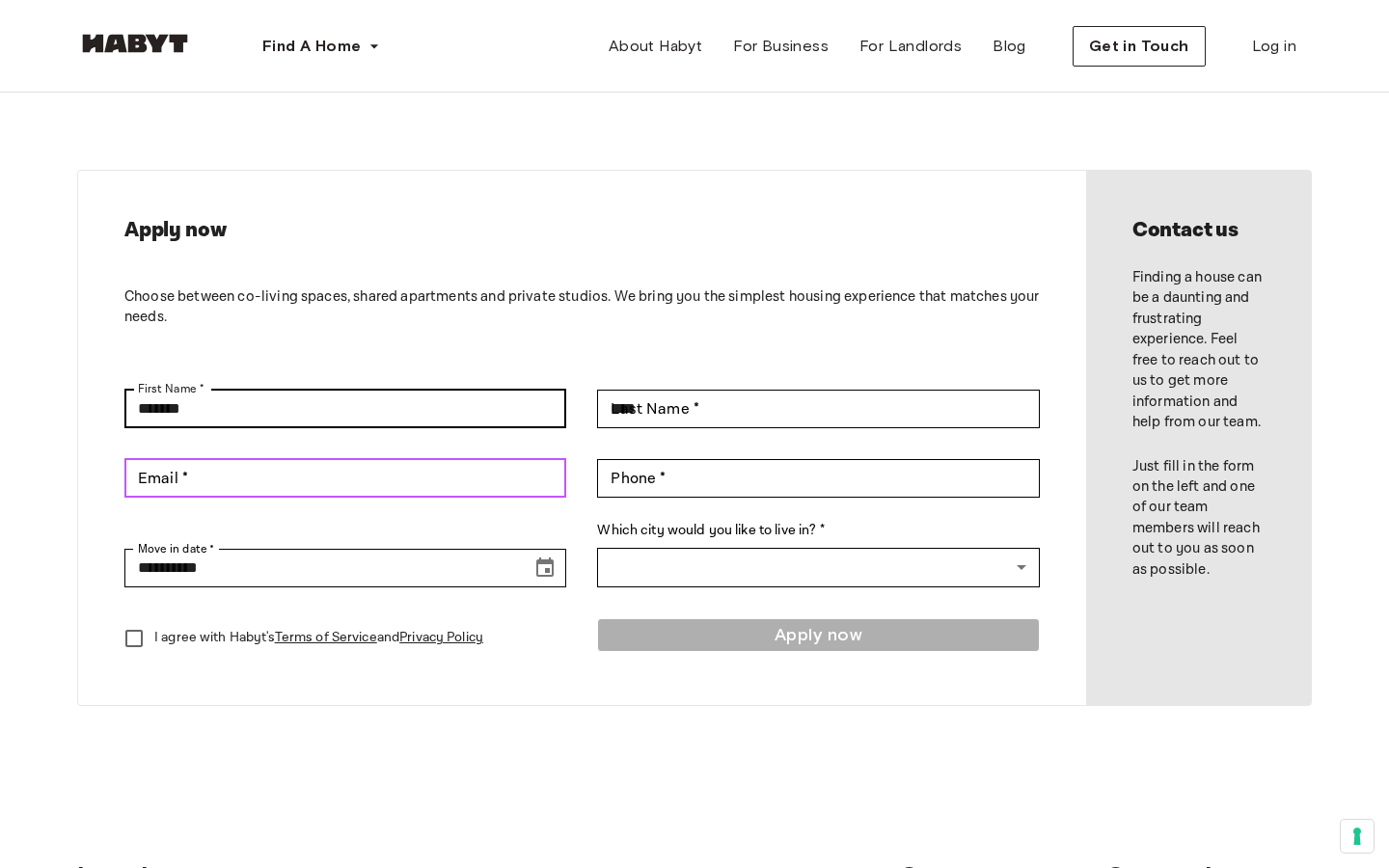 type on "**********" 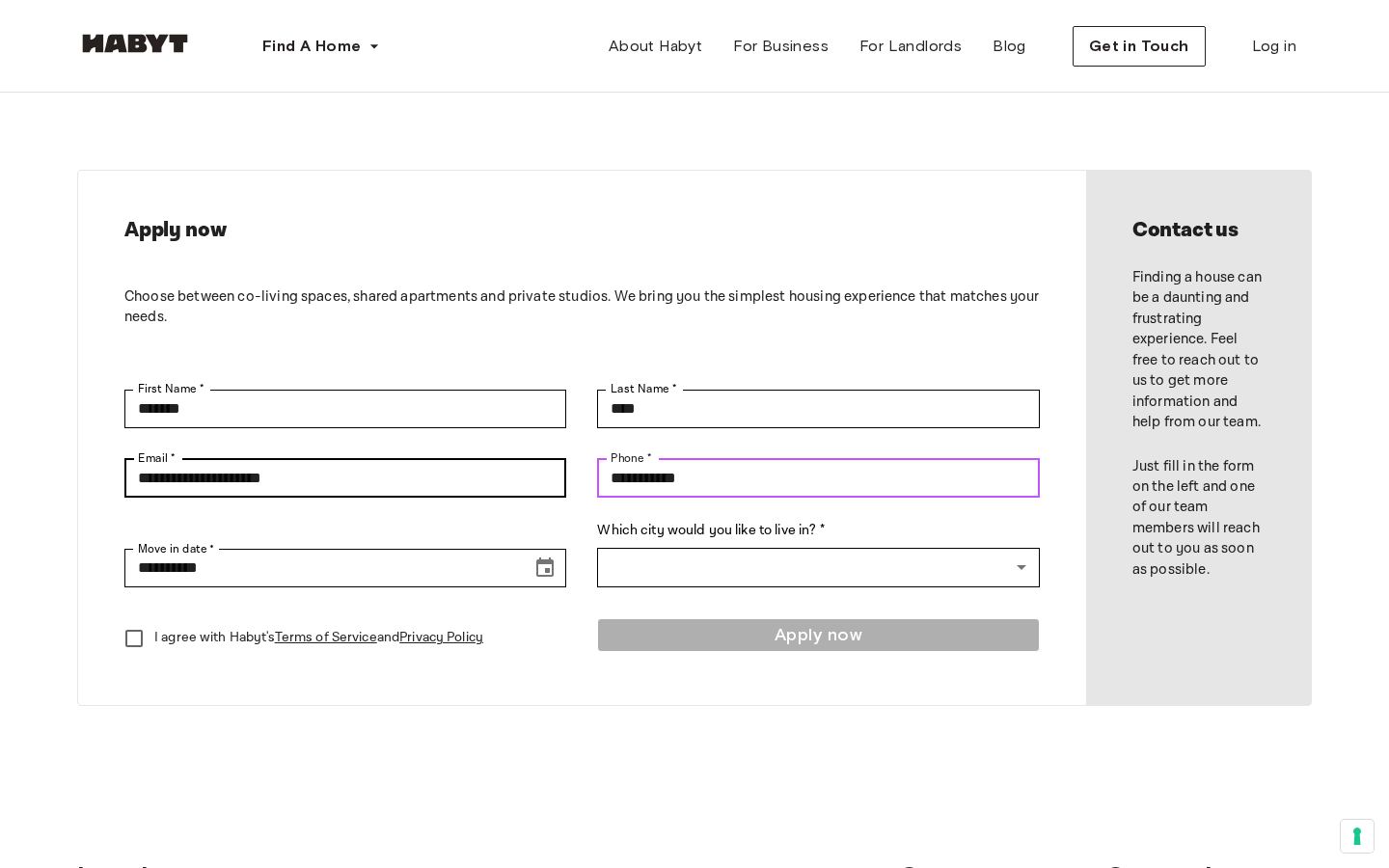 drag, startPoint x: 723, startPoint y: 478, endPoint x: 352, endPoint y: 480, distance: 371.0054 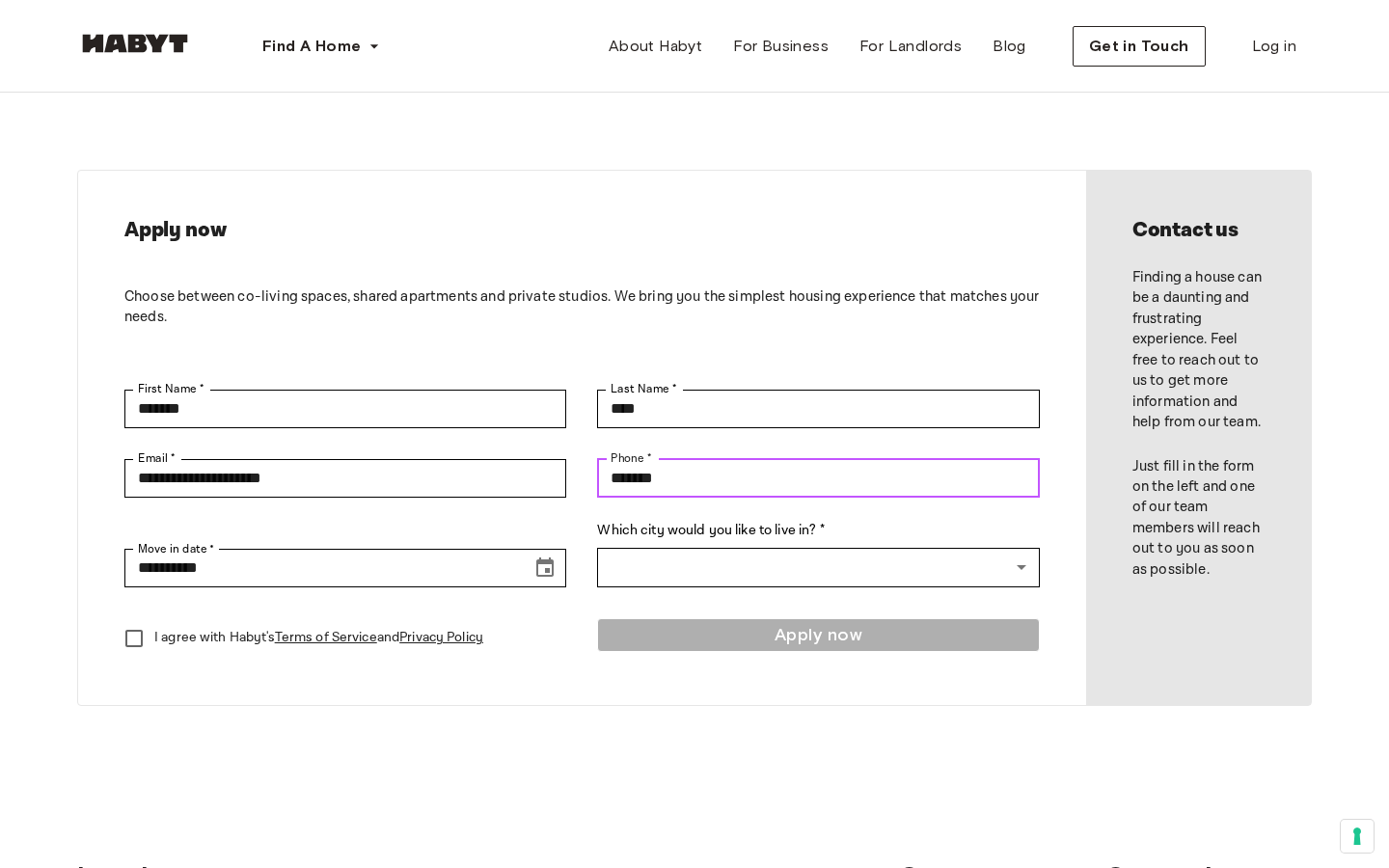 type on "**********" 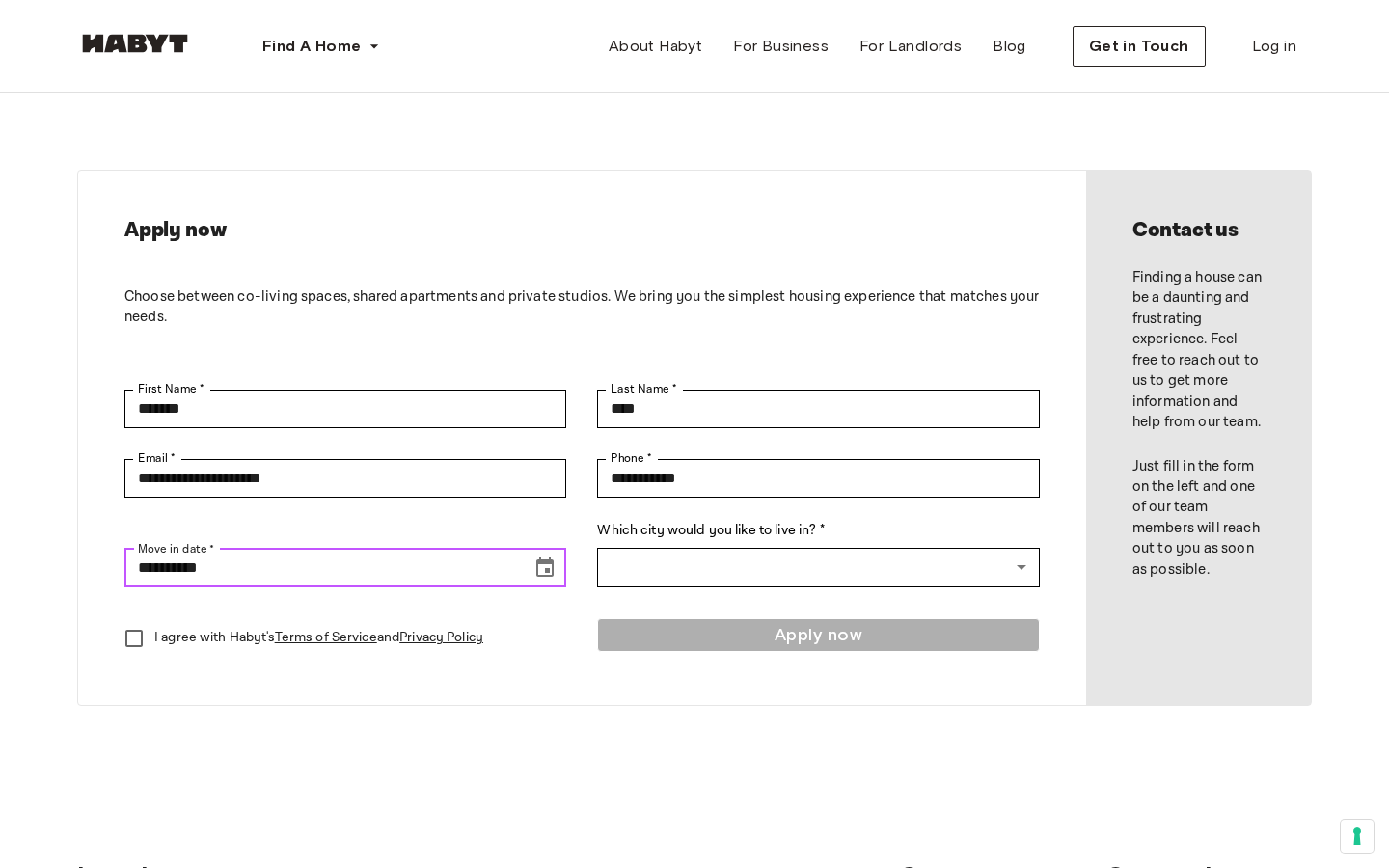 click on "**********" at bounding box center (321, 568) 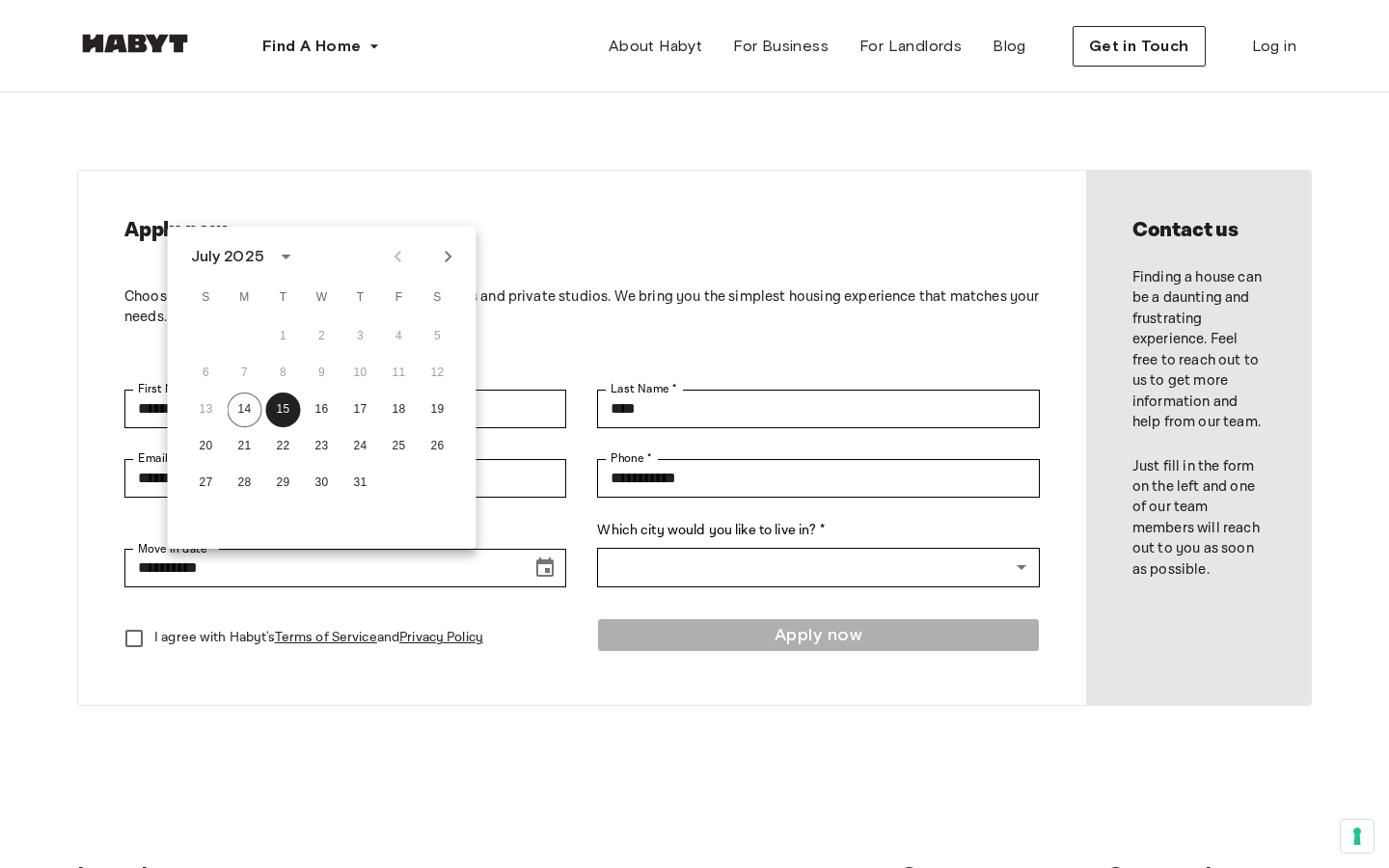 click 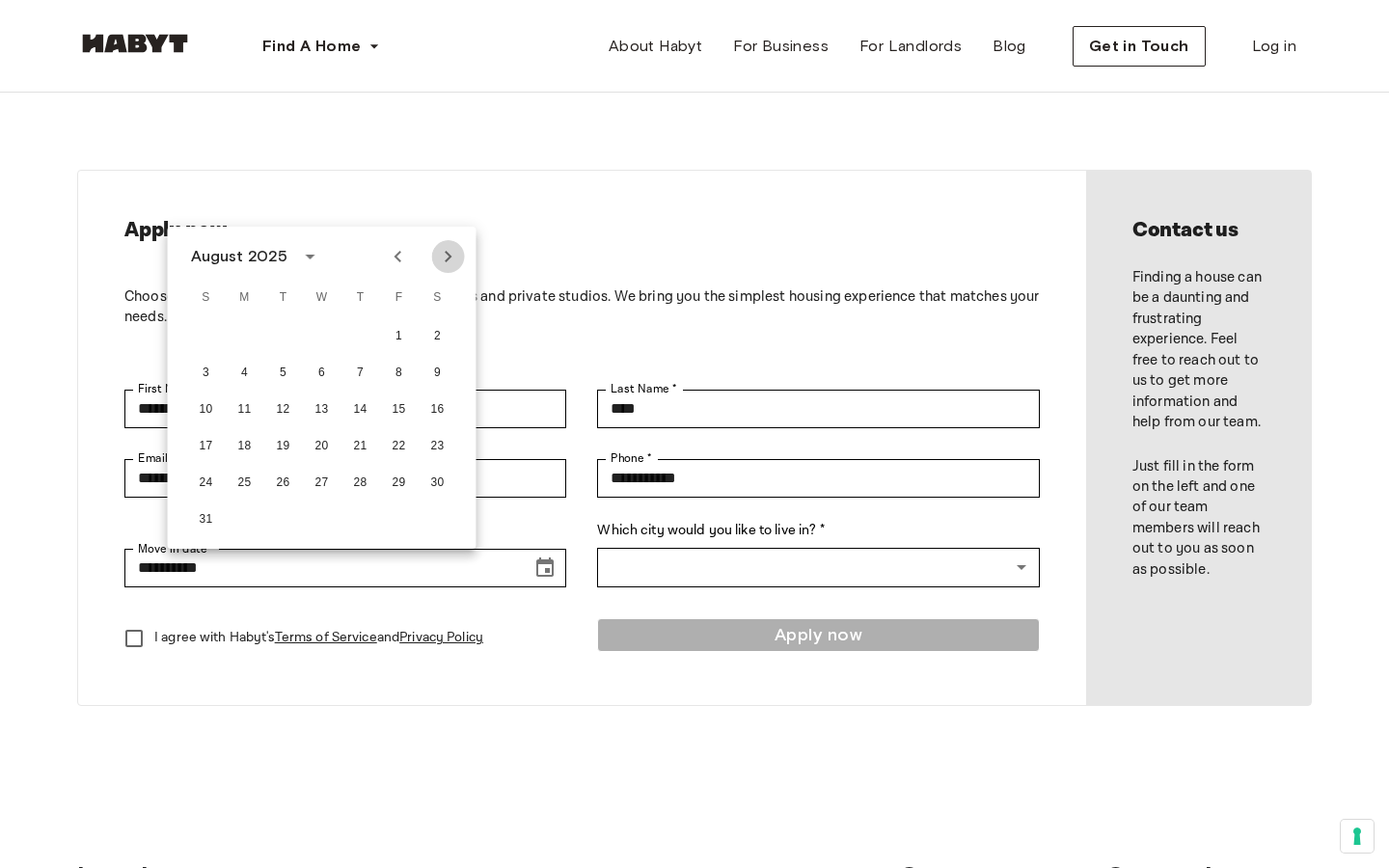 click 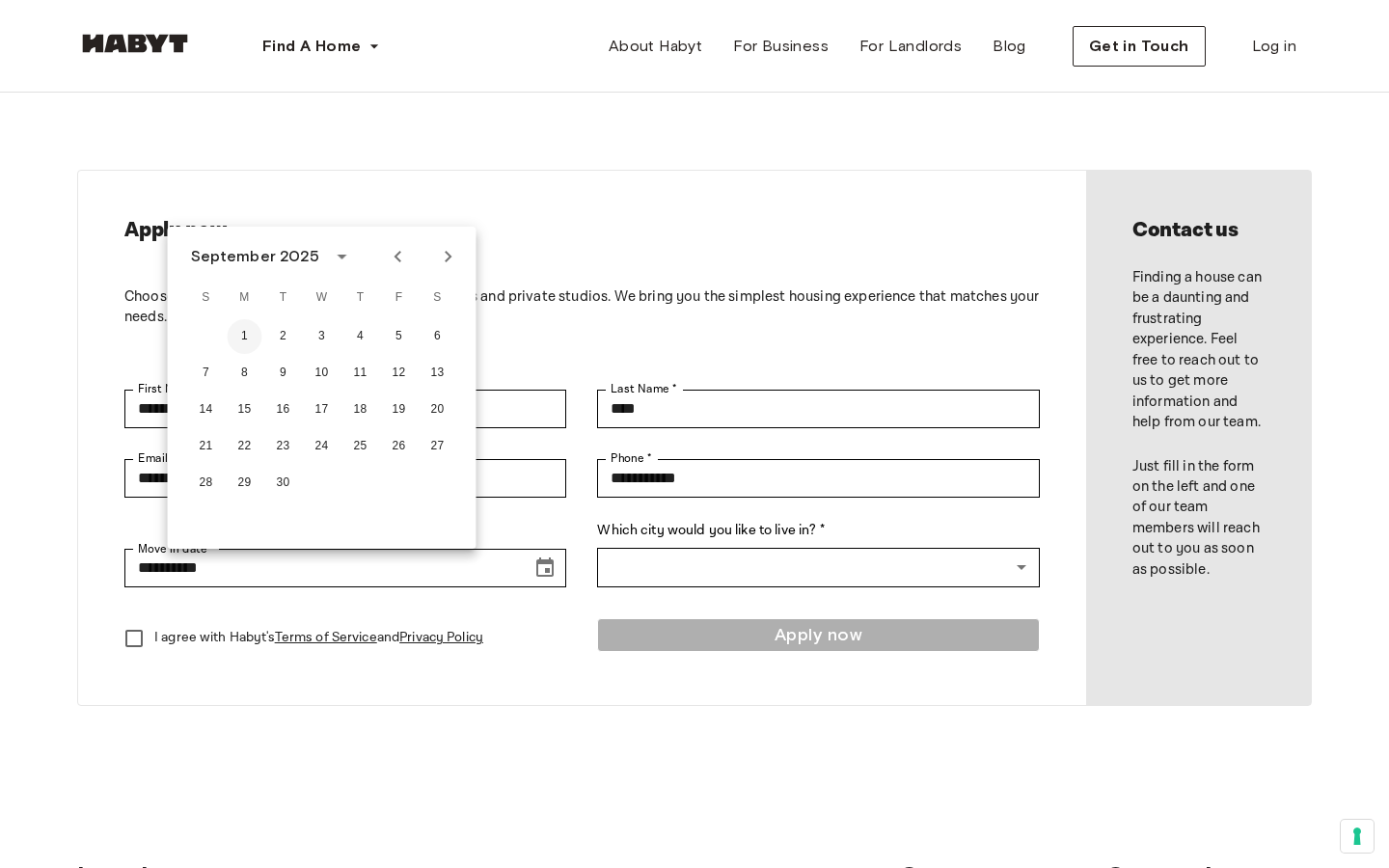 click on "1" at bounding box center [245, 337] 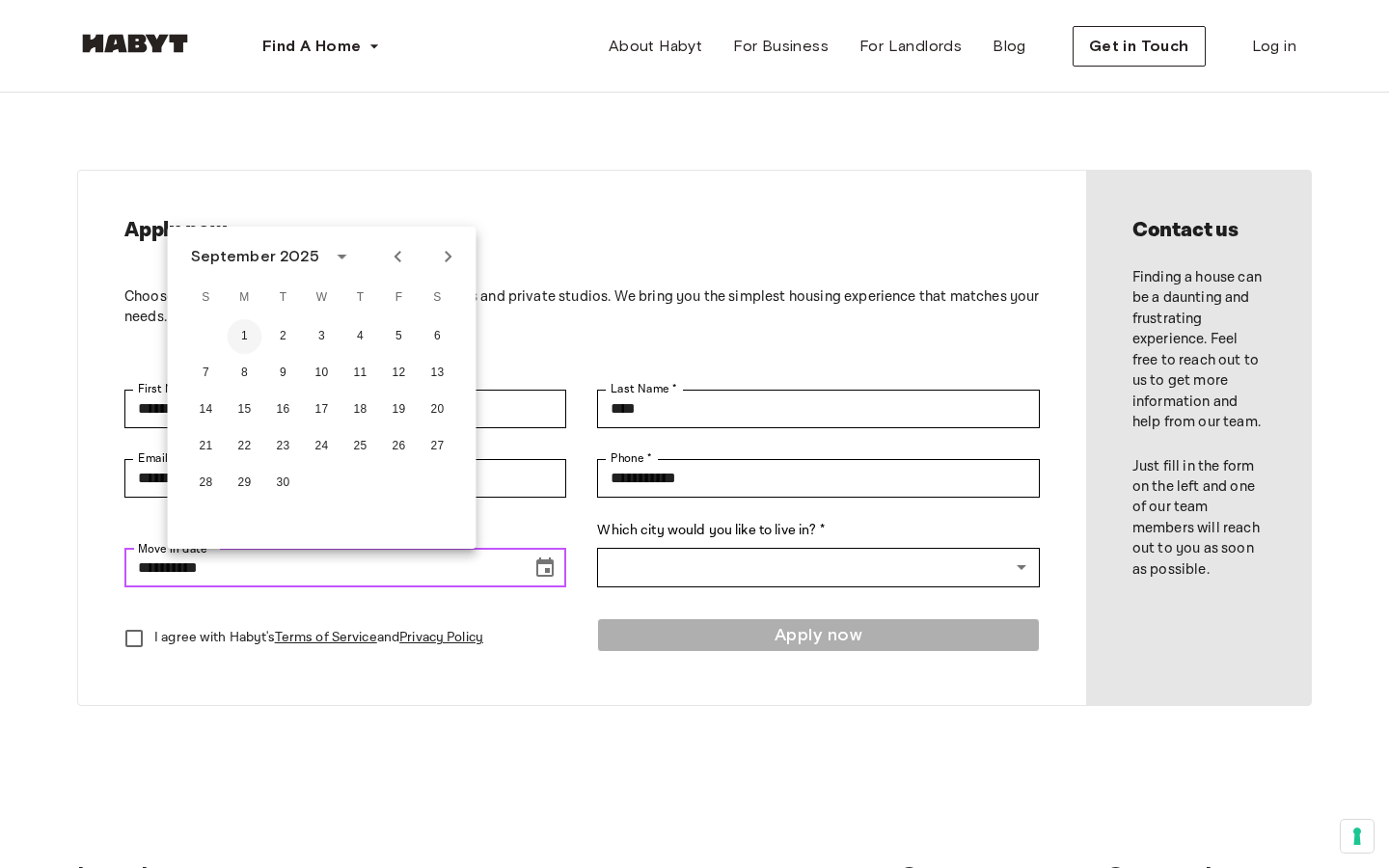 type on "**********" 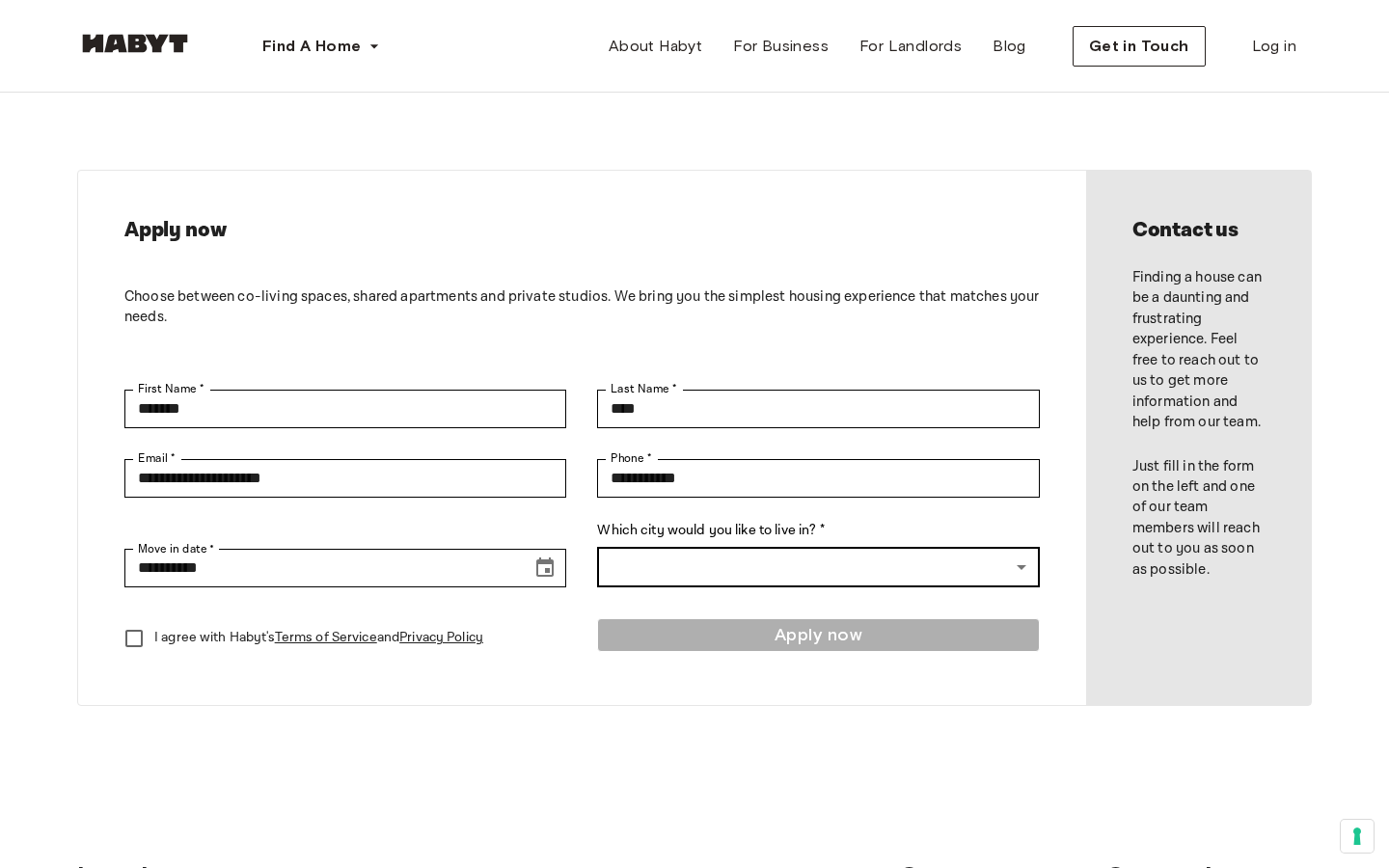 click on "**********" at bounding box center (694, 867) 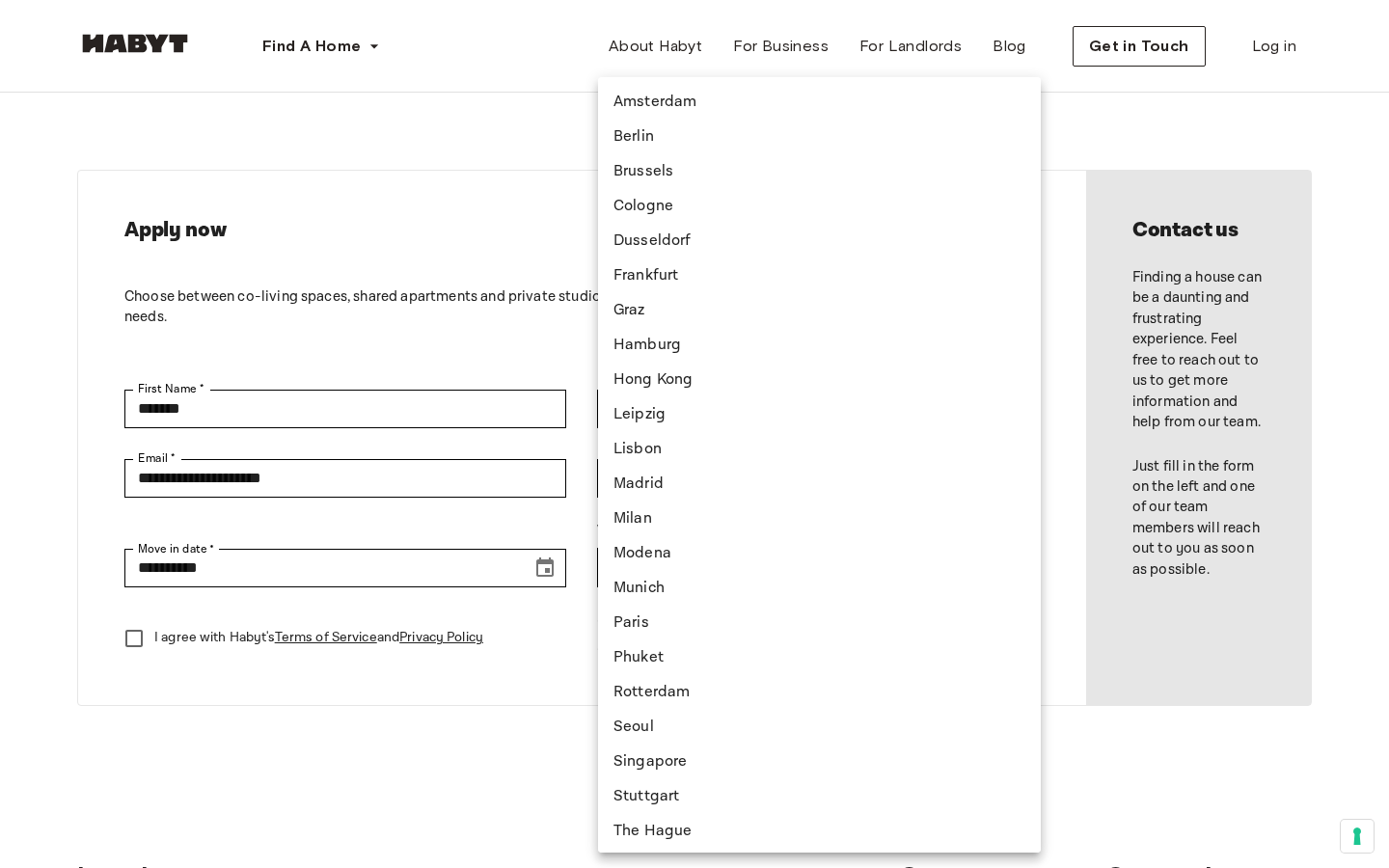 type 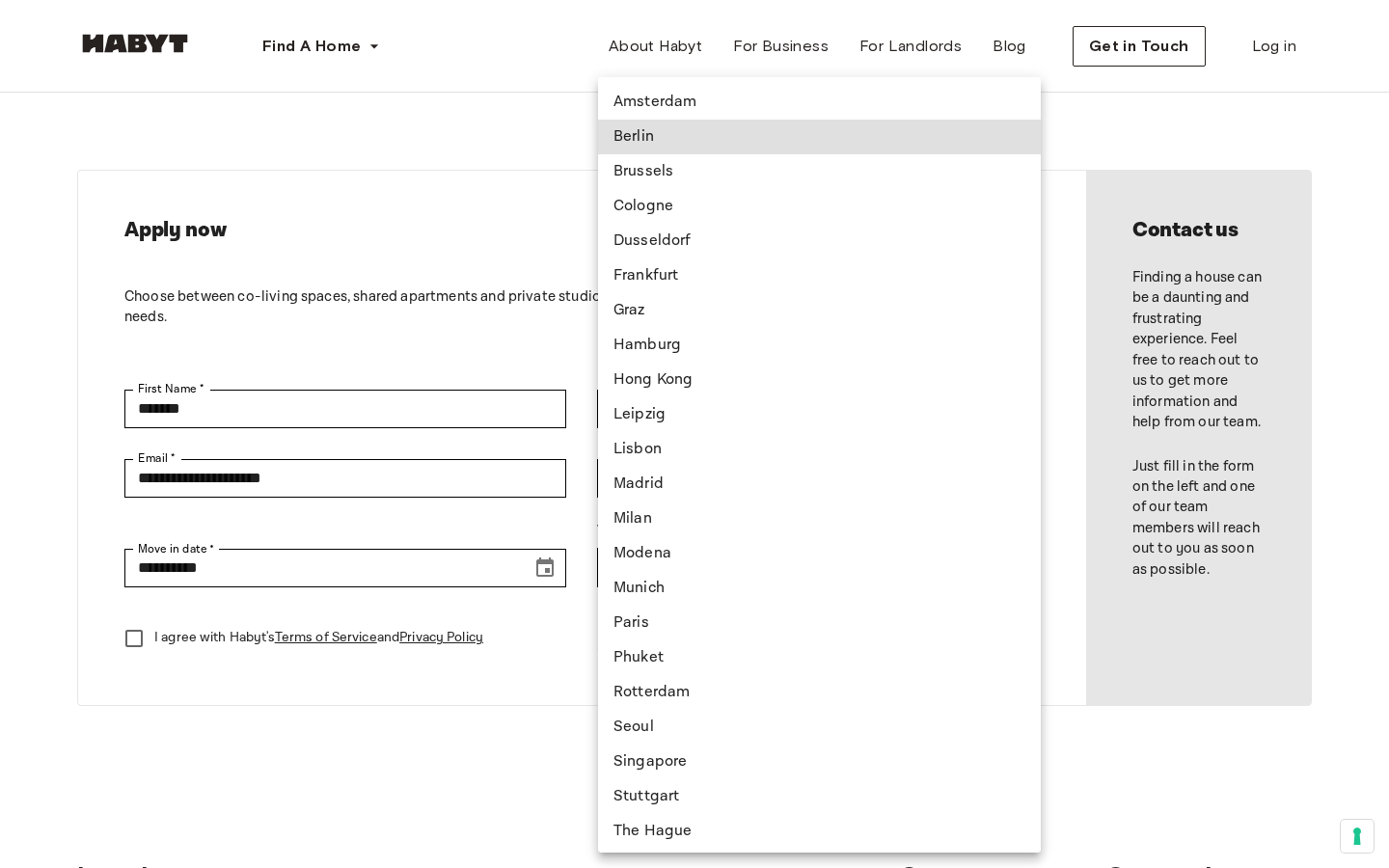 type 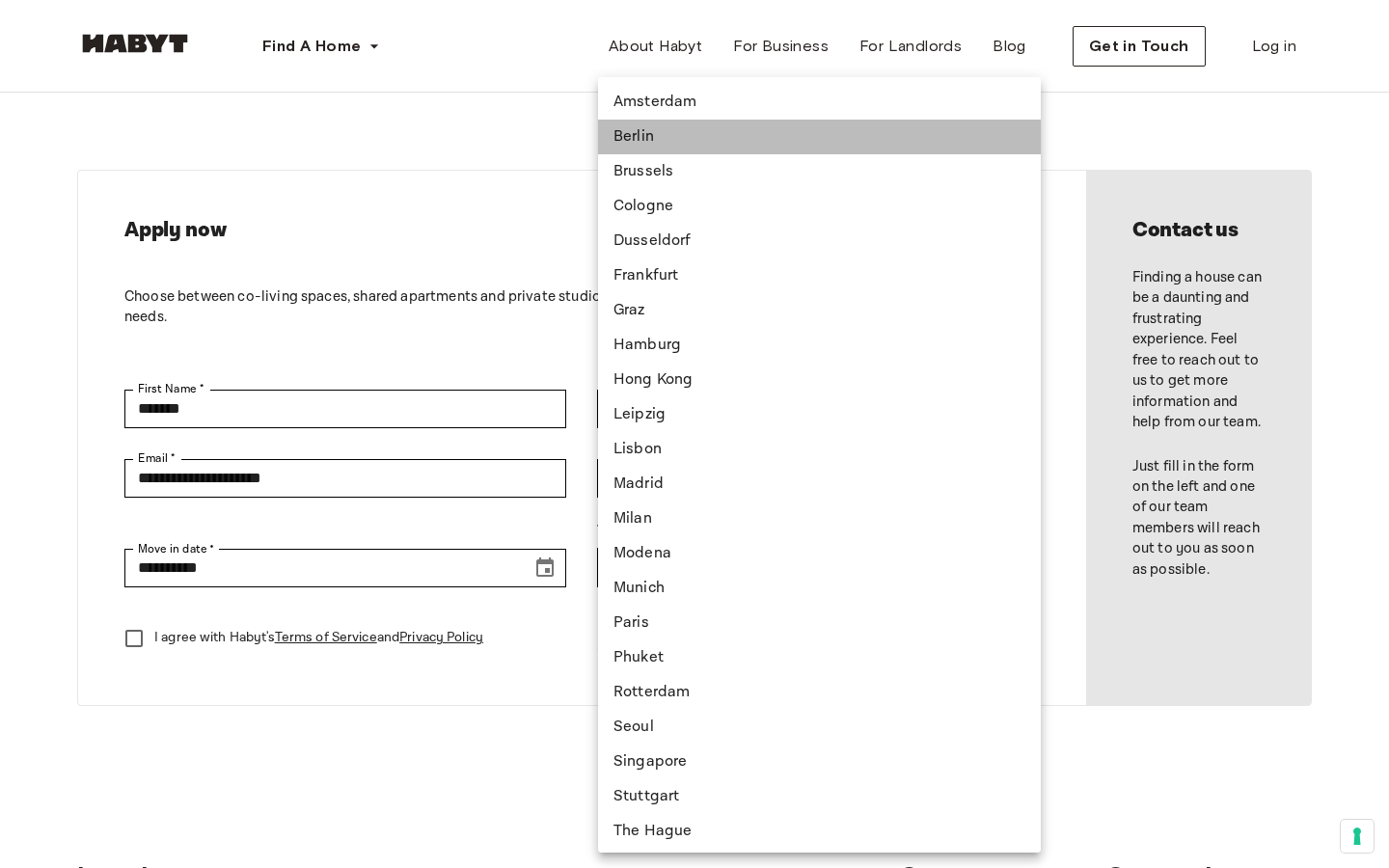 click on "Berlin" at bounding box center [819, 137] 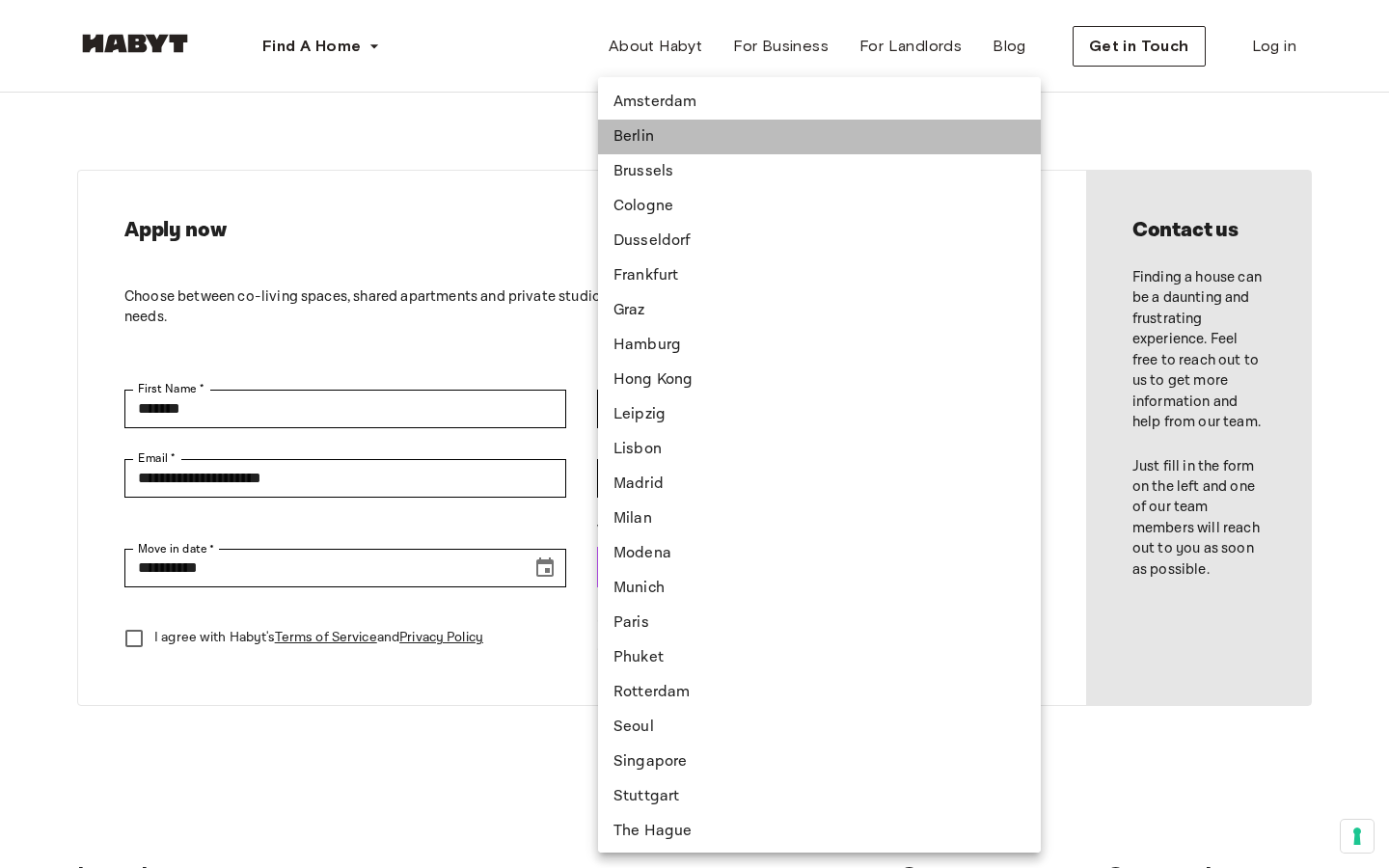 type on "******" 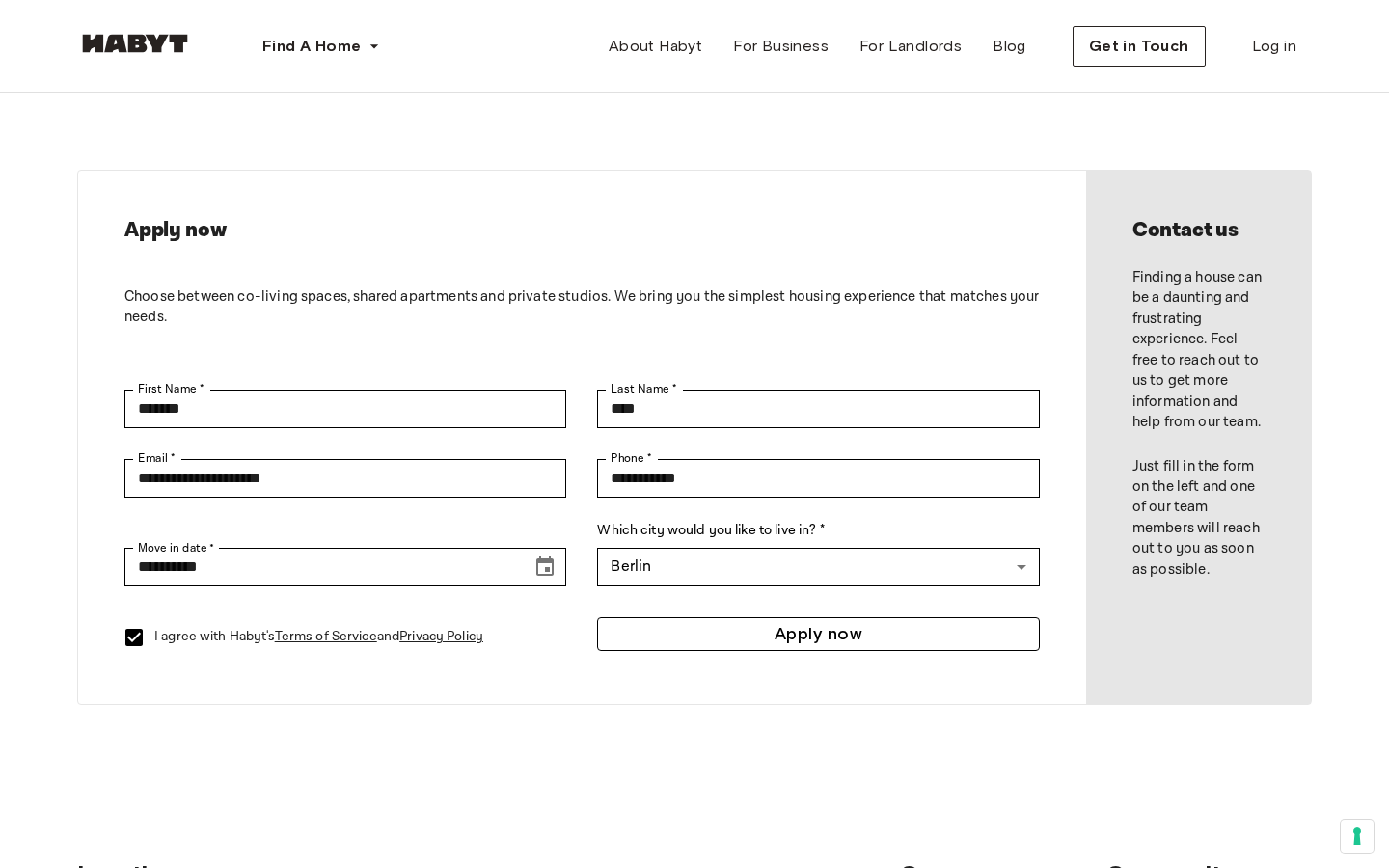 click on "Apply now" at bounding box center (818, 634) 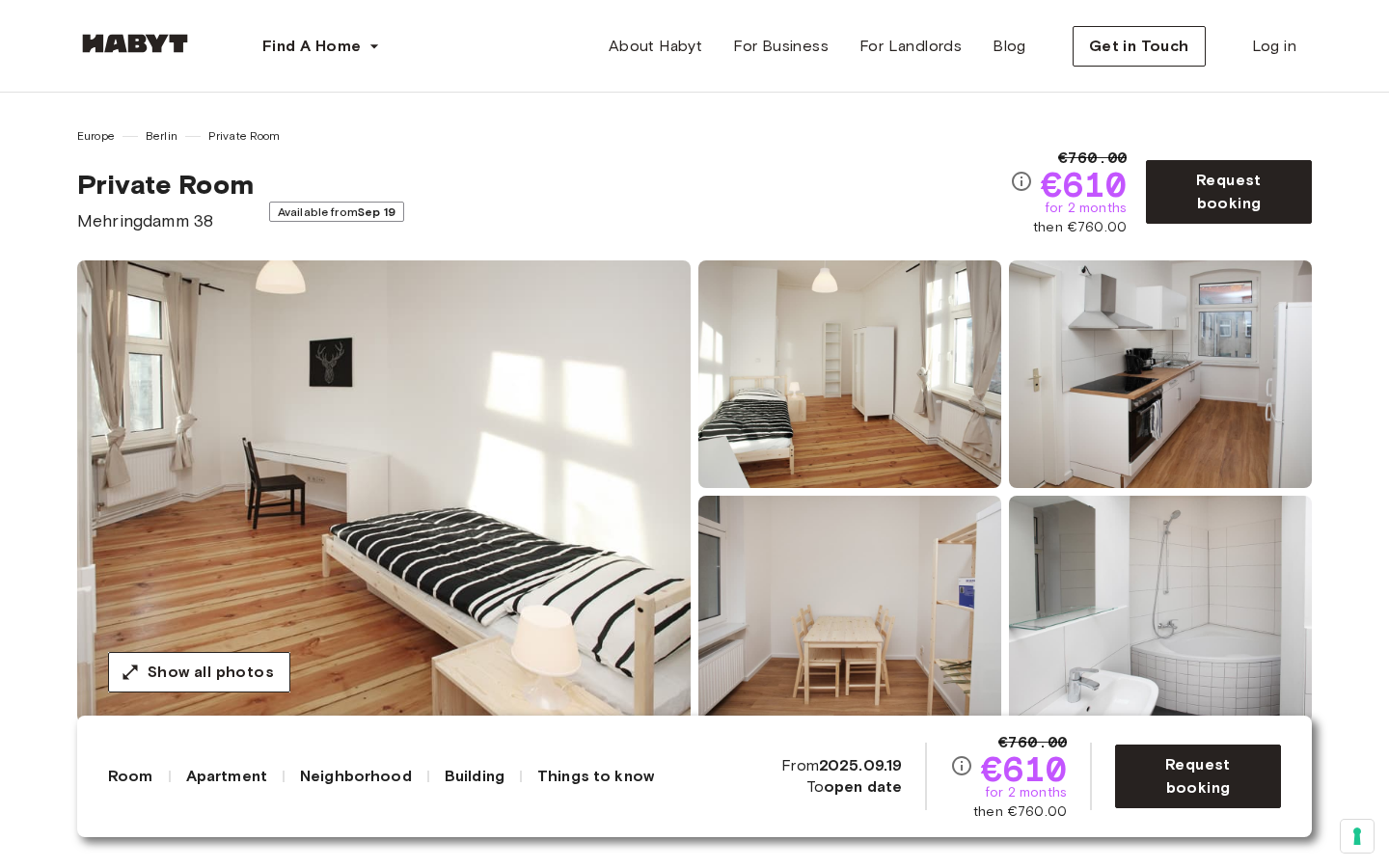 scroll, scrollTop: 0, scrollLeft: 0, axis: both 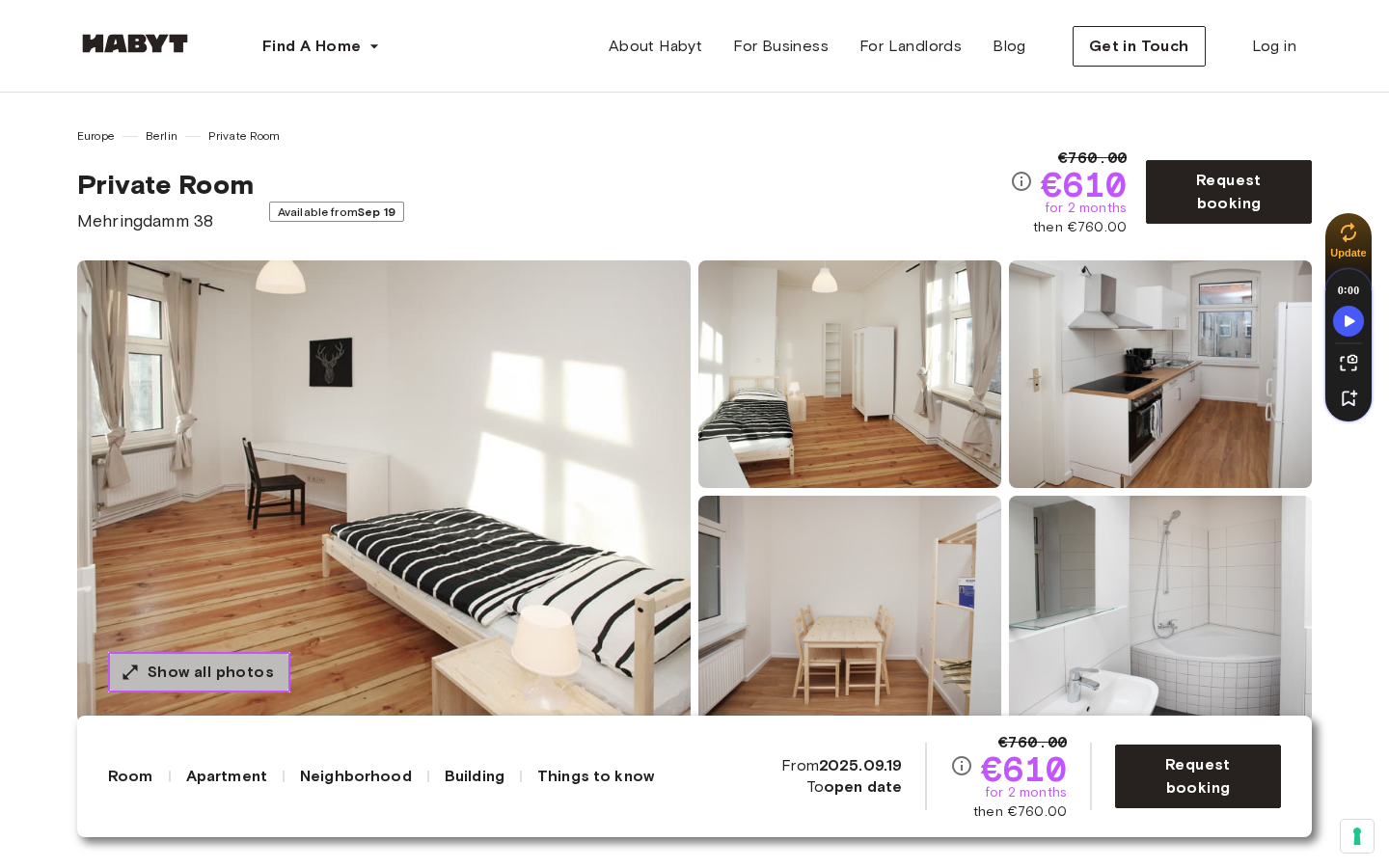 click on "Show all photos" at bounding box center [210, 672] 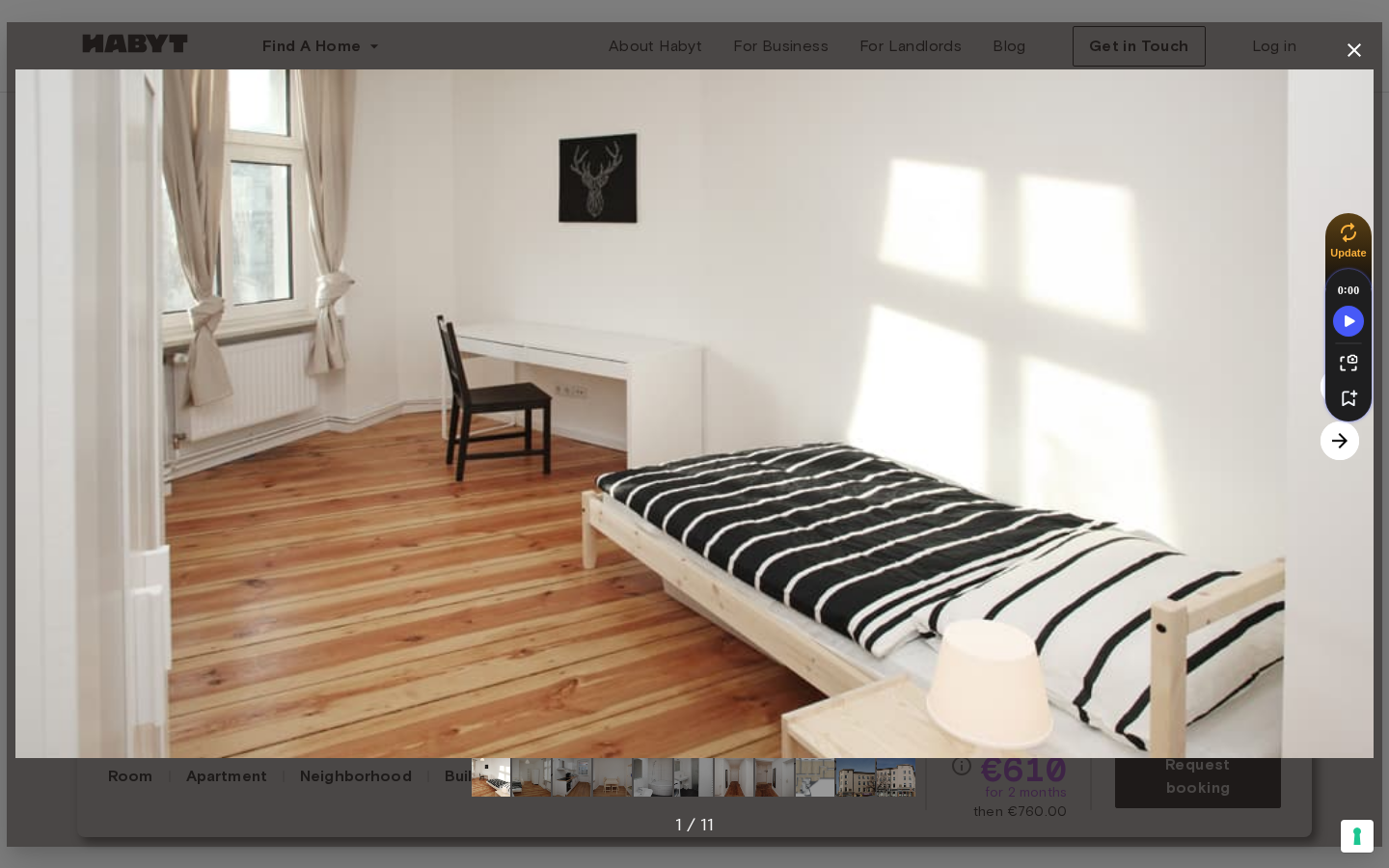 click at bounding box center (1340, 441) 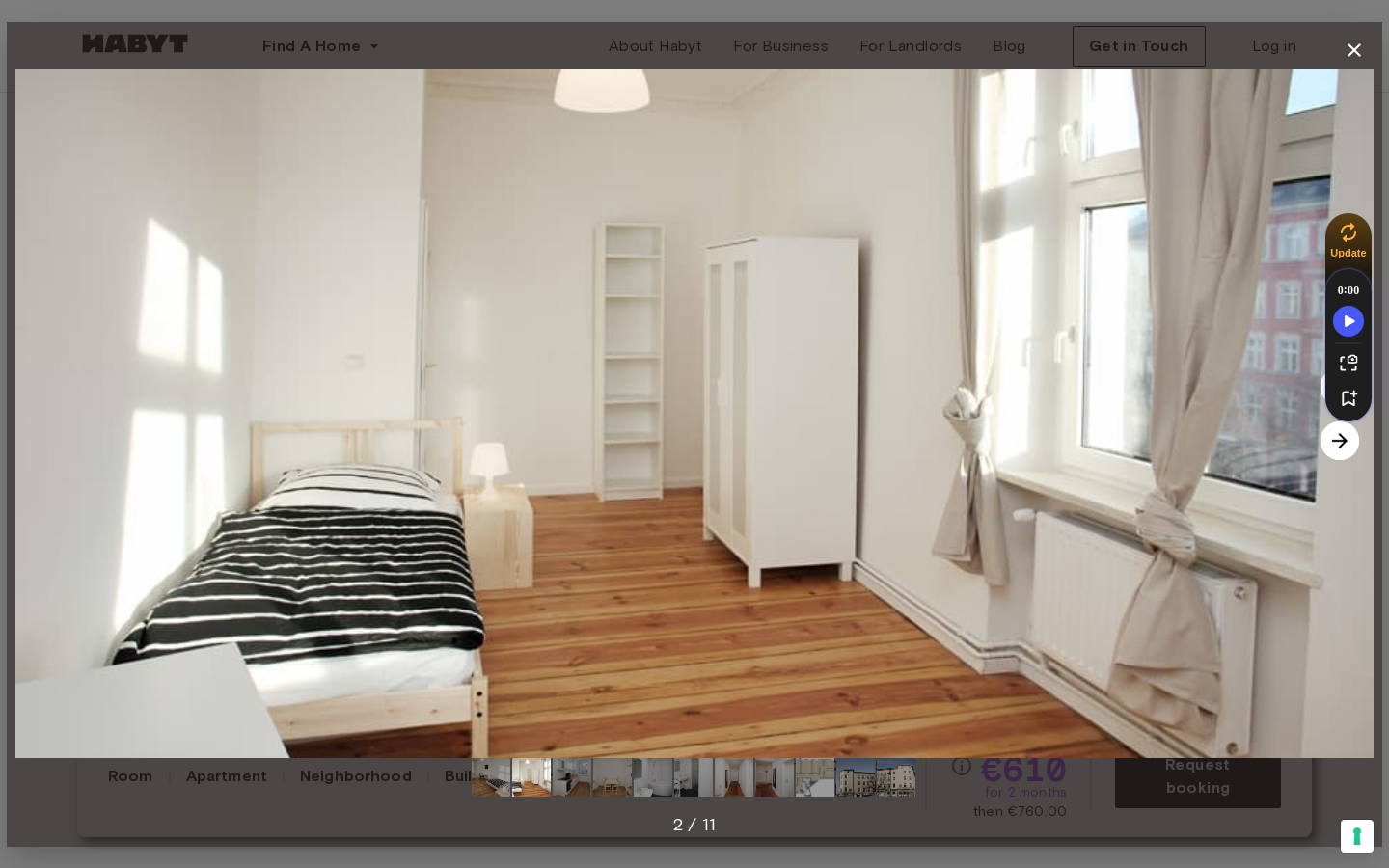 click at bounding box center [1340, 441] 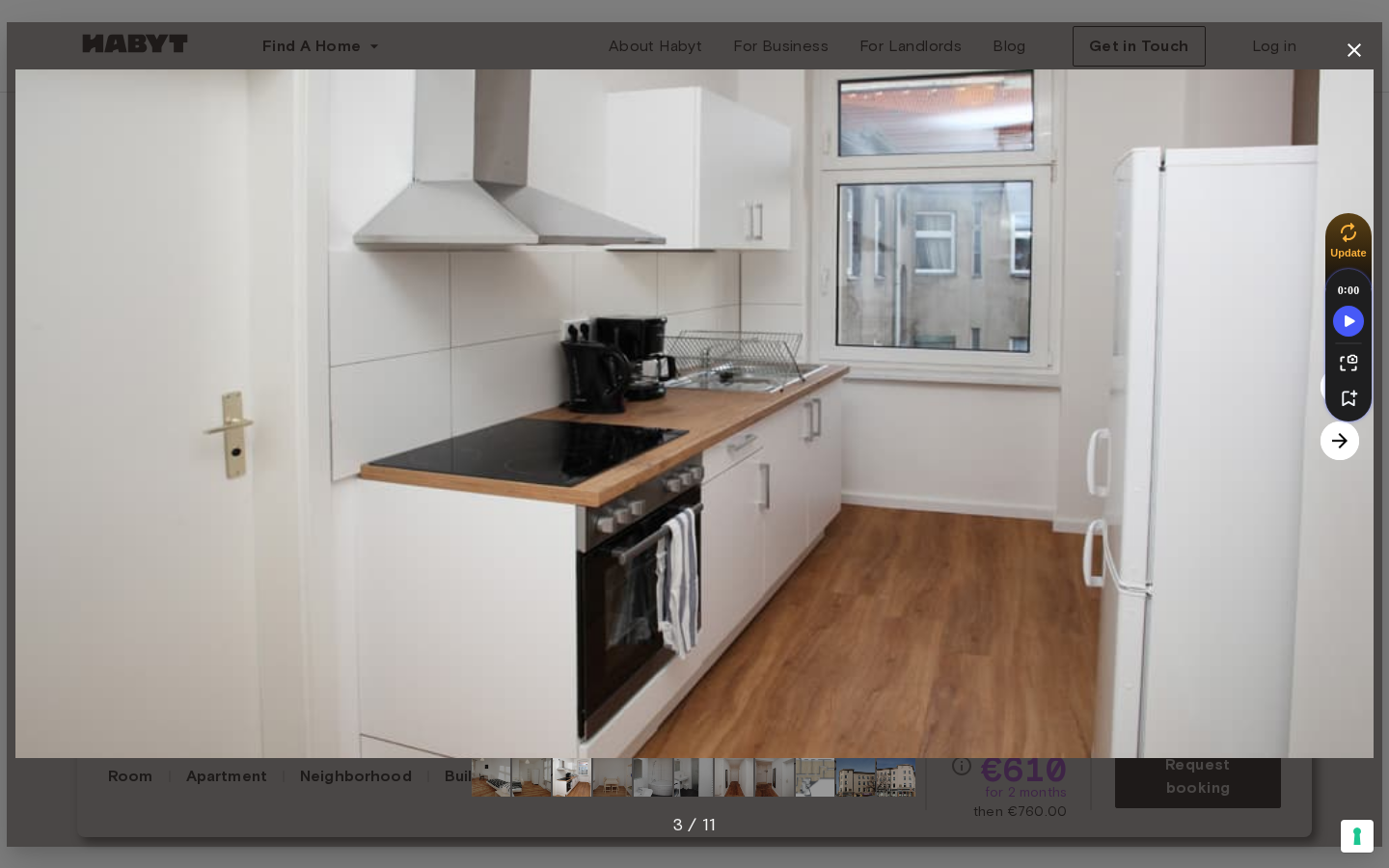 click at bounding box center [1340, 441] 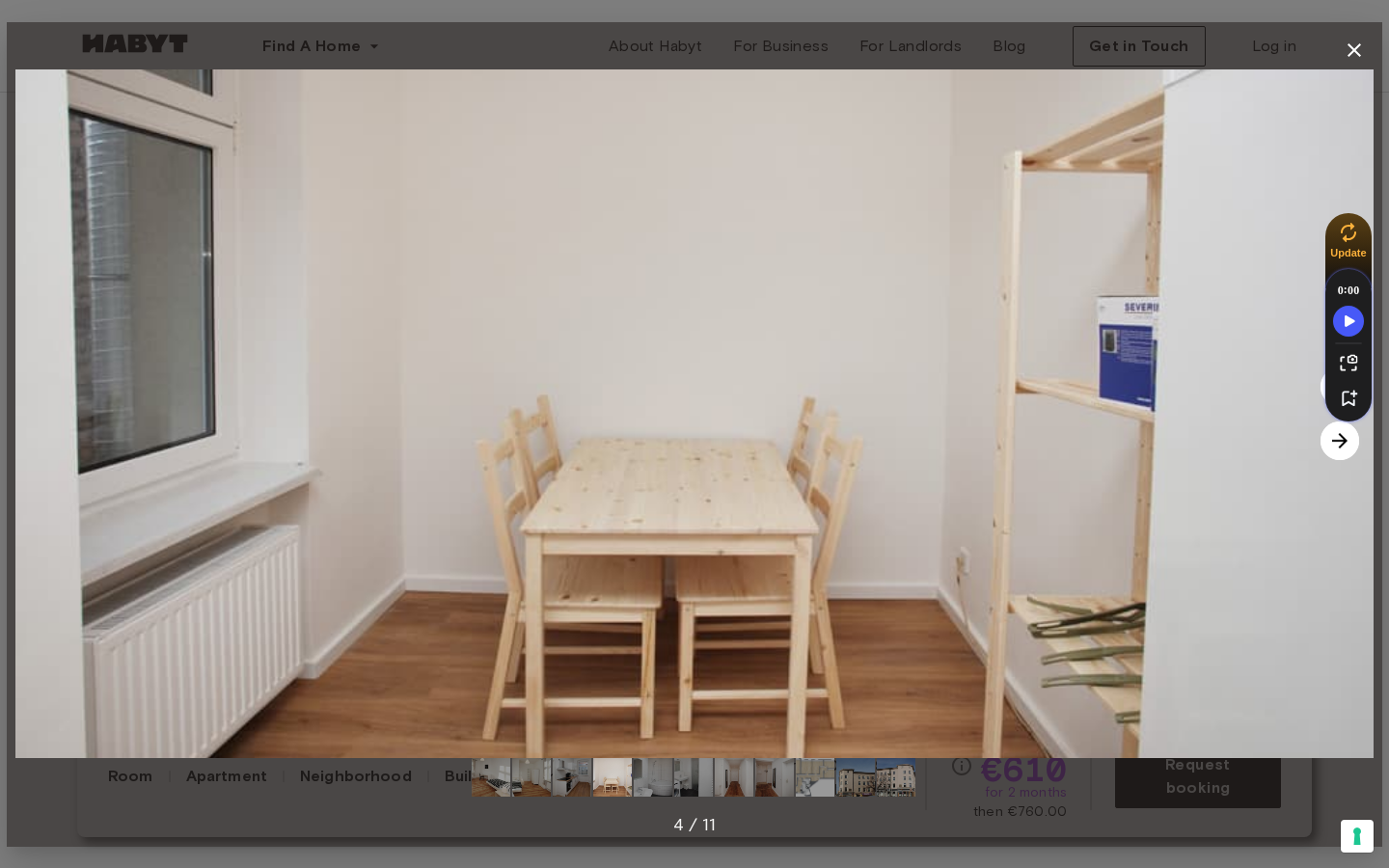 click at bounding box center (1340, 441) 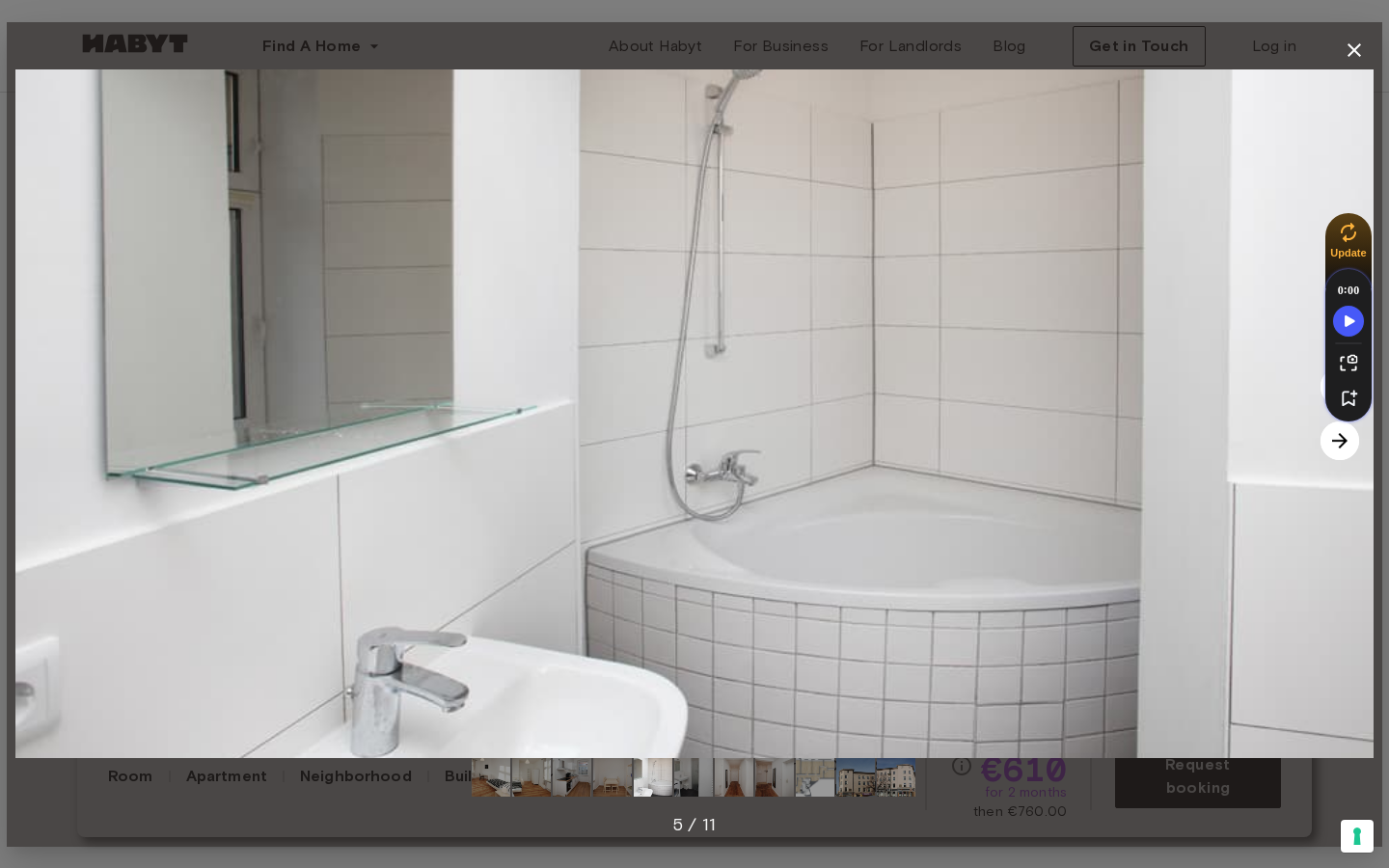 click at bounding box center (1340, 441) 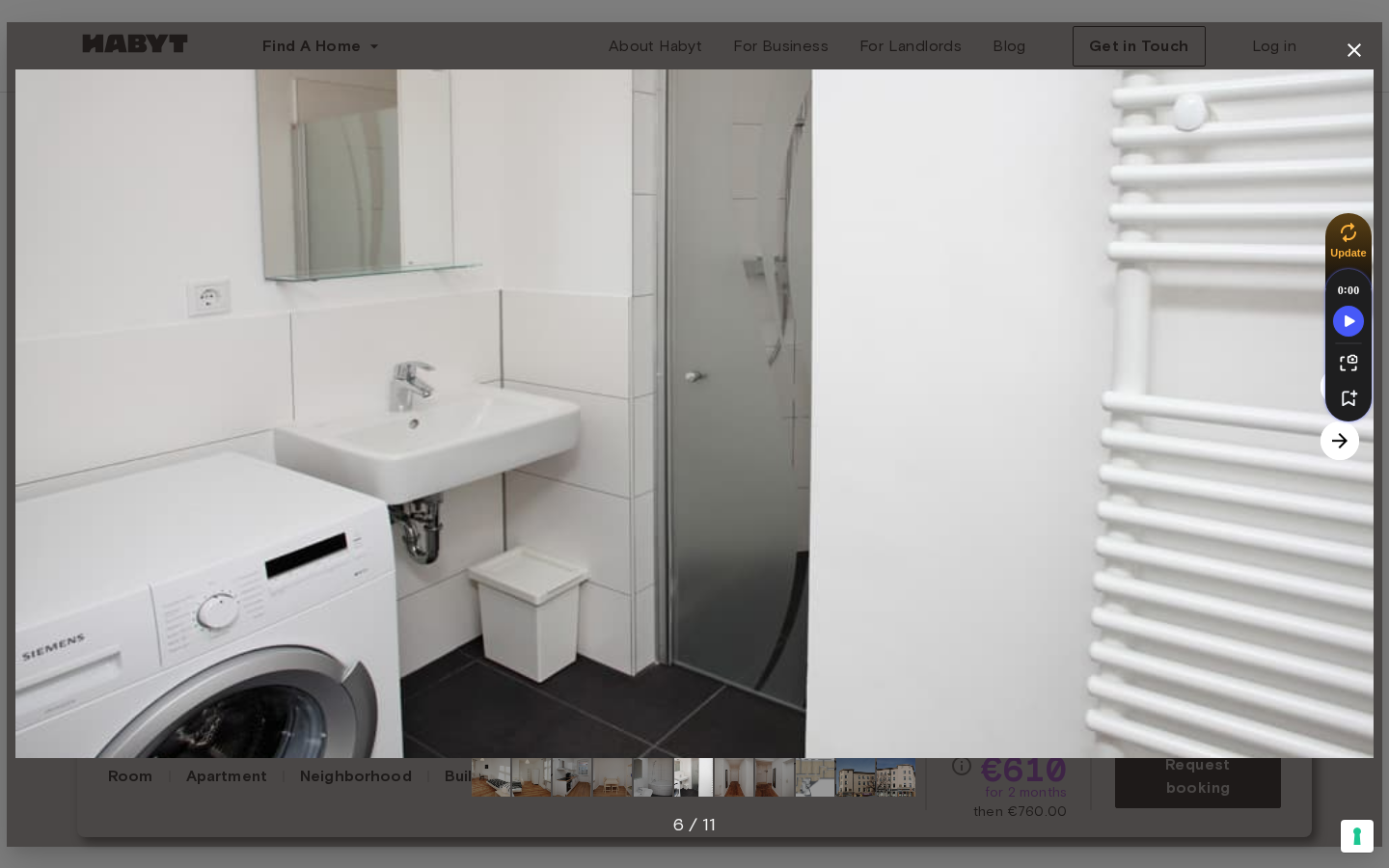 click at bounding box center (1340, 441) 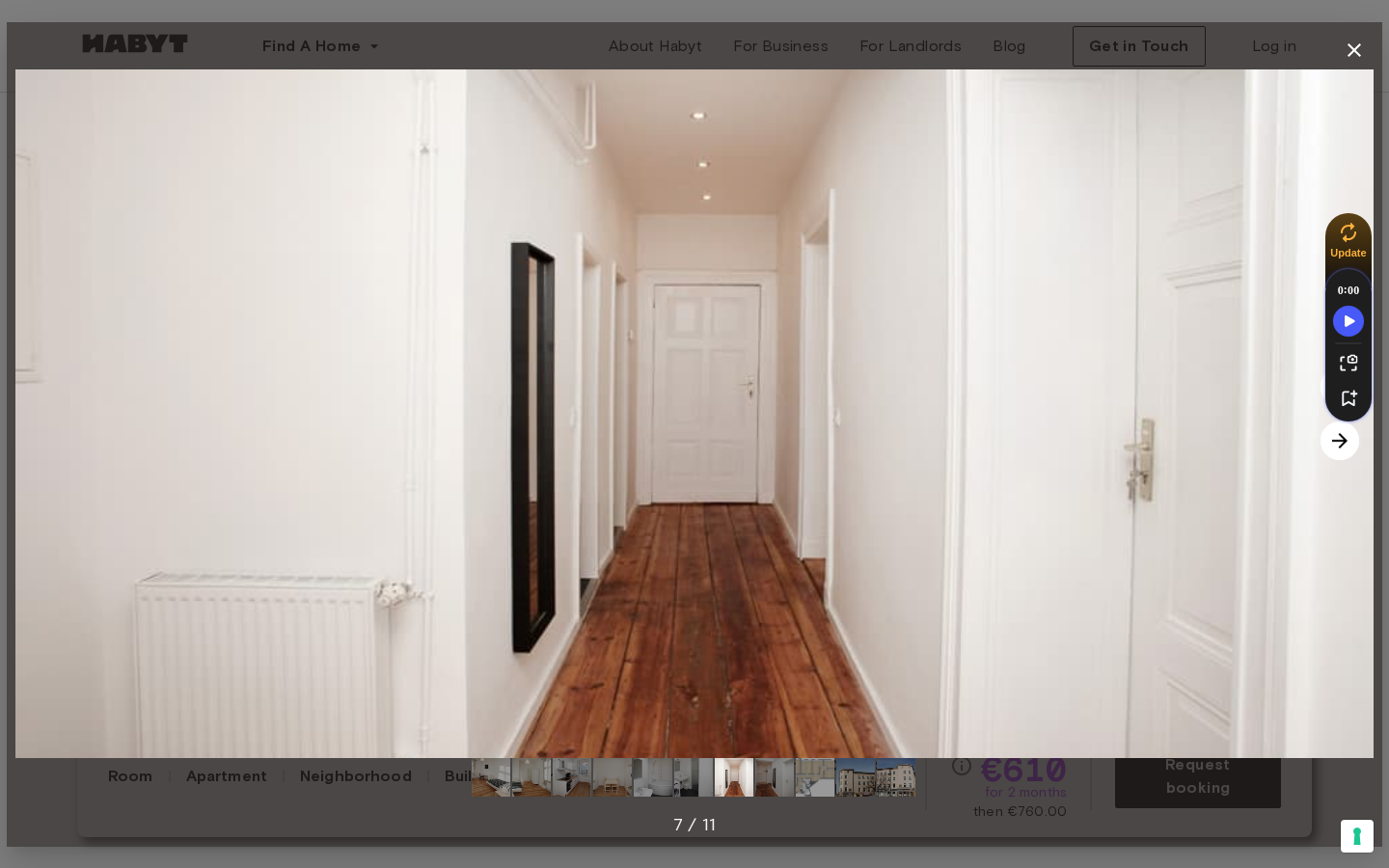 click at bounding box center [1340, 441] 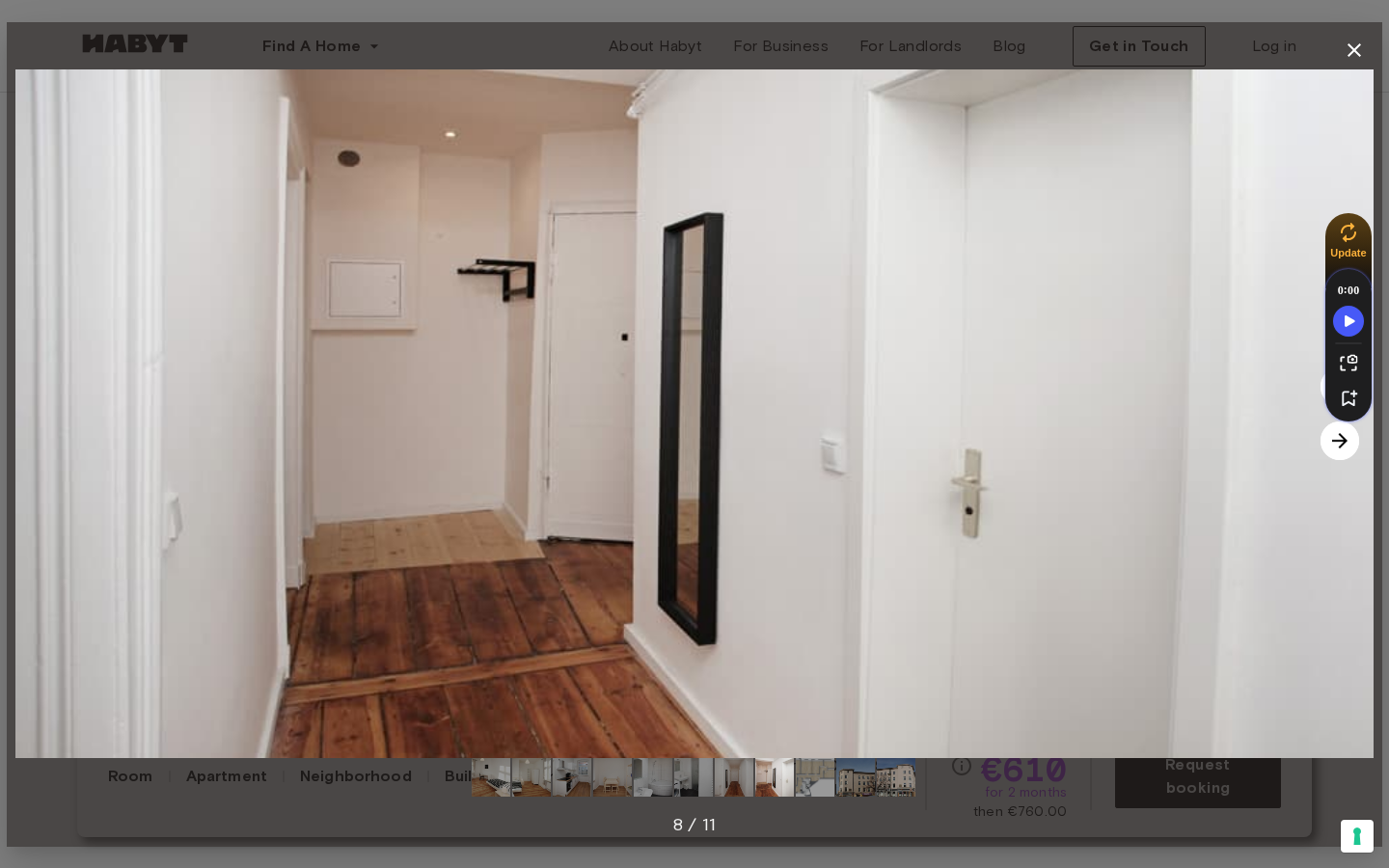 click at bounding box center (1340, 441) 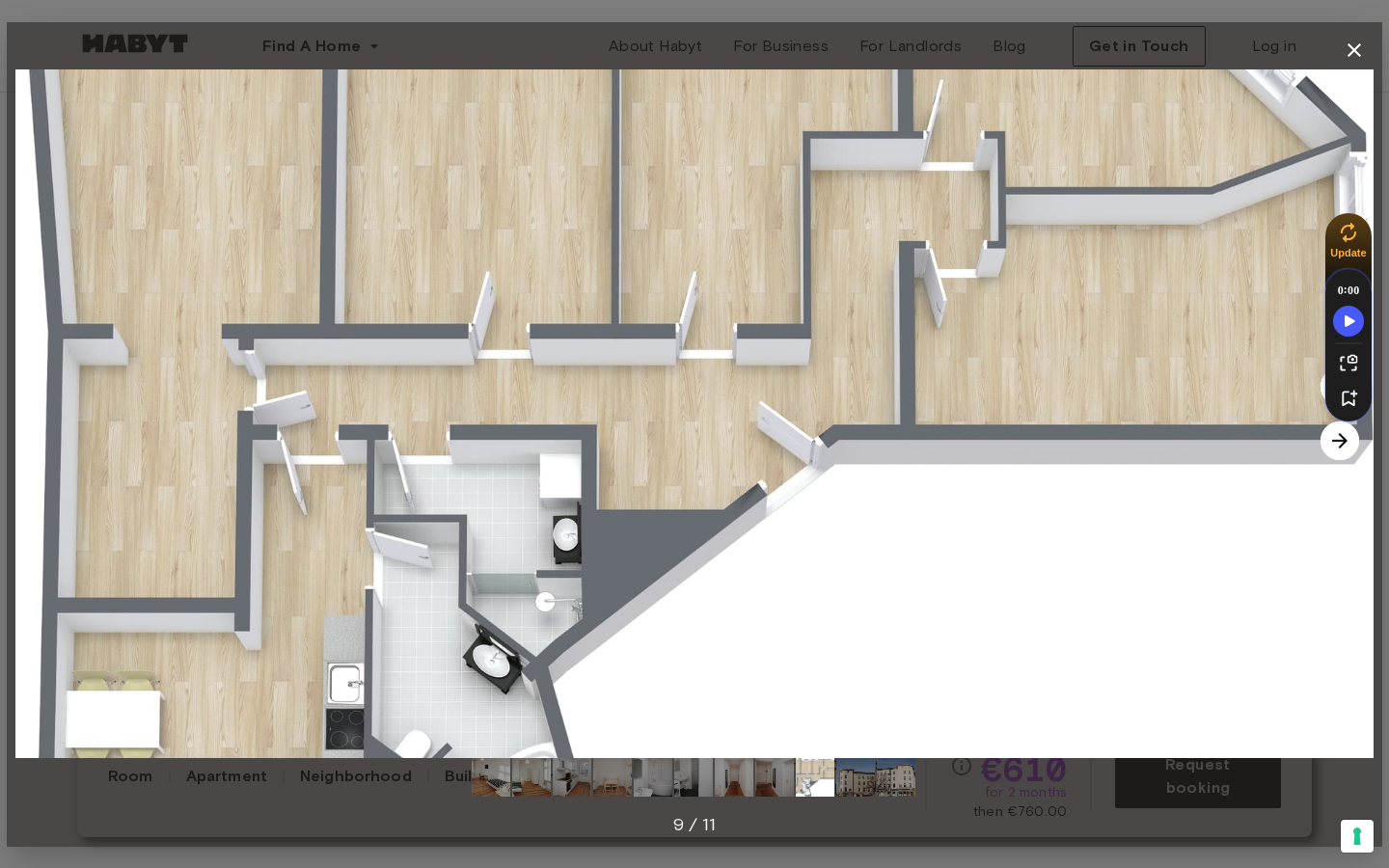 click at bounding box center [1340, 441] 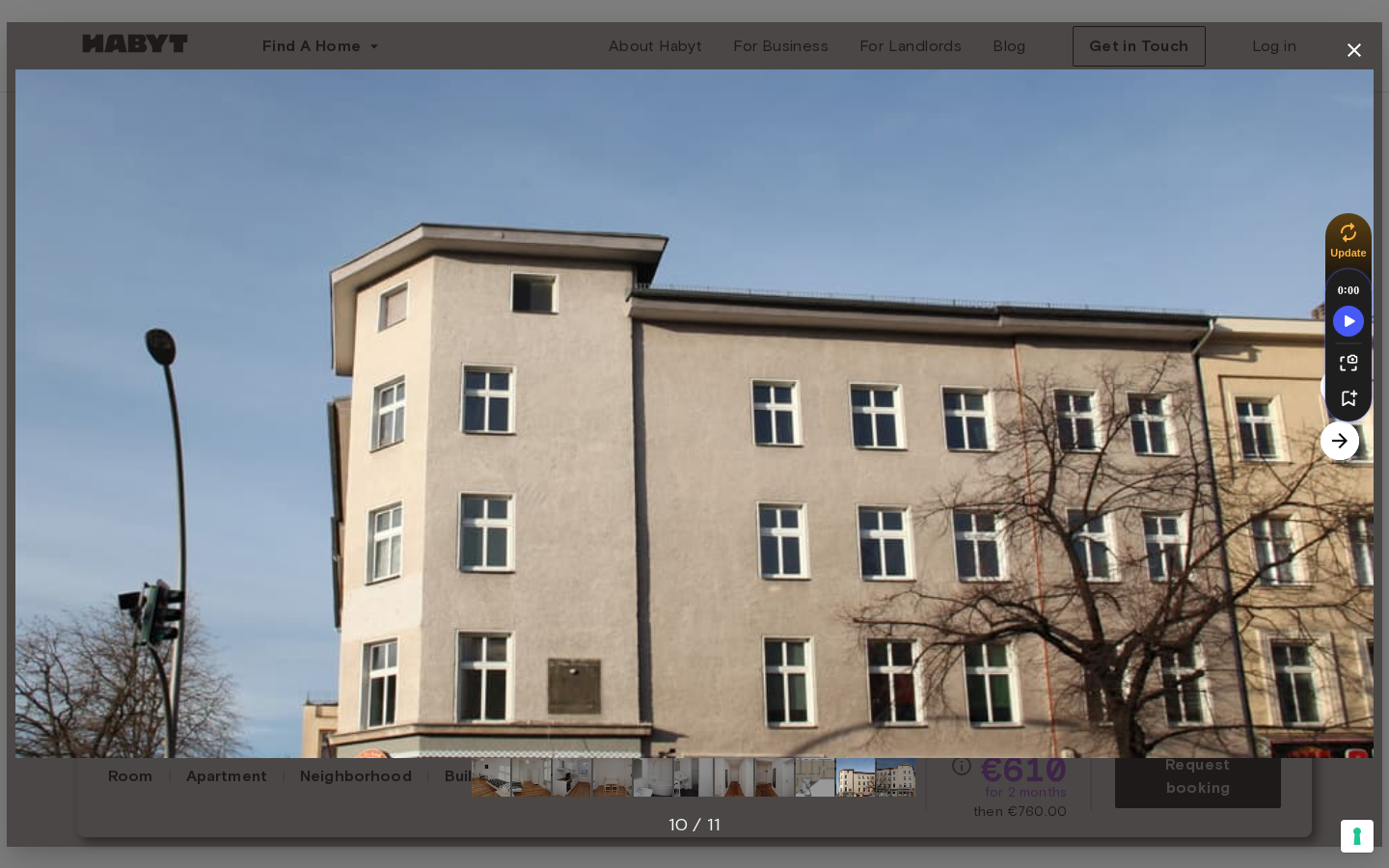 click at bounding box center [1340, 441] 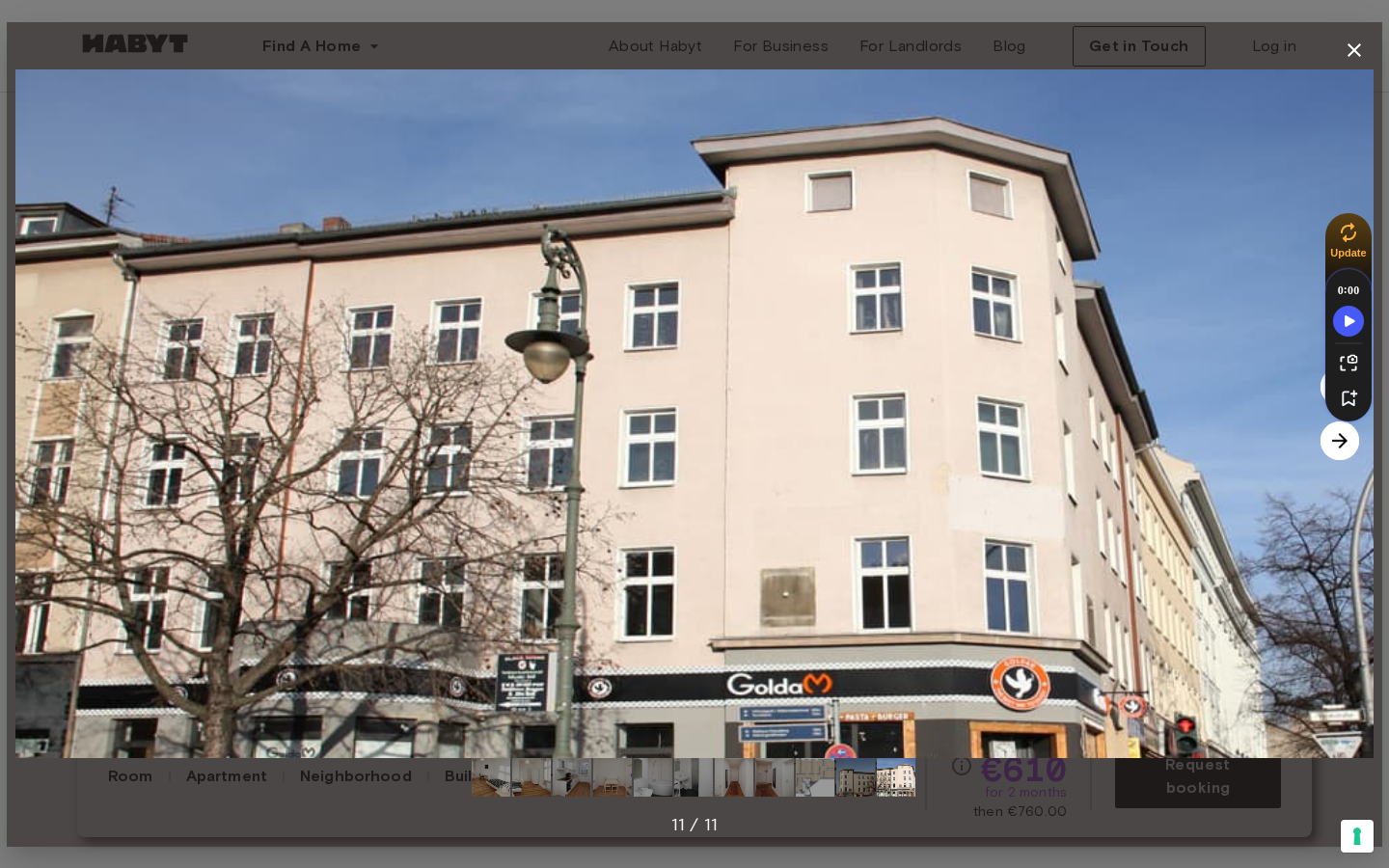 click at bounding box center [1340, 441] 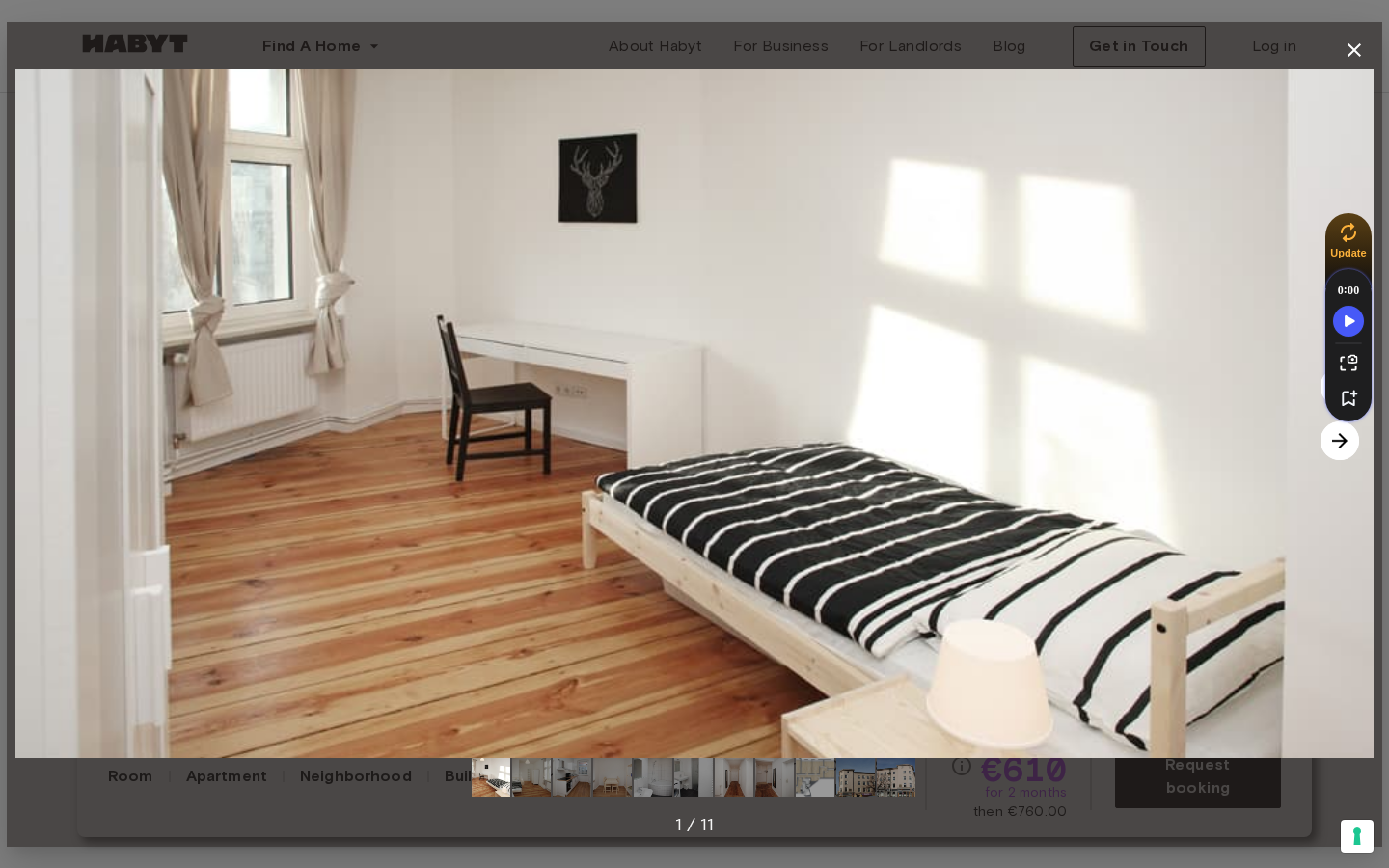 click at bounding box center (1340, 441) 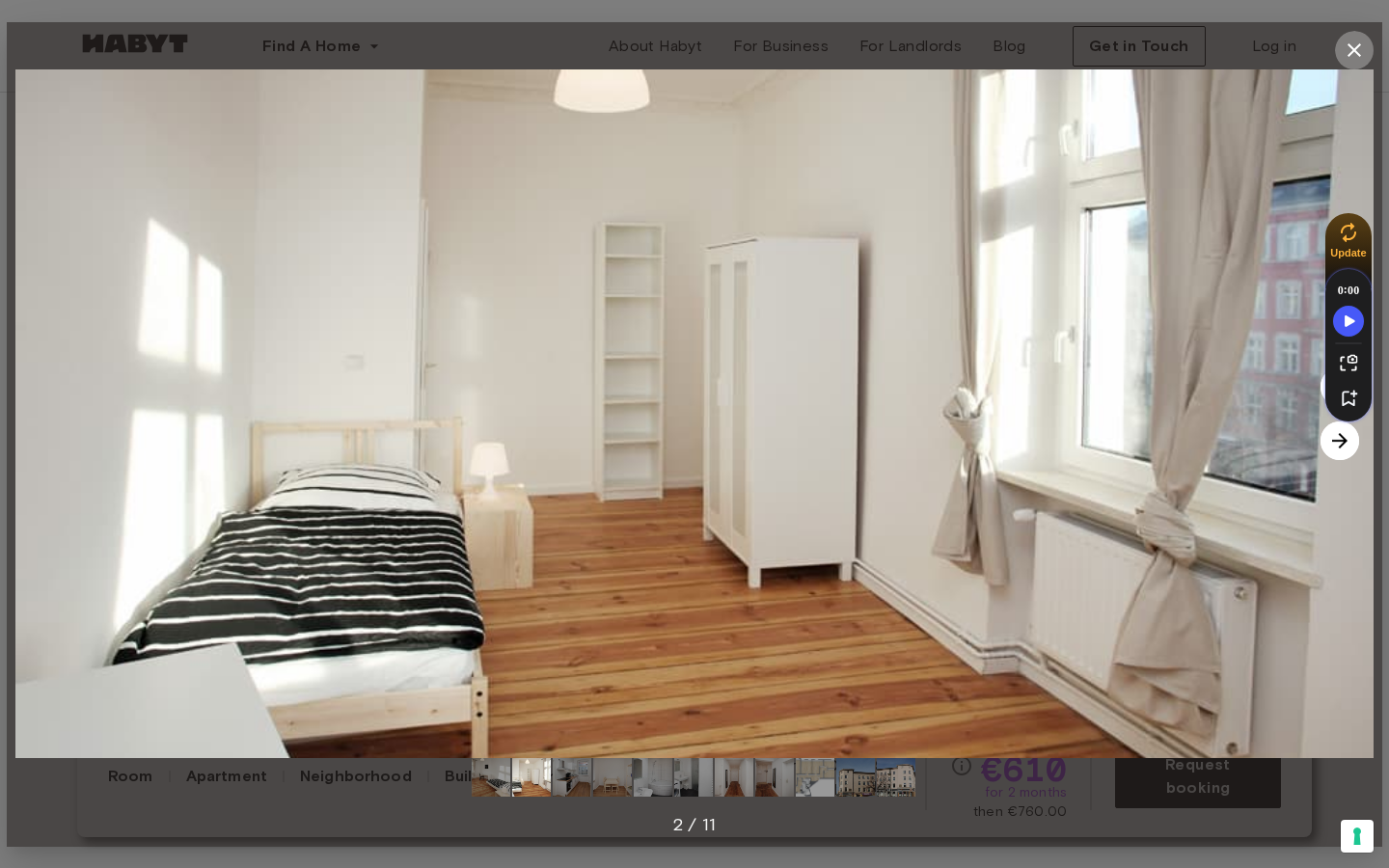 click 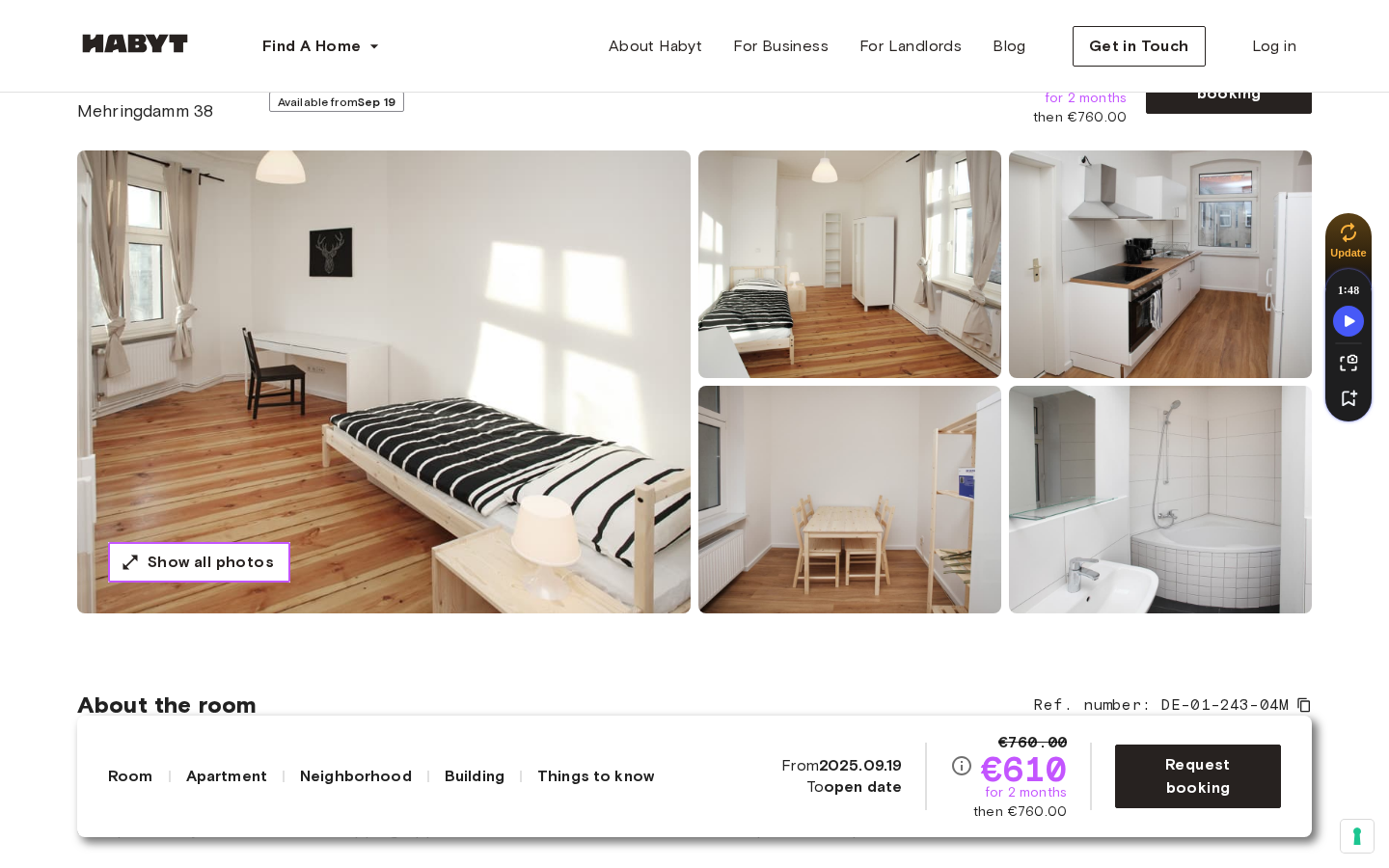 scroll, scrollTop: 114, scrollLeft: 0, axis: vertical 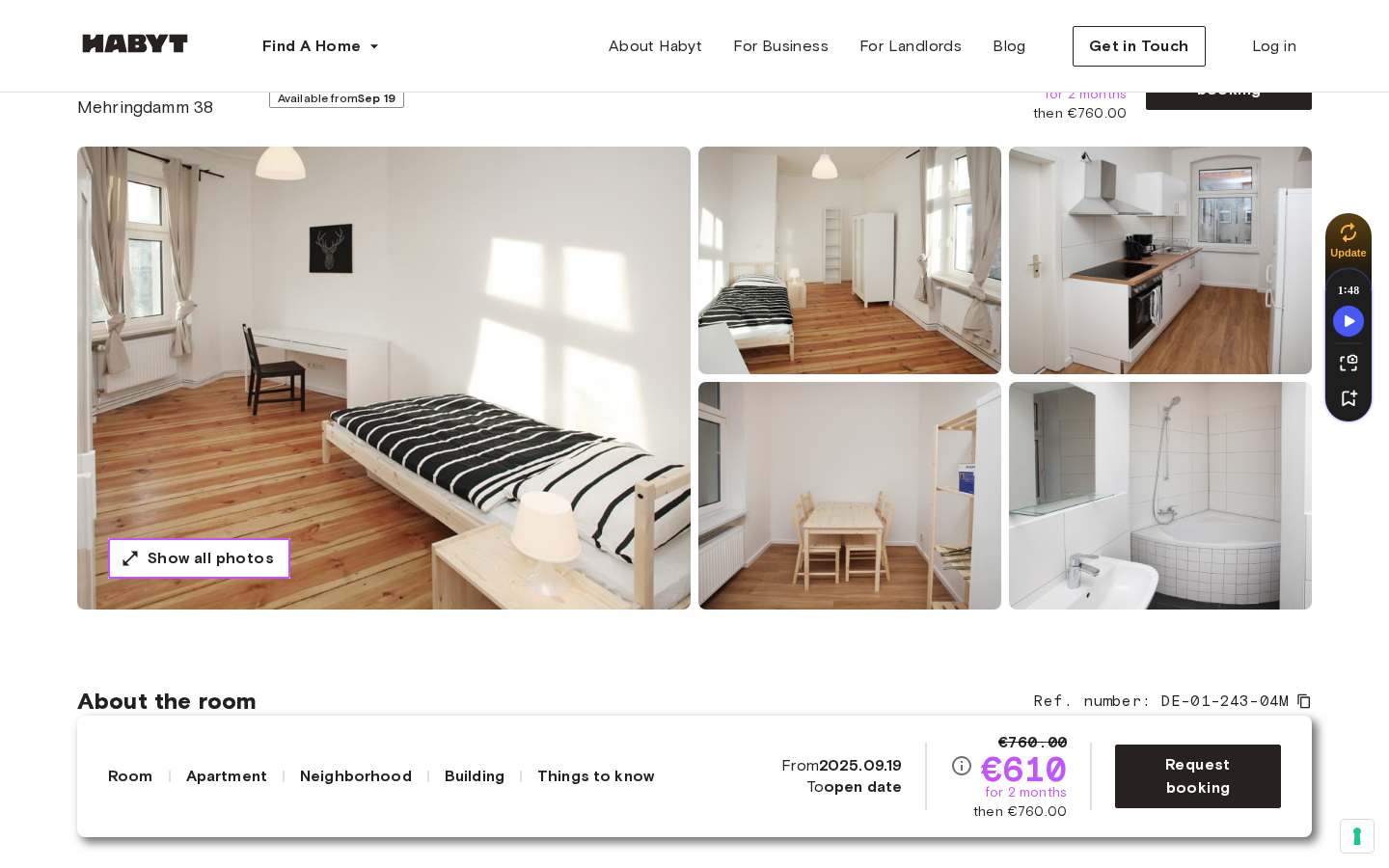 click on "Show all photos" at bounding box center (210, 558) 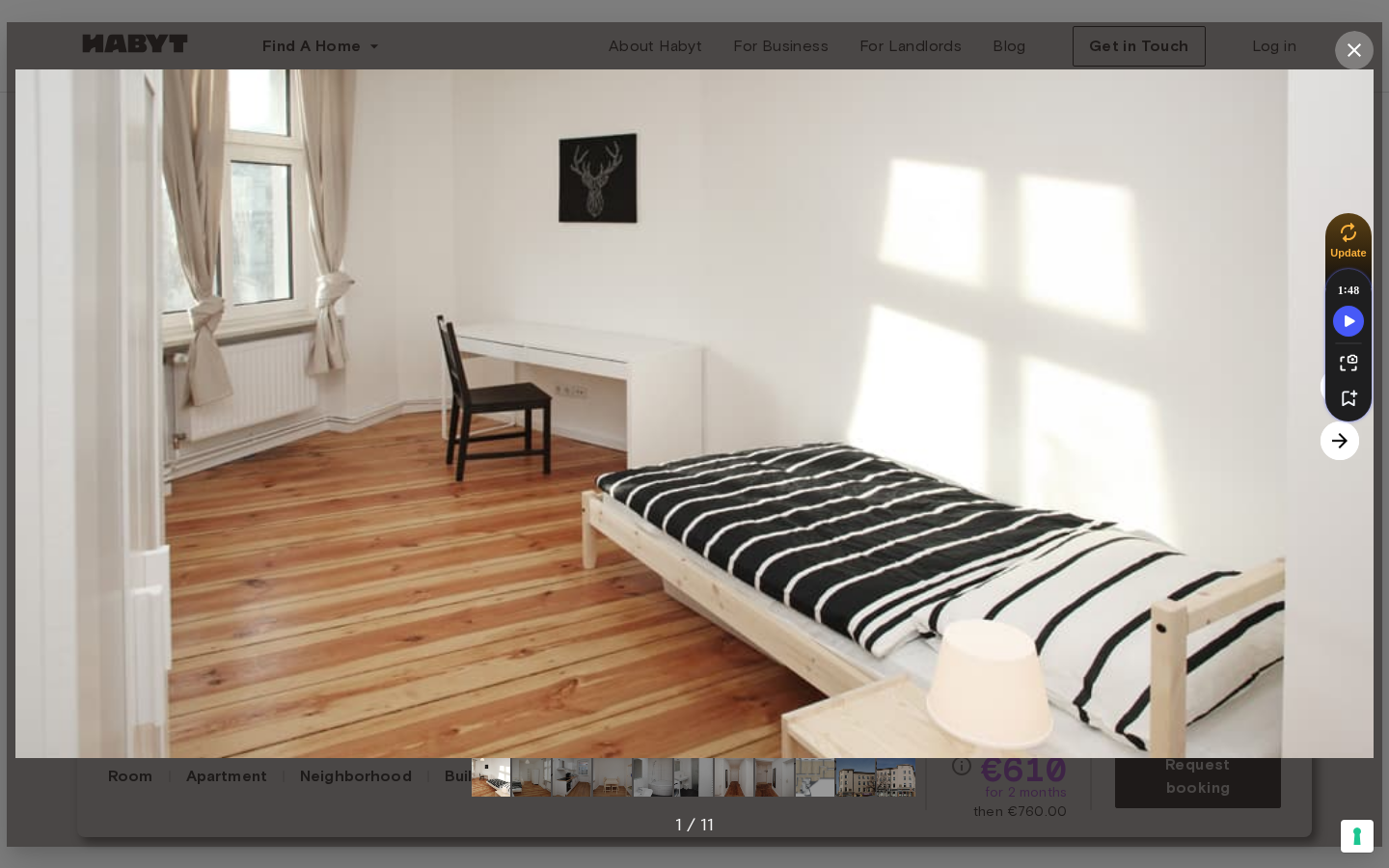 click 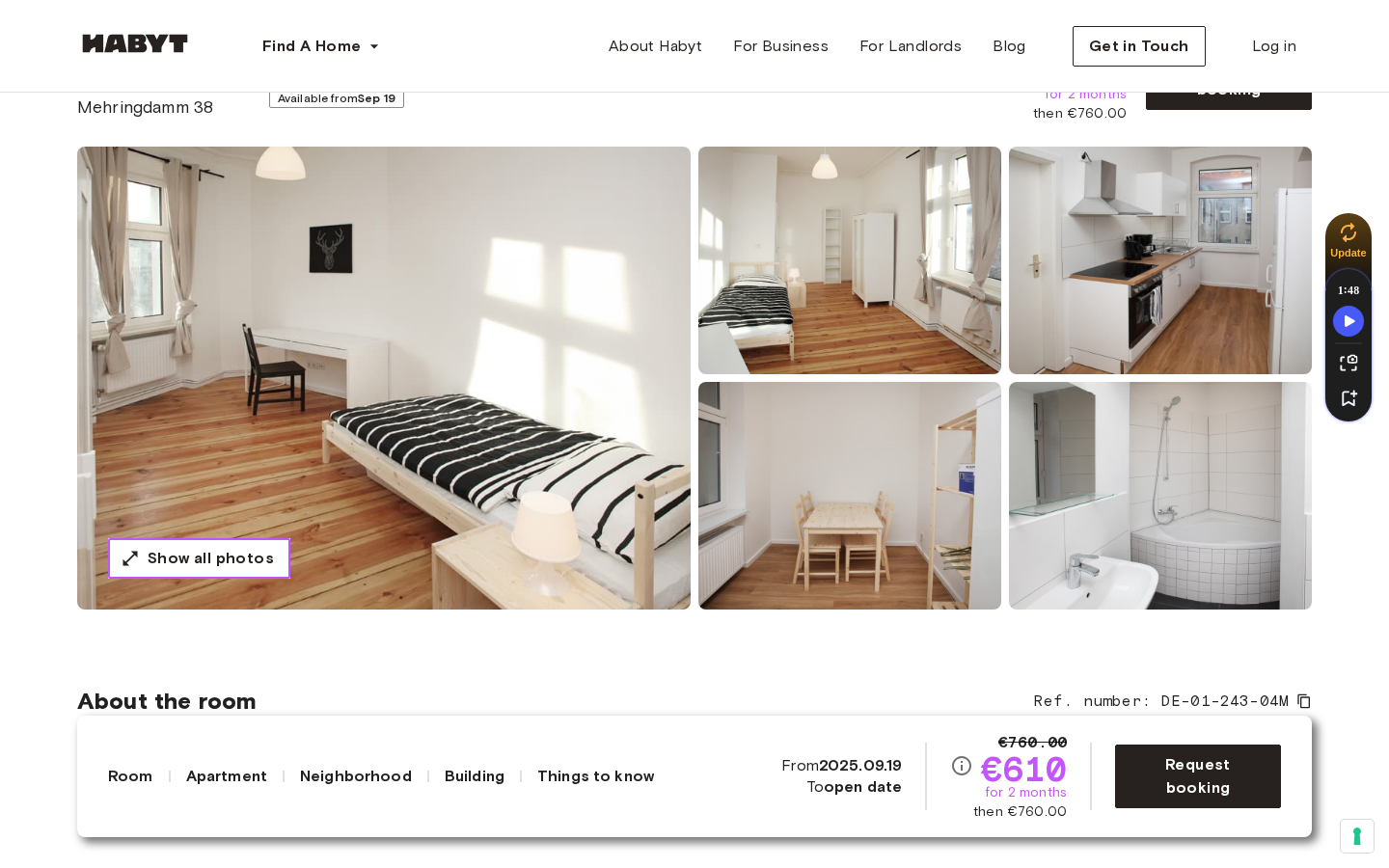 scroll, scrollTop: 0, scrollLeft: 0, axis: both 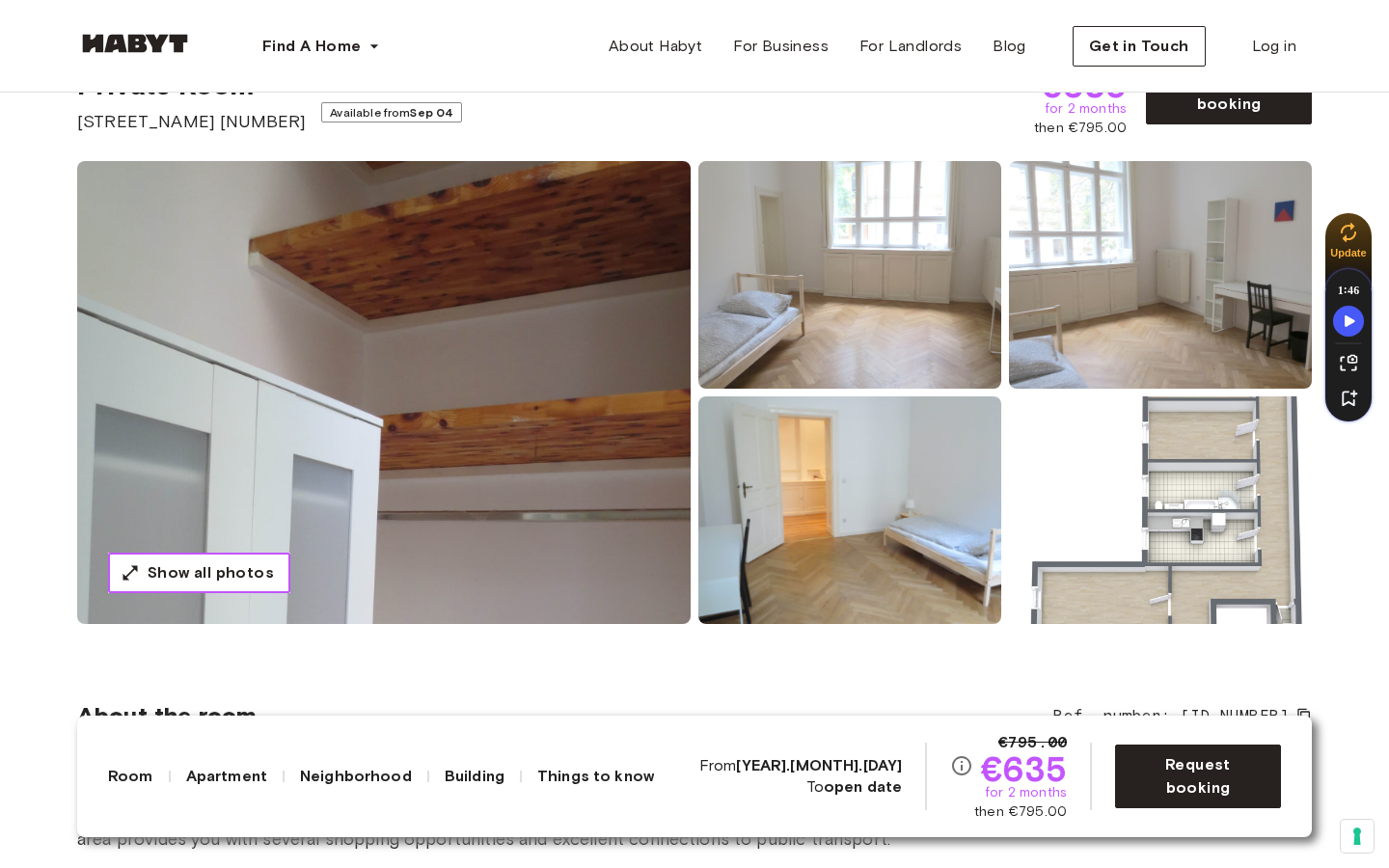 click on "Show all photos" at bounding box center [210, 573] 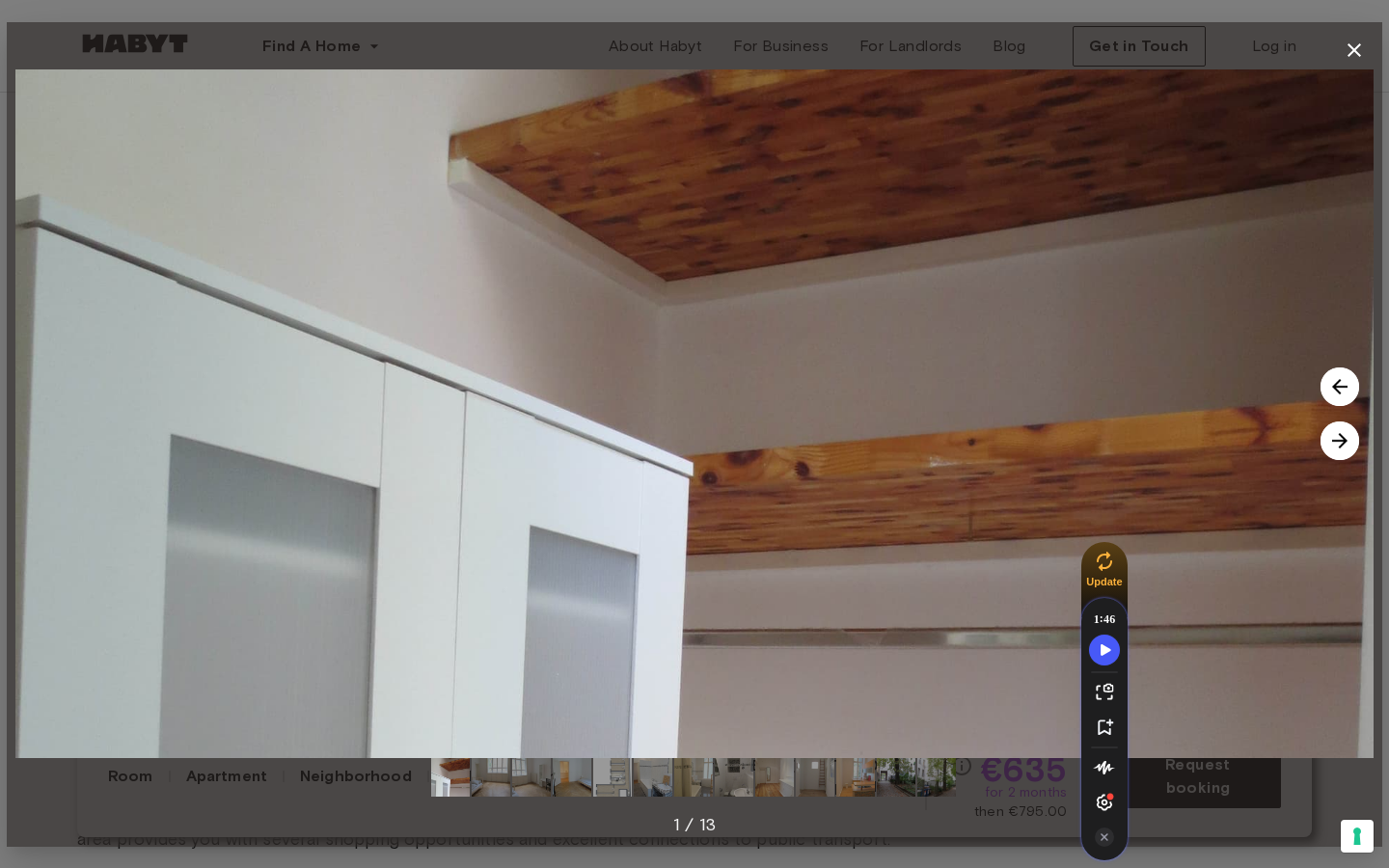 drag, startPoint x: 1360, startPoint y: 258, endPoint x: 1193, endPoint y: 811, distance: 577.666 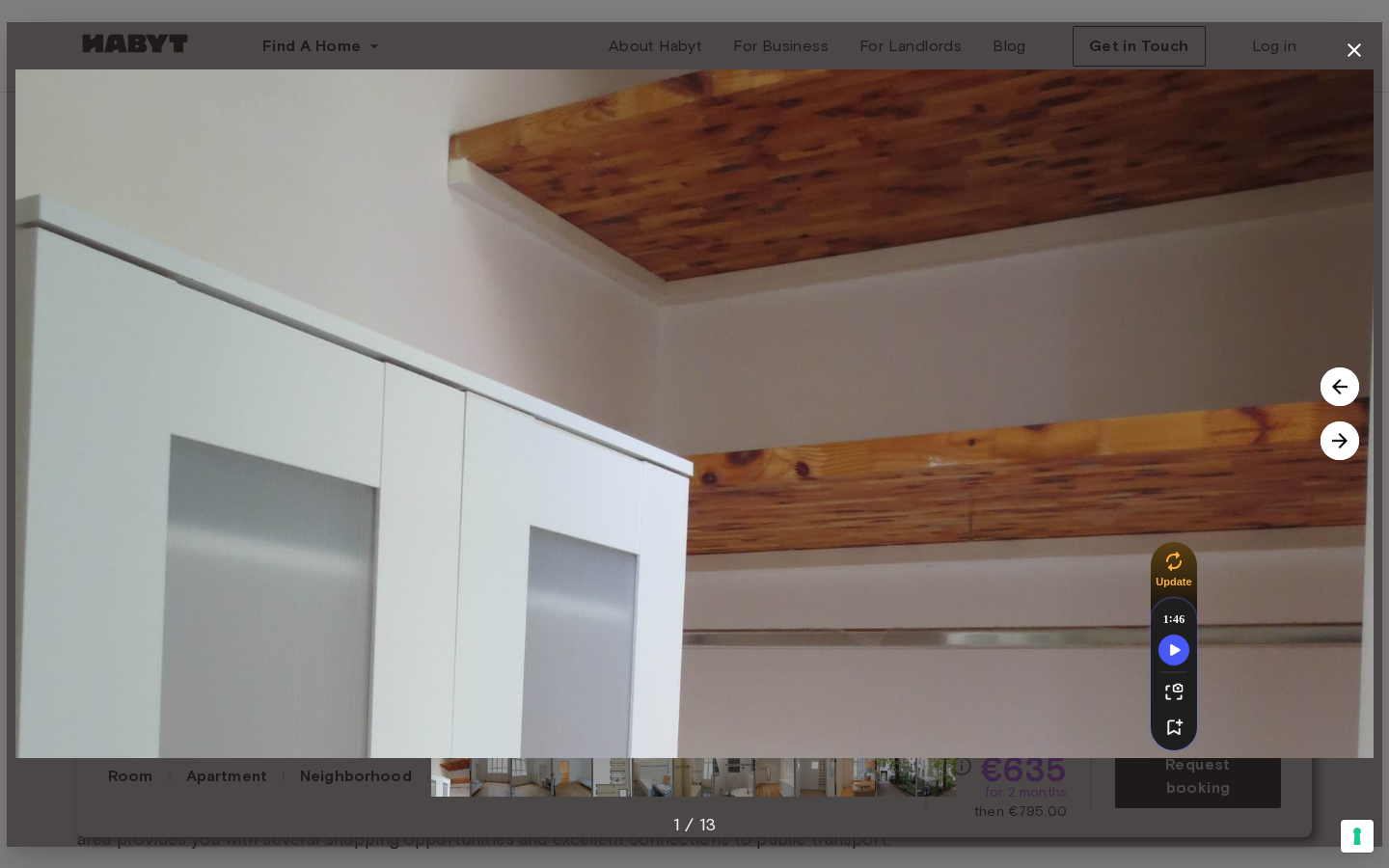 click at bounding box center (1340, 441) 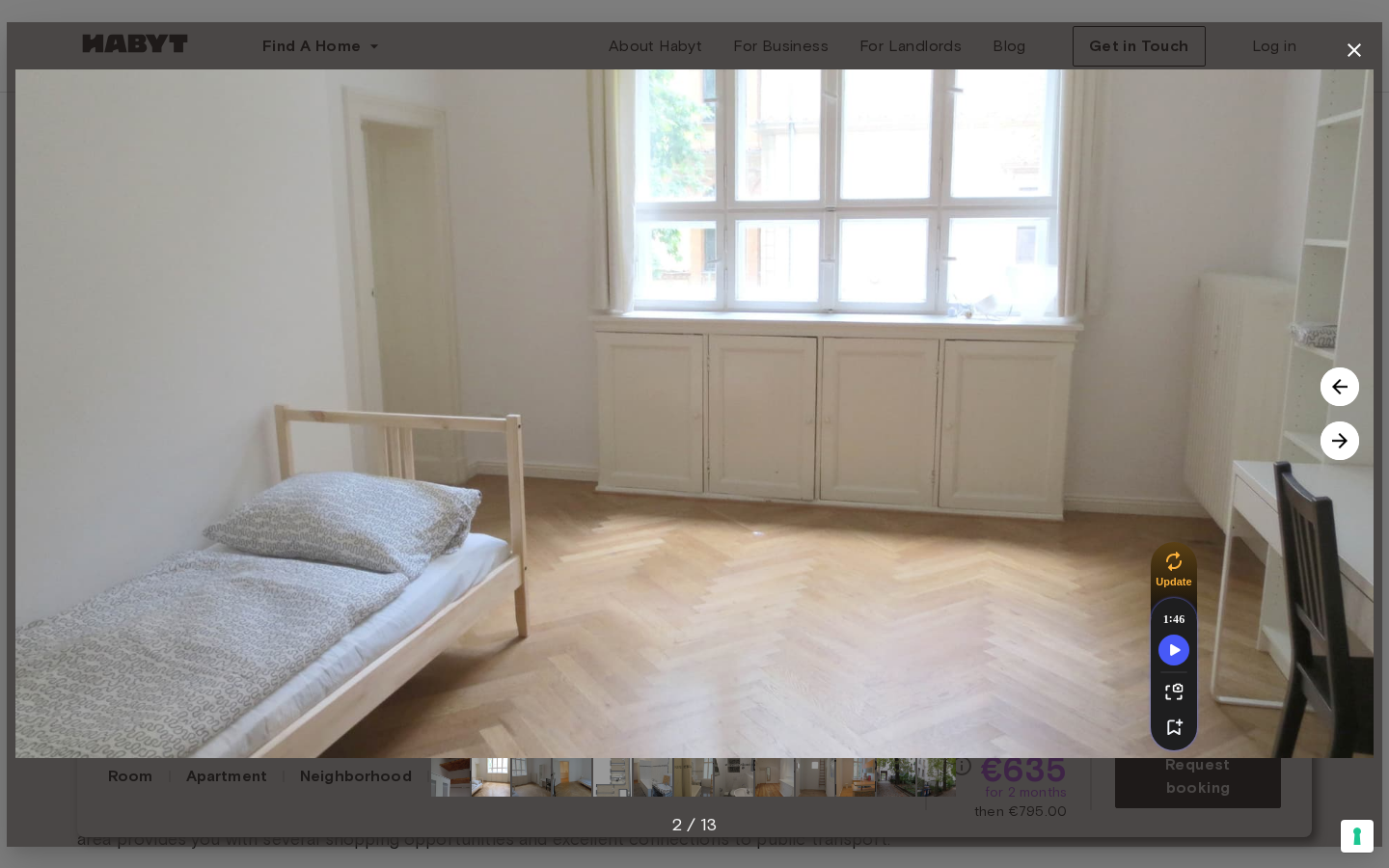 click at bounding box center (1340, 441) 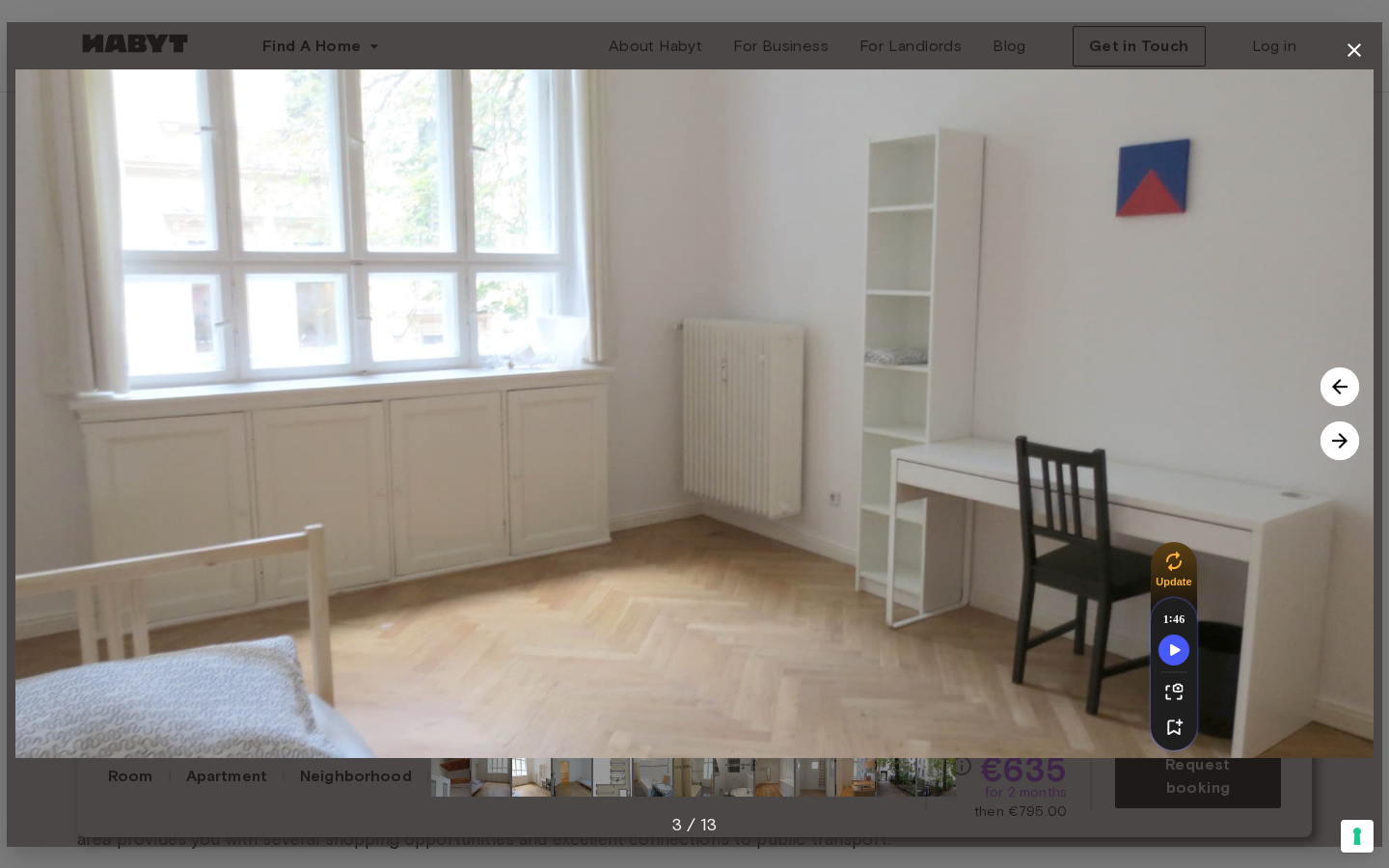 click at bounding box center [1340, 441] 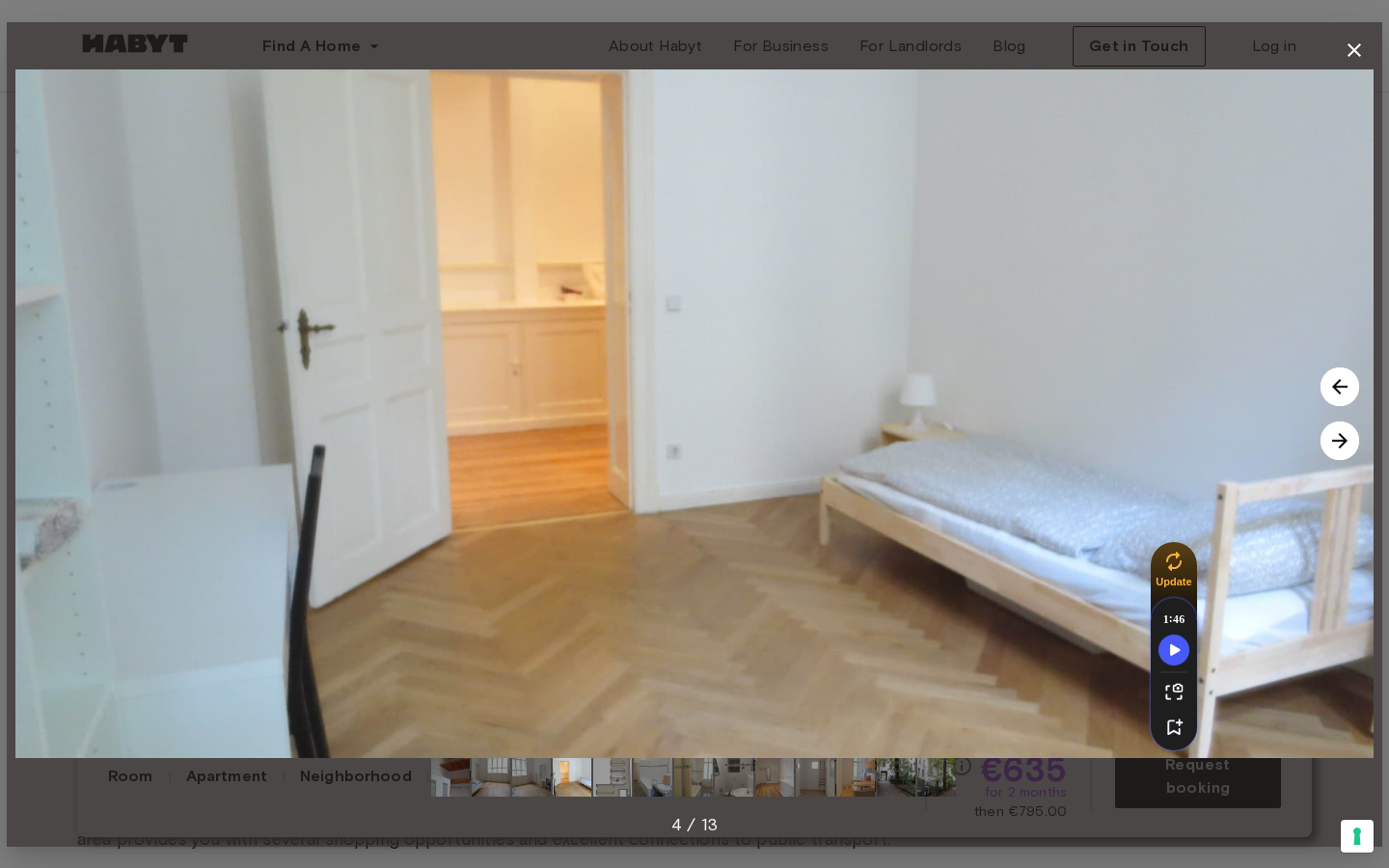 click at bounding box center (1340, 441) 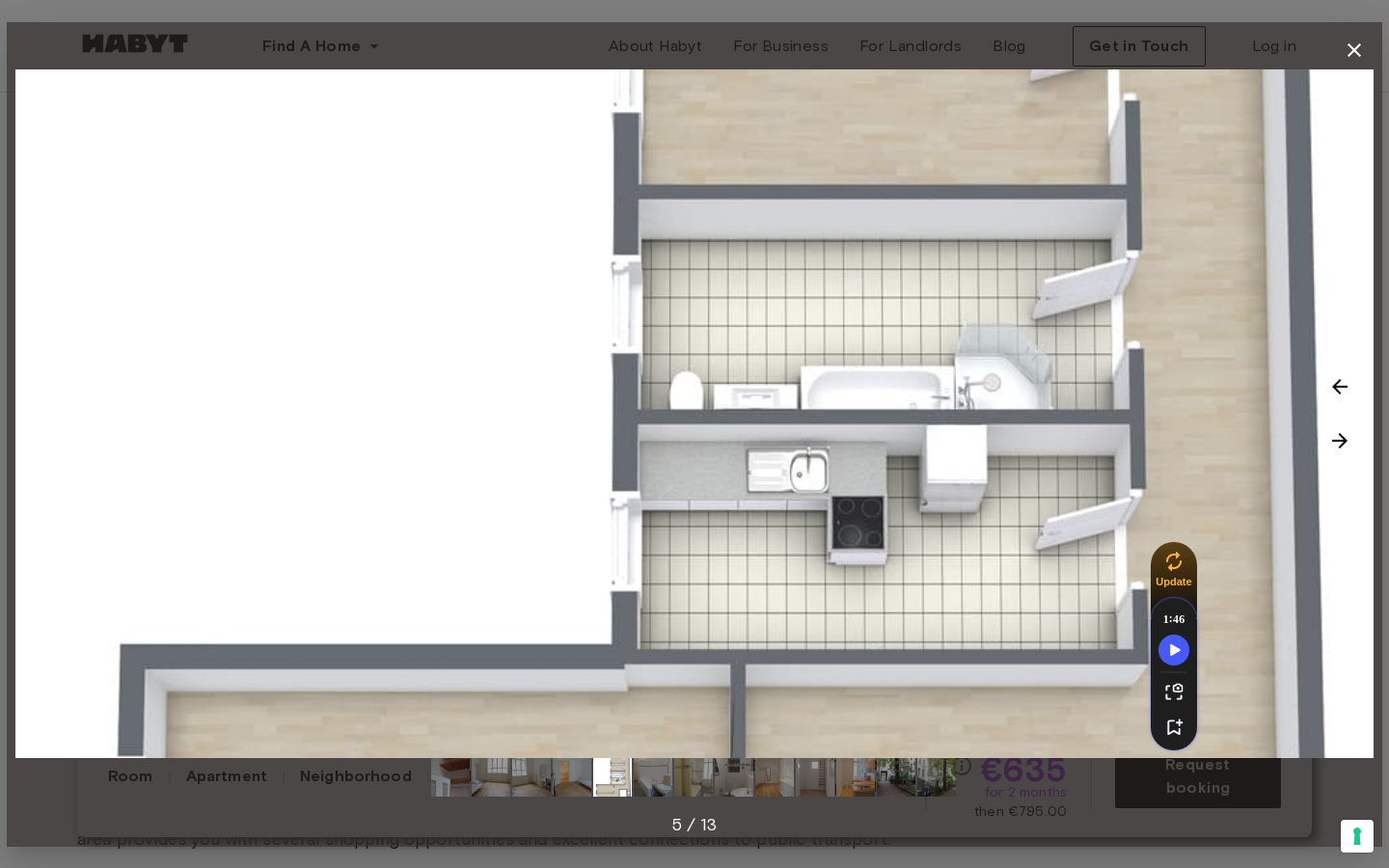 click at bounding box center [1340, 441] 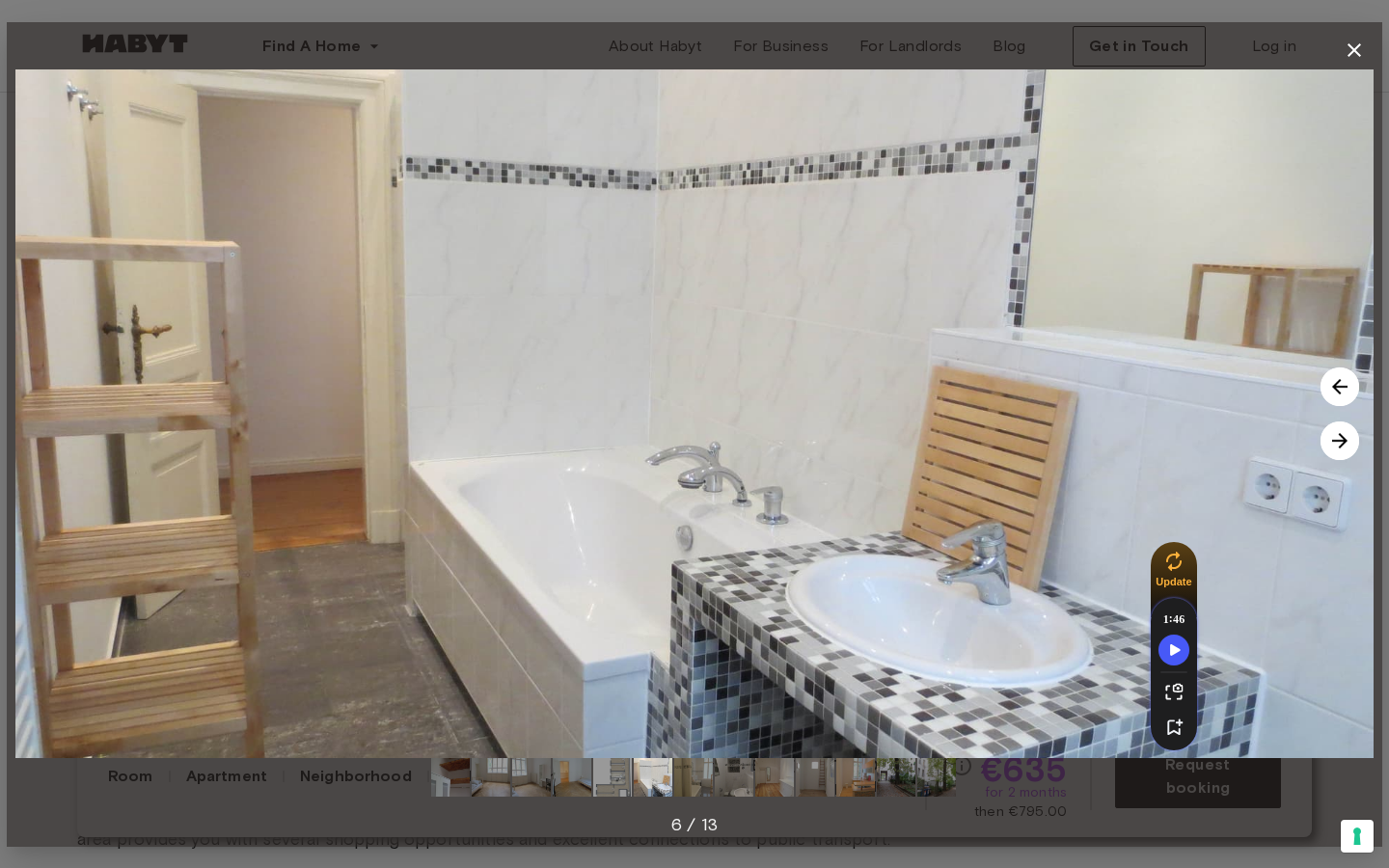 click at bounding box center (1340, 441) 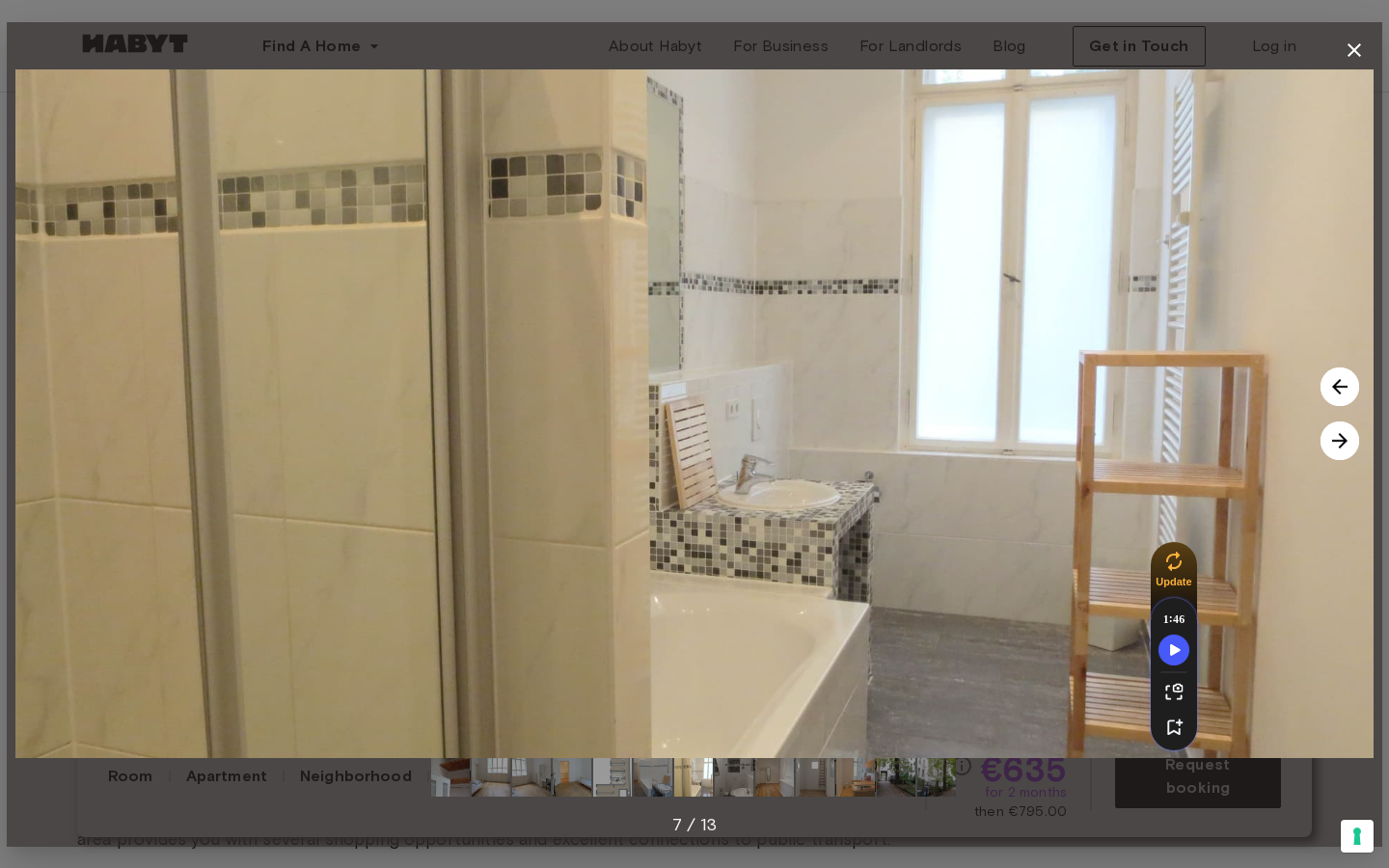 click at bounding box center [1340, 441] 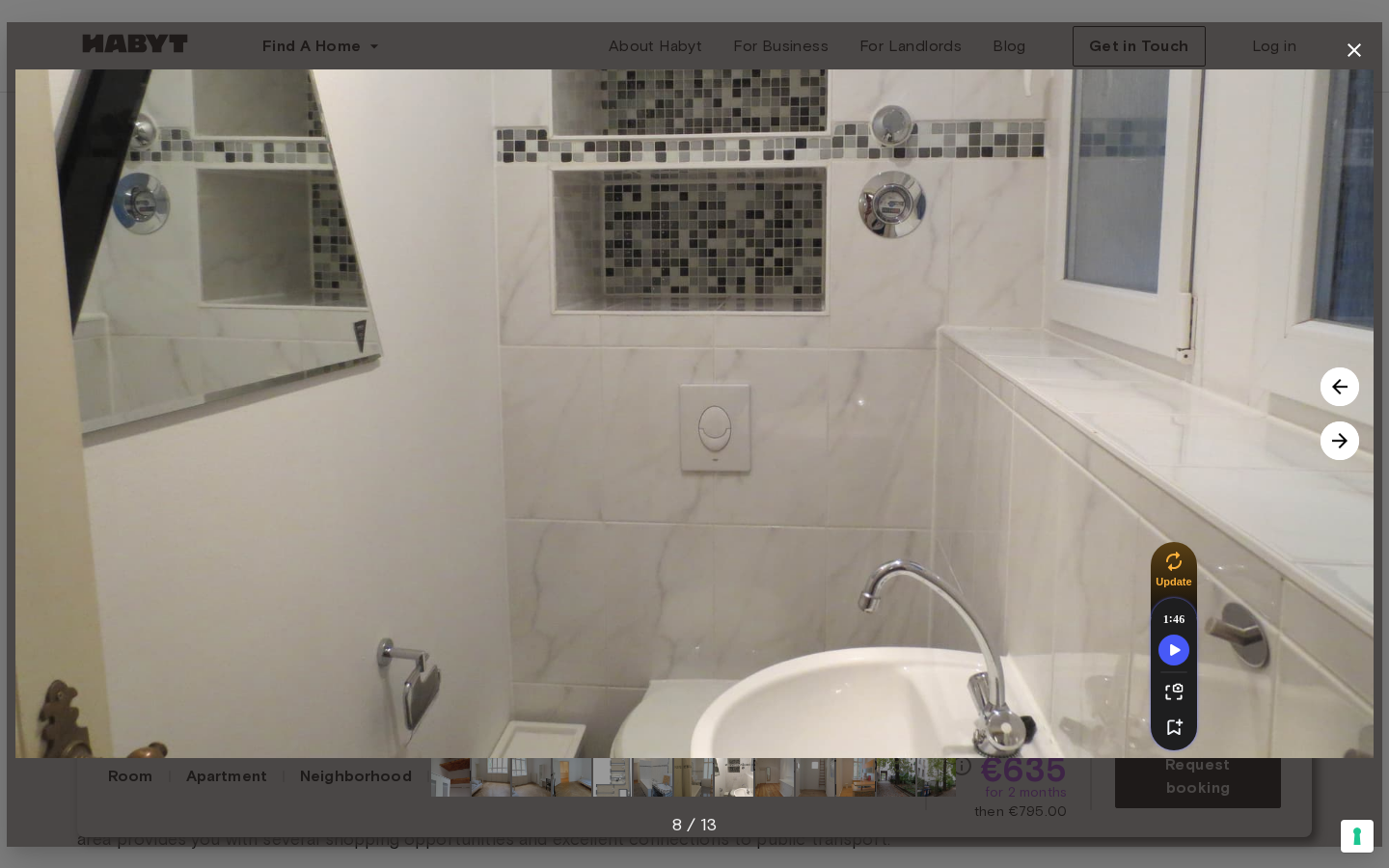 click at bounding box center (1340, 441) 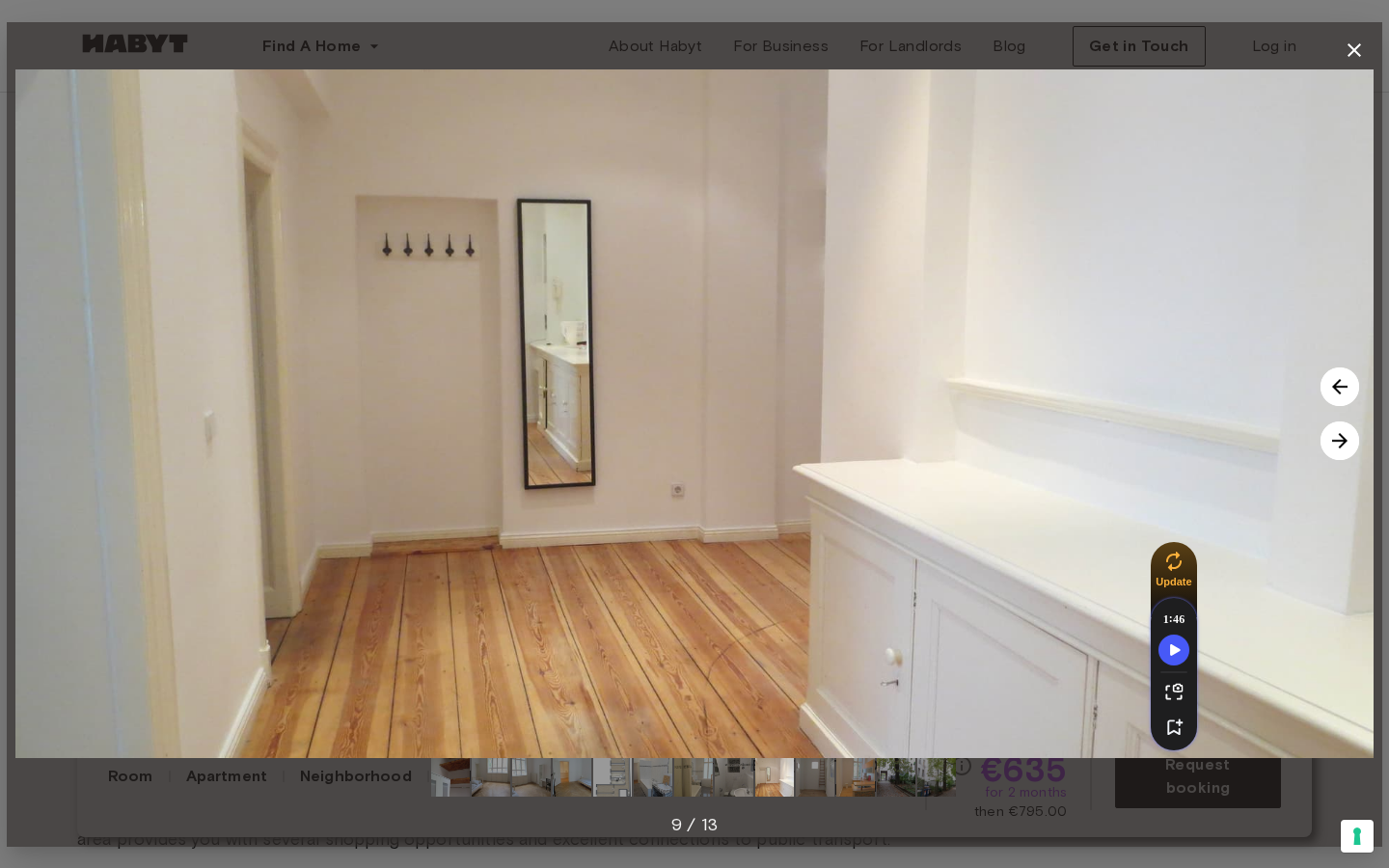 click at bounding box center [1340, 441] 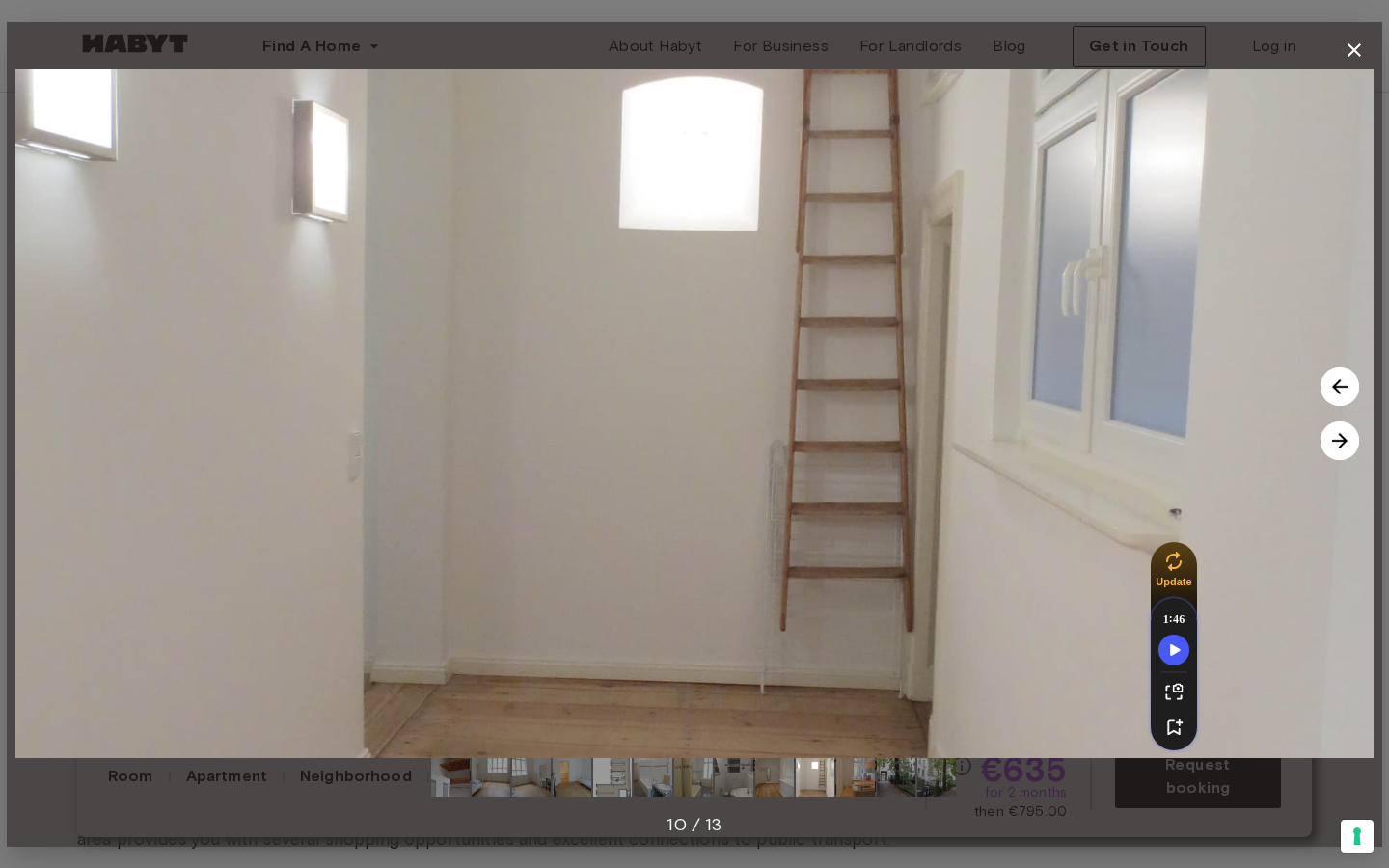 click at bounding box center (1340, 441) 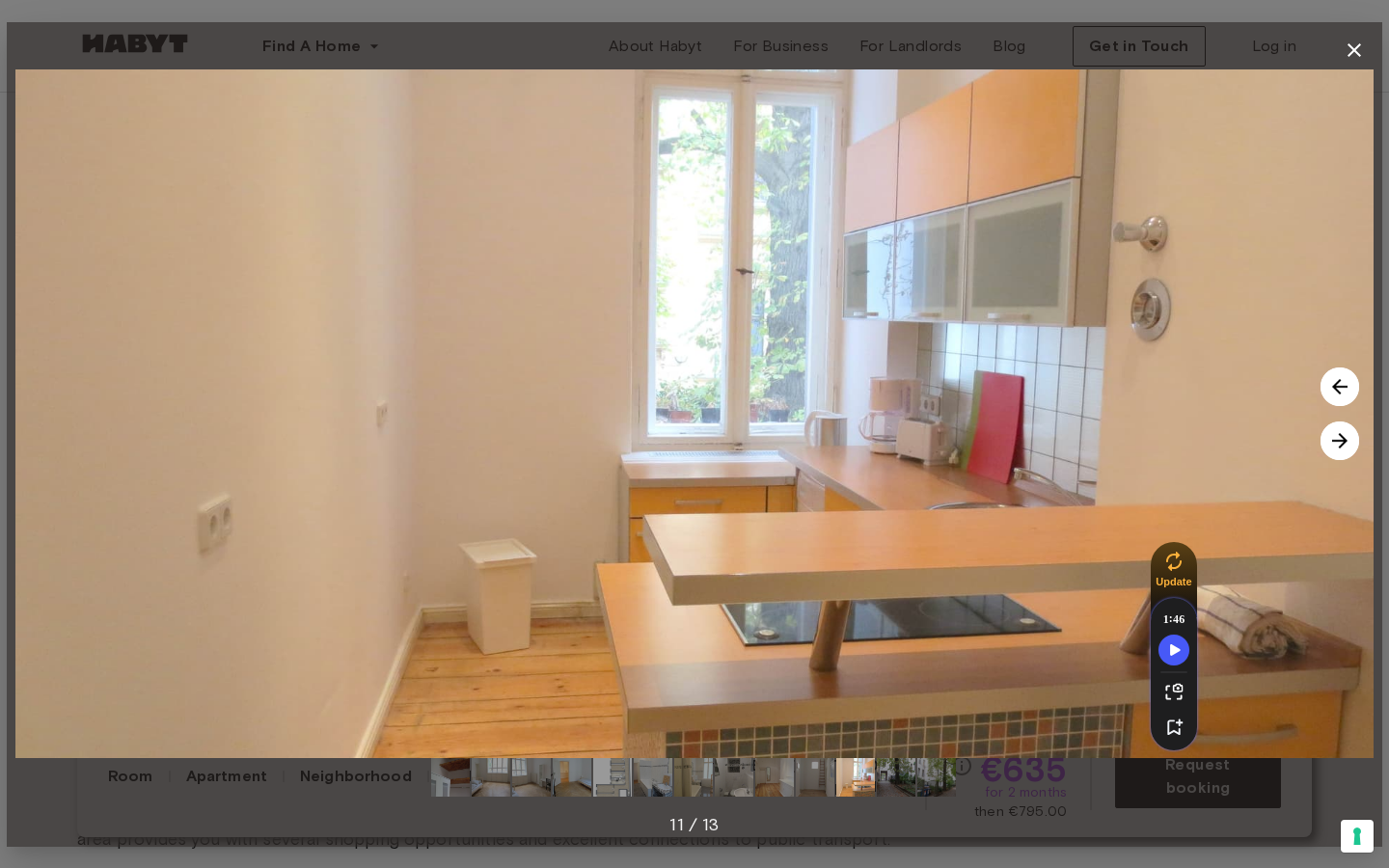 click at bounding box center (1340, 441) 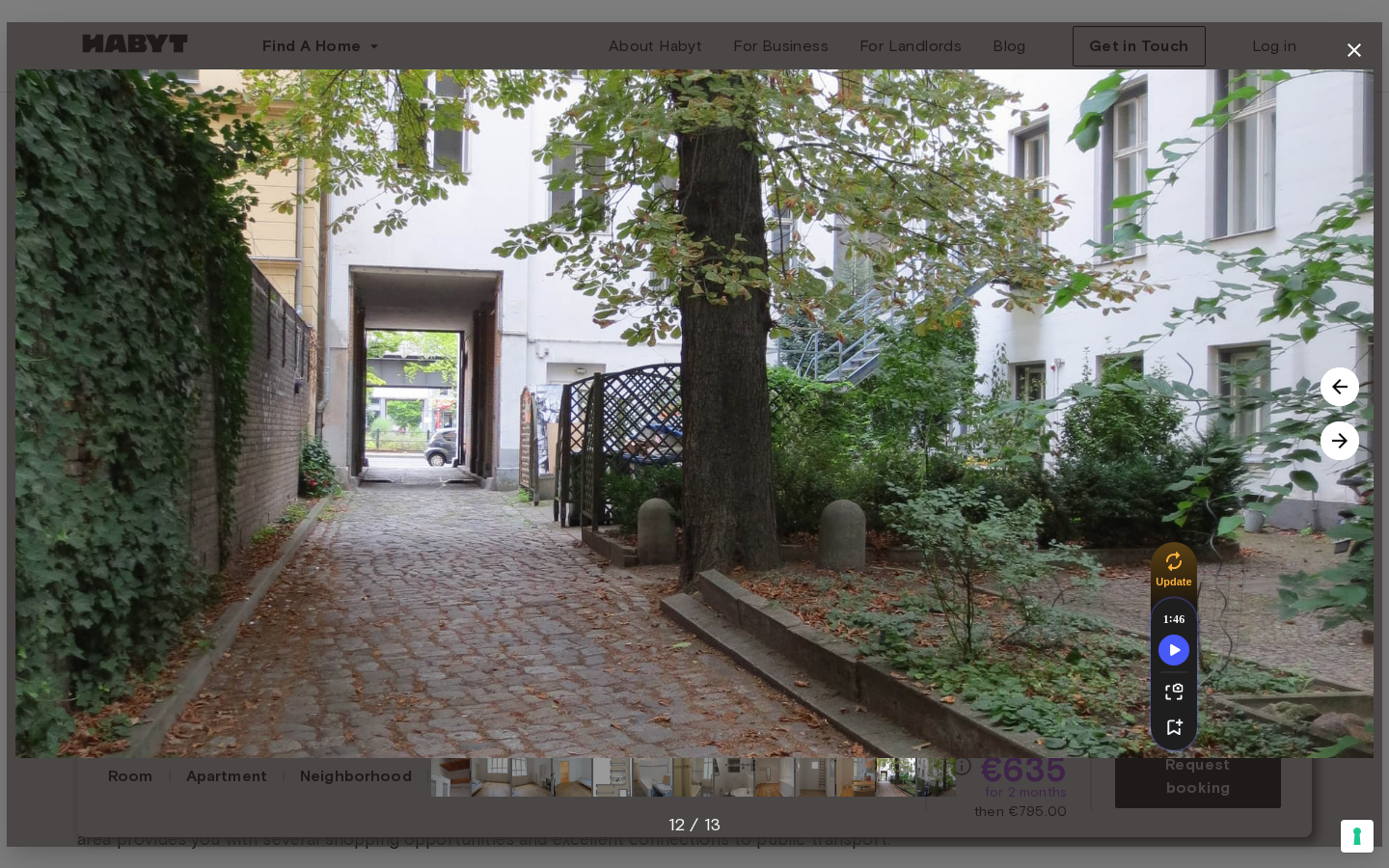 click at bounding box center (1340, 441) 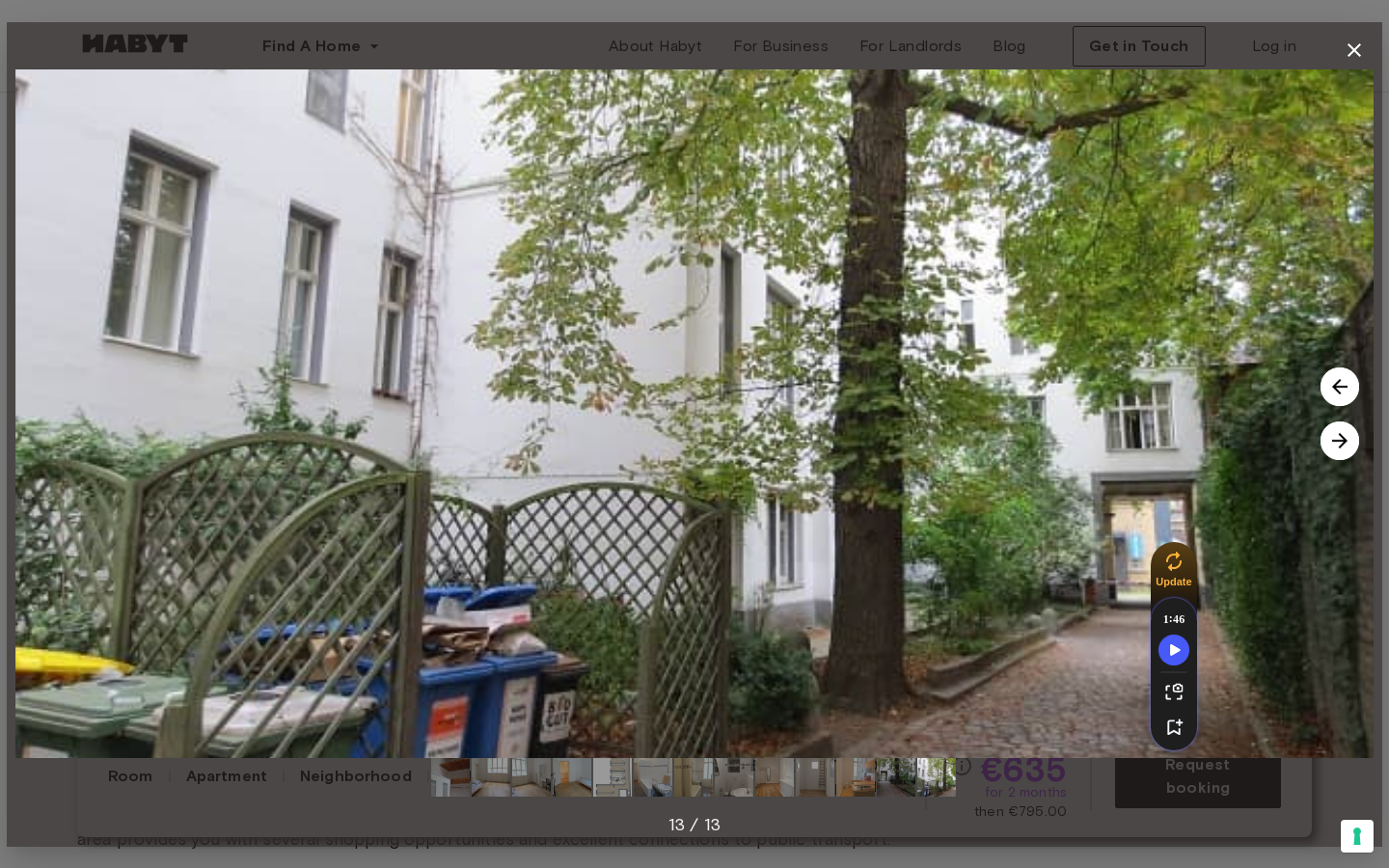 click at bounding box center [1340, 441] 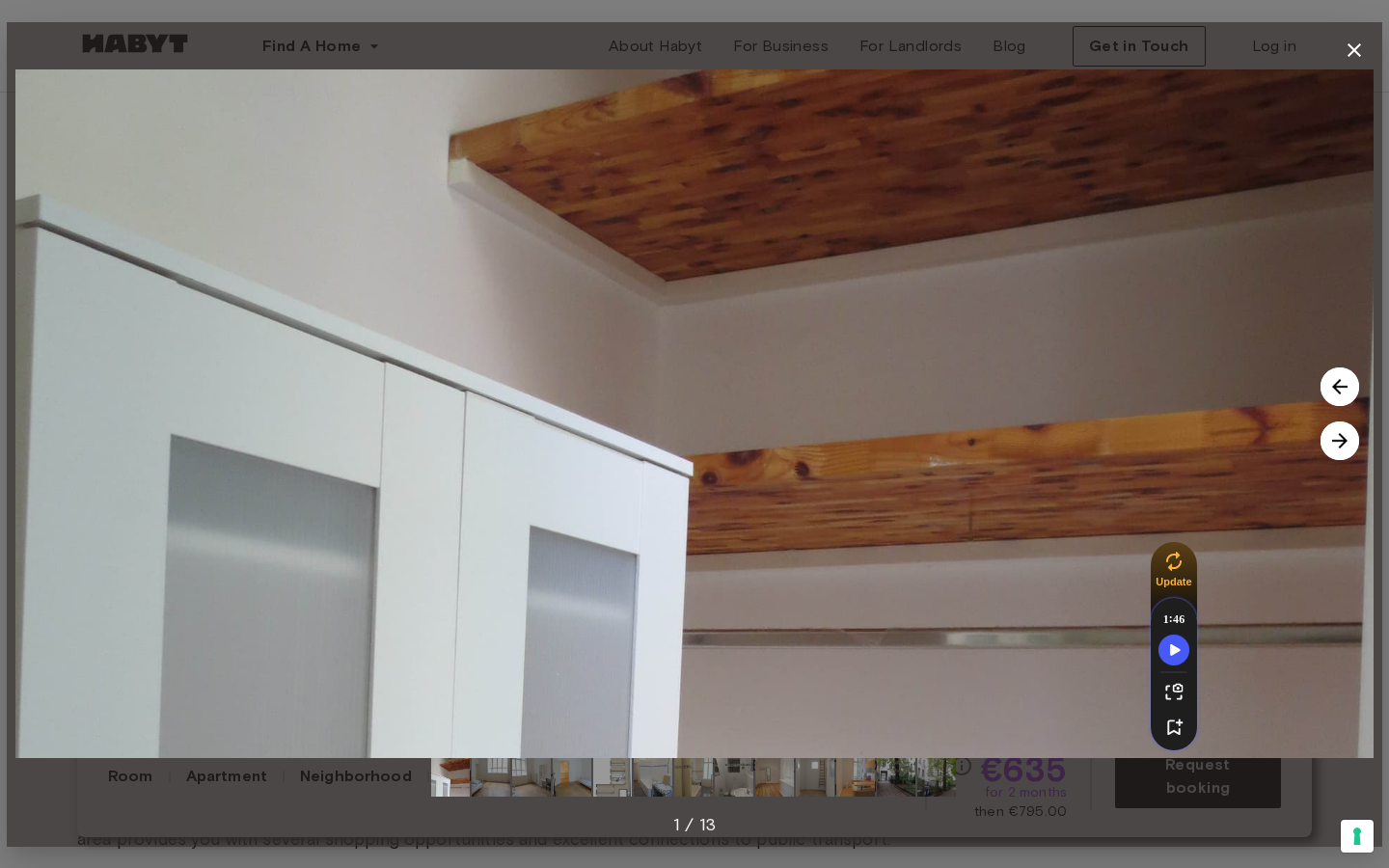 click at bounding box center [1340, 441] 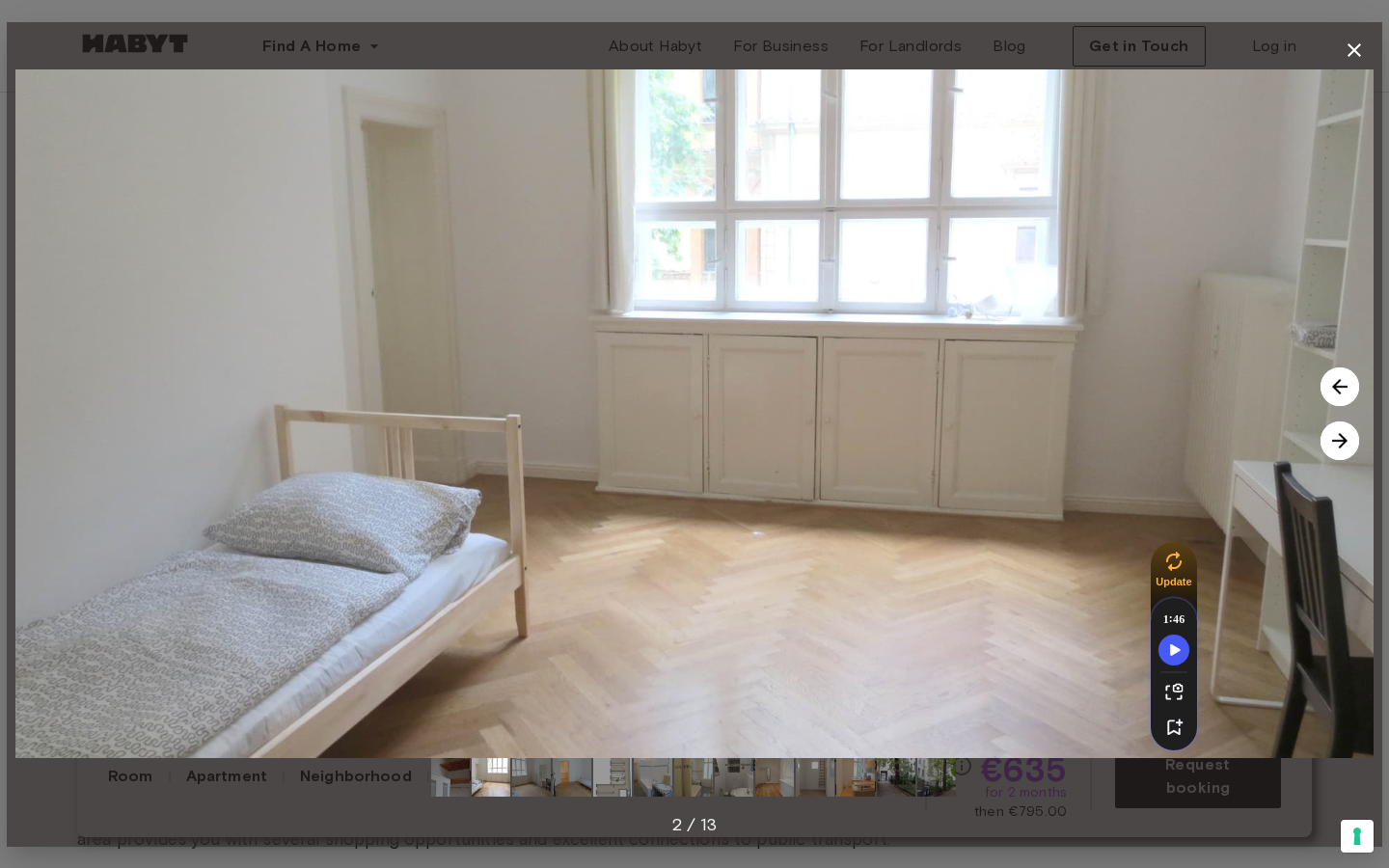 click at bounding box center (1340, 441) 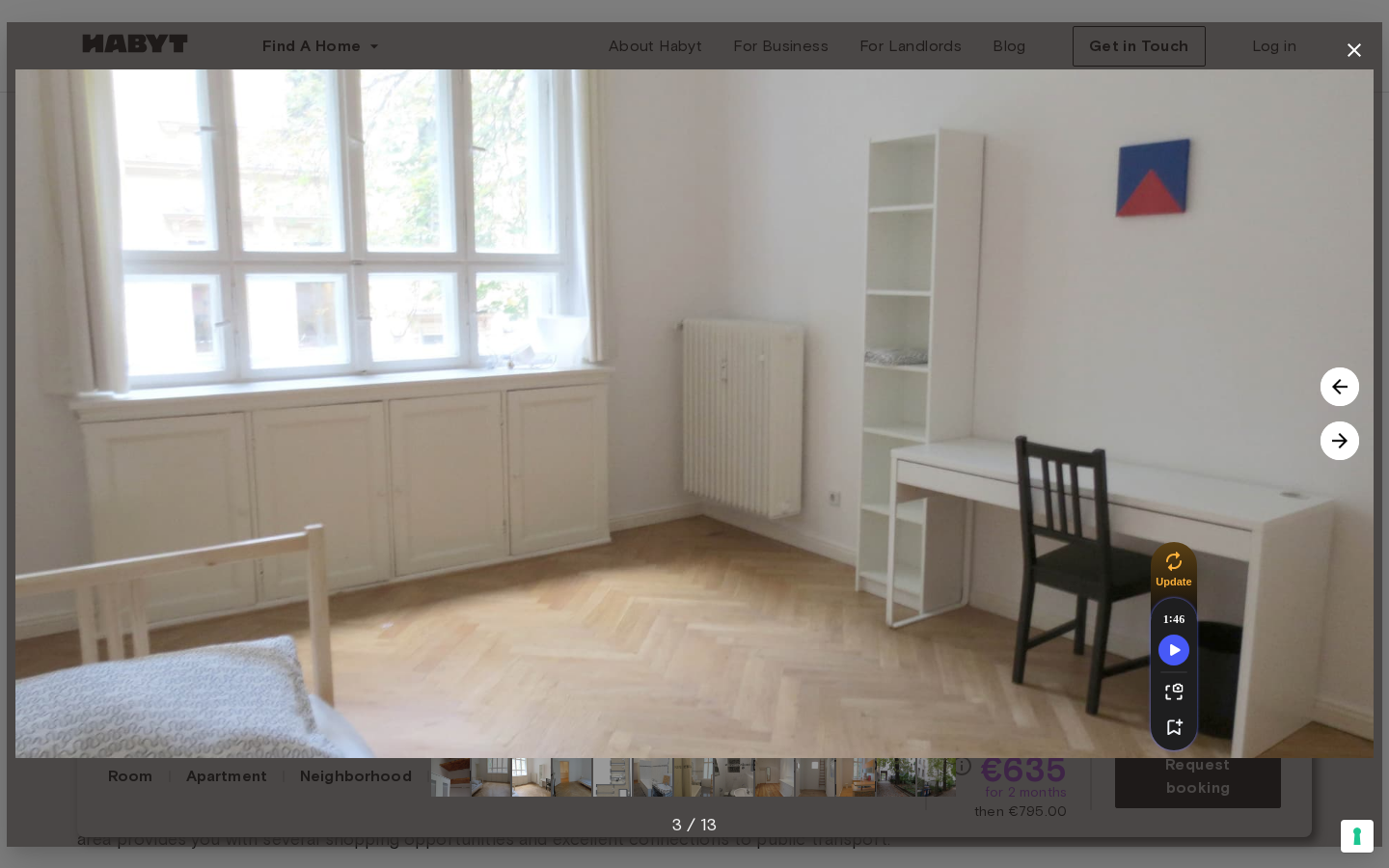 click at bounding box center (1340, 441) 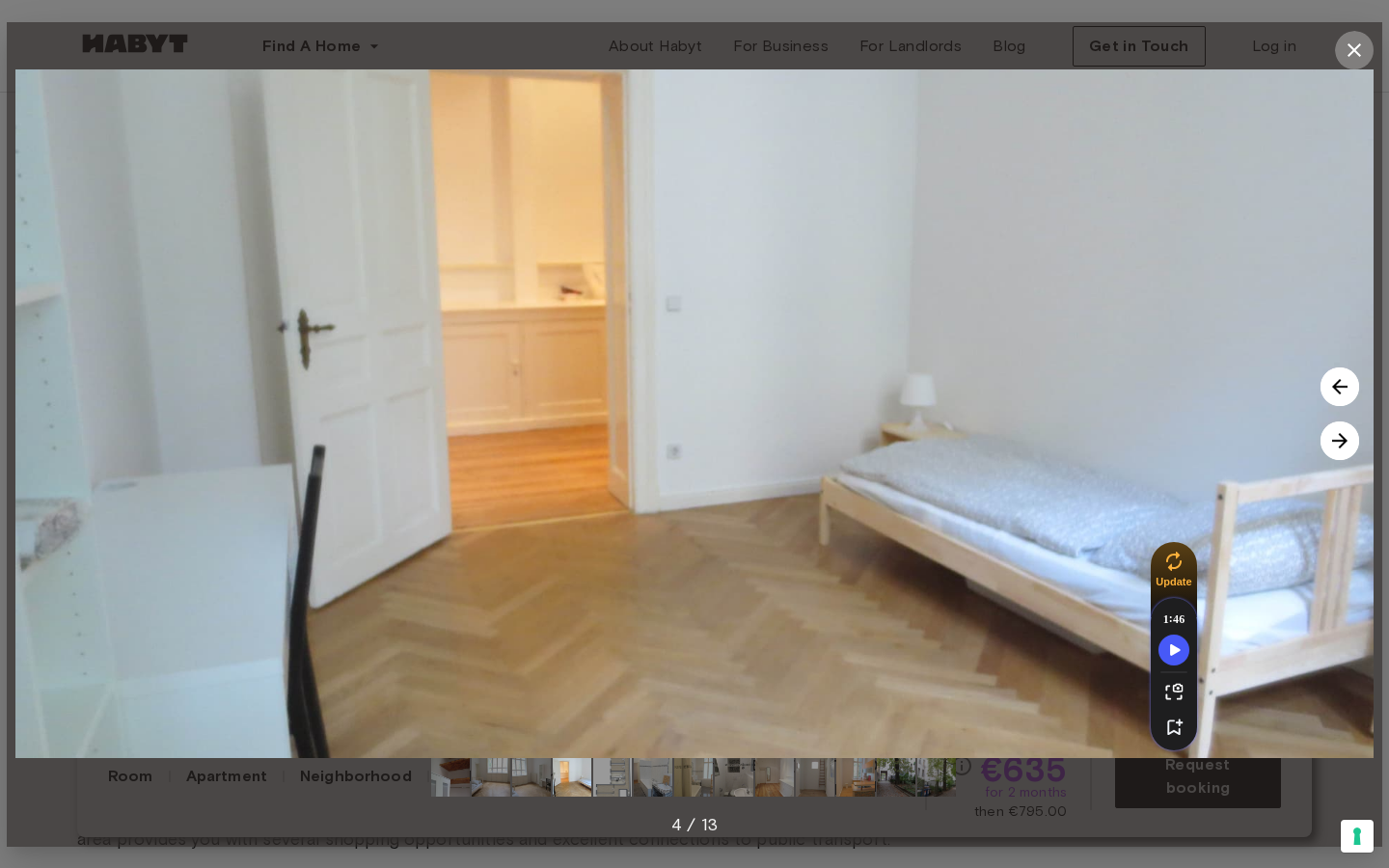 click 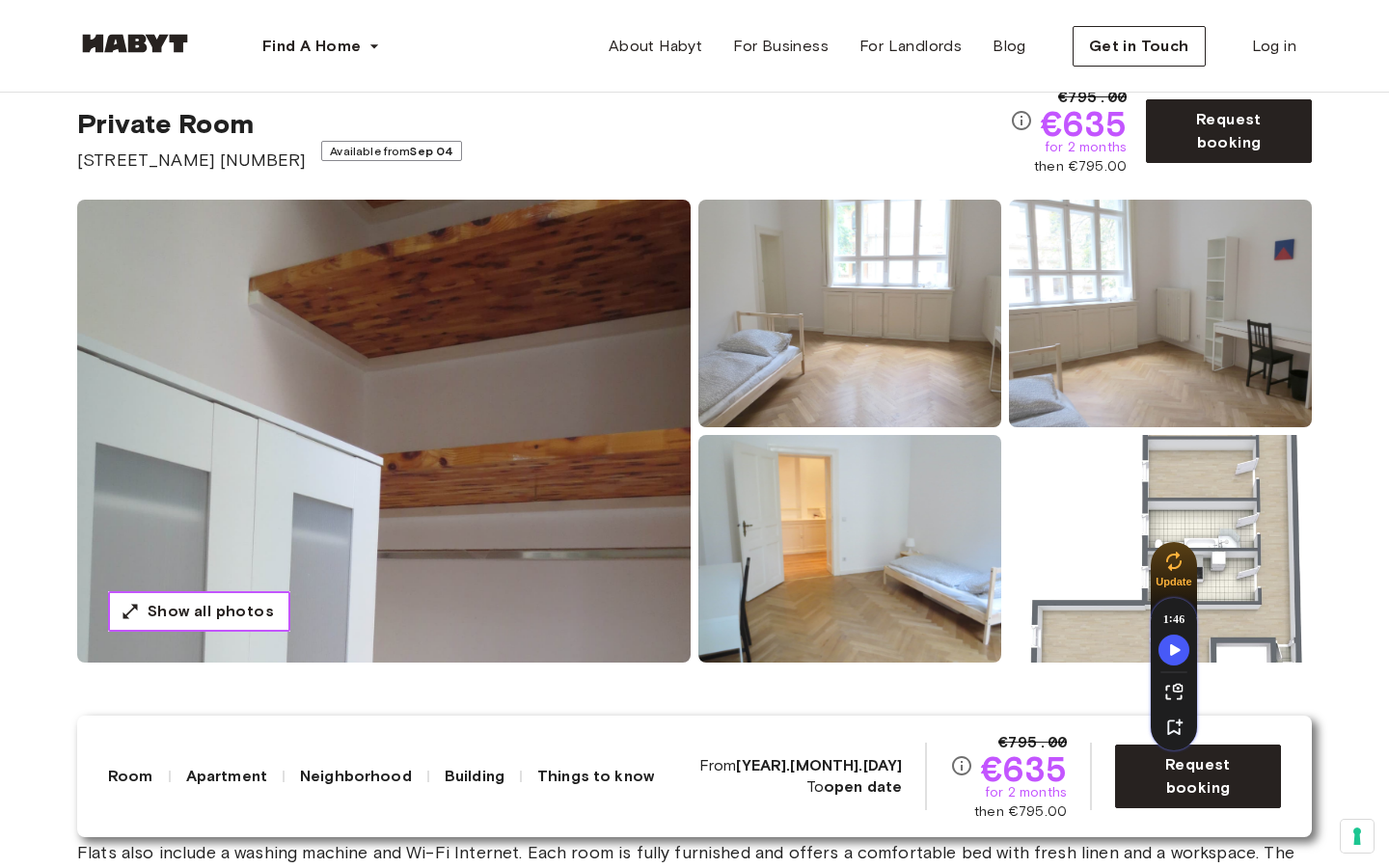 scroll, scrollTop: 0, scrollLeft: 0, axis: both 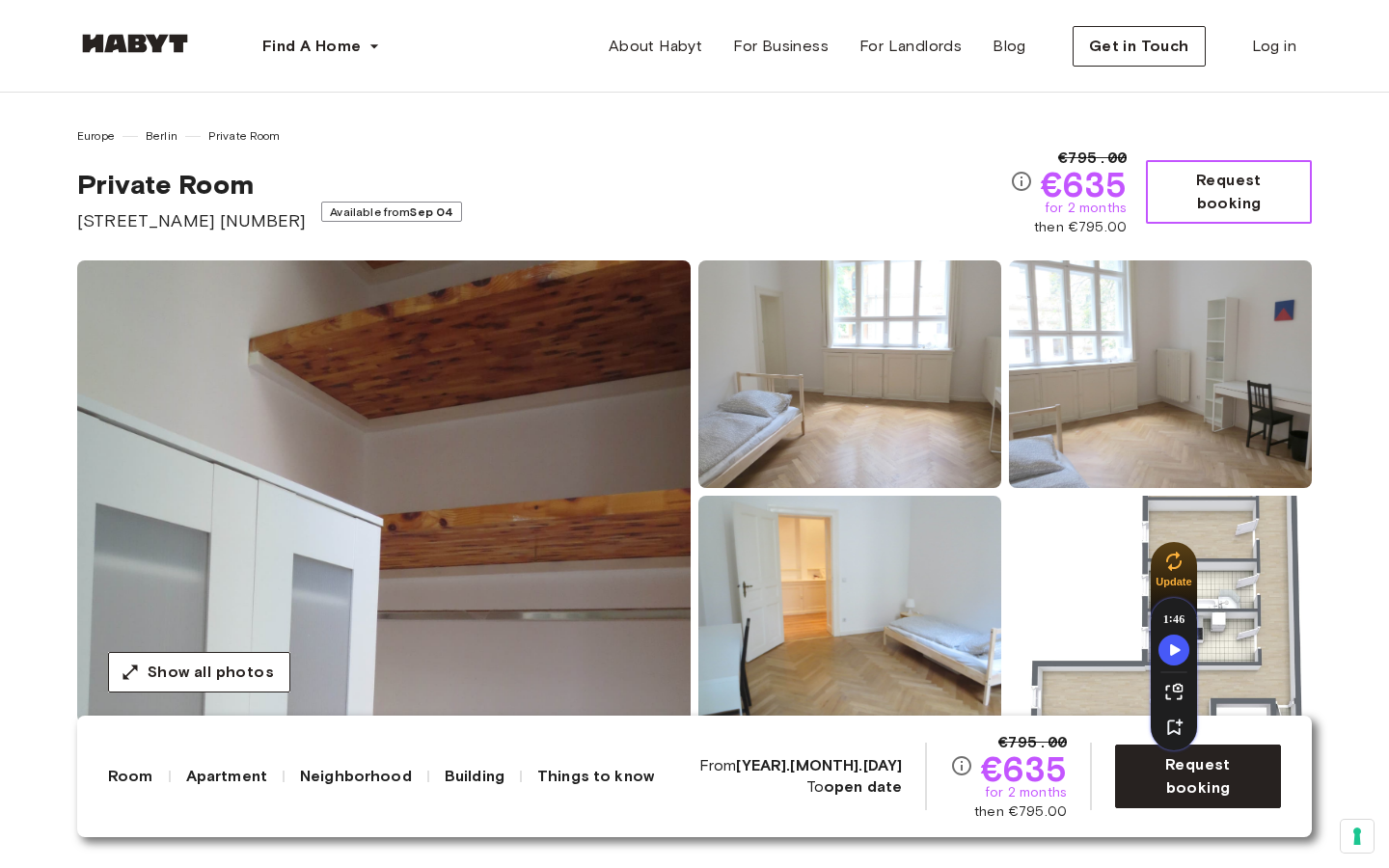 click on "Request booking" at bounding box center (1229, 192) 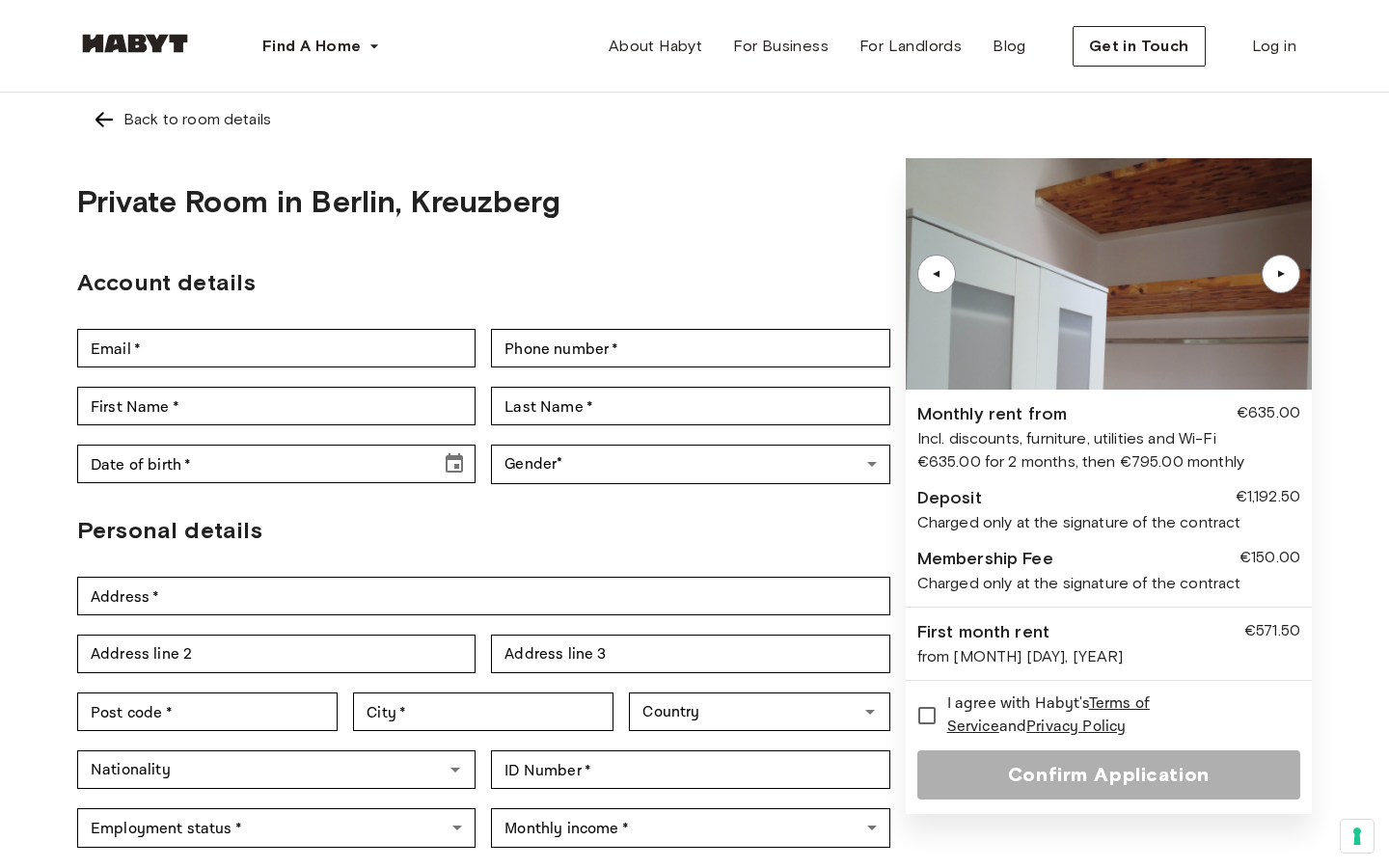click on "▲" at bounding box center (1281, 274) 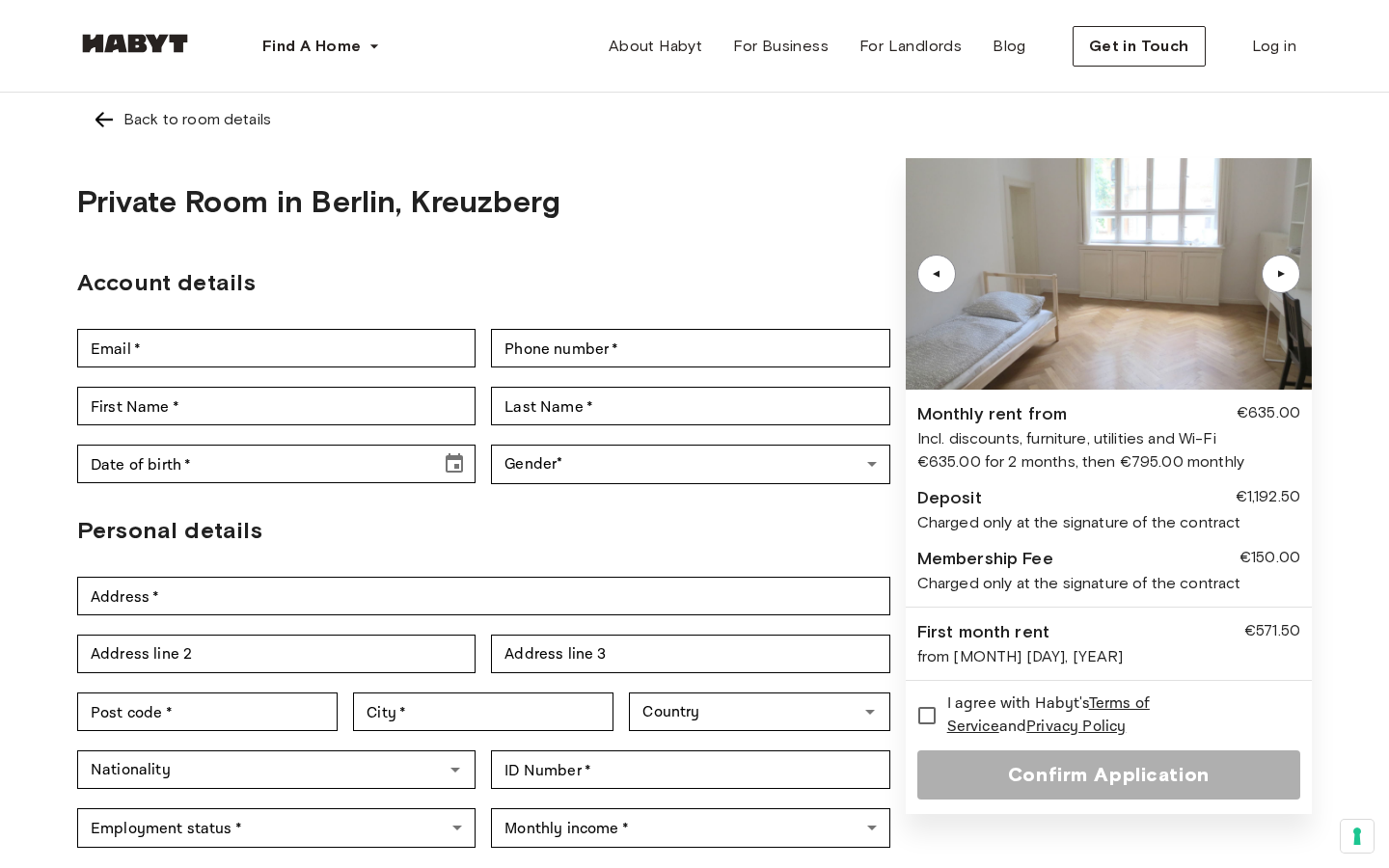 click on "▲" at bounding box center (1281, 274) 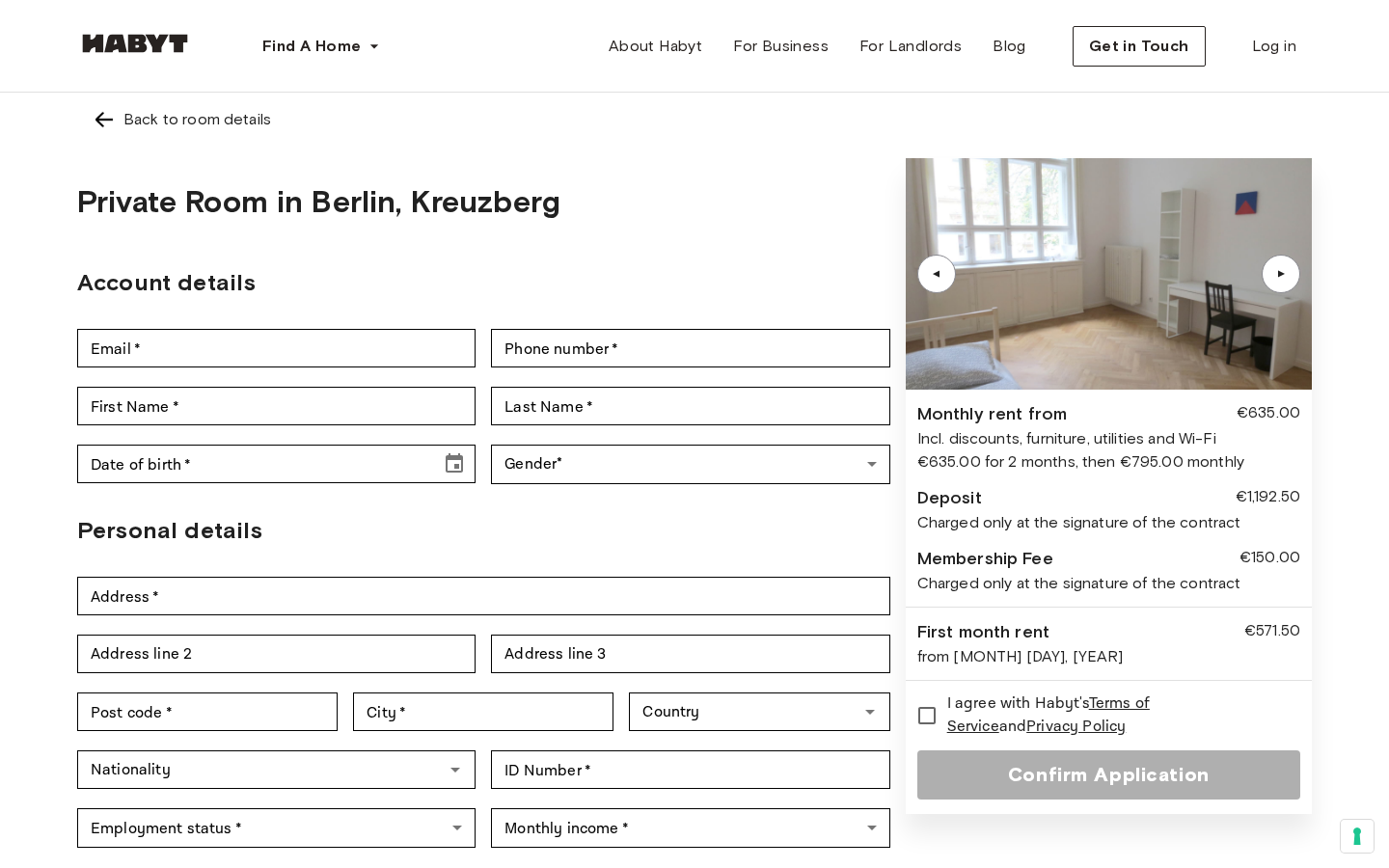 click on "▲" at bounding box center [1281, 274] 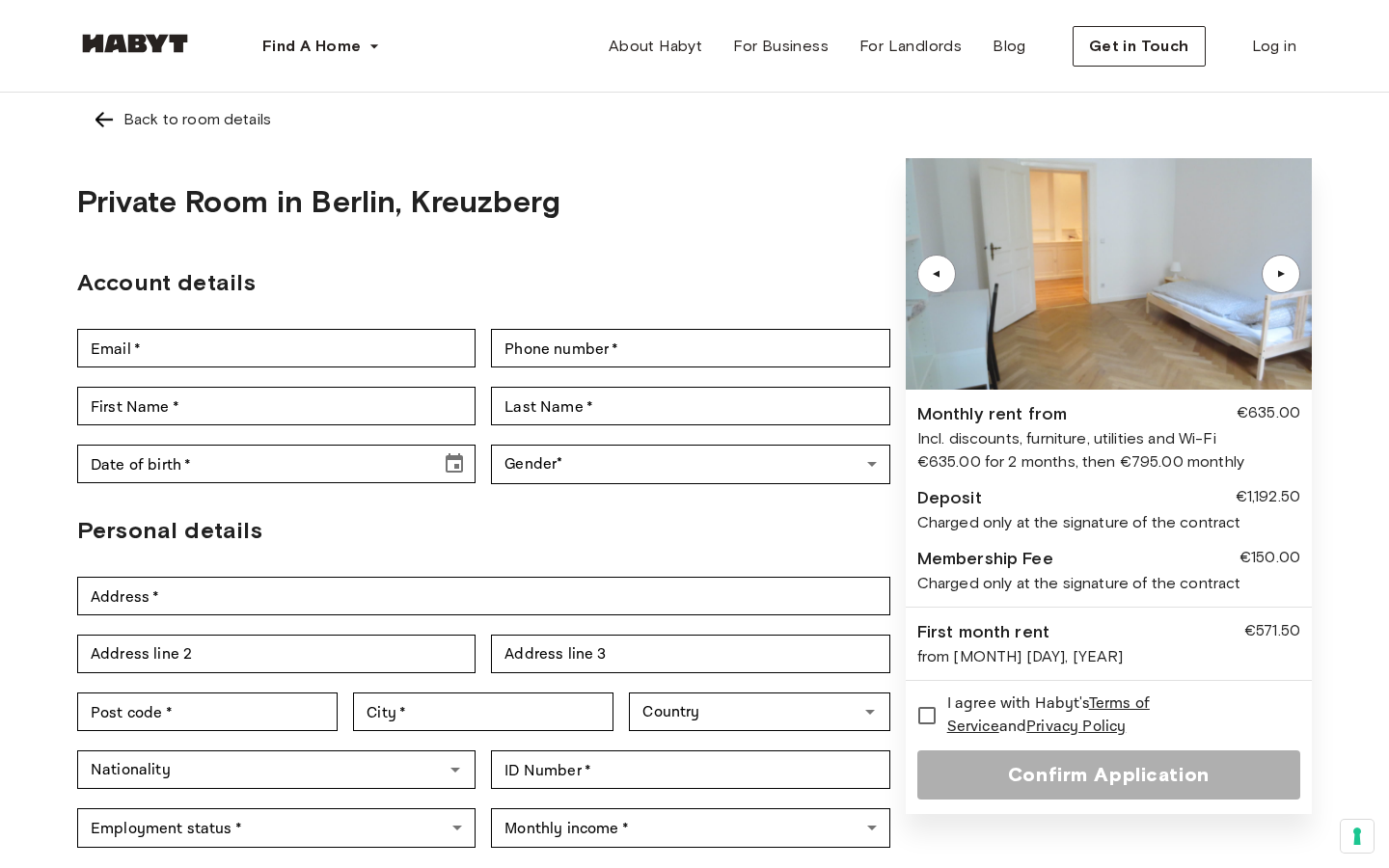 click on "▲" at bounding box center [1281, 274] 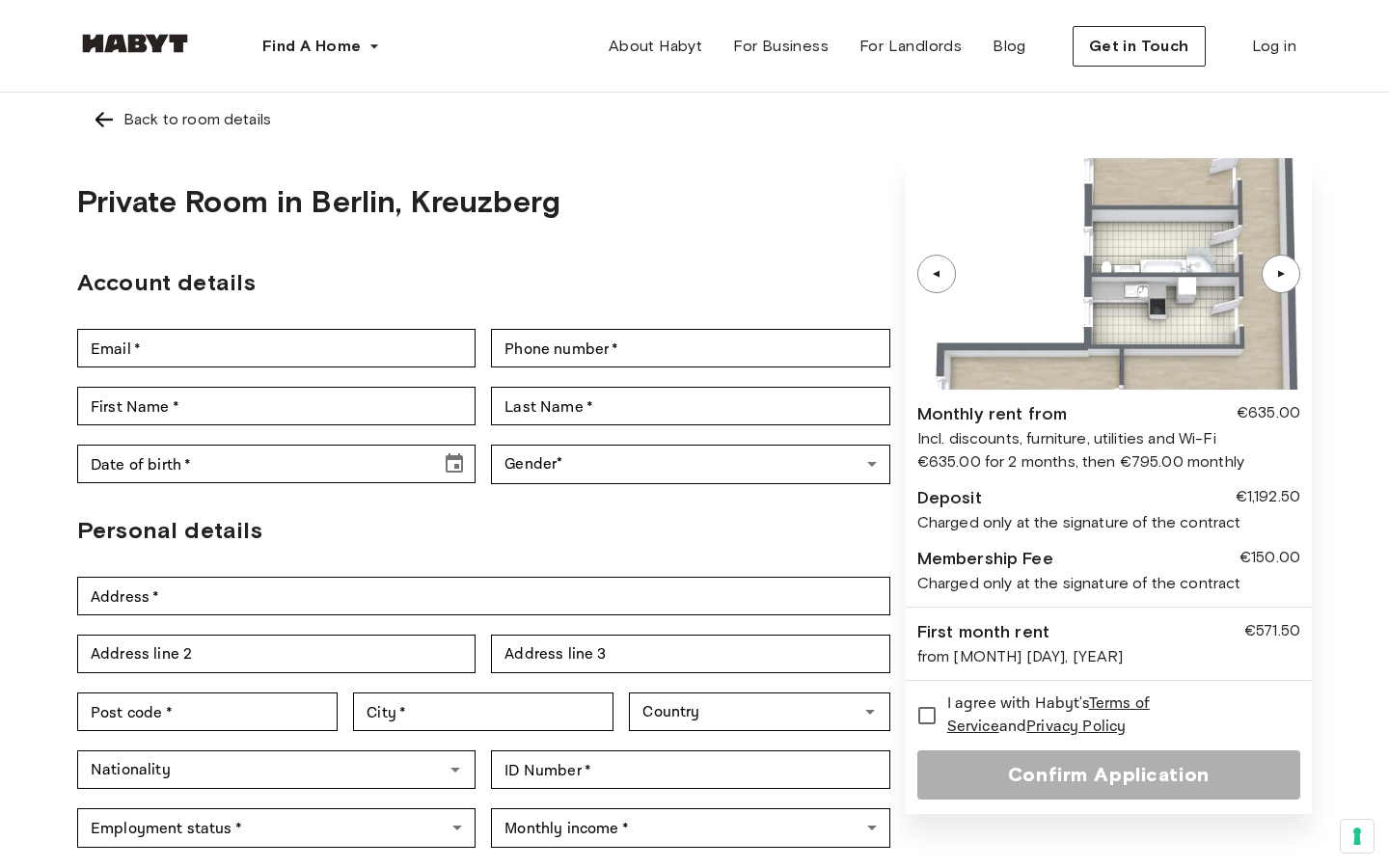 click on "▲" at bounding box center [1281, 274] 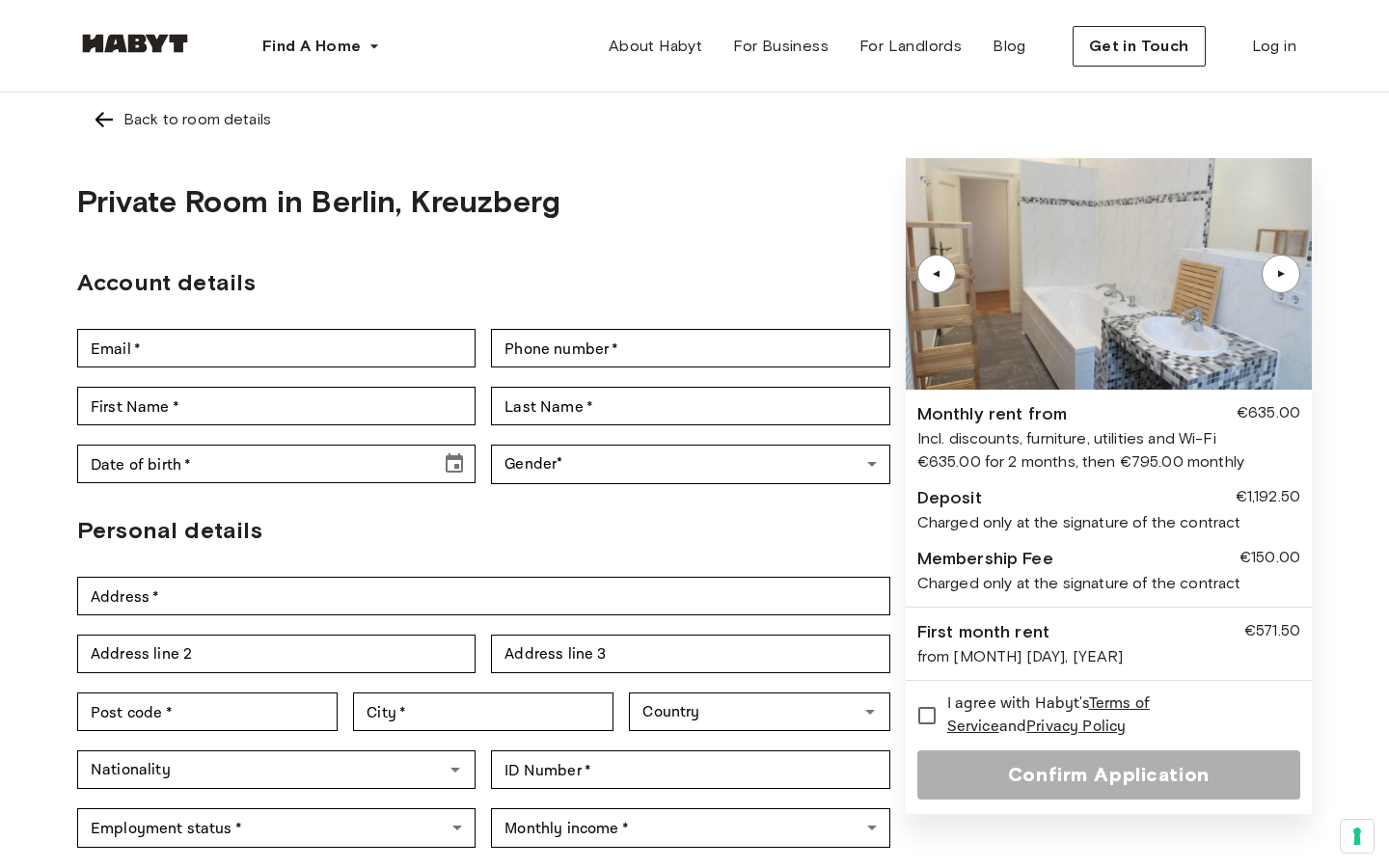click on "▲" at bounding box center (1281, 274) 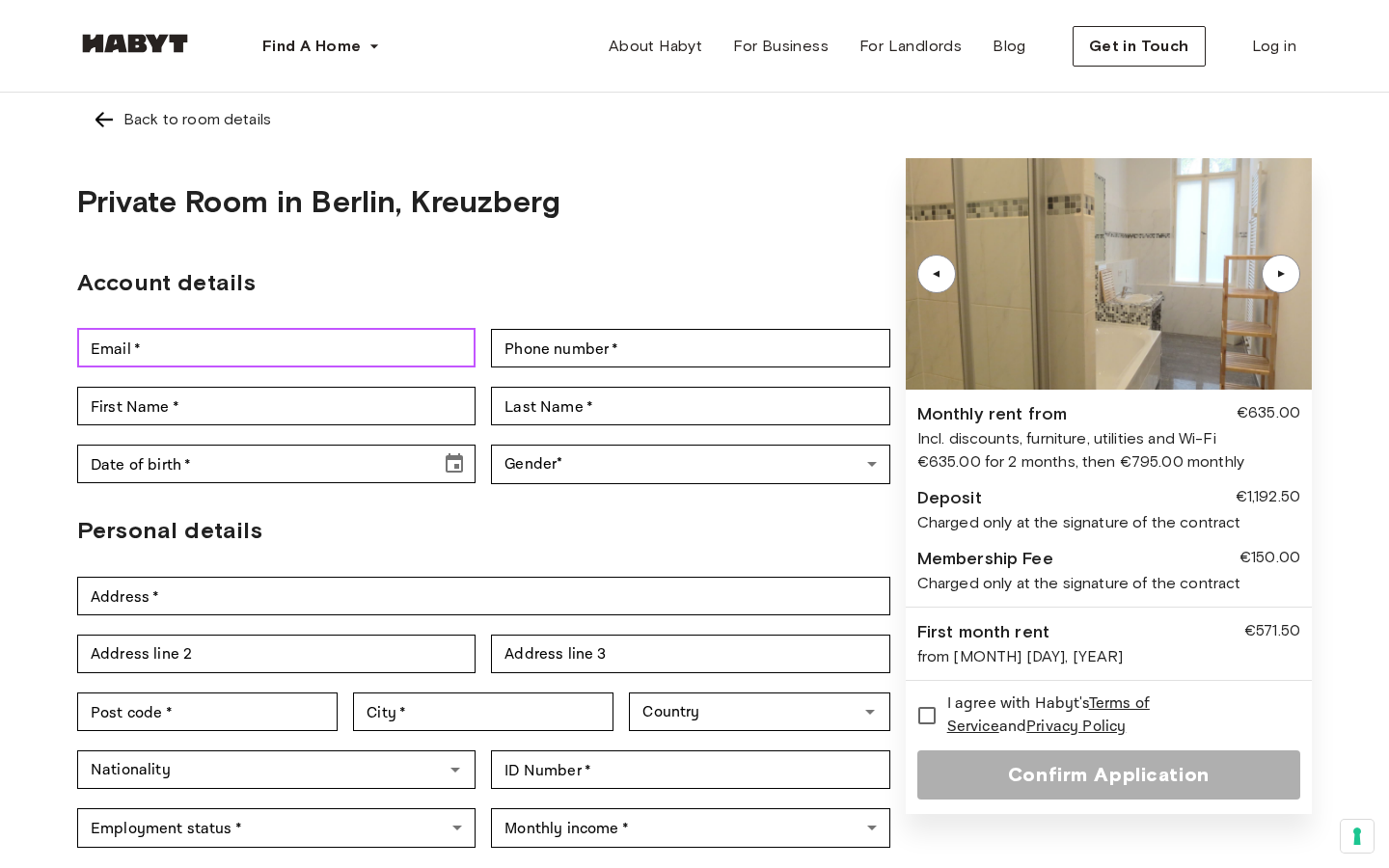 click on "Email   *" at bounding box center (276, 348) 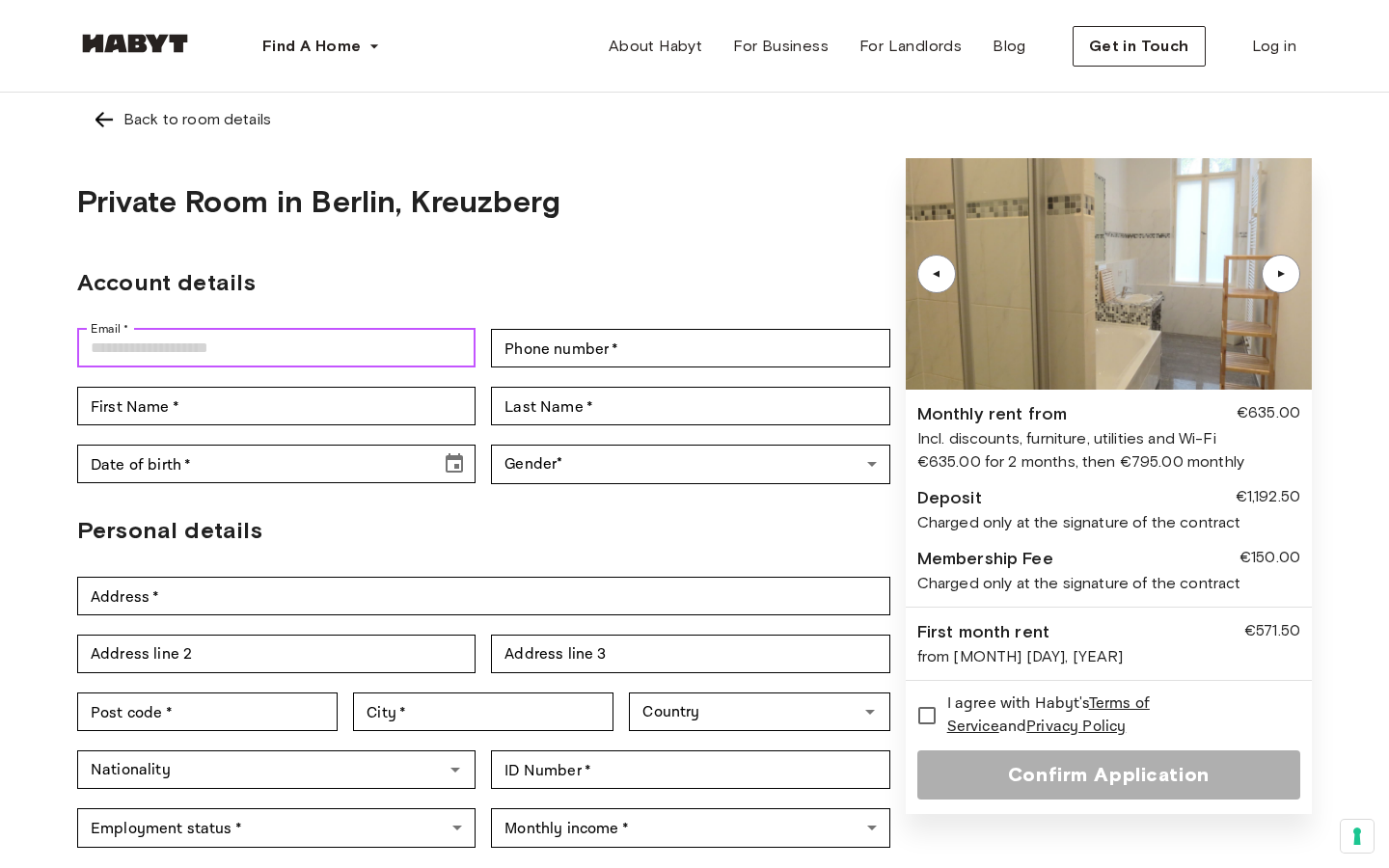 type on "**********" 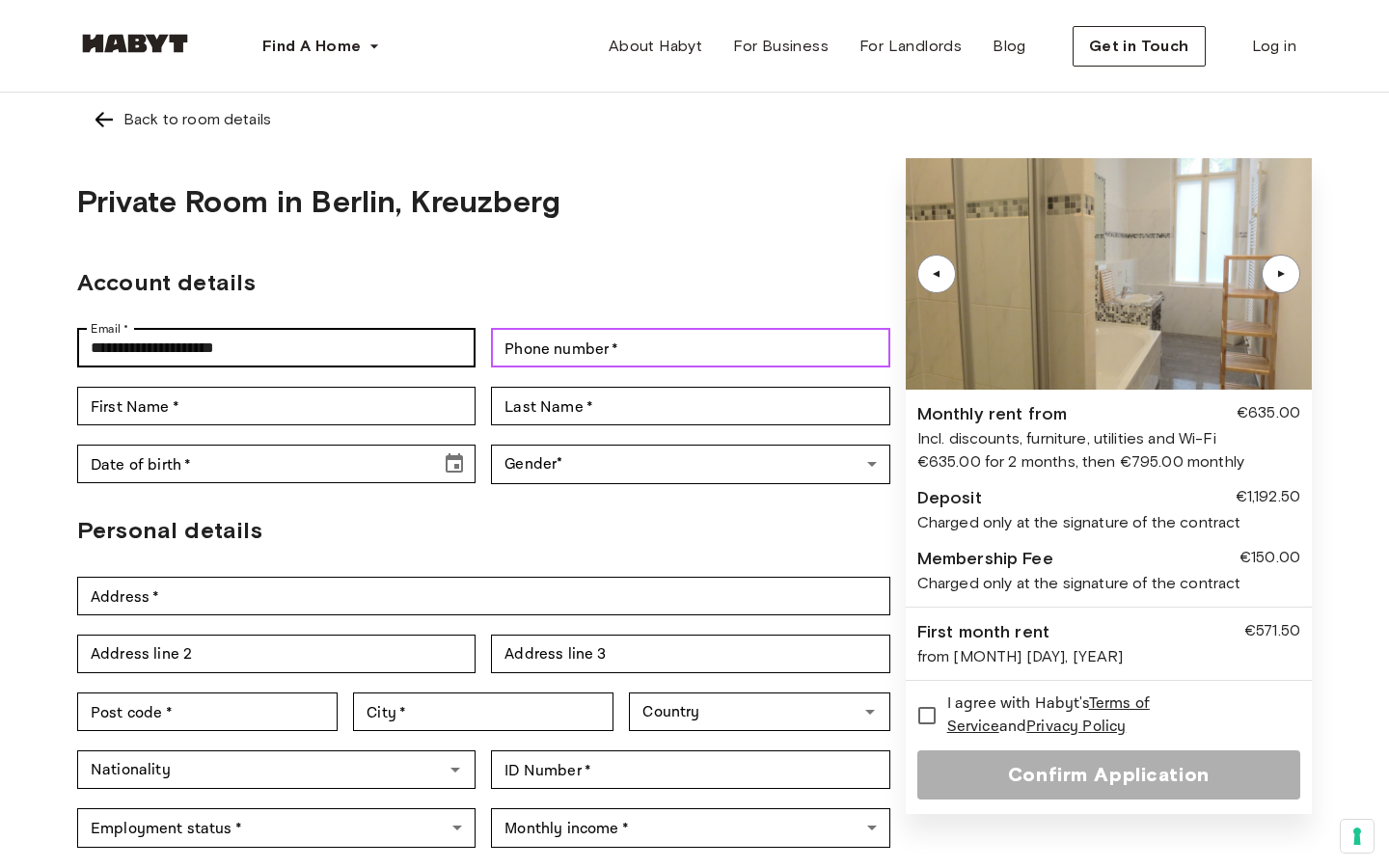 type on "**********" 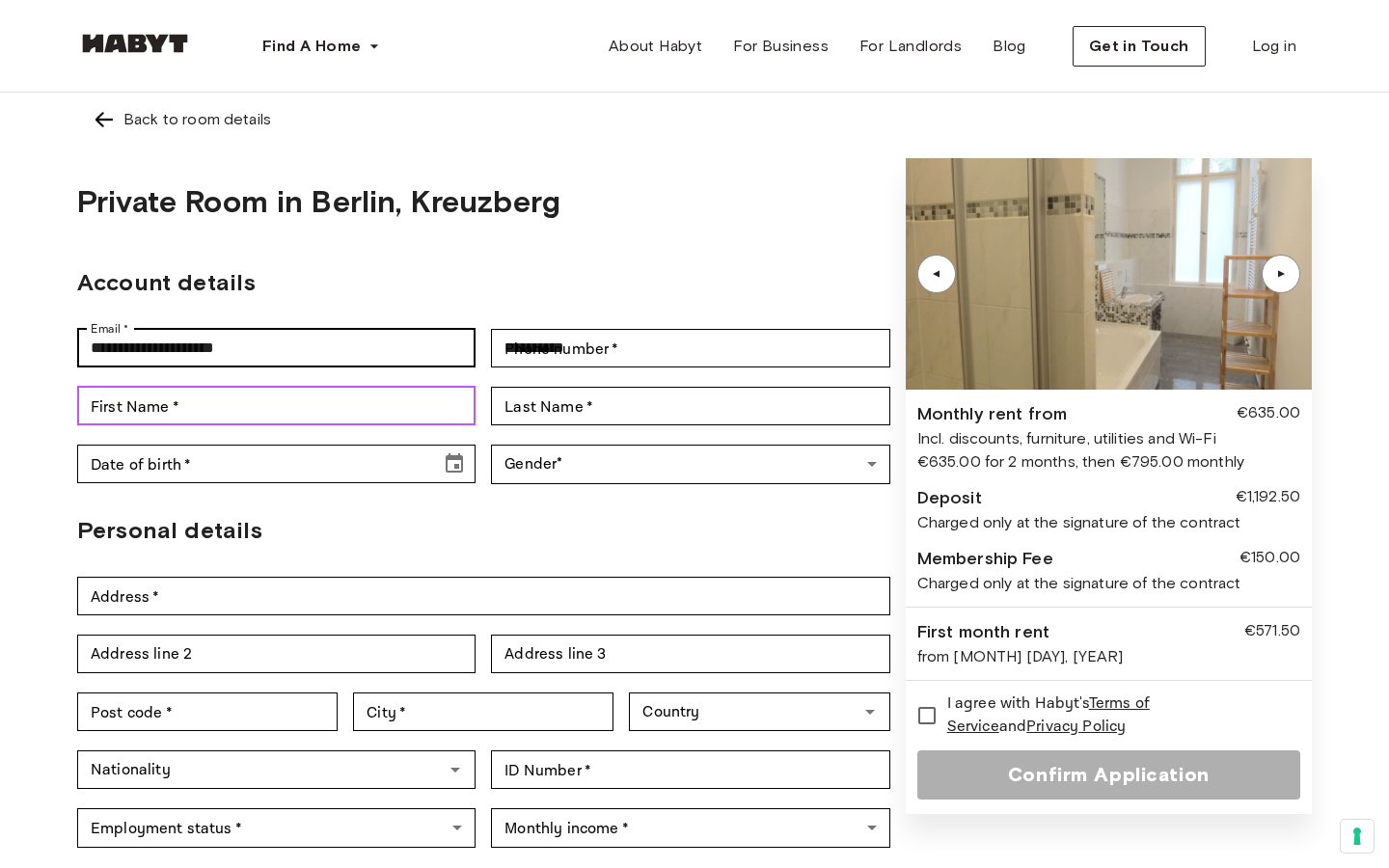 type on "*******" 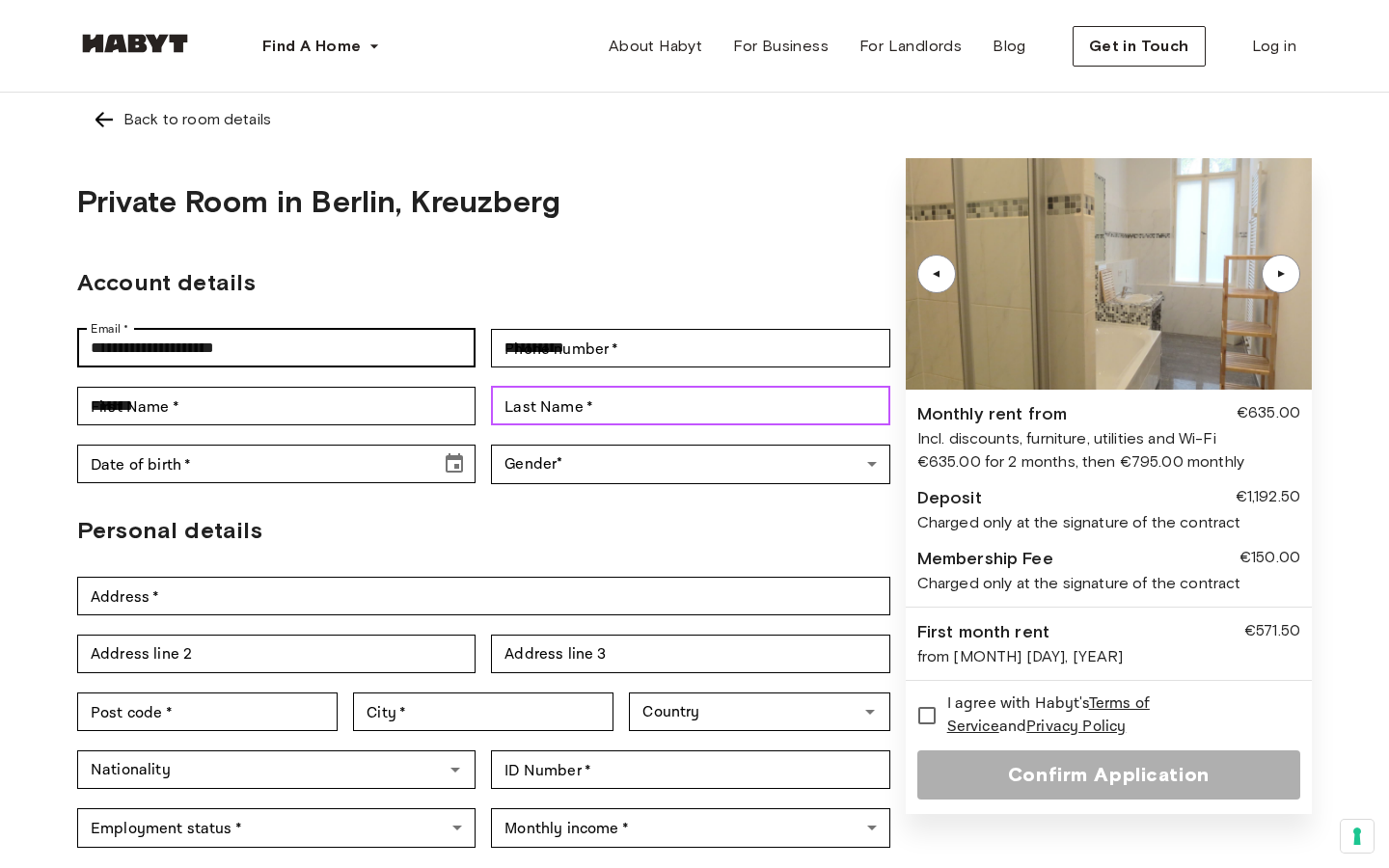 type on "****" 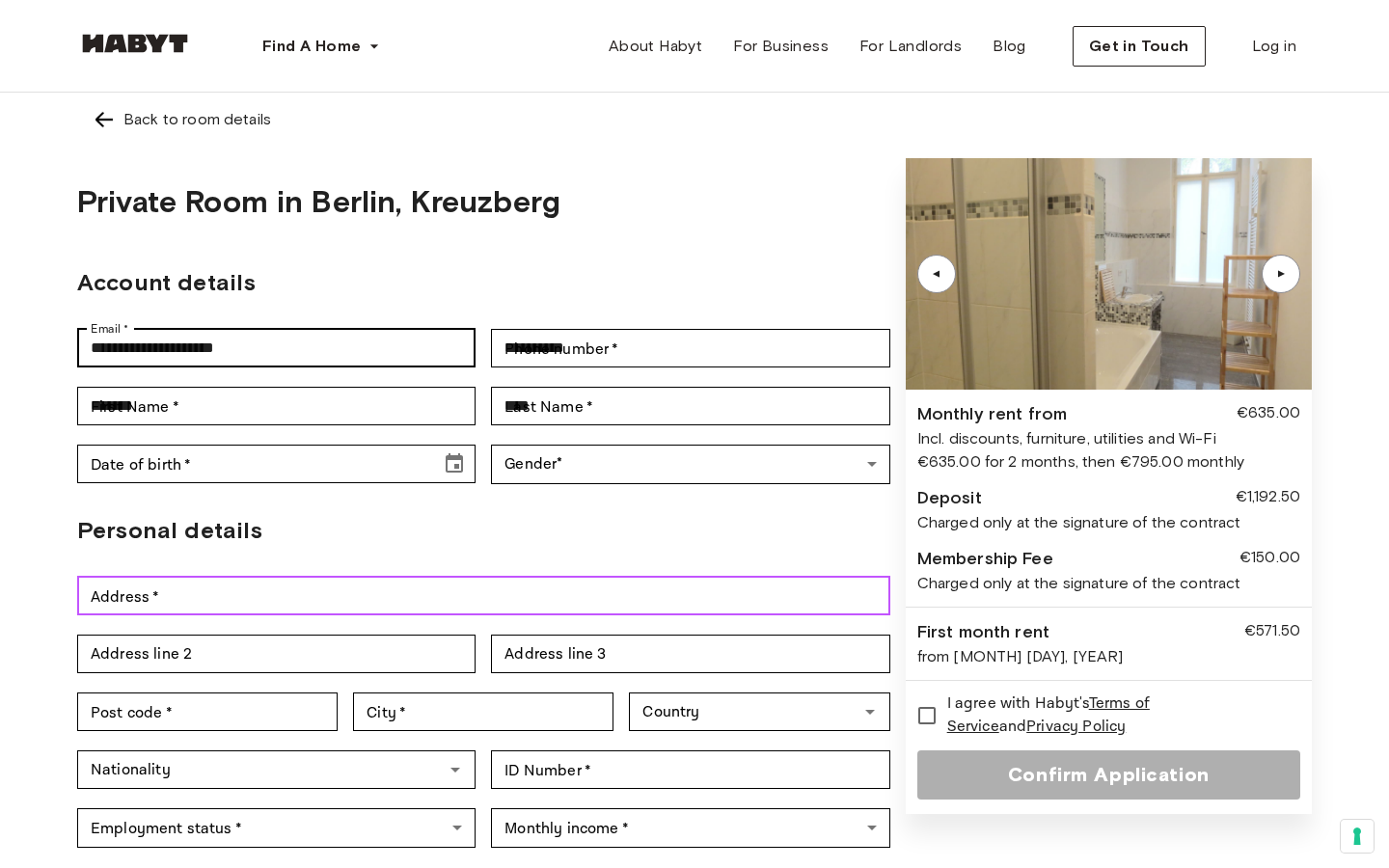 type on "**********" 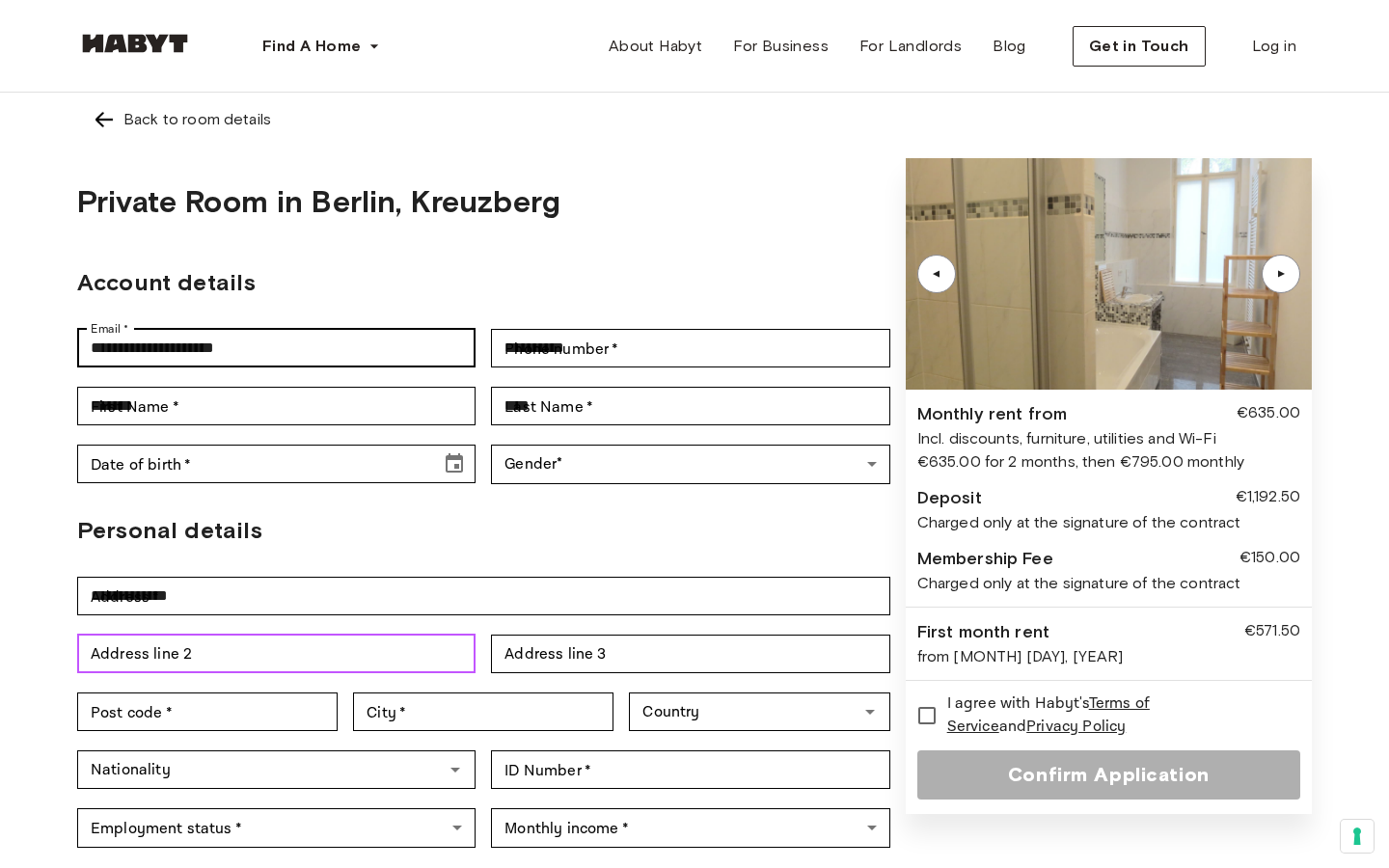 type on "***" 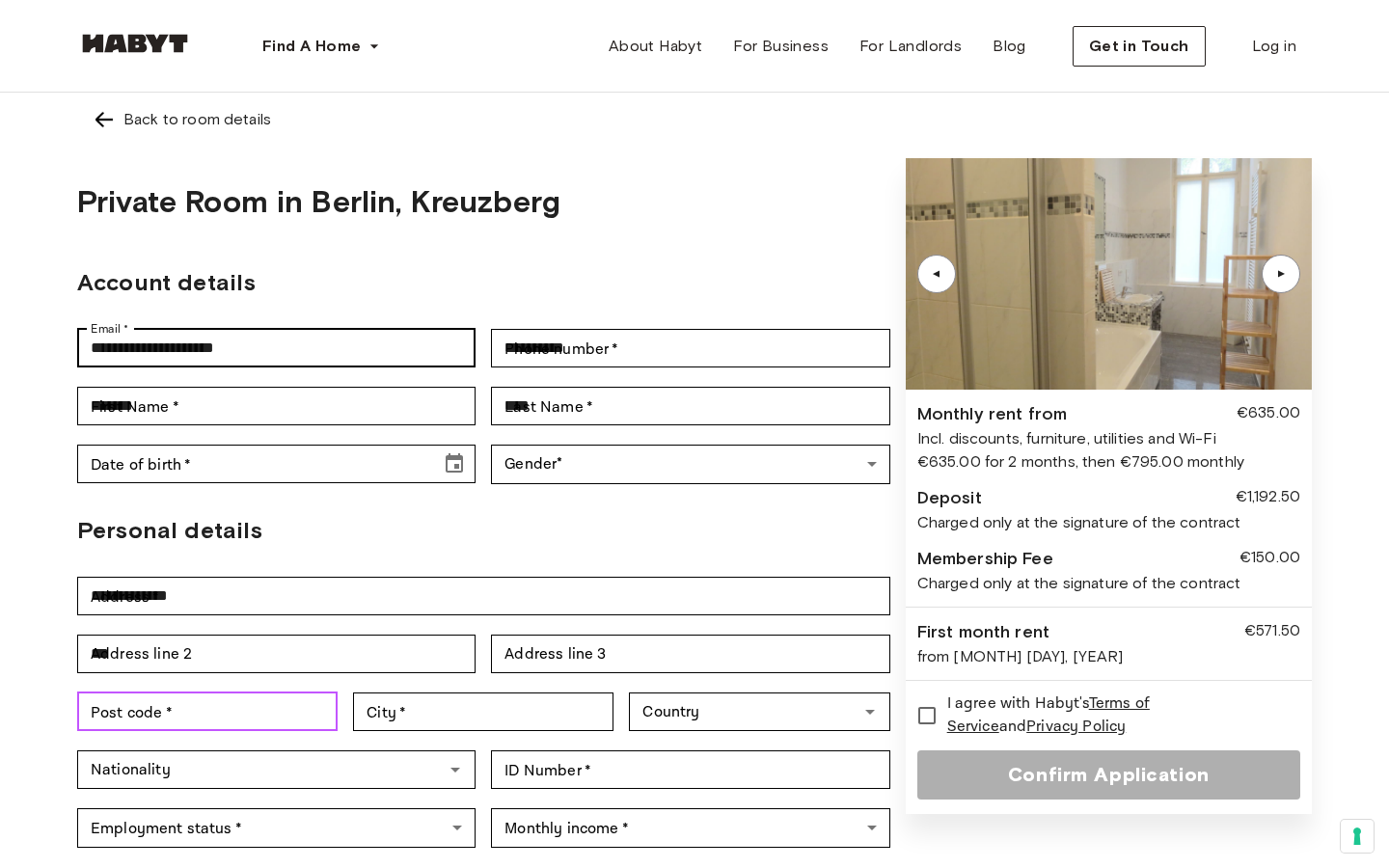 type on "*****" 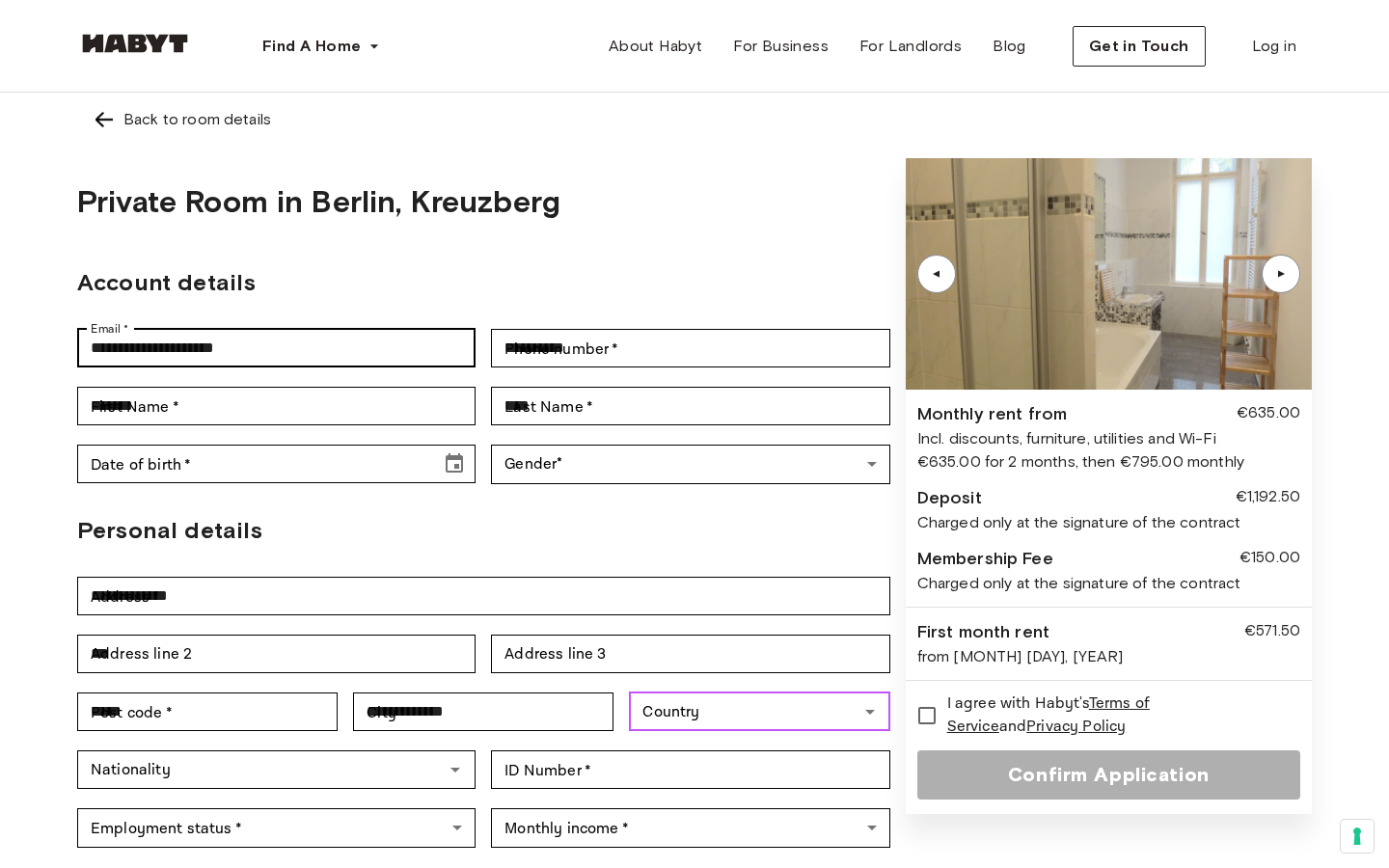 type on "**********" 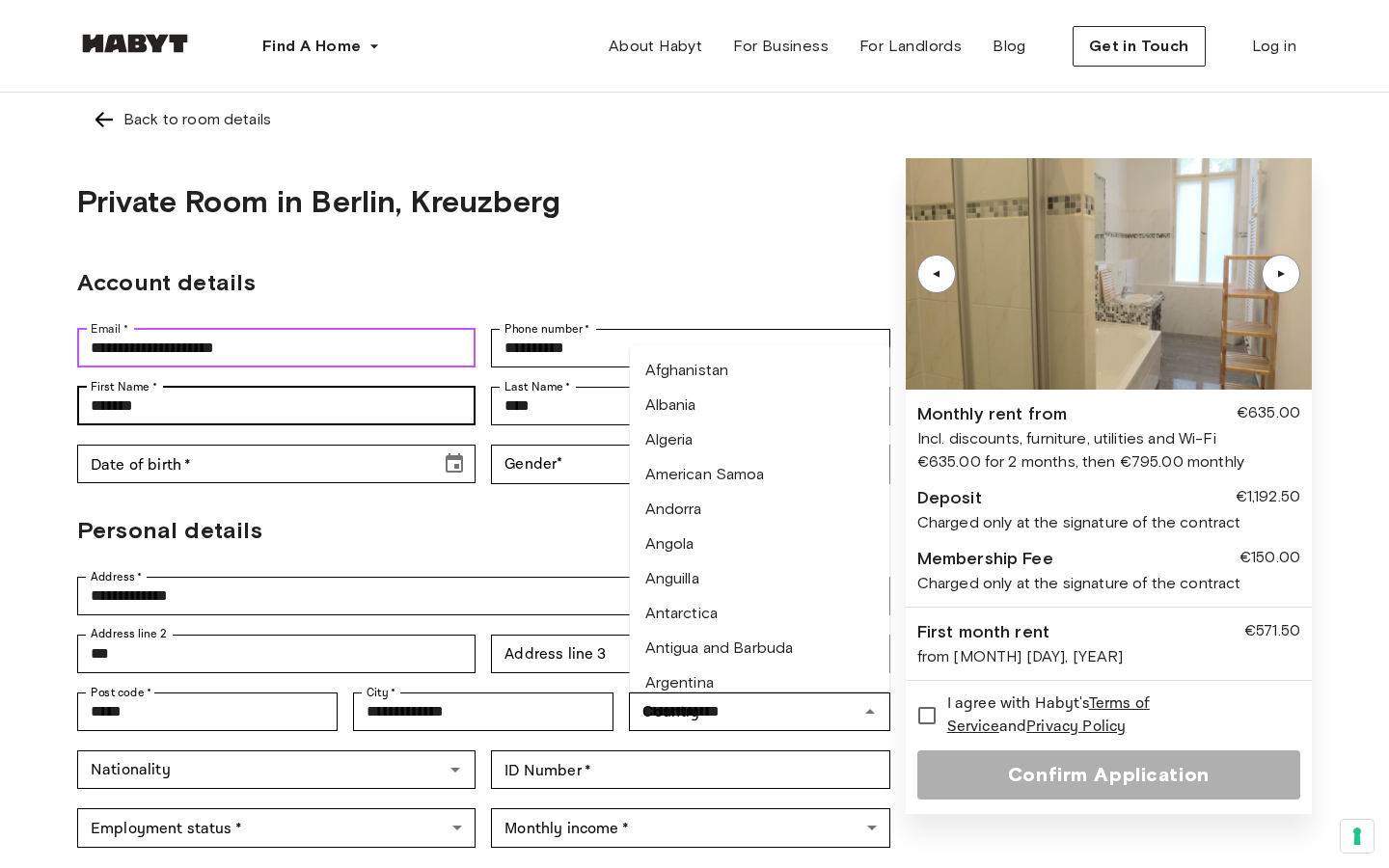 type 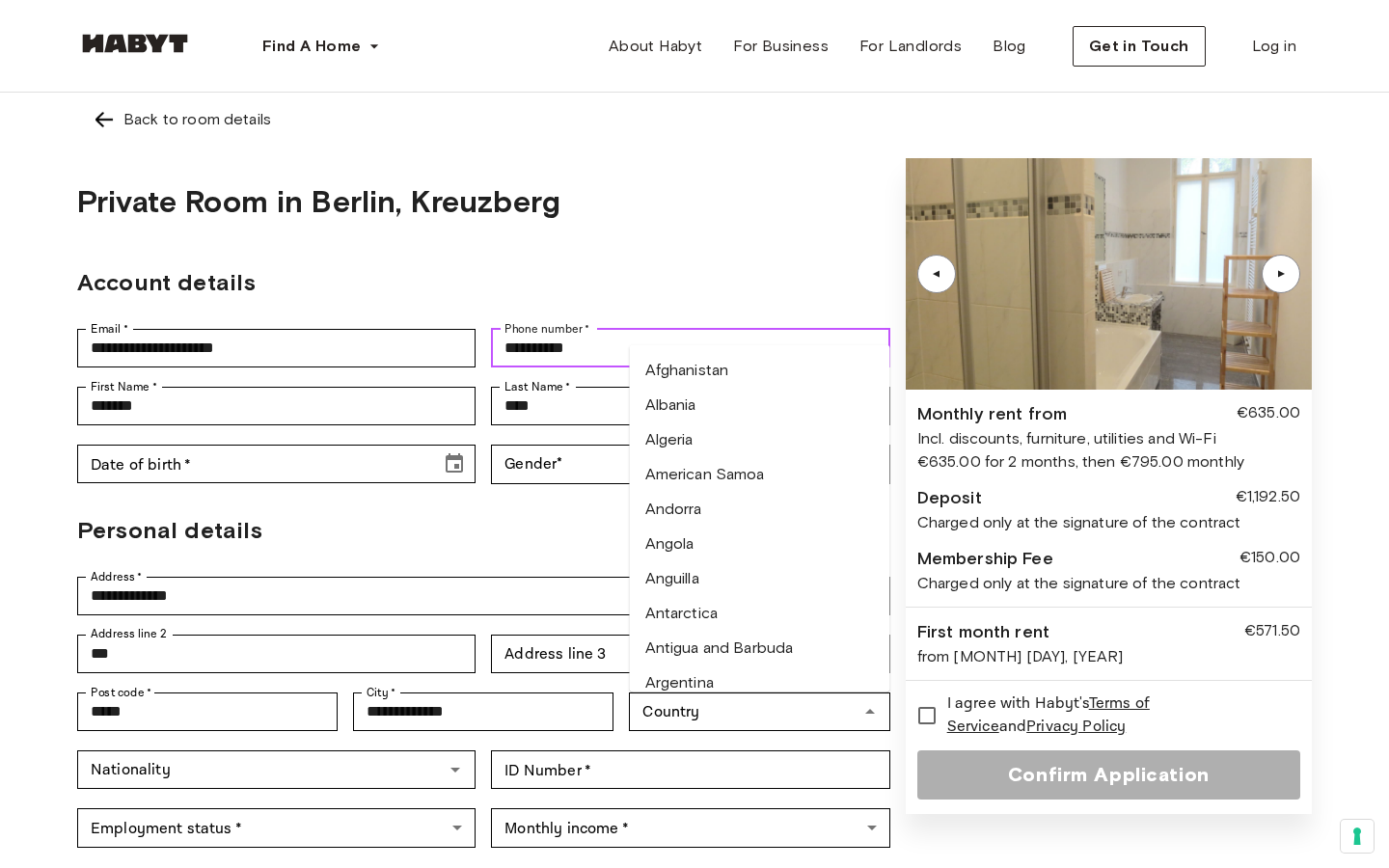 click on "**********" at bounding box center (690, 348) 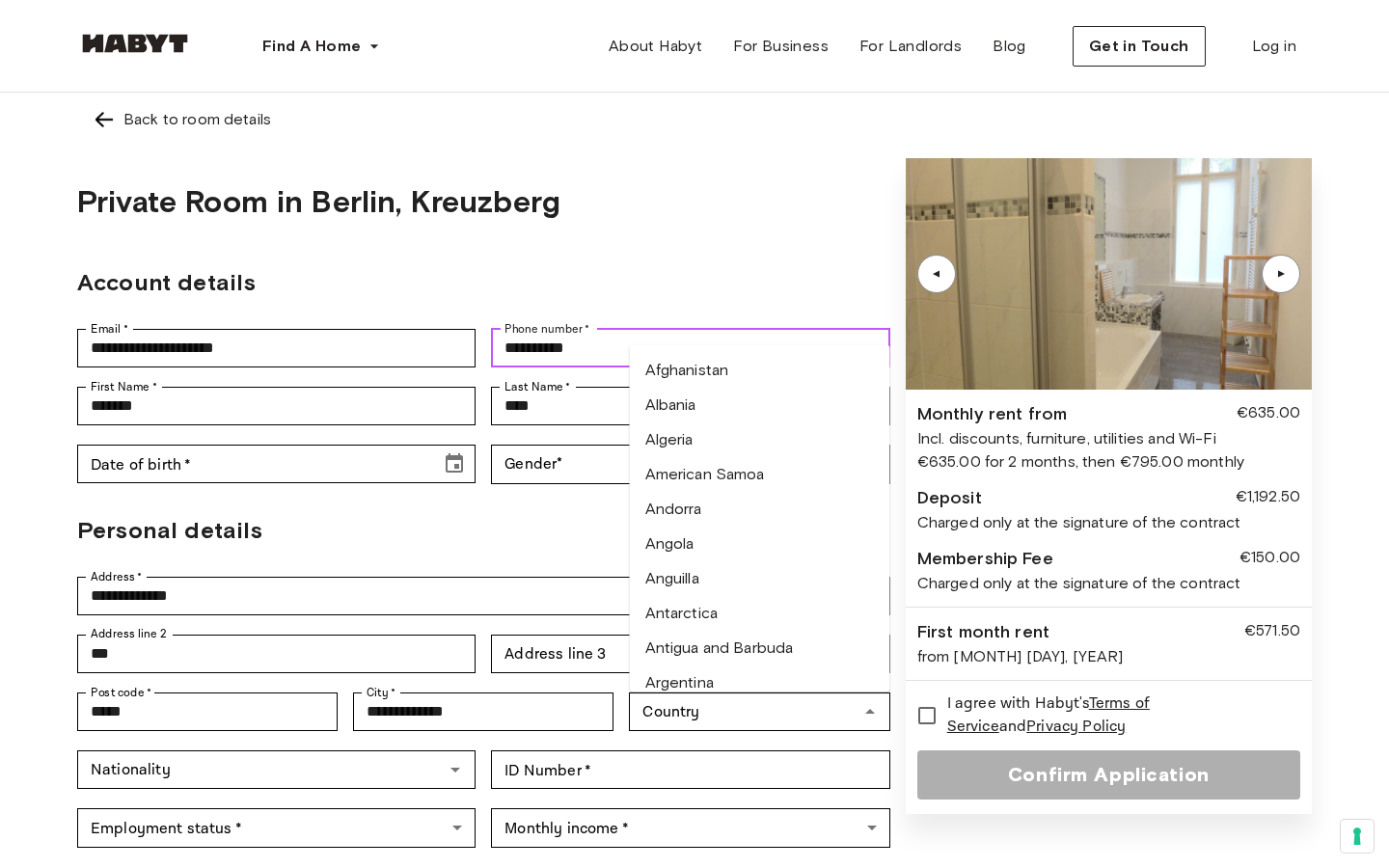 type on "**********" 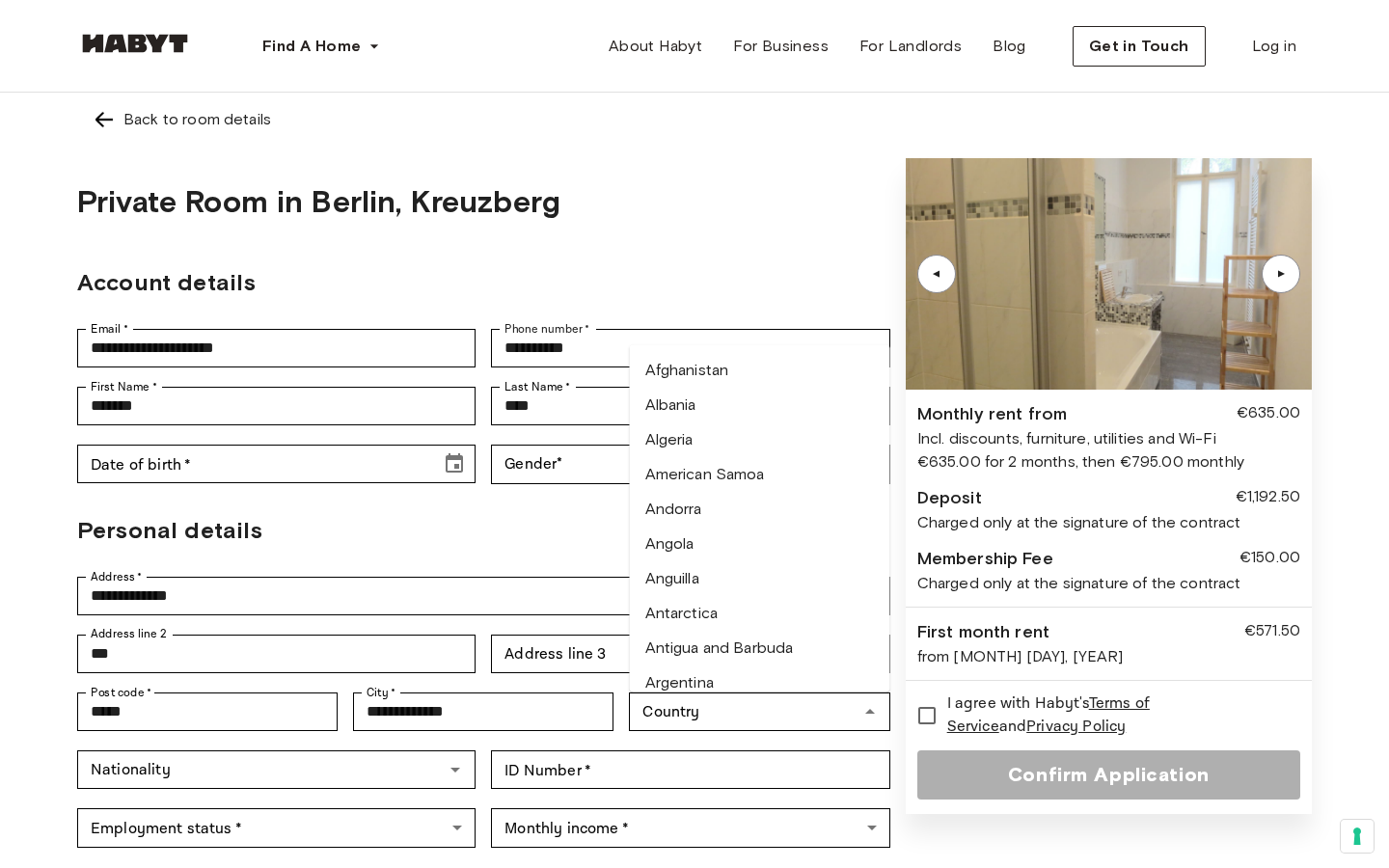 click on "**********" at bounding box center (483, 507) 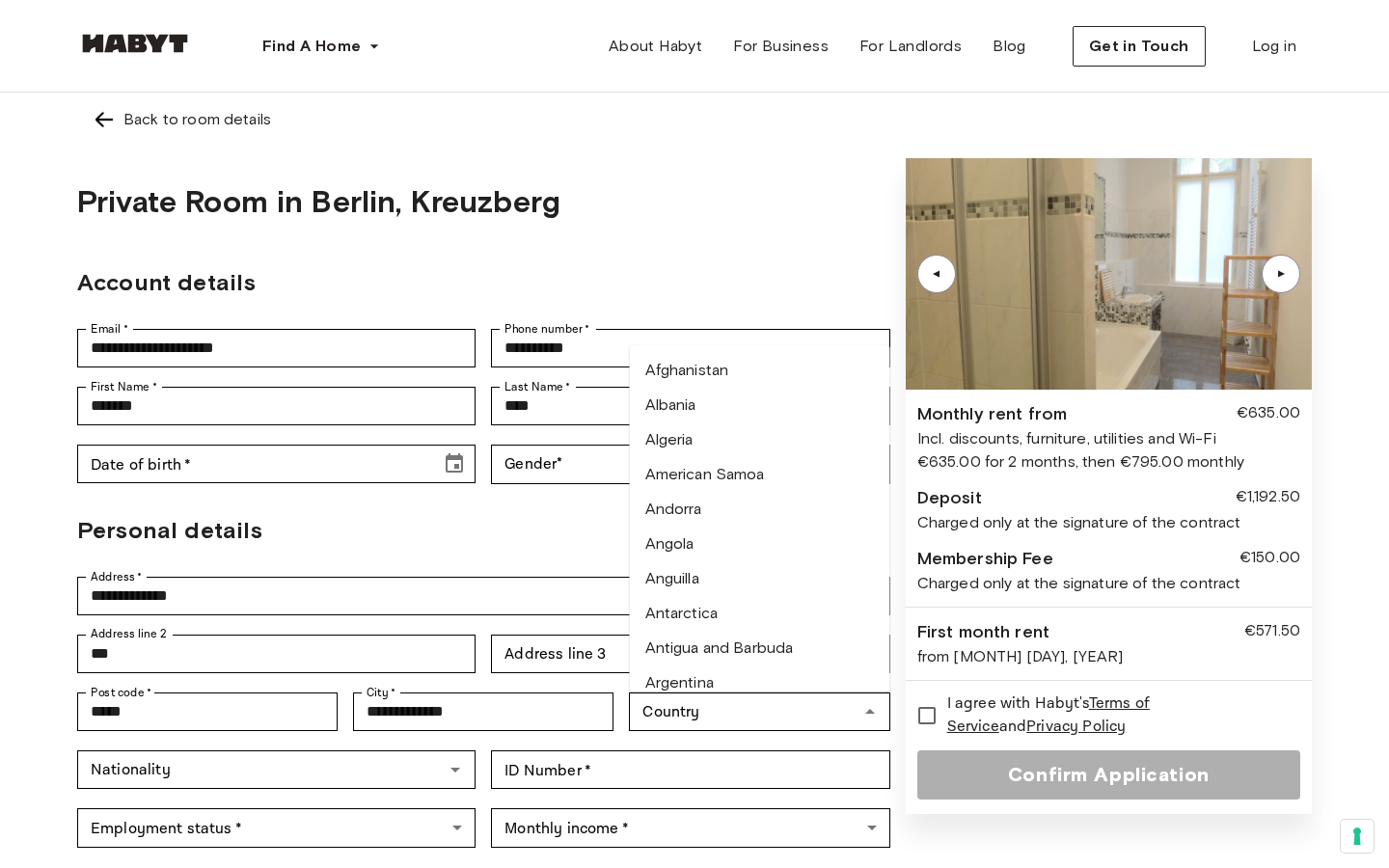 click on "Personal details" at bounding box center [483, 530] 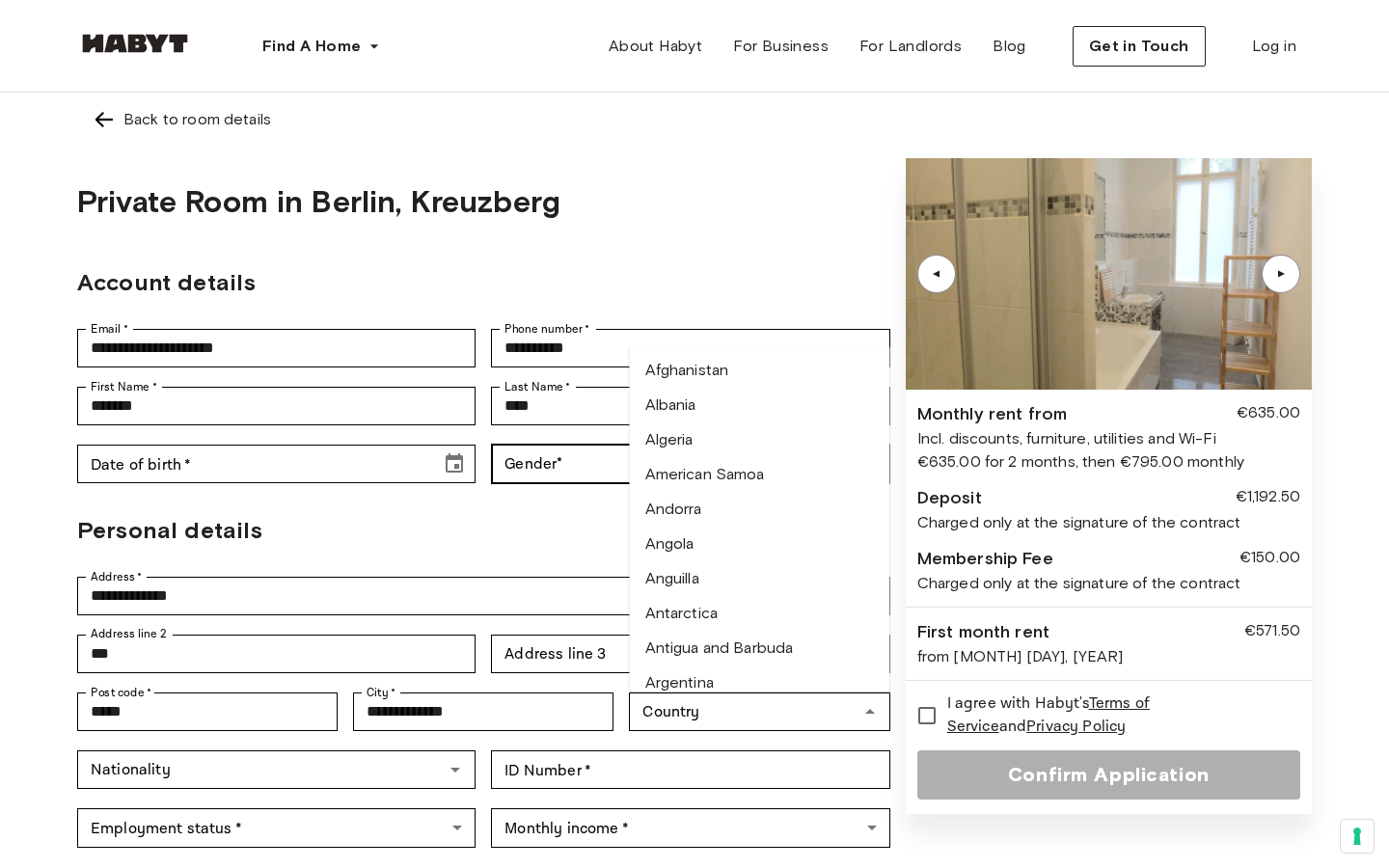 click on "**********" at bounding box center [694, 910] 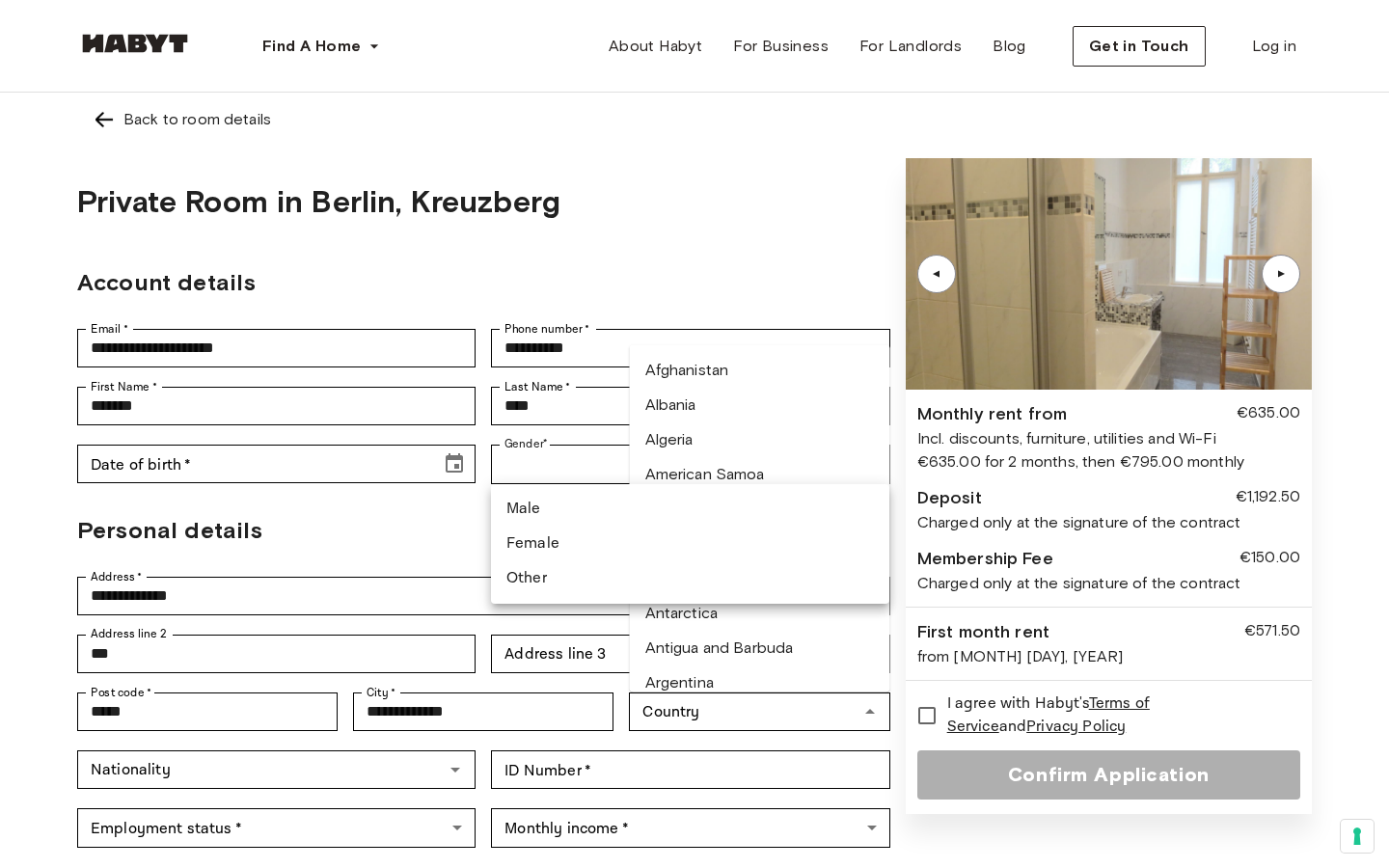 click on "Female" at bounding box center [690, 544] 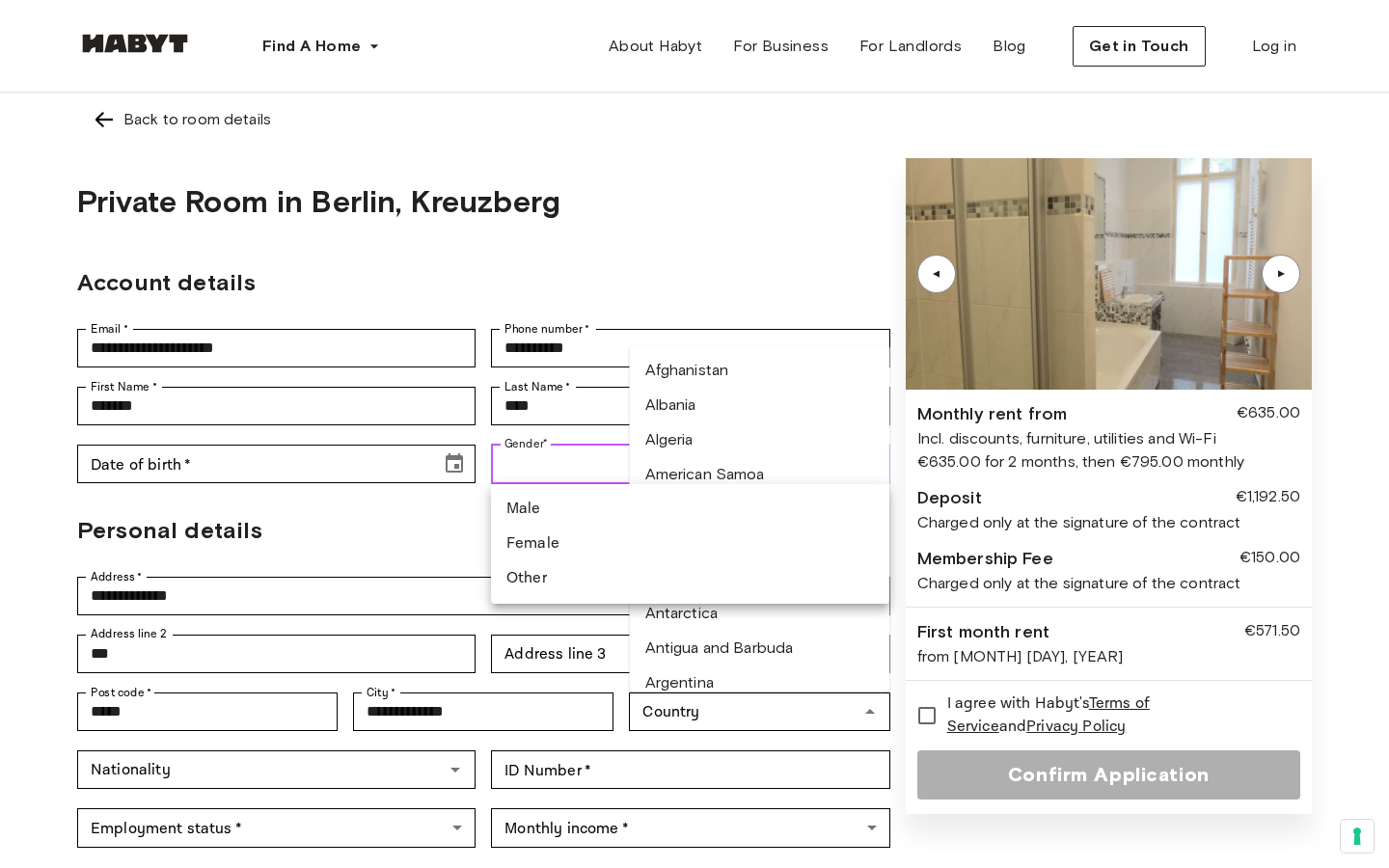 type on "******" 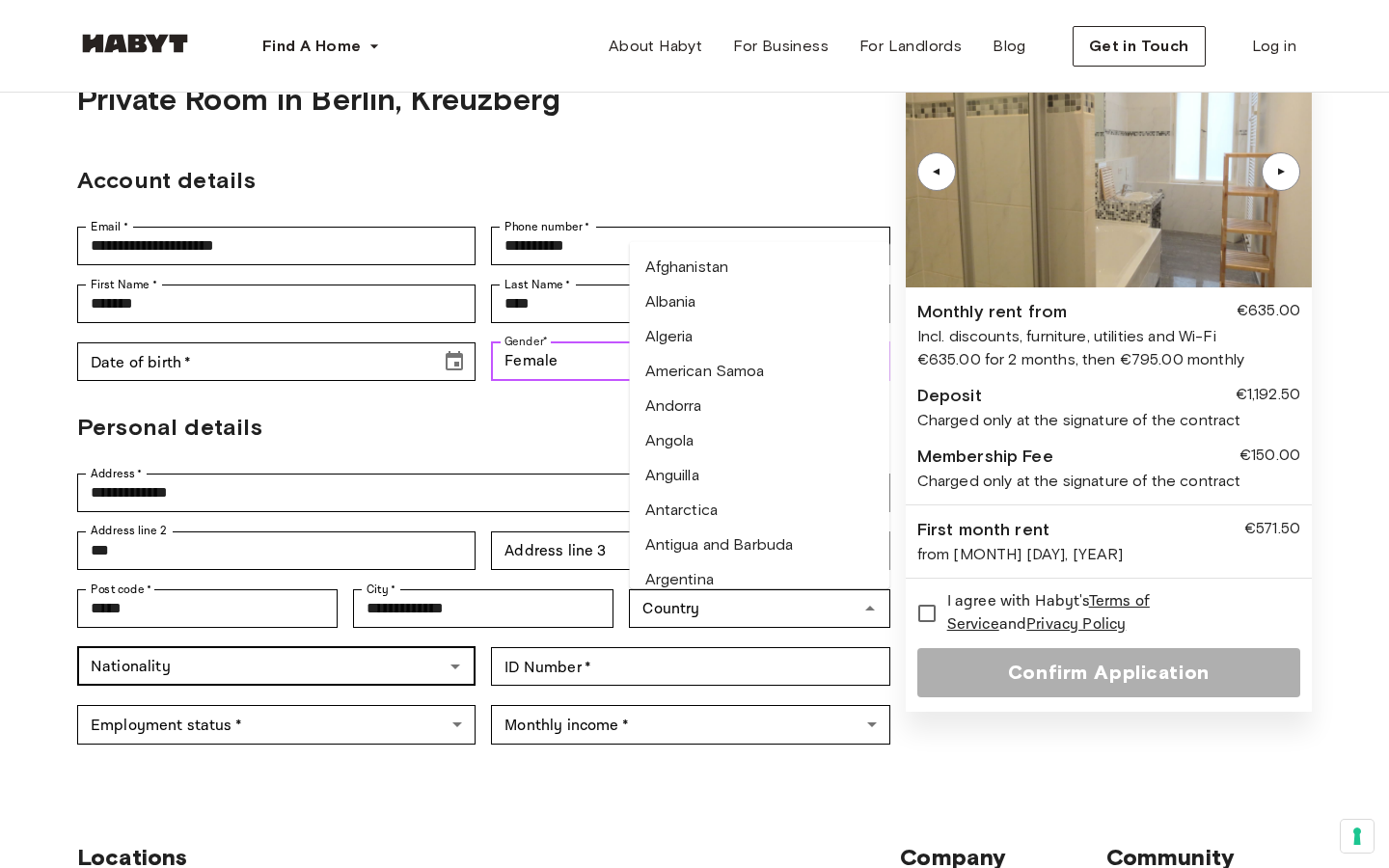 scroll, scrollTop: 107, scrollLeft: 0, axis: vertical 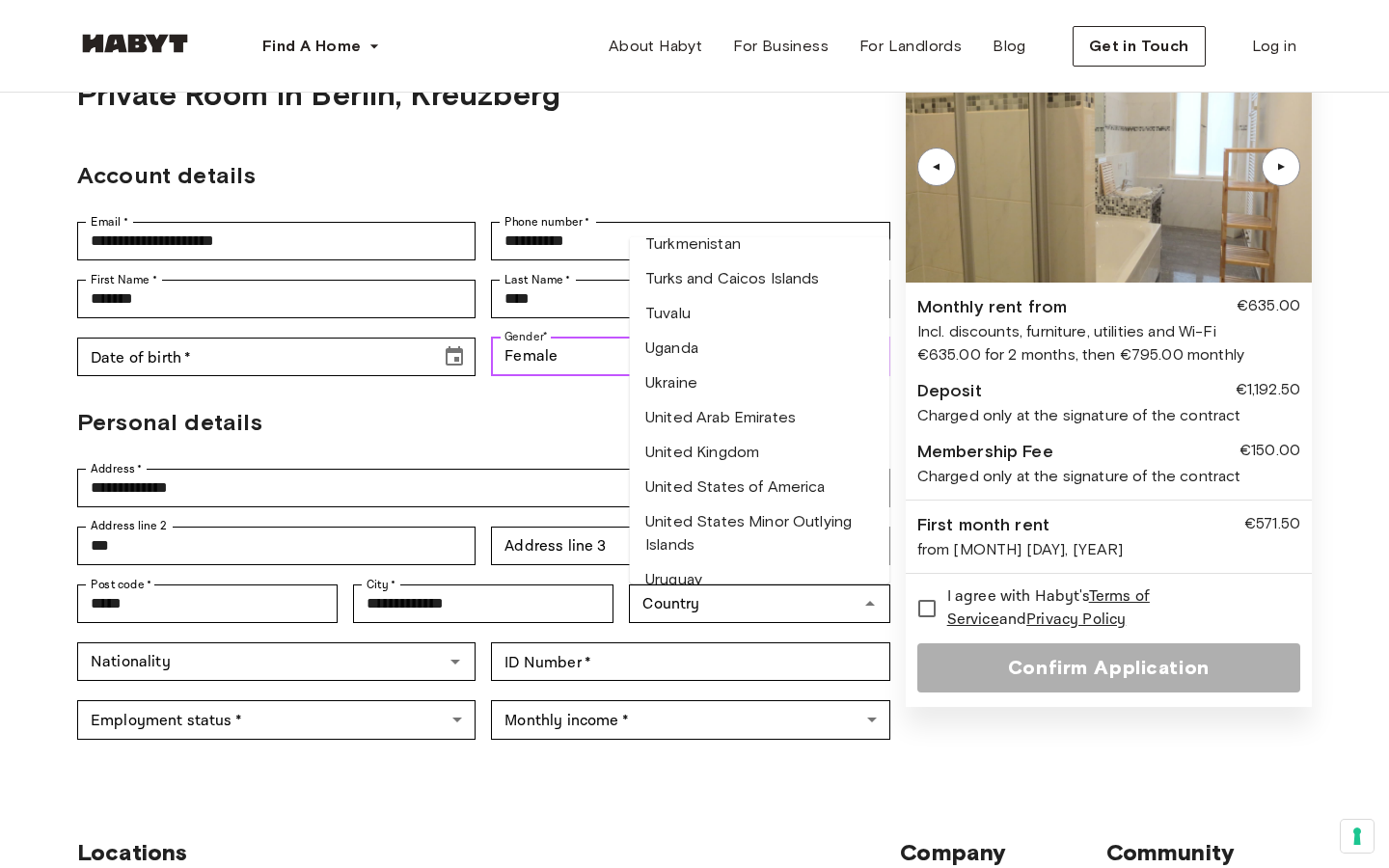 click on "United States of America" at bounding box center (760, 488) 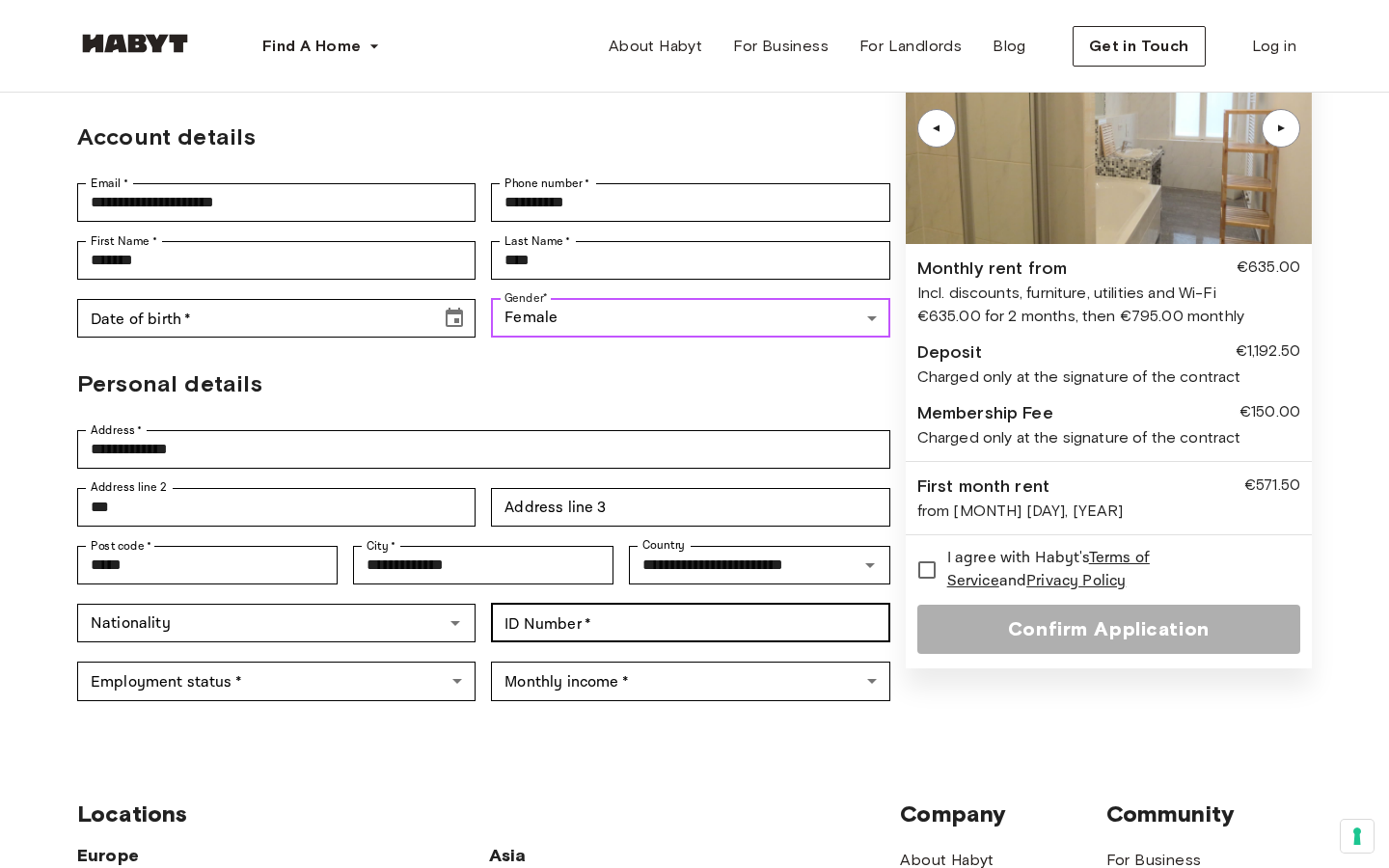 scroll, scrollTop: 152, scrollLeft: 0, axis: vertical 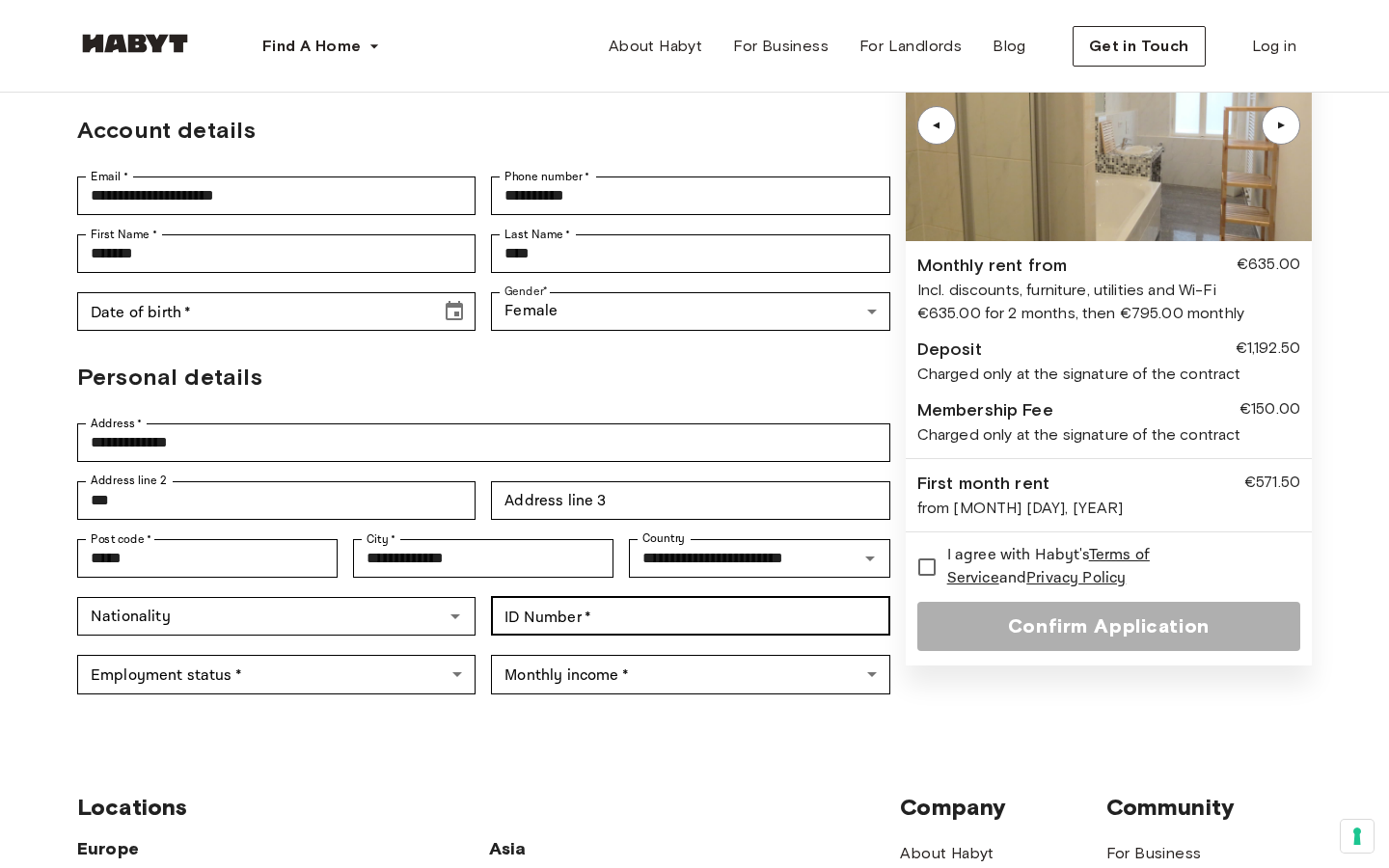 click on "**********" at bounding box center (694, 757) 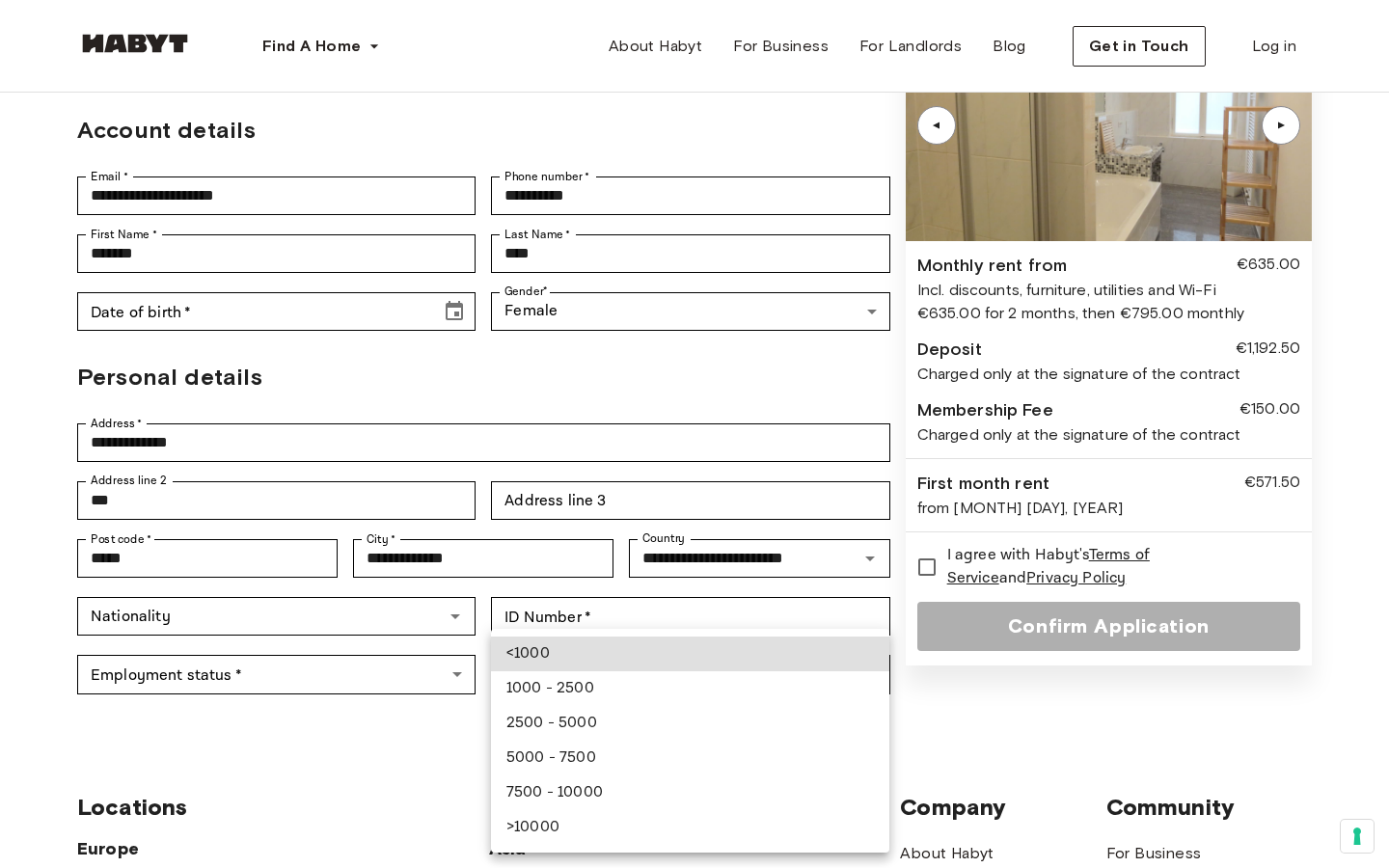 click on "1000 - 2500" at bounding box center [690, 689] 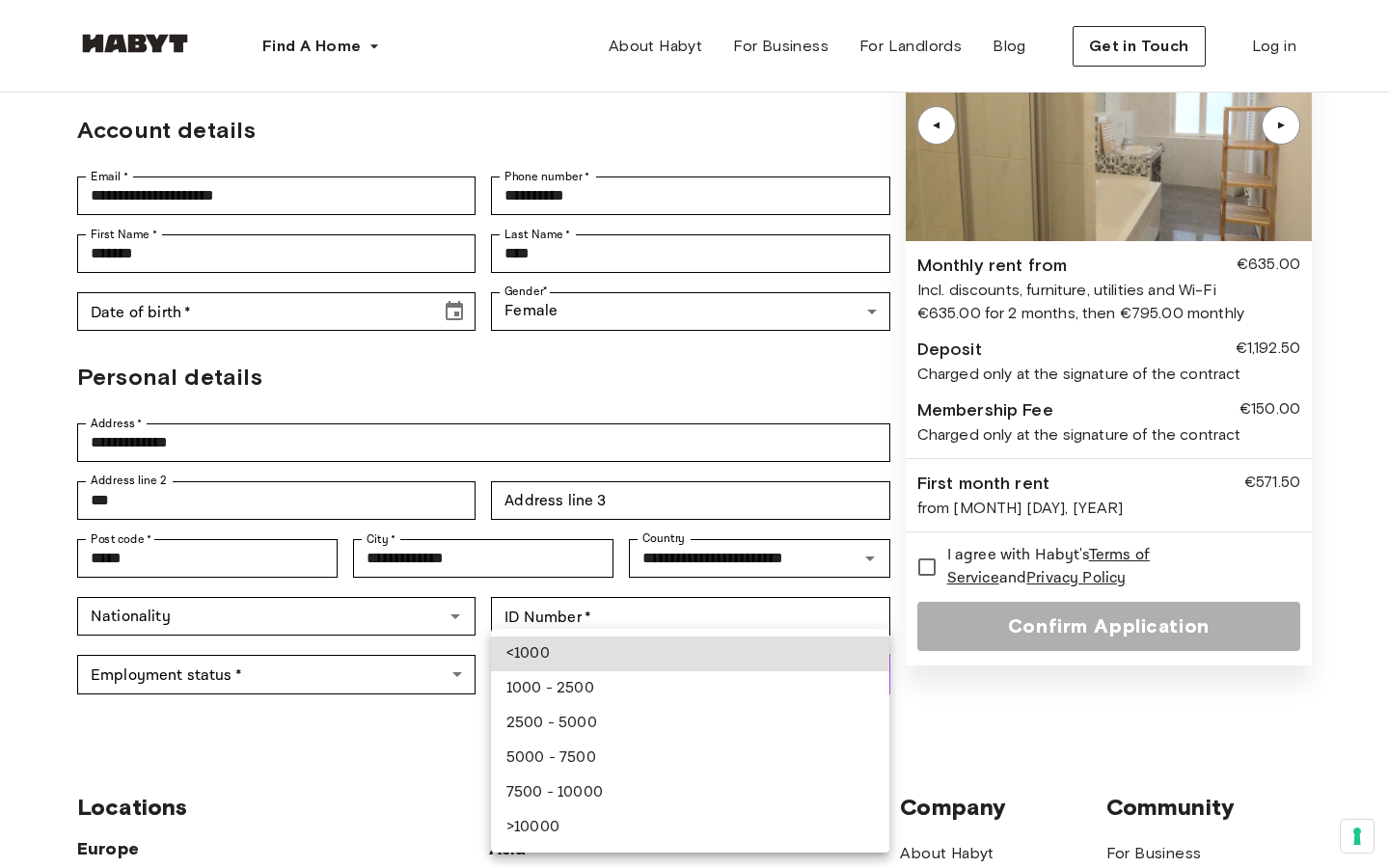 type on "**********" 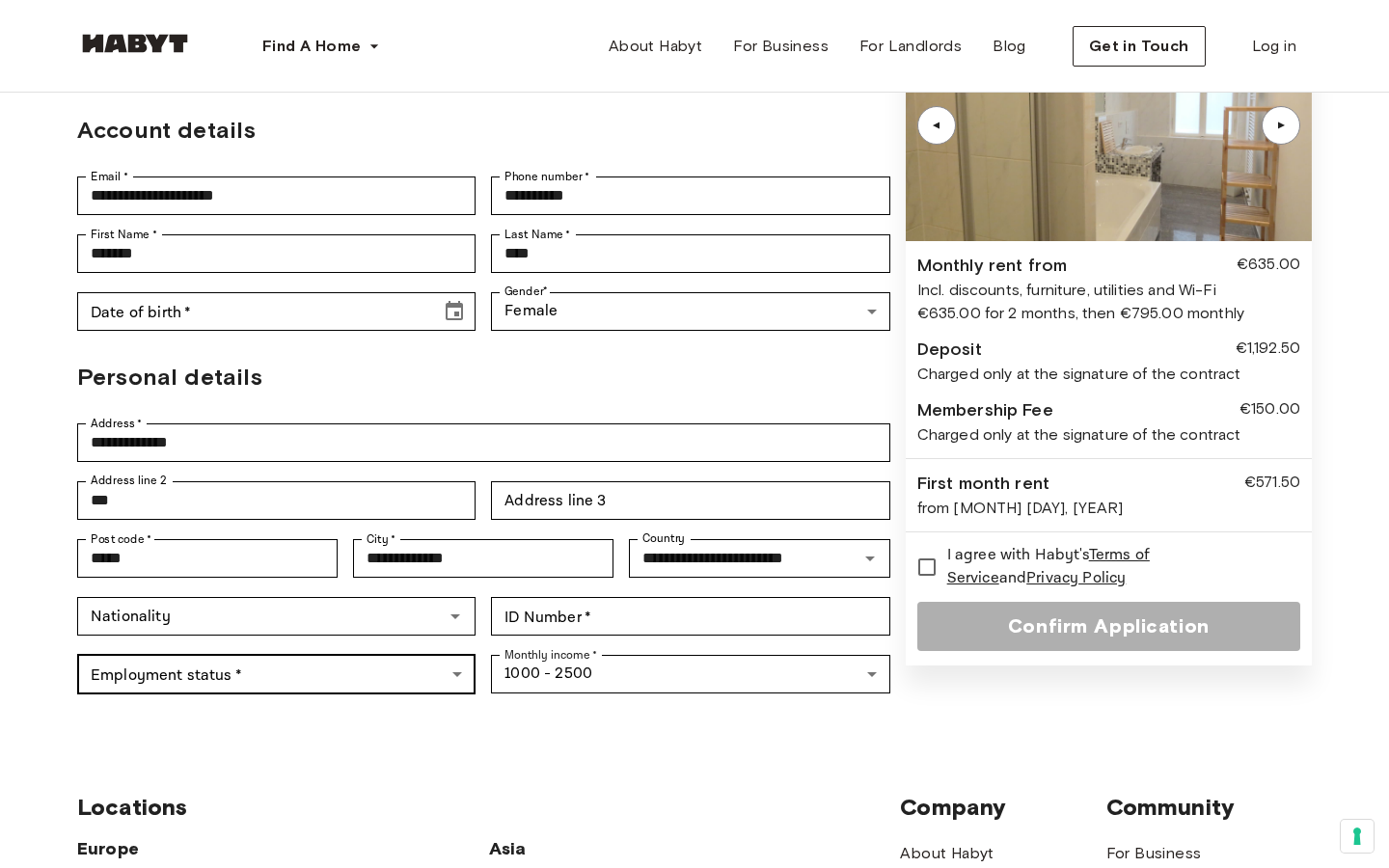 click on "**********" at bounding box center (694, 757) 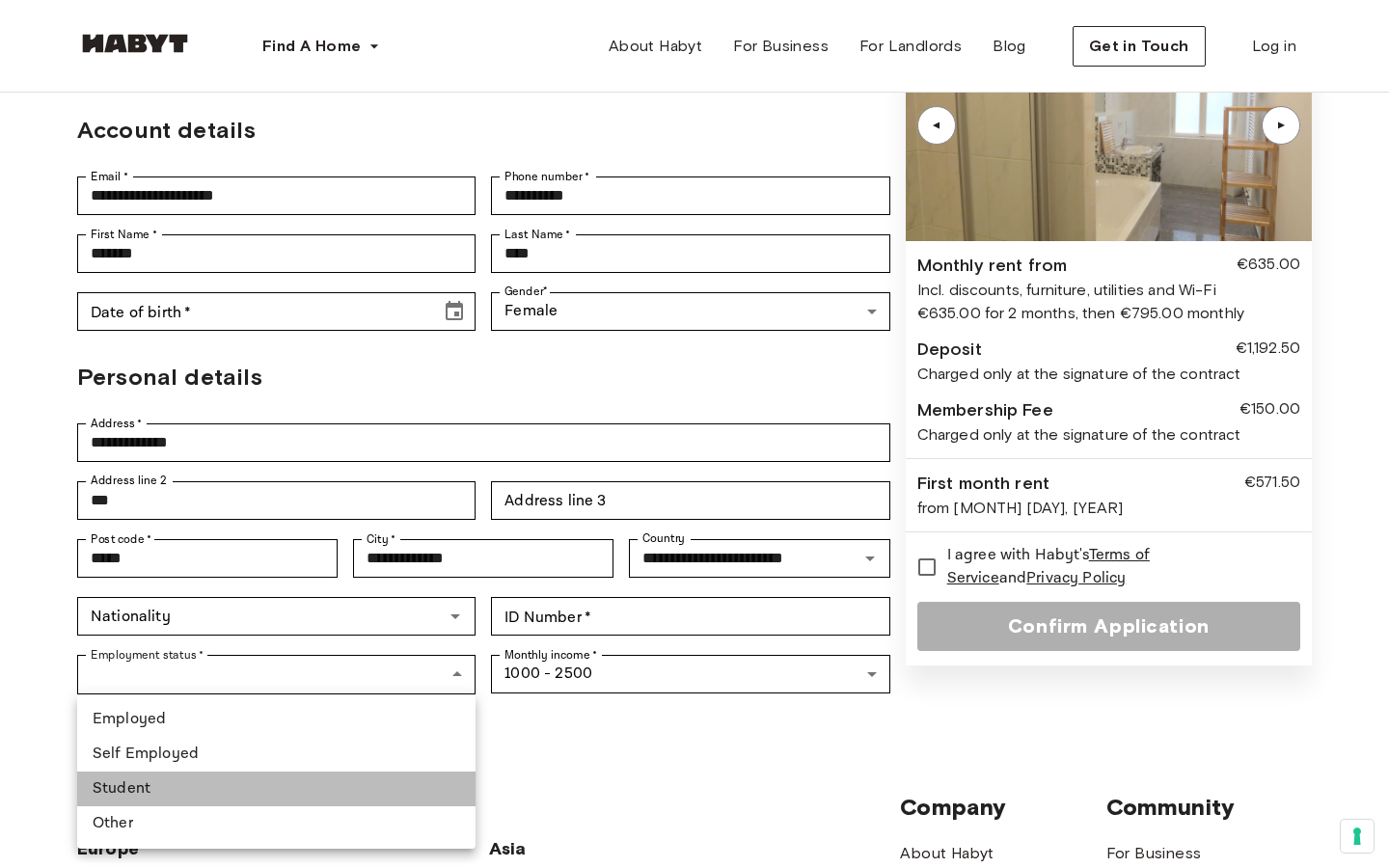 click on "Student" at bounding box center [276, 789] 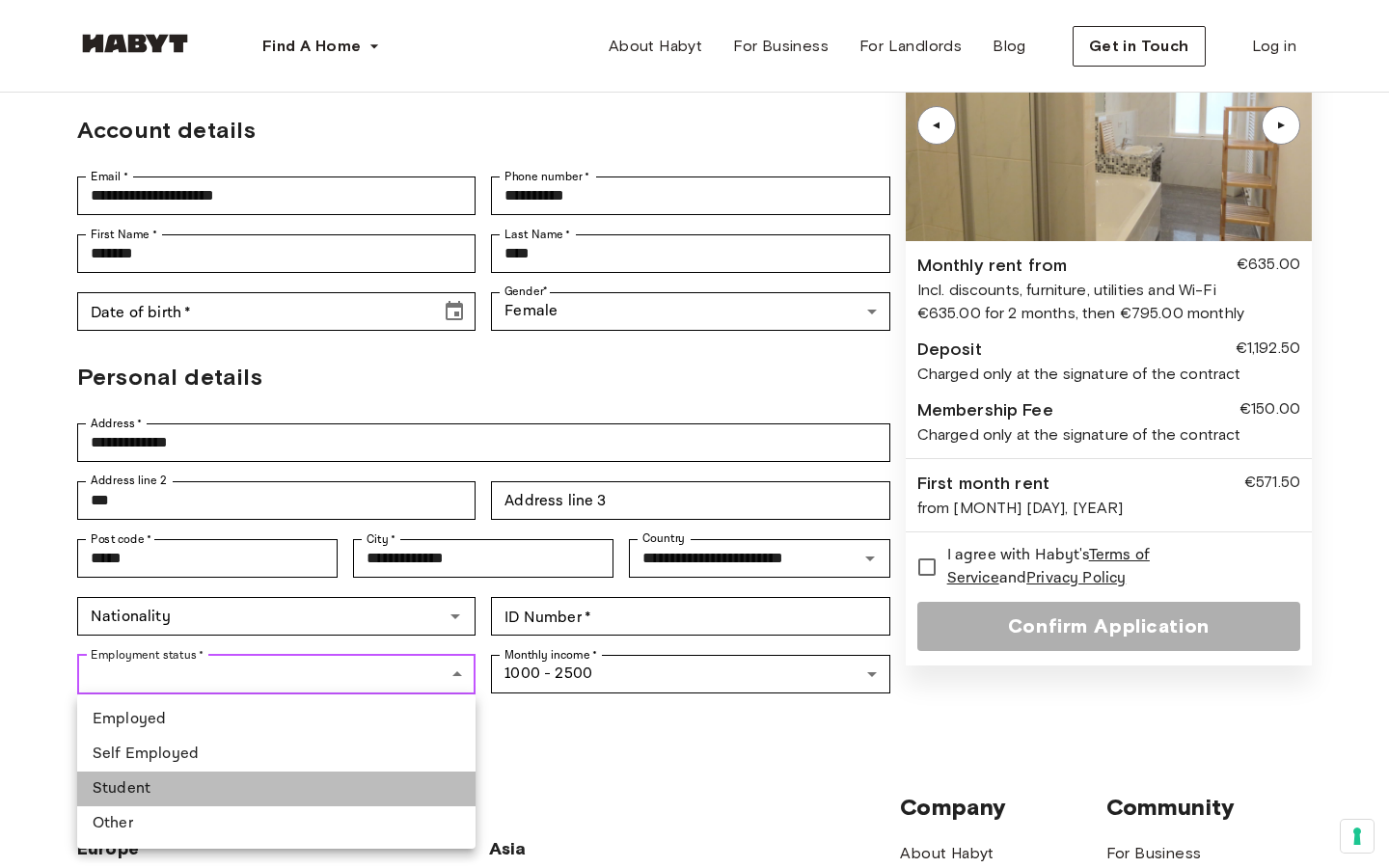 type on "*******" 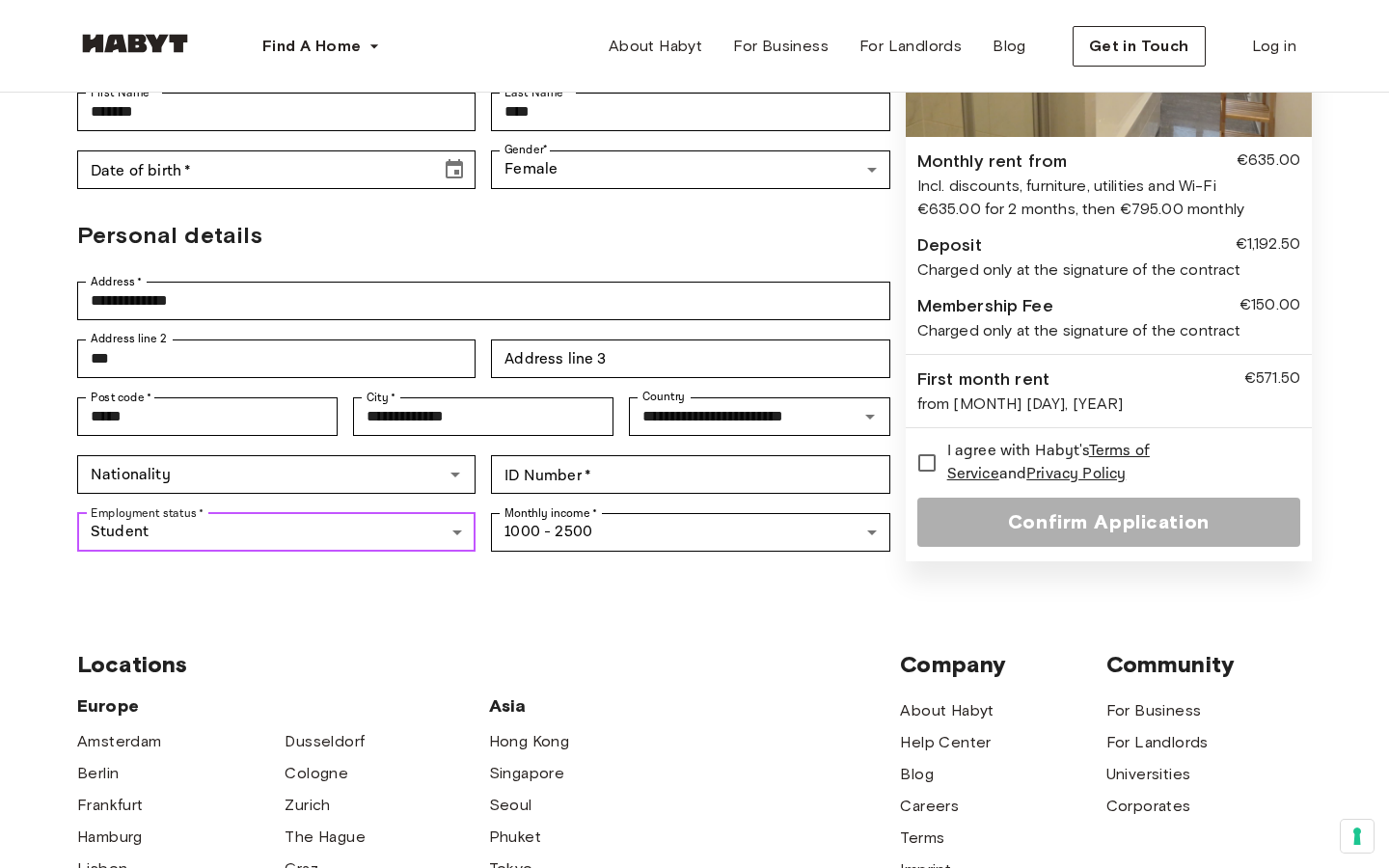 scroll, scrollTop: 260, scrollLeft: 0, axis: vertical 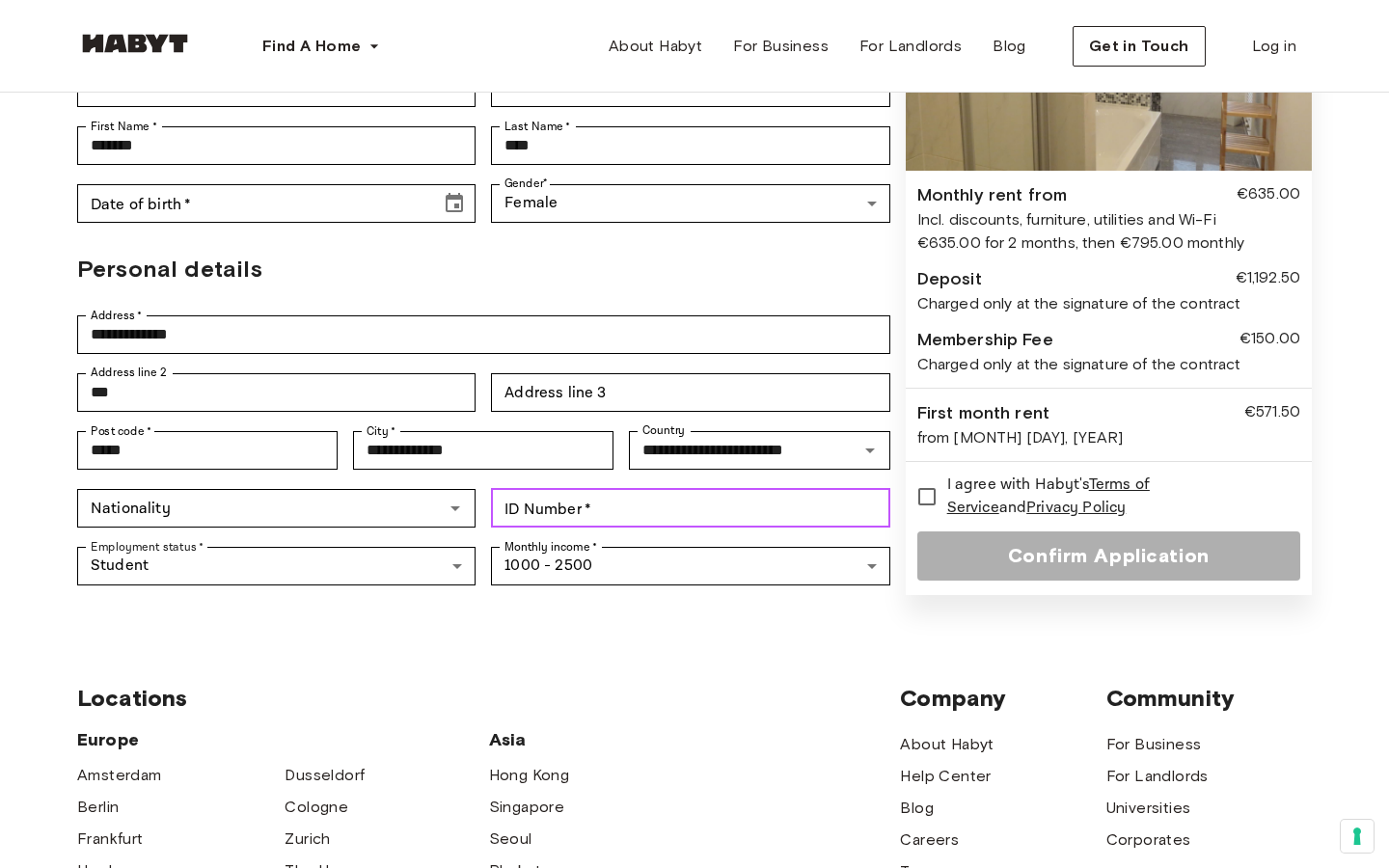 click on "ID Number   *" at bounding box center [690, 508] 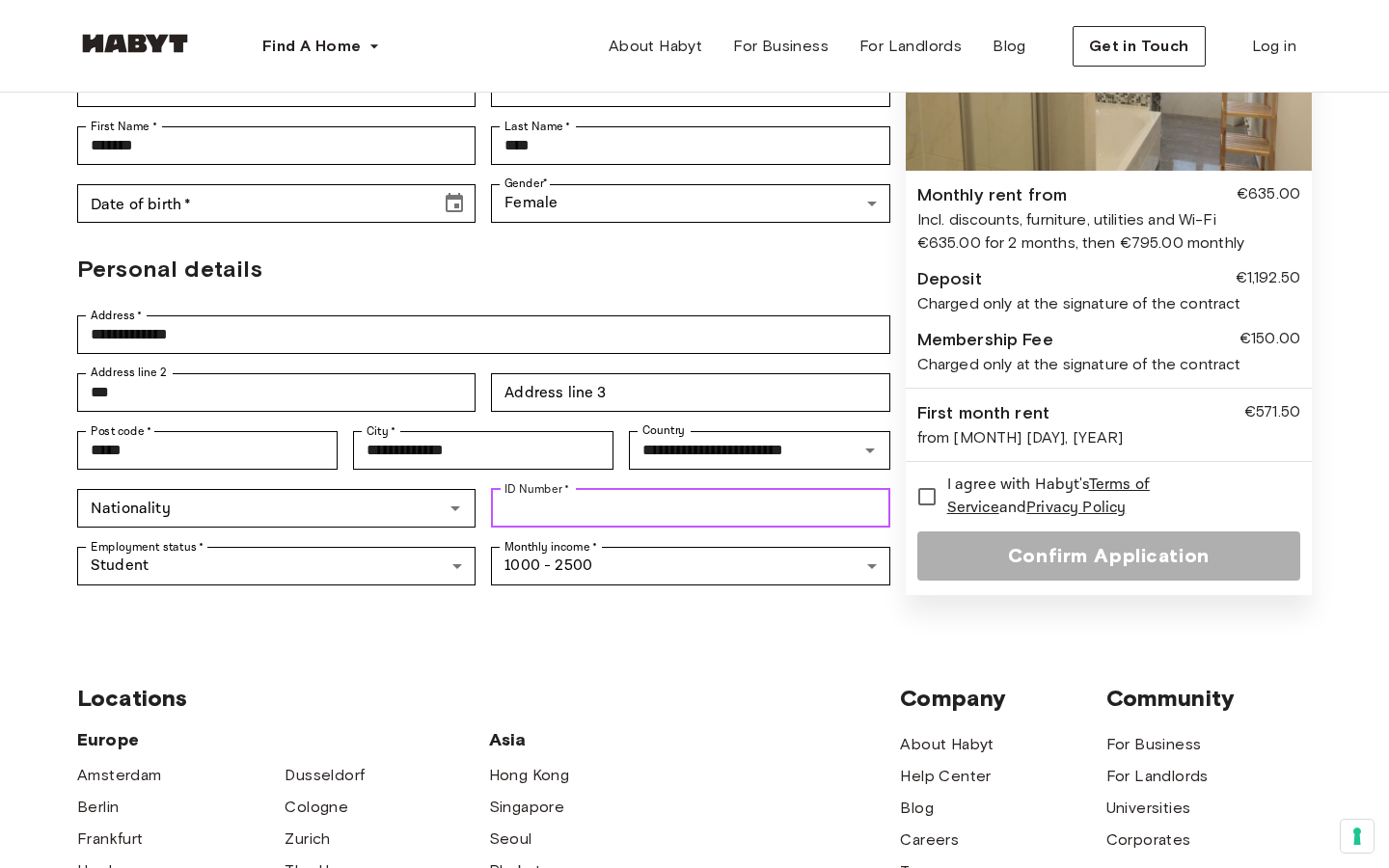 type on "**********" 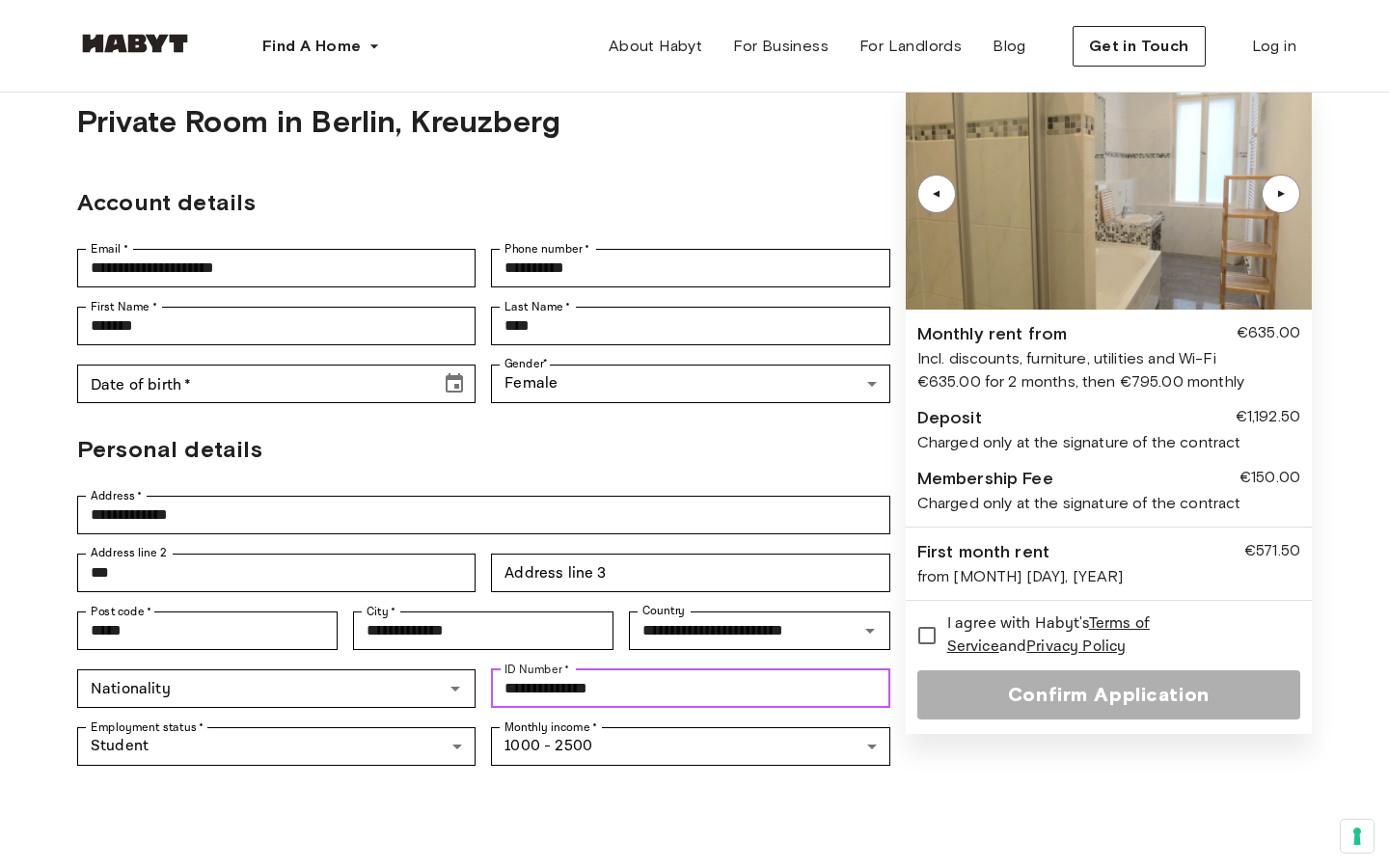 scroll, scrollTop: 66, scrollLeft: 0, axis: vertical 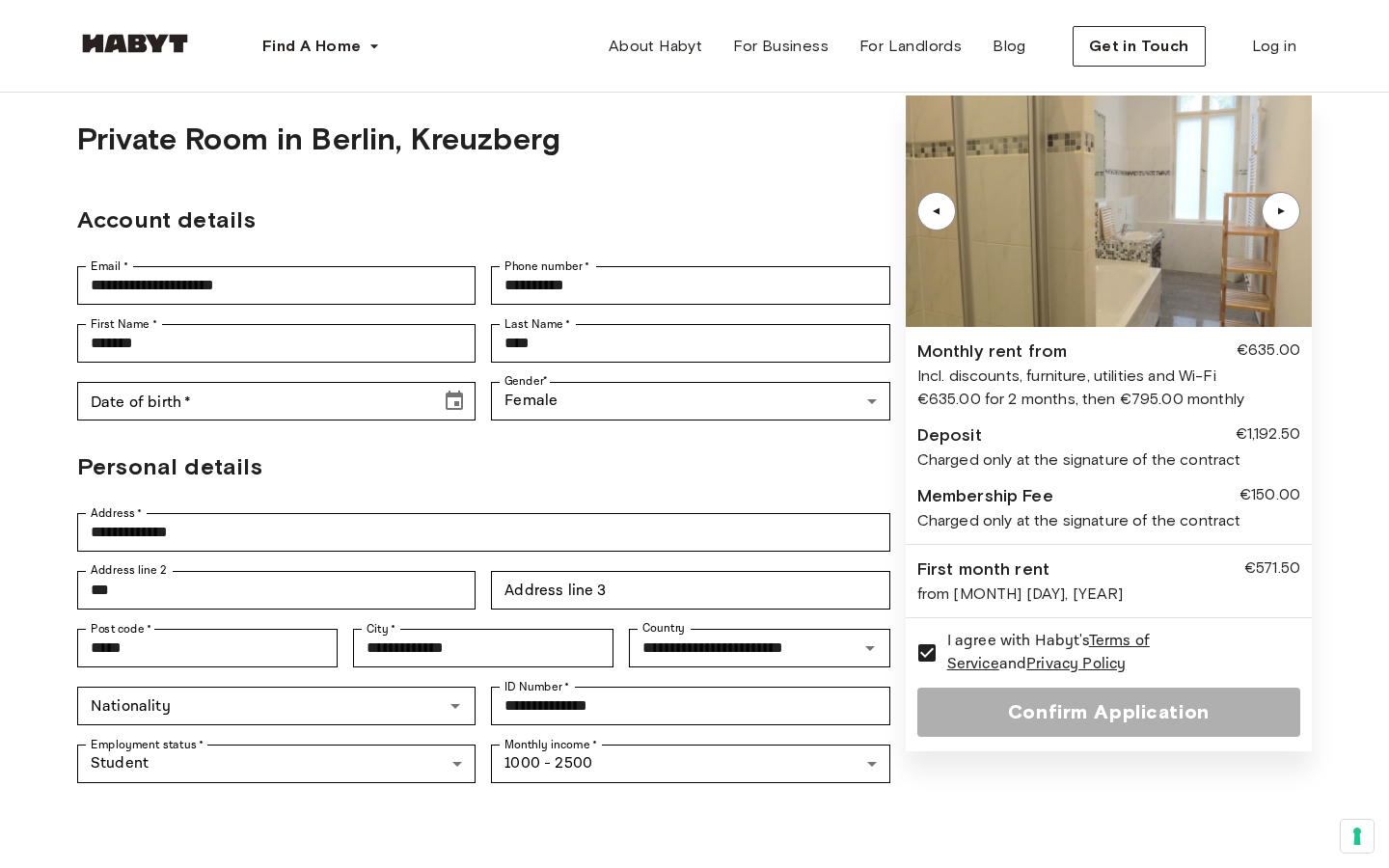 click on "▲" at bounding box center (1281, 211) 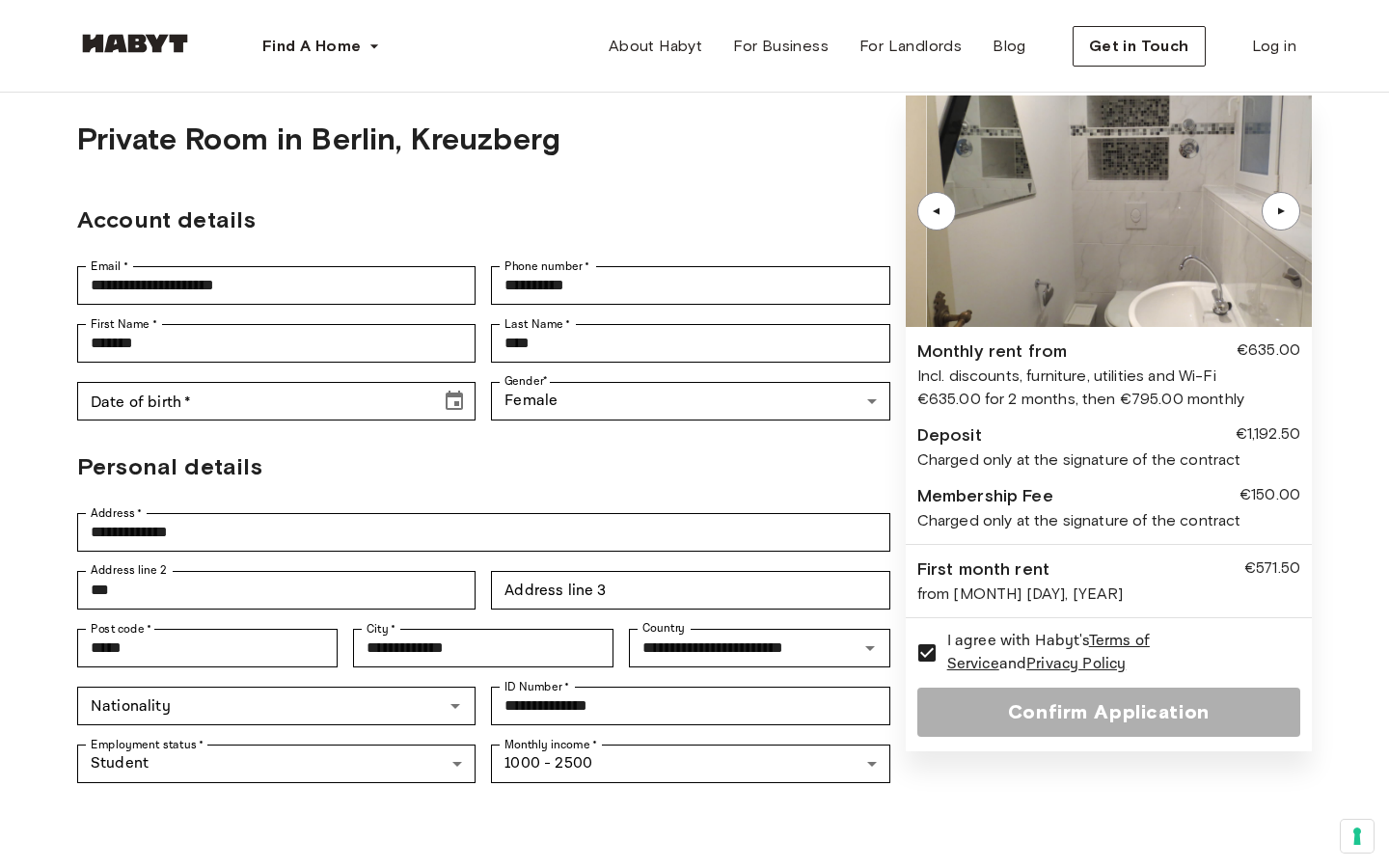 click on "▲" at bounding box center [1281, 211] 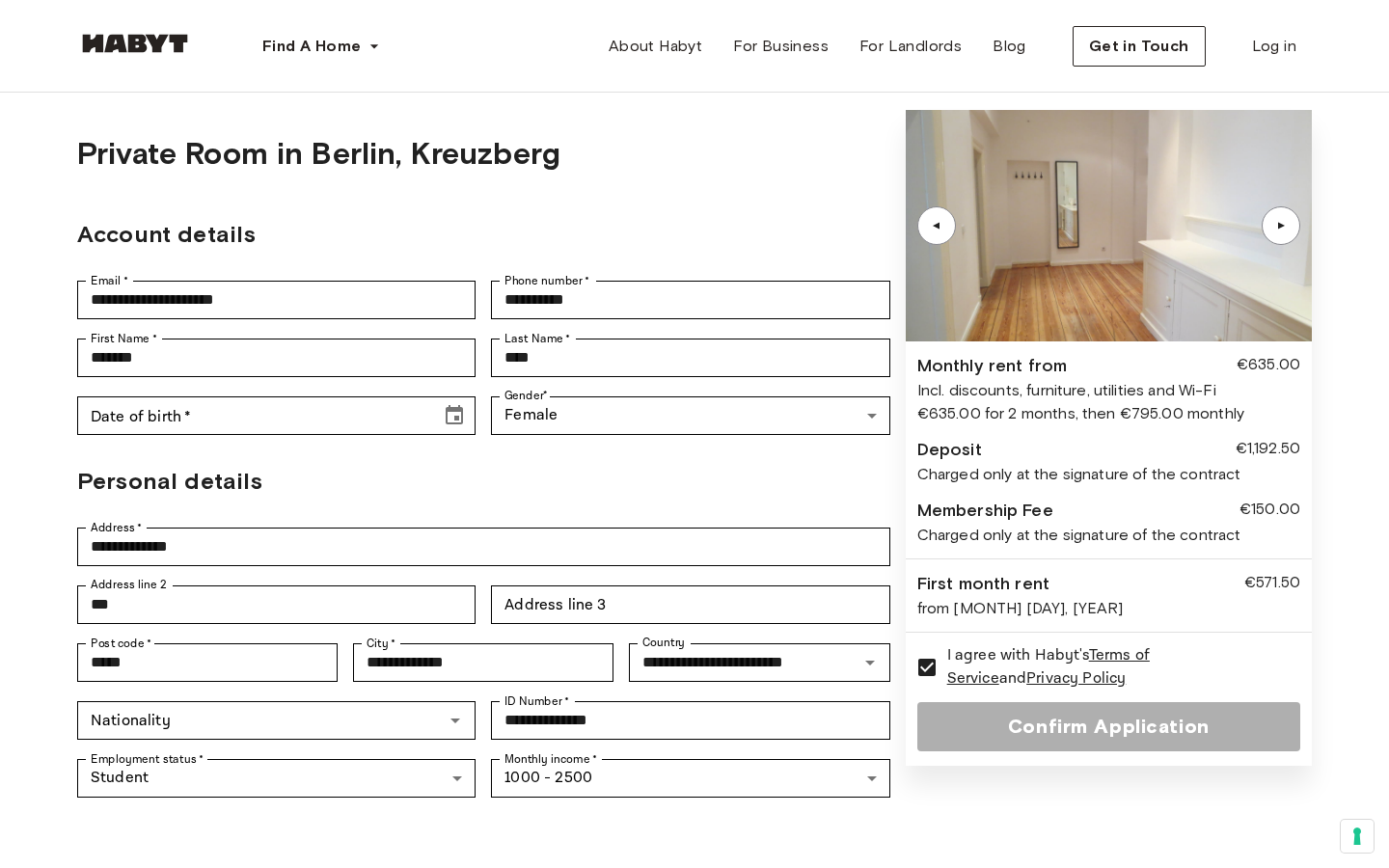scroll, scrollTop: 70, scrollLeft: 0, axis: vertical 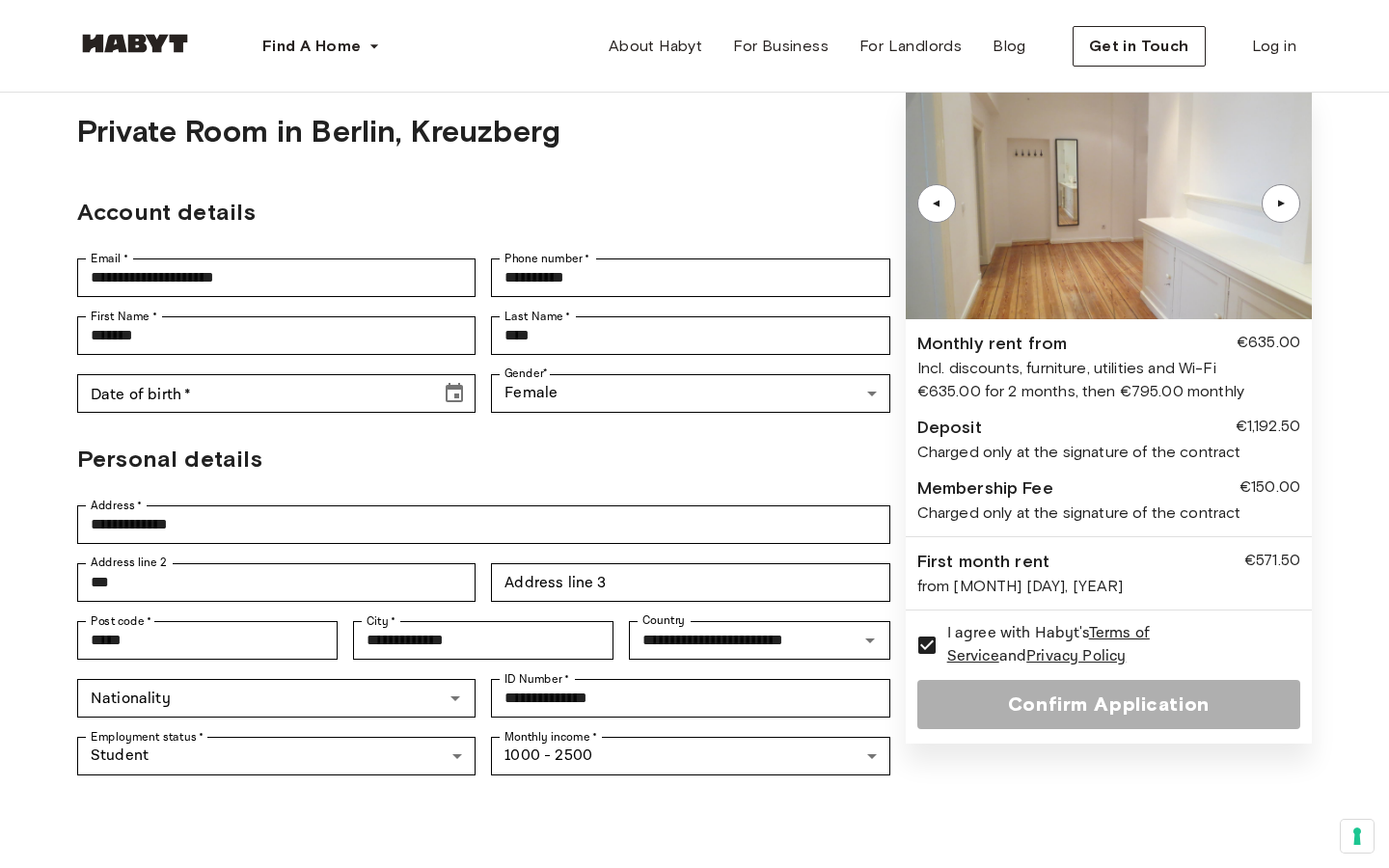 click on "Terms of Service" at bounding box center (1049, 644) 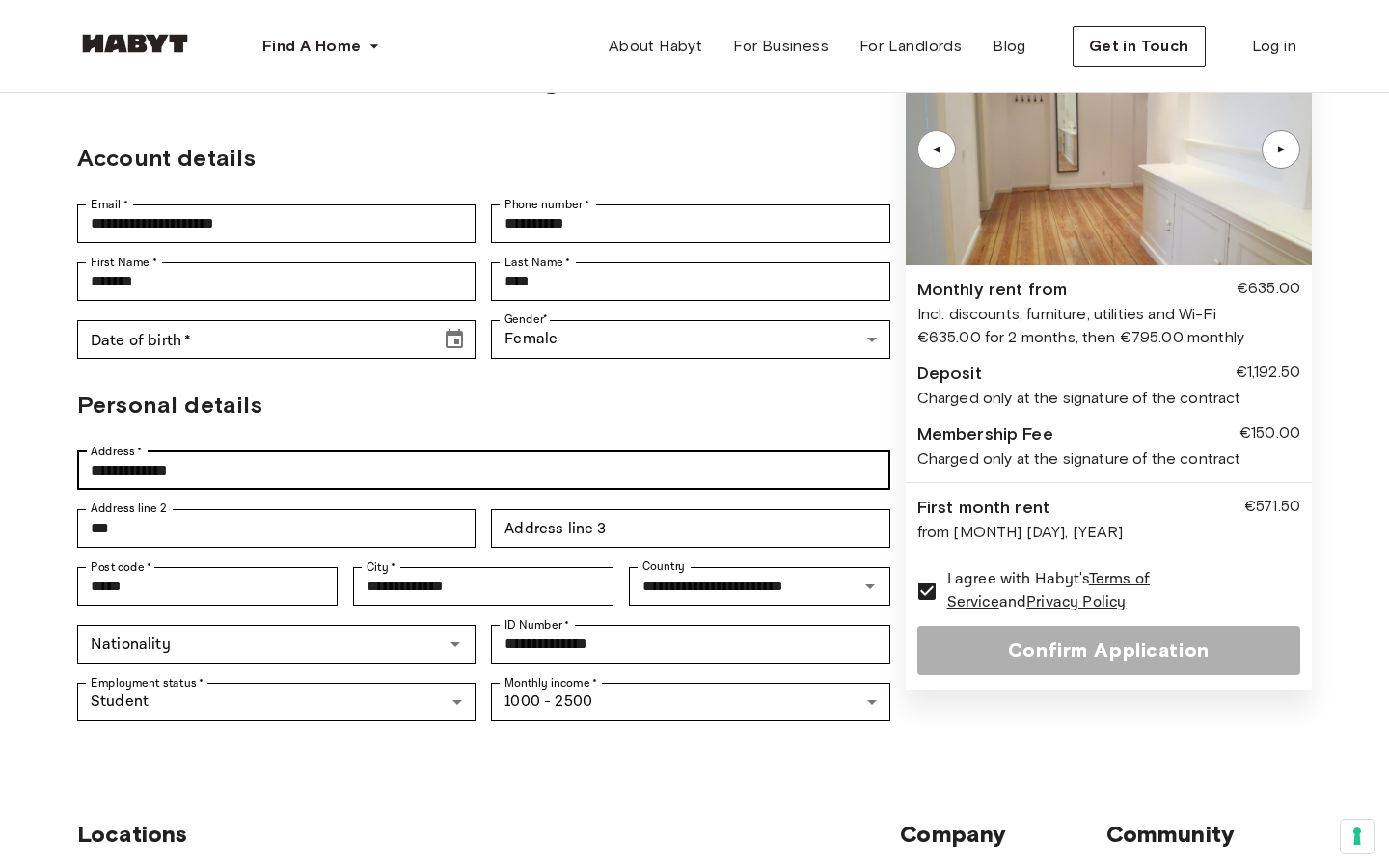 scroll, scrollTop: 125, scrollLeft: 0, axis: vertical 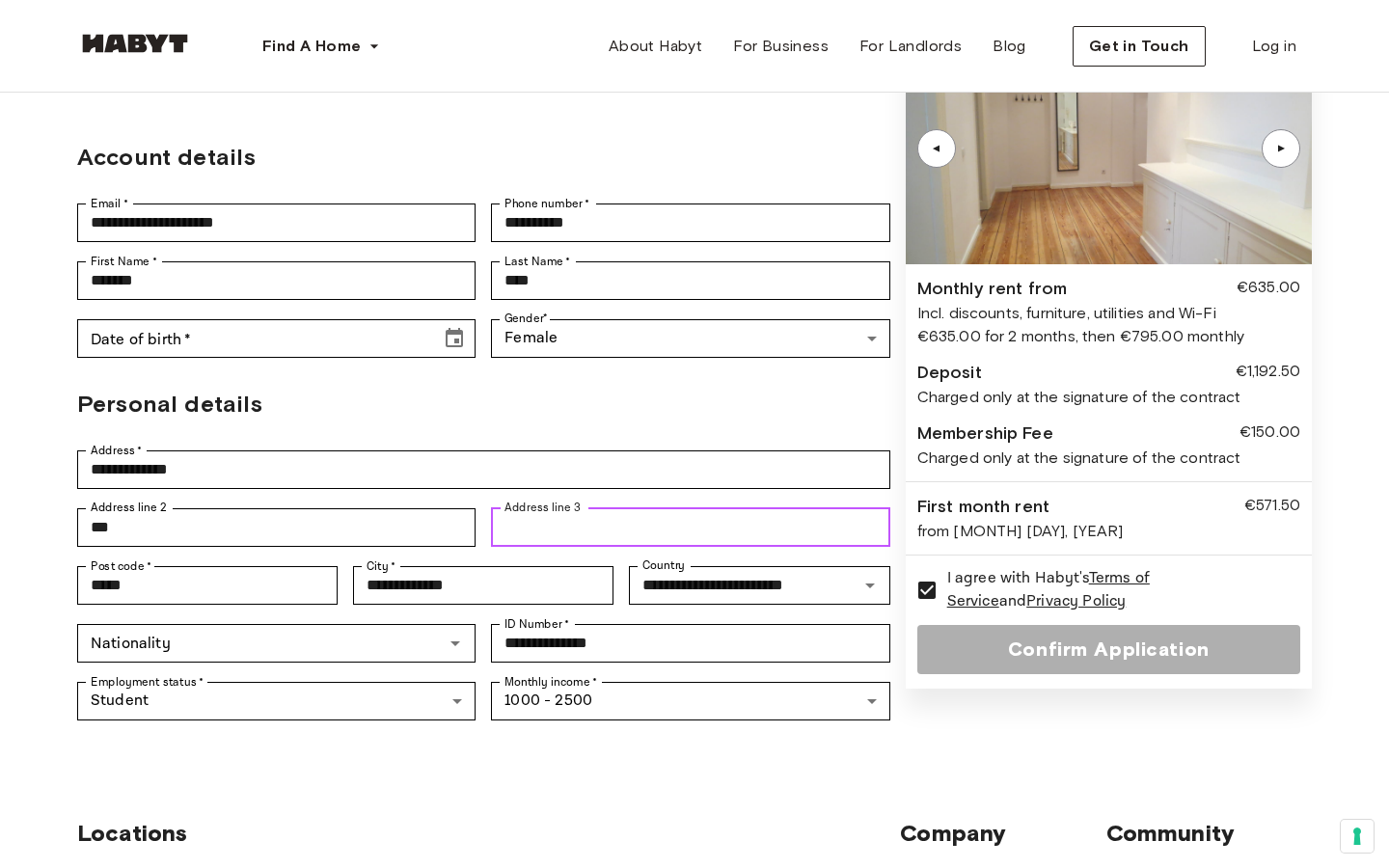 click on "Address line 3" at bounding box center [690, 528] 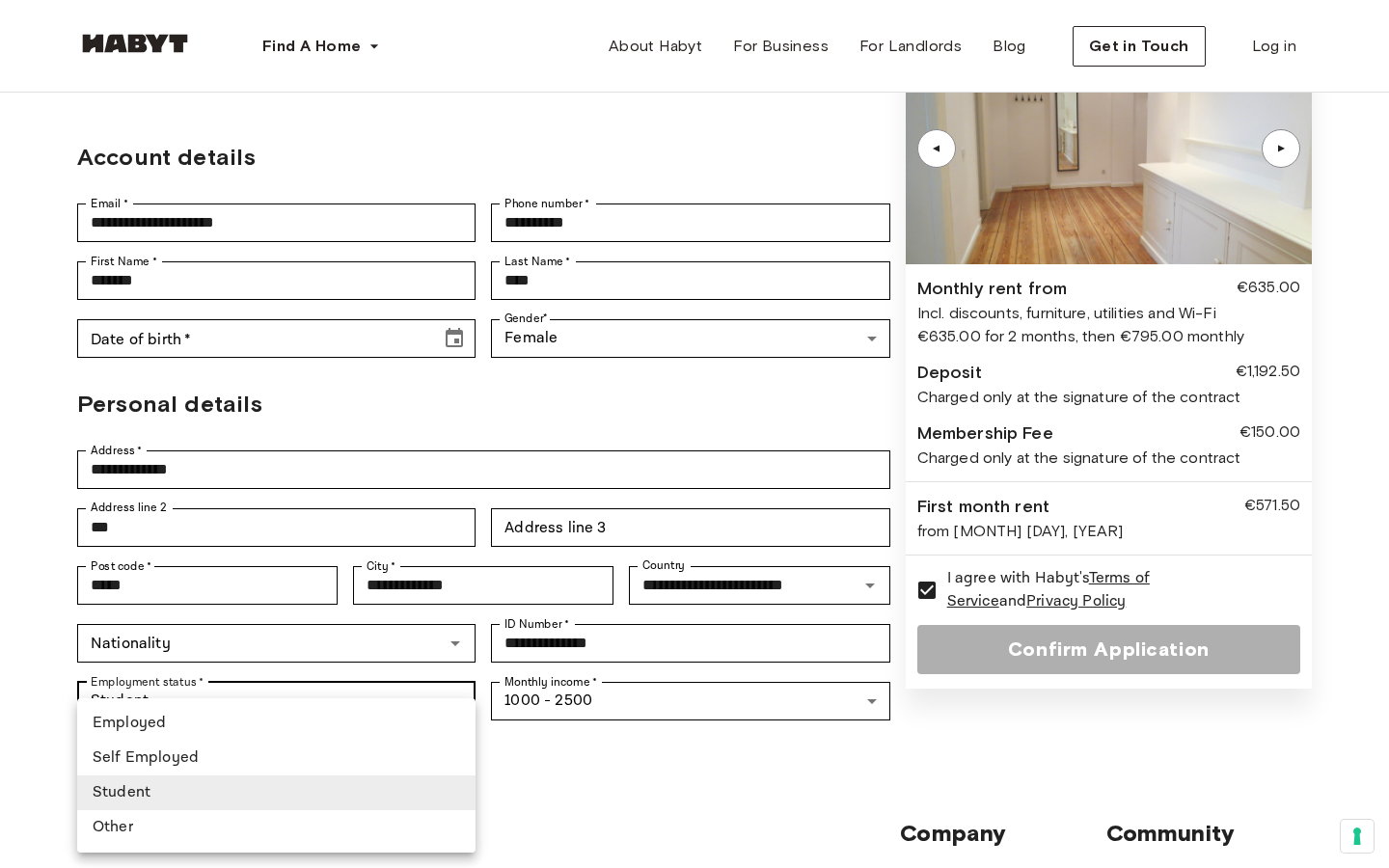 click on "**********" at bounding box center [694, 784] 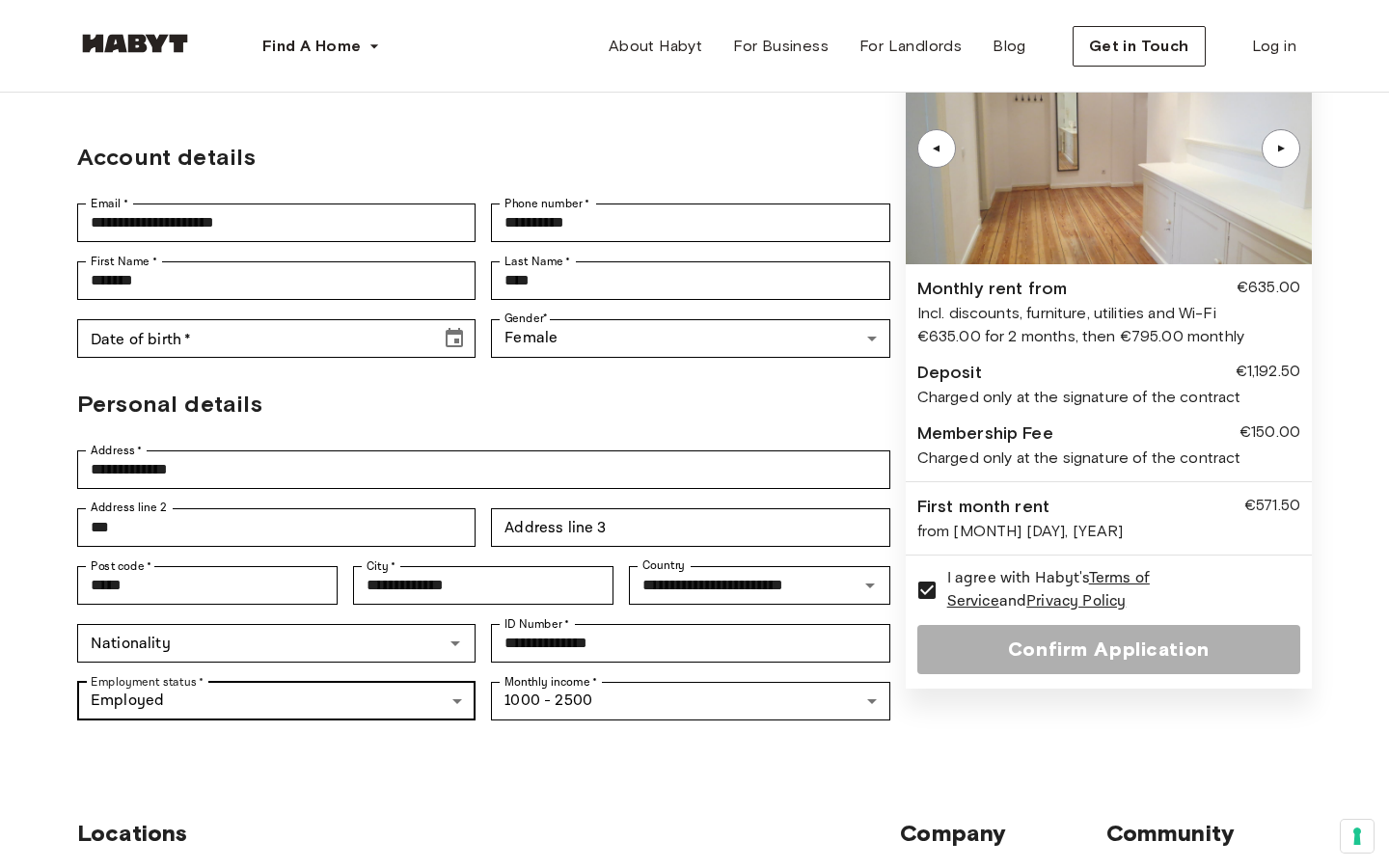 click on "**********" at bounding box center (694, 784) 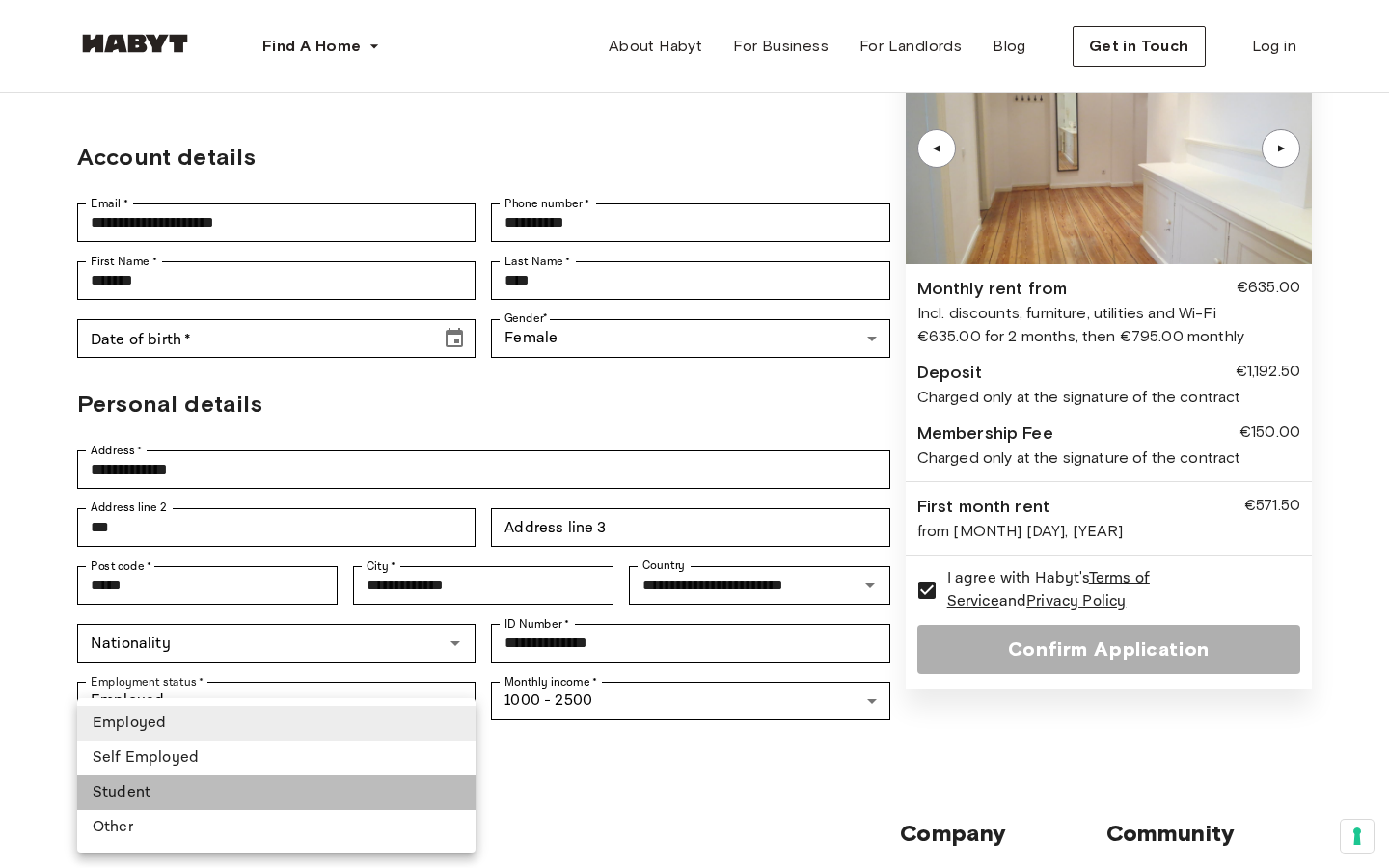 click on "Student" at bounding box center [276, 793] 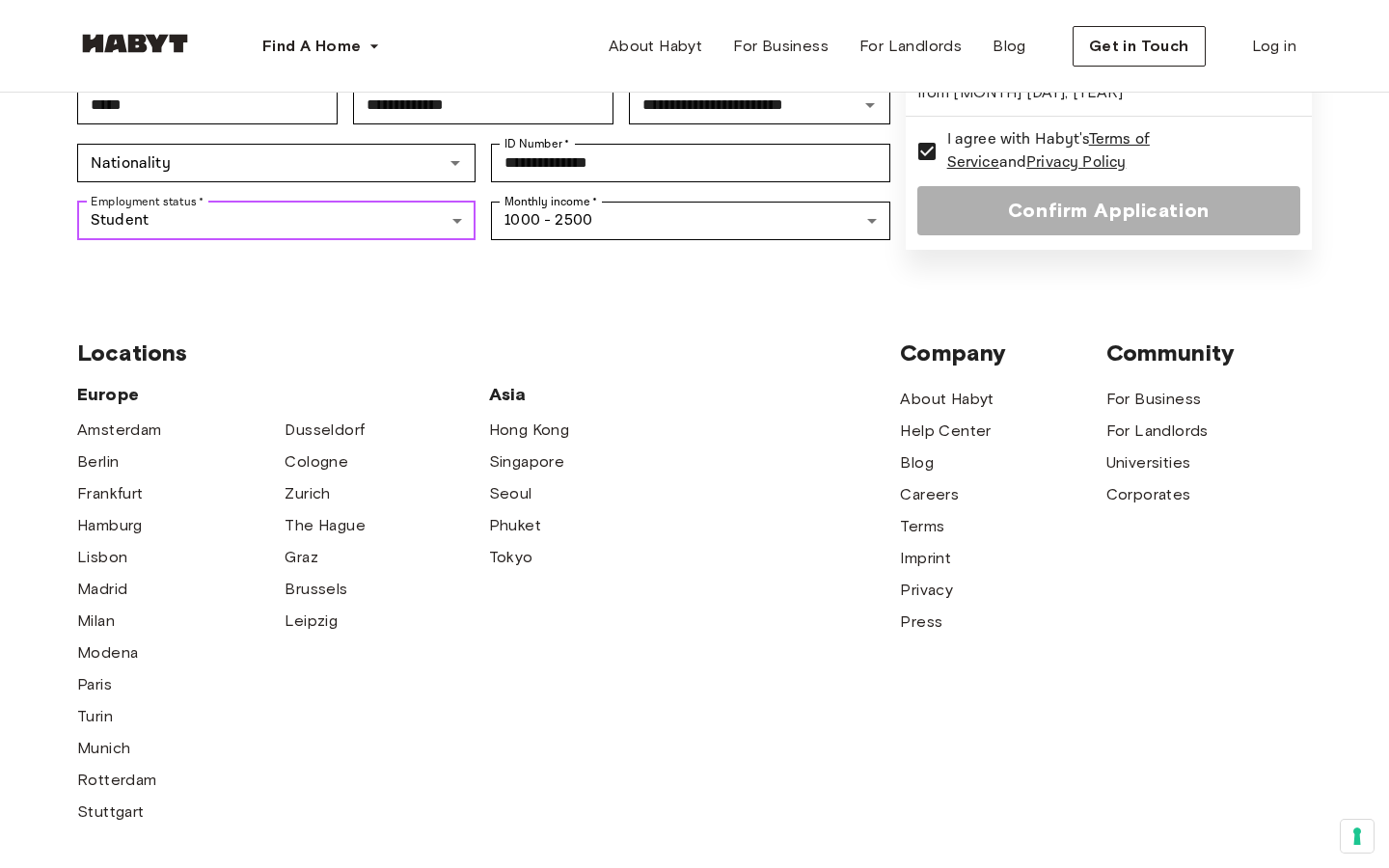 scroll, scrollTop: 0, scrollLeft: 0, axis: both 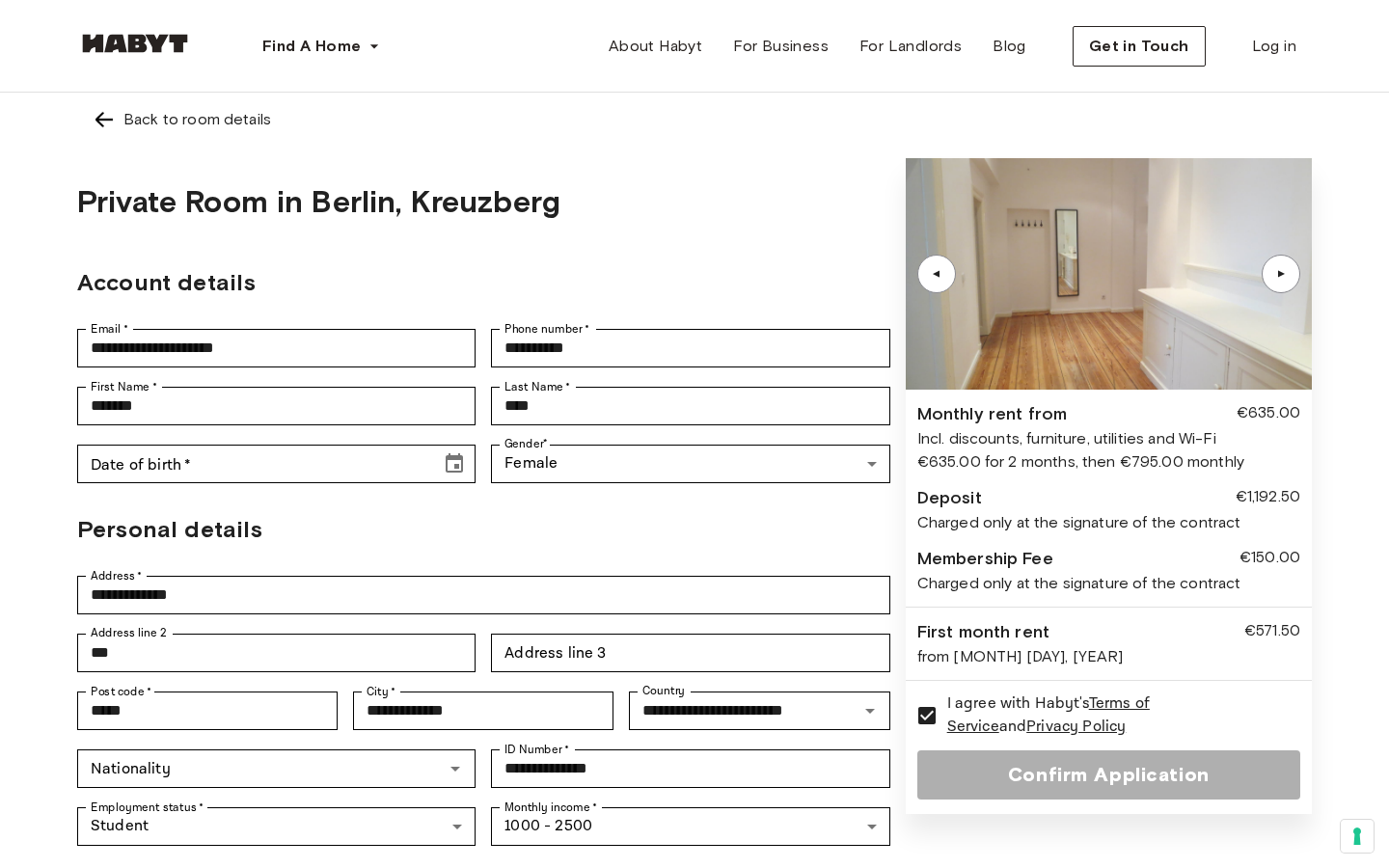 click on "First Name   * ******* First Name   * Last Name   * **** Last Name   *" at bounding box center [483, 406] 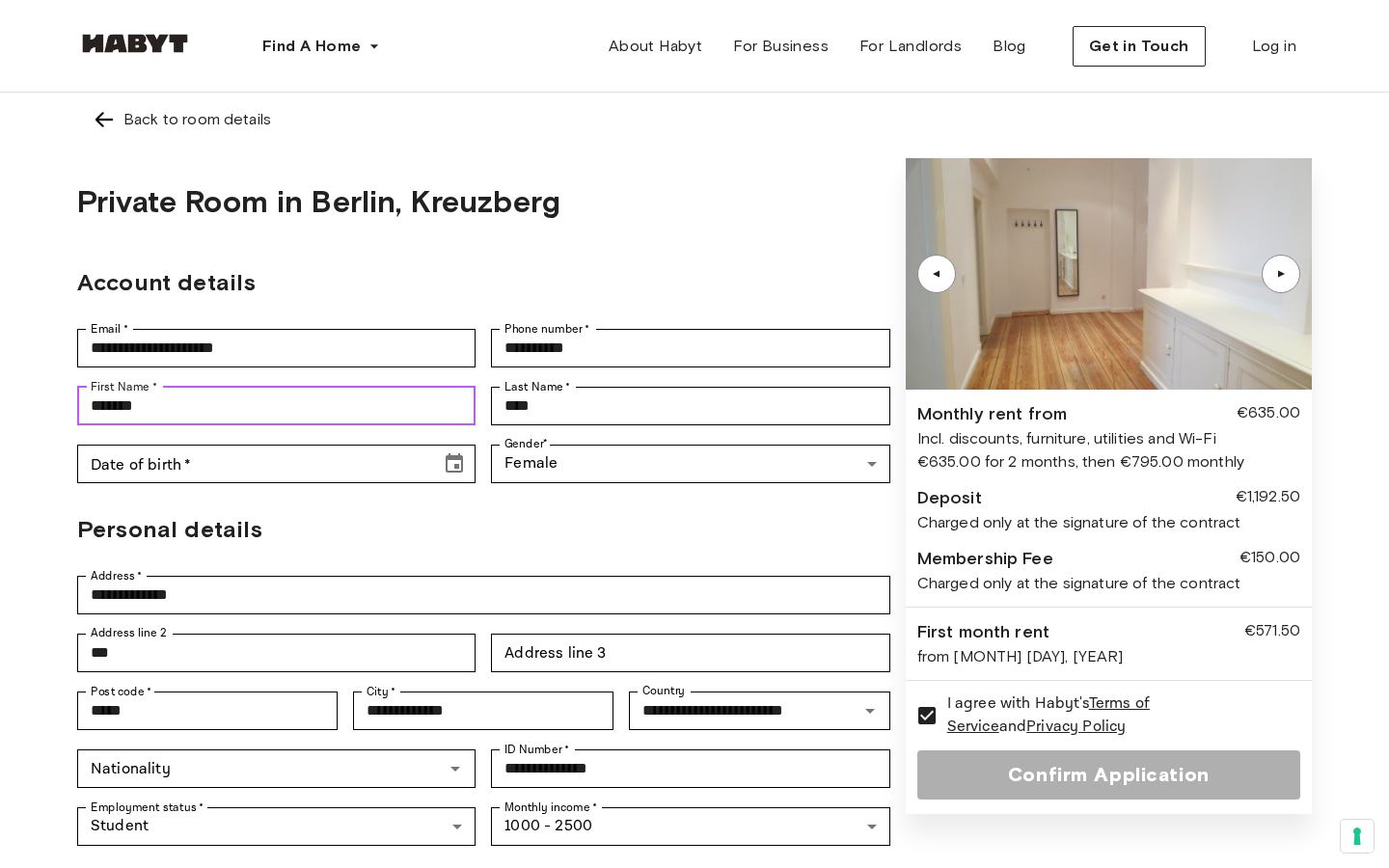 click on "*******" at bounding box center (276, 406) 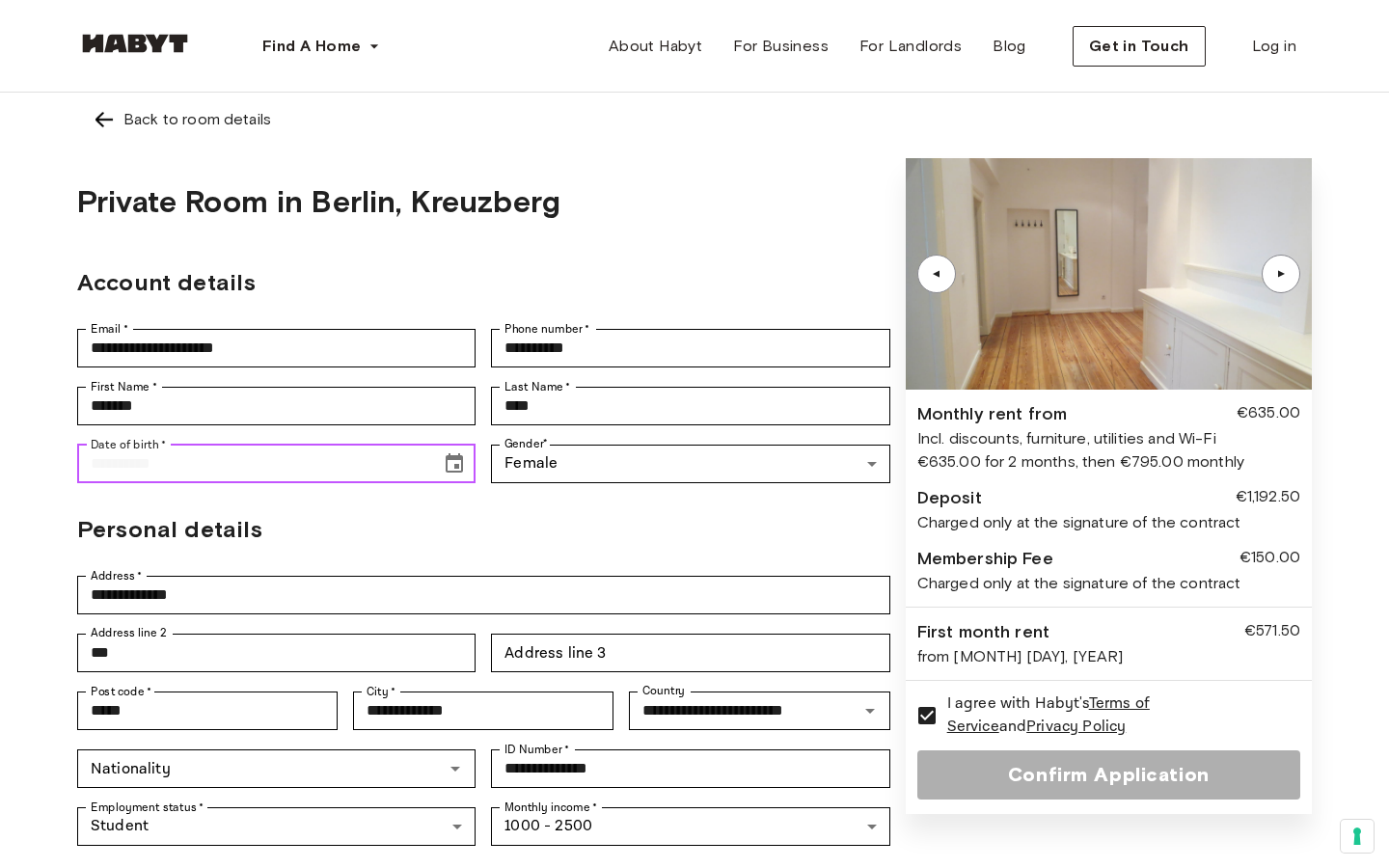 click on "Date of birth   *" at bounding box center (252, 464) 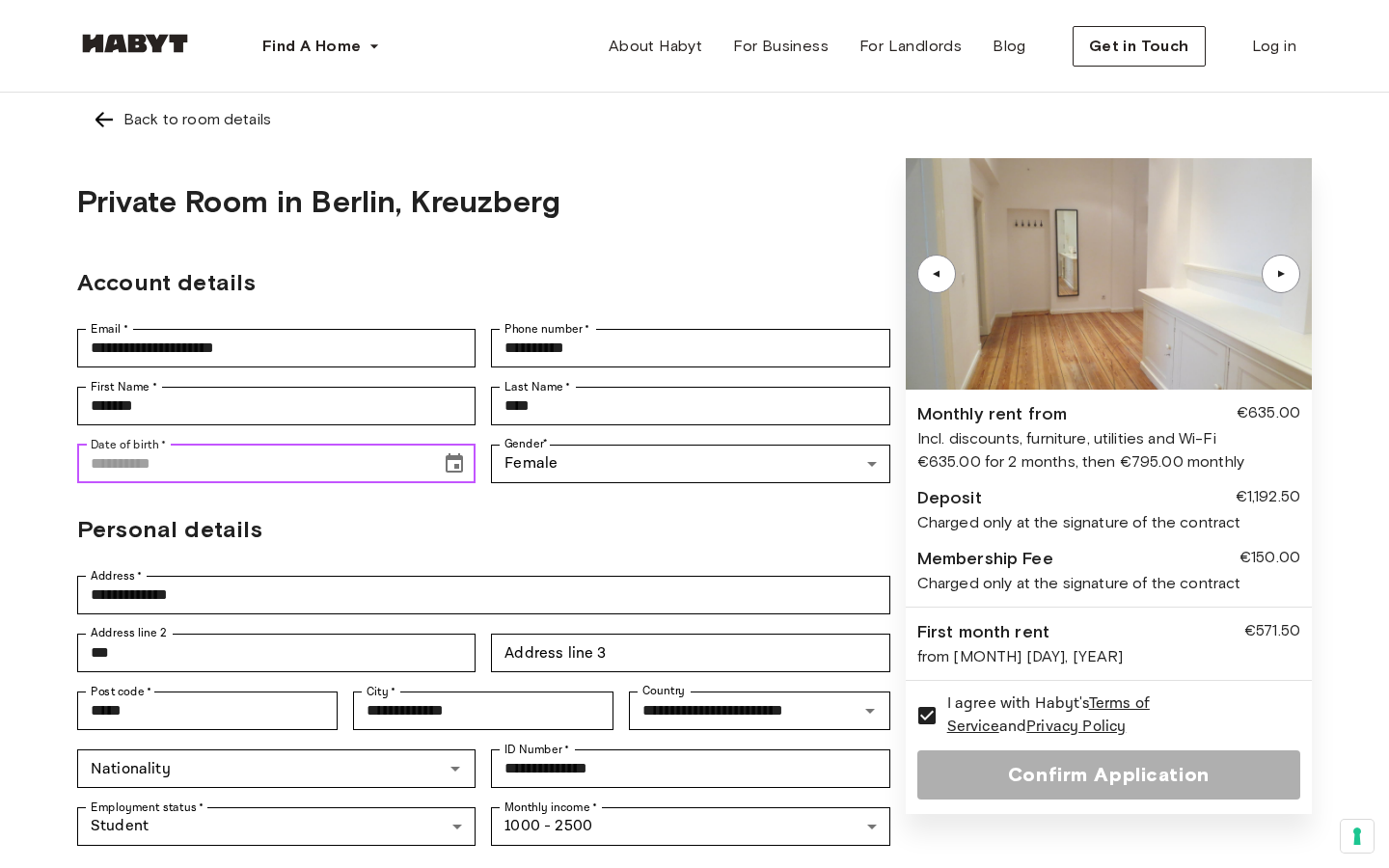 click at bounding box center [454, 464] 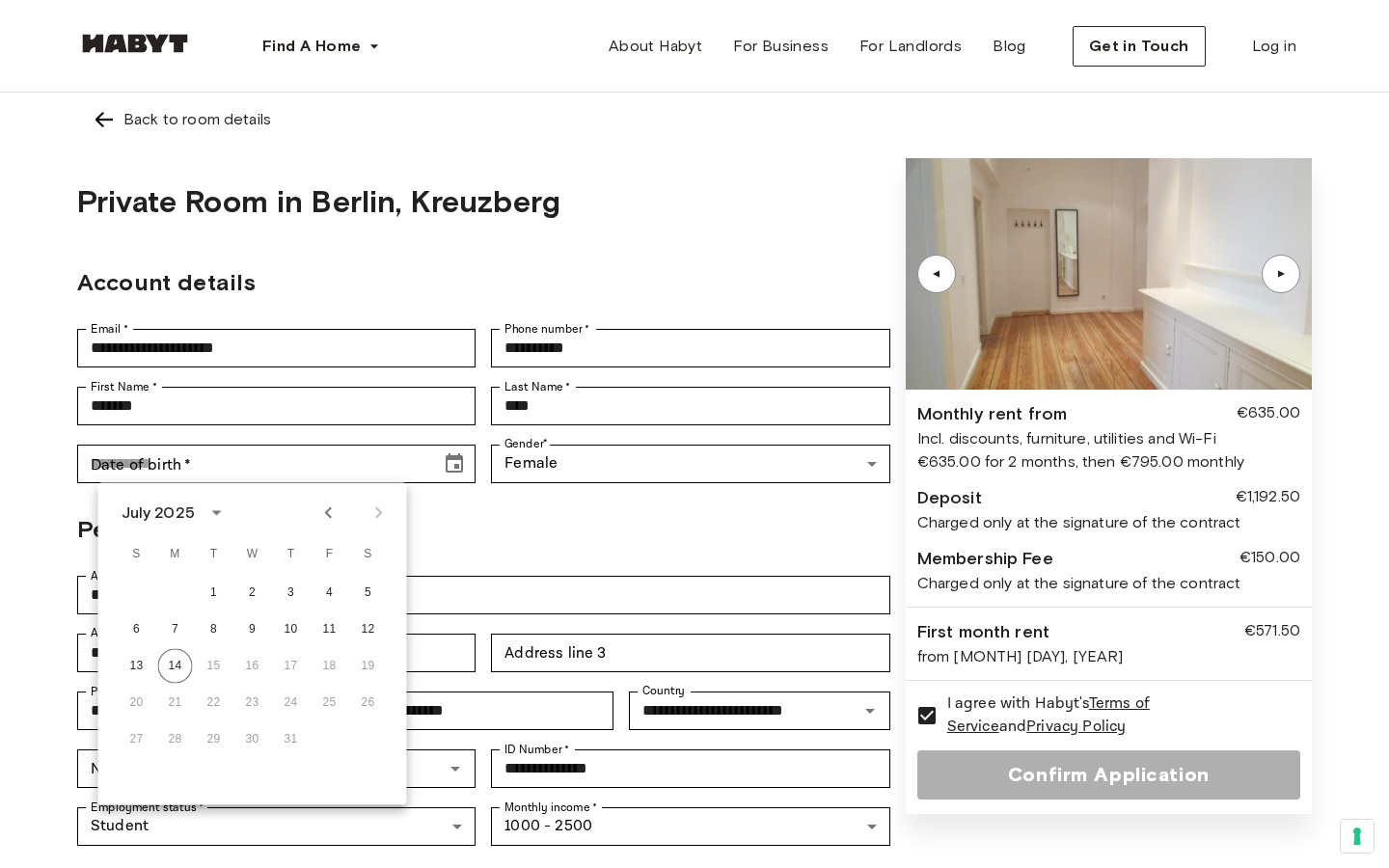 type 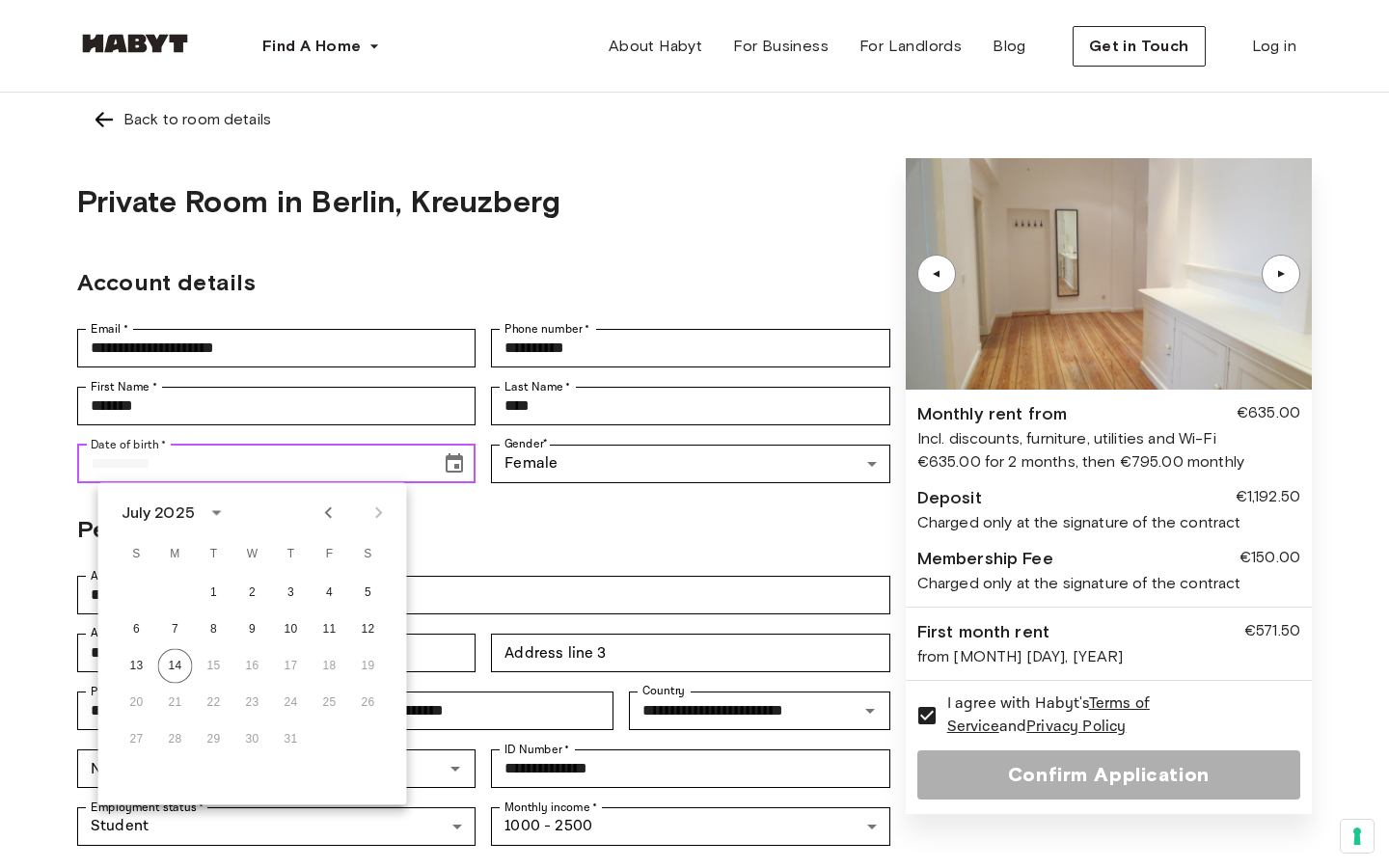 click on "Date of birth   *" at bounding box center [252, 464] 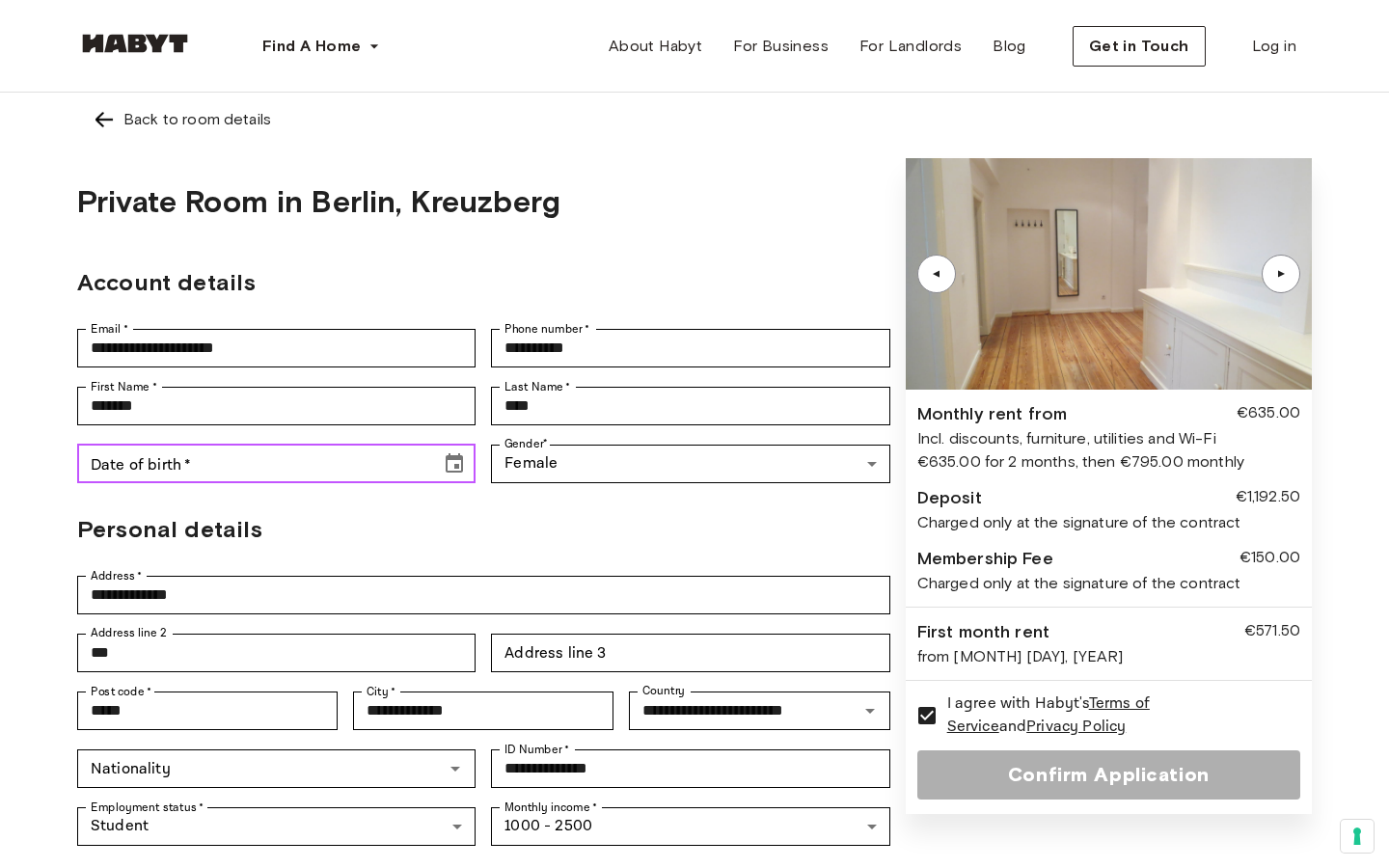 click on "Date of birth   *" at bounding box center (252, 464) 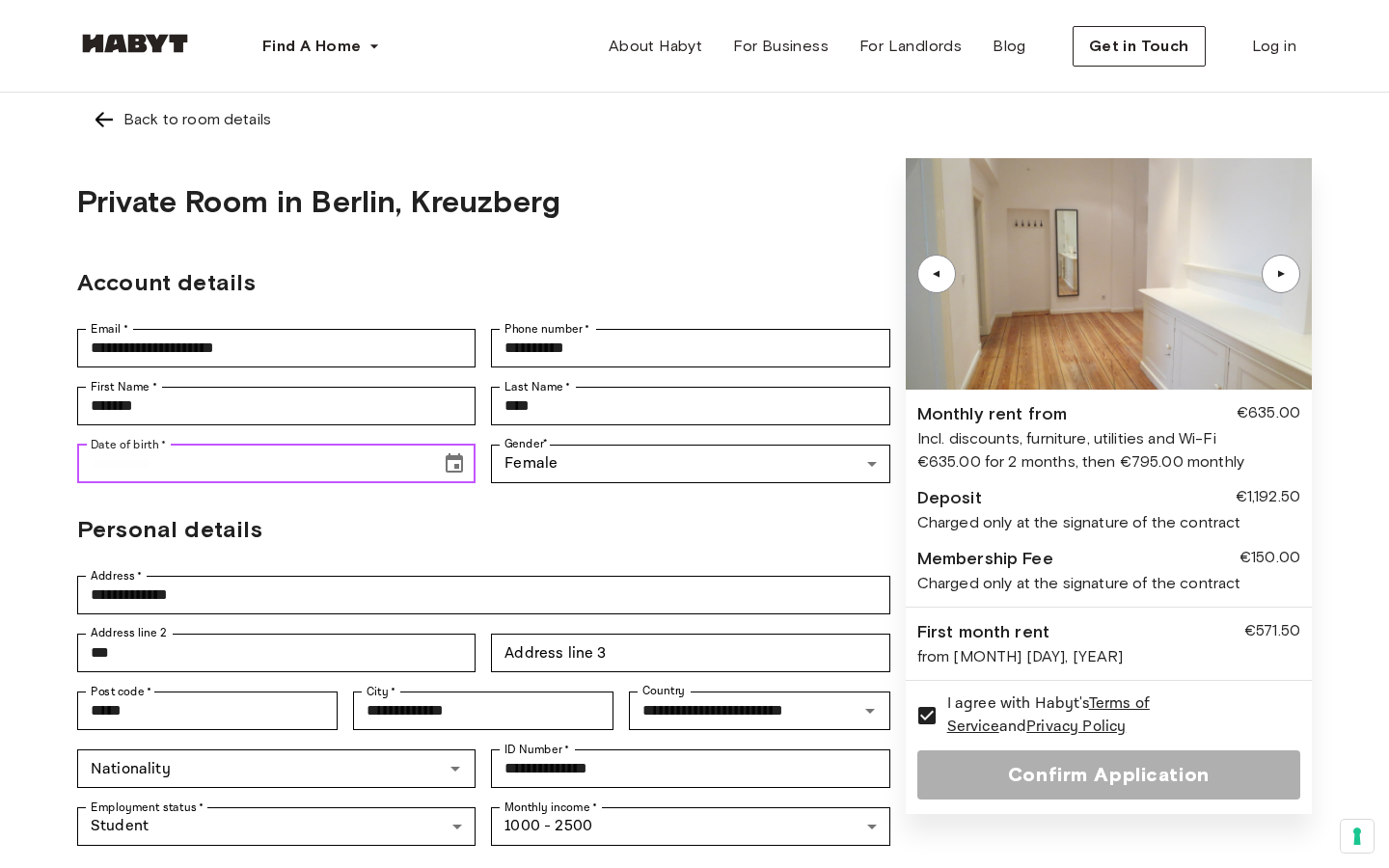 type on "**********" 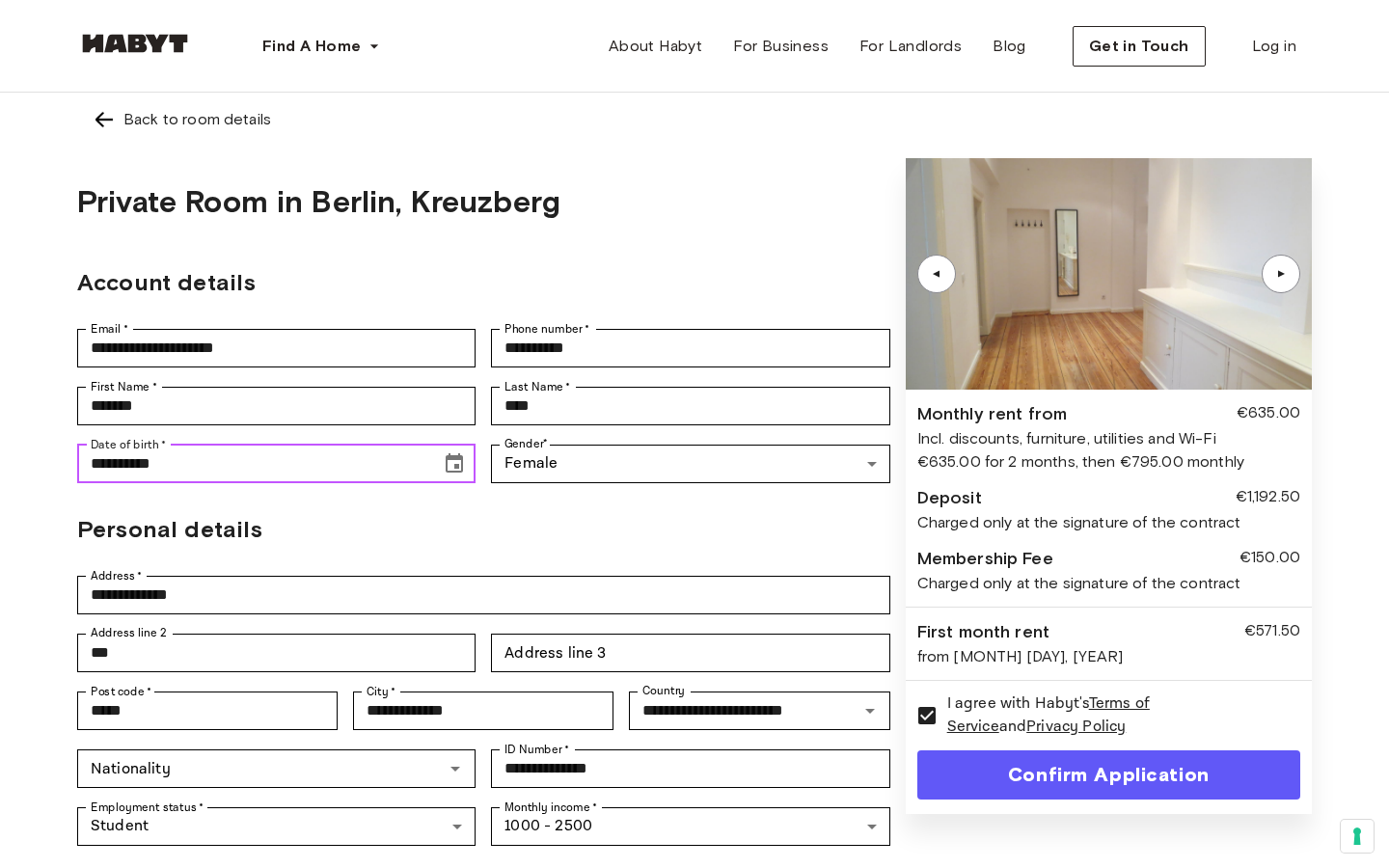 click 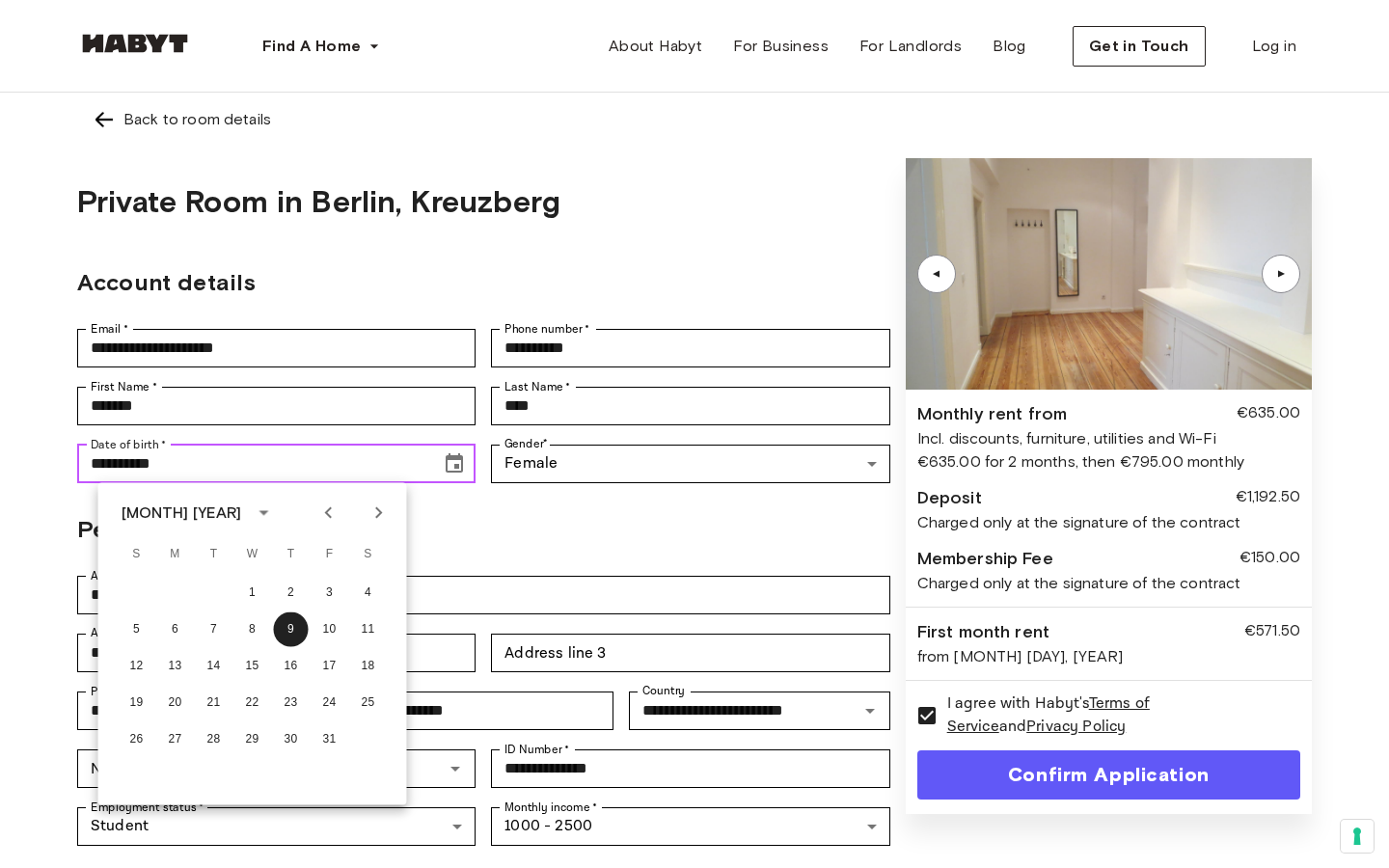 click on "**********" at bounding box center (252, 464) 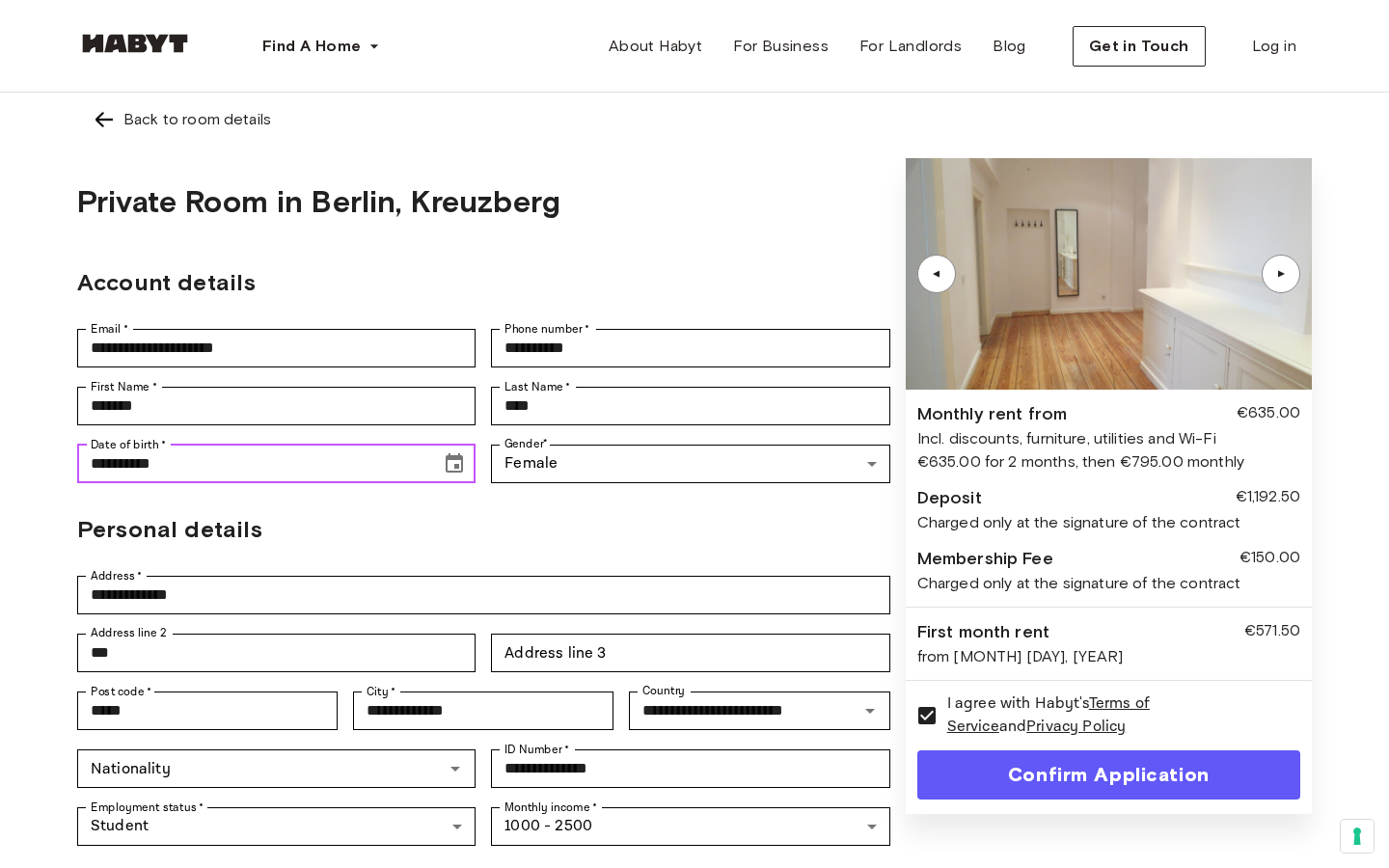 type 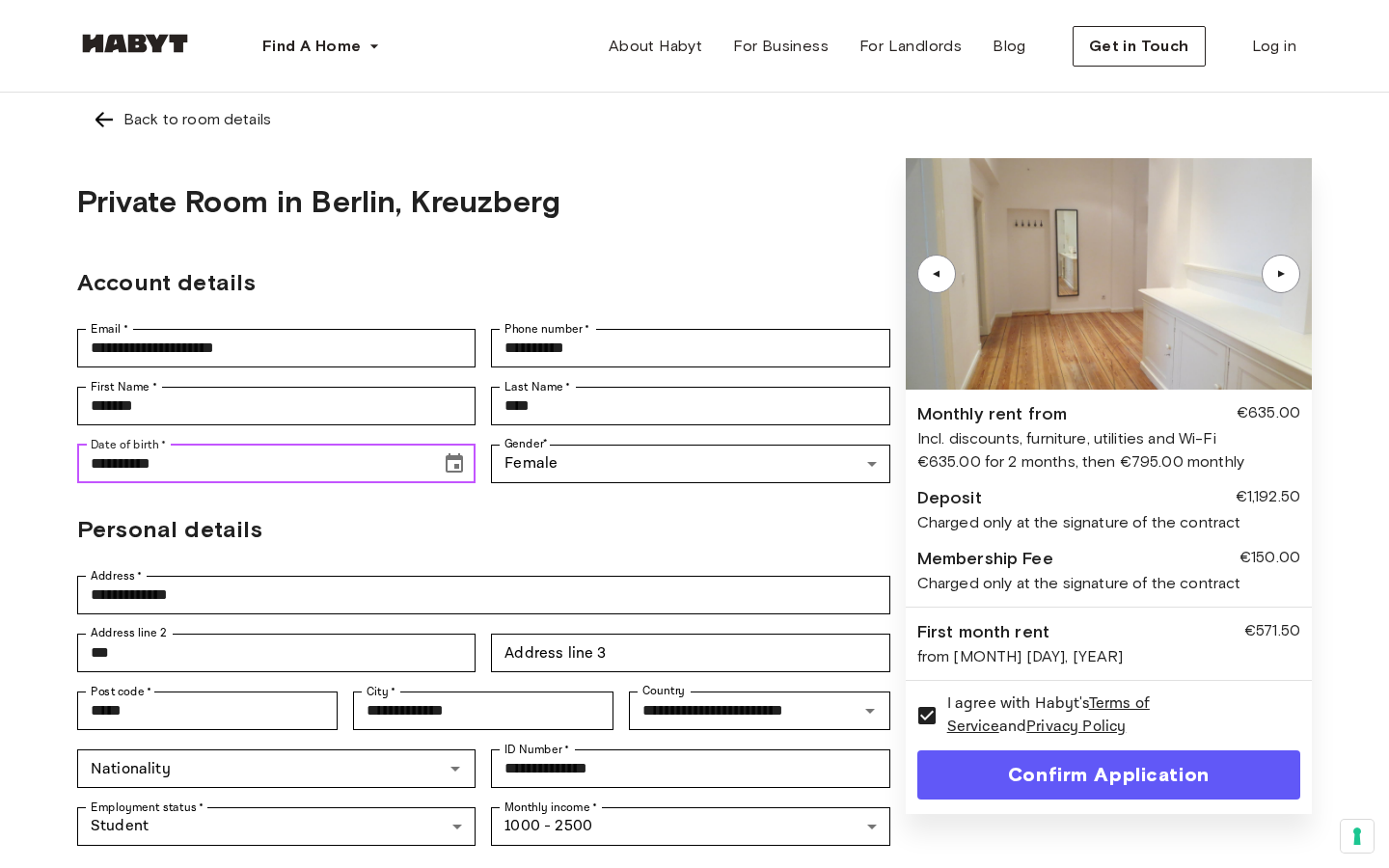 click on "**********" at bounding box center [252, 464] 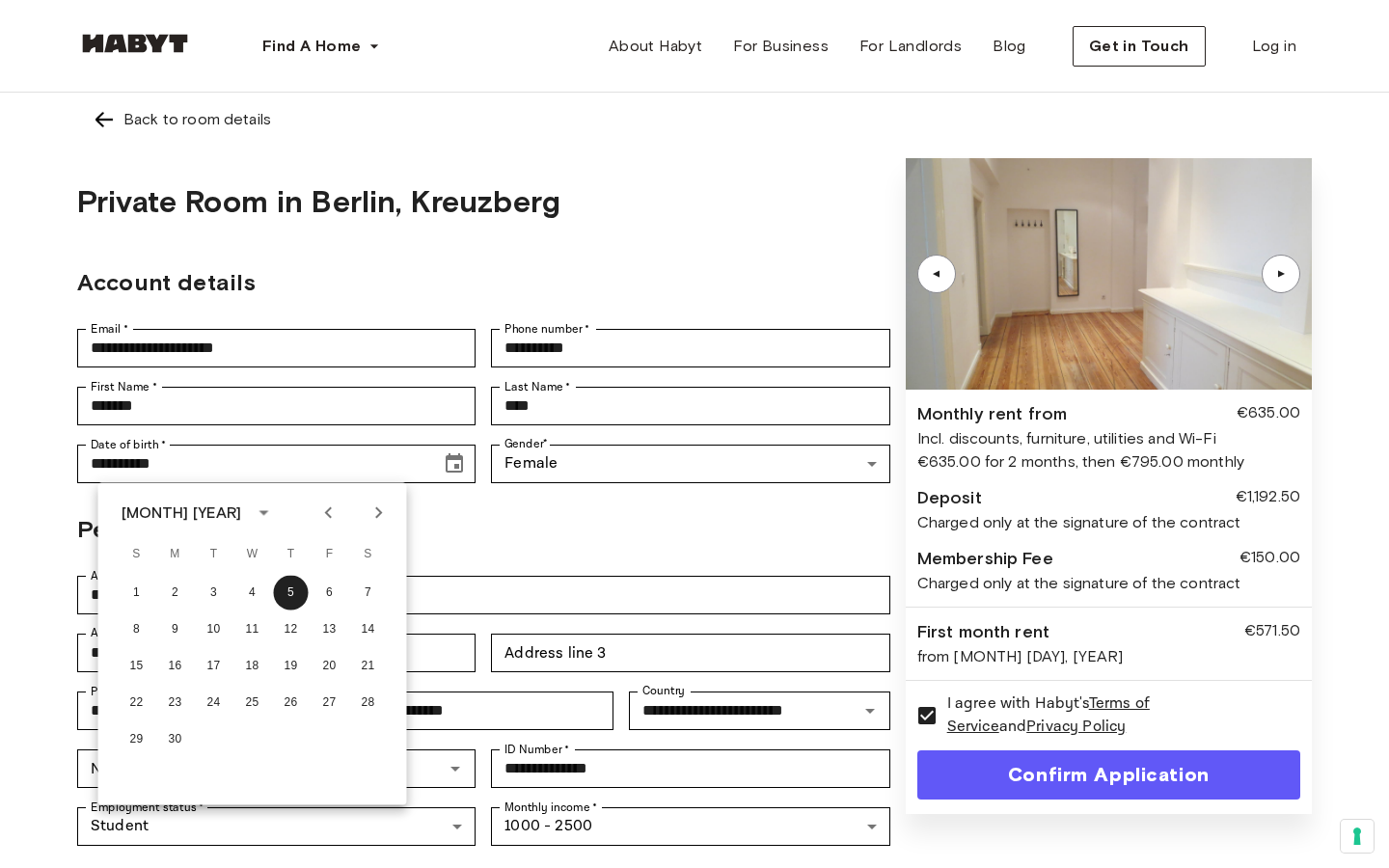 click on "Personal details" at bounding box center [483, 529] 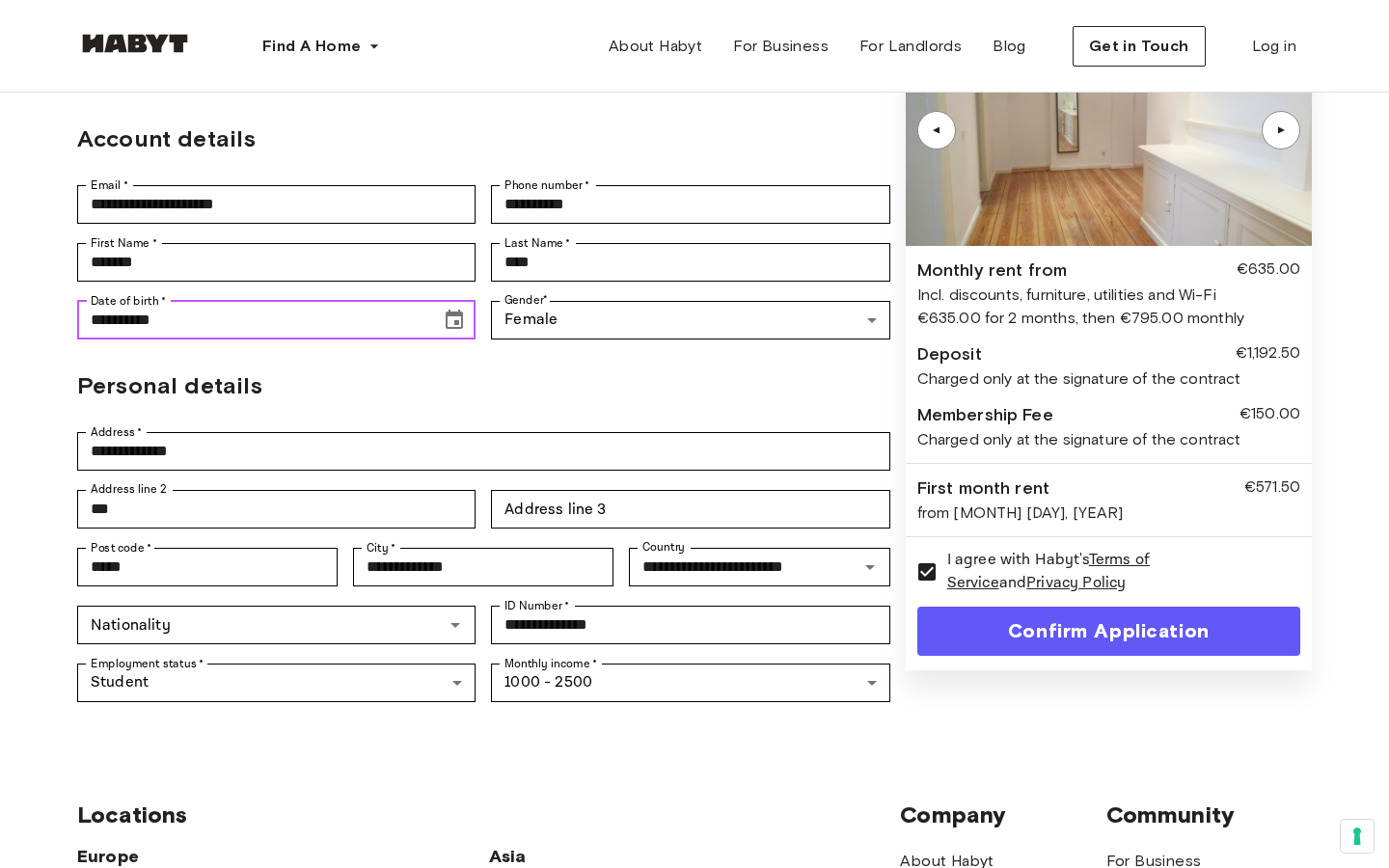 scroll, scrollTop: 143, scrollLeft: 0, axis: vertical 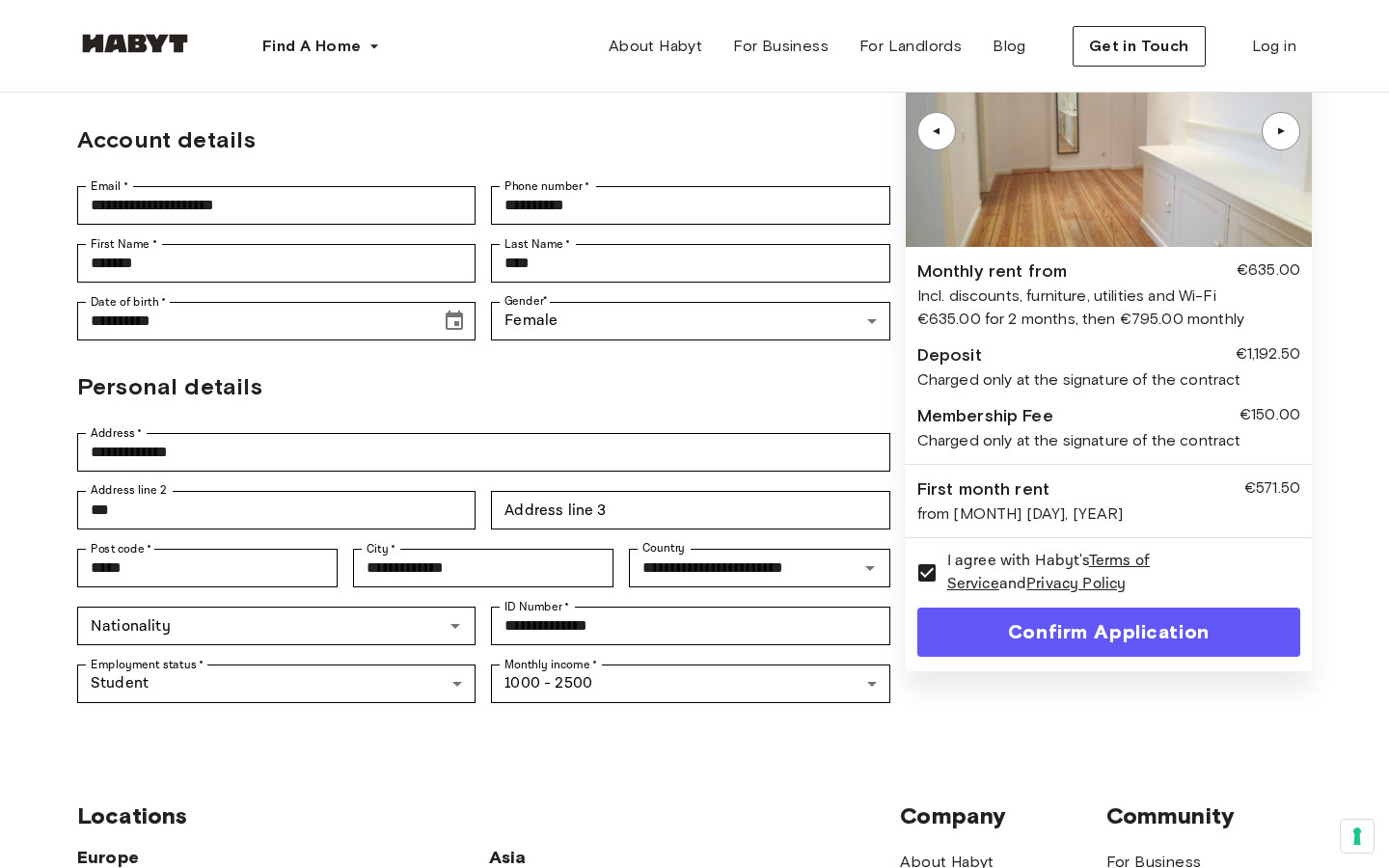 click on "Confirm Application" at bounding box center (1108, 632) 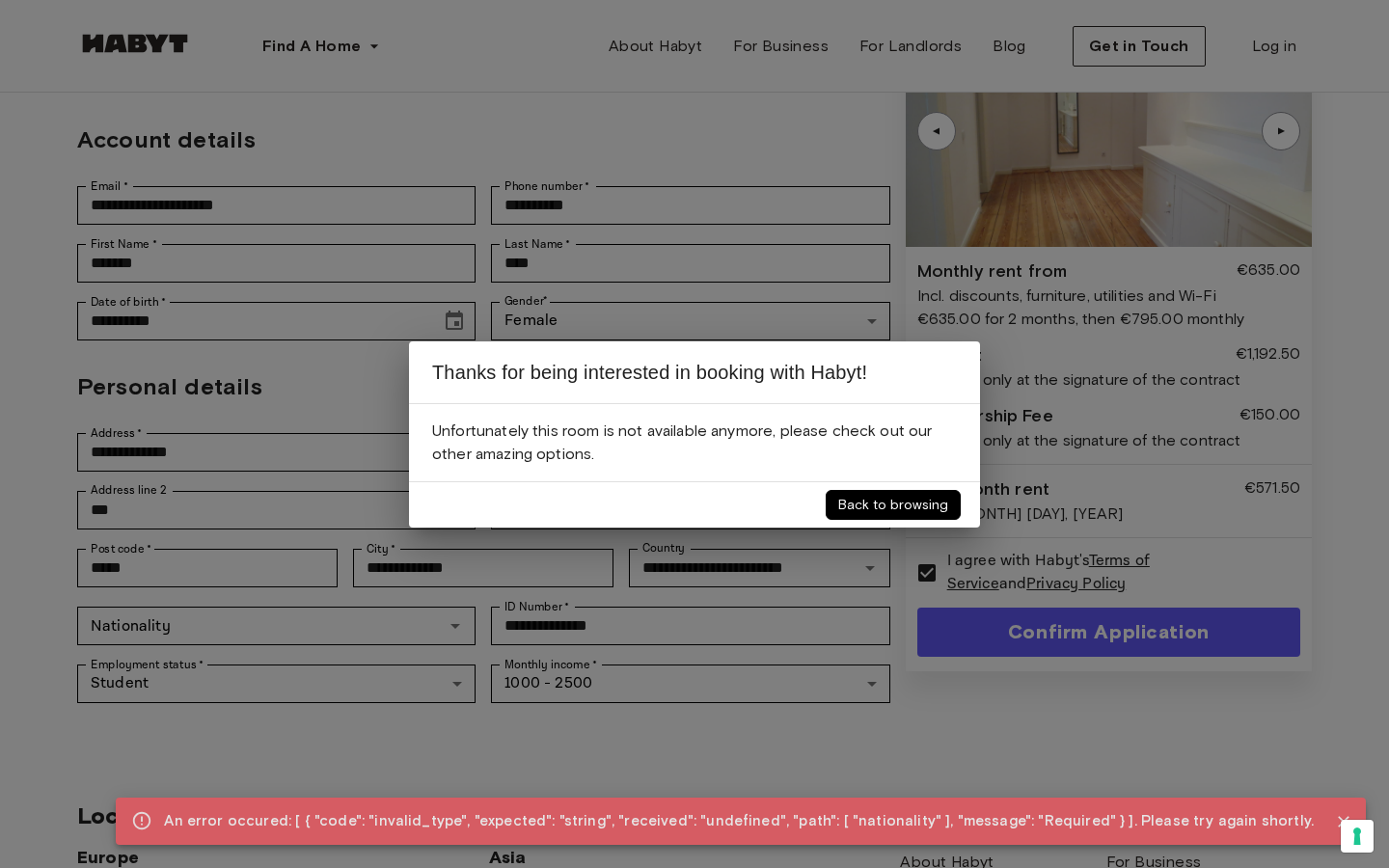 click on "Back to browsing" at bounding box center (893, 504) 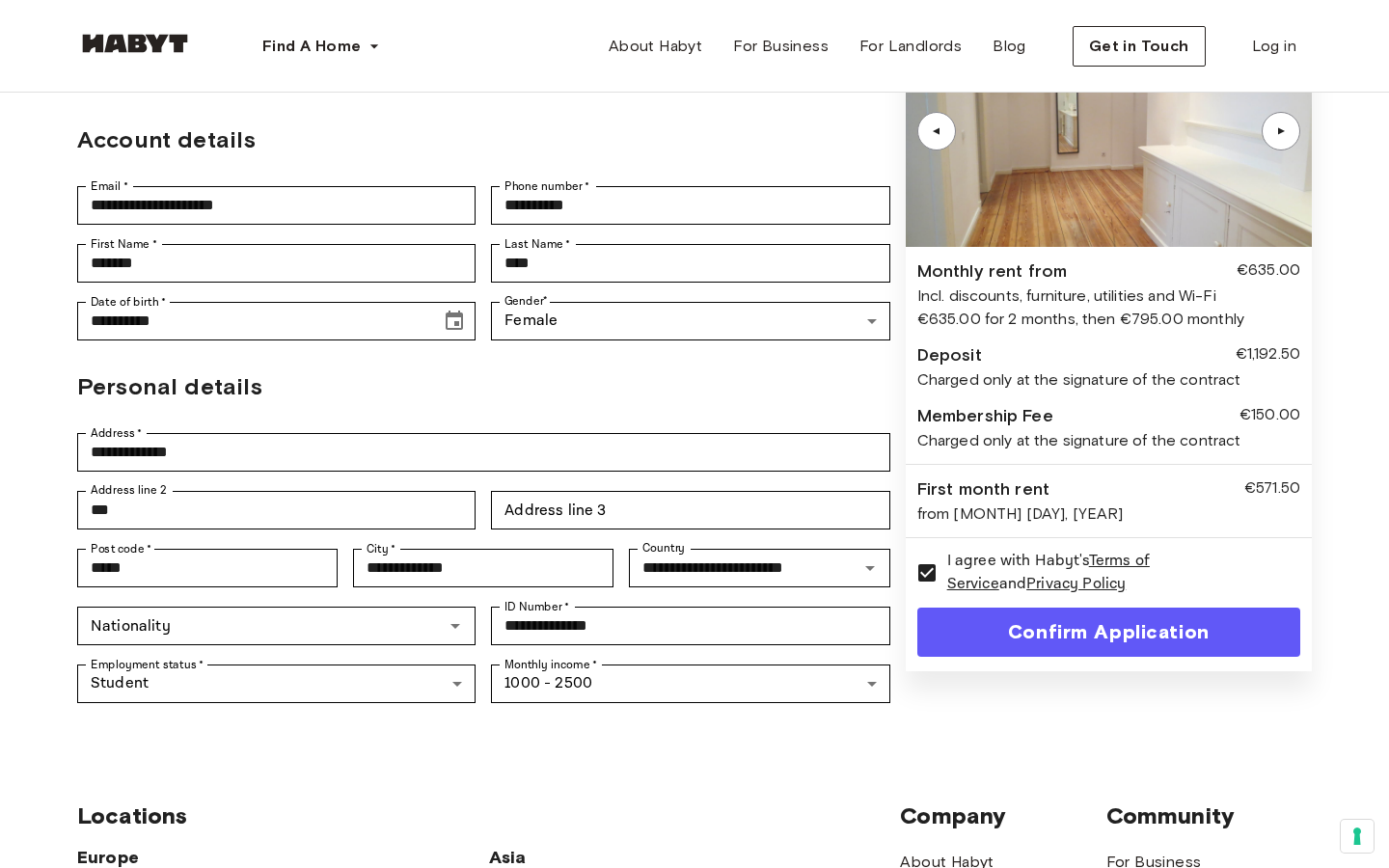 scroll, scrollTop: 0, scrollLeft: 0, axis: both 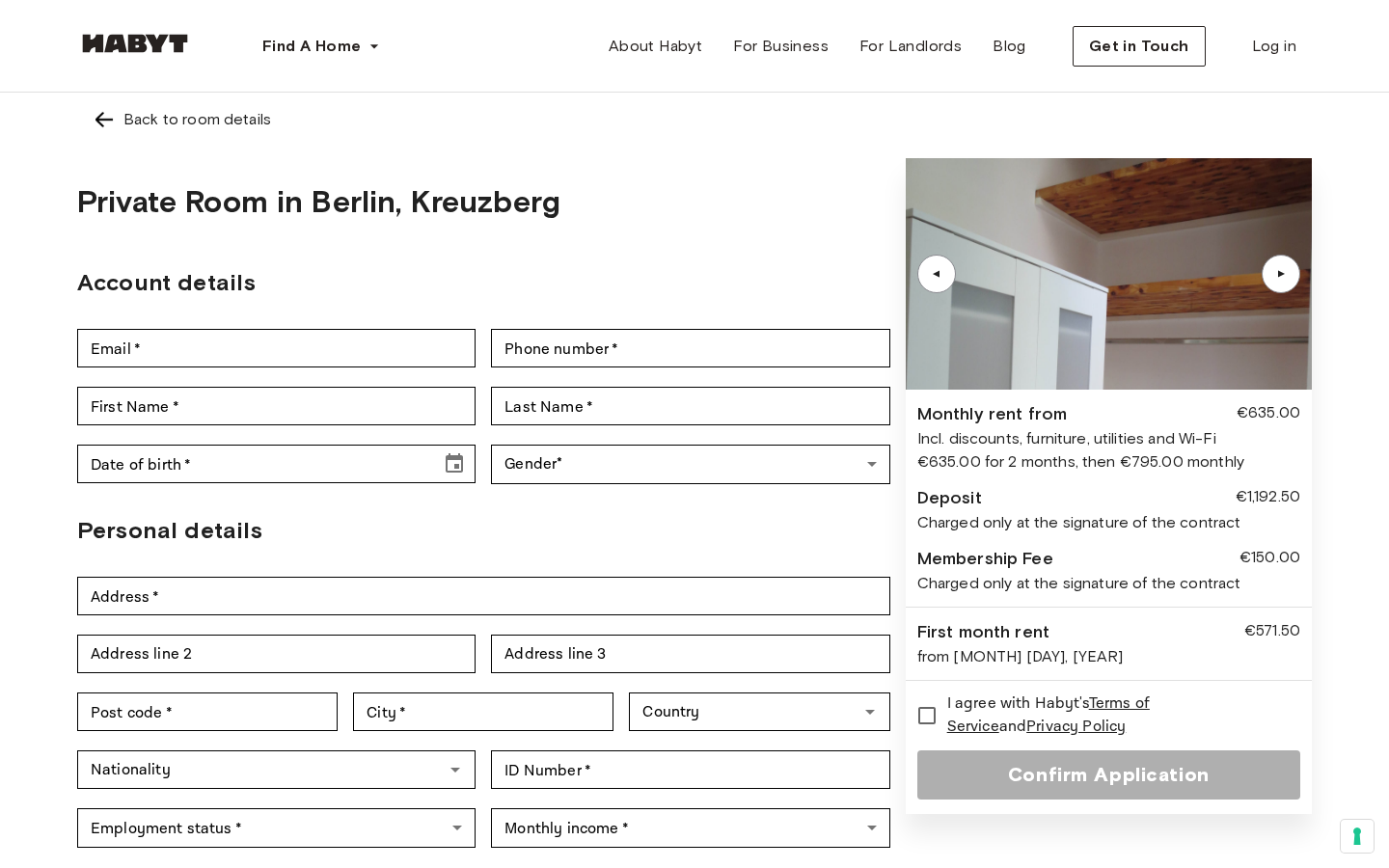 click on "Private Room in Berlin, Kreuzberg Account details Email   * Email   * Phone number   * Phone number   * First Name   * First Name   * Last Name   * Last Name   * Date of birth   * Date of birth   * Gender  * ​ Gender Personal details Address   * Address   * Address line 2 Address line 2 Address line 3 Address line 3 Post code   * Post code   * City   * City   * Country Country Nationality Nationality ID Number   * ID Number   * Employment status   * ​ Employment status   * Monthly income   * ​ Monthly income   *" at bounding box center (483, 507) 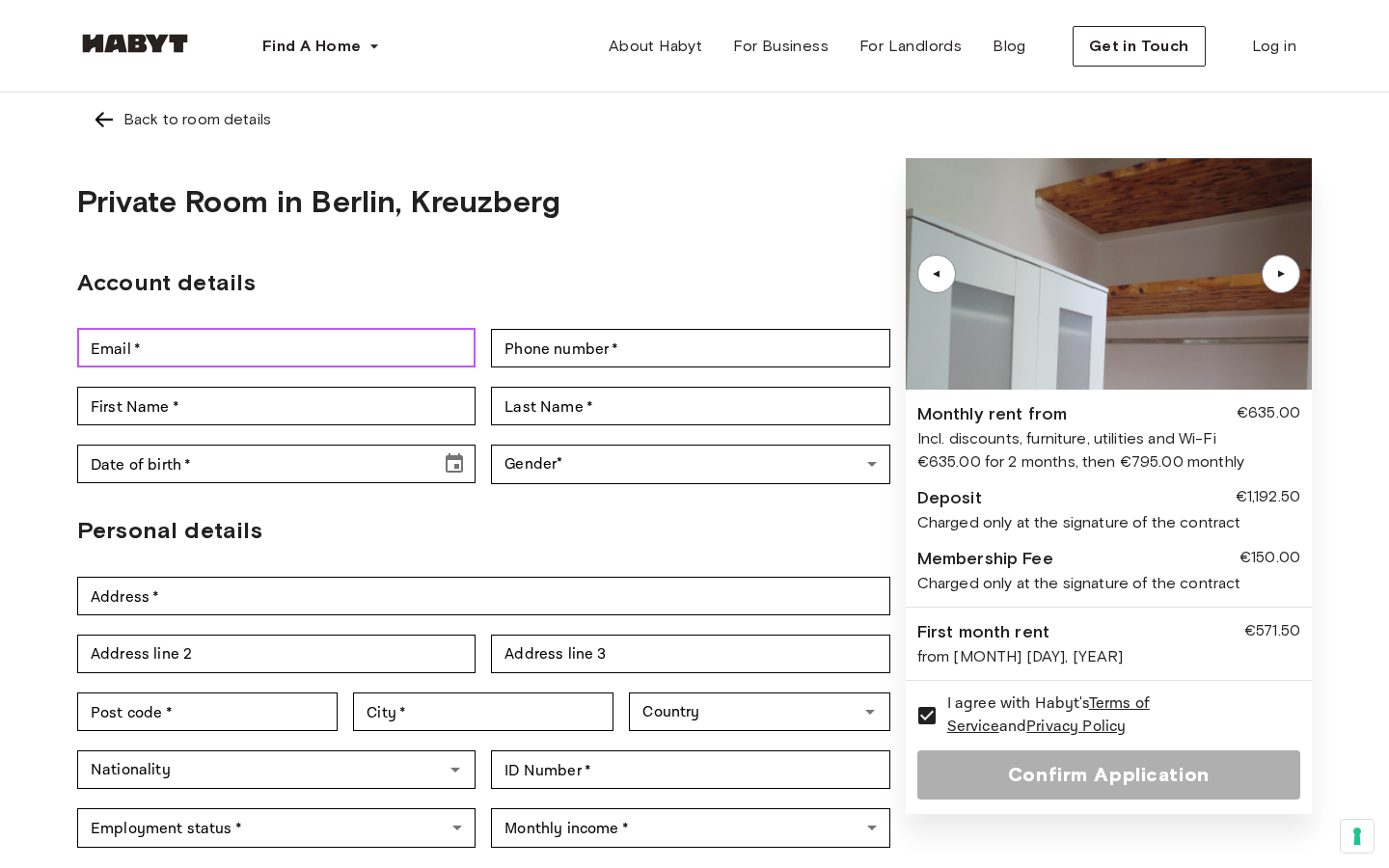 click on "Email   *" at bounding box center [276, 348] 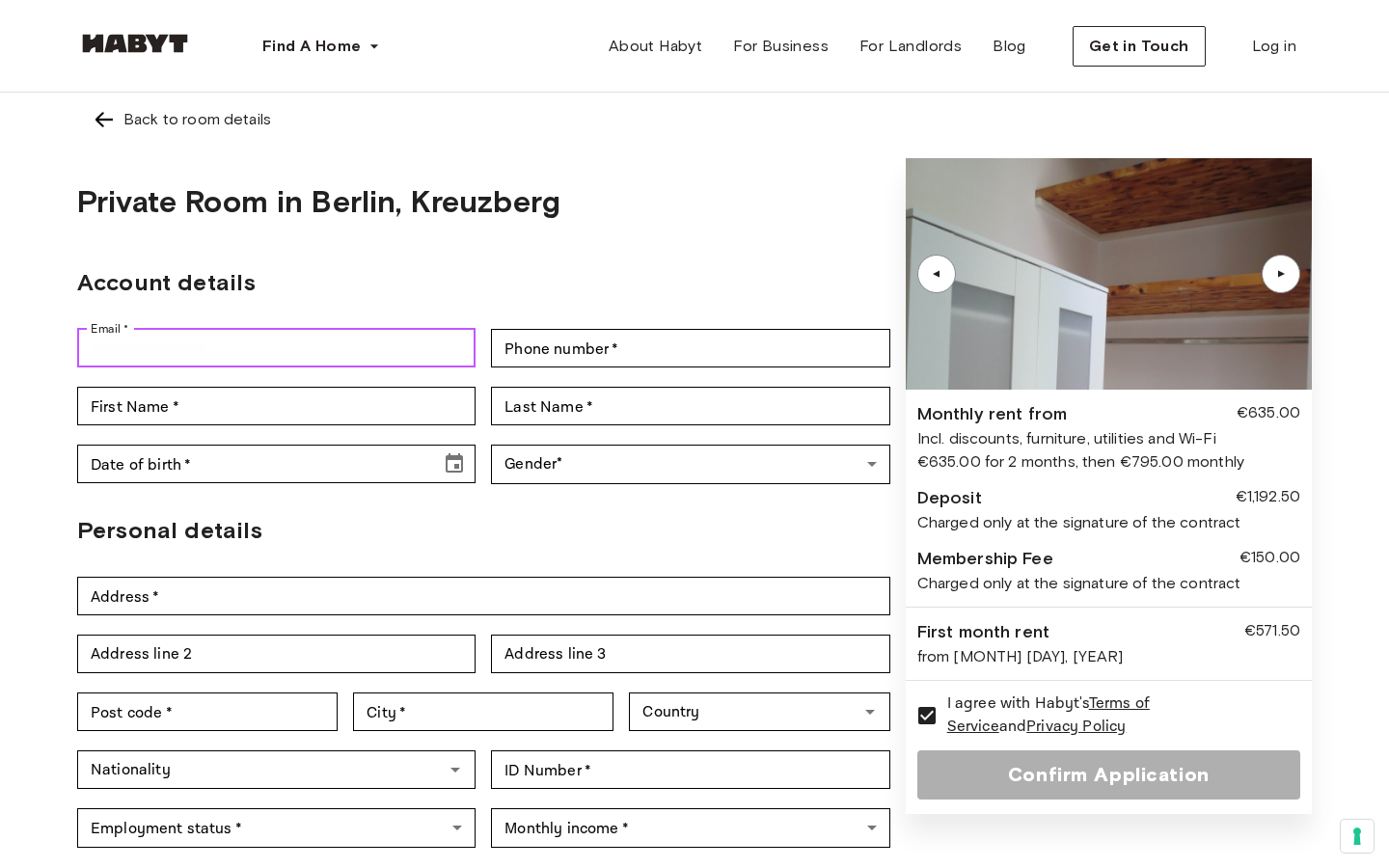 type on "**********" 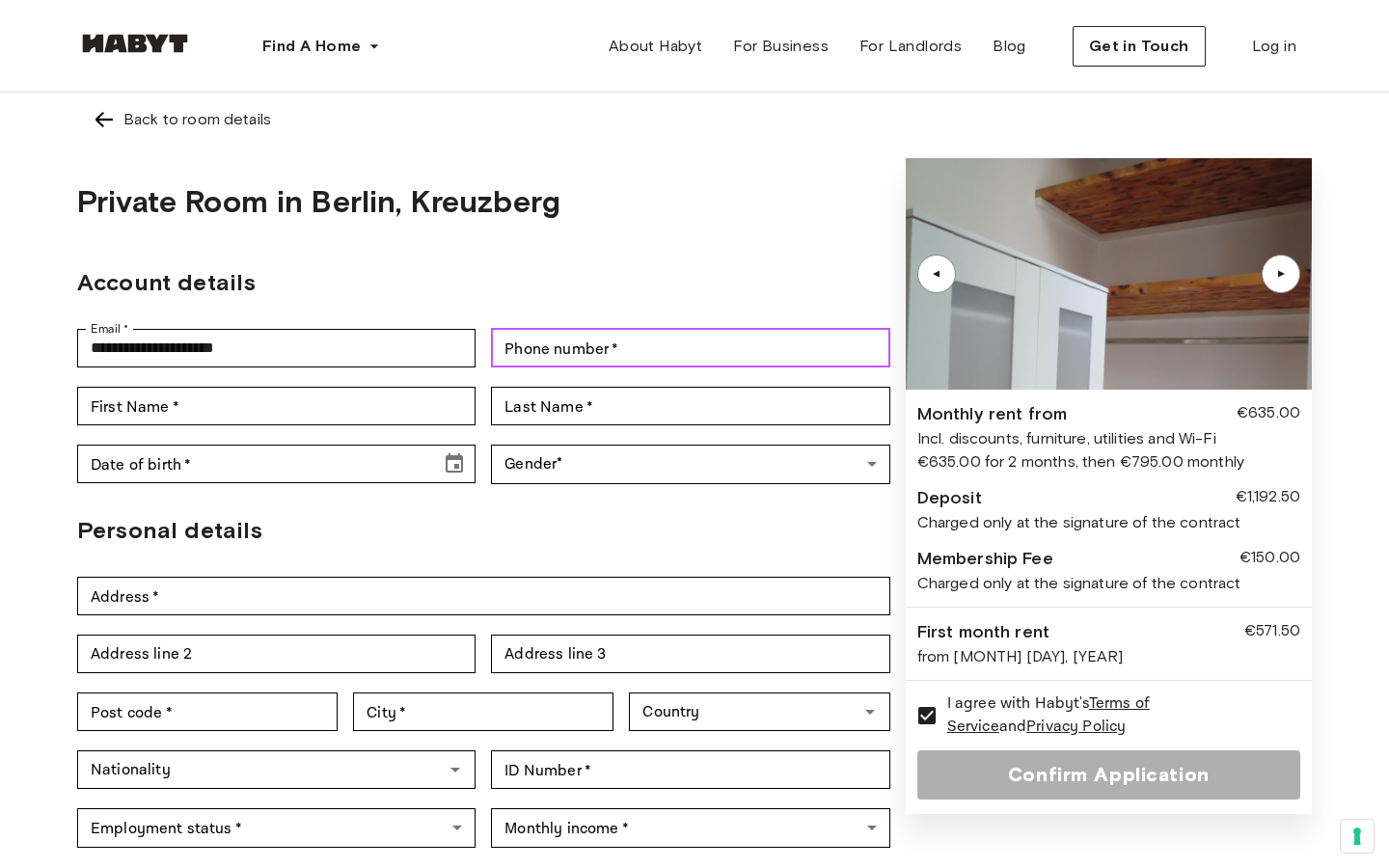 type on "**********" 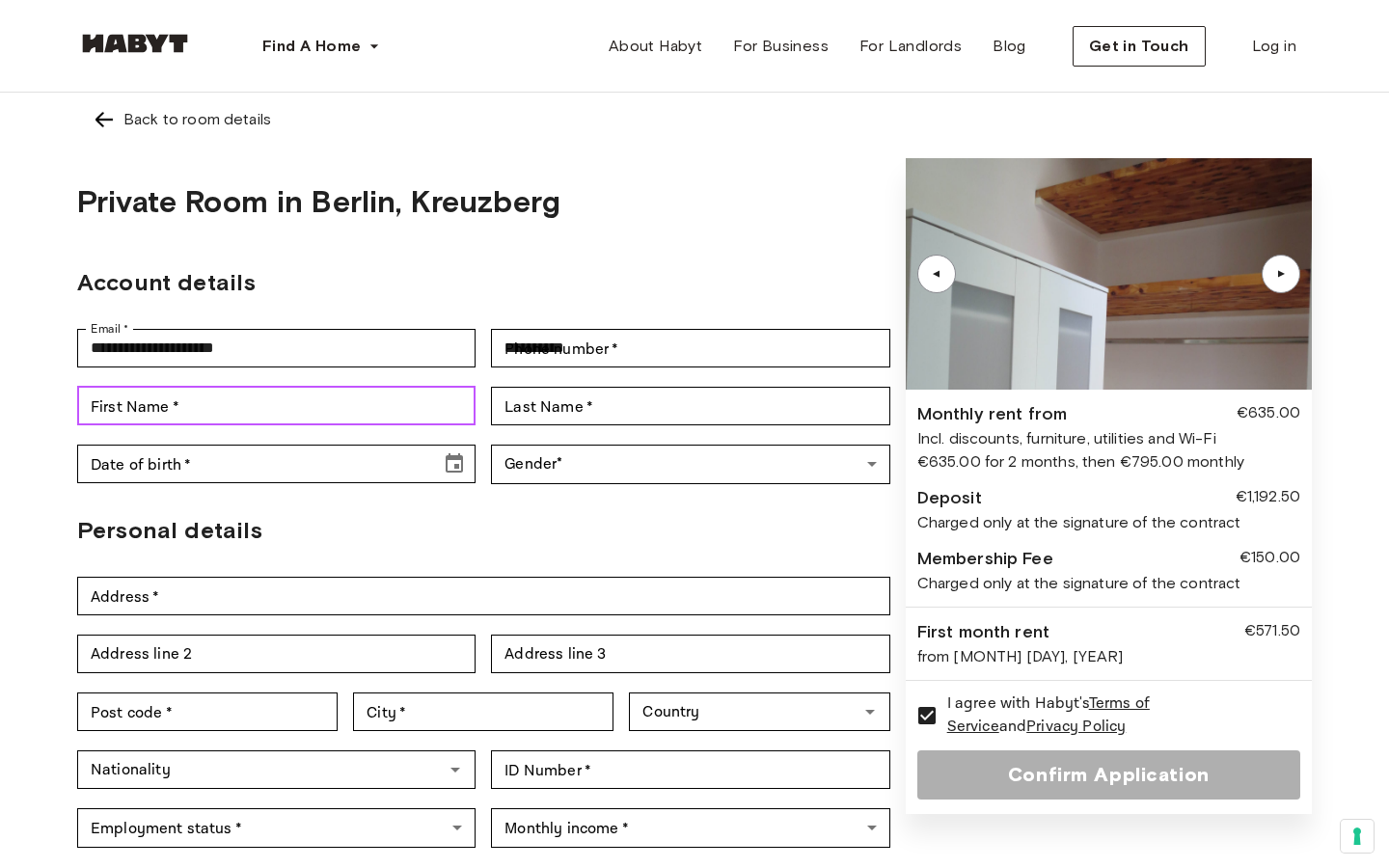 type on "*******" 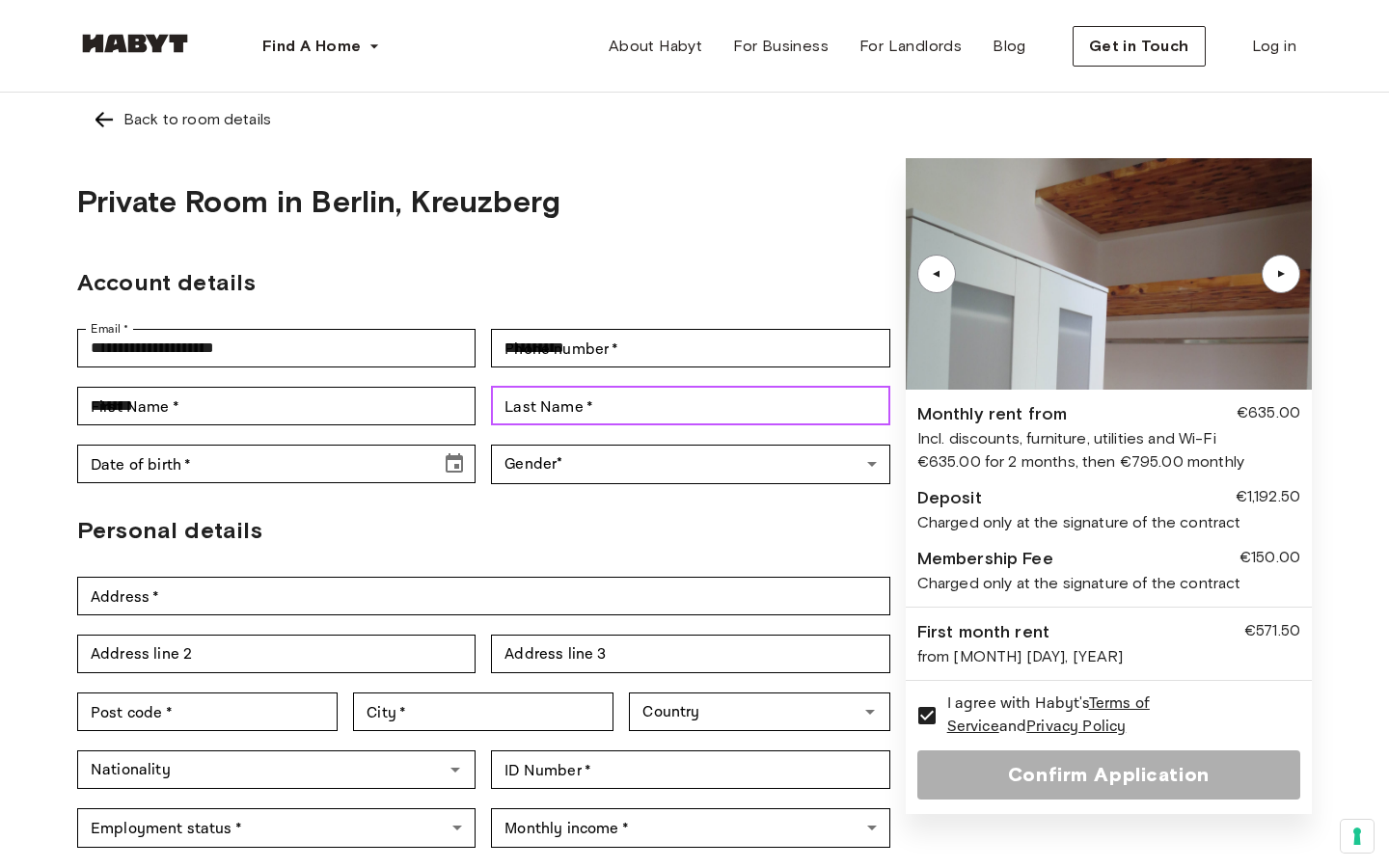 type on "****" 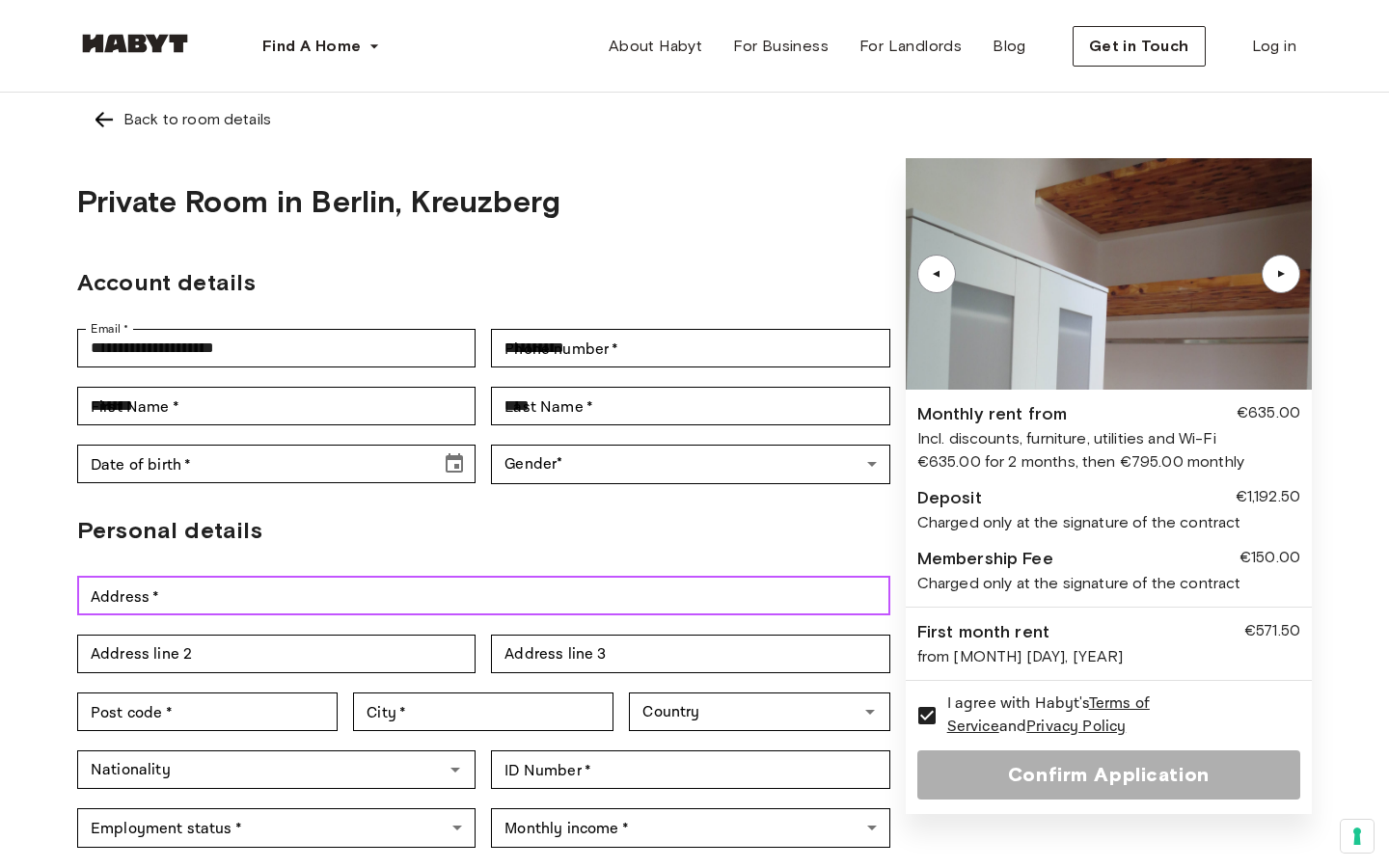 type on "**********" 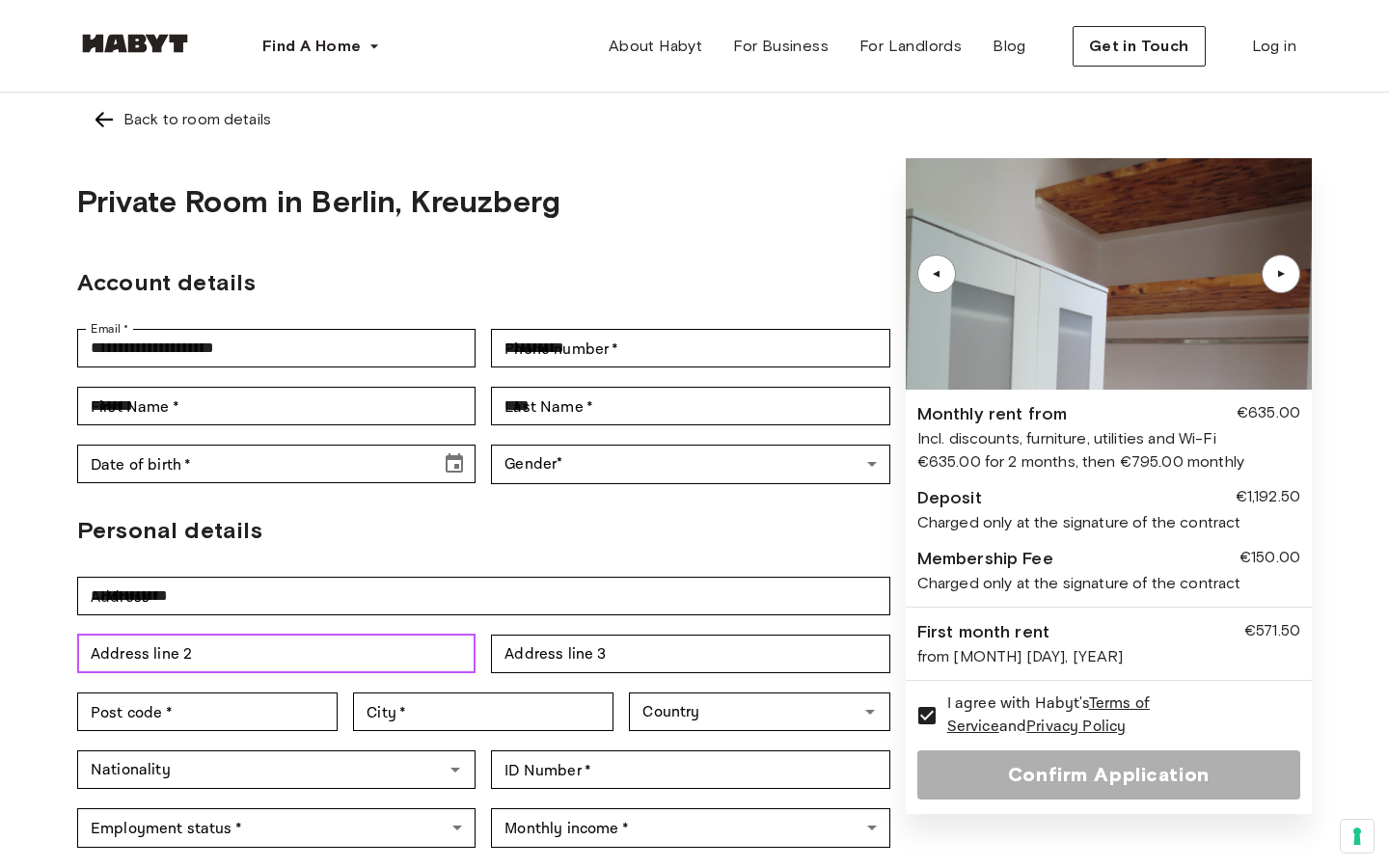 type on "***" 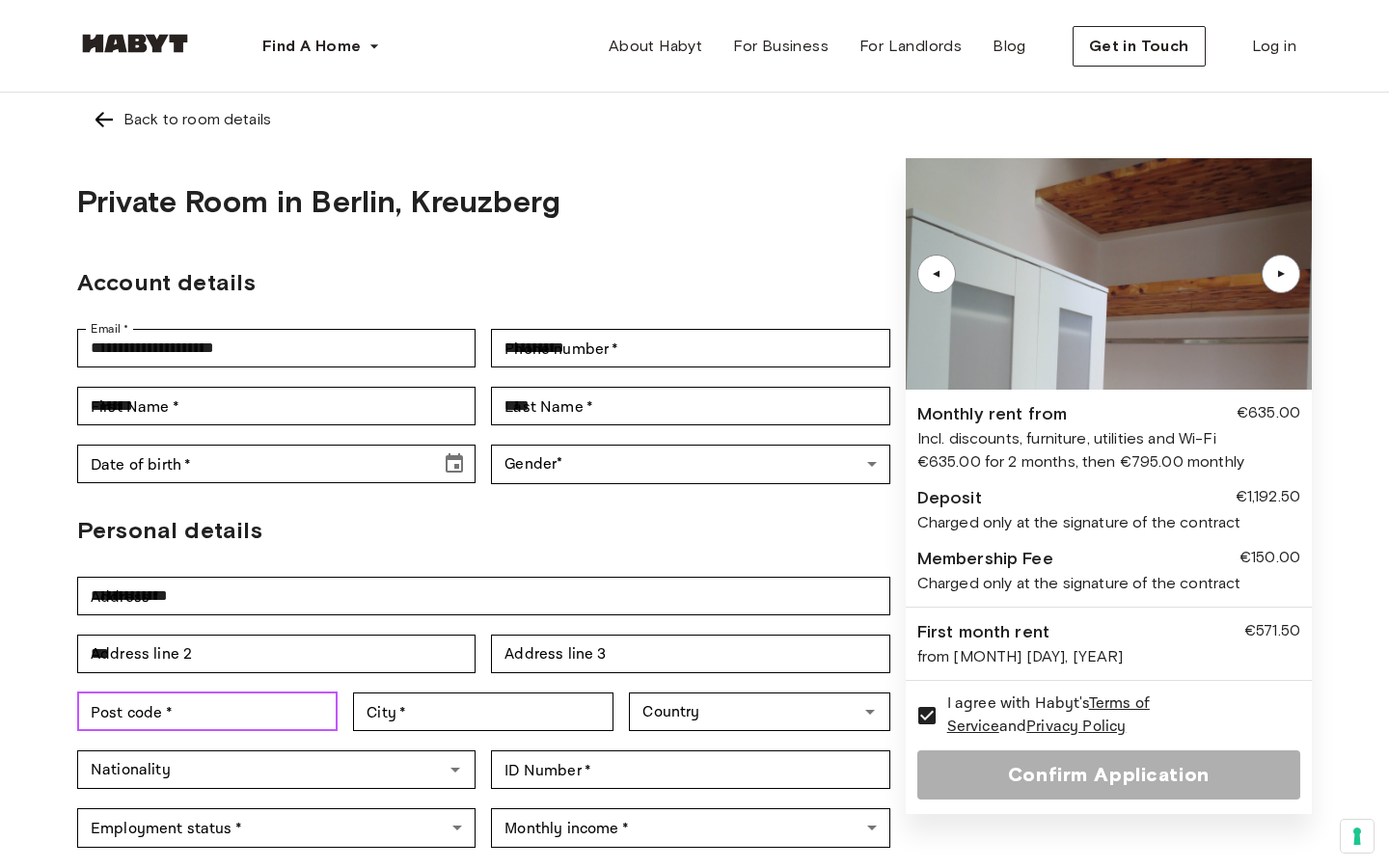 type on "*****" 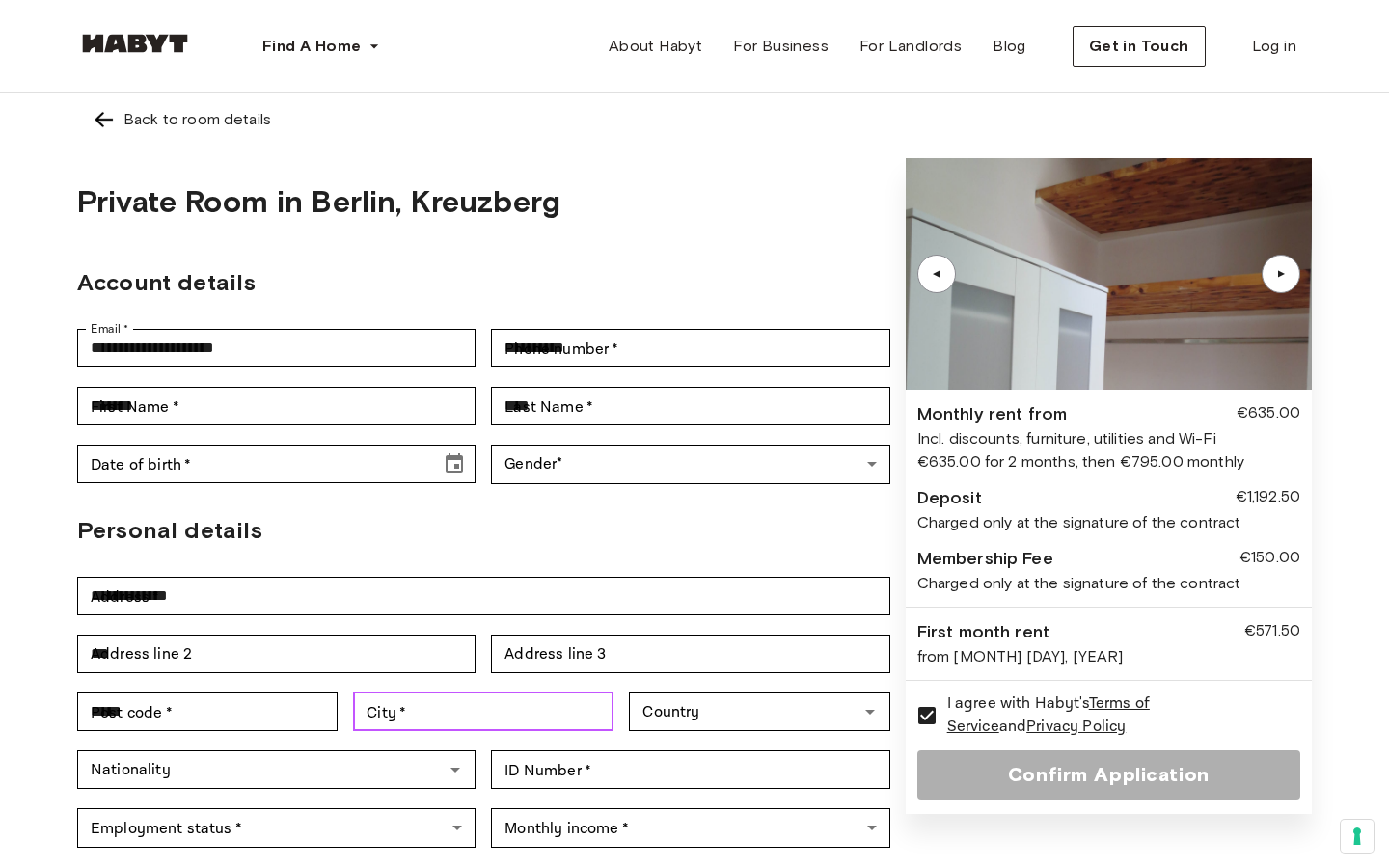 type on "**********" 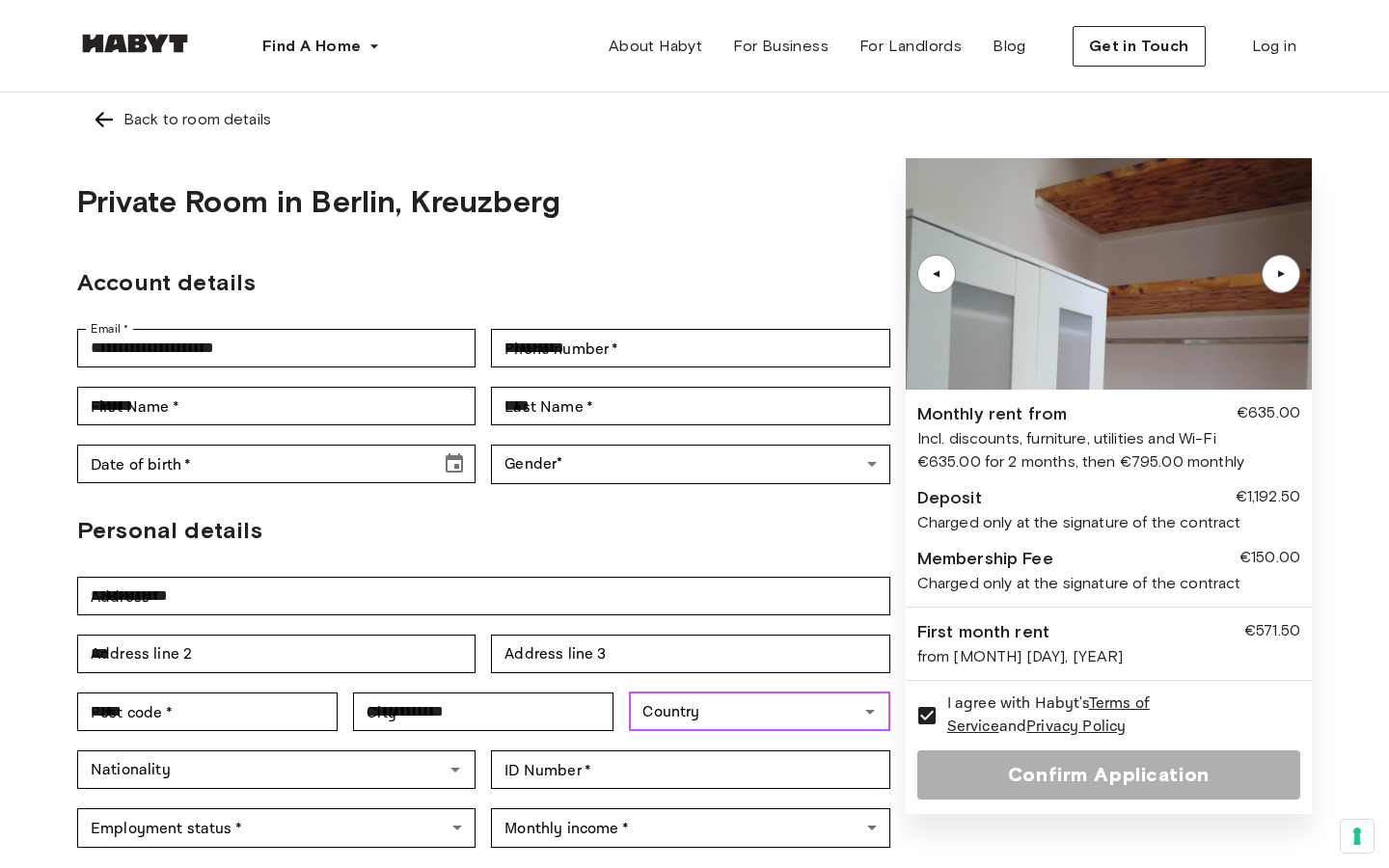 type on "**********" 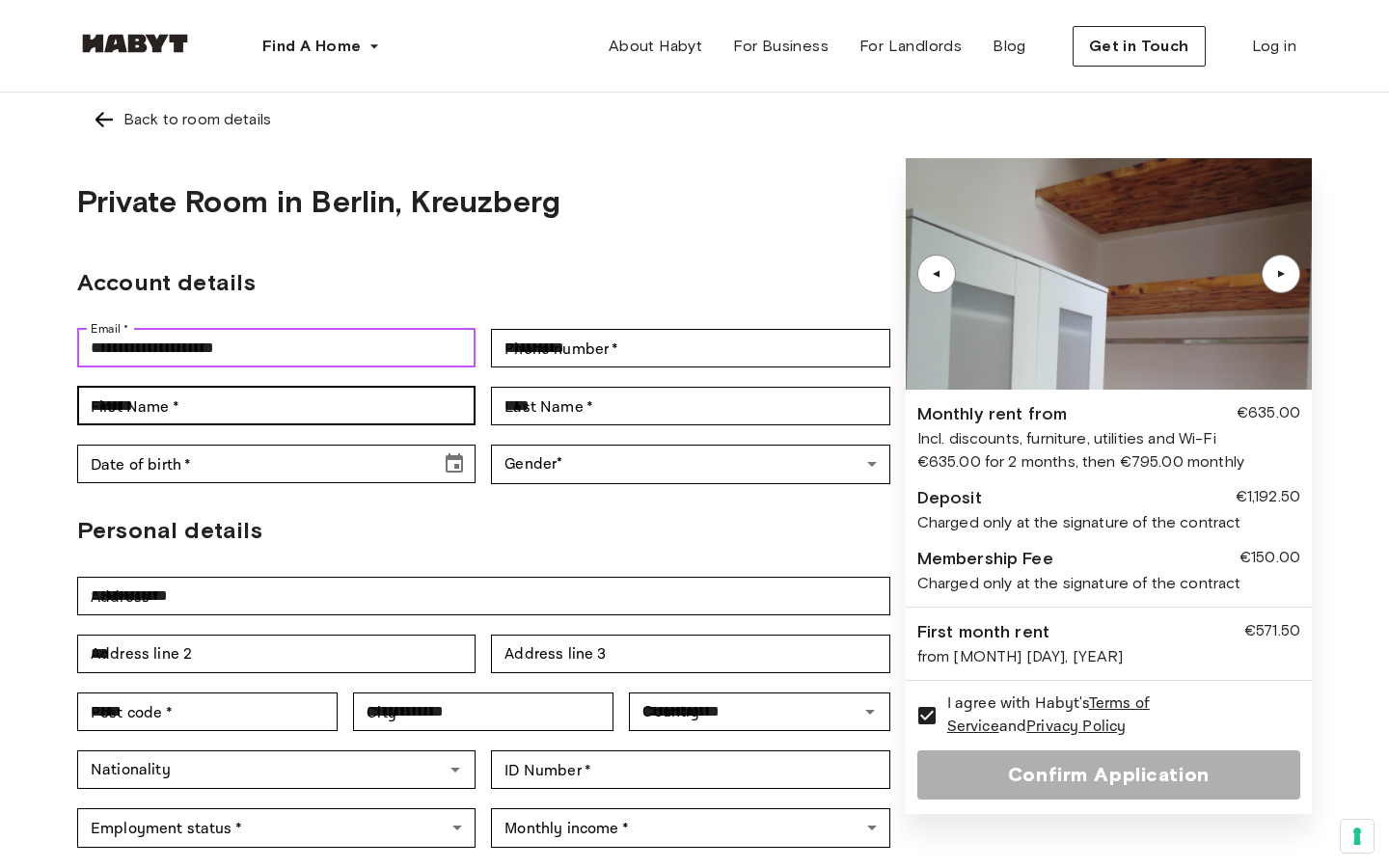 type 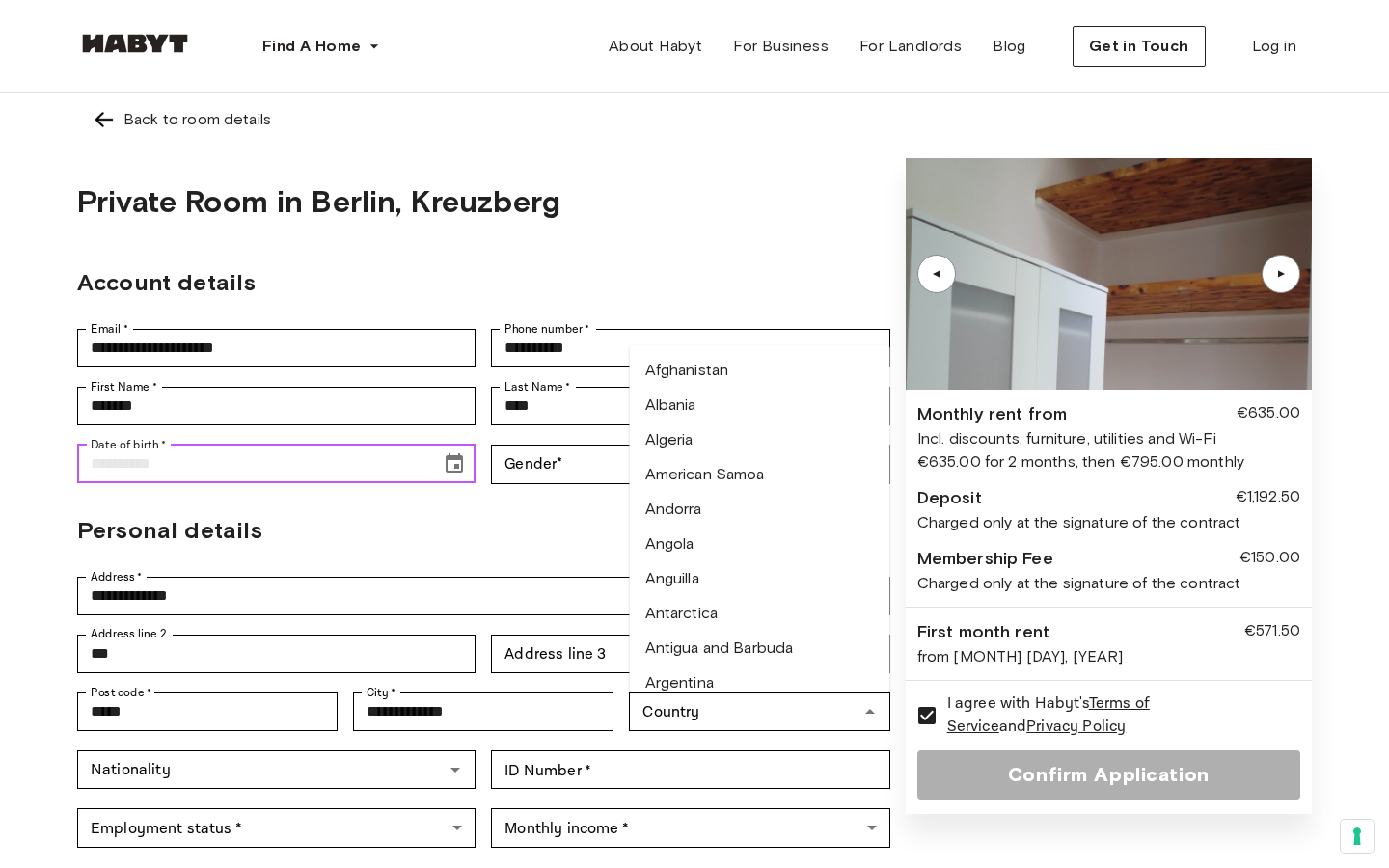click on "Date of birth   *" at bounding box center (252, 464) 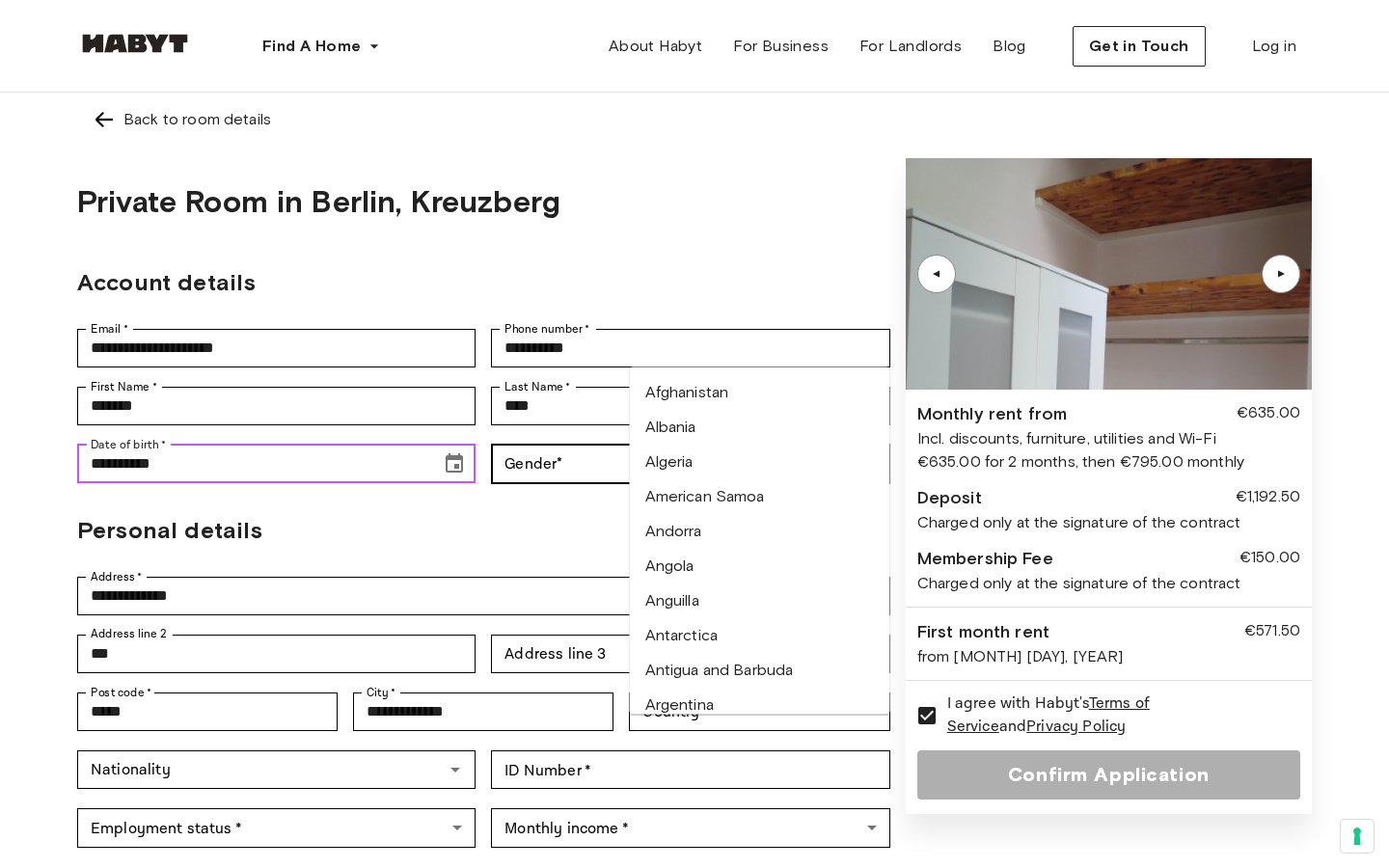 type on "**********" 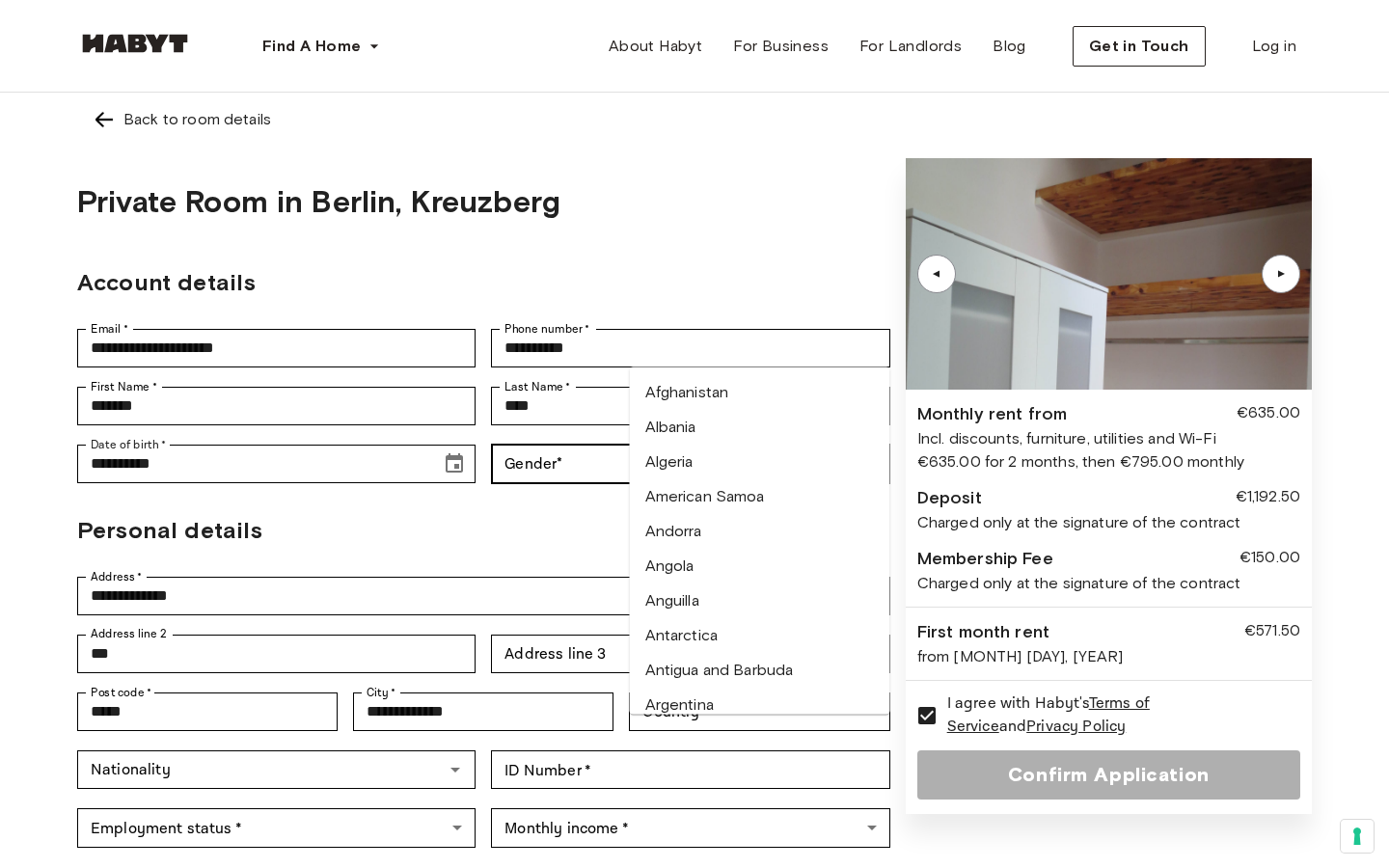 click on "**********" at bounding box center (694, 910) 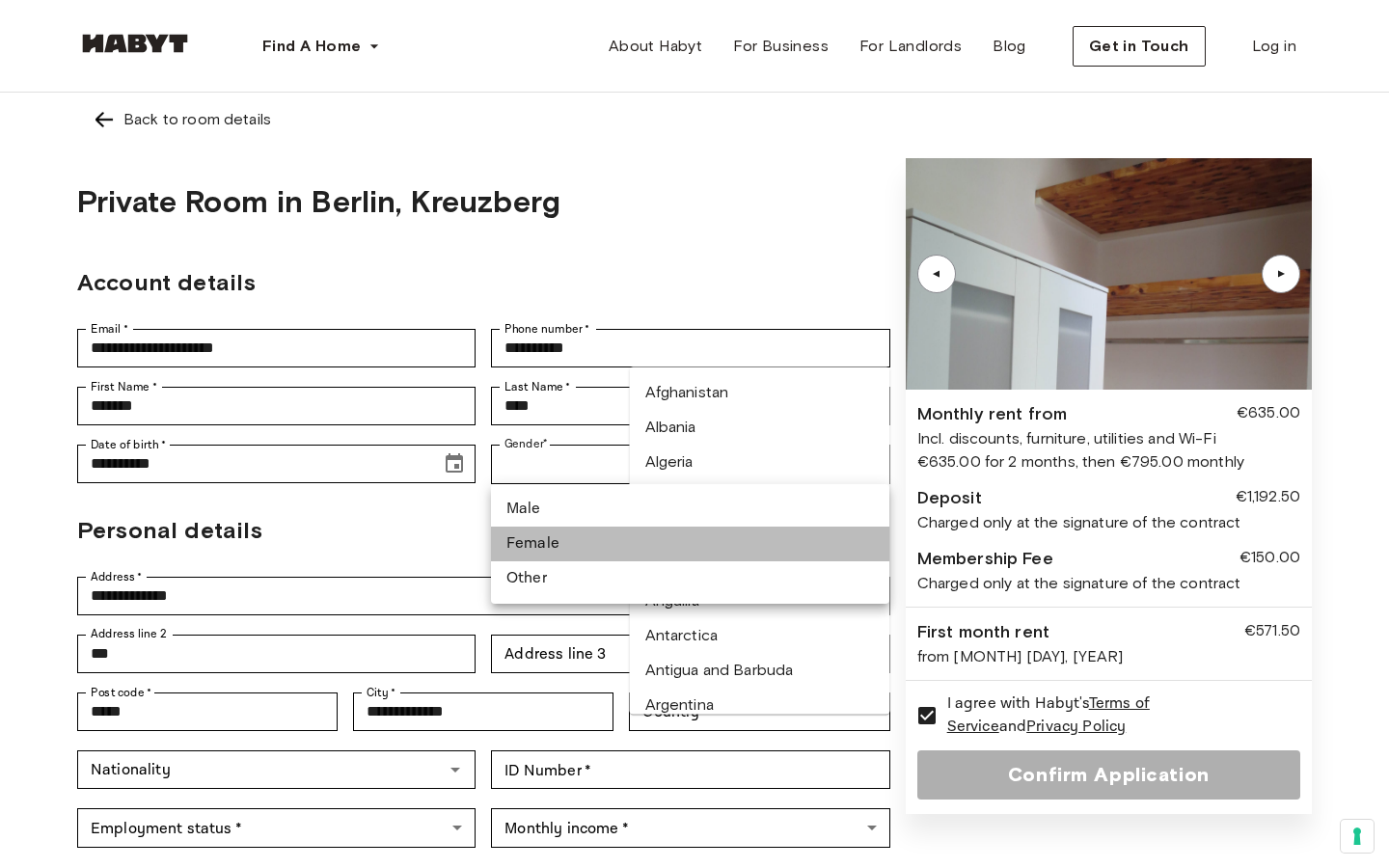 click on "Female" at bounding box center (690, 544) 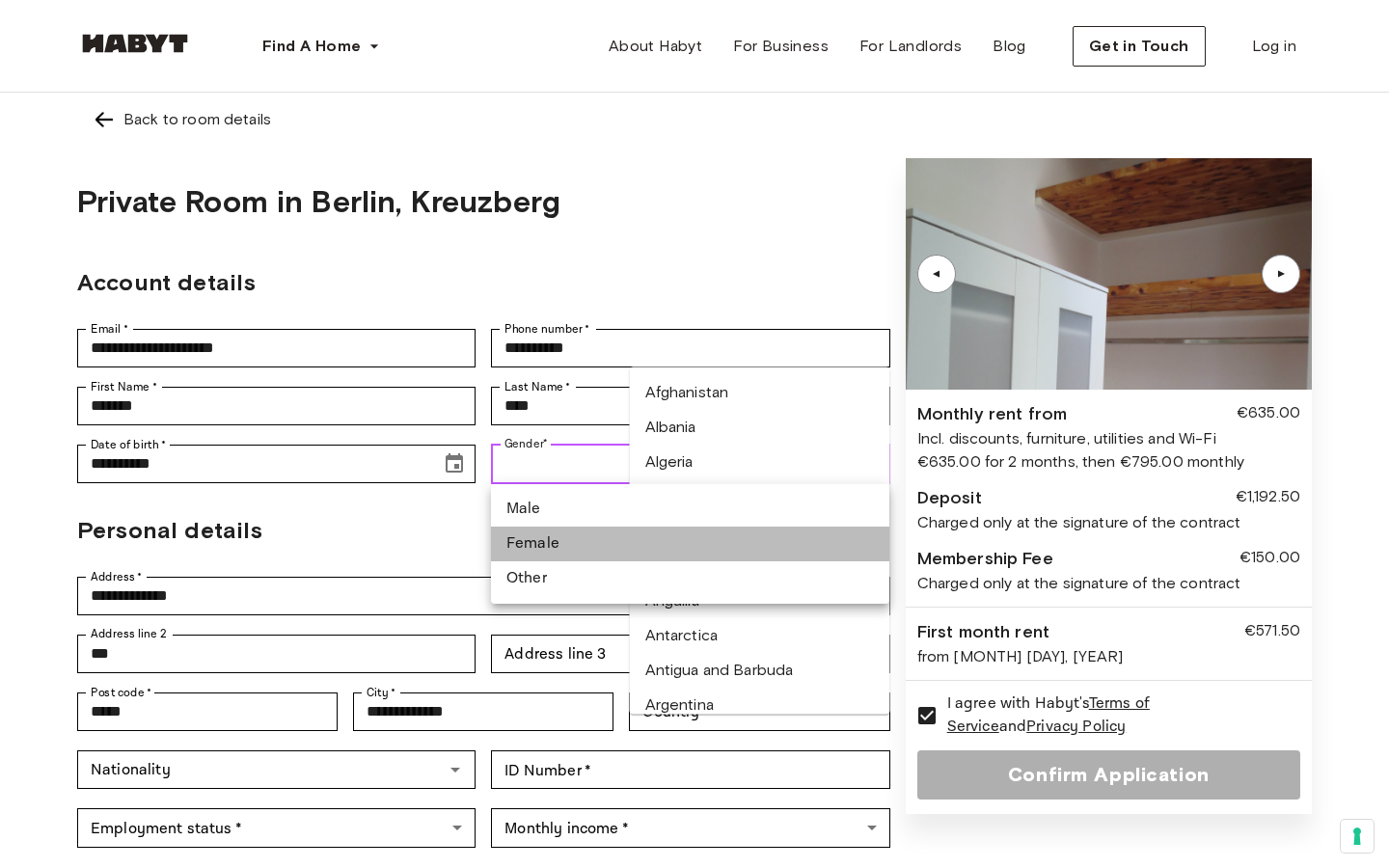 type on "******" 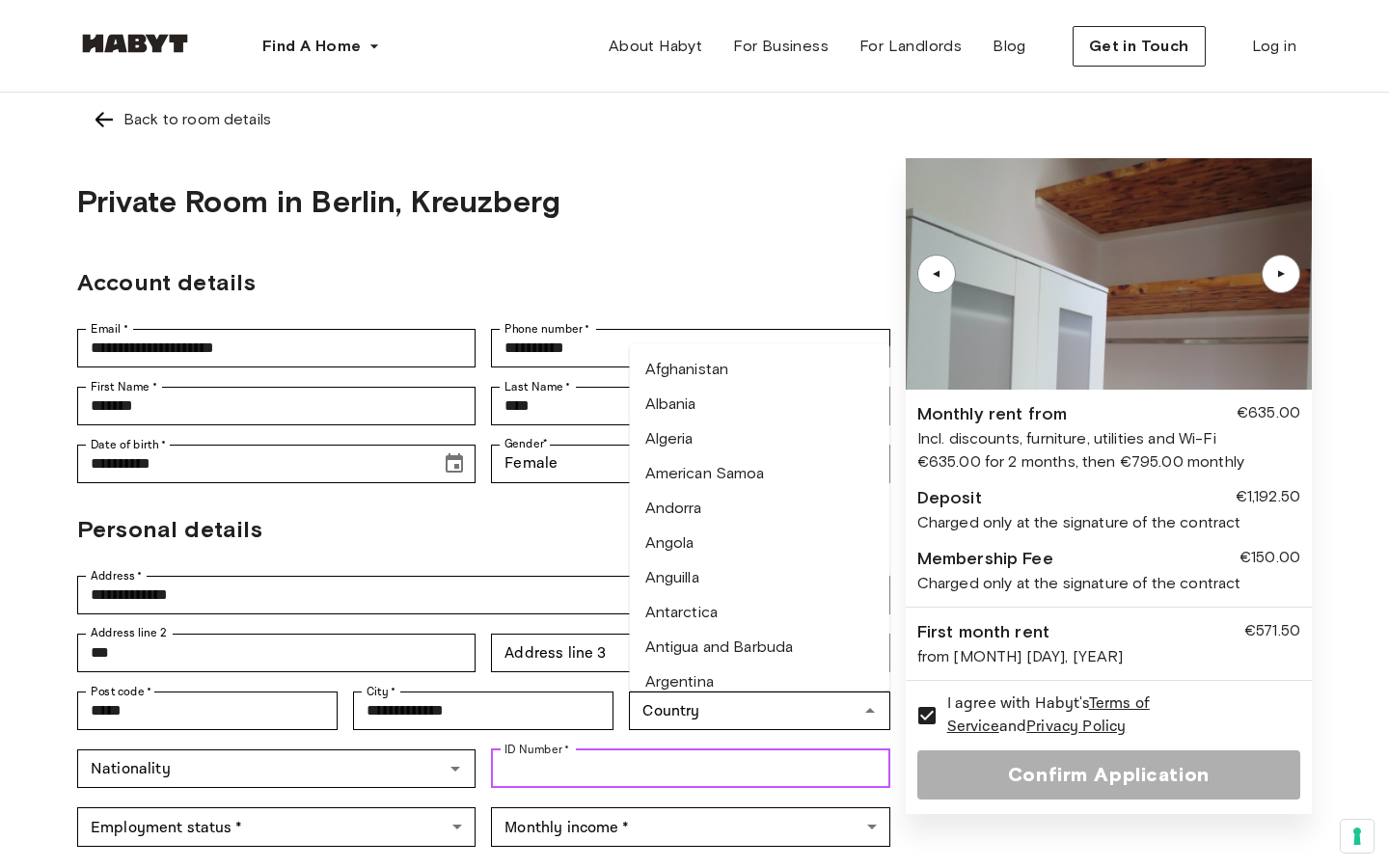 click on "ID Number   * ID Number   *" at bounding box center (690, 769) 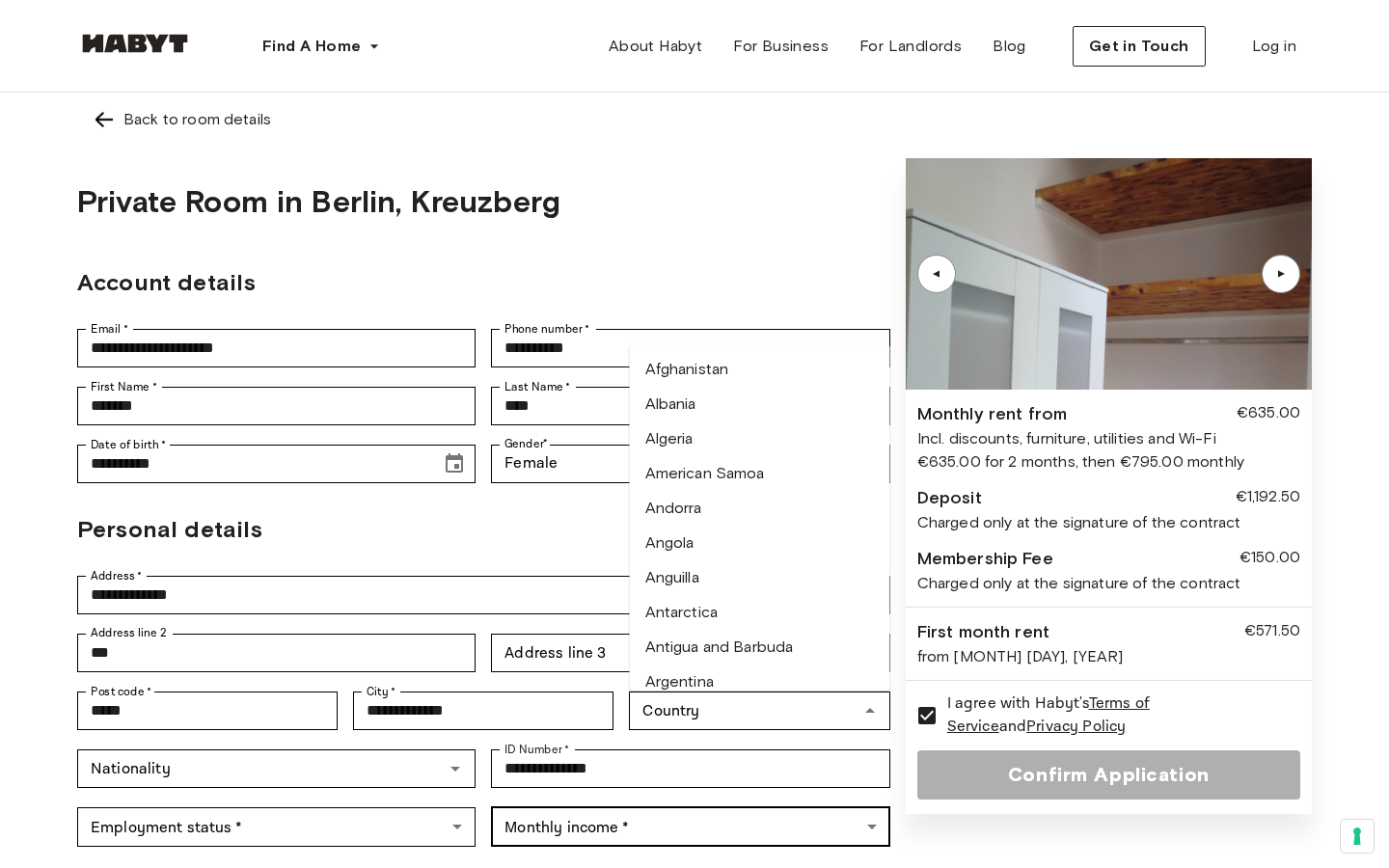 click on "**********" at bounding box center [694, 909] 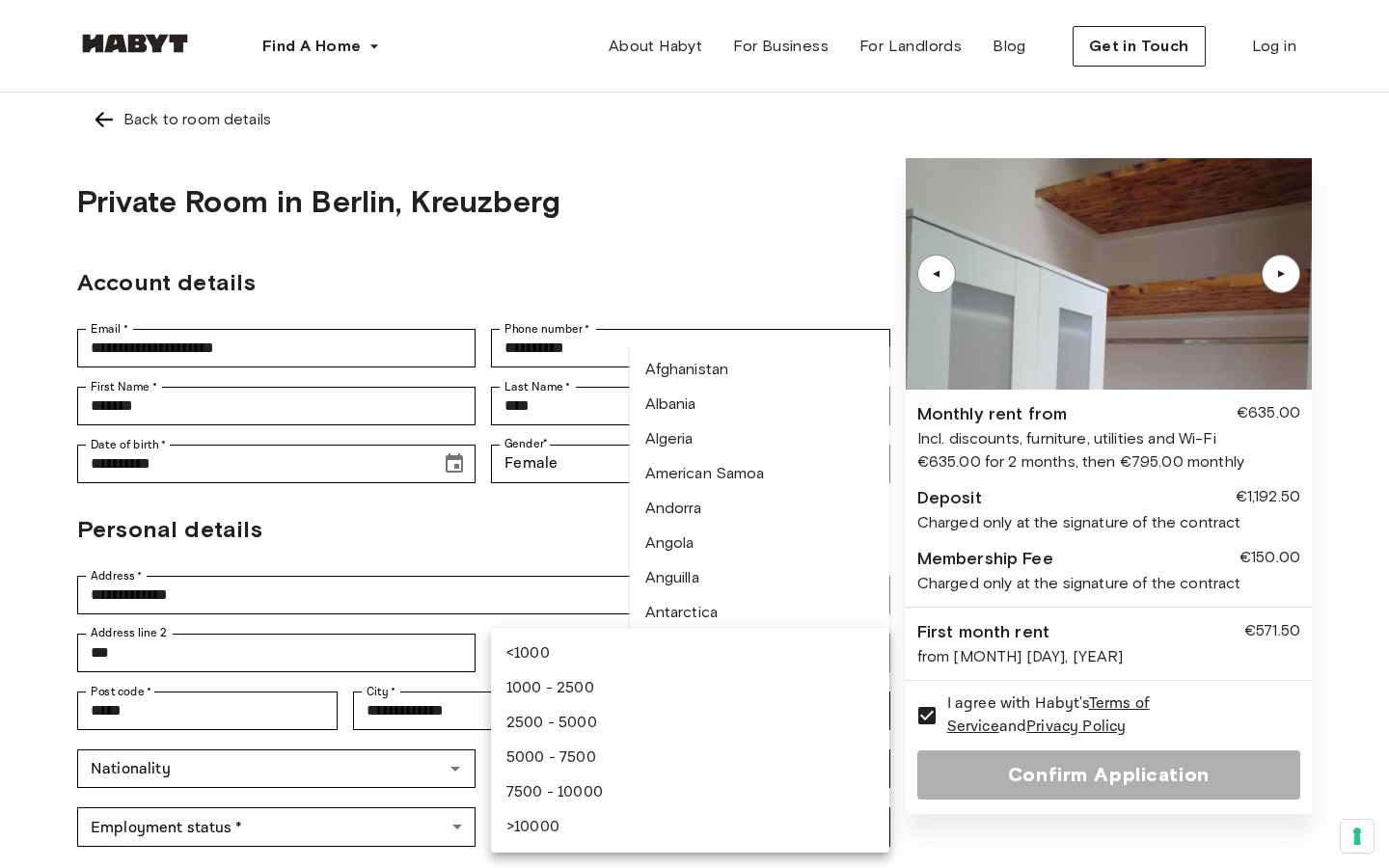 click on "1000 - 2500" at bounding box center (690, 689) 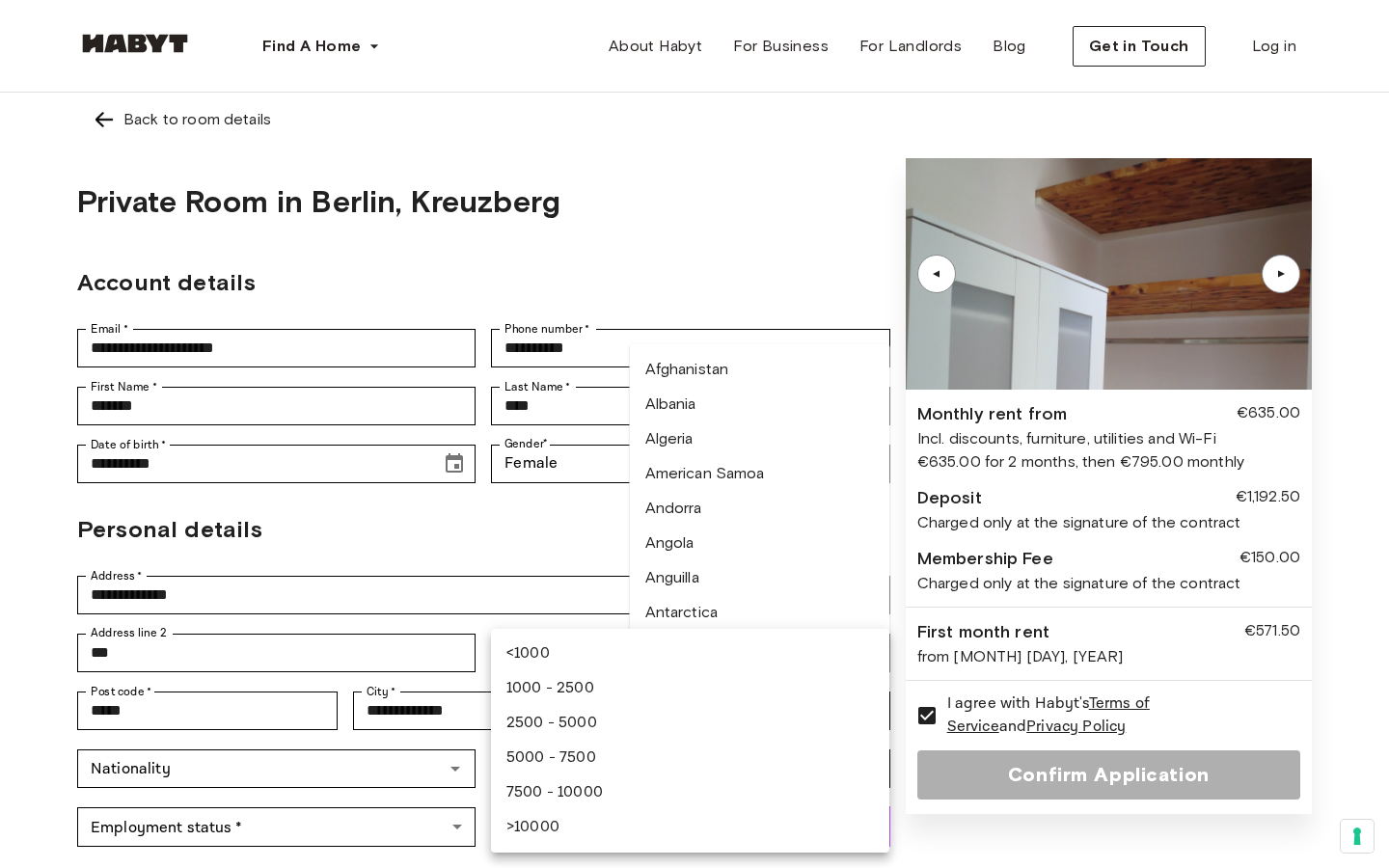 type on "**********" 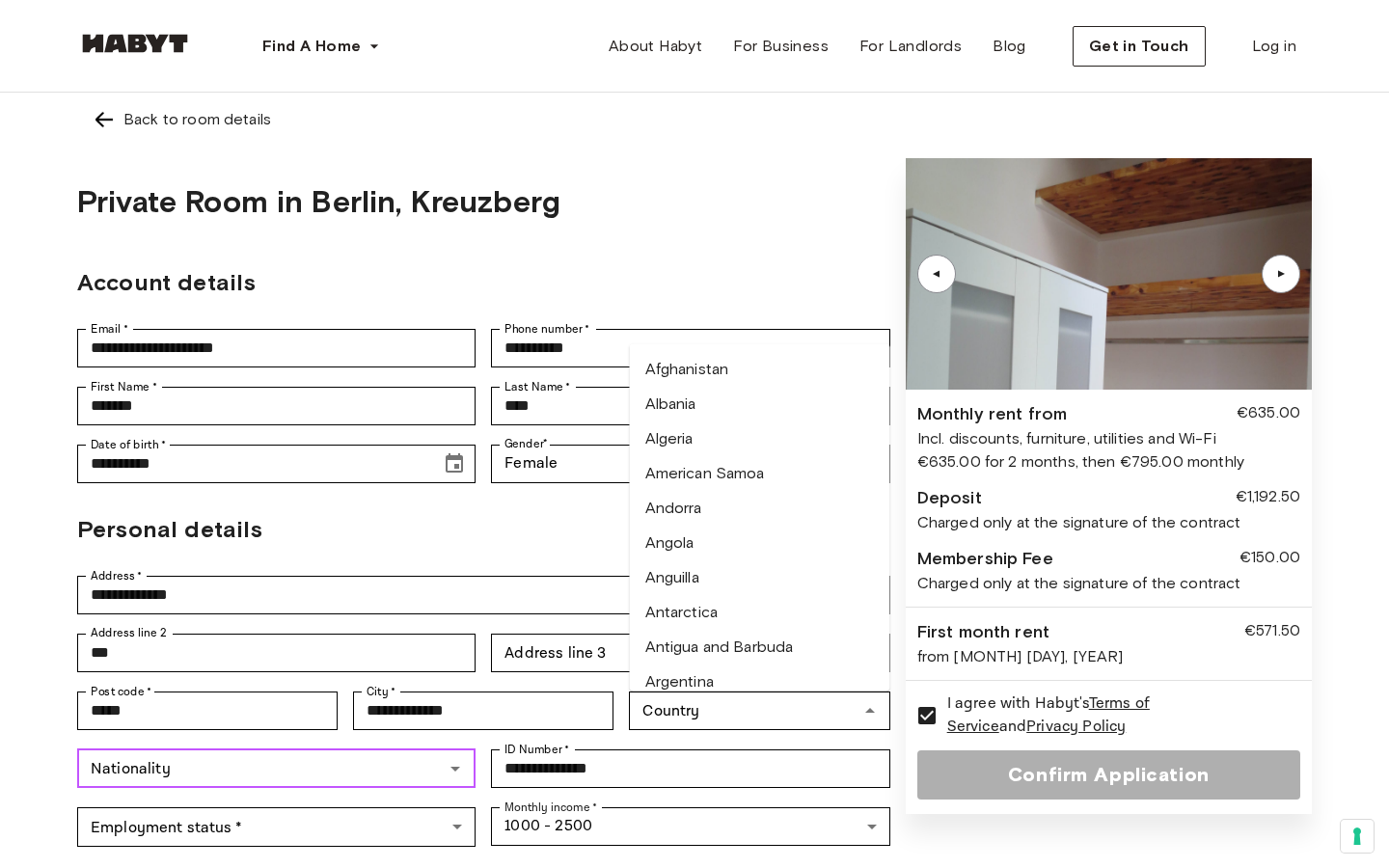 click on "Nationality" at bounding box center [260, 769] 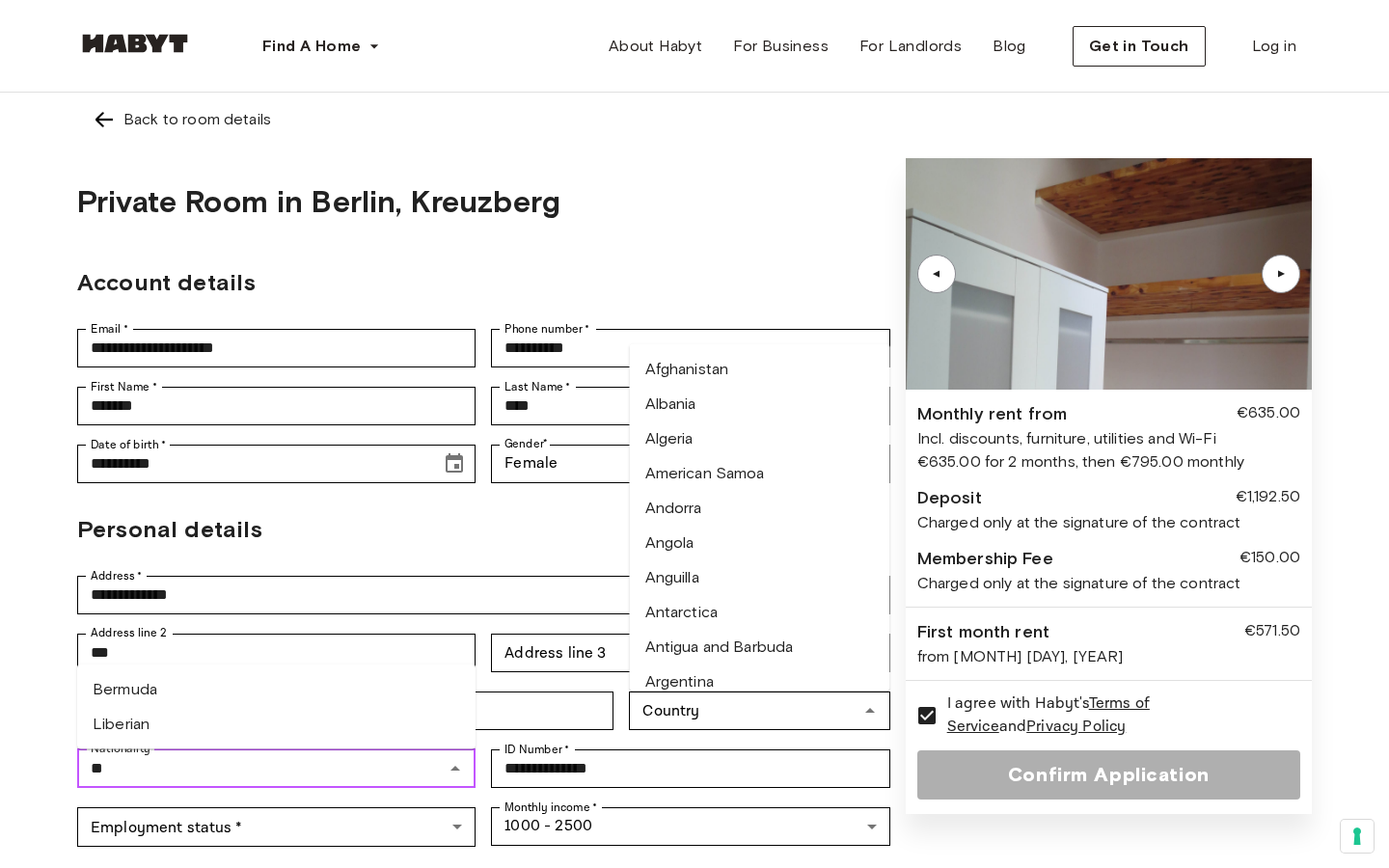type on "*" 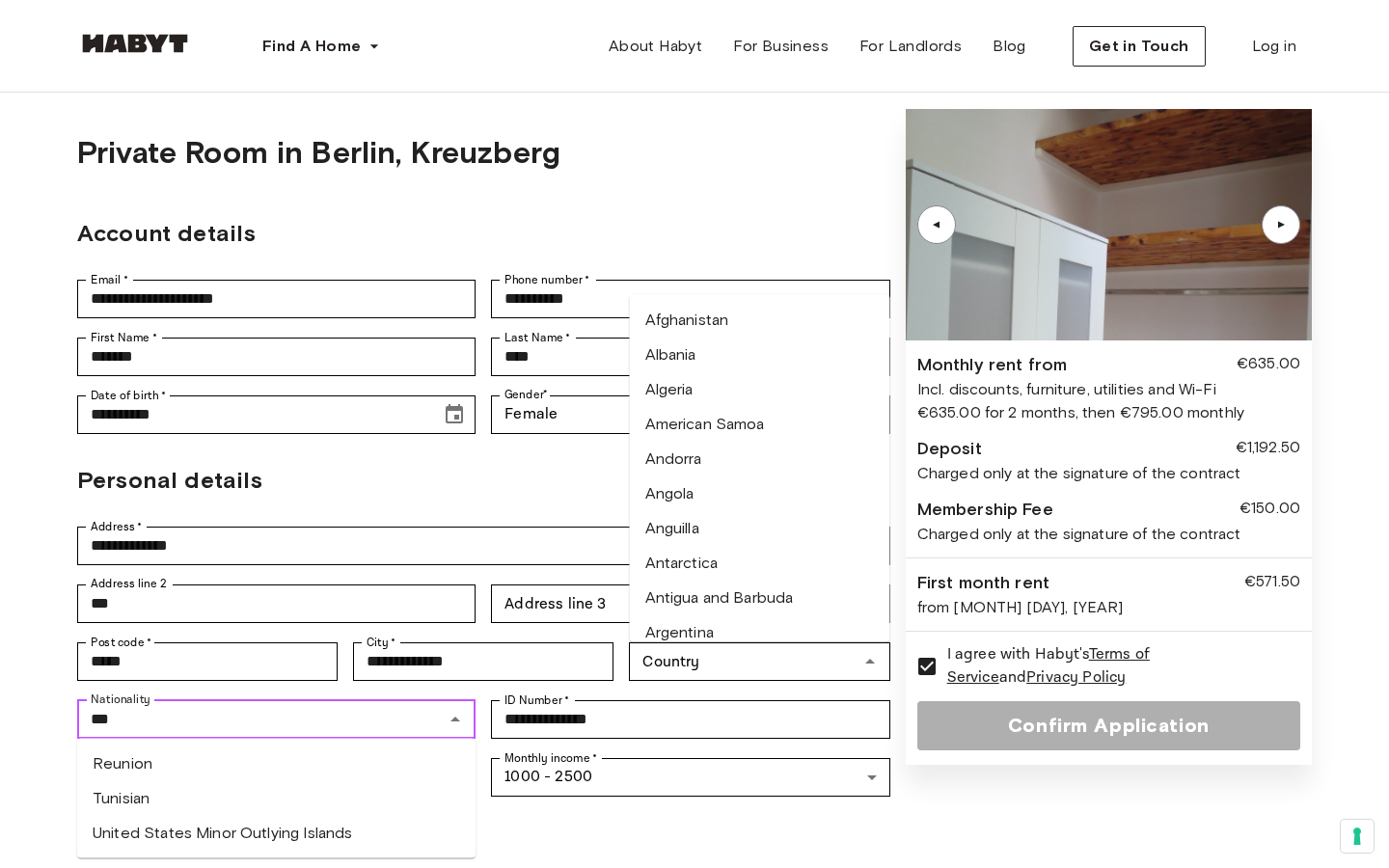 scroll, scrollTop: 58, scrollLeft: 0, axis: vertical 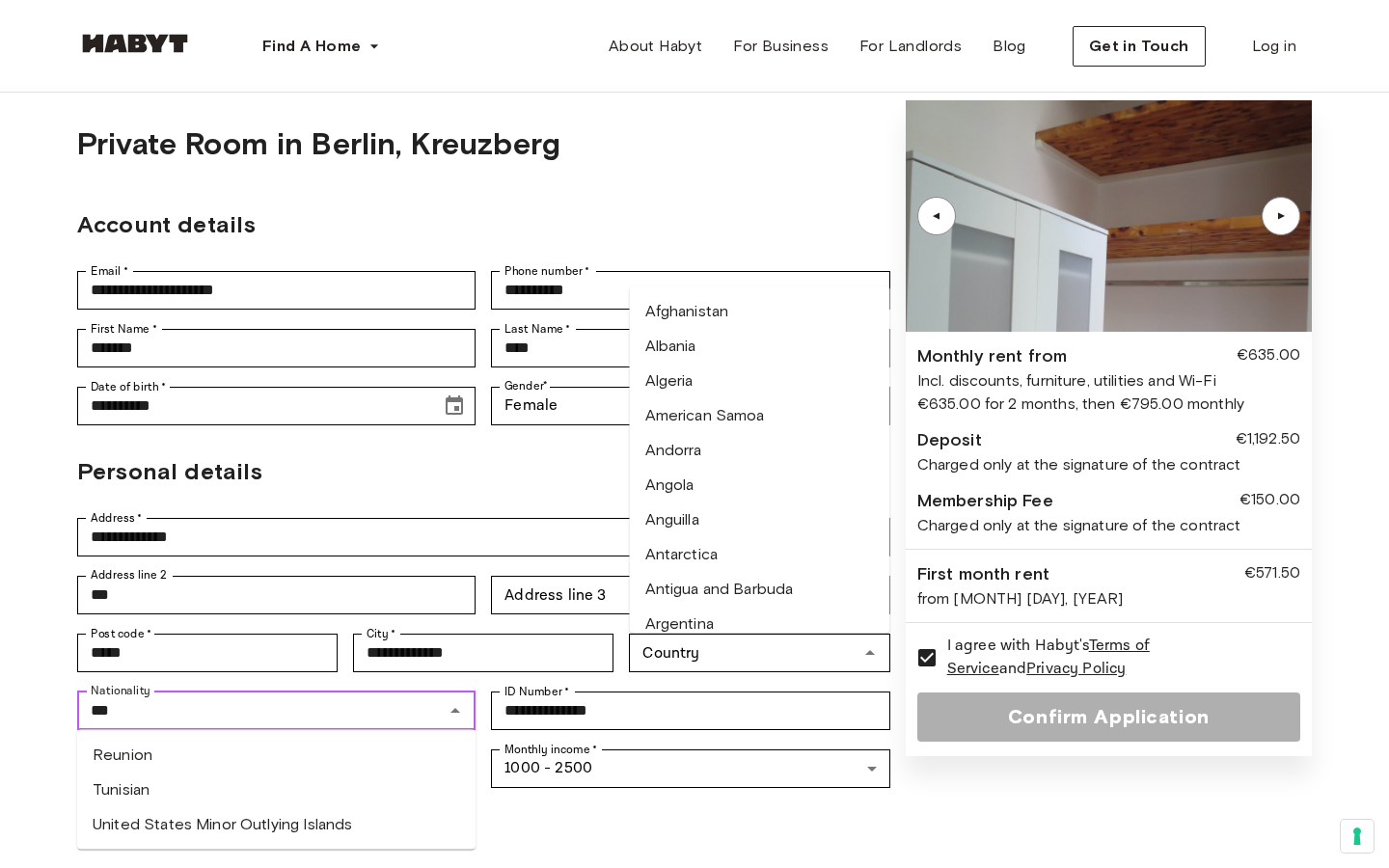 drag, startPoint x: 151, startPoint y: 719, endPoint x: 14, endPoint y: 715, distance: 137.05838 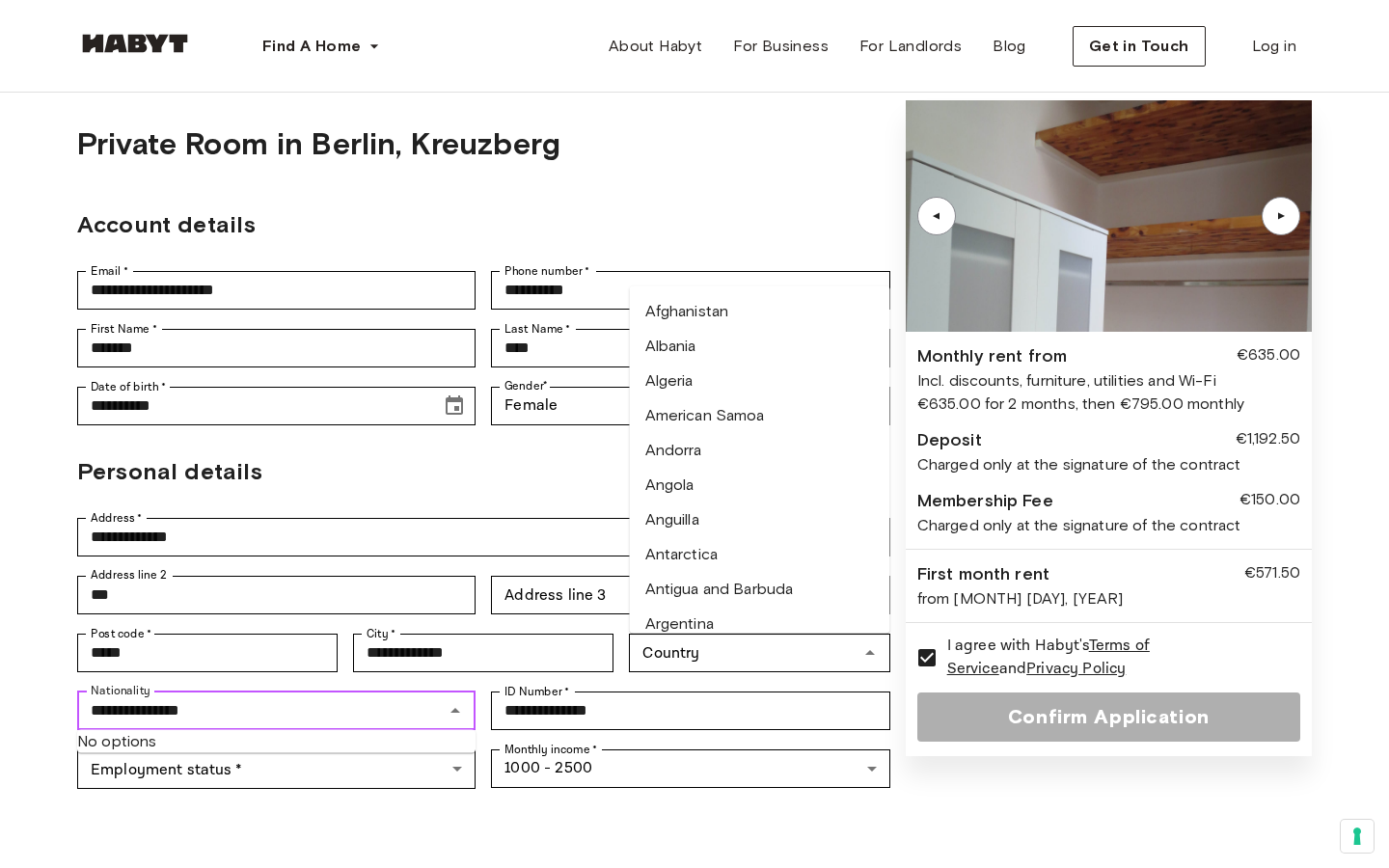 type on "**********" 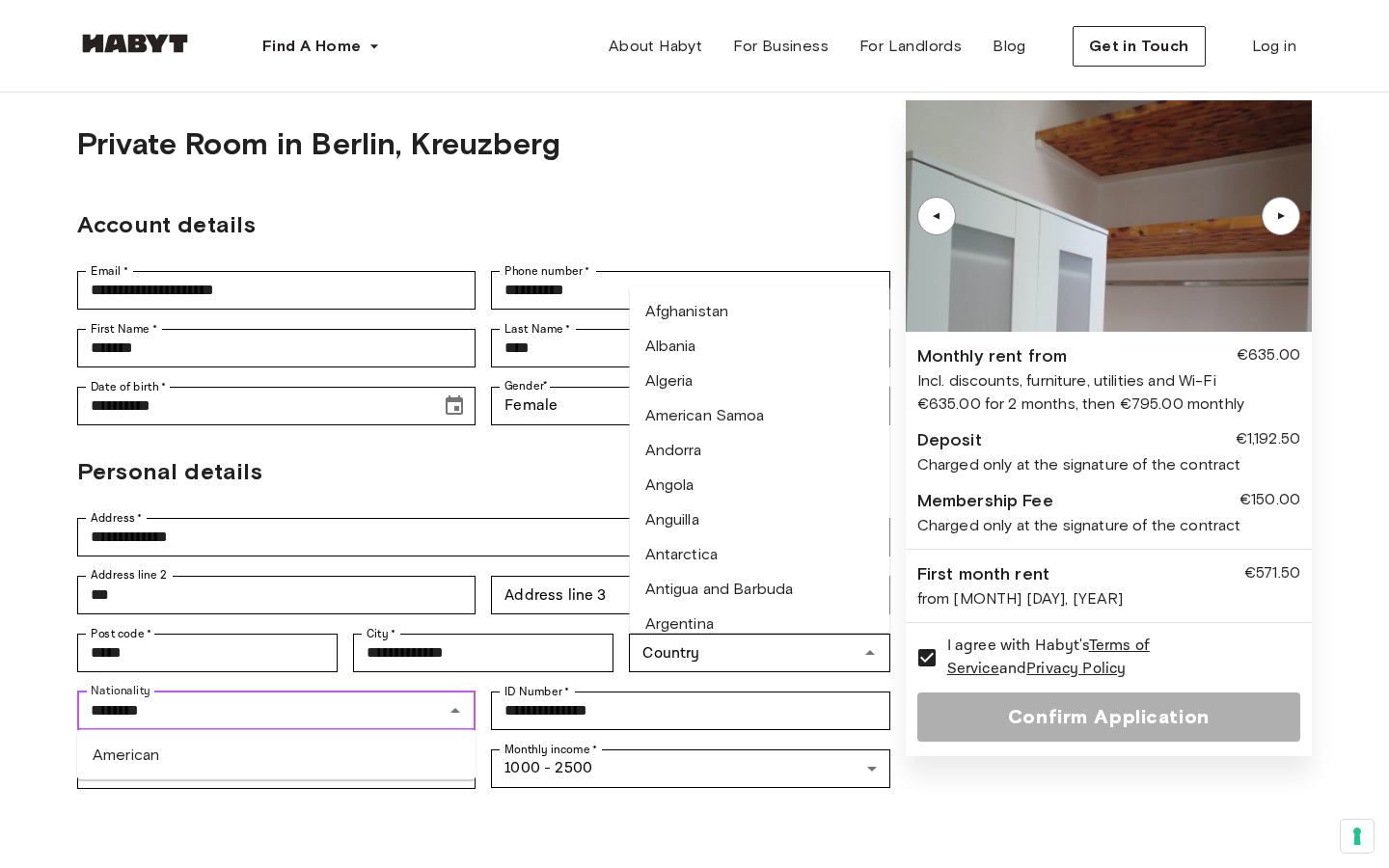 click on "American" at bounding box center (276, 755) 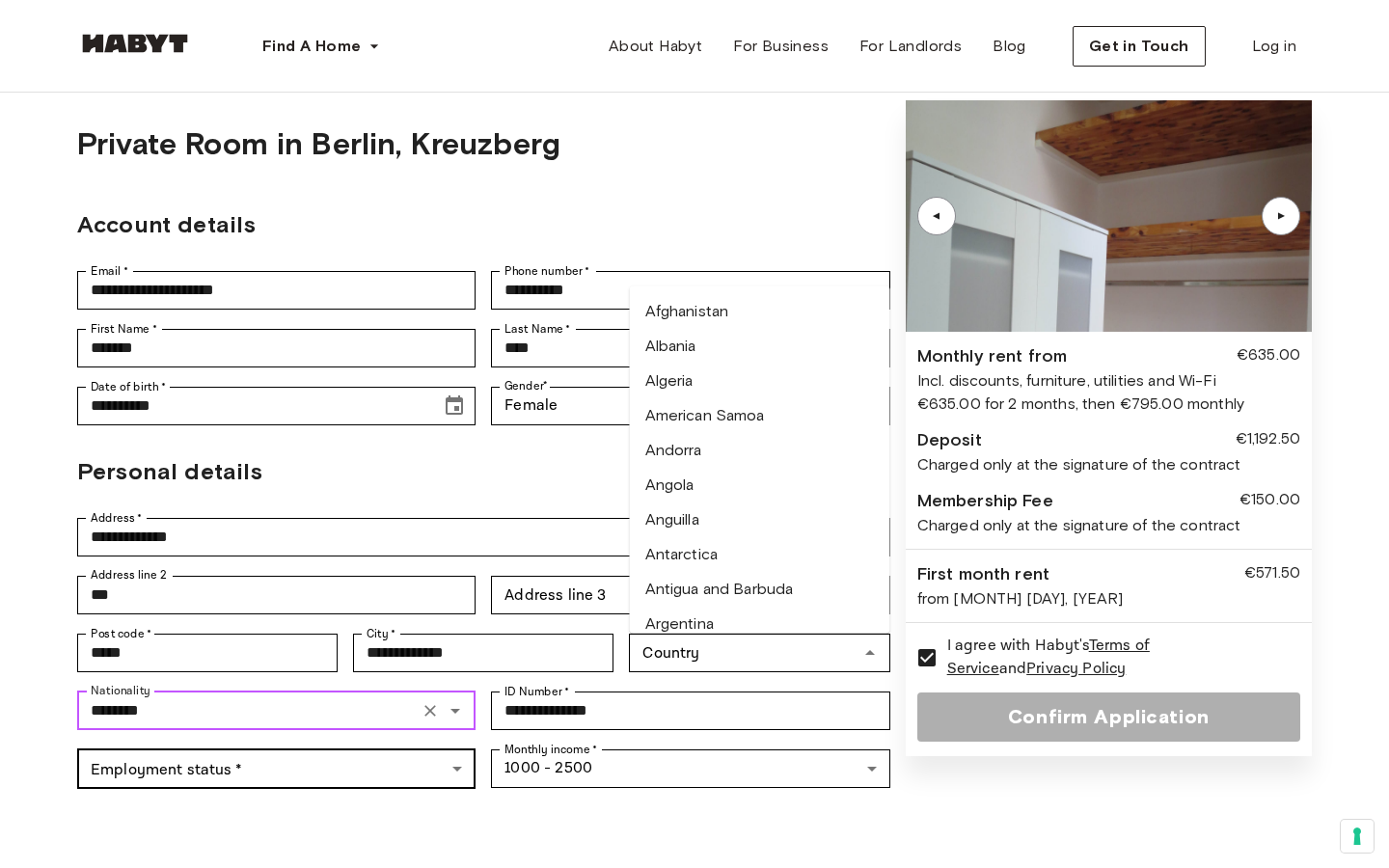 type on "********" 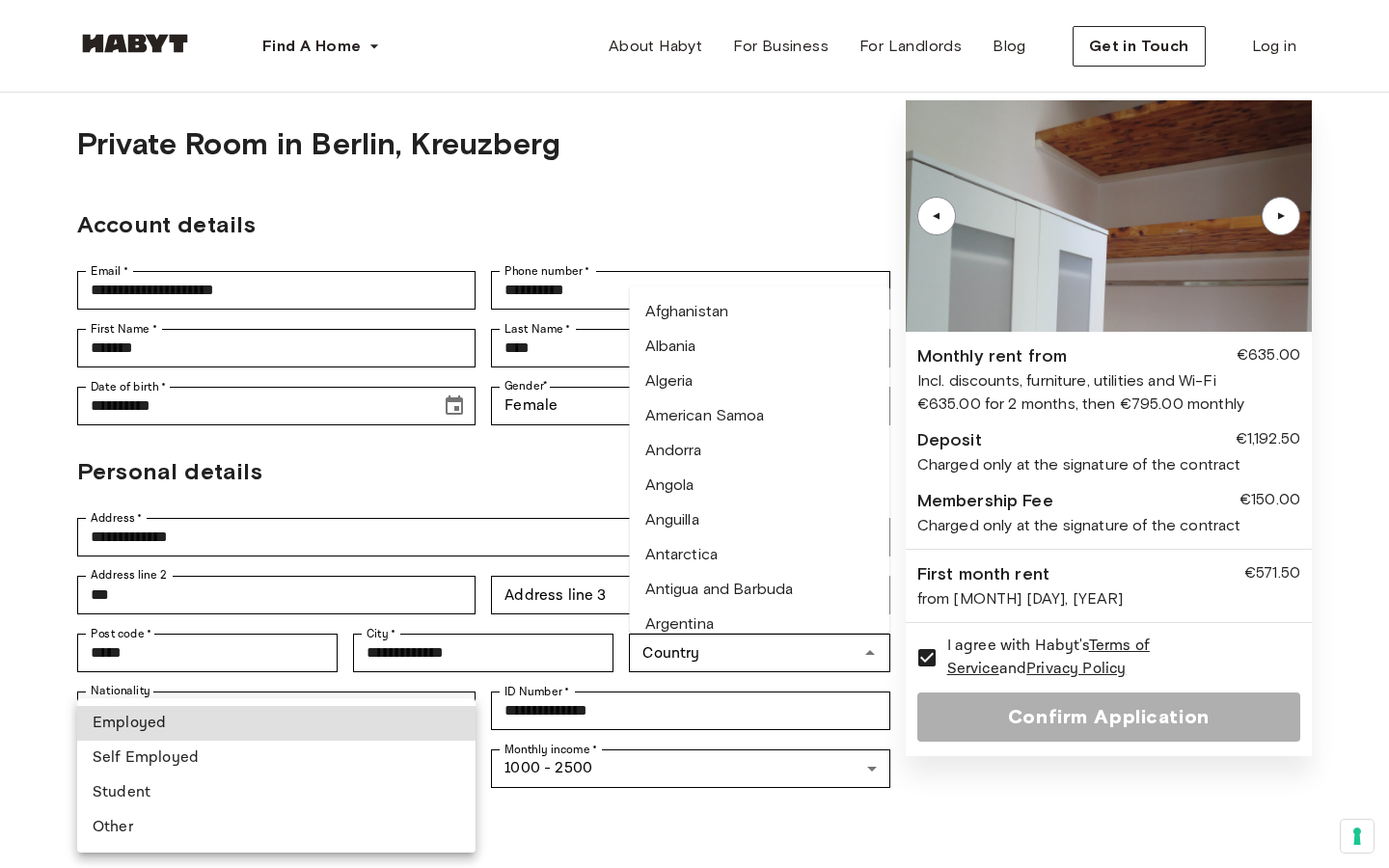 click on "**********" at bounding box center (694, 852) 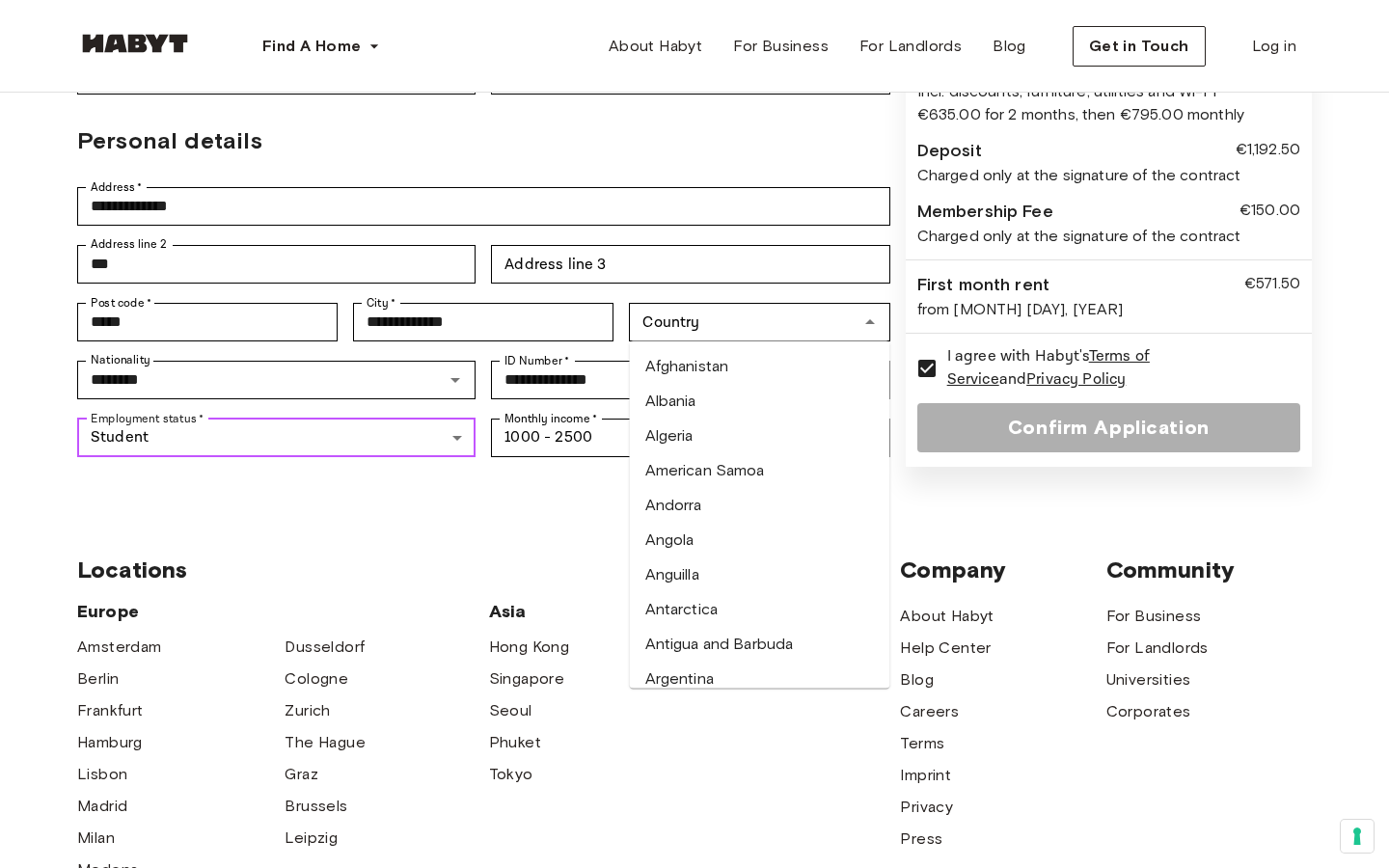 scroll, scrollTop: 393, scrollLeft: 0, axis: vertical 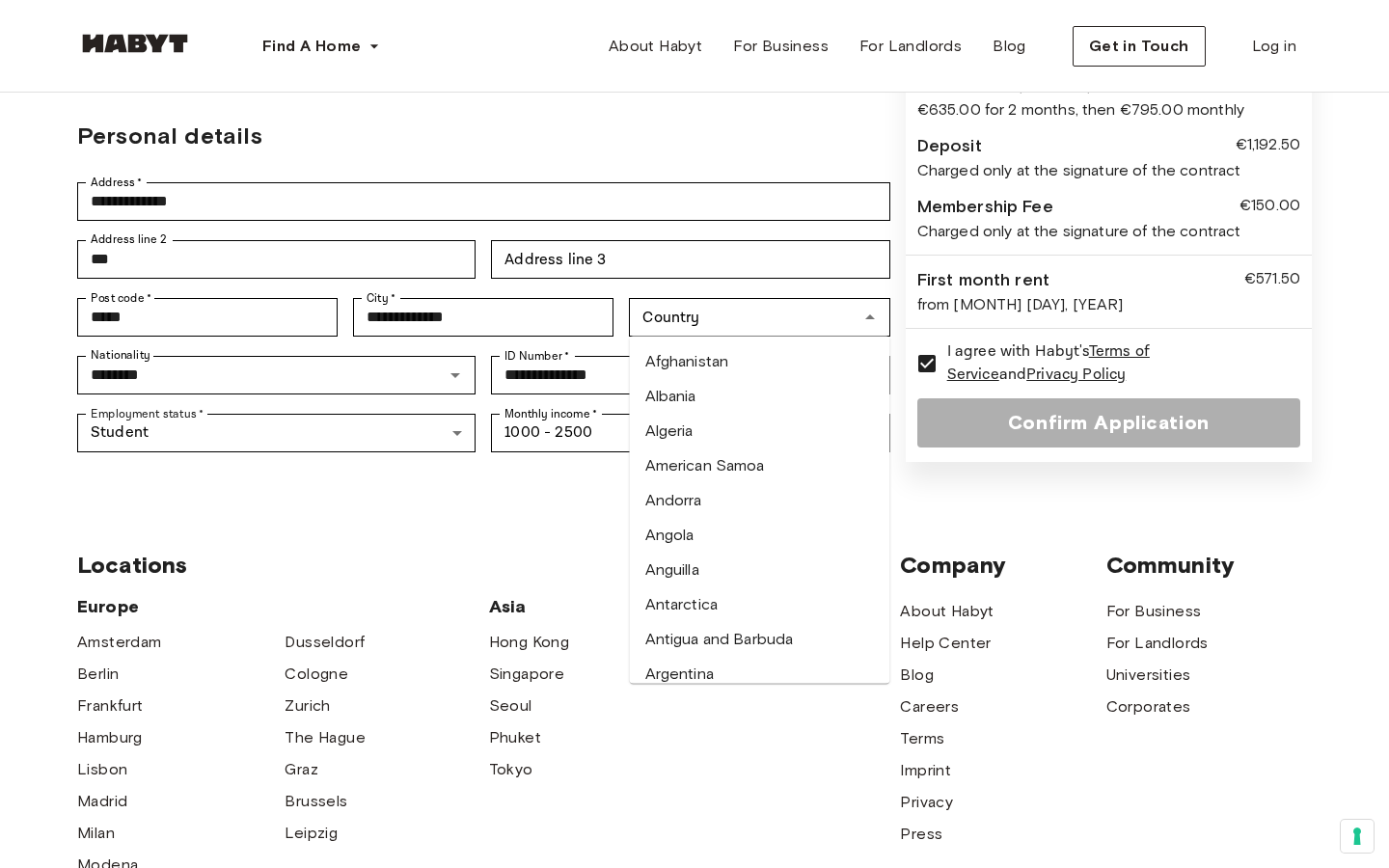 click on "Locations" at bounding box center (488, 565) 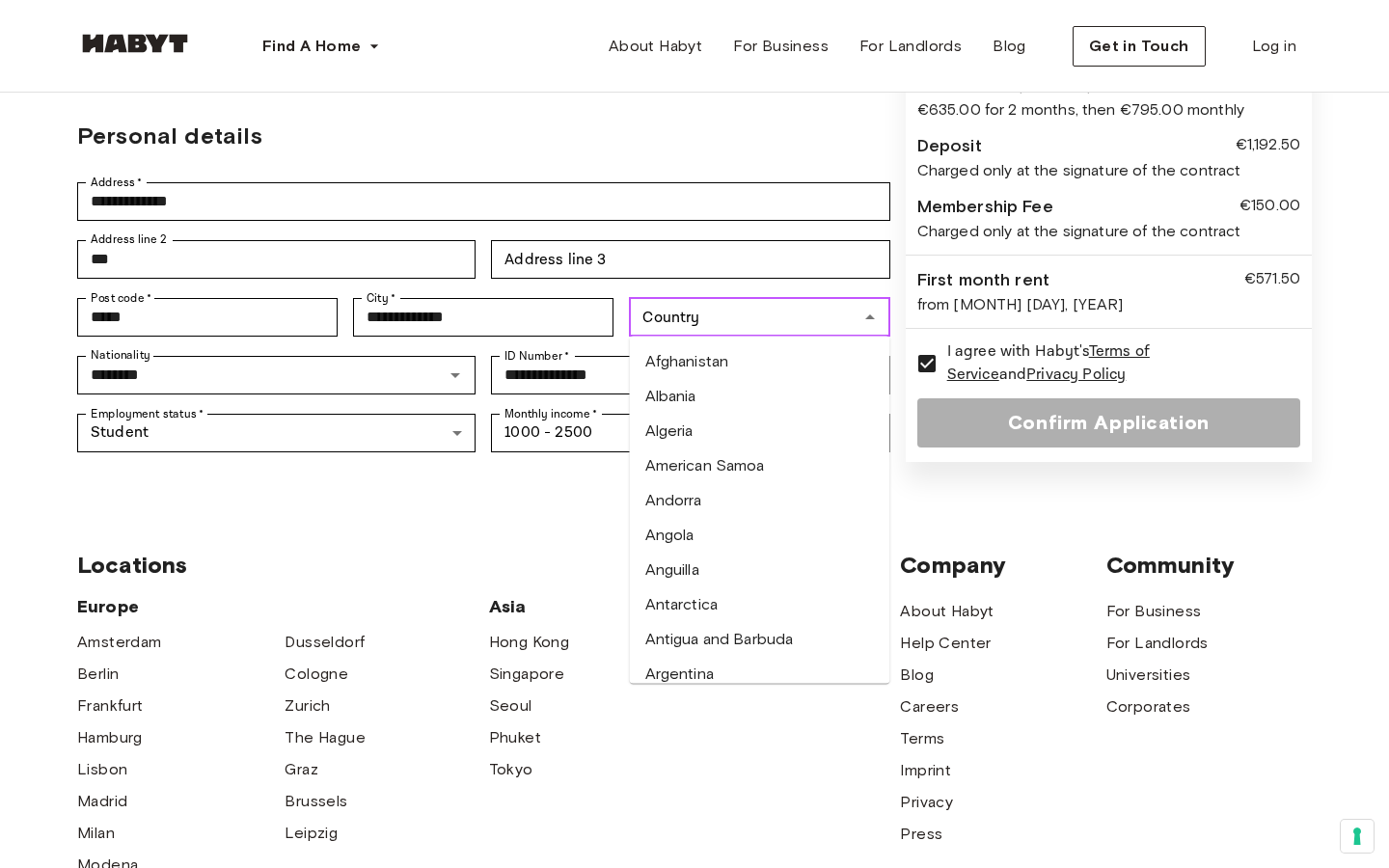 click on "Country" at bounding box center [743, 317] 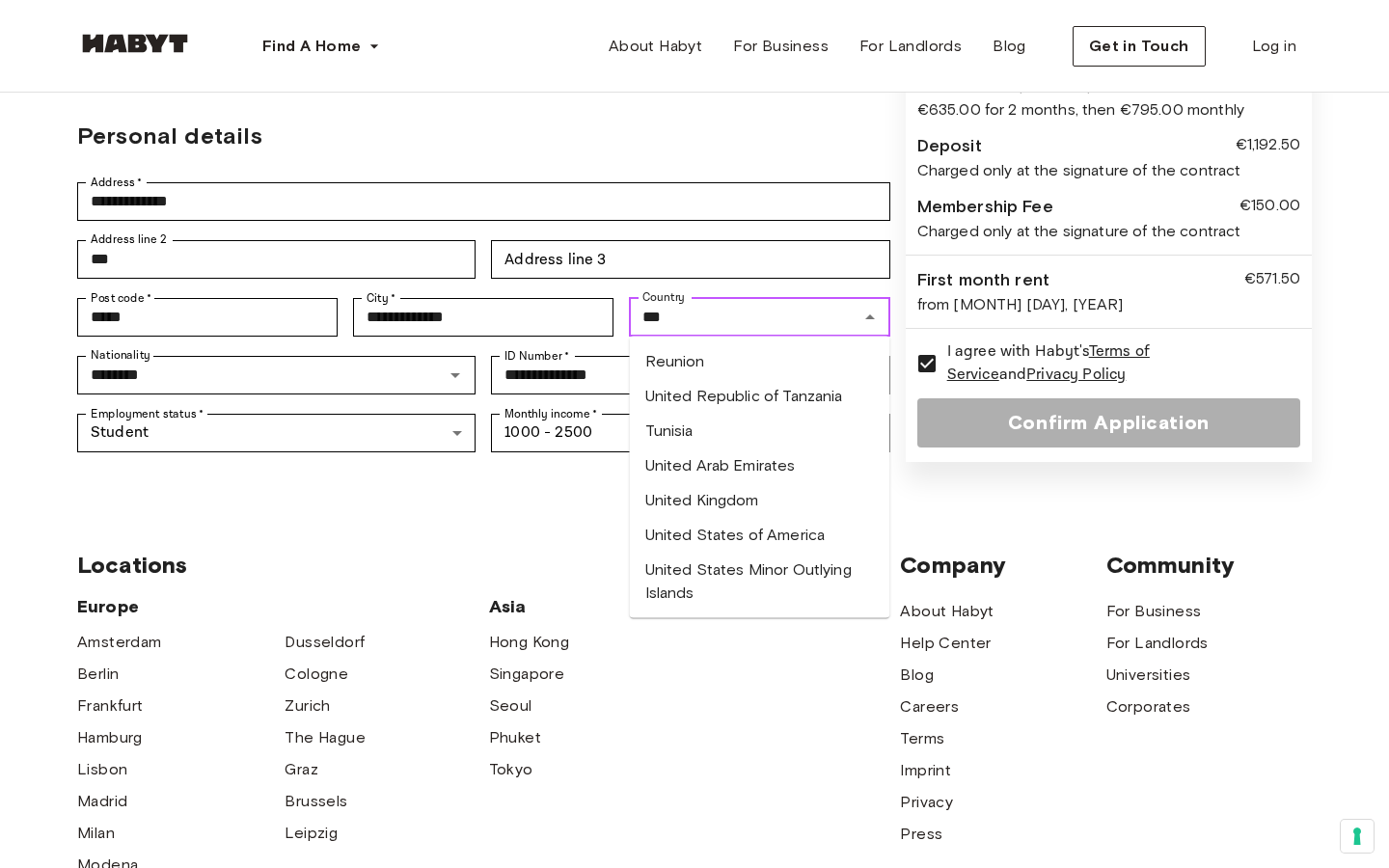 click on "United States of America" at bounding box center [760, 535] 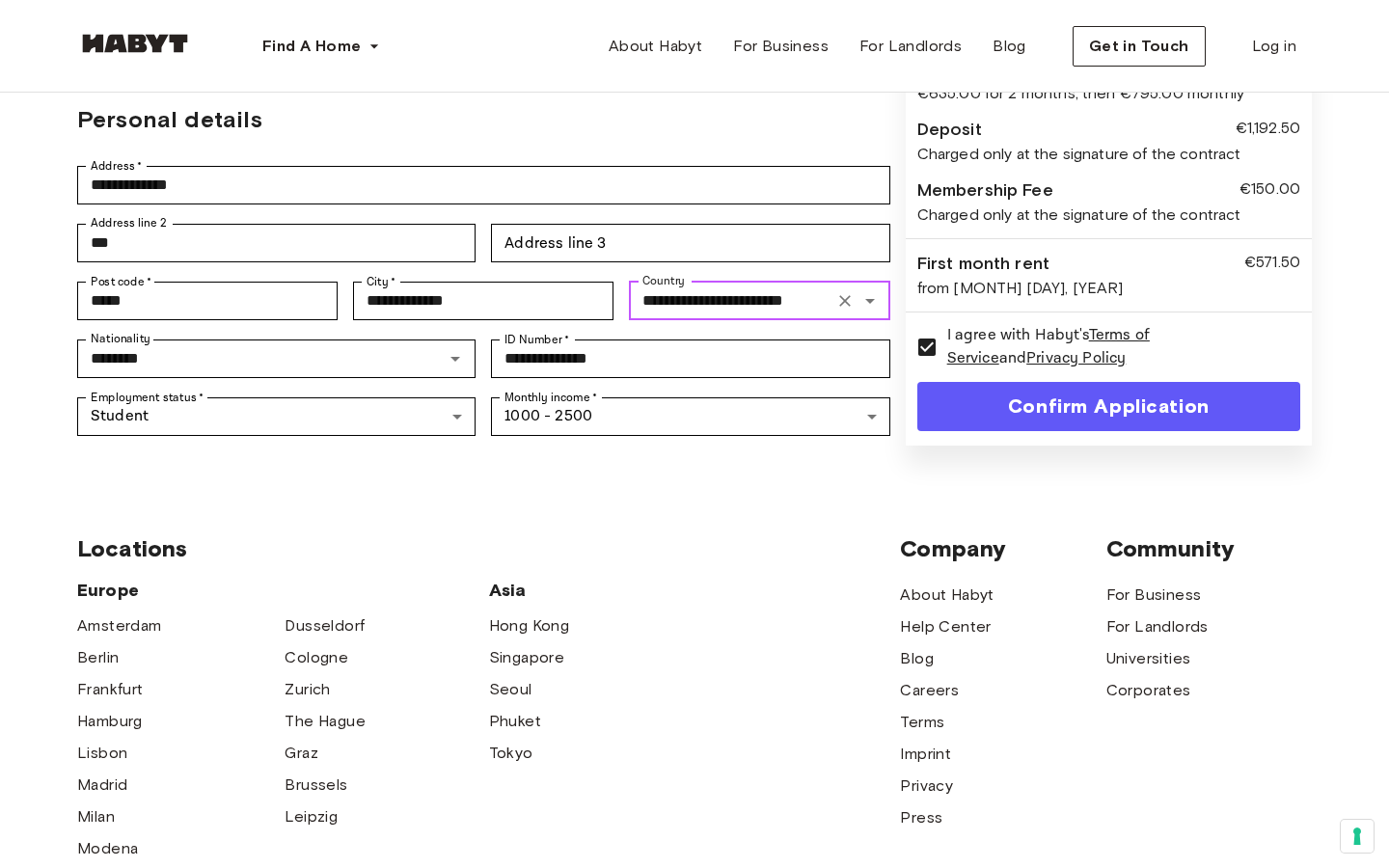 scroll, scrollTop: 415, scrollLeft: 0, axis: vertical 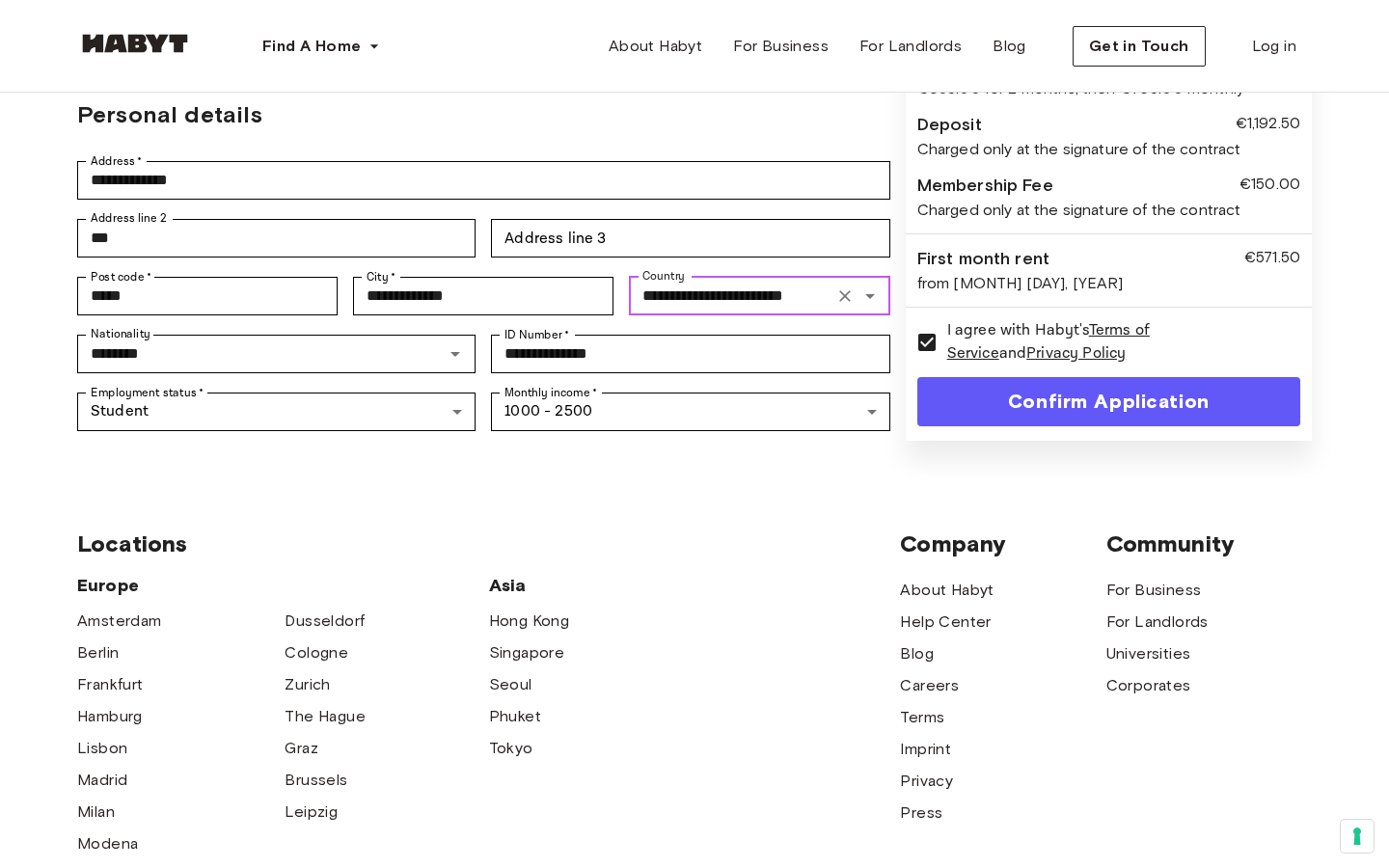 type on "**********" 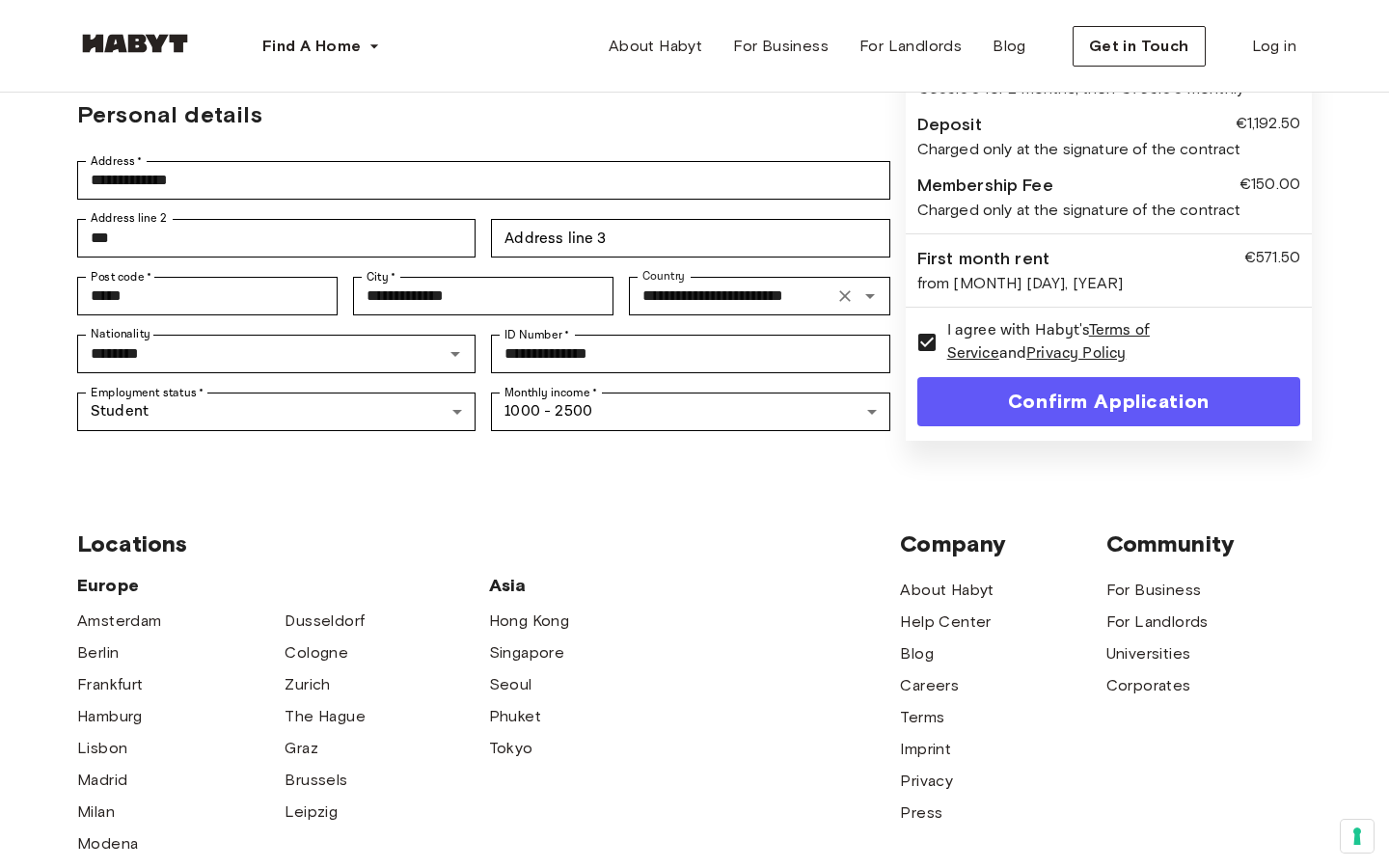 click on "Confirm Application" at bounding box center [1108, 401] 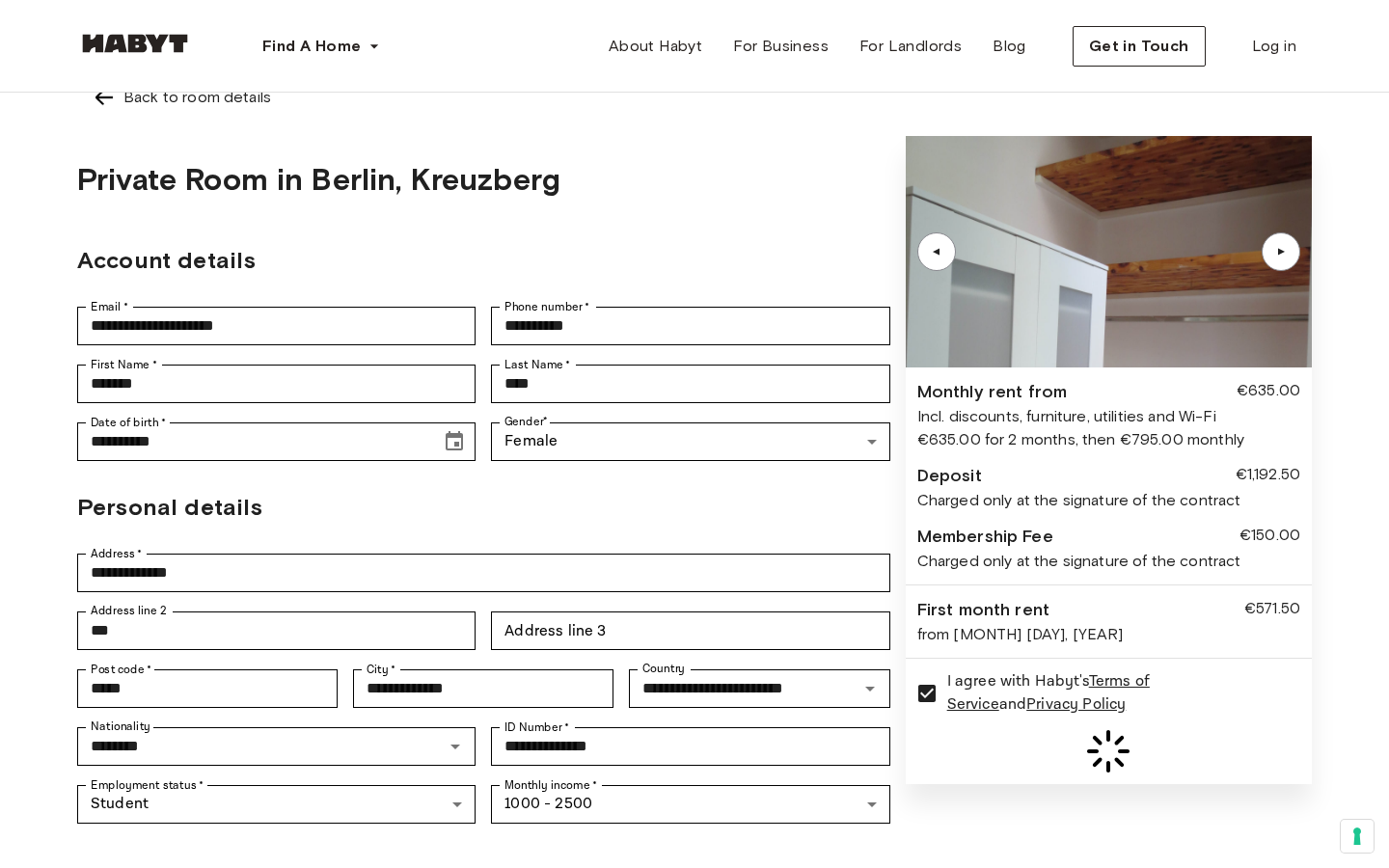 scroll, scrollTop: 0, scrollLeft: 0, axis: both 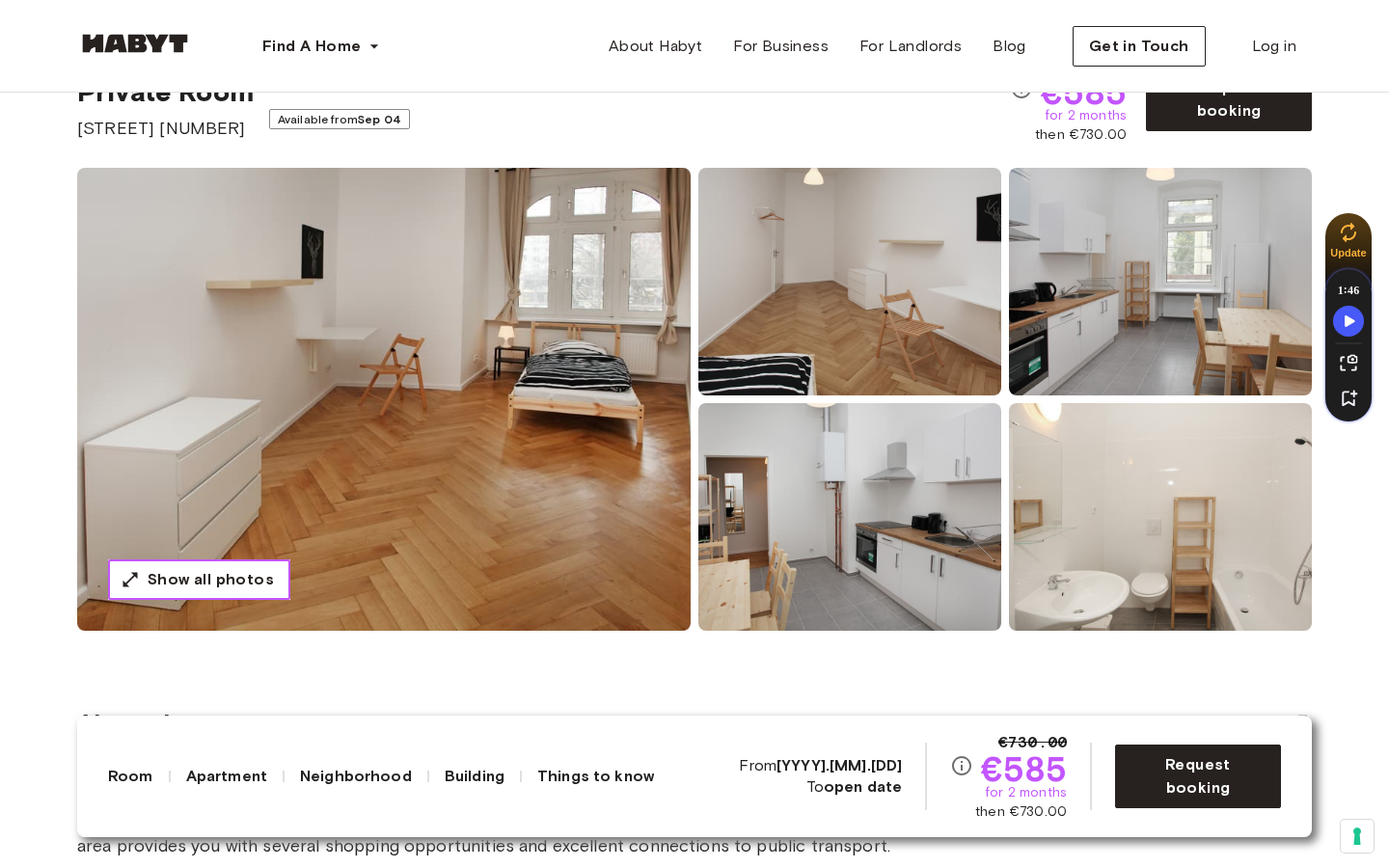 click on "Show all photos" at bounding box center (210, 580) 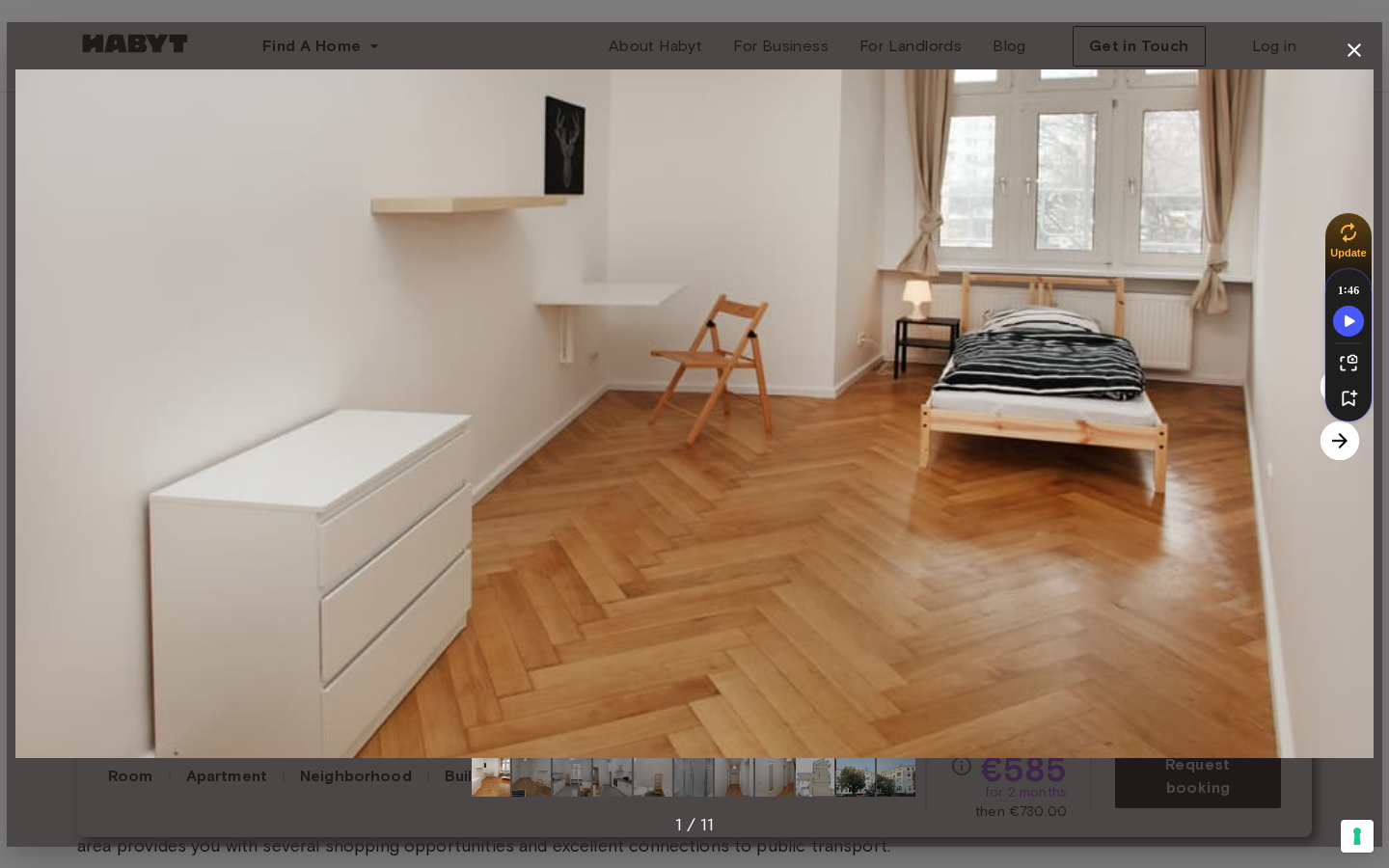 click at bounding box center [1340, 441] 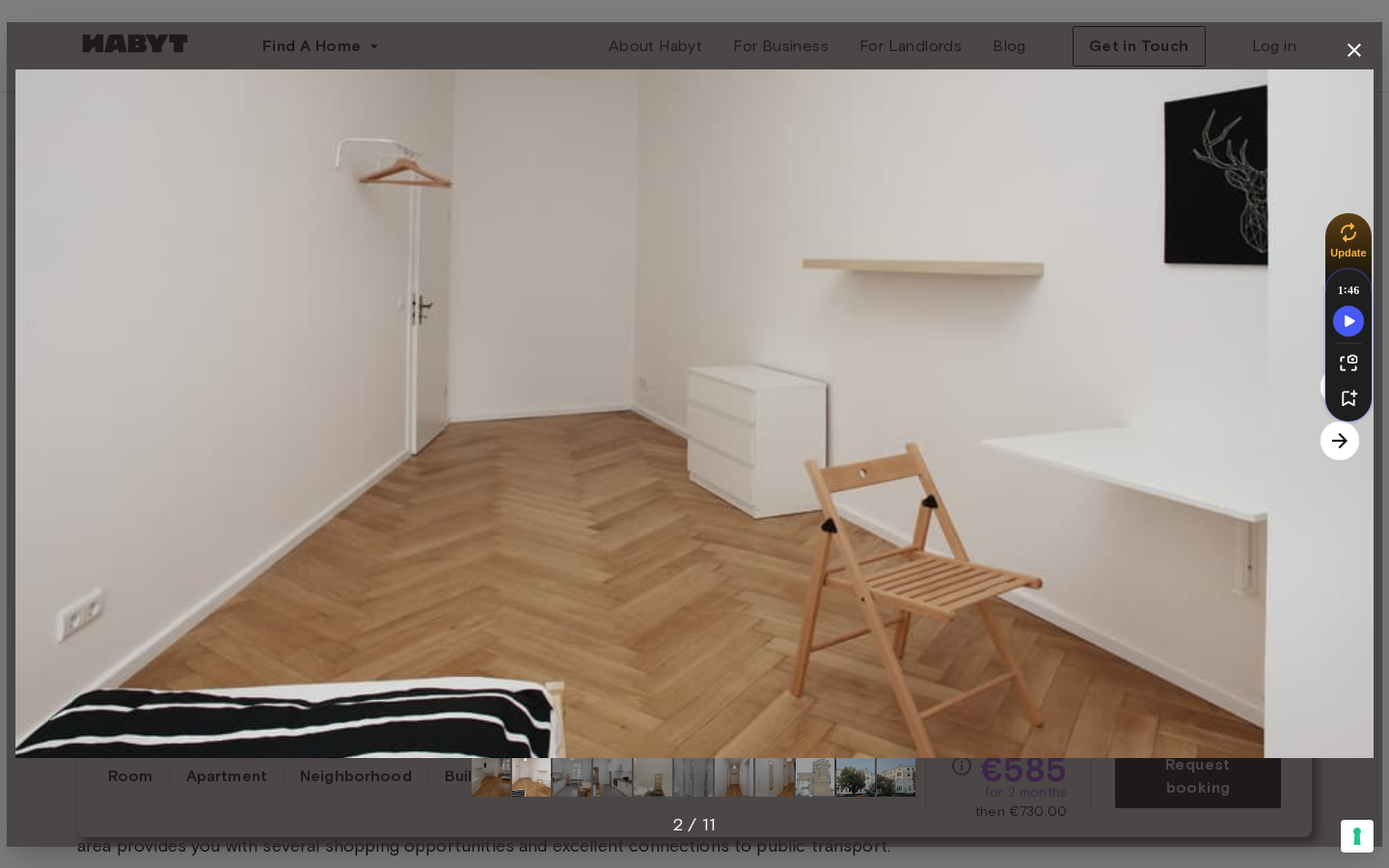 click at bounding box center [1340, 441] 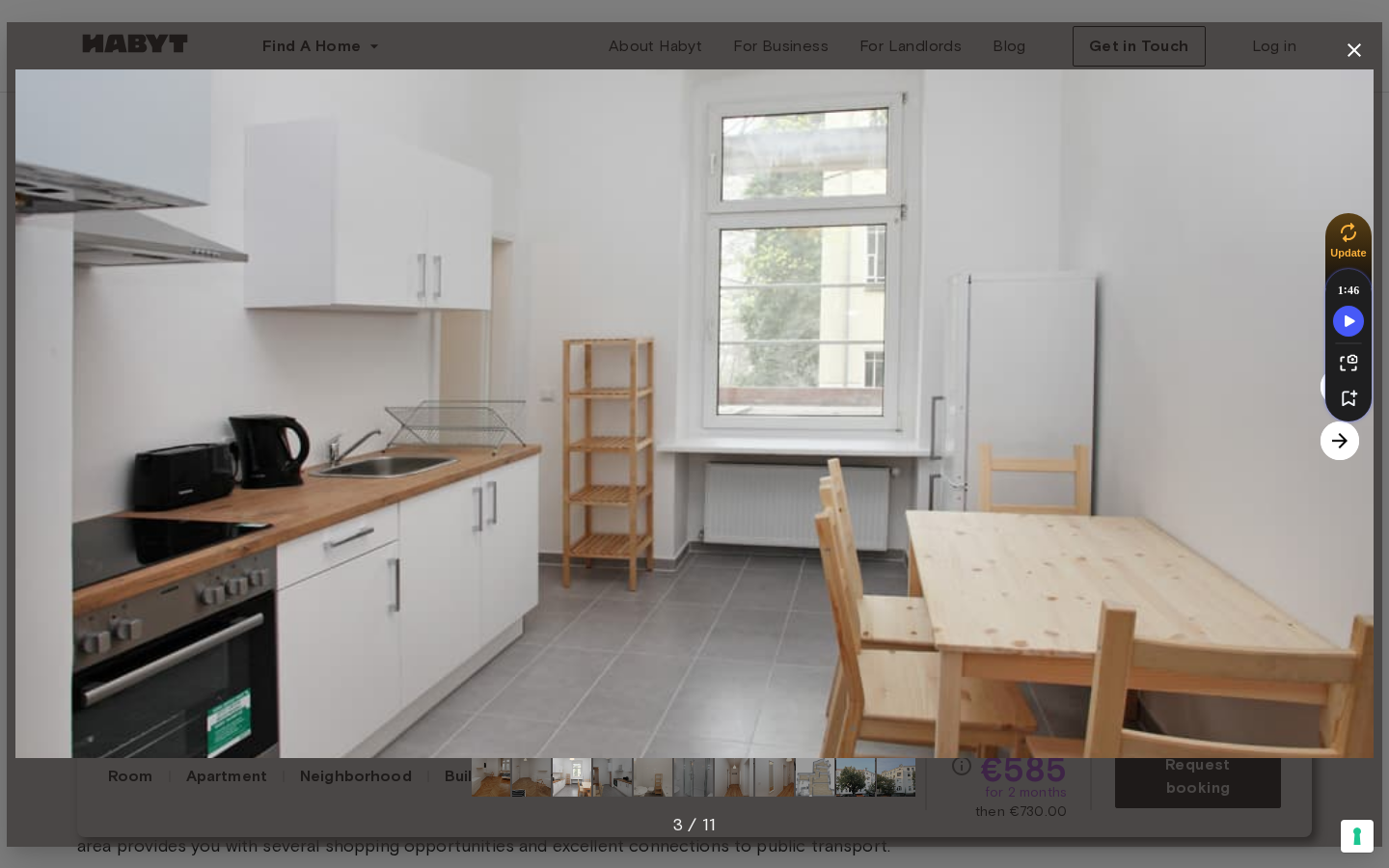 click at bounding box center [1340, 441] 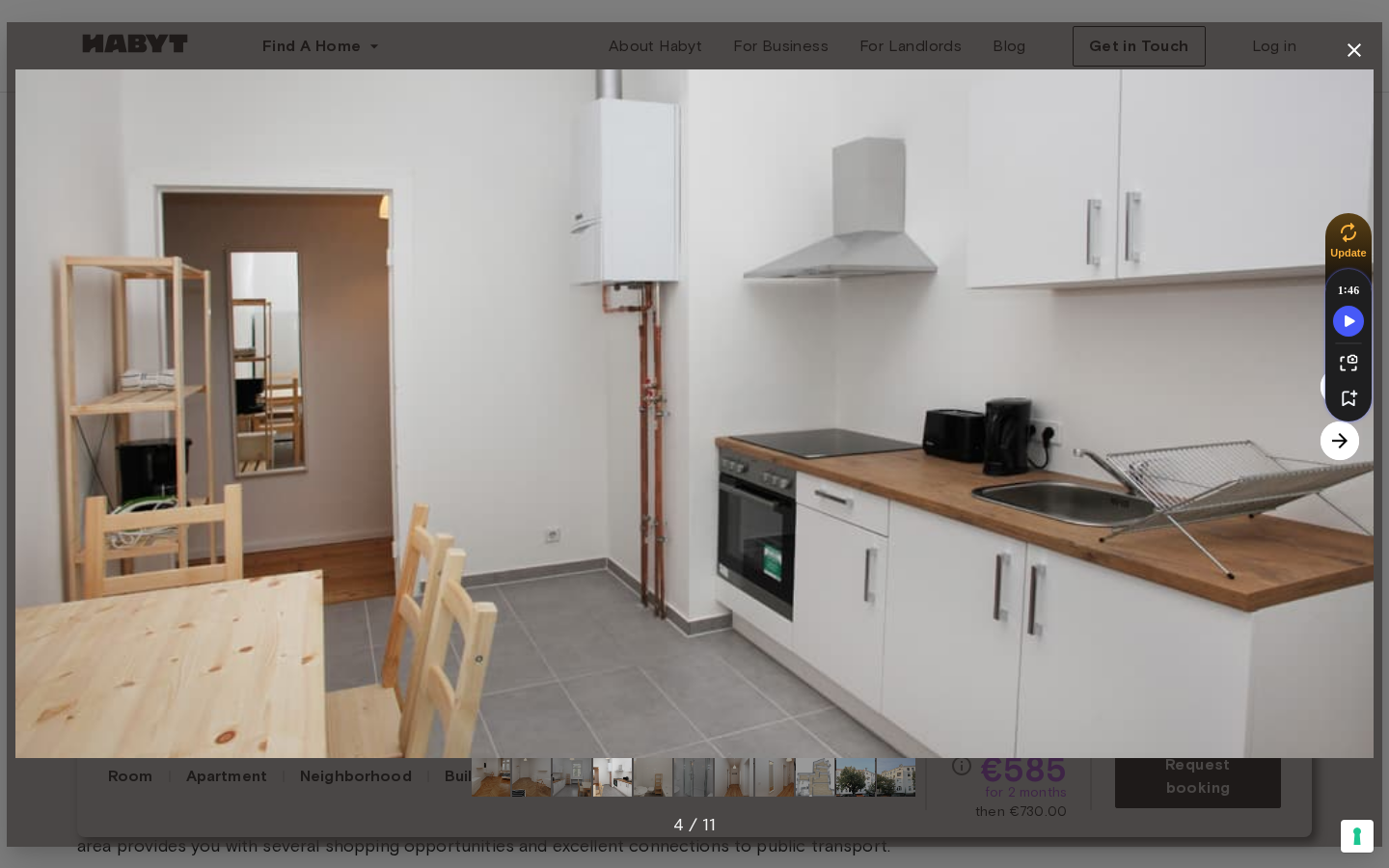 click at bounding box center [1340, 441] 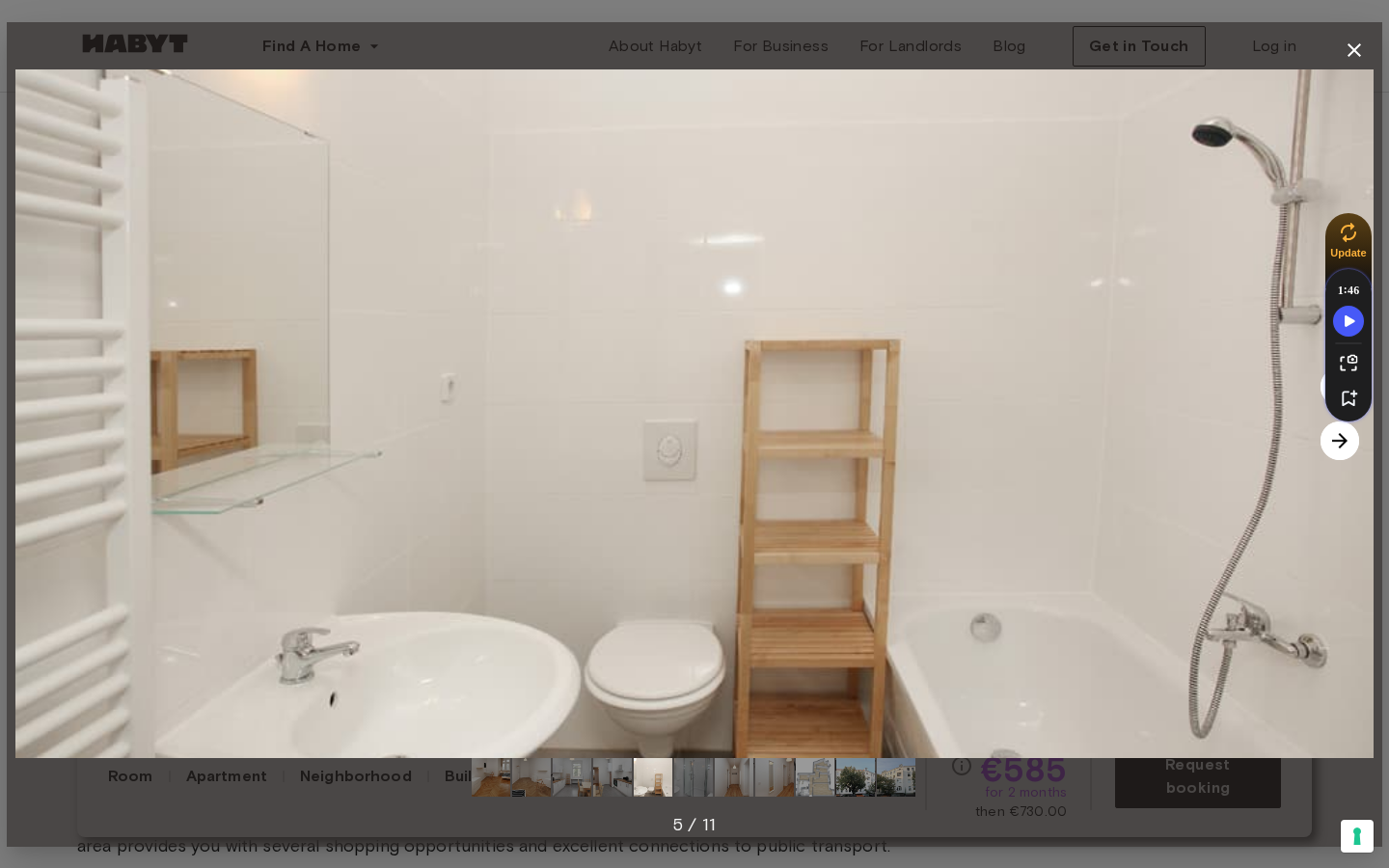 click at bounding box center [1340, 441] 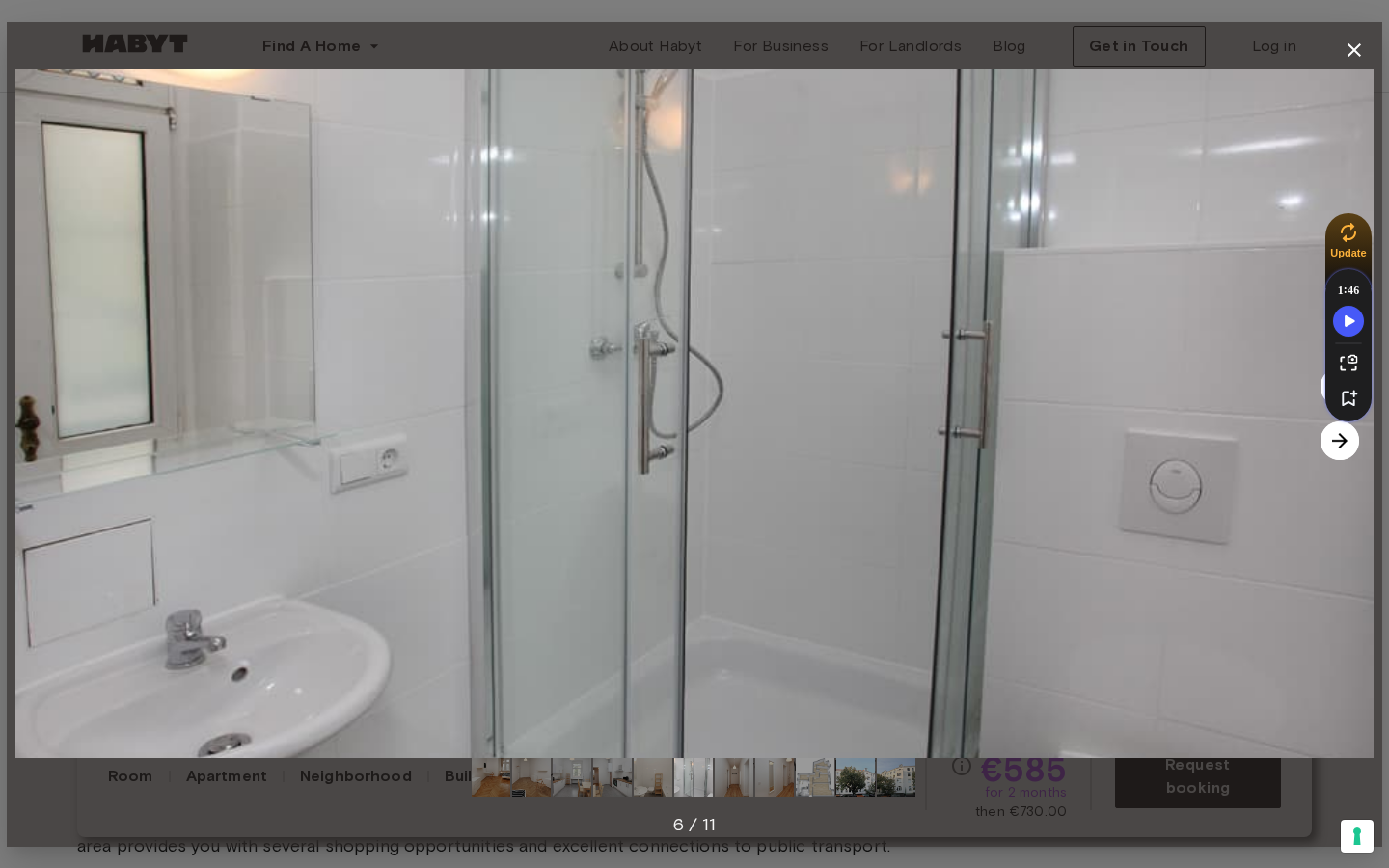 click at bounding box center [1340, 441] 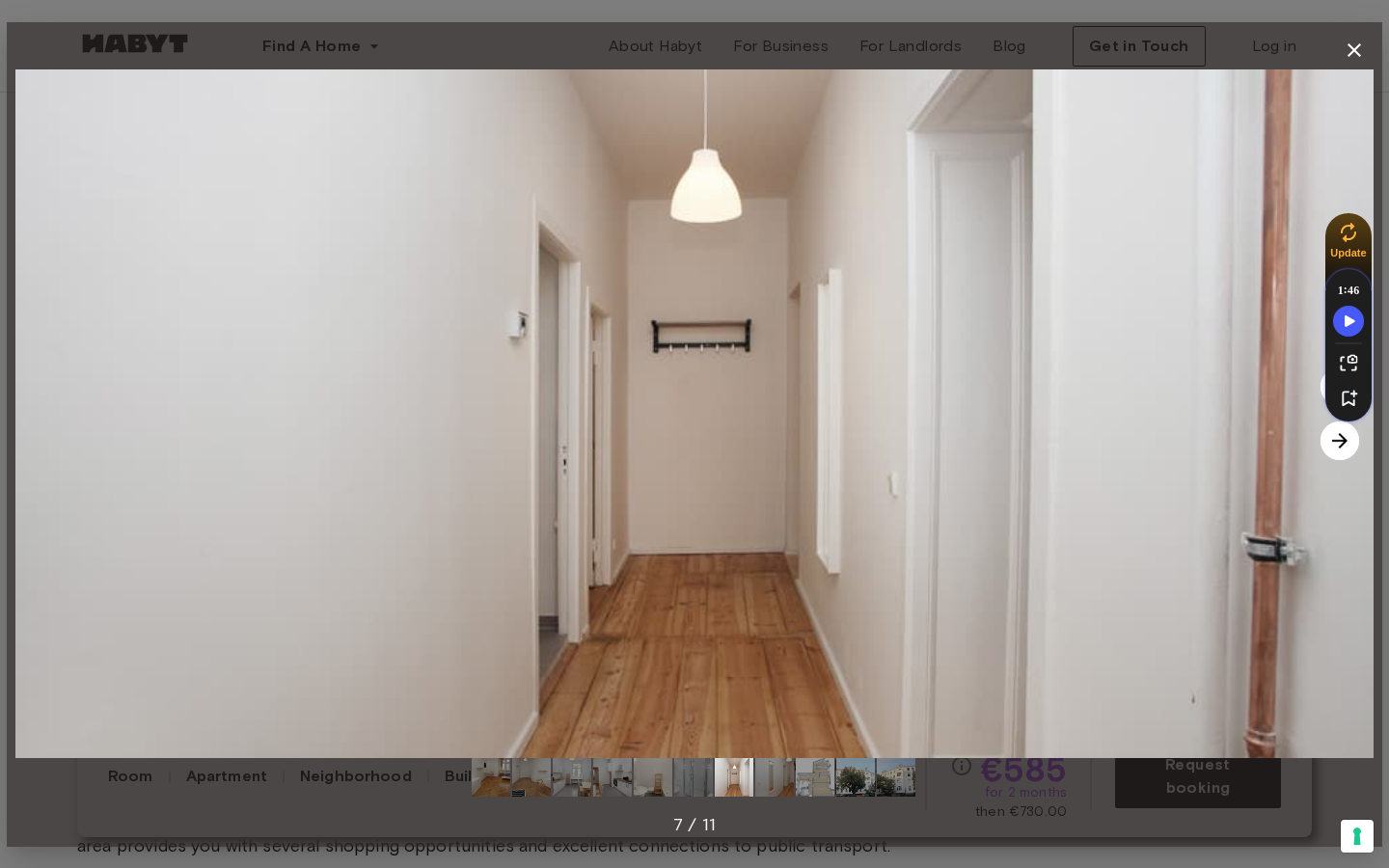 click at bounding box center [1340, 441] 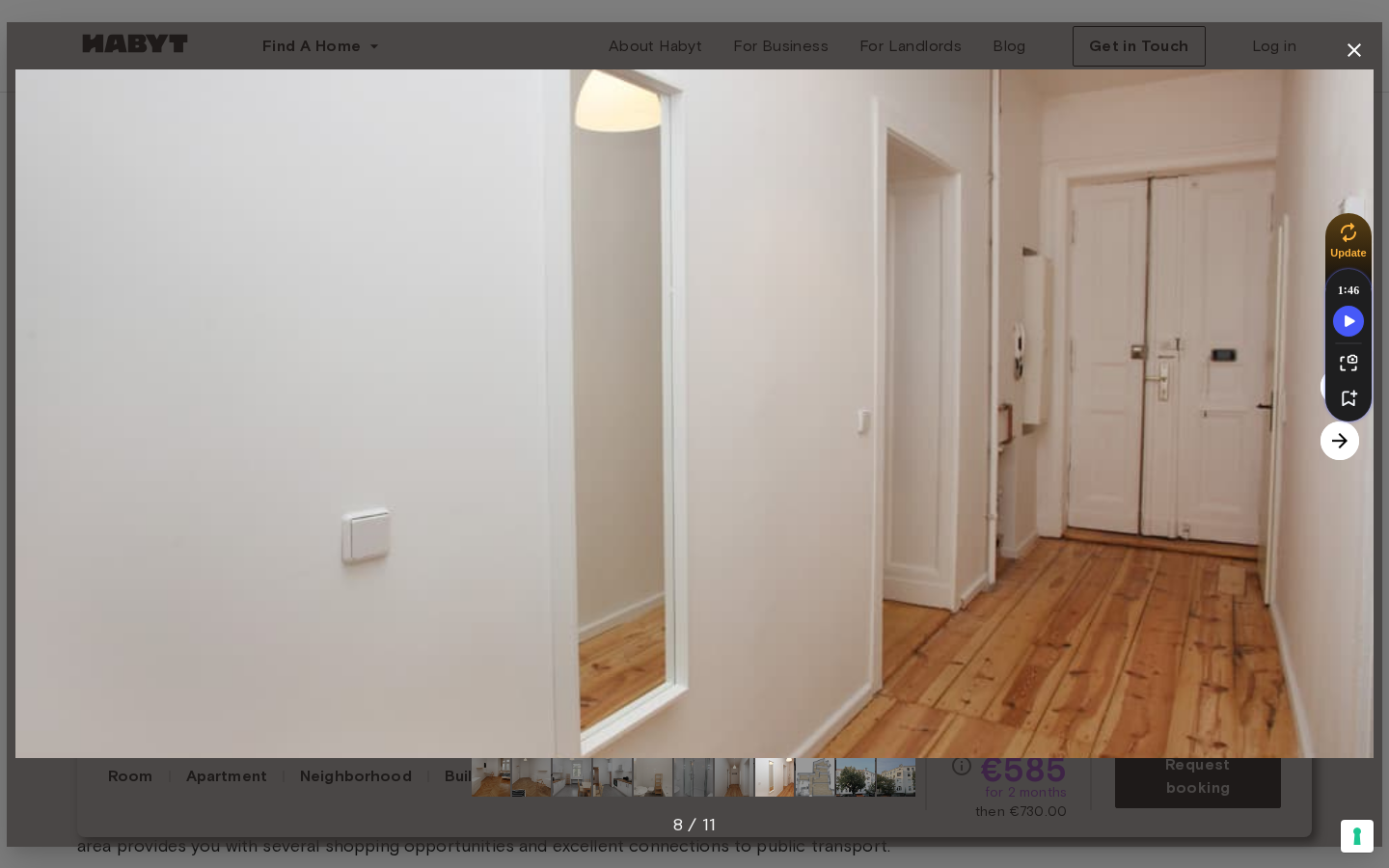 click at bounding box center (1340, 441) 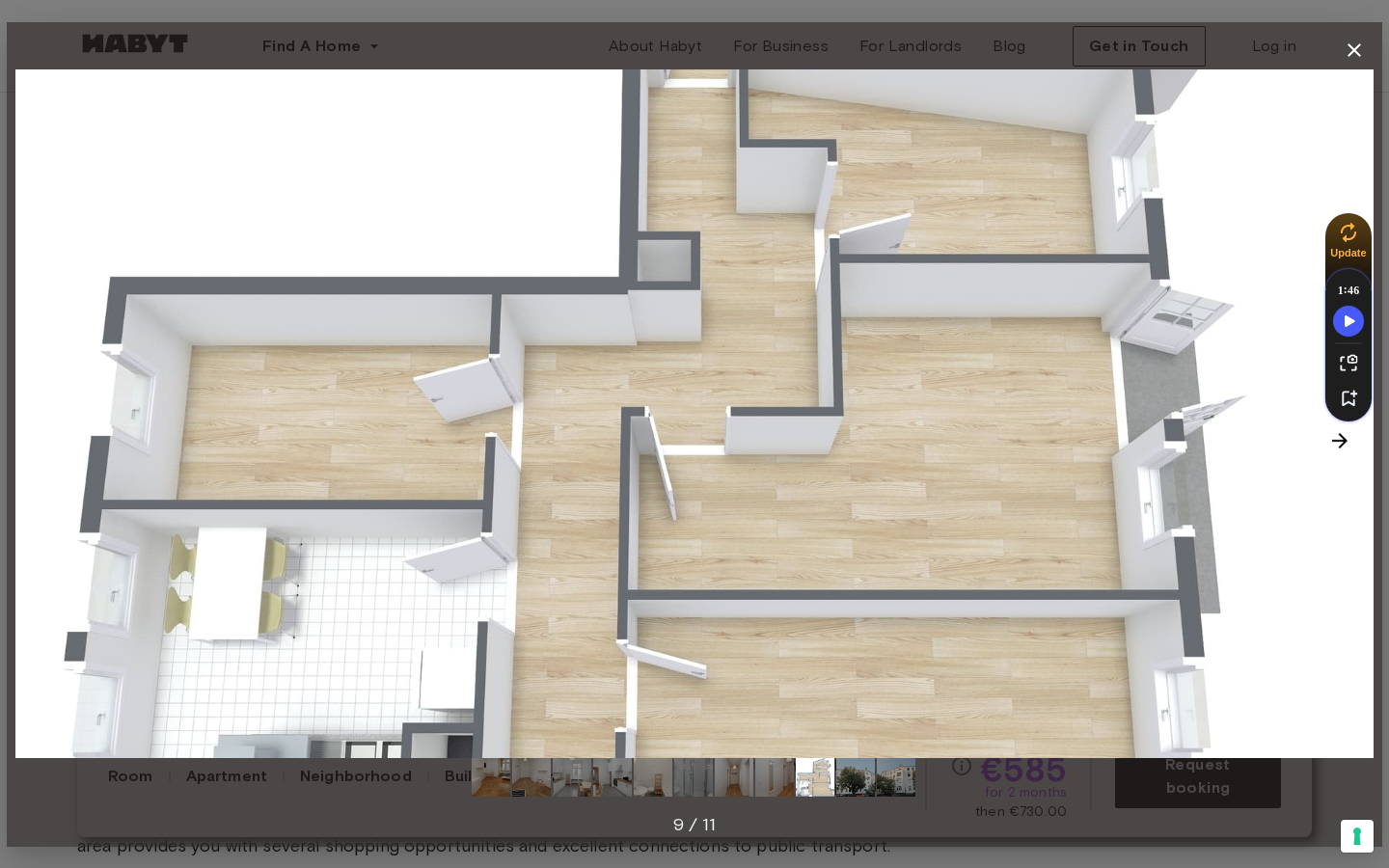 click on "9 / 11" at bounding box center (694, 434) 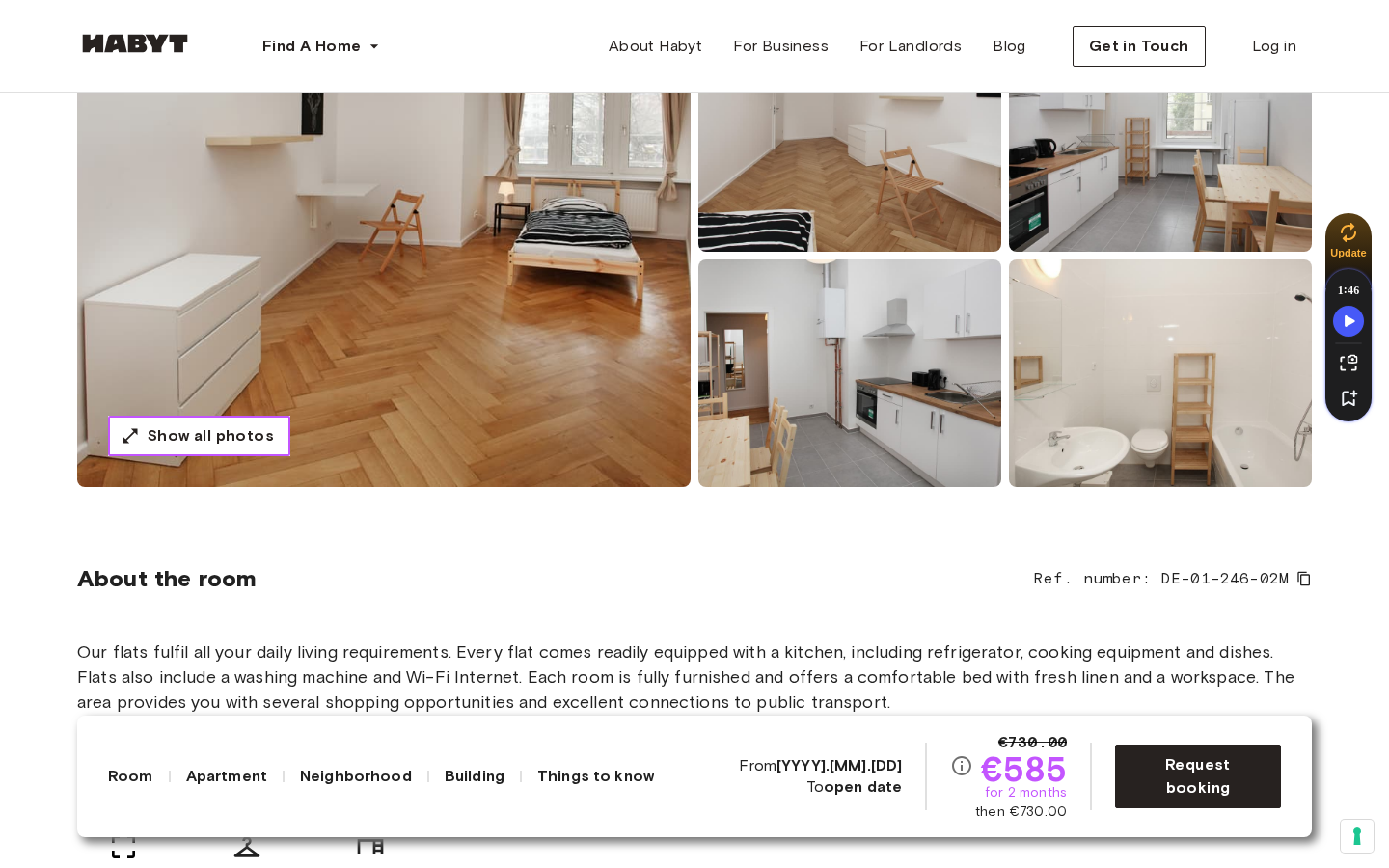 scroll, scrollTop: 0, scrollLeft: 0, axis: both 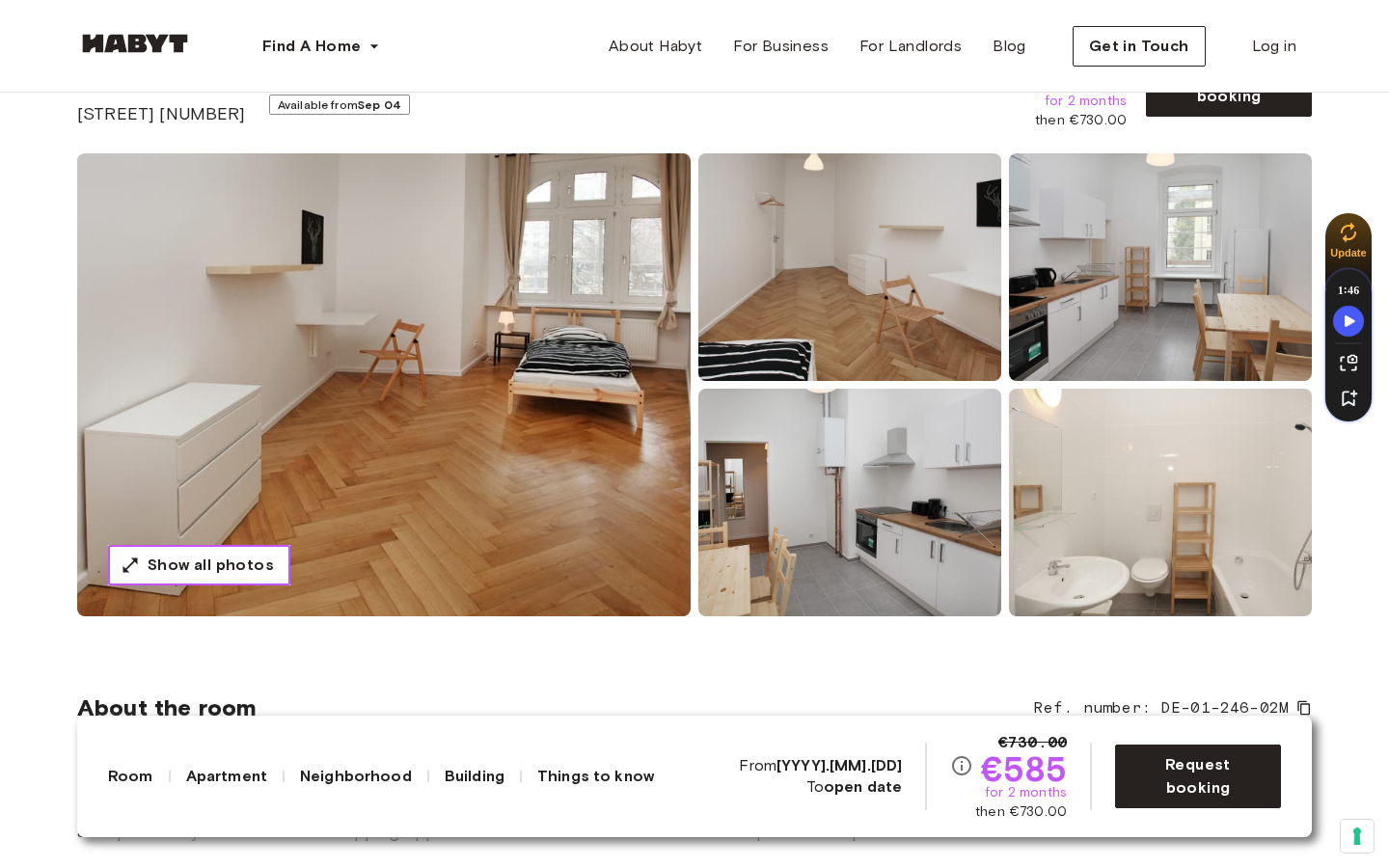 click on "Show all photos" at bounding box center (210, 565) 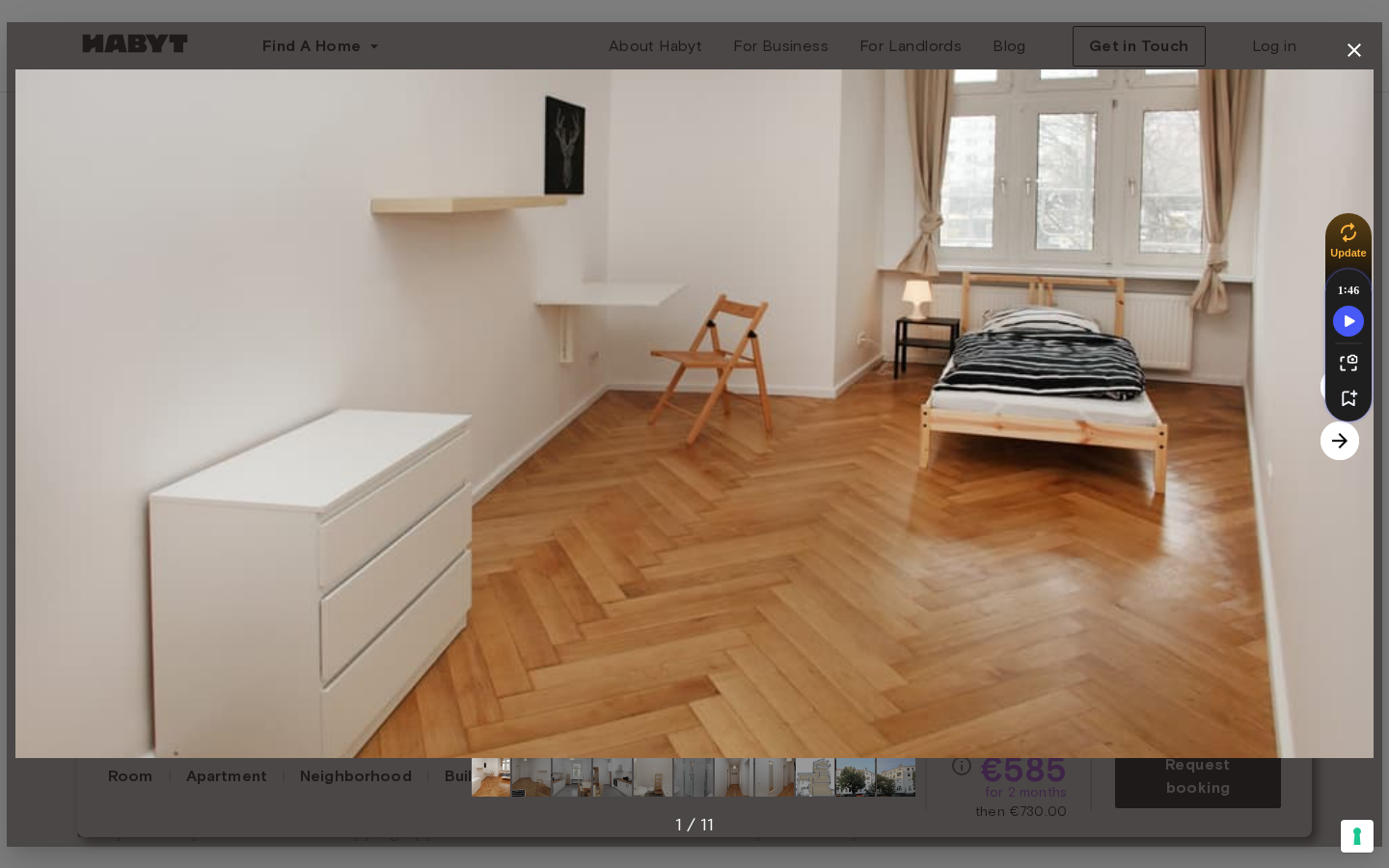 click at bounding box center (1340, 441) 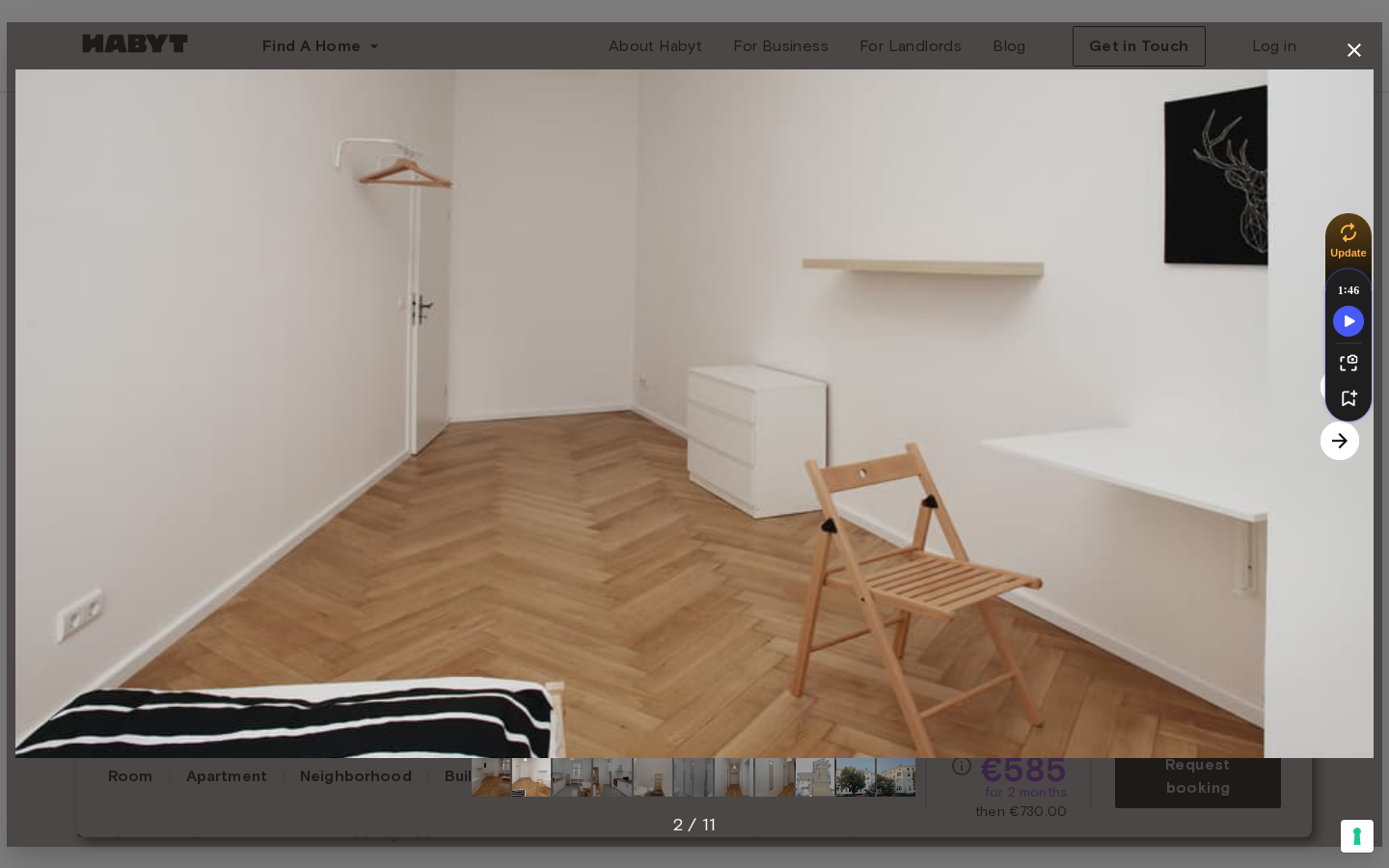 click at bounding box center [1340, 441] 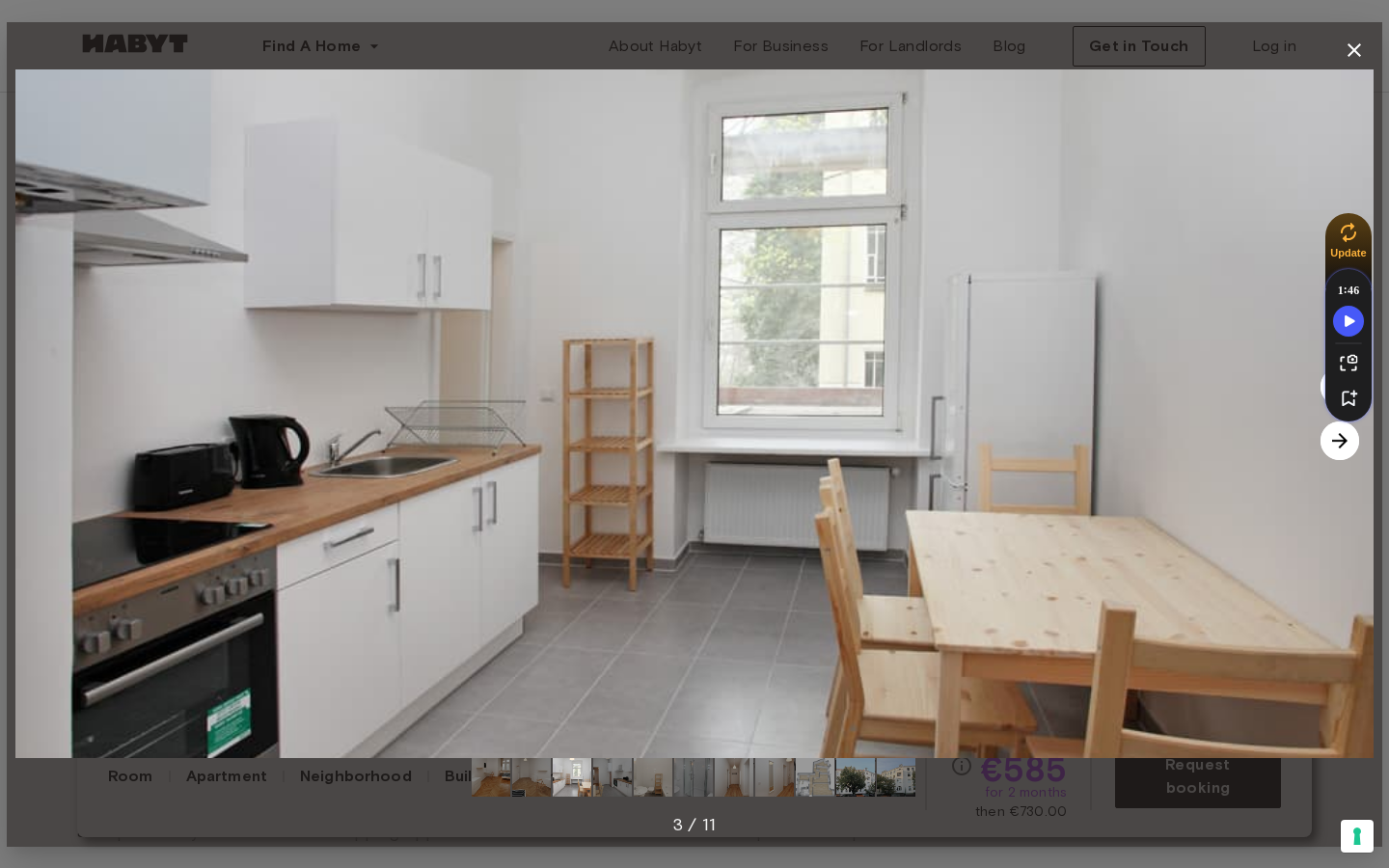 click at bounding box center [1340, 441] 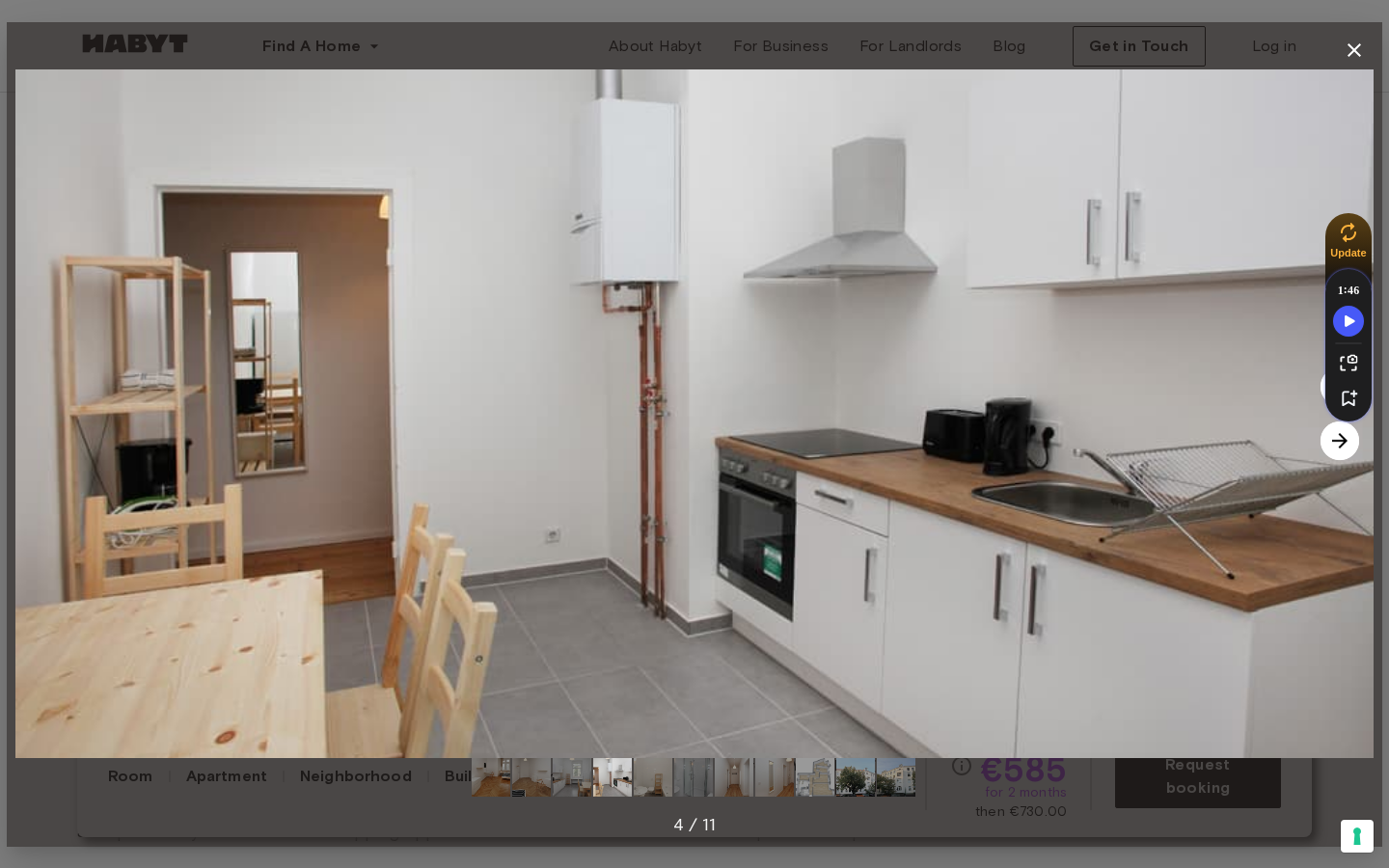 click 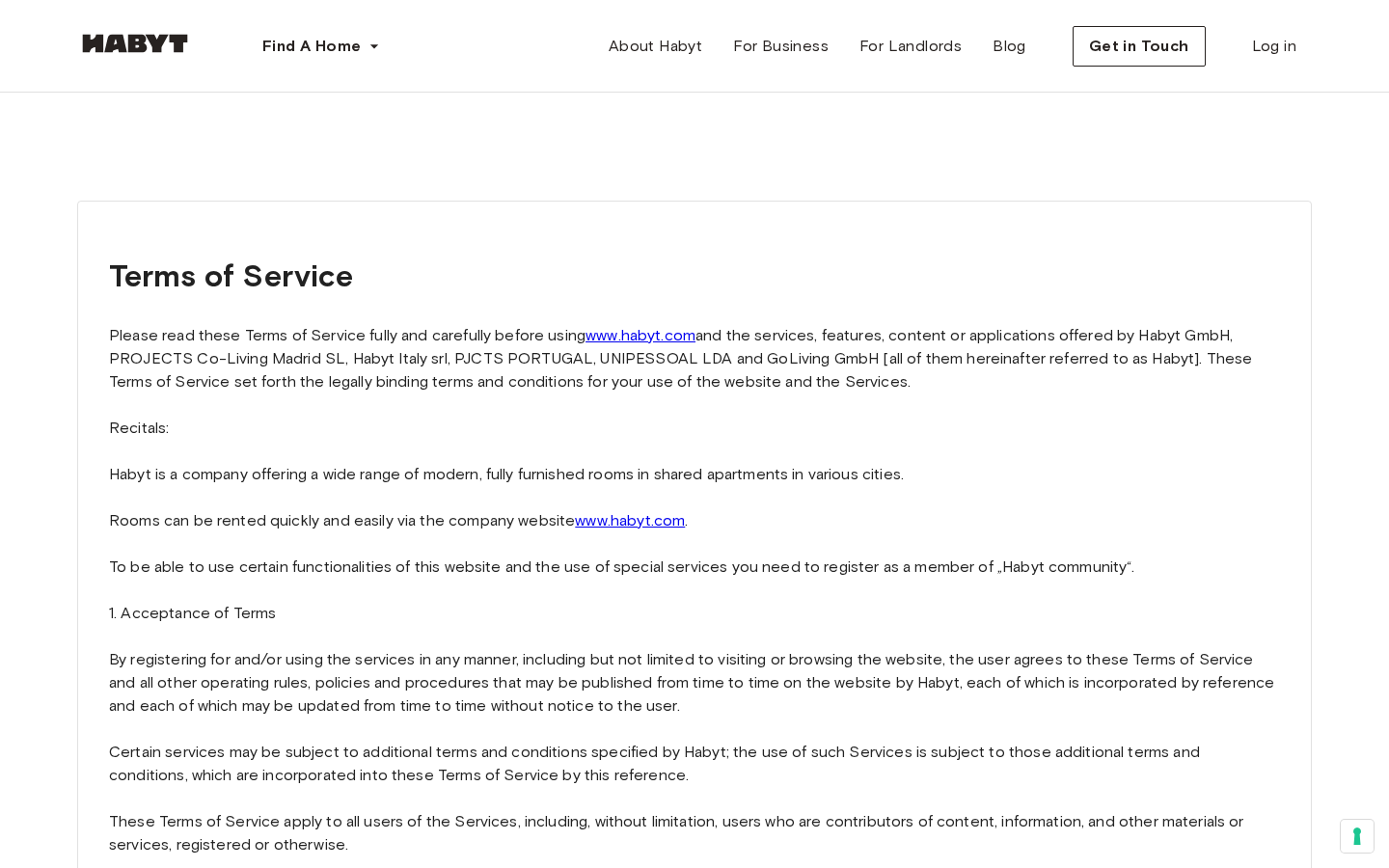 scroll, scrollTop: 0, scrollLeft: 0, axis: both 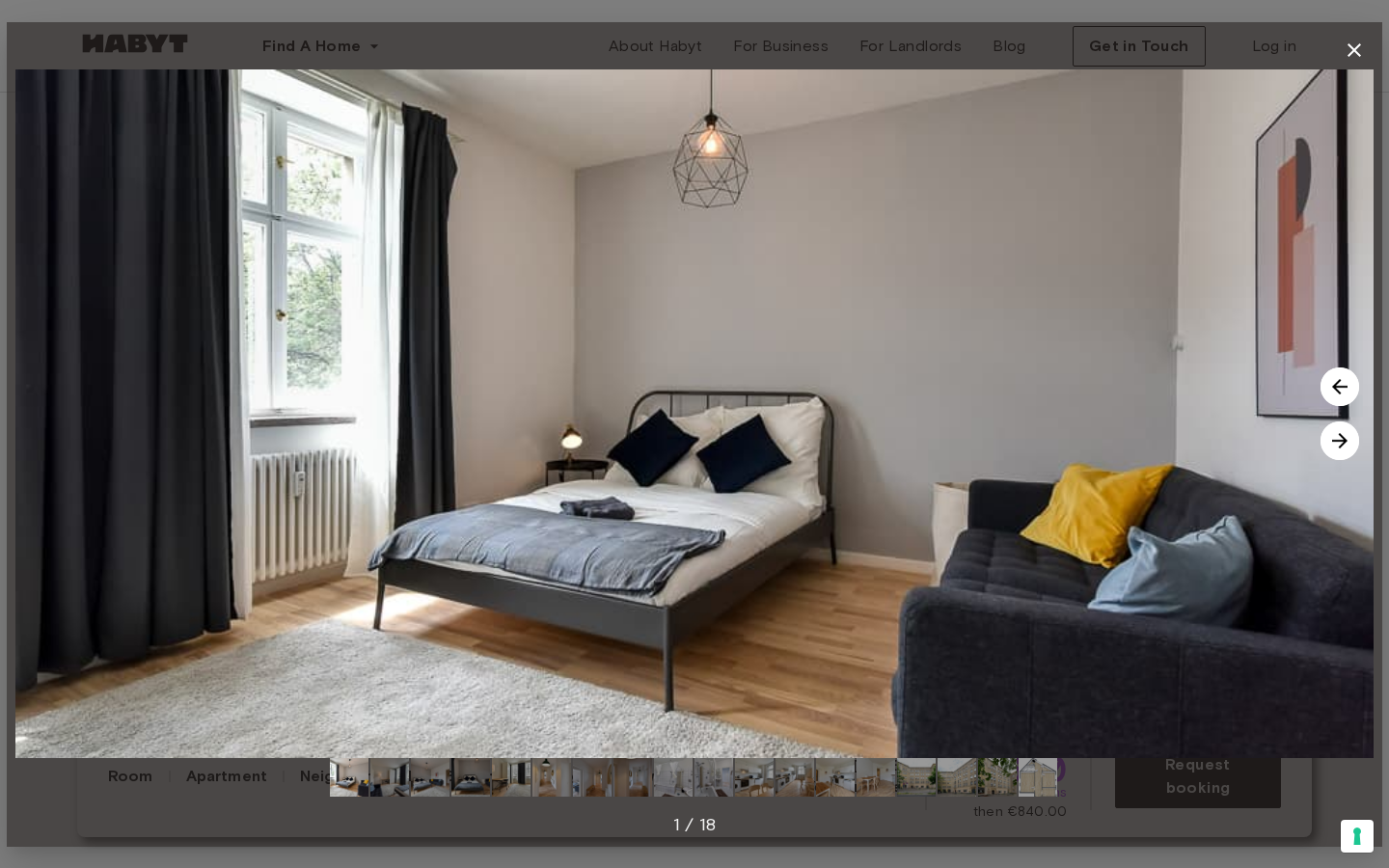 click at bounding box center (1340, 441) 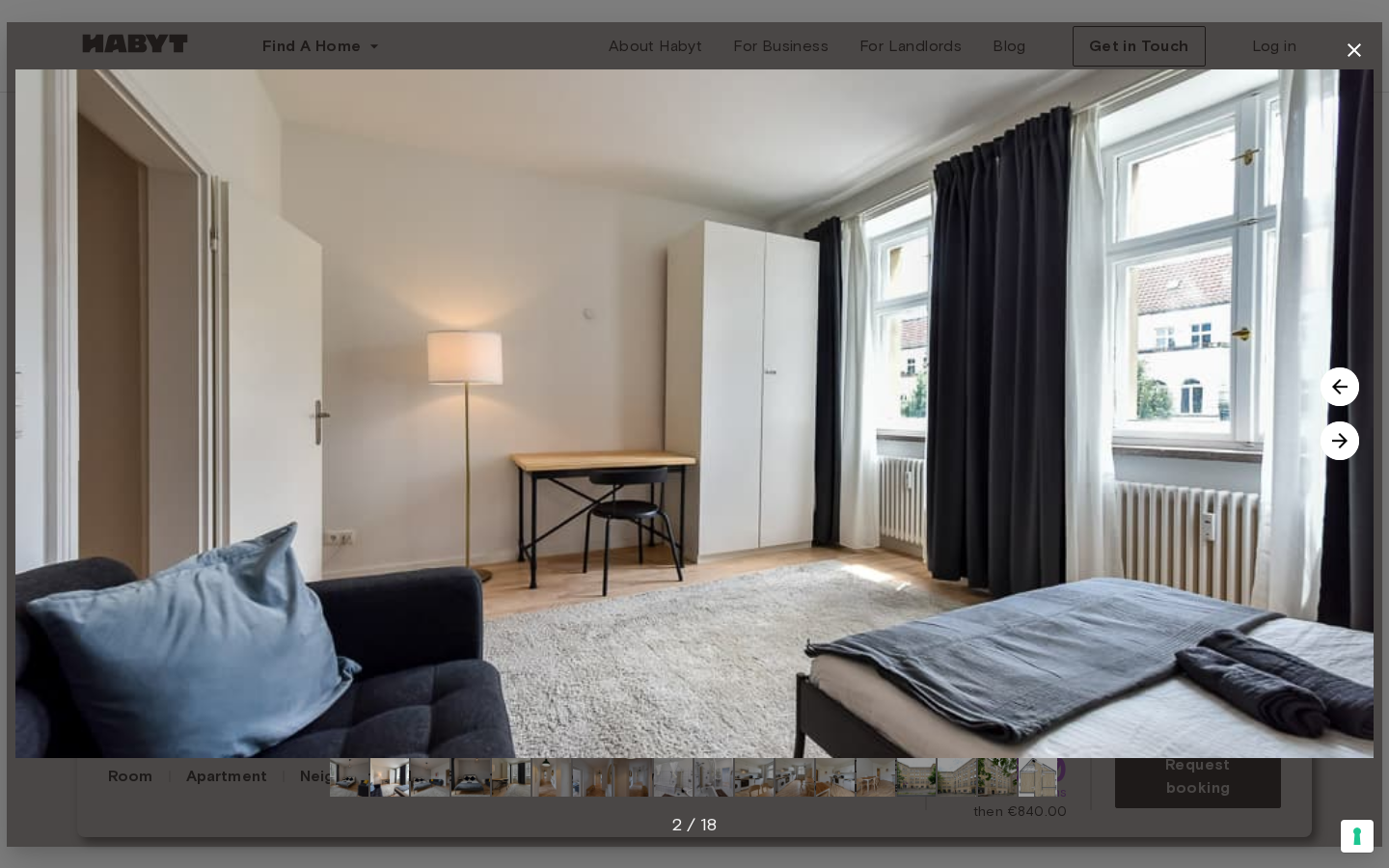 click at bounding box center [1340, 441] 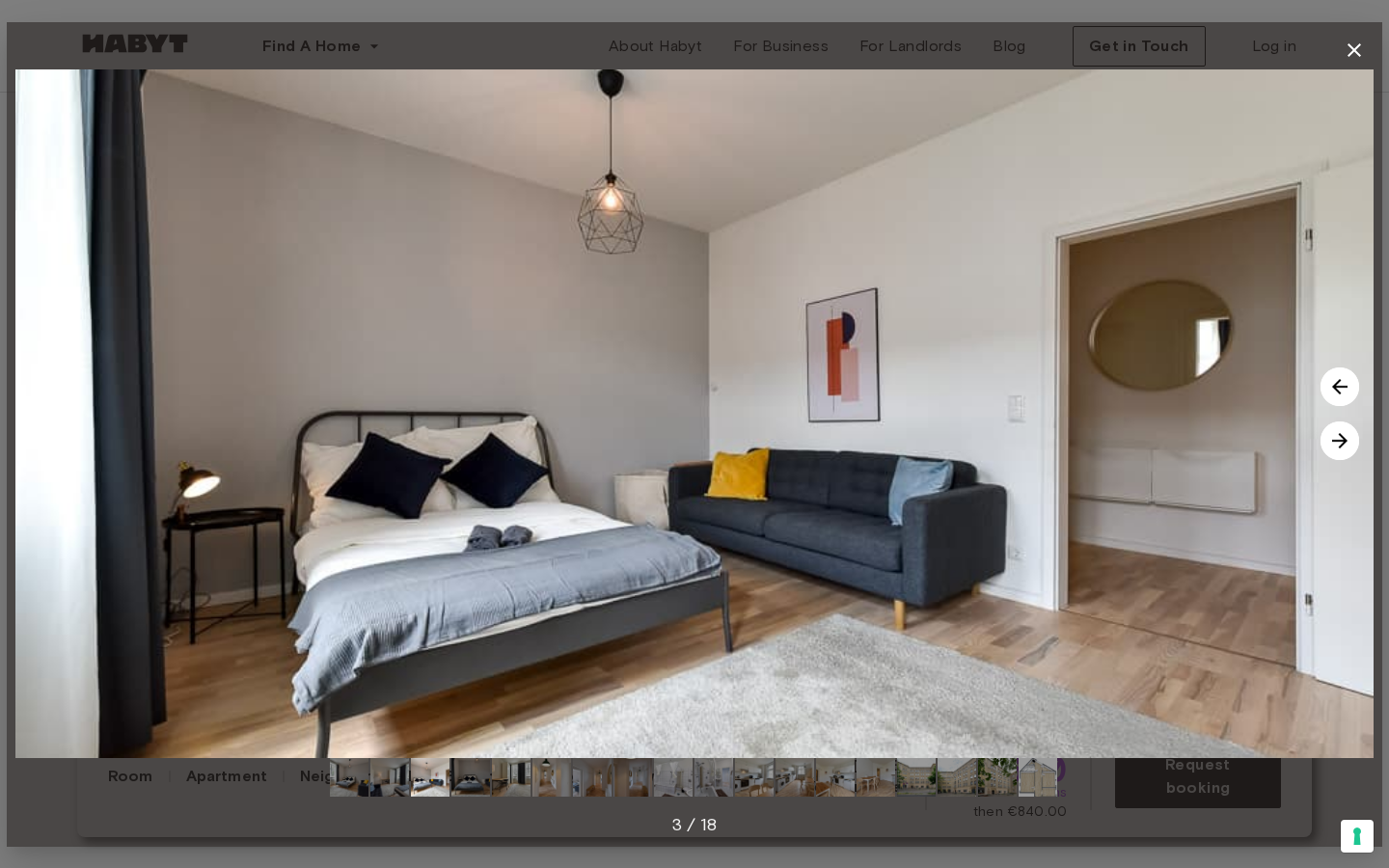 click at bounding box center [1340, 441] 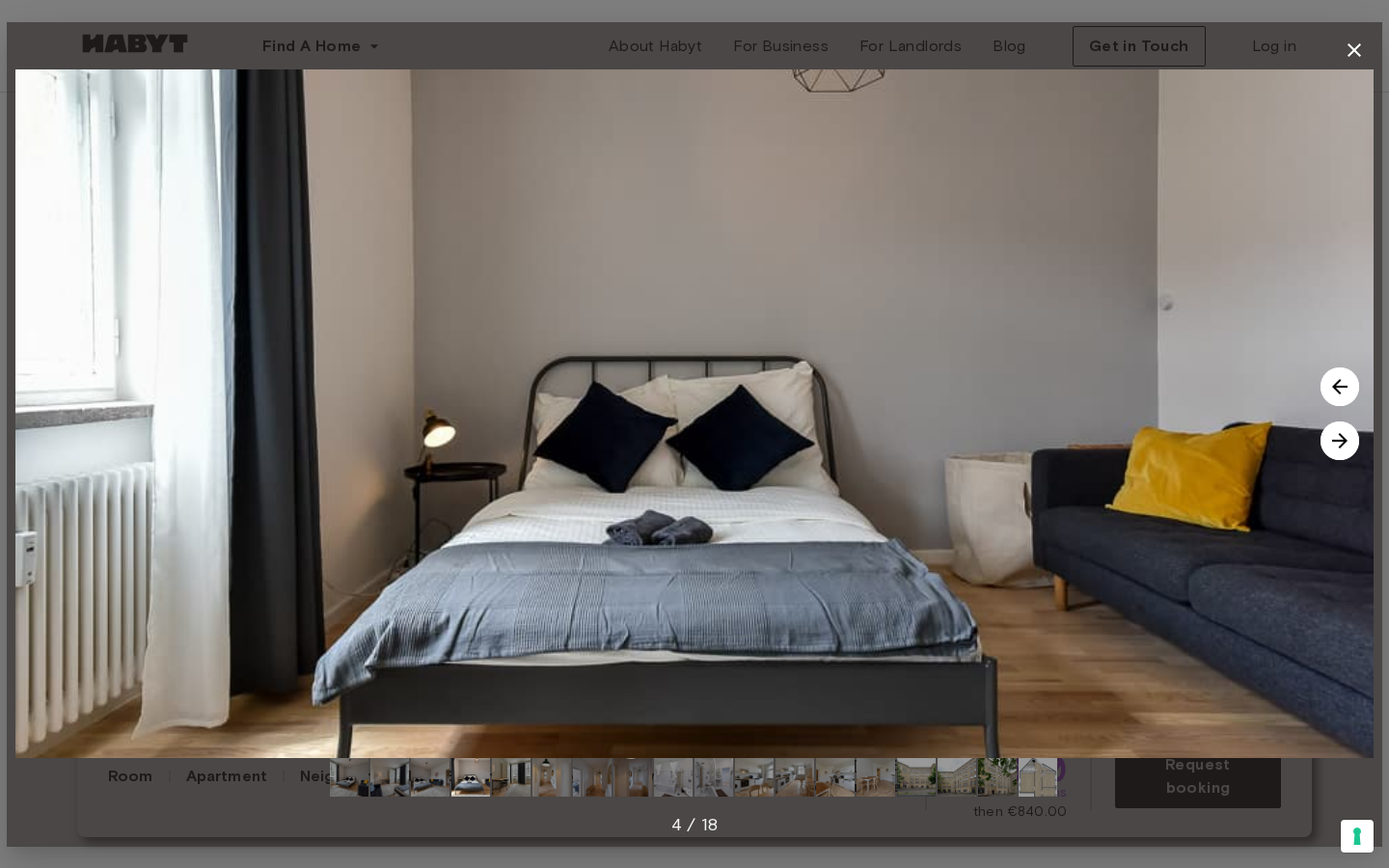 click at bounding box center [1340, 441] 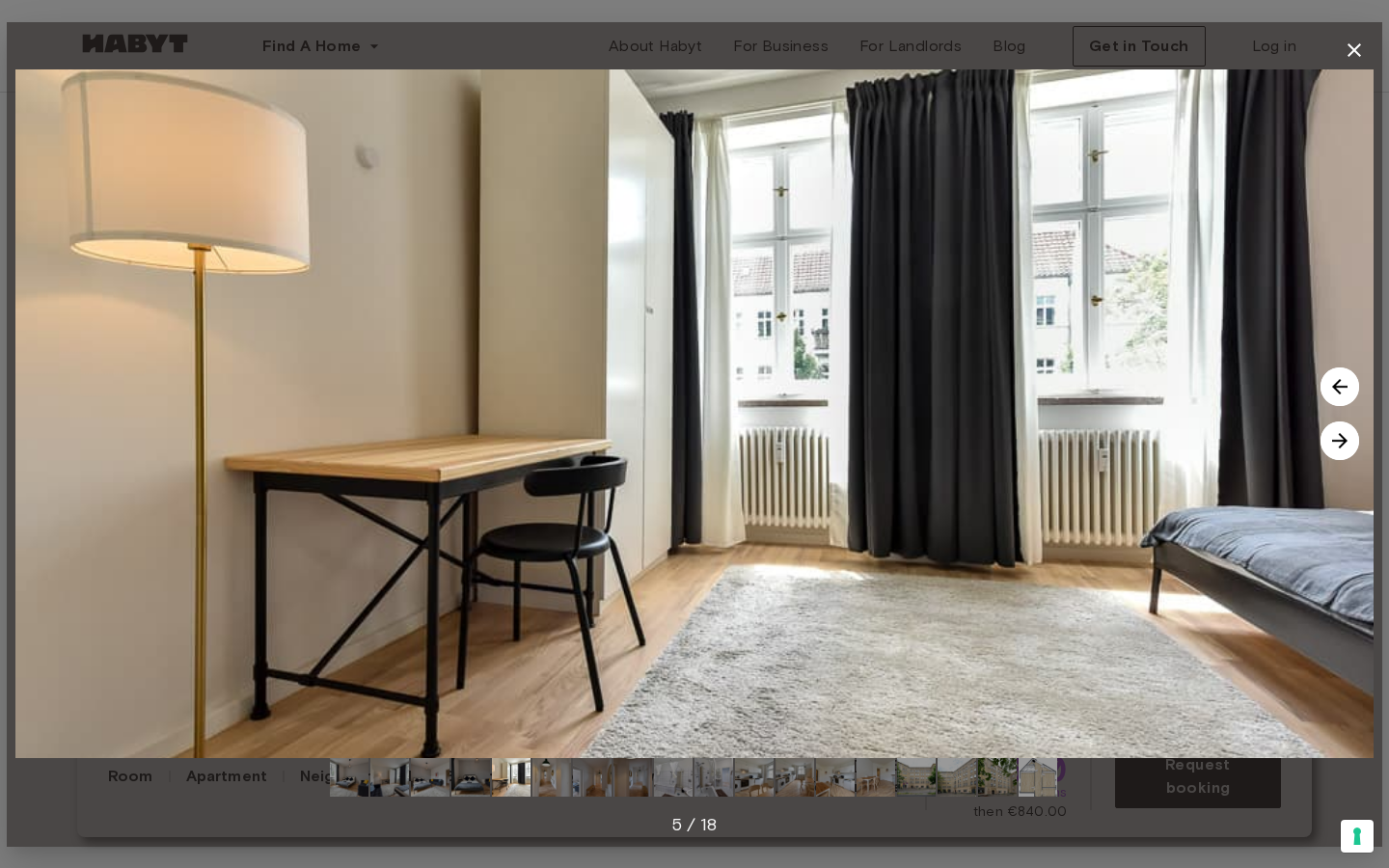 click at bounding box center (1340, 441) 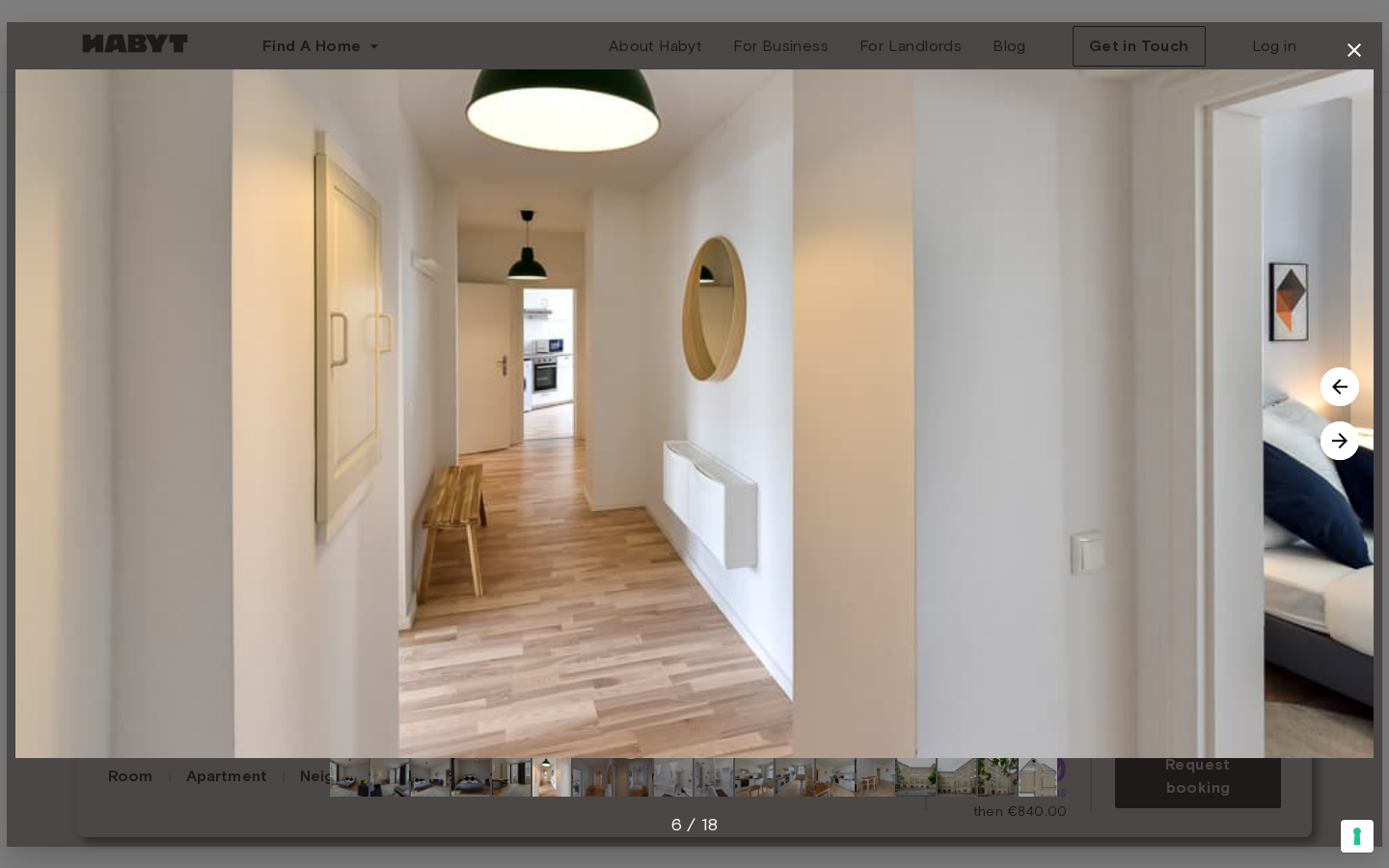 click at bounding box center (1340, 441) 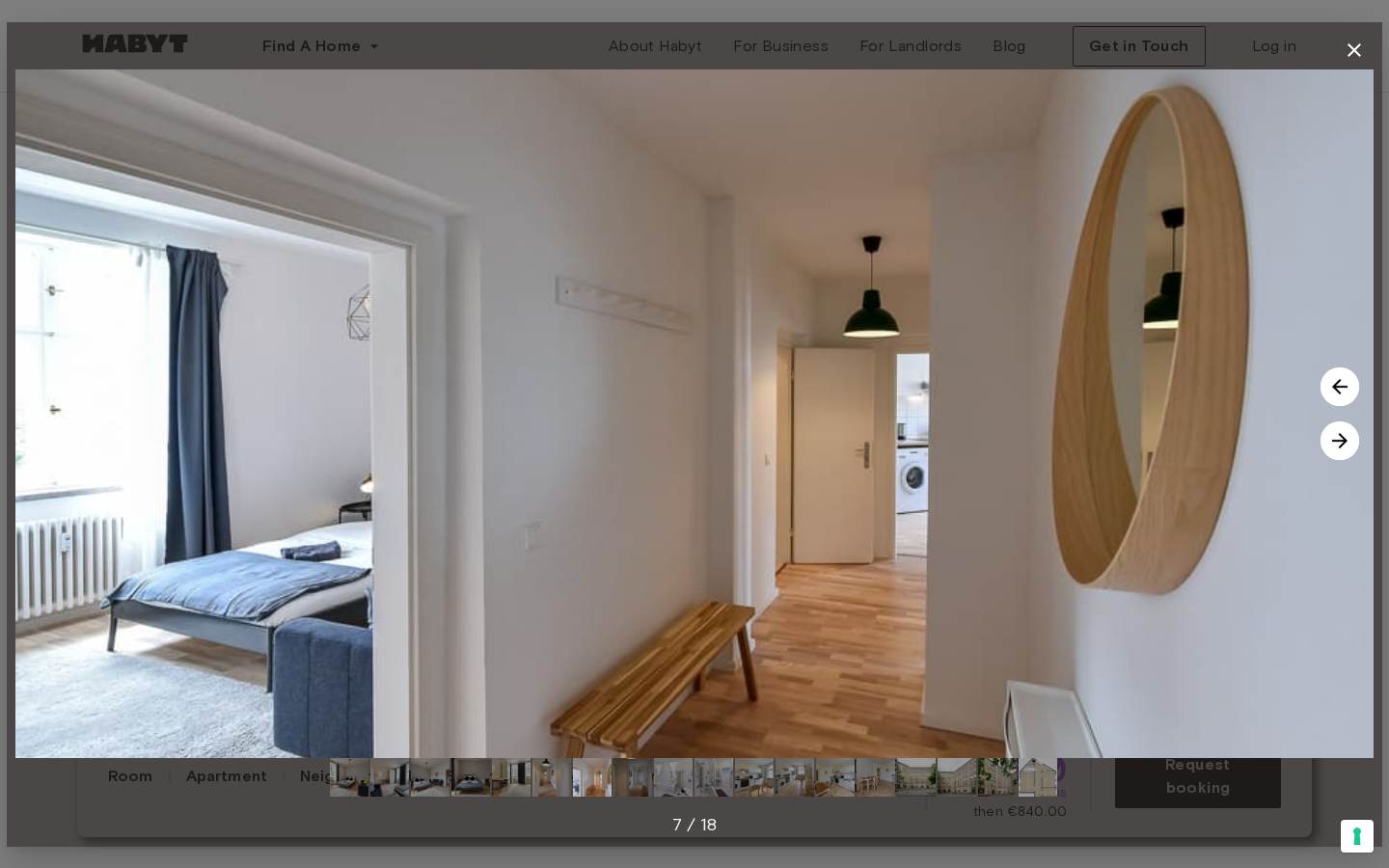 click at bounding box center [1340, 441] 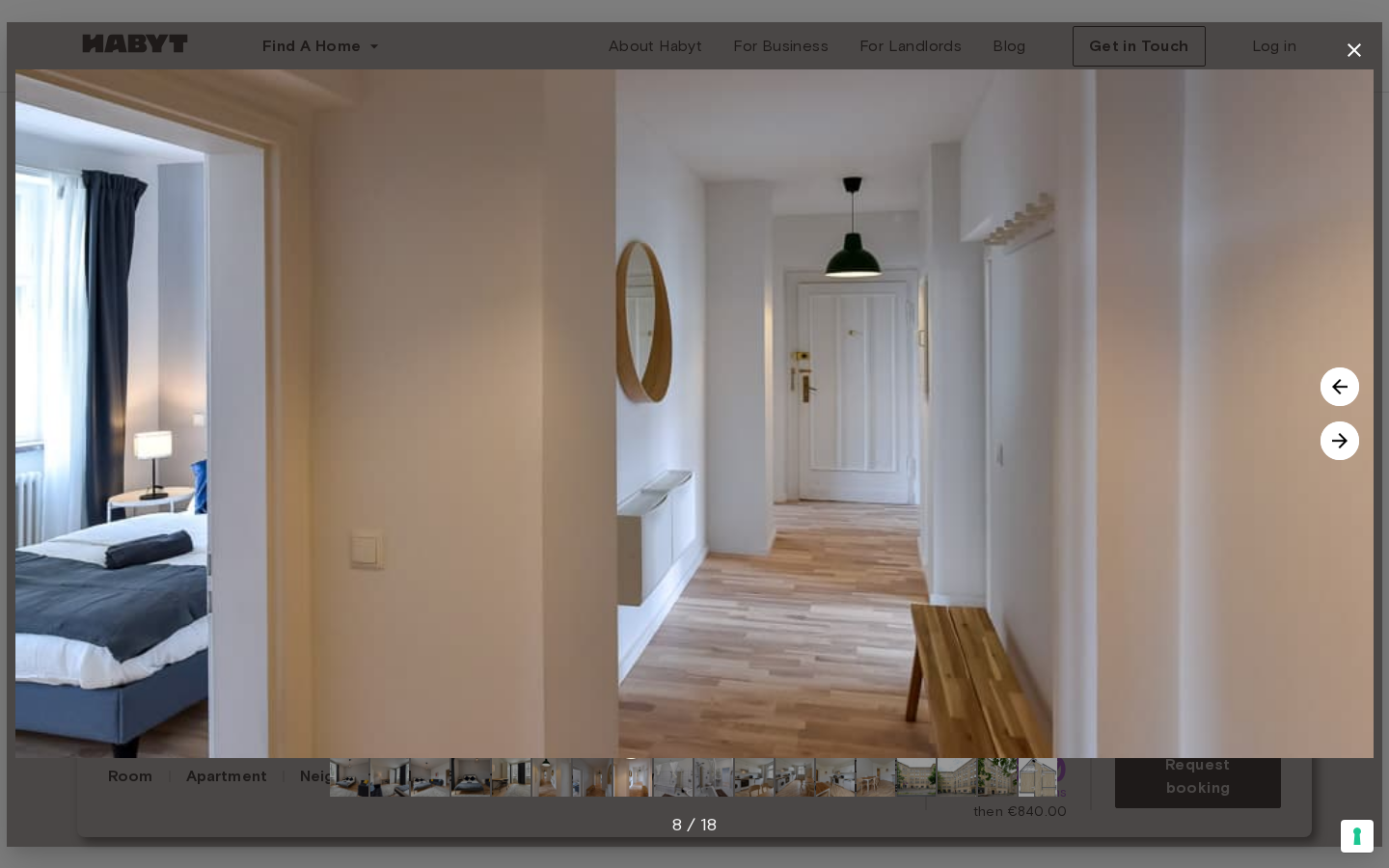click at bounding box center (1340, 441) 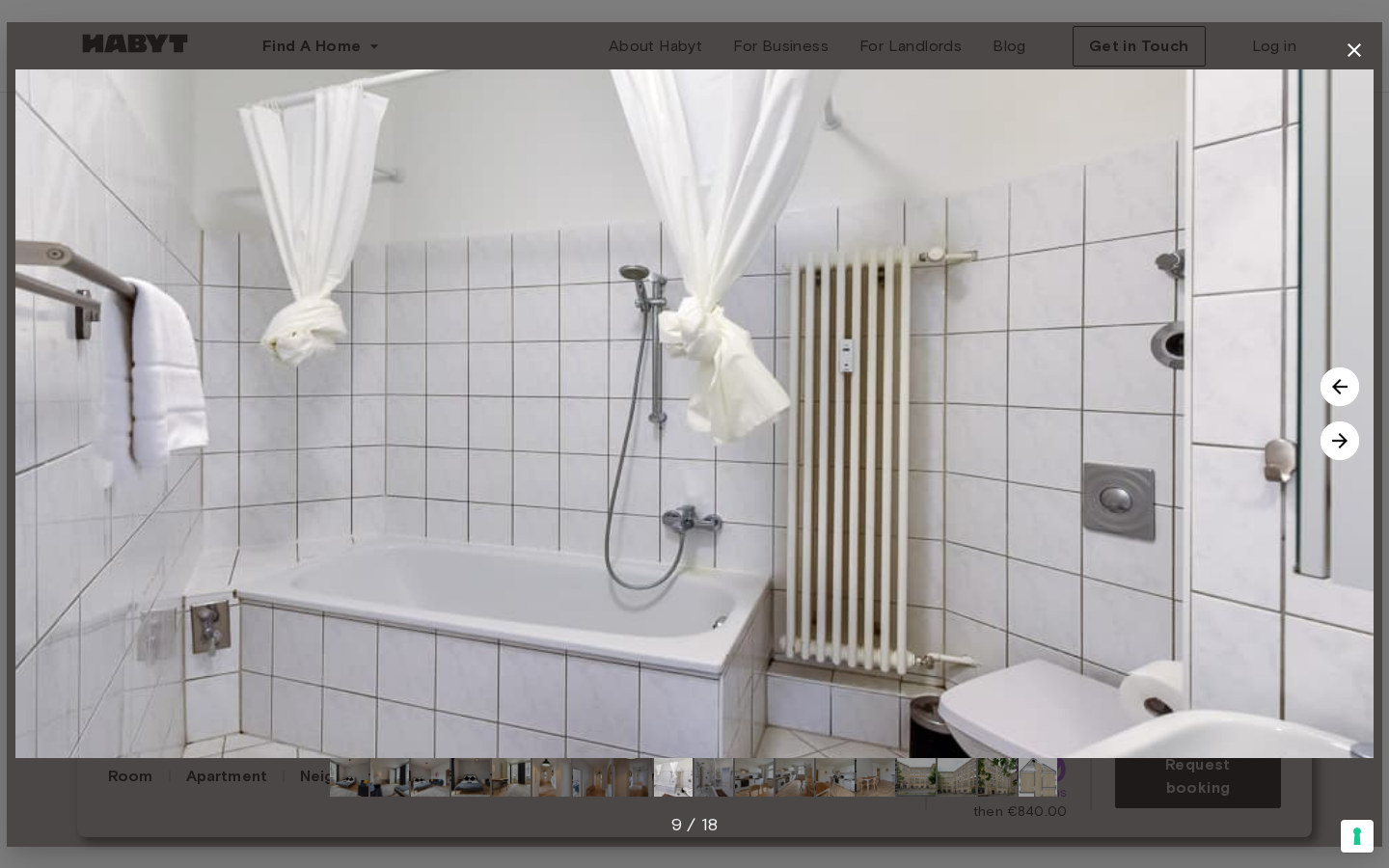 click at bounding box center (1340, 441) 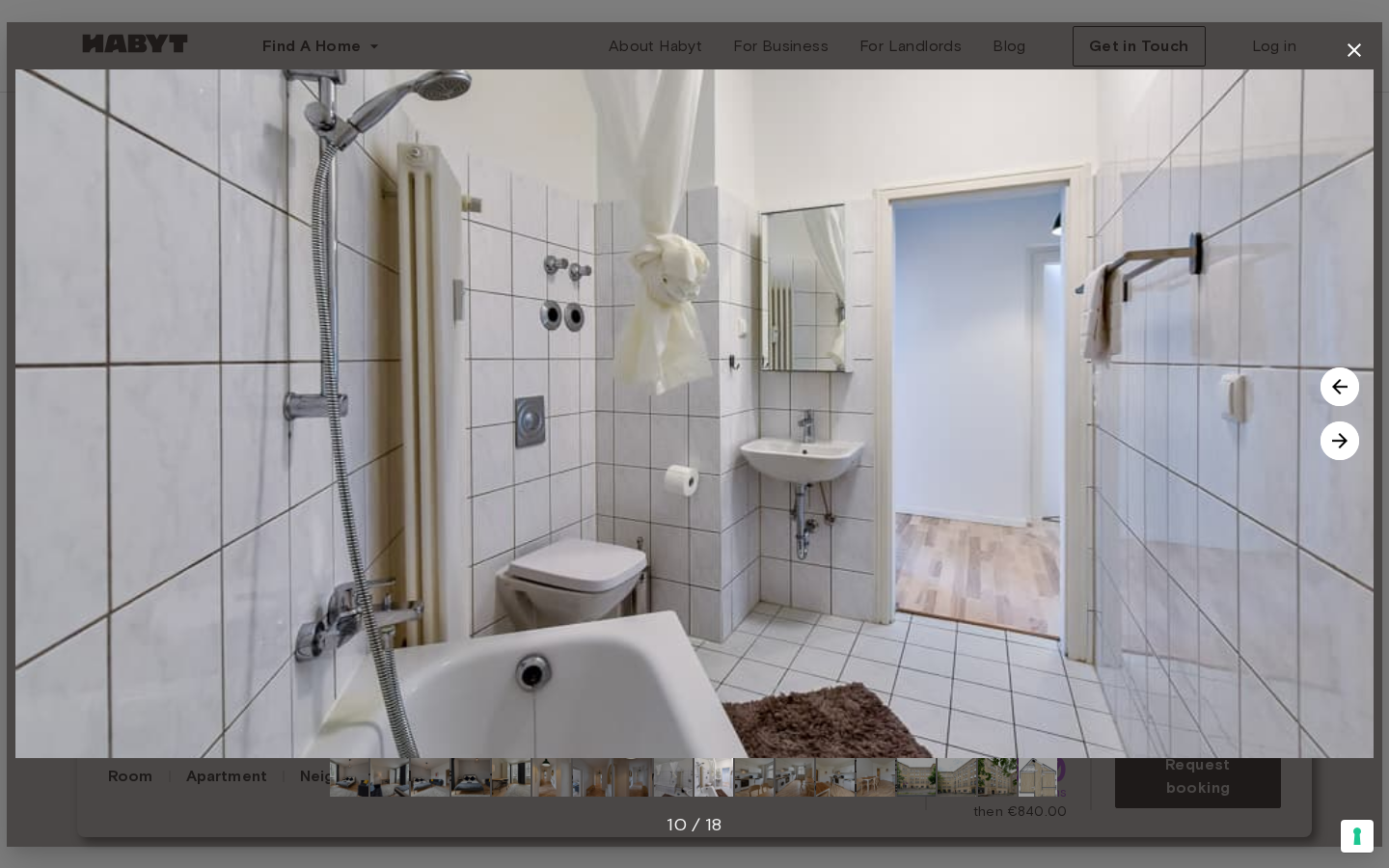 click at bounding box center [1340, 441] 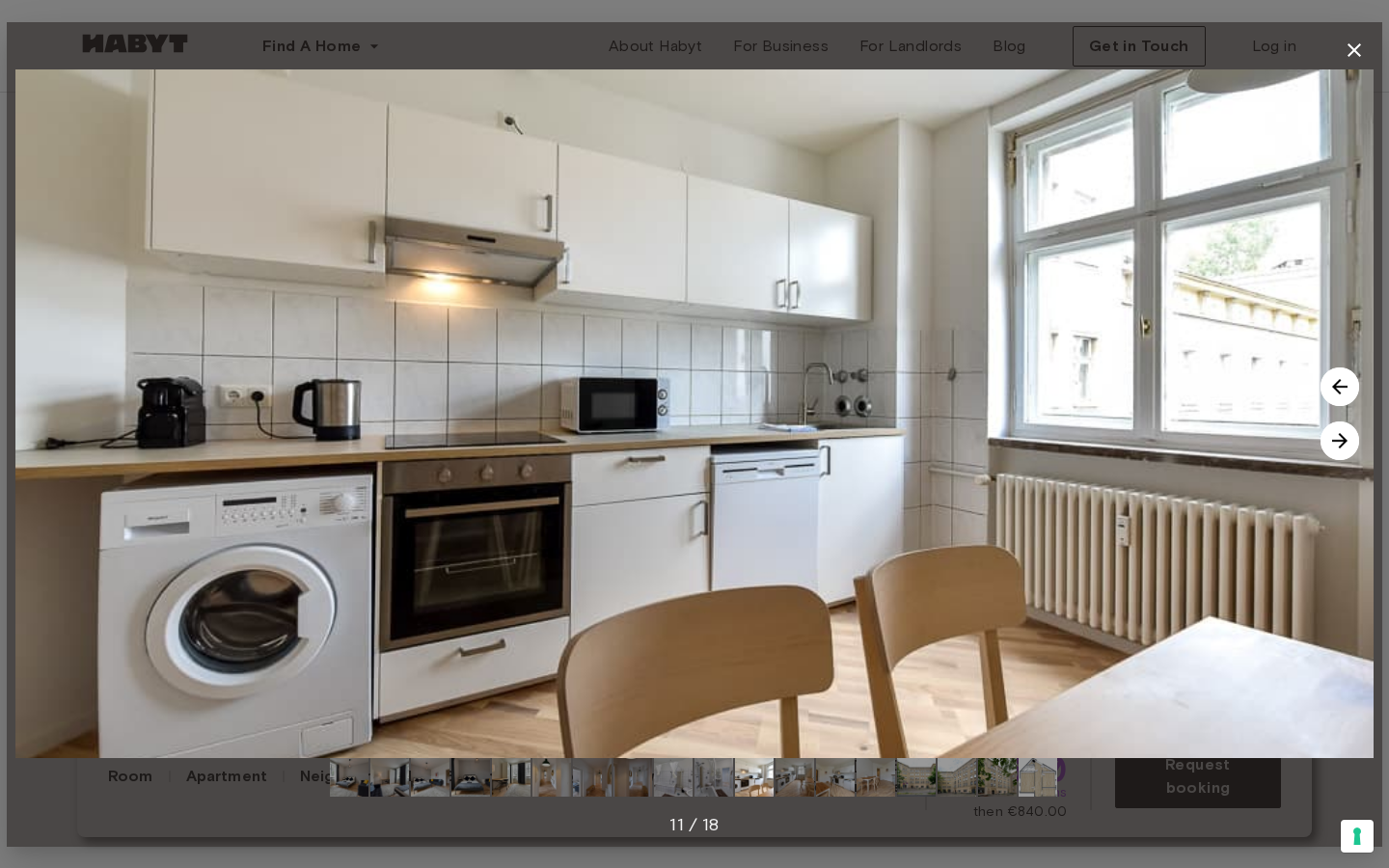 click at bounding box center [1340, 441] 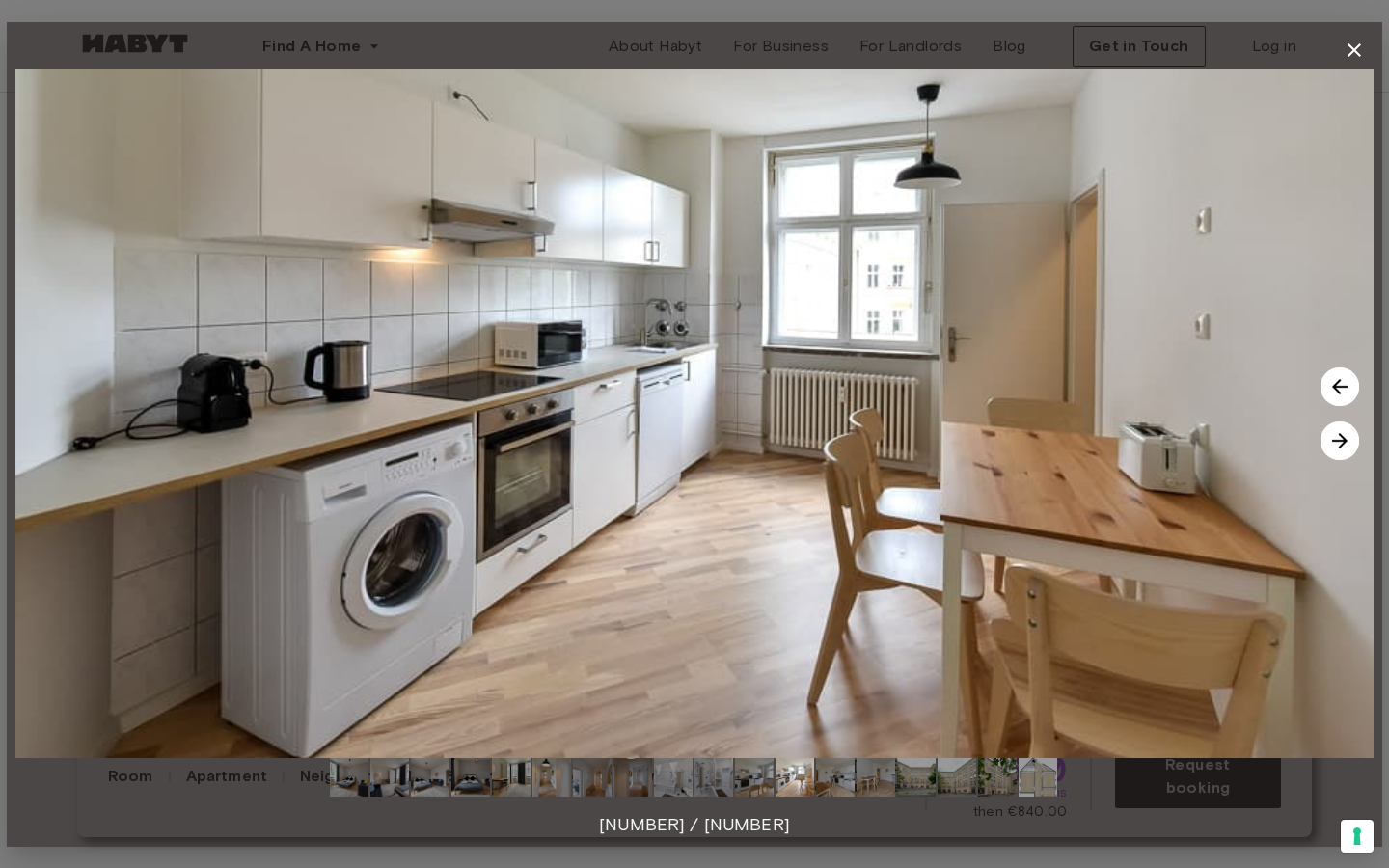 click at bounding box center [1340, 441] 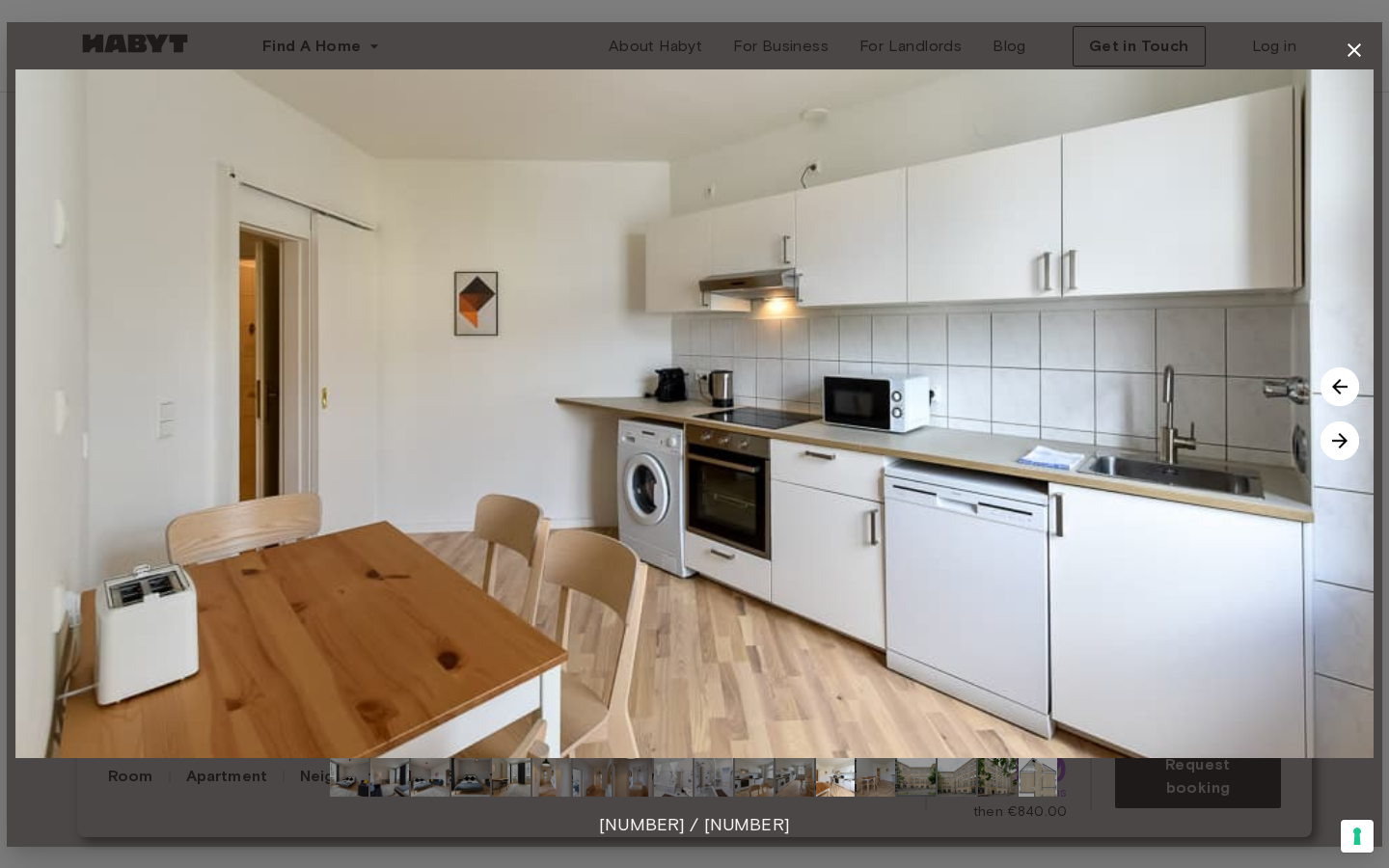 click at bounding box center (1340, 441) 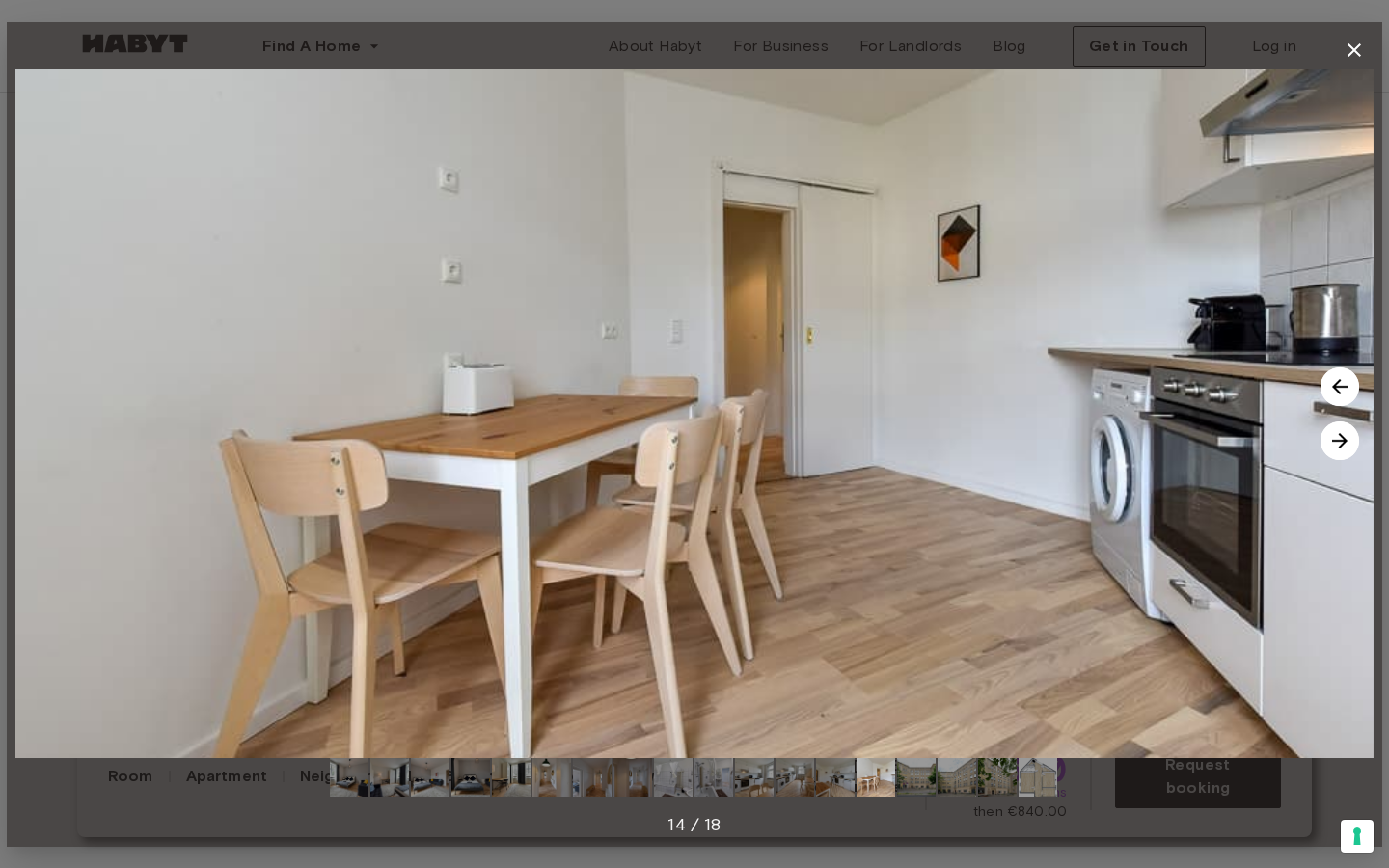 click at bounding box center [1340, 441] 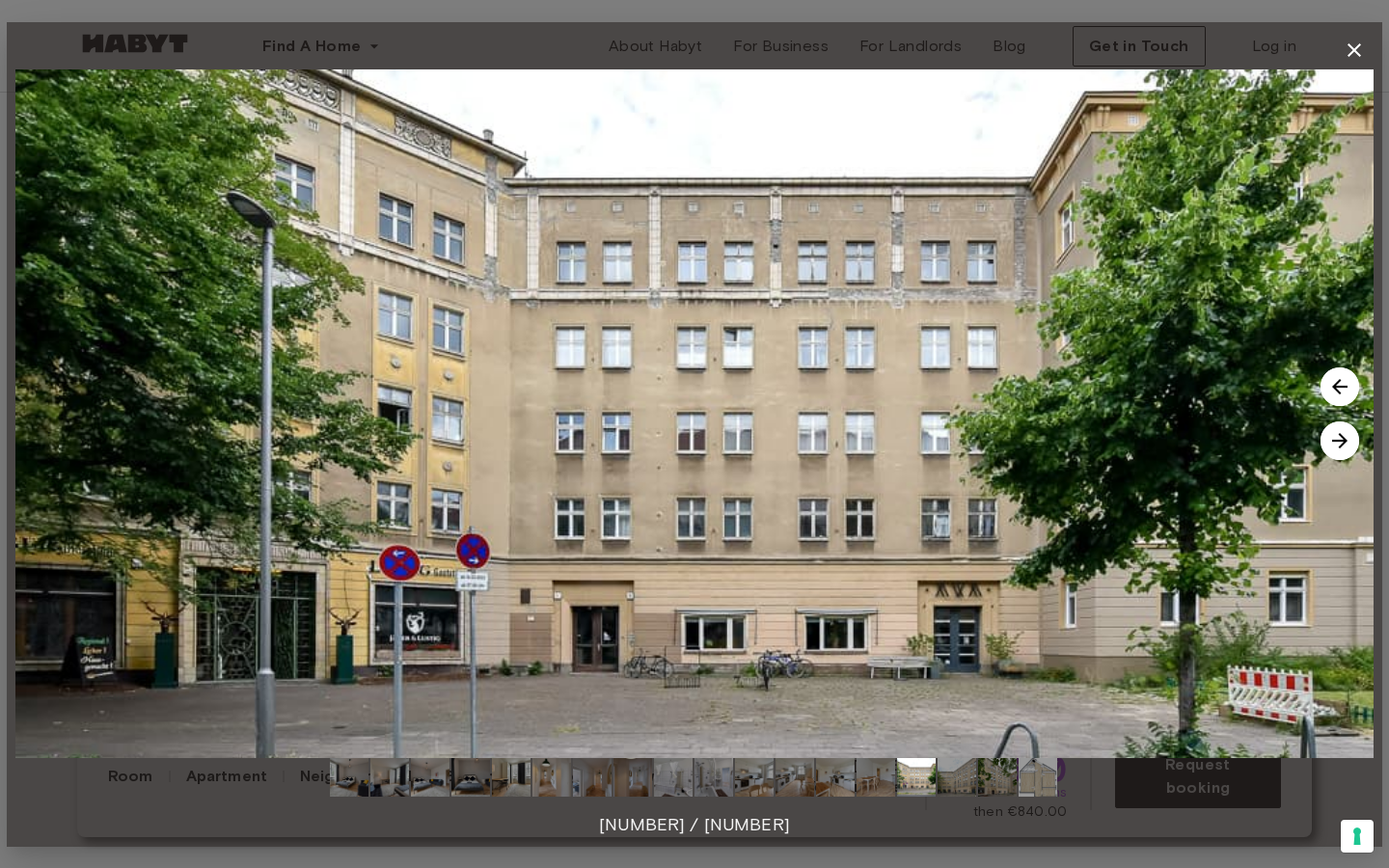 click at bounding box center [1340, 441] 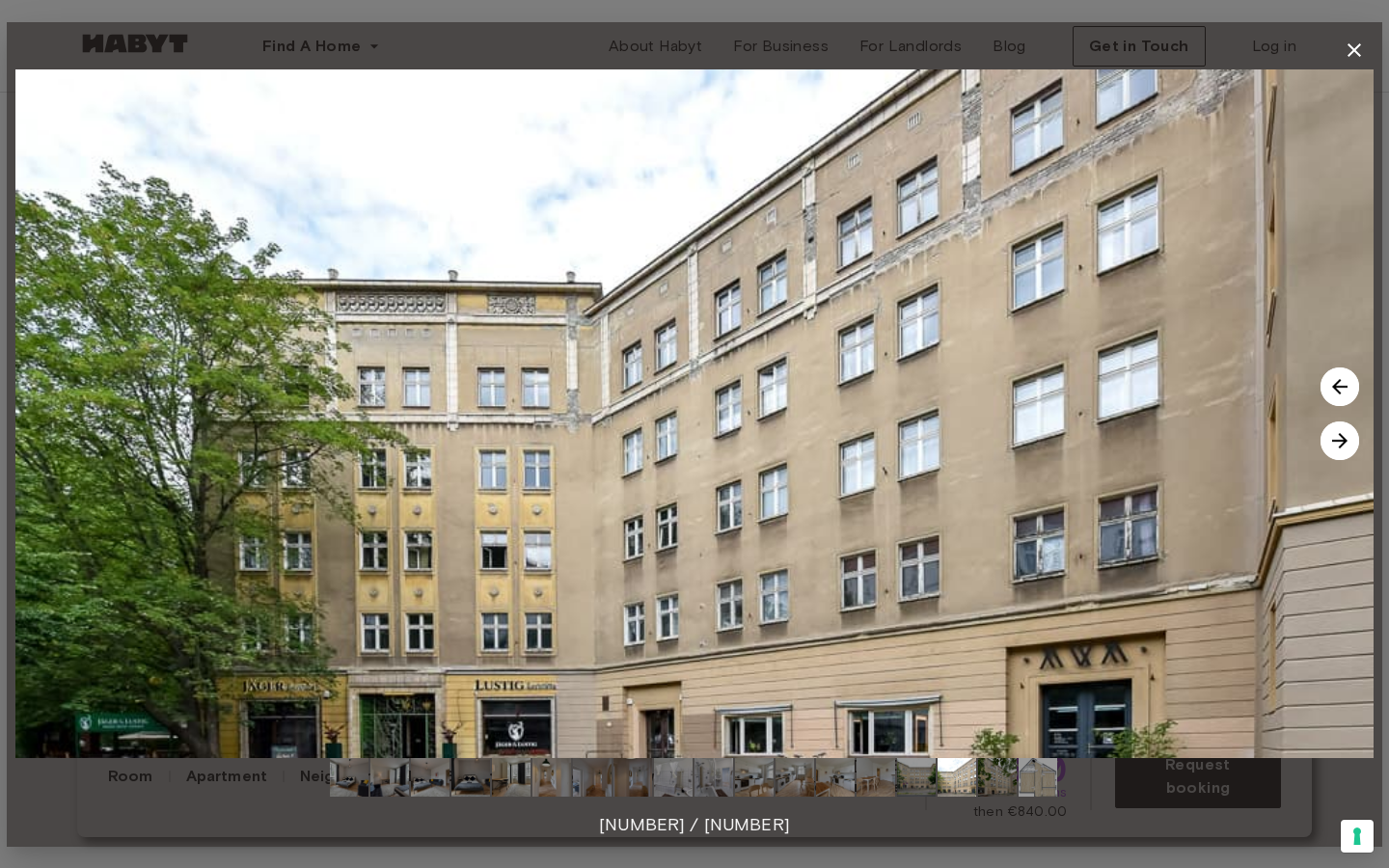 click at bounding box center (1340, 441) 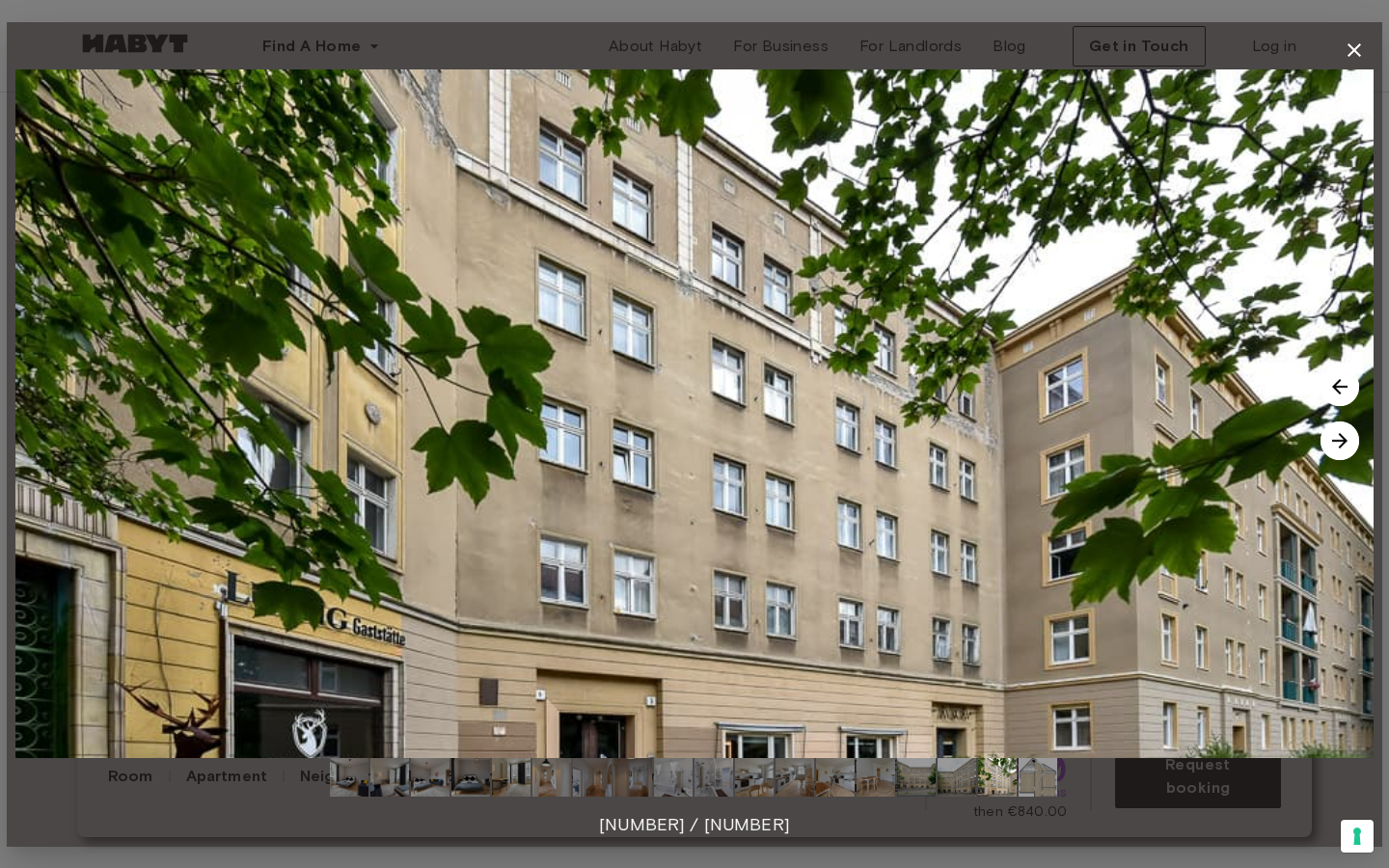 click at bounding box center (1340, 441) 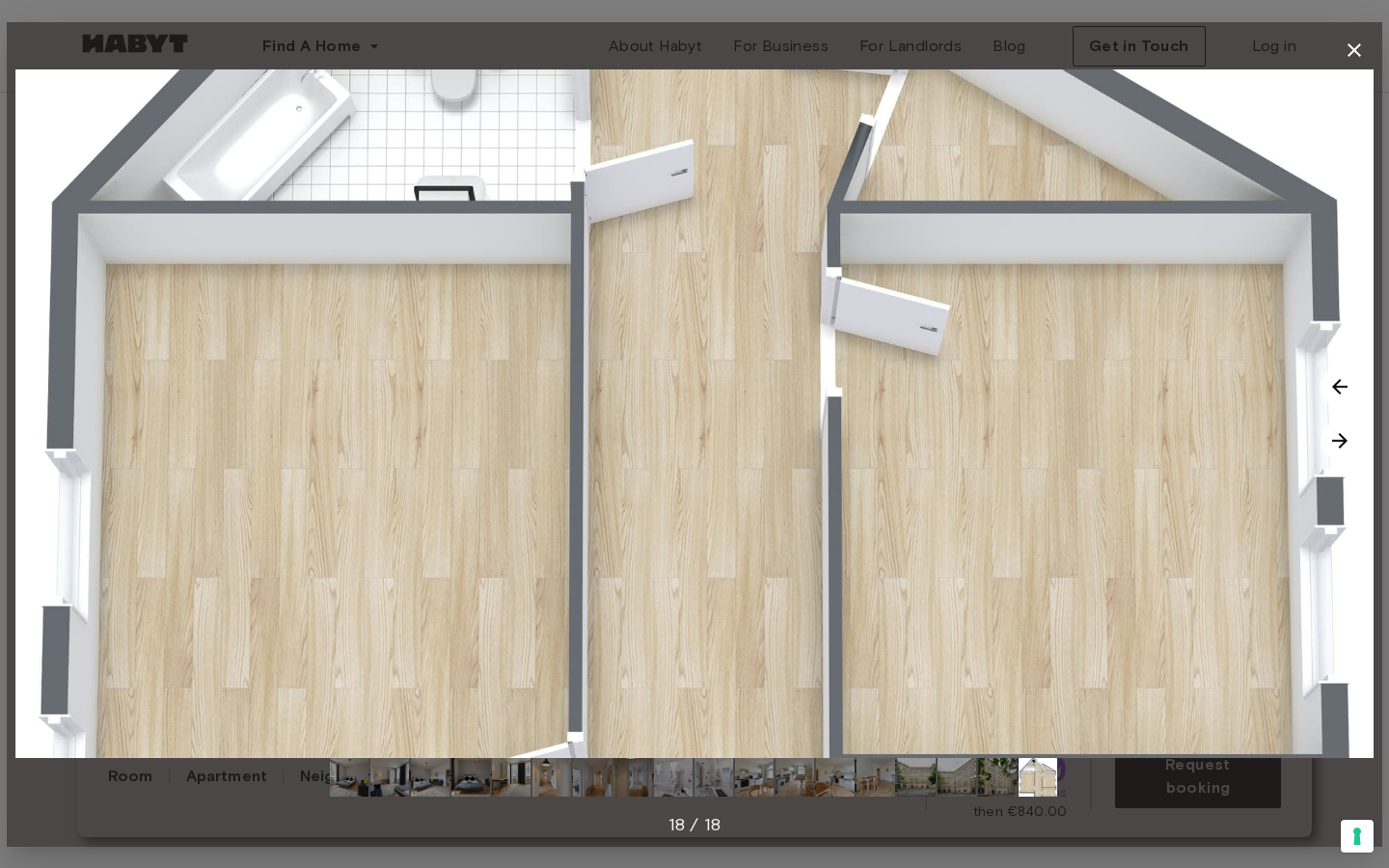click at bounding box center (1340, 441) 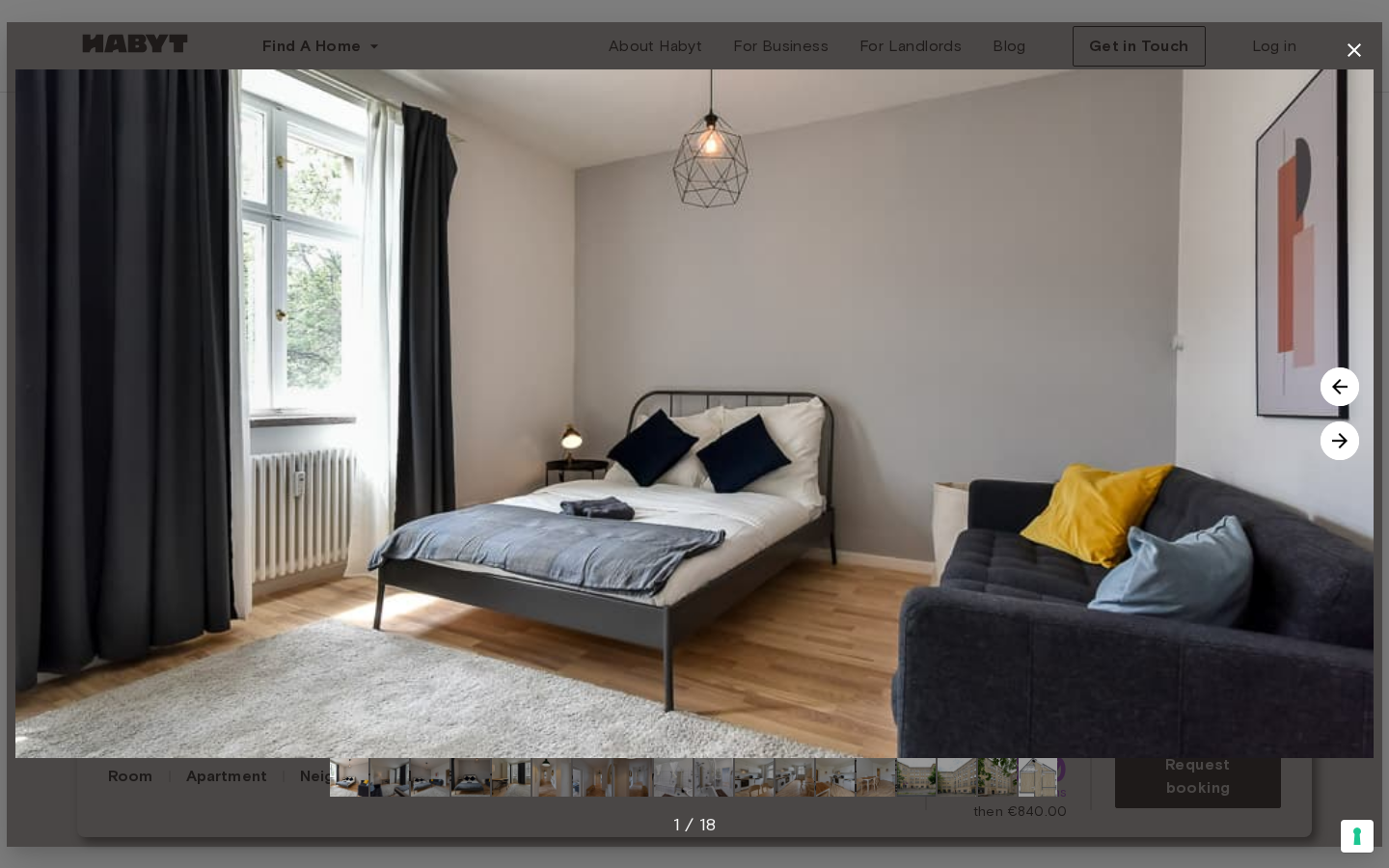 click at bounding box center [1340, 441] 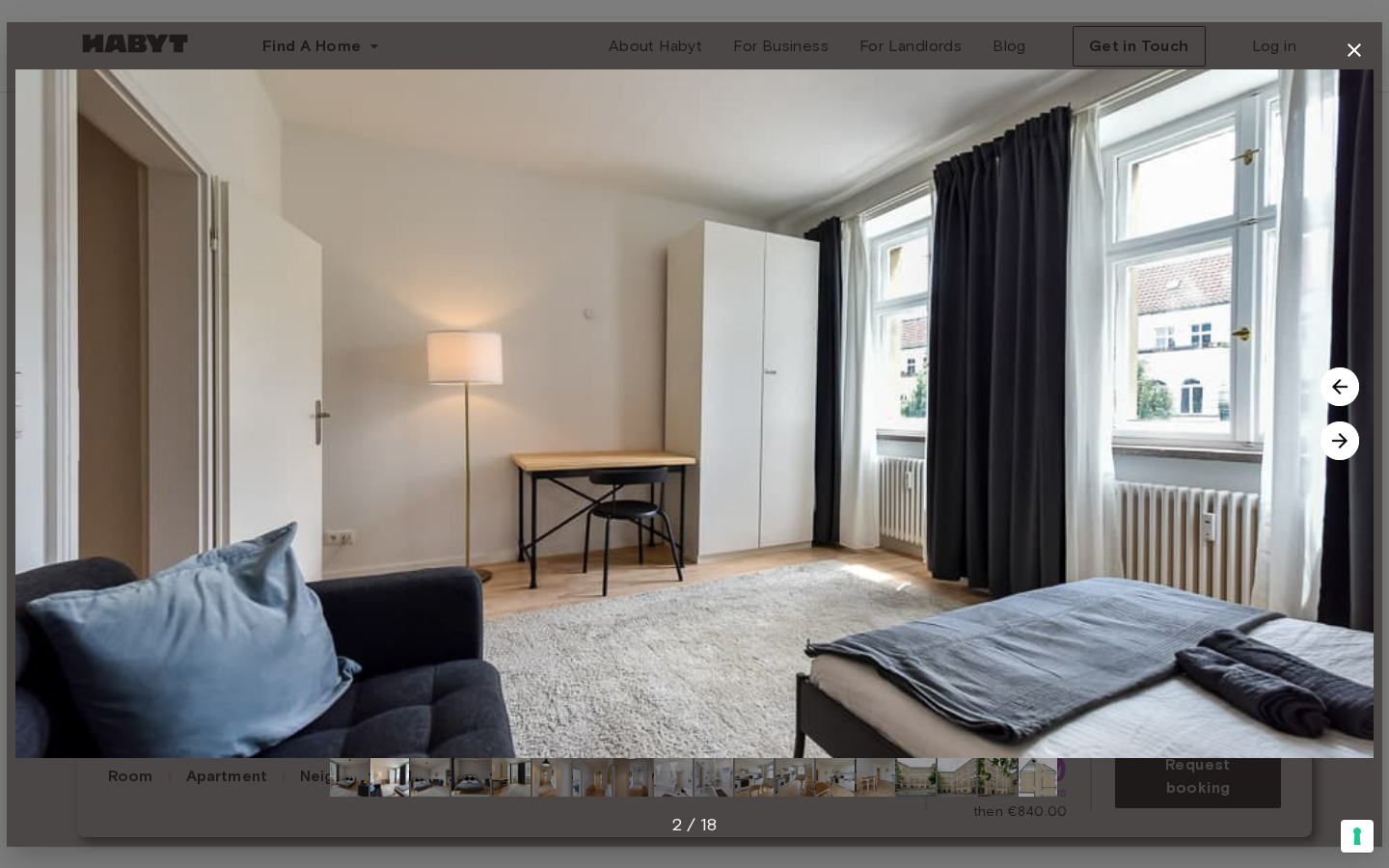click at bounding box center [1340, 441] 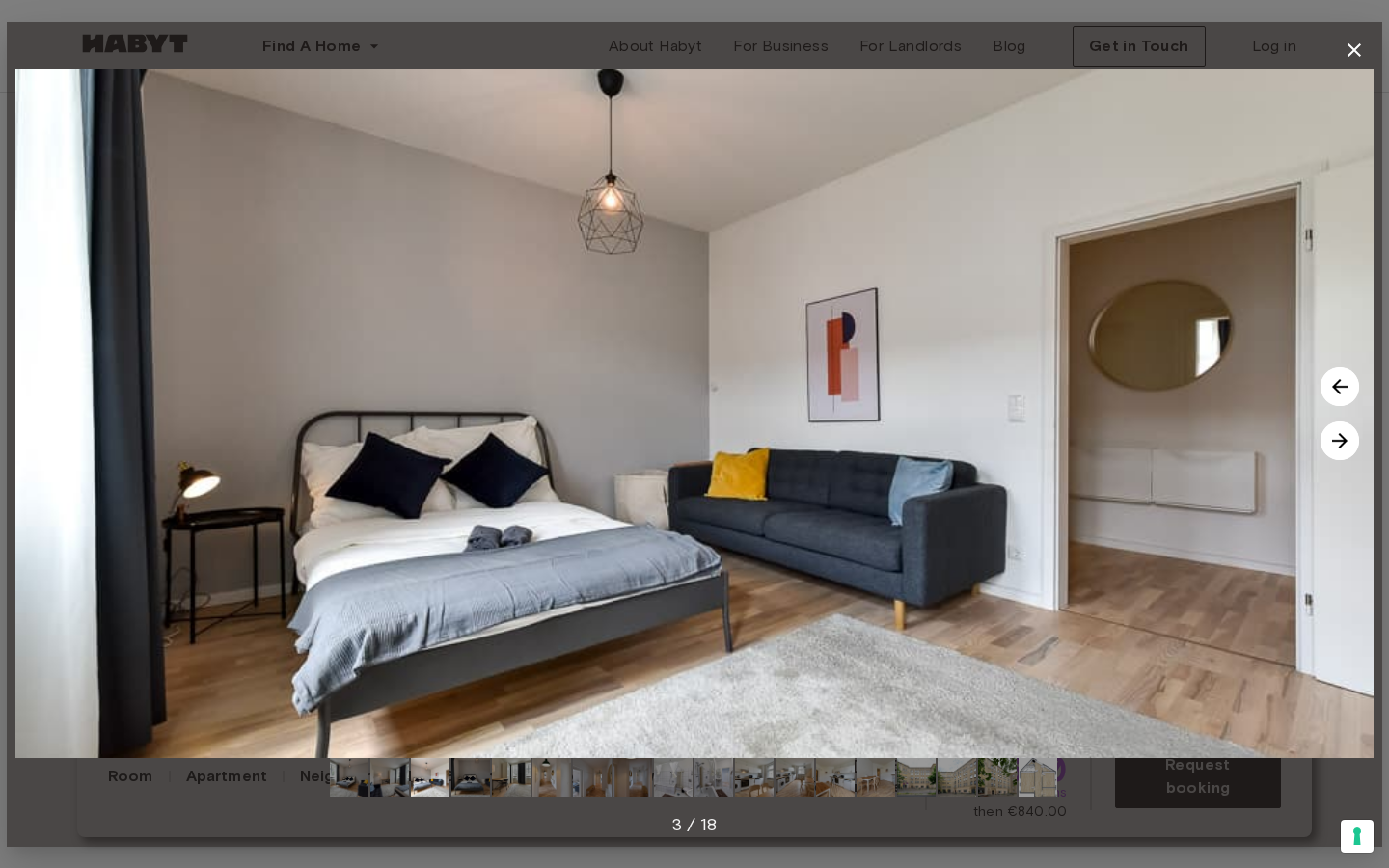 click at bounding box center (1340, 441) 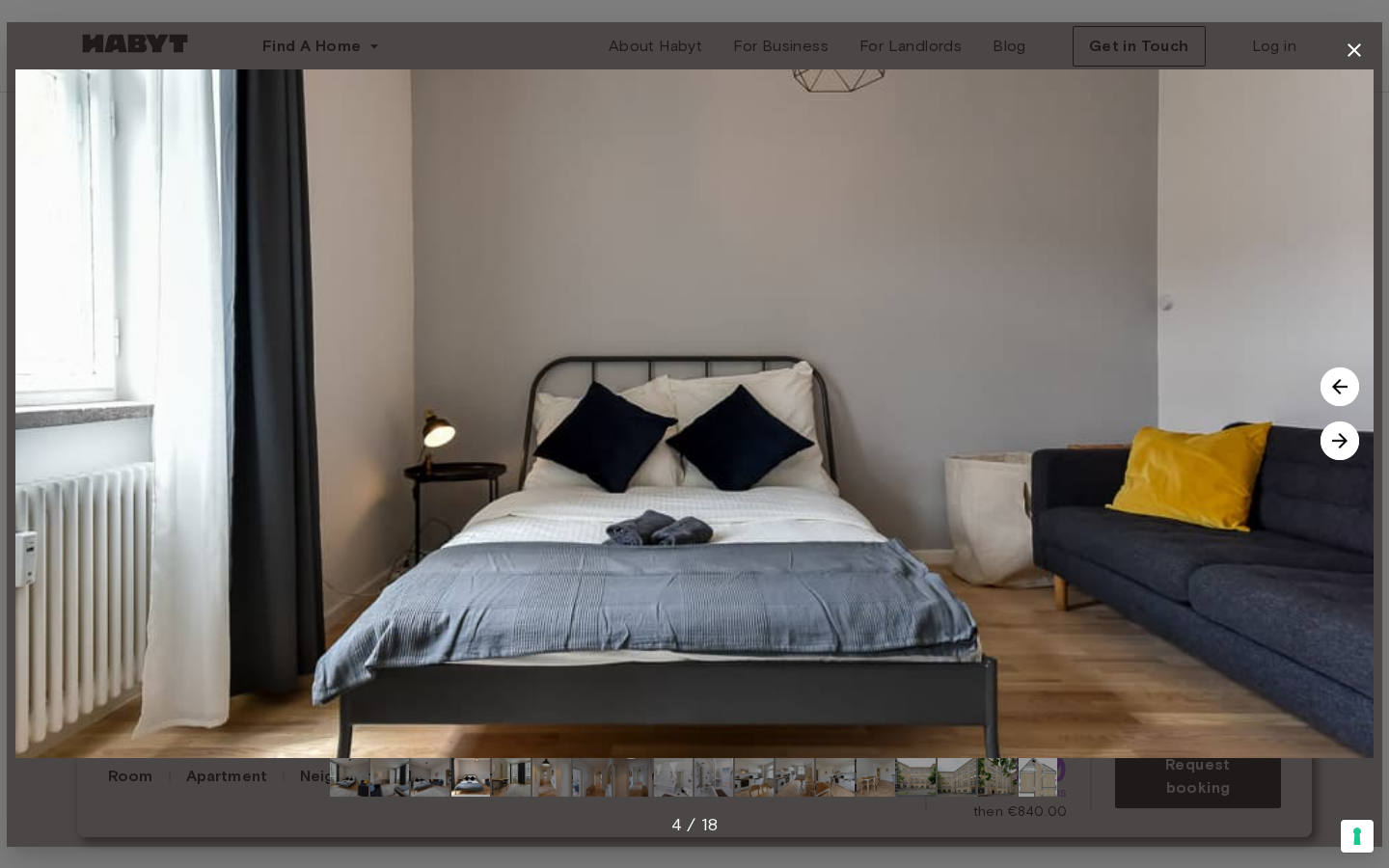 click at bounding box center (1340, 441) 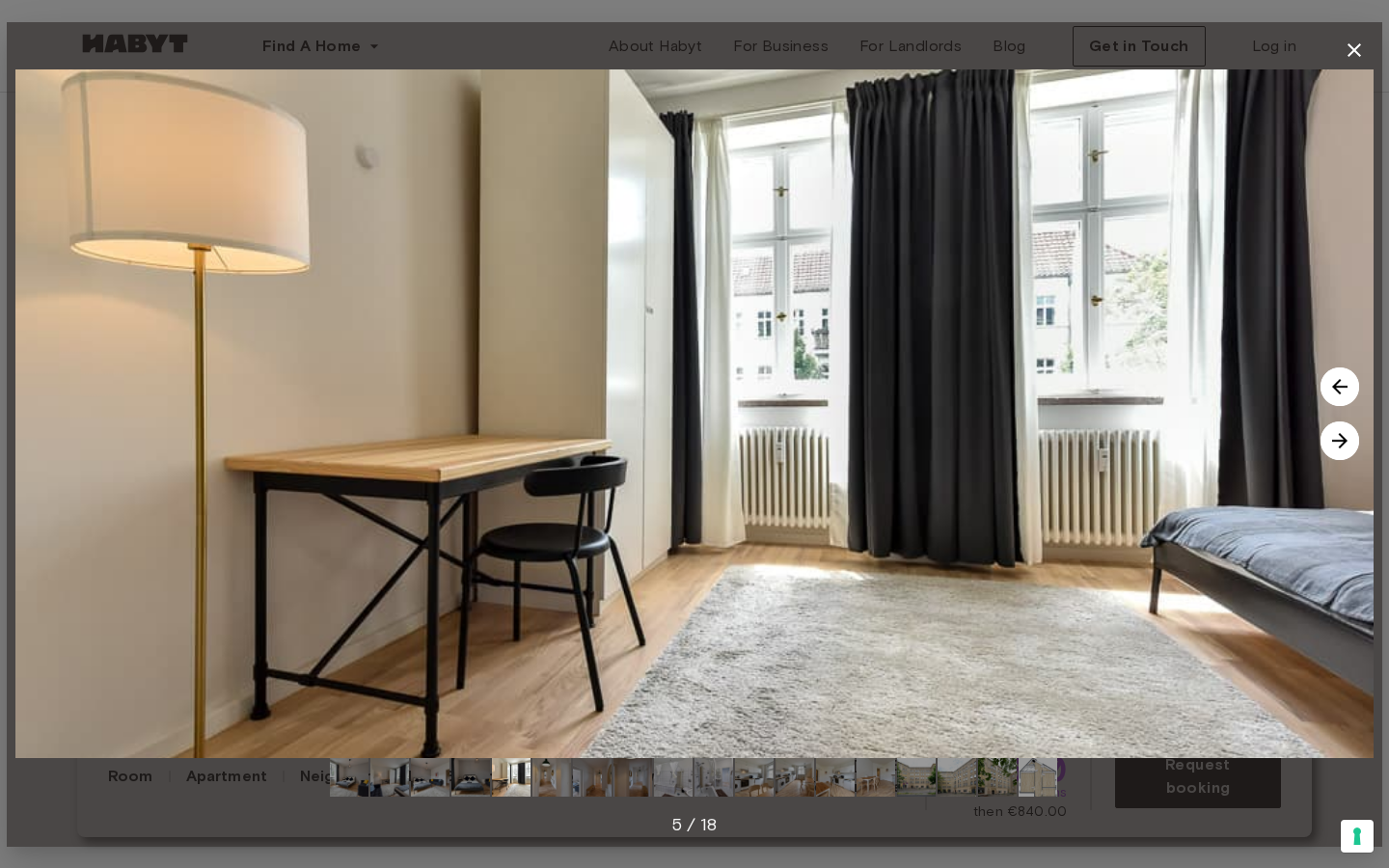 click 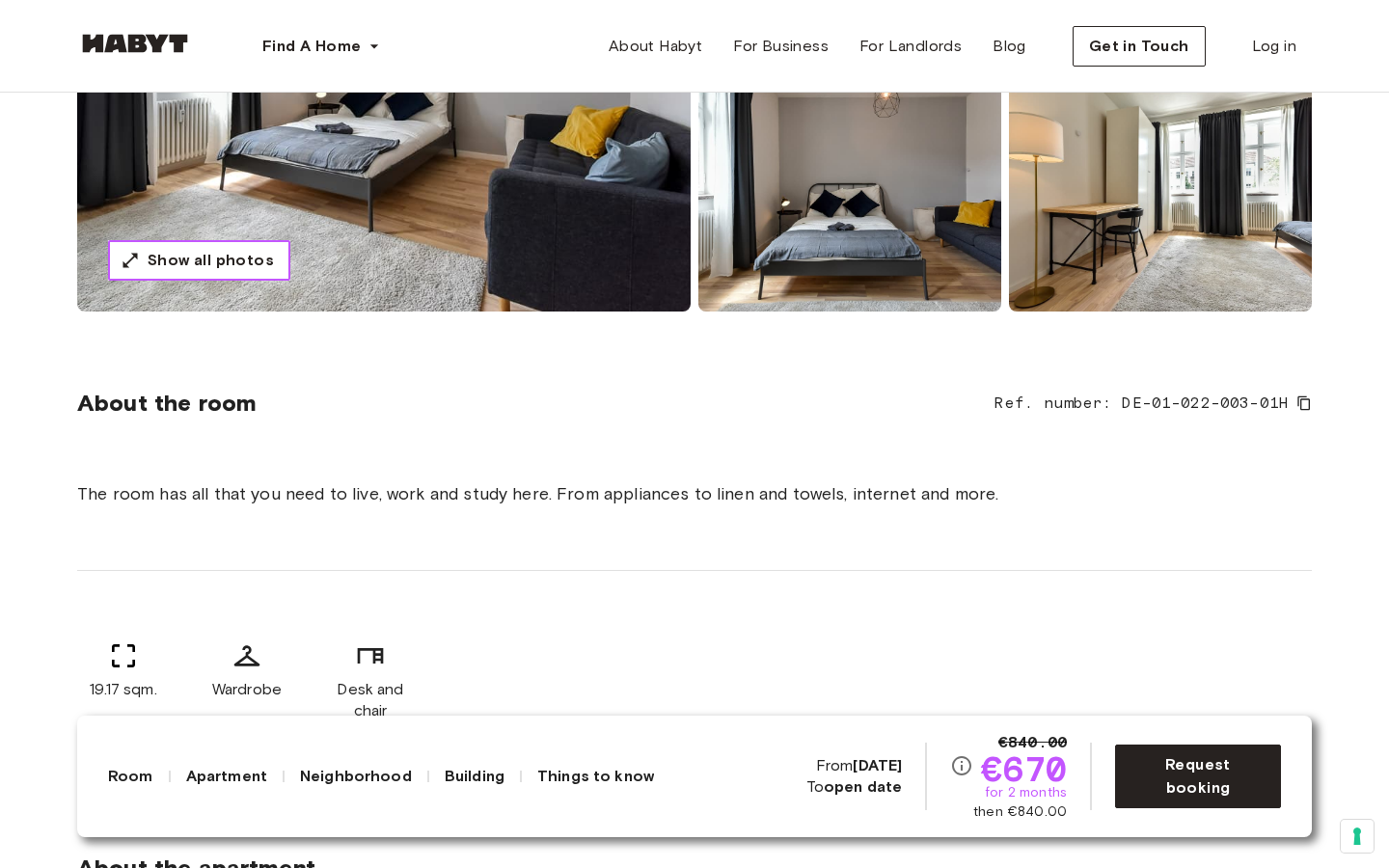 scroll, scrollTop: 705, scrollLeft: 0, axis: vertical 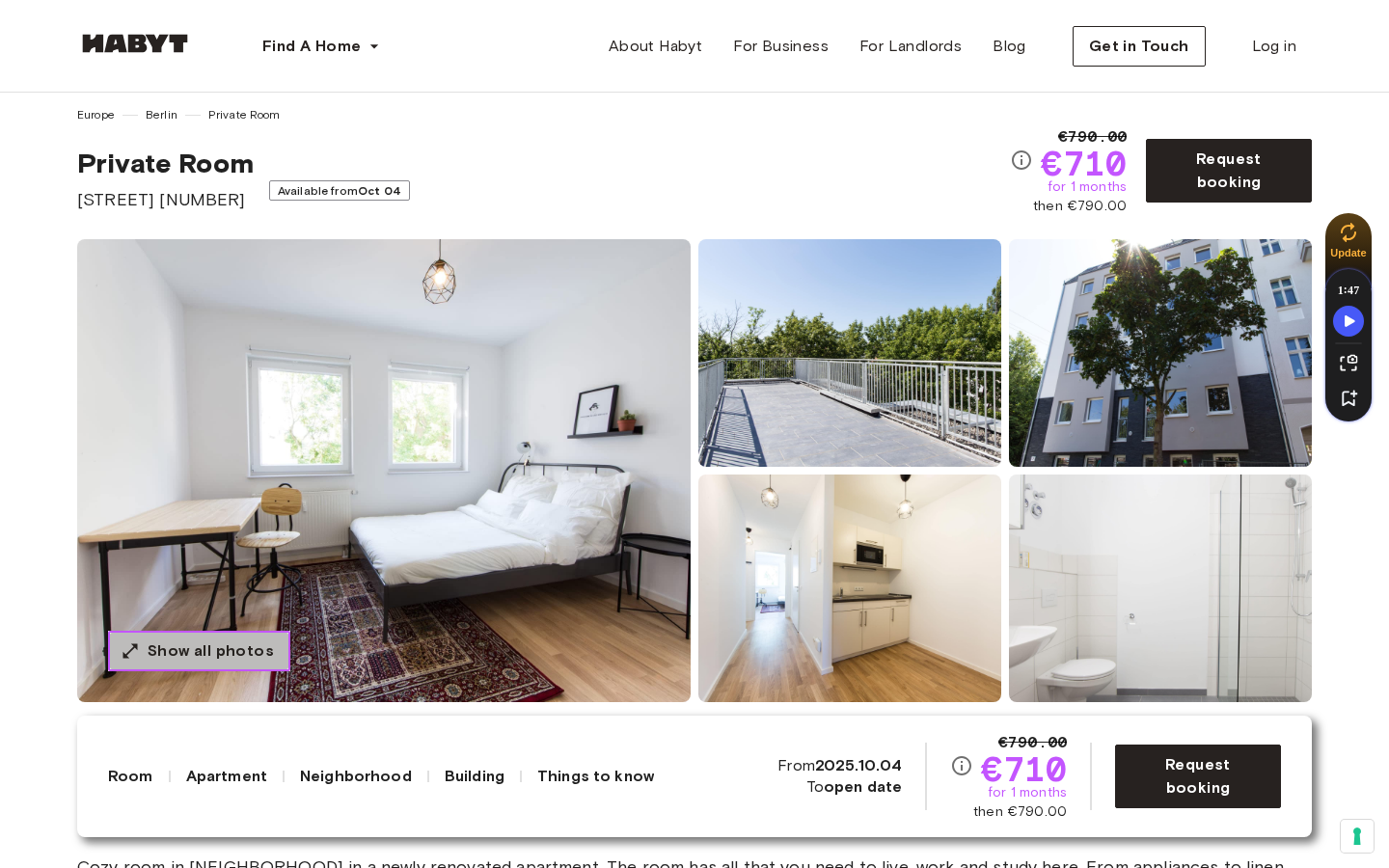 click on "Show all photos" at bounding box center (210, 651) 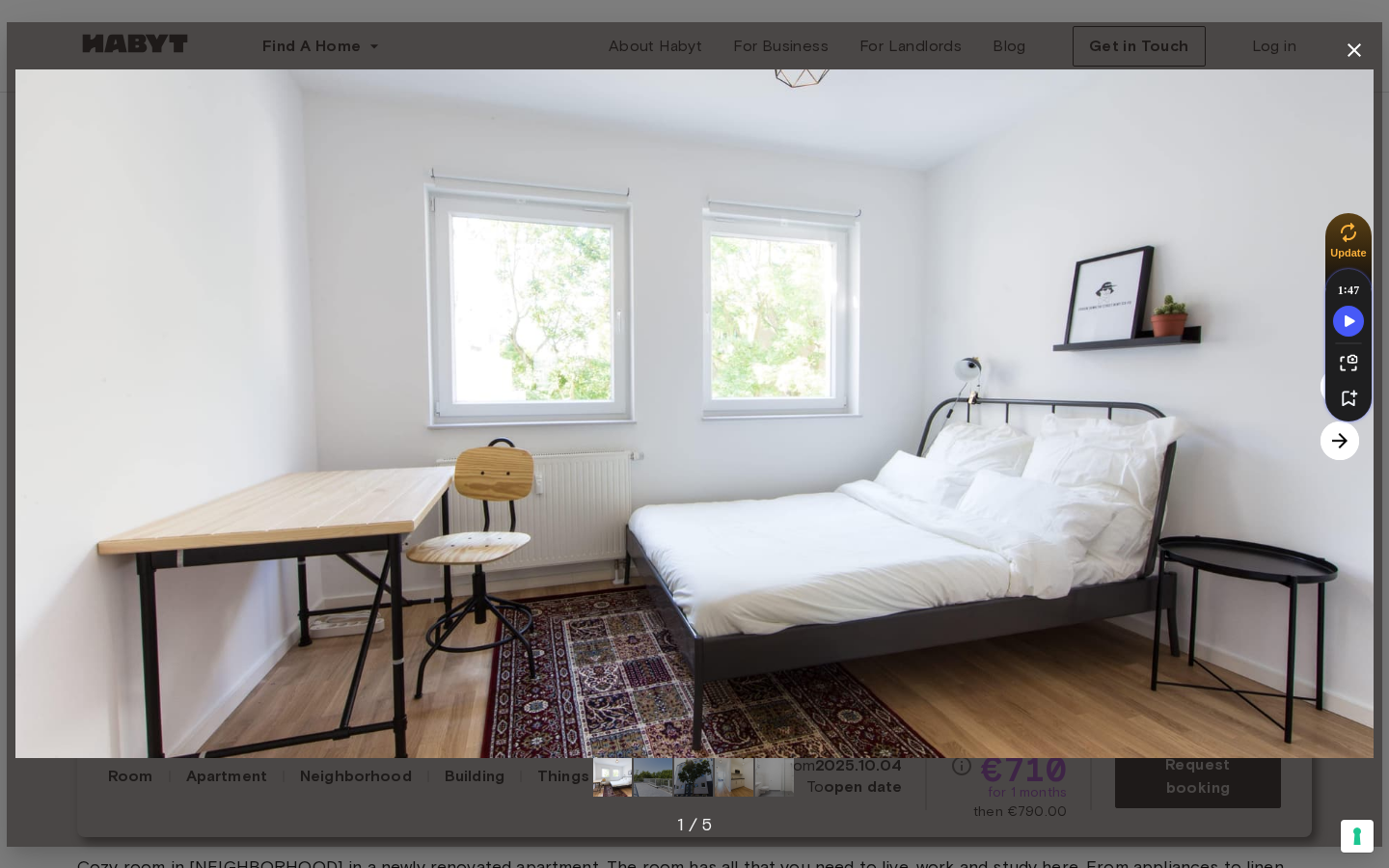 click at bounding box center [1340, 441] 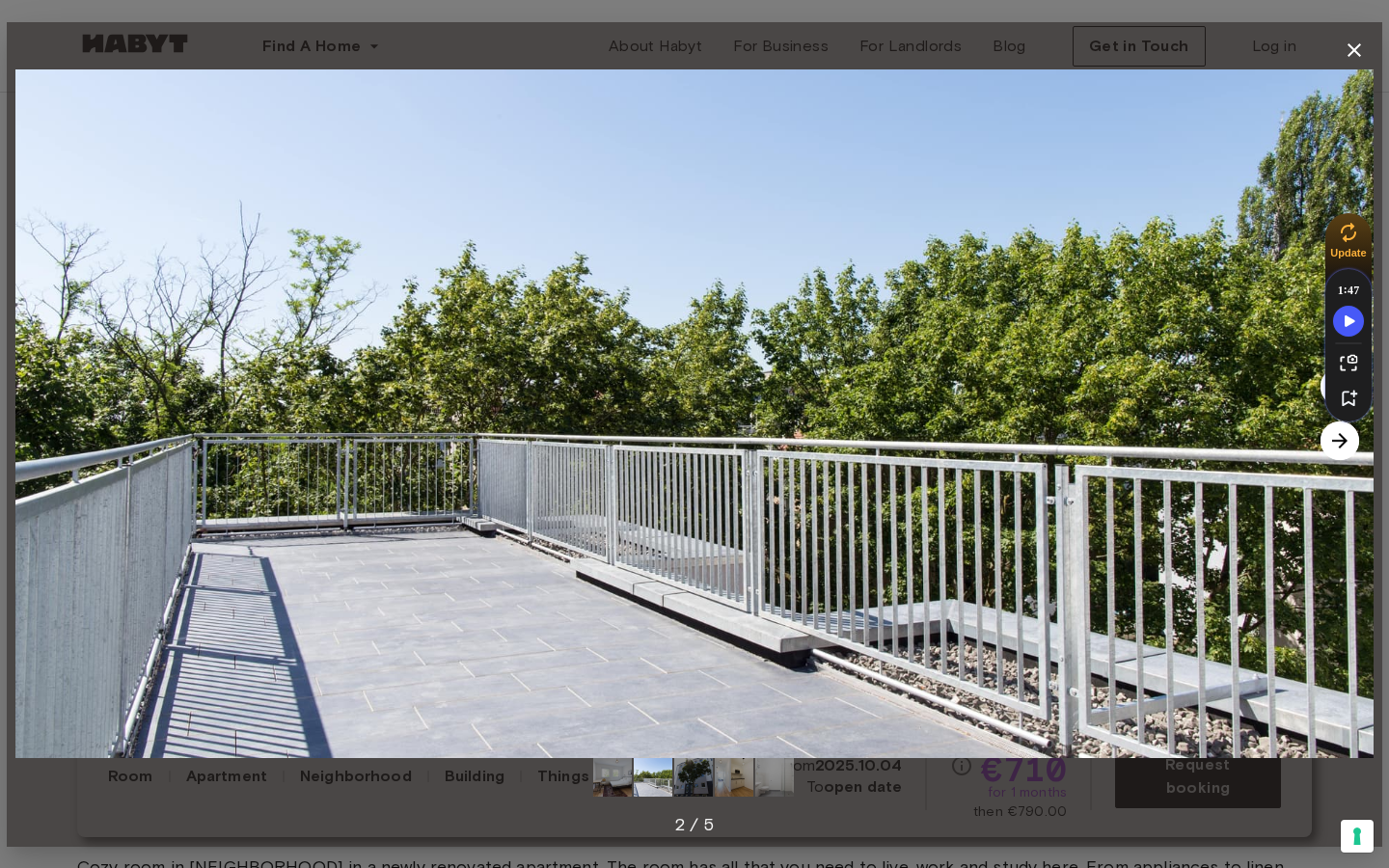 click at bounding box center [1340, 441] 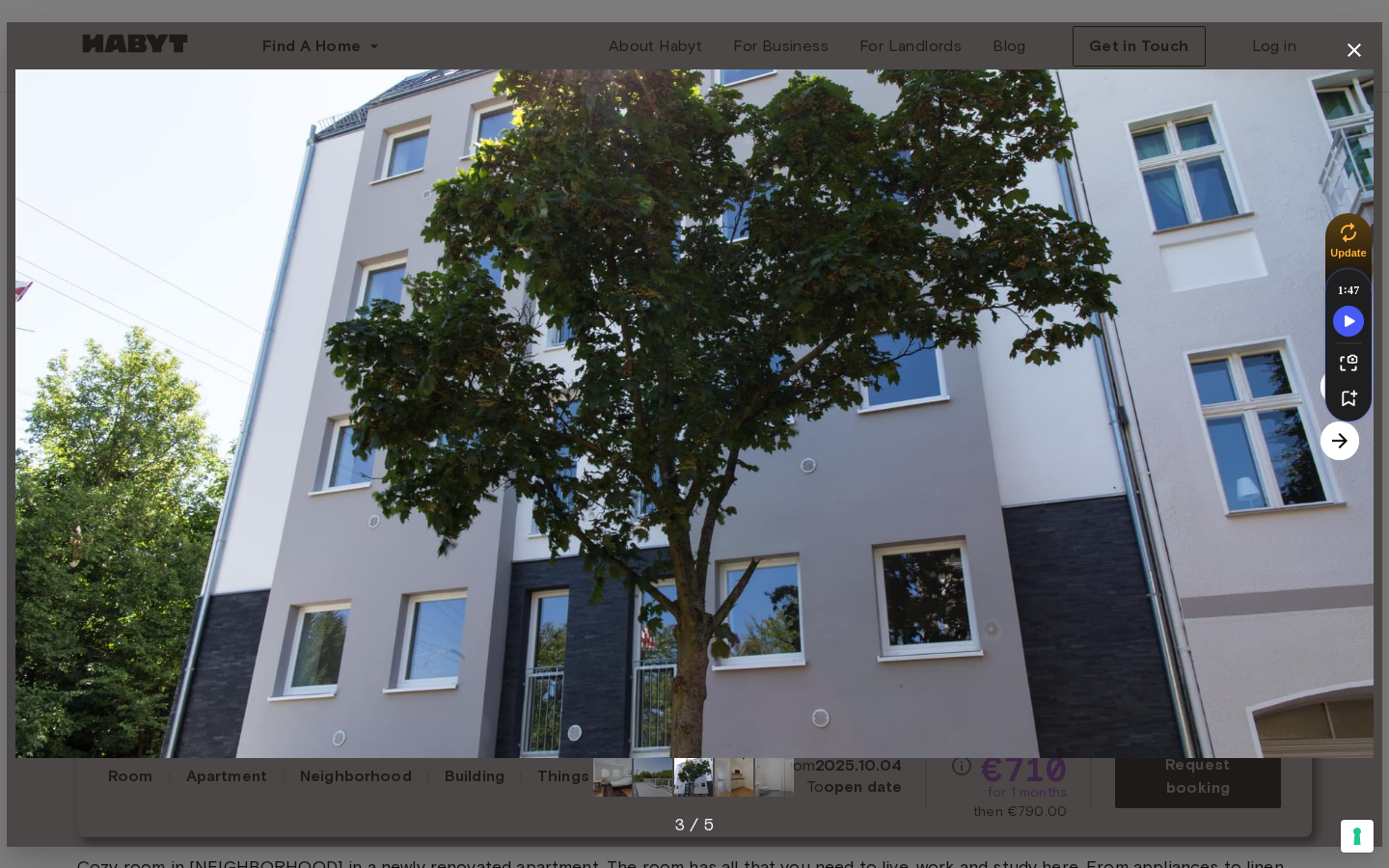 click at bounding box center [1340, 441] 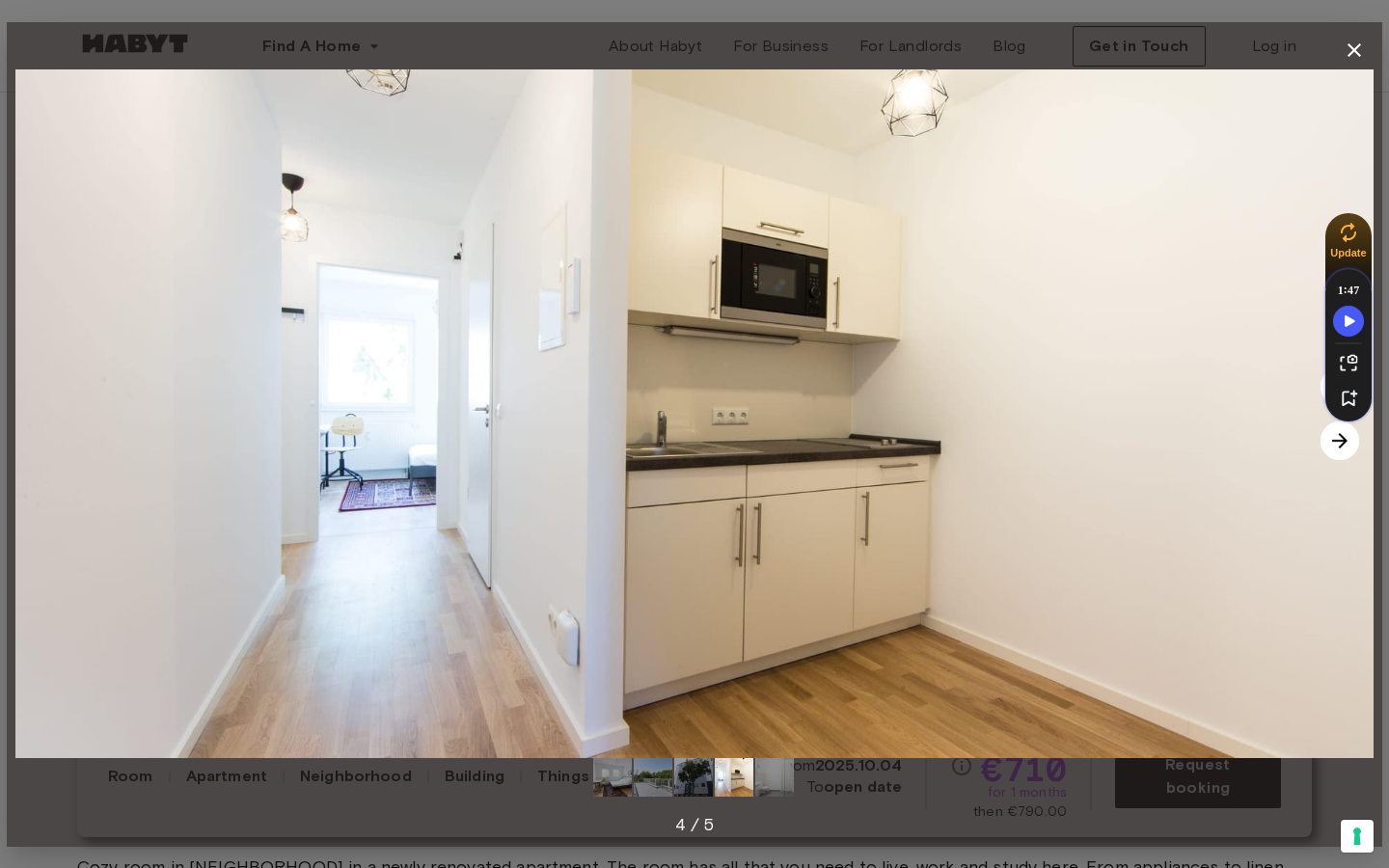 click at bounding box center [1340, 441] 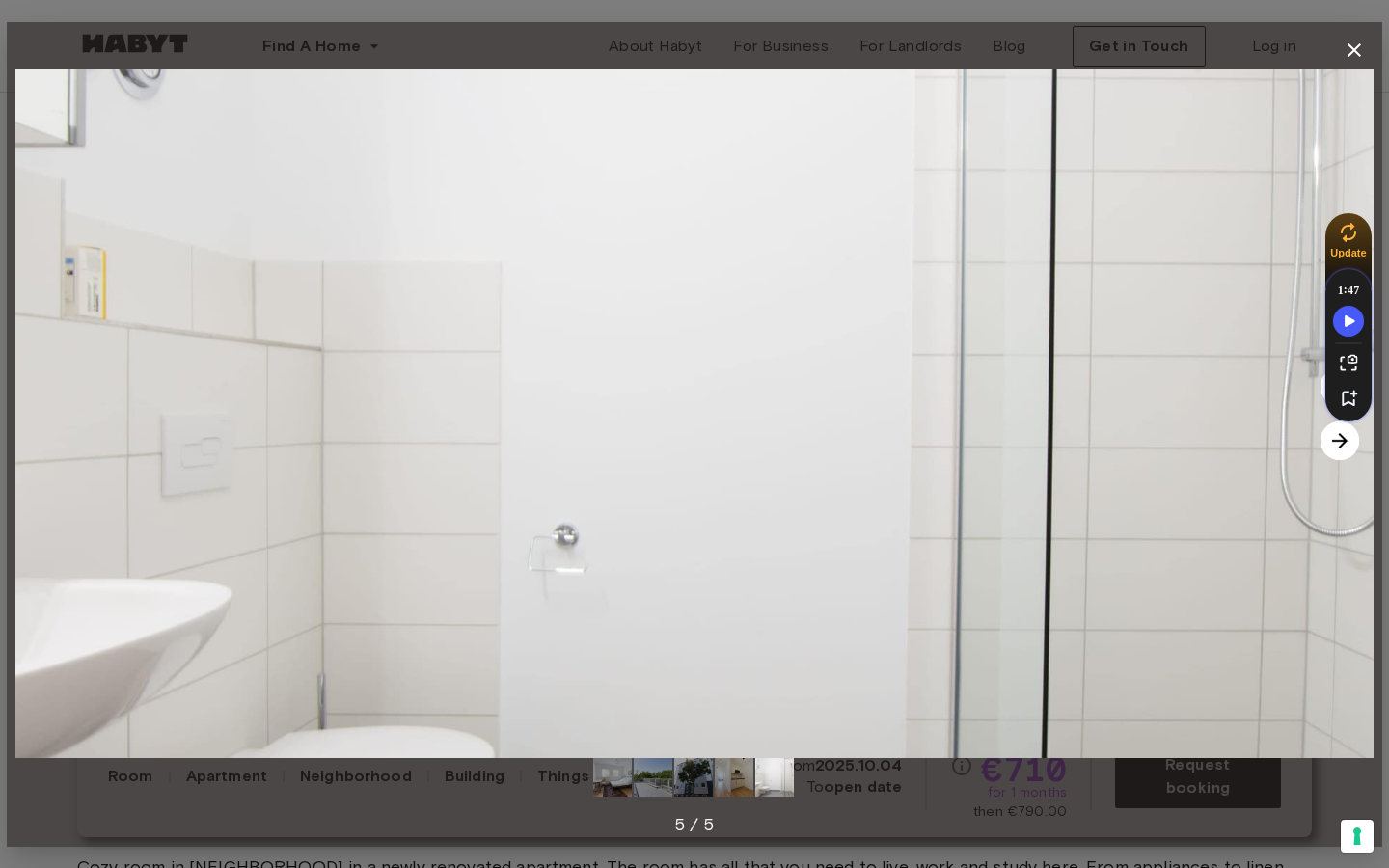click at bounding box center (1340, 441) 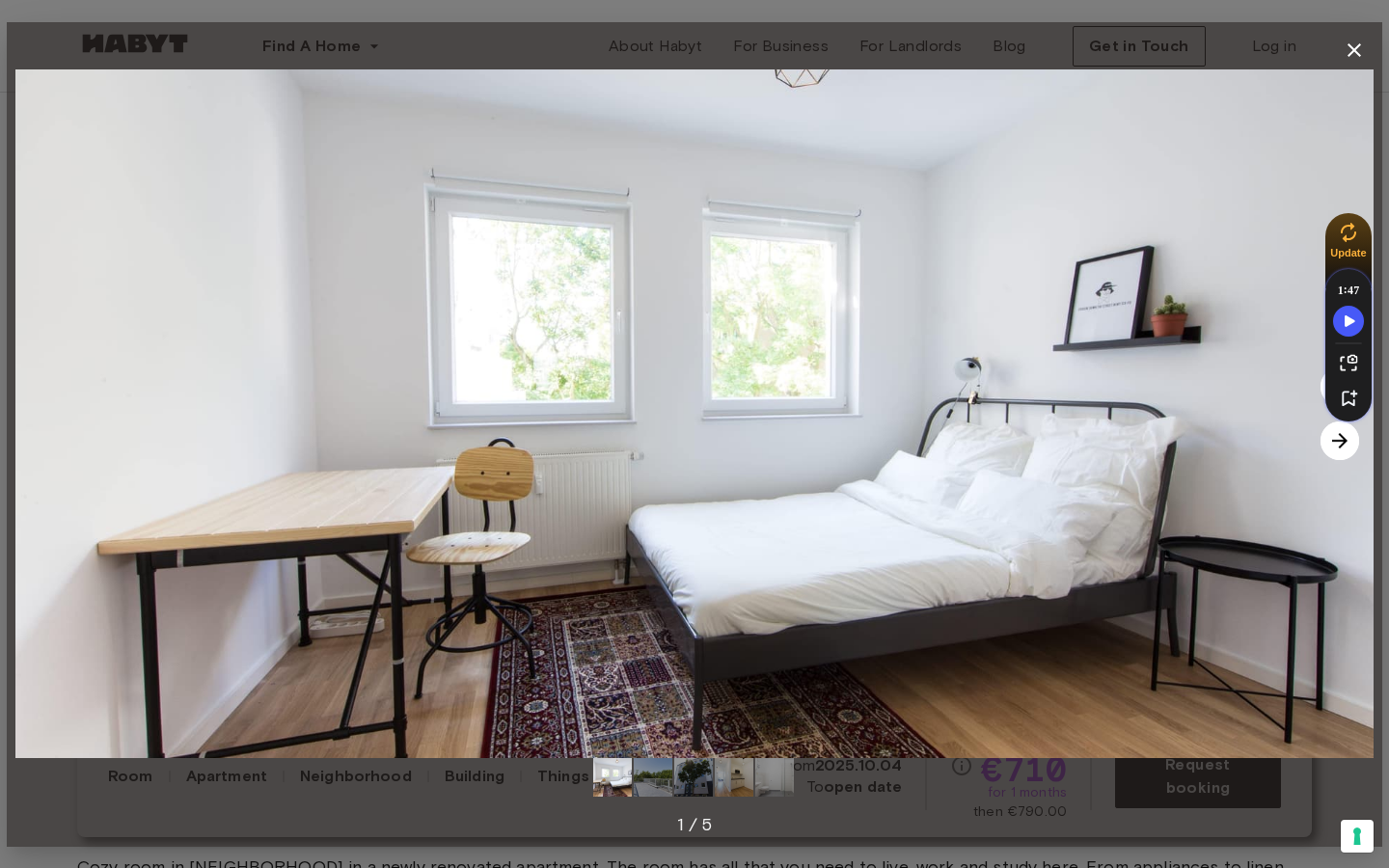 click at bounding box center [1340, 441] 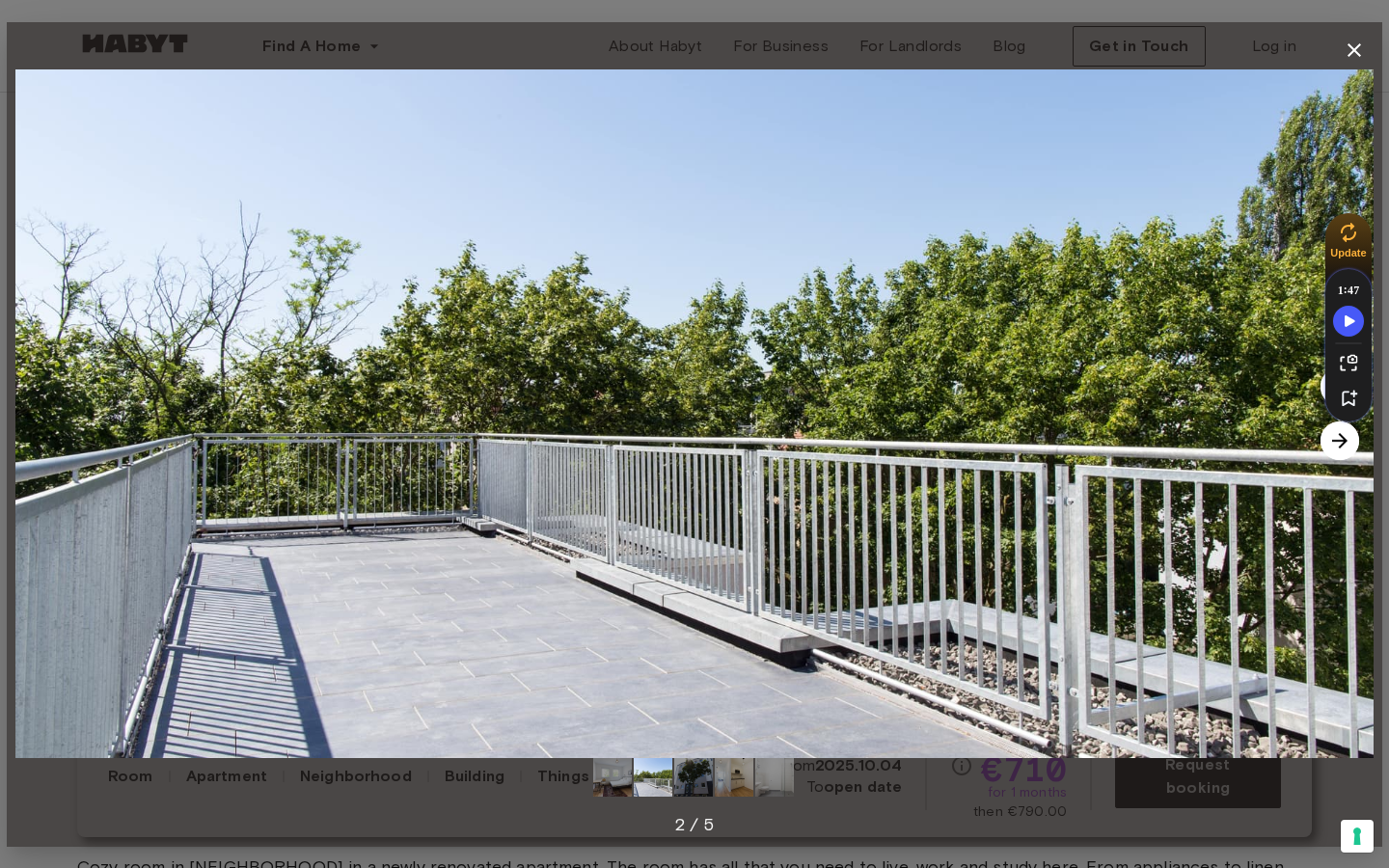 click at bounding box center [1340, 441] 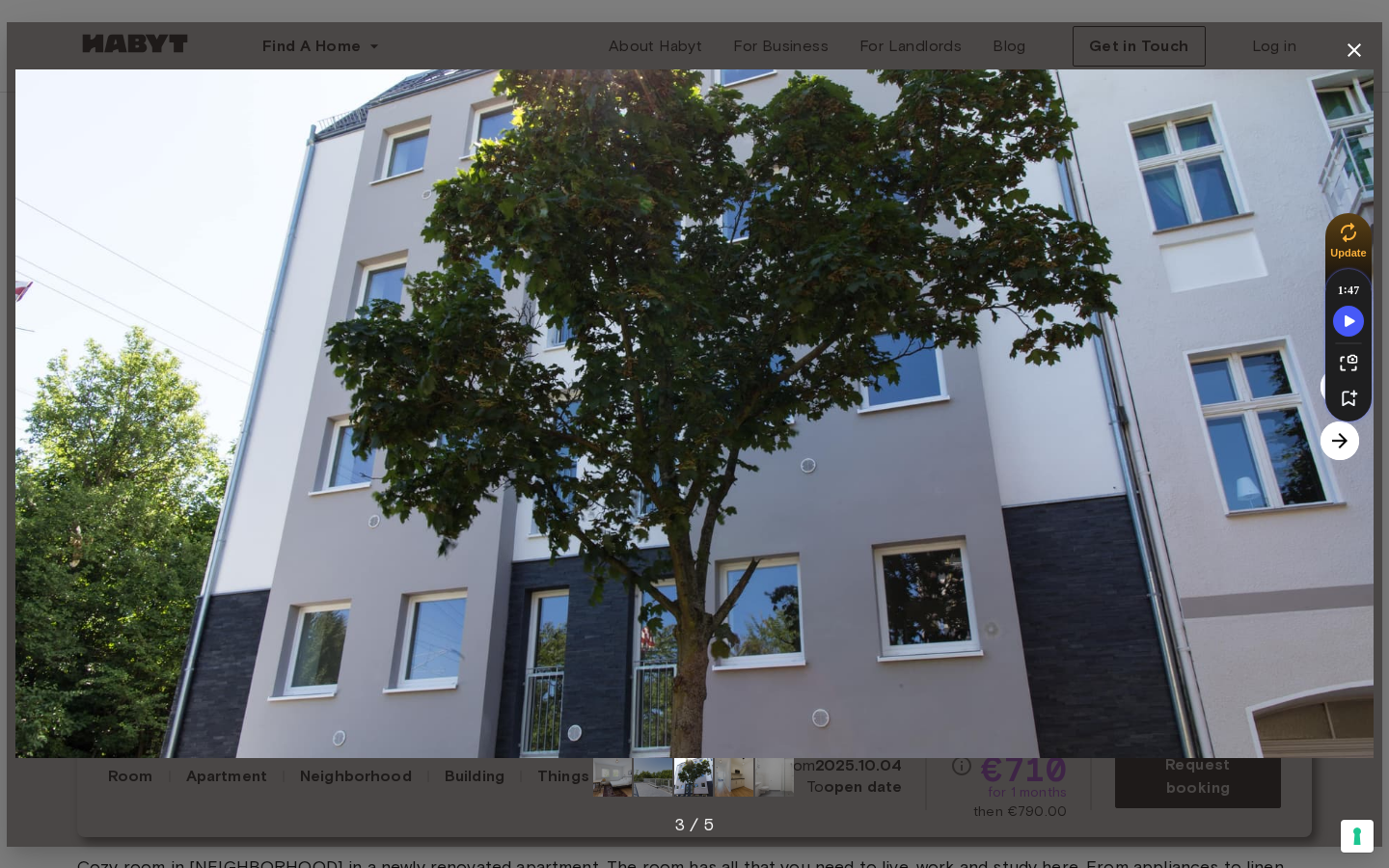 click at bounding box center (1340, 441) 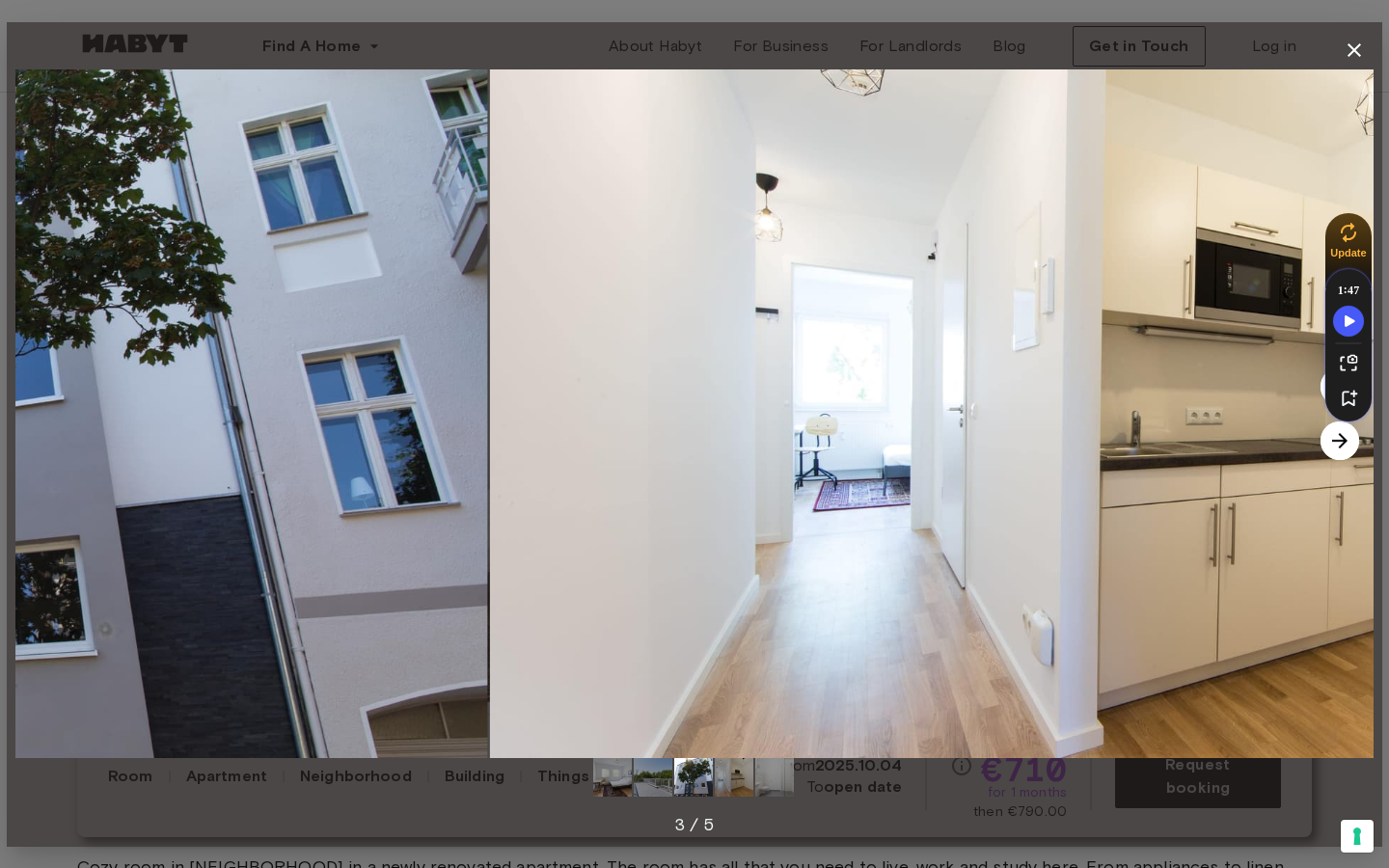 click at bounding box center [1340, 441] 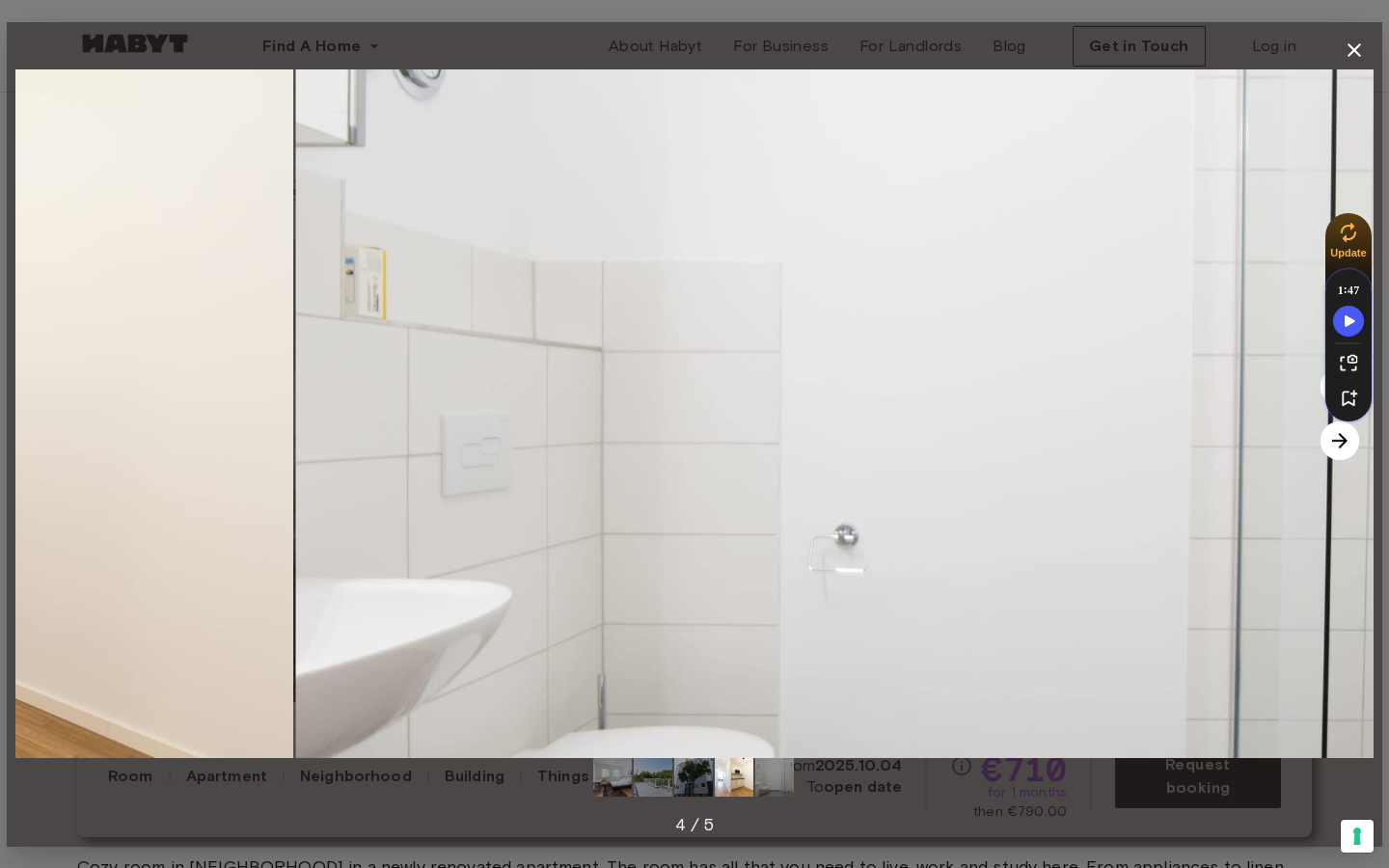 click at bounding box center (1340, 441) 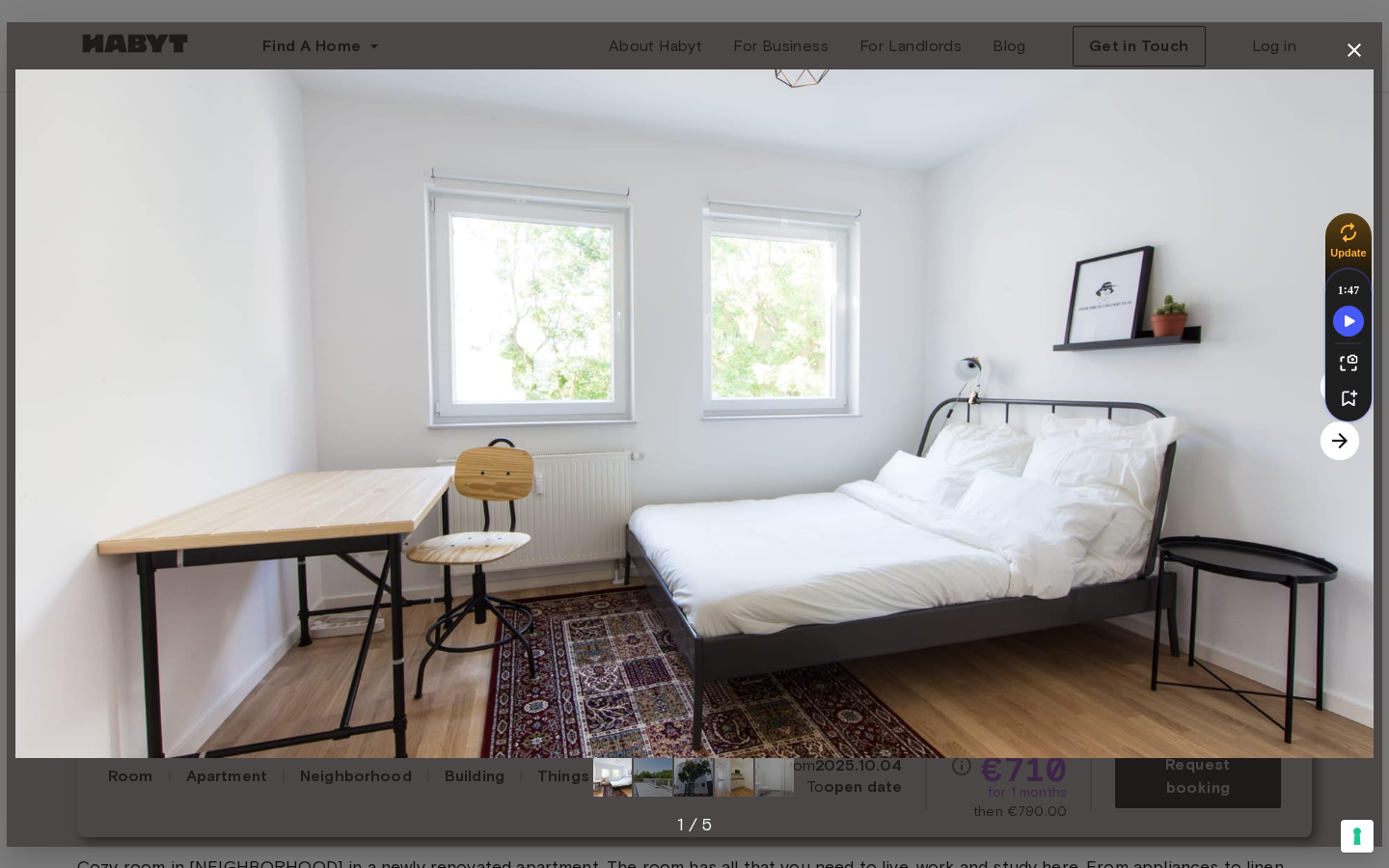 click at bounding box center [1340, 441] 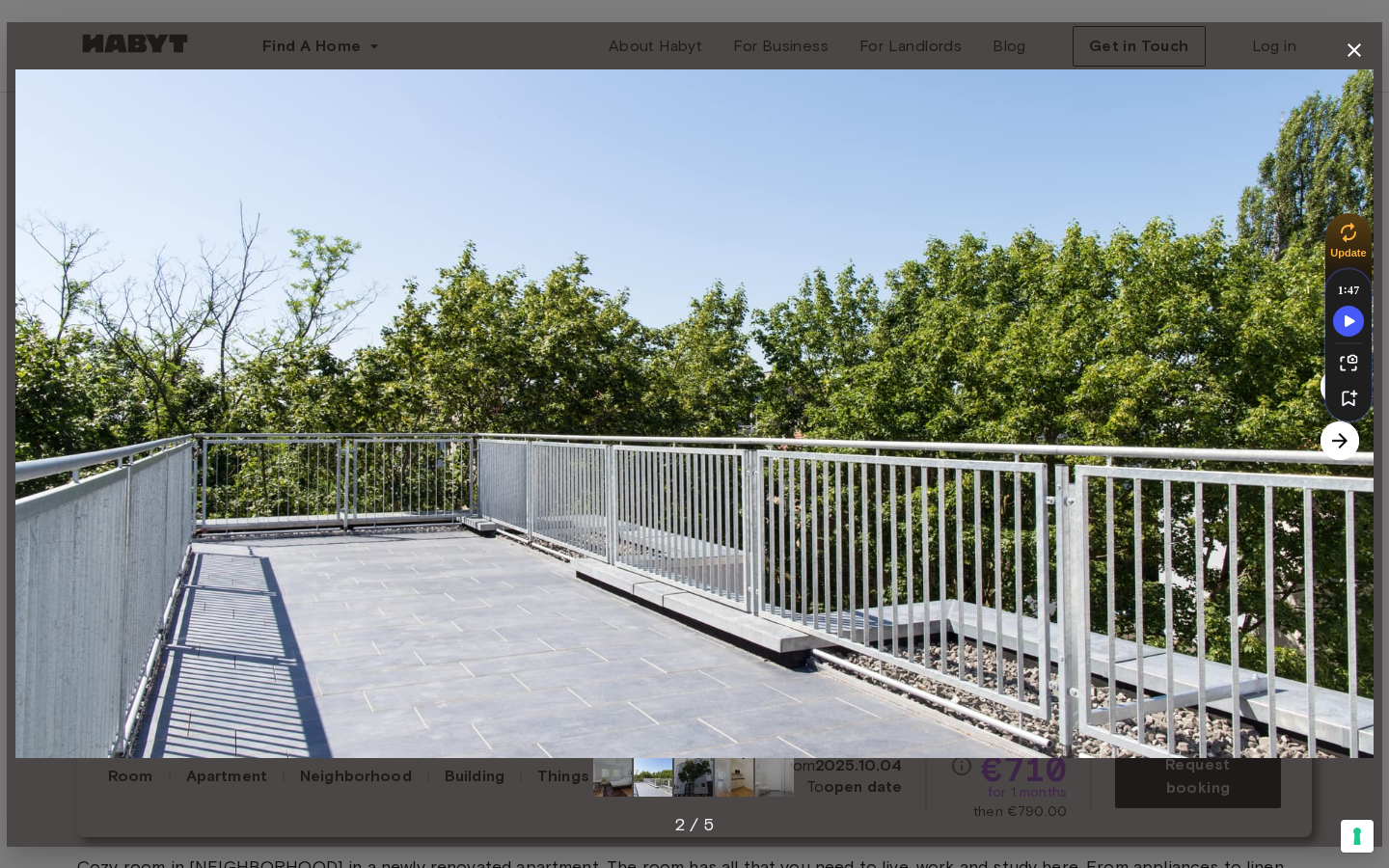 click at bounding box center (1340, 441) 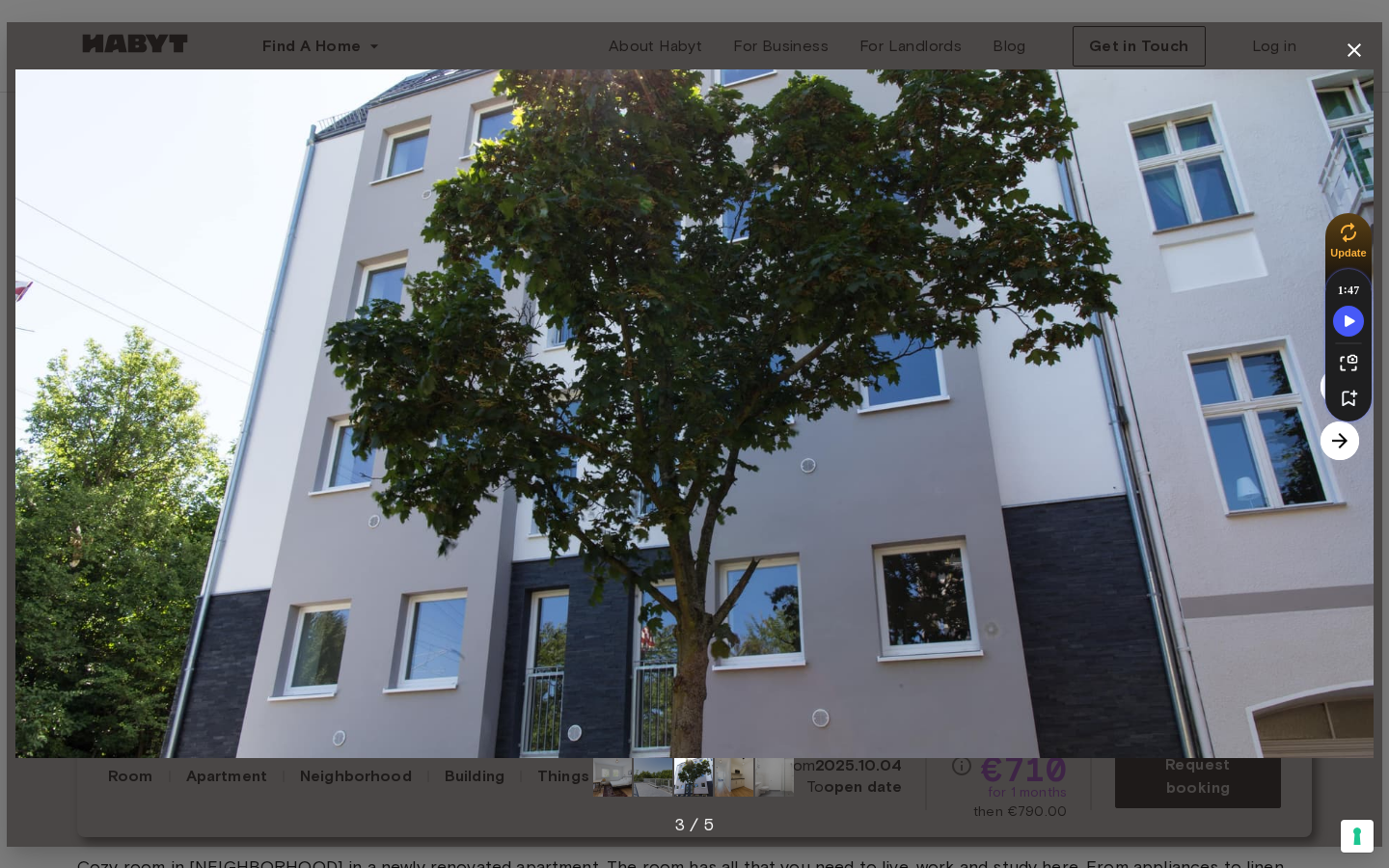 click at bounding box center (1340, 441) 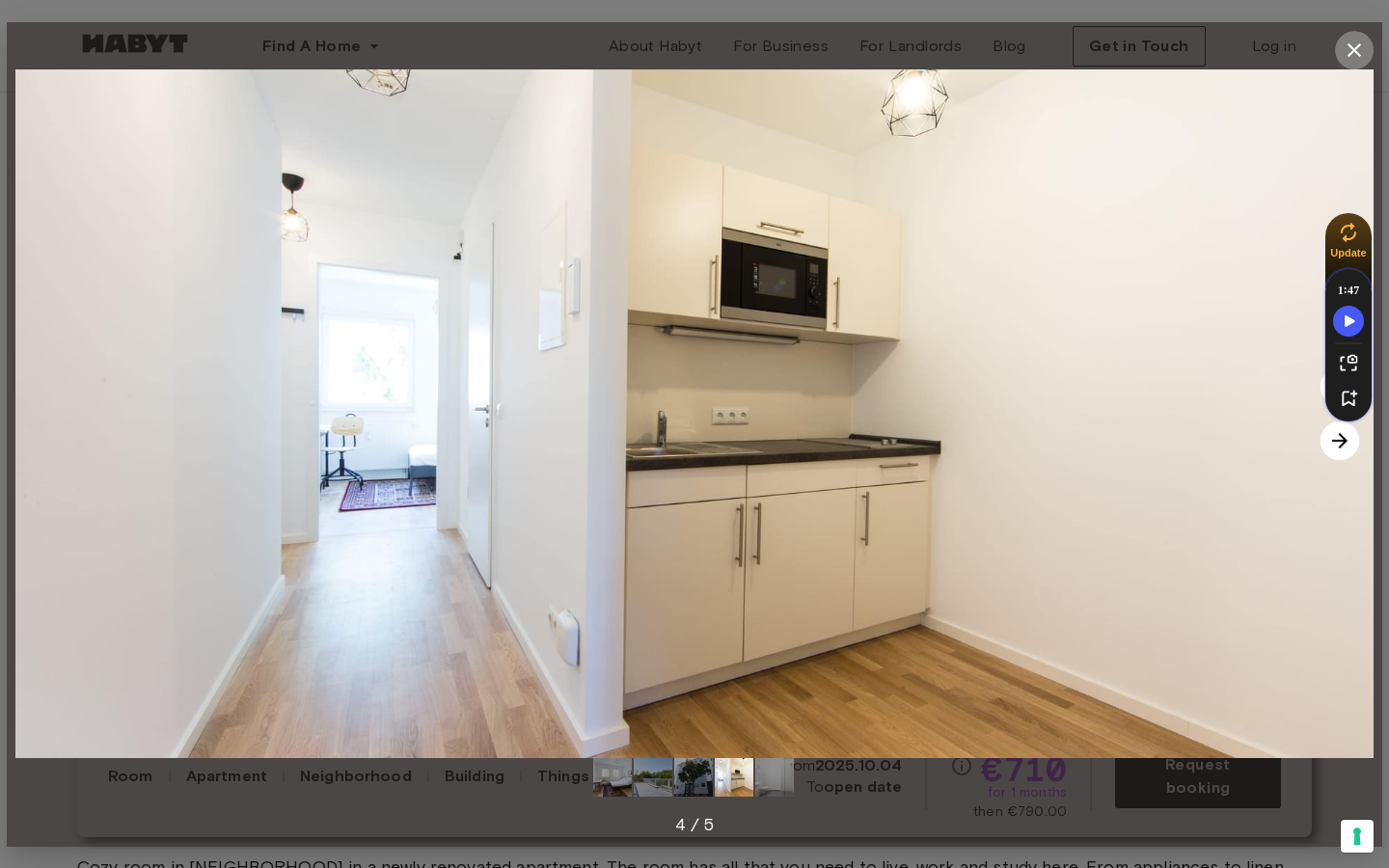 click 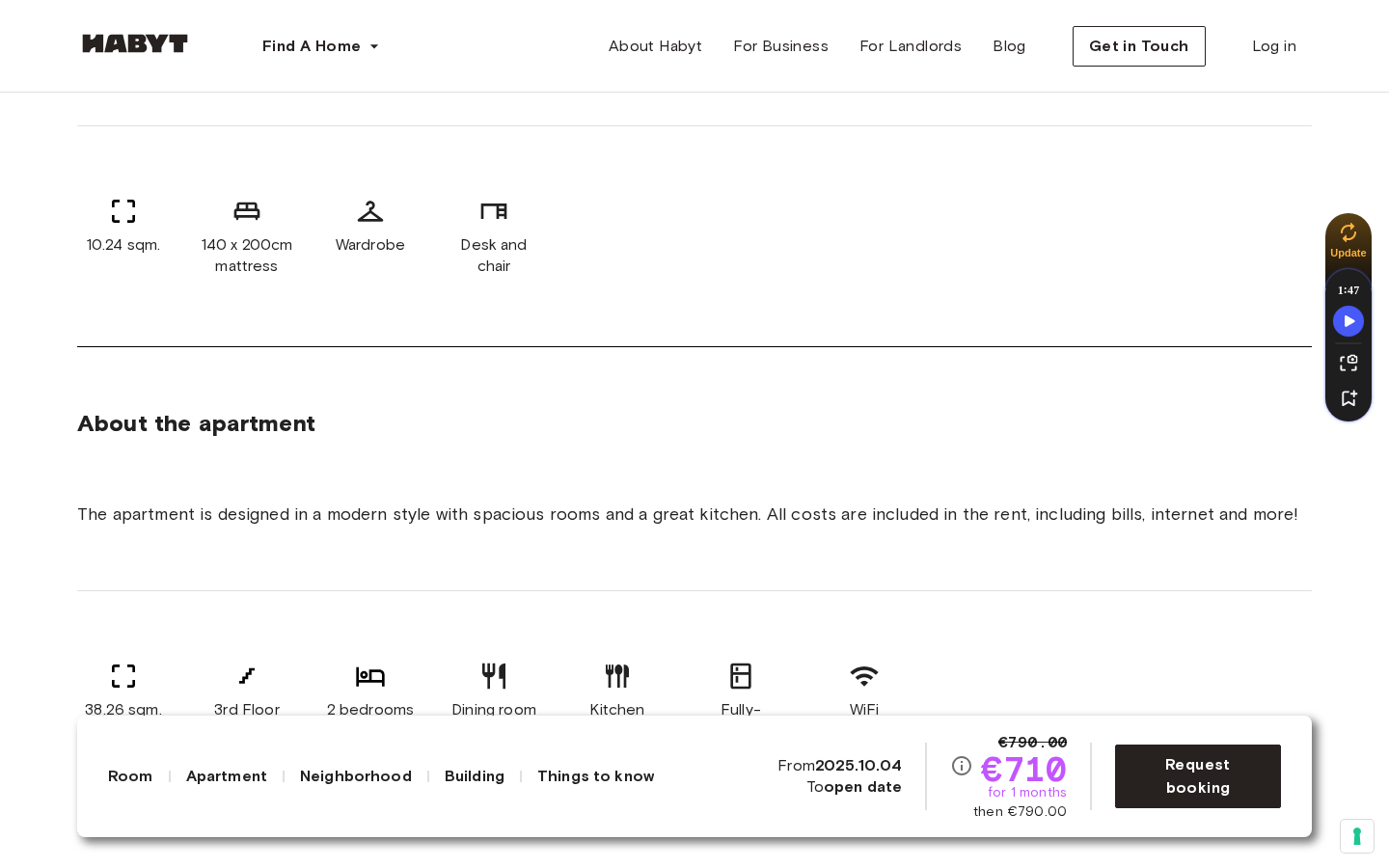 scroll, scrollTop: 872, scrollLeft: 0, axis: vertical 